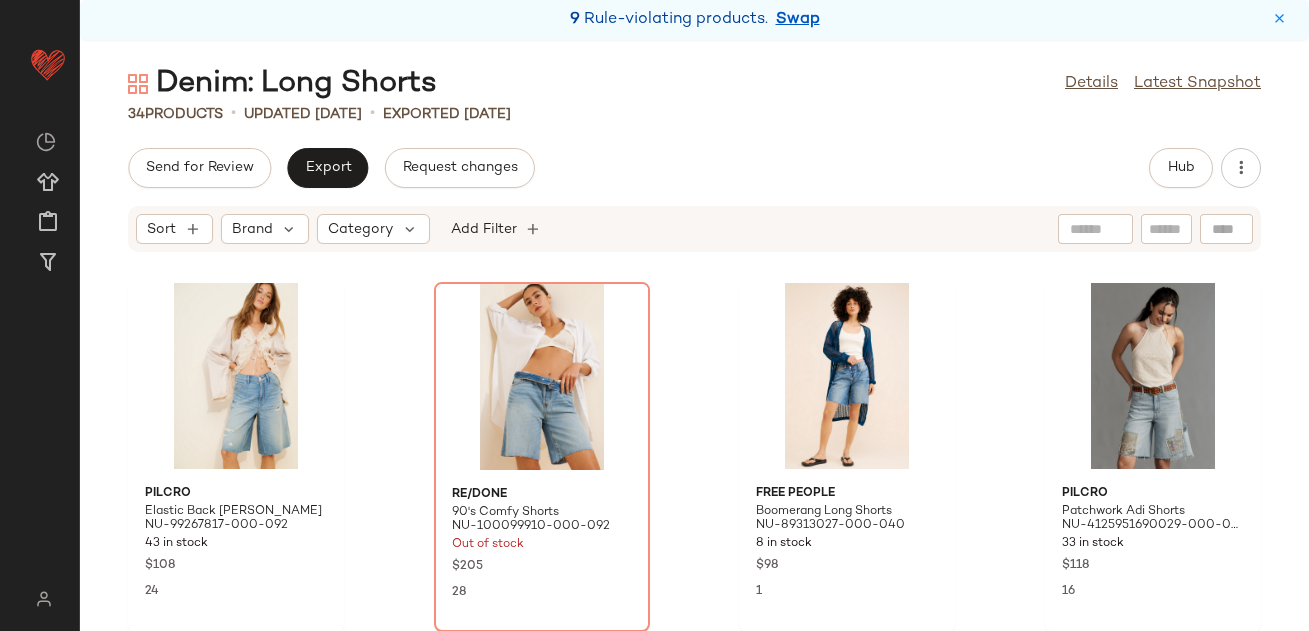 scroll, scrollTop: 0, scrollLeft: 0, axis: both 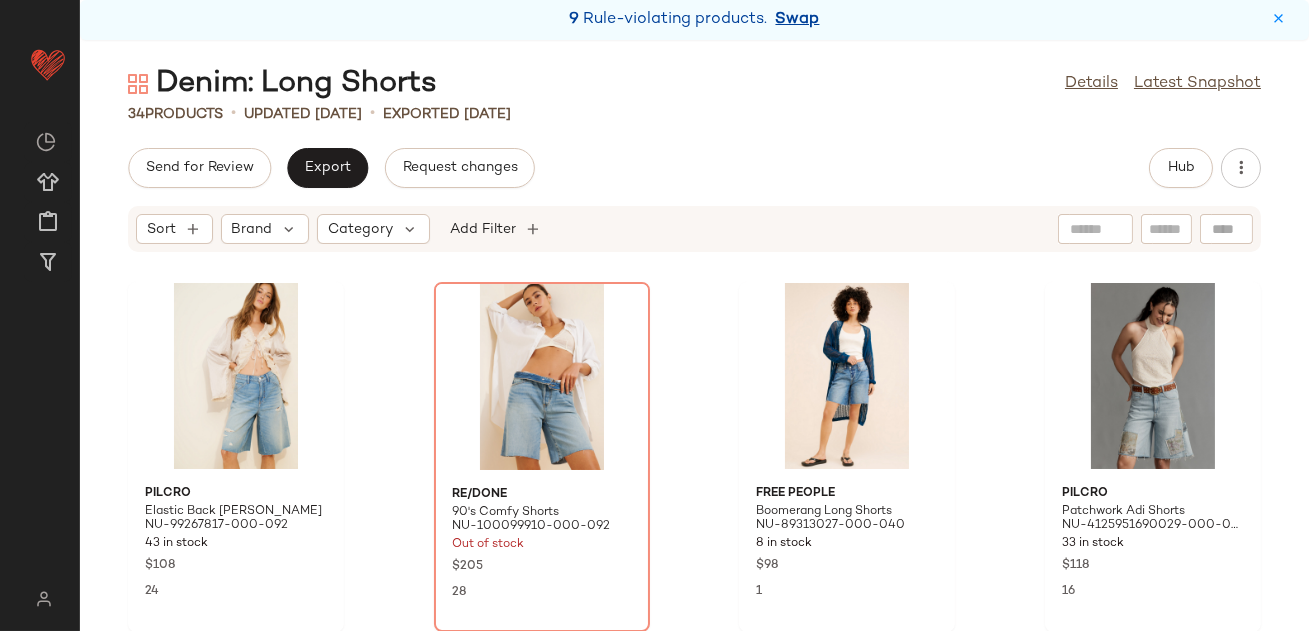 click on "Swap" at bounding box center [798, 20] 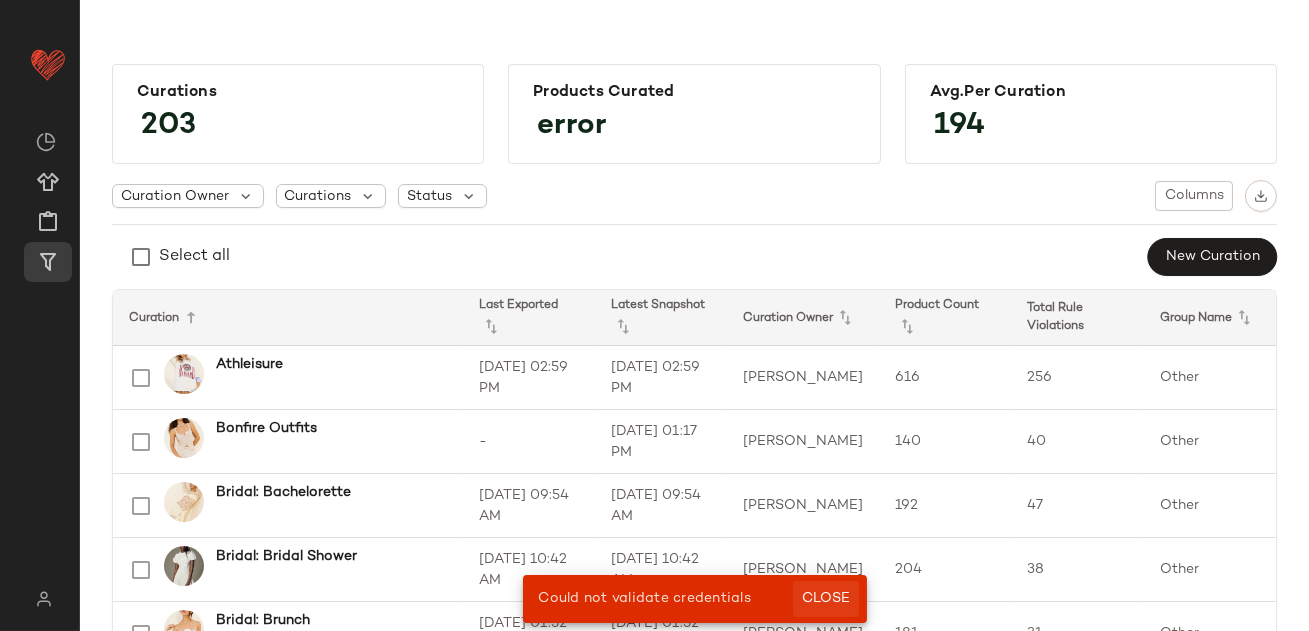 click on "Close" 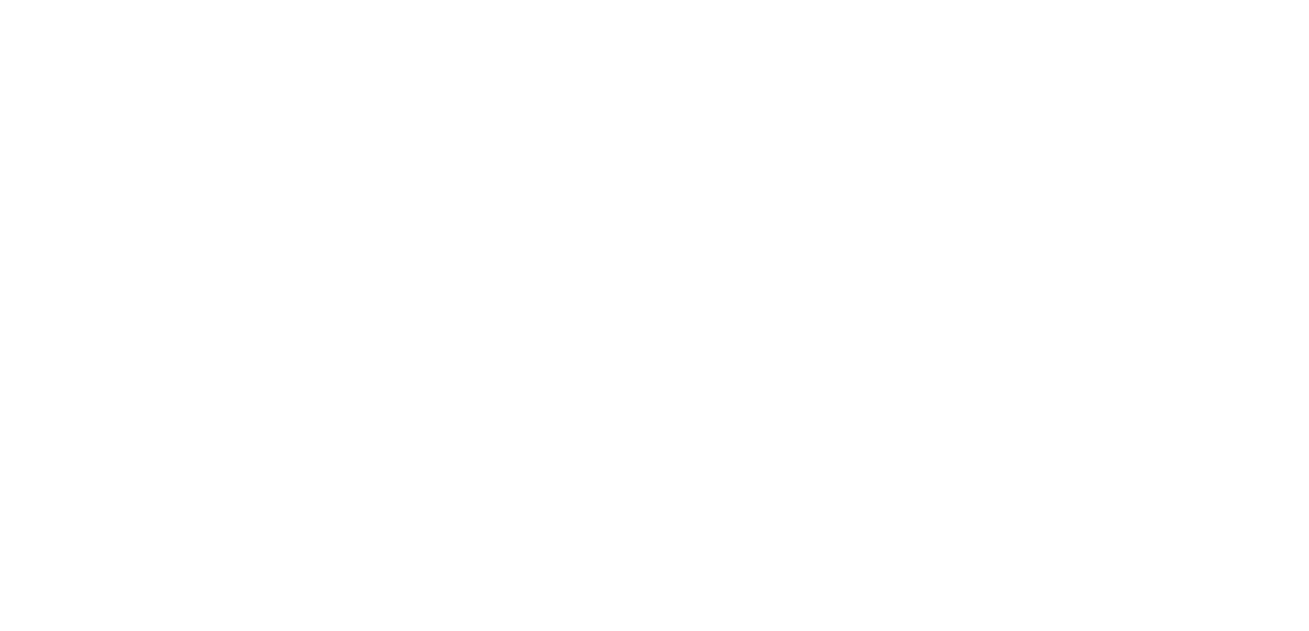 scroll, scrollTop: 0, scrollLeft: 0, axis: both 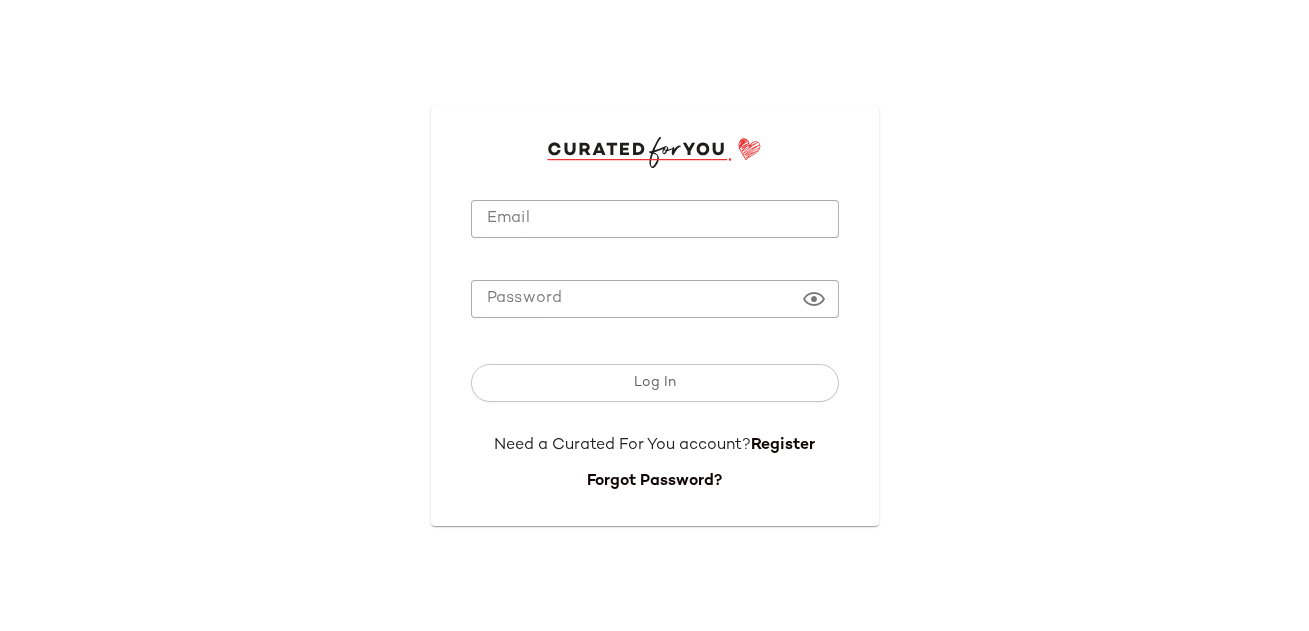 click on "Email" 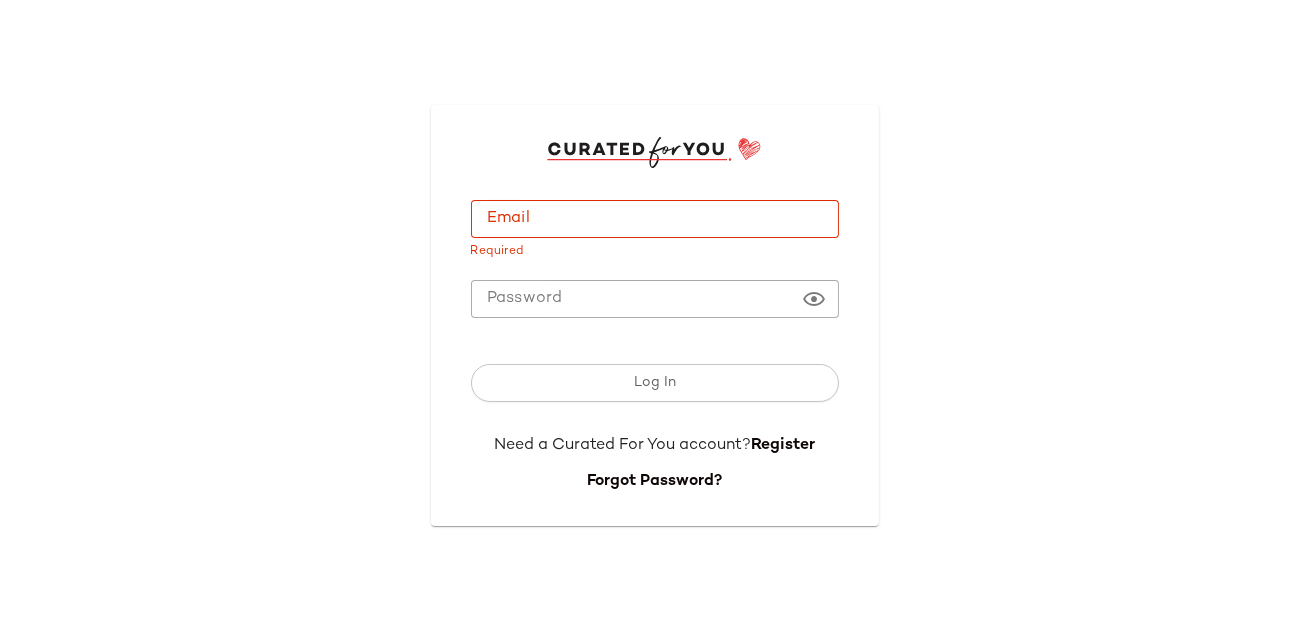type on "**********" 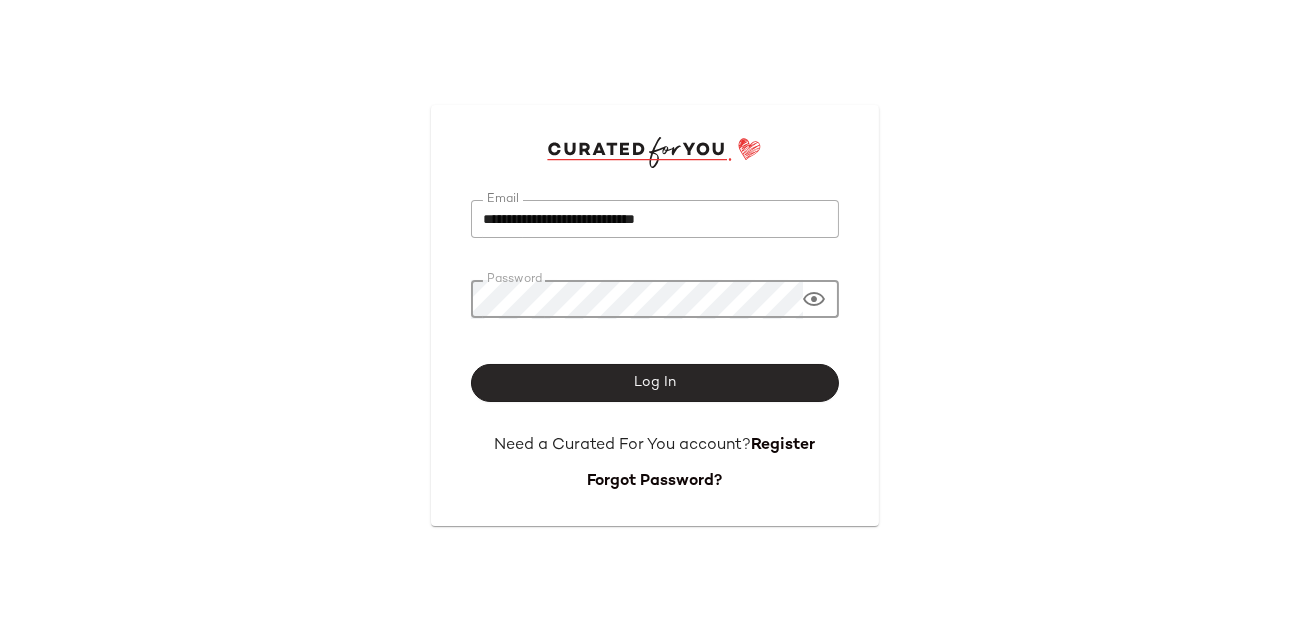 click on "Log In" 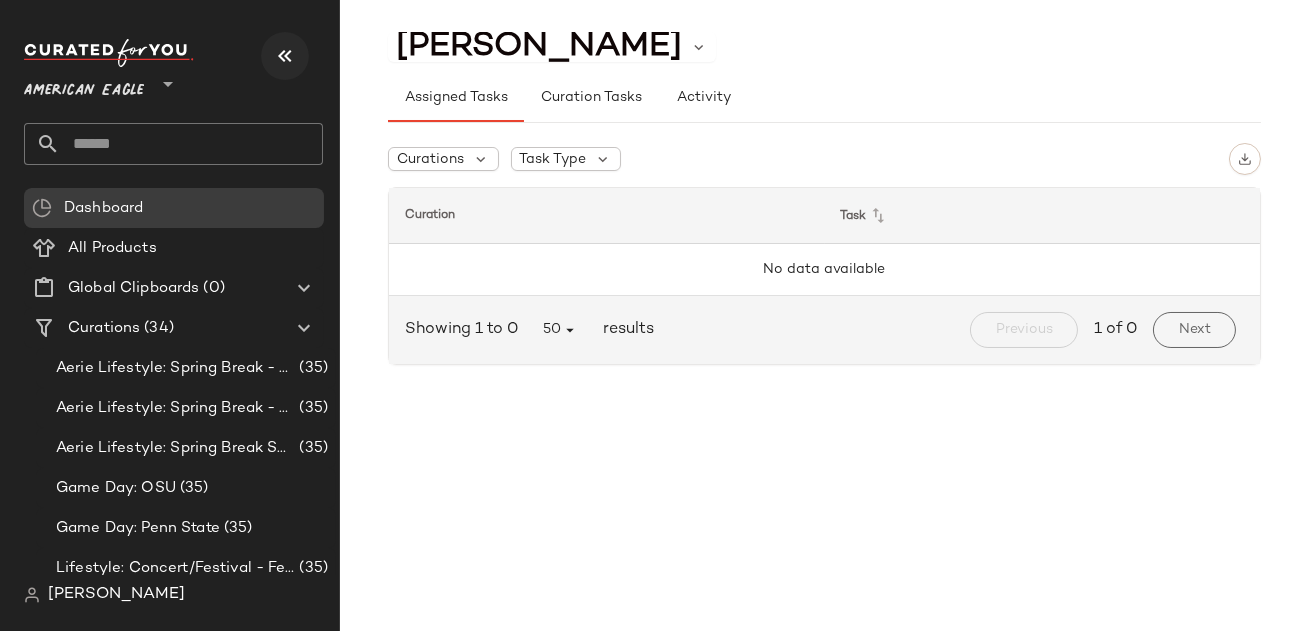 click at bounding box center [285, 56] 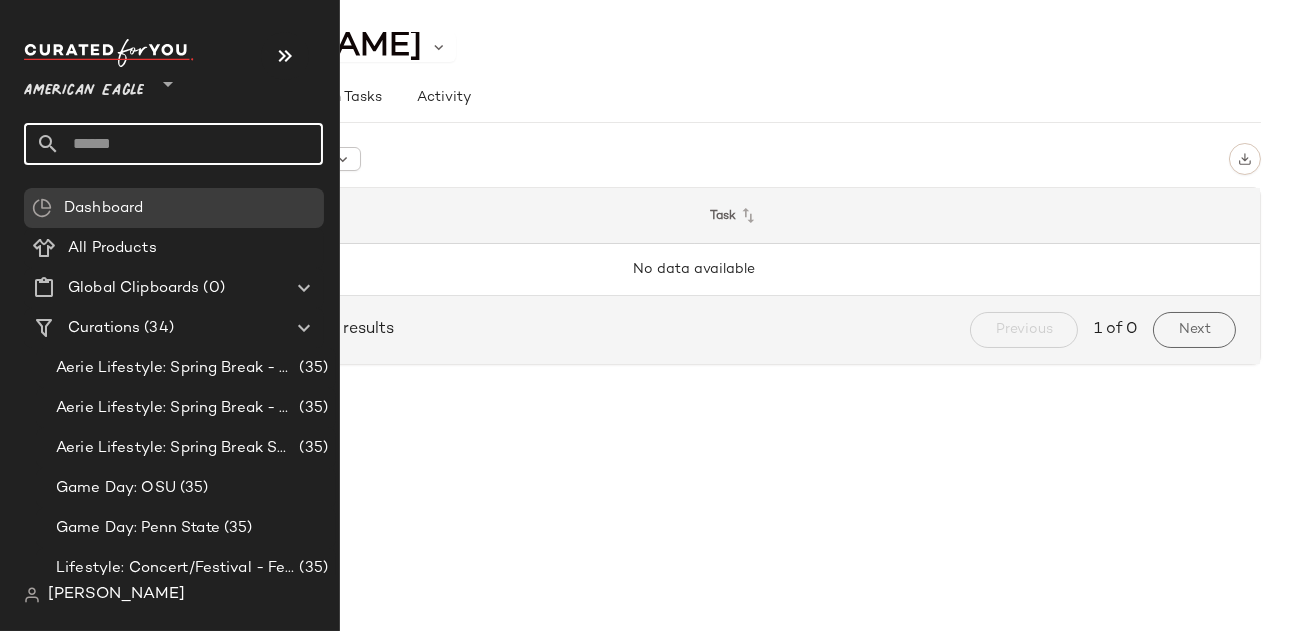 click 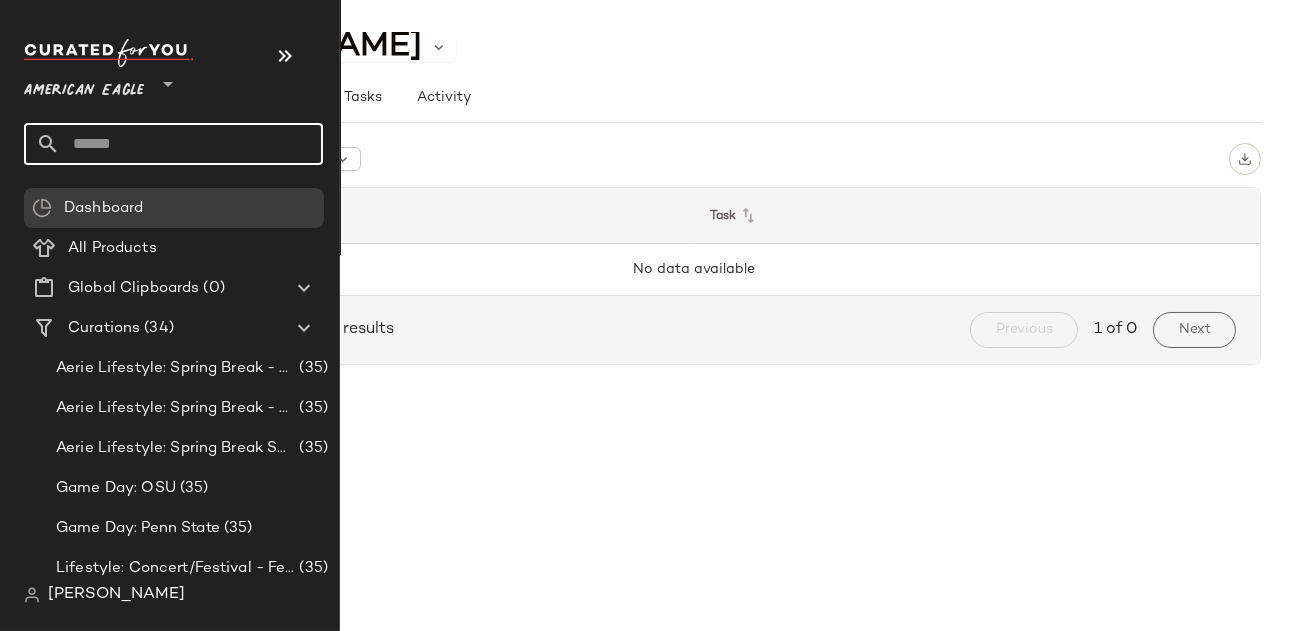 click 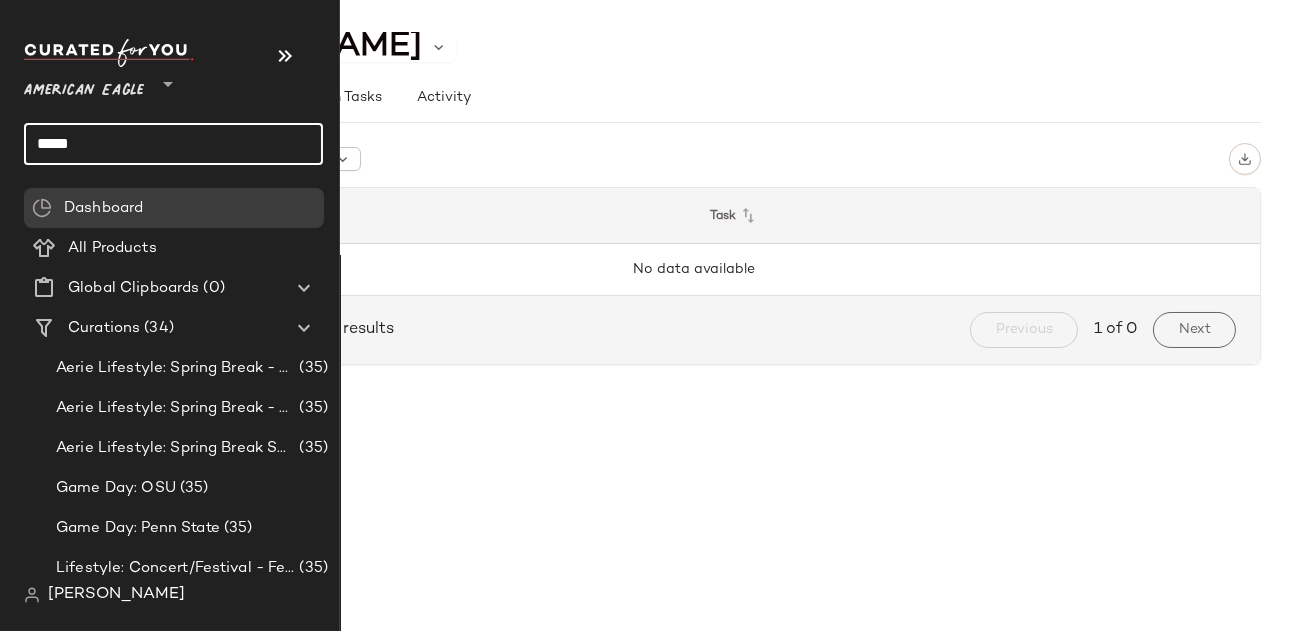 type on "*****" 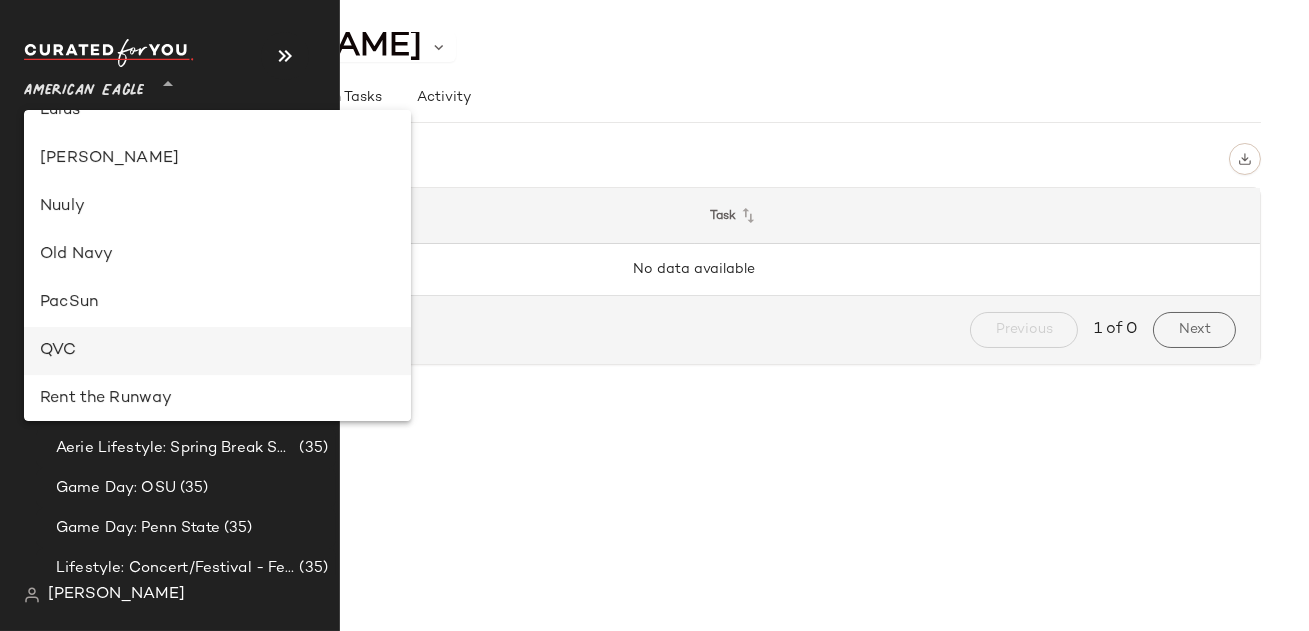 scroll, scrollTop: 678, scrollLeft: 0, axis: vertical 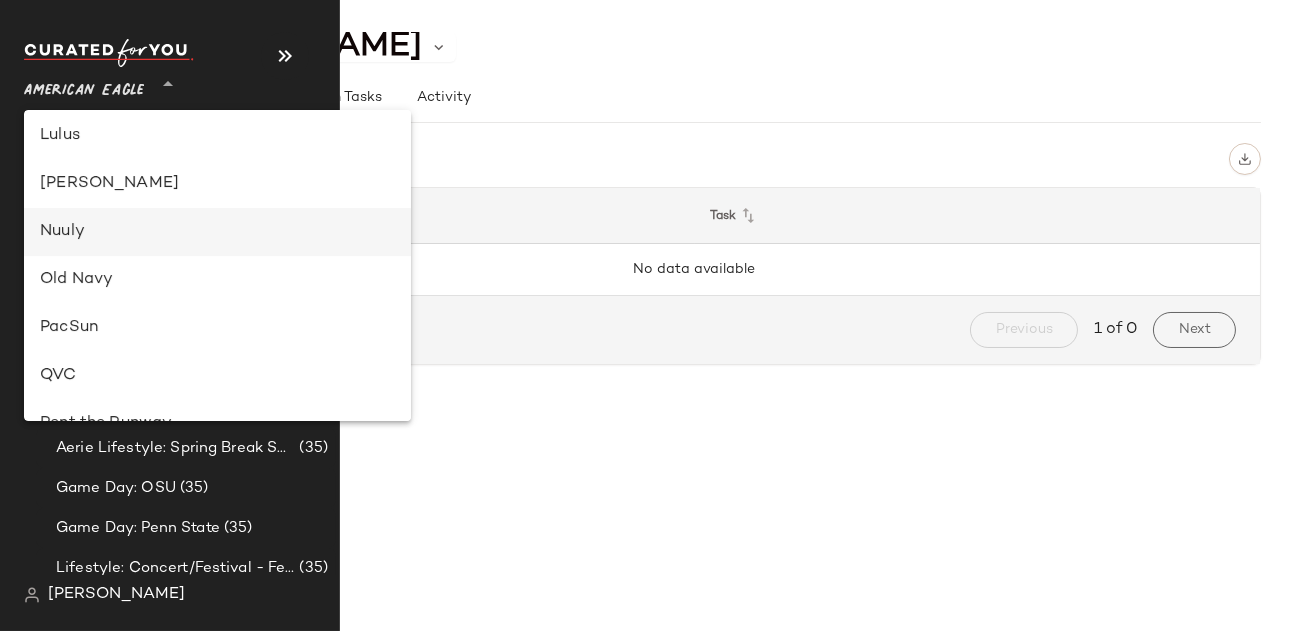click on "Nuuly" at bounding box center [217, 232] 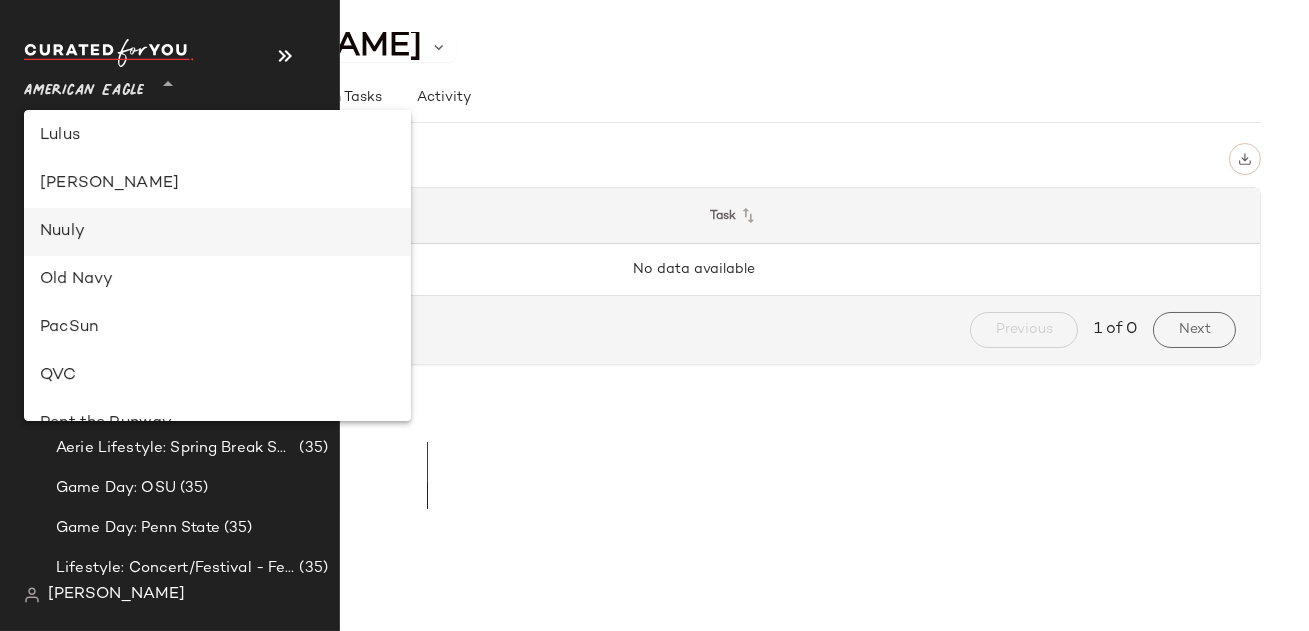 type on "**" 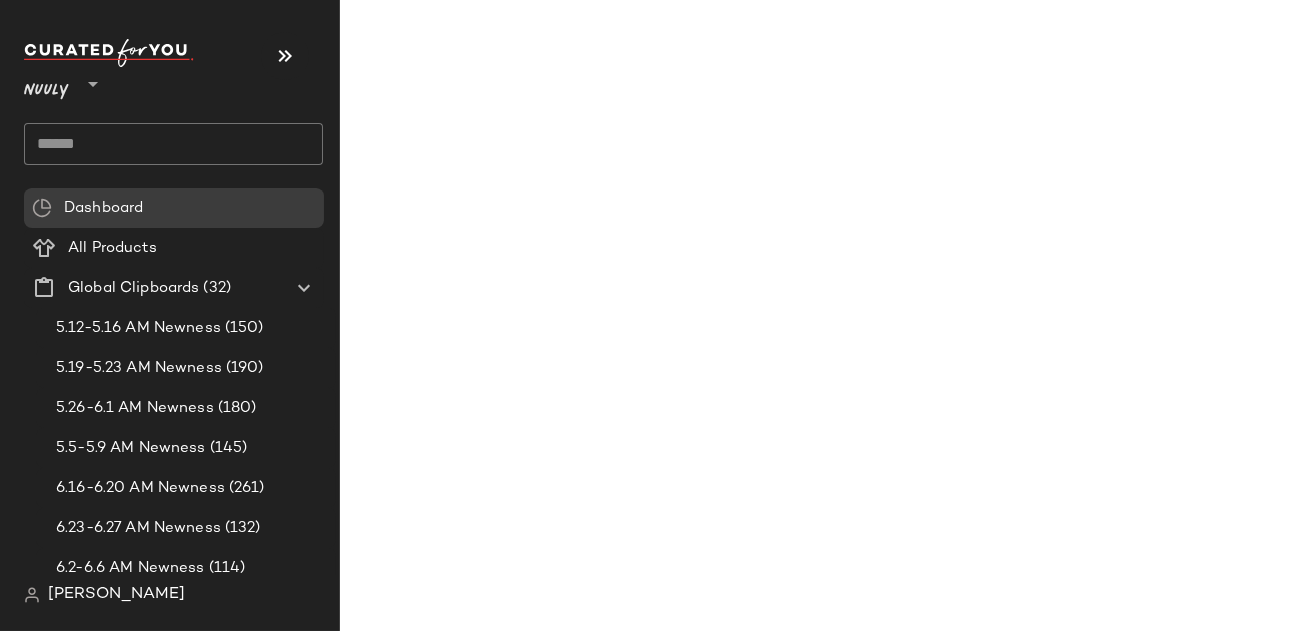 click 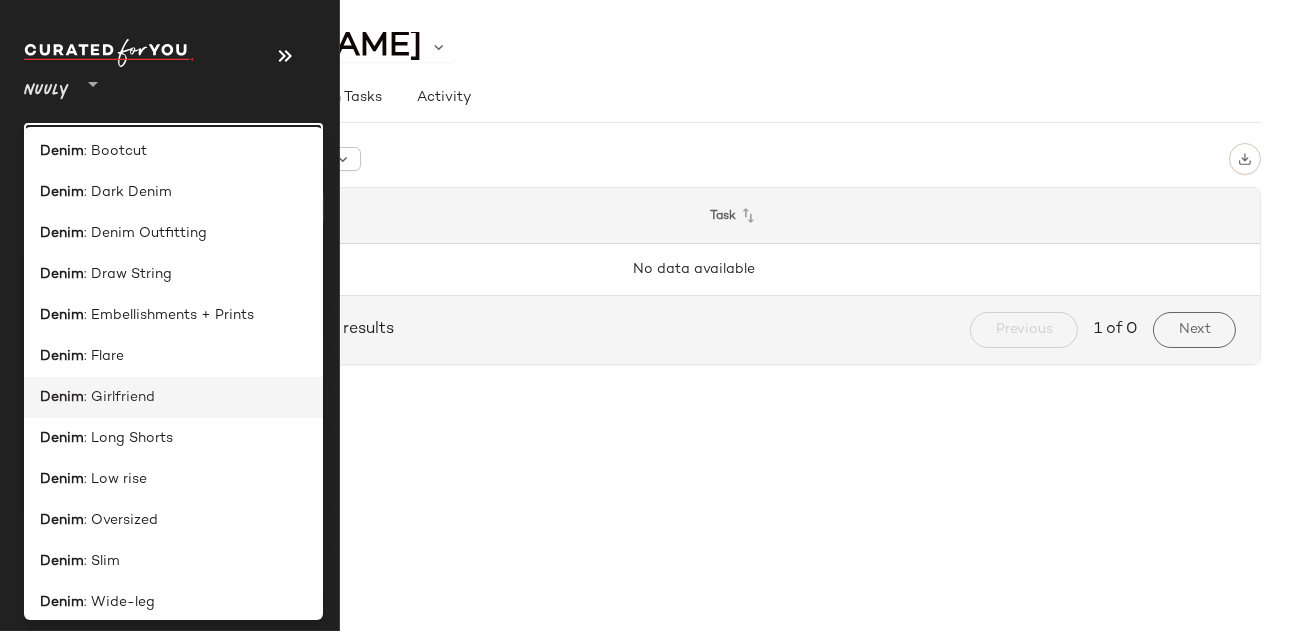 scroll, scrollTop: 0, scrollLeft: 0, axis: both 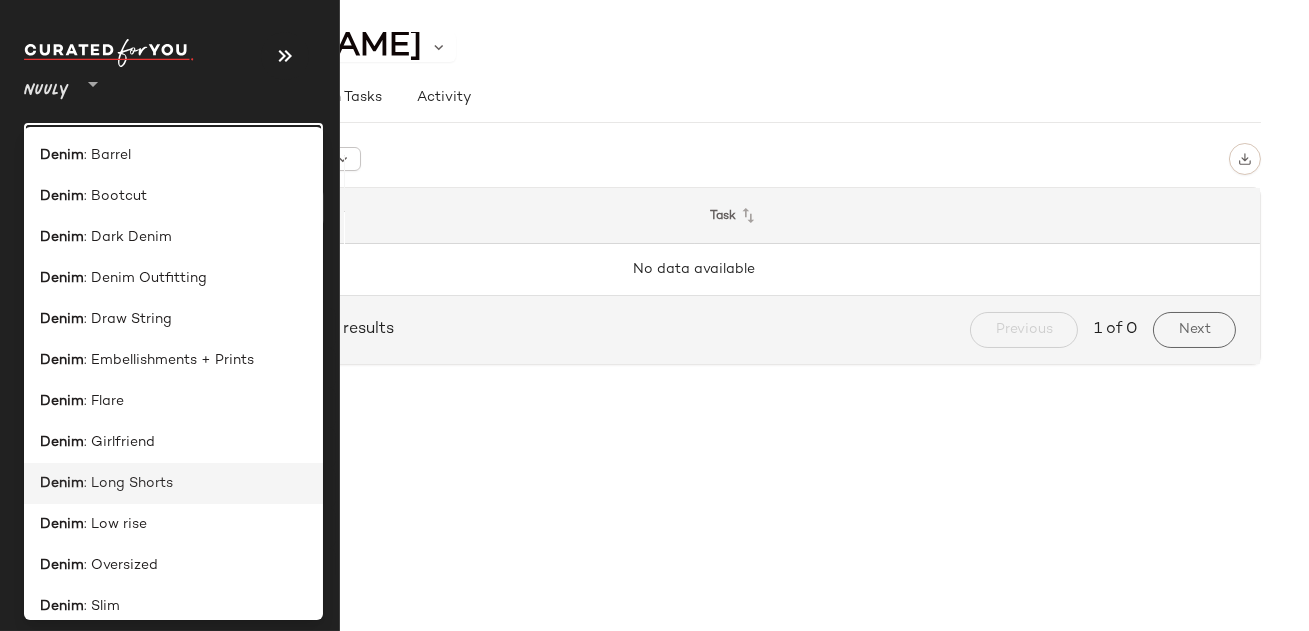 type on "*****" 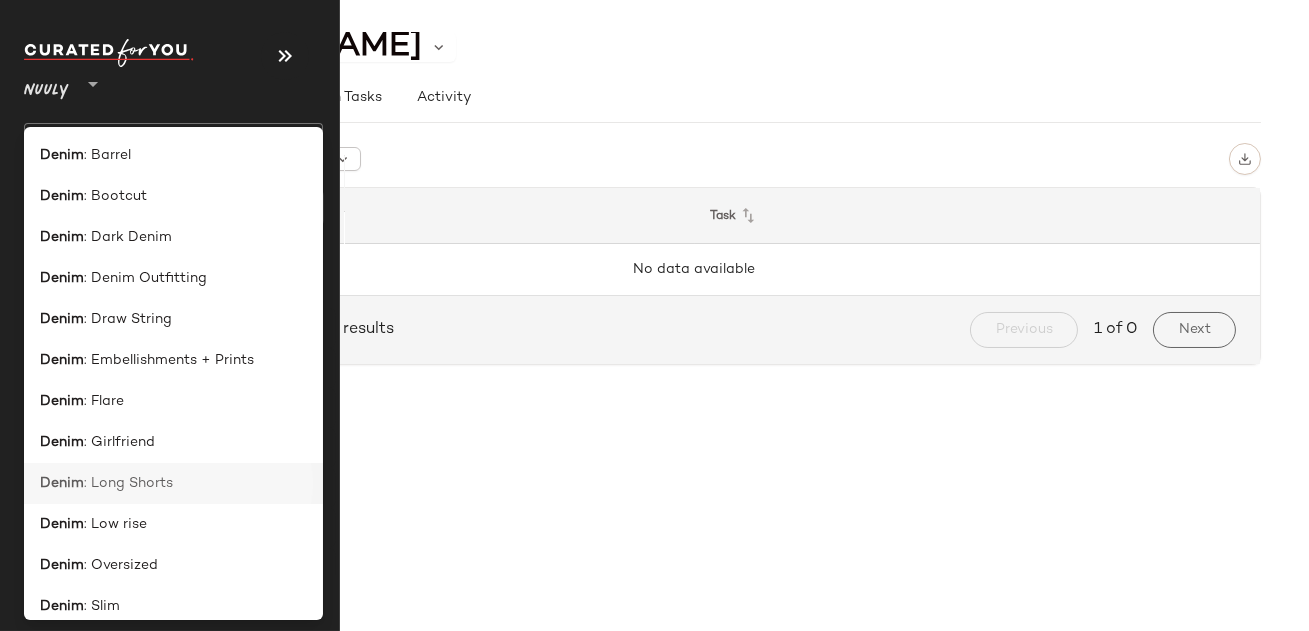 click on "Denim : Long Shorts" 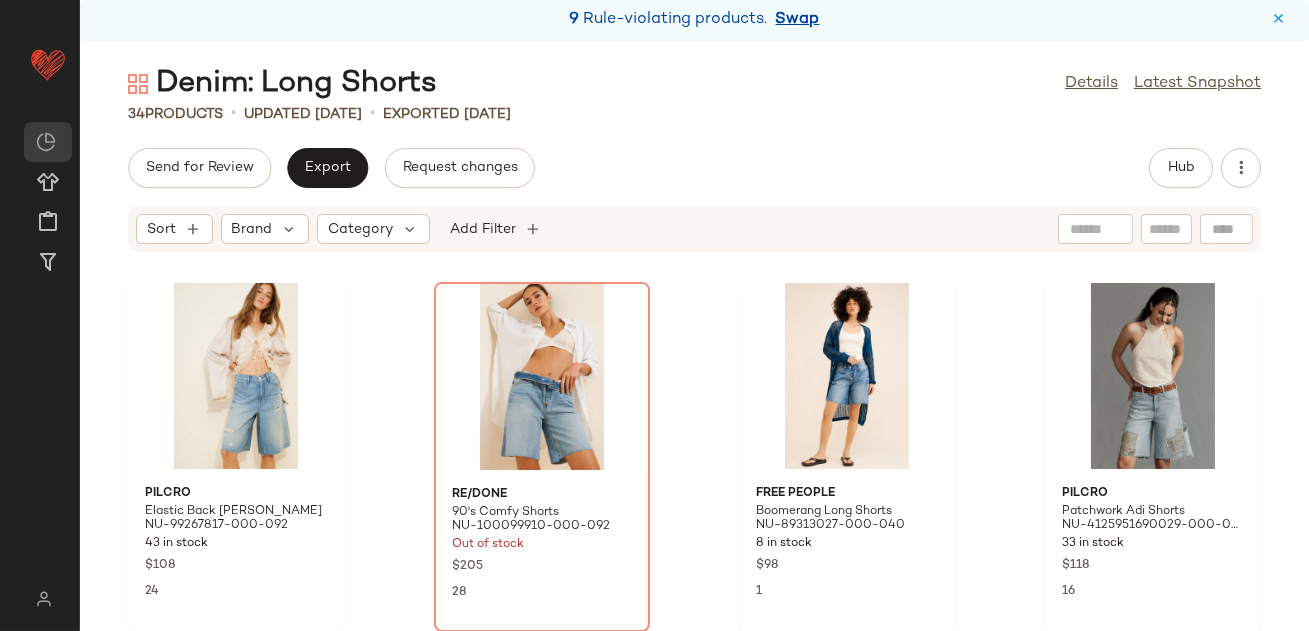click on "Swap" at bounding box center (798, 20) 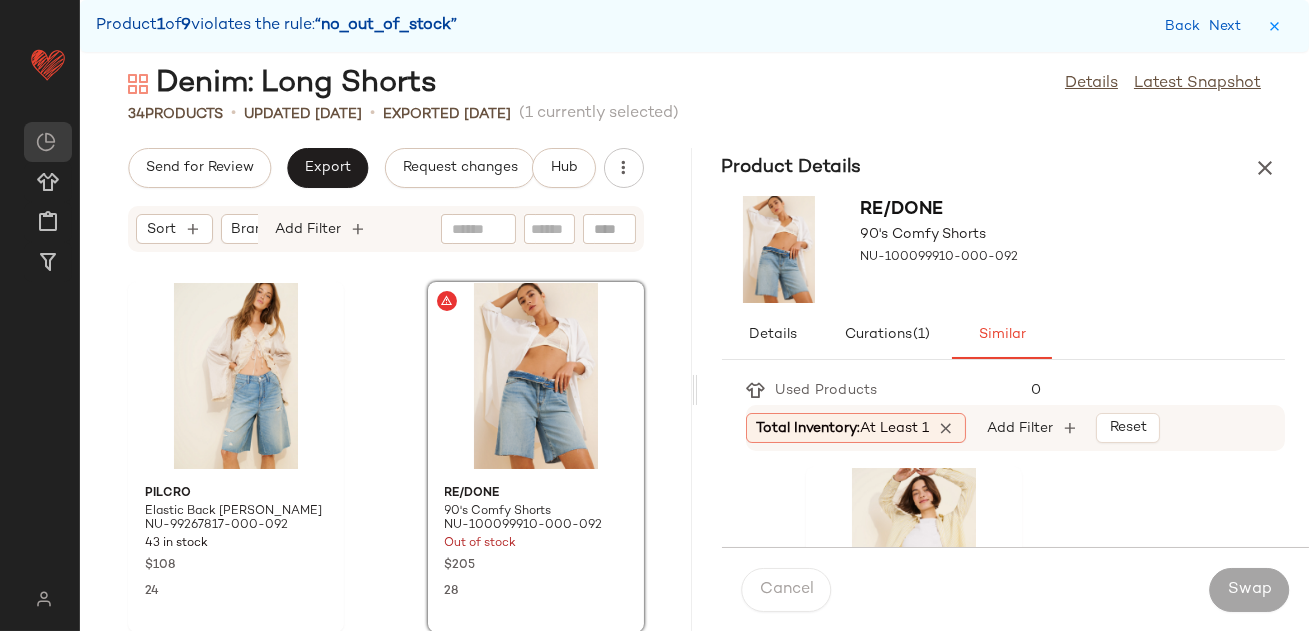 click on "At least 1" at bounding box center (895, 428) 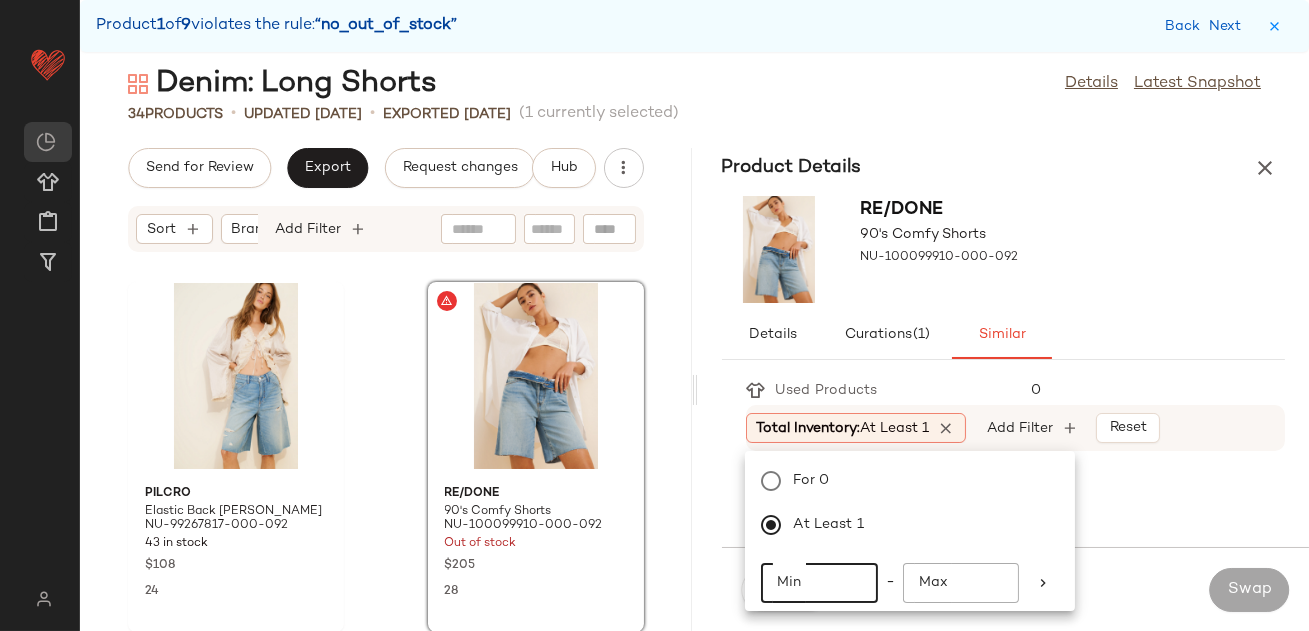 click on "Min" 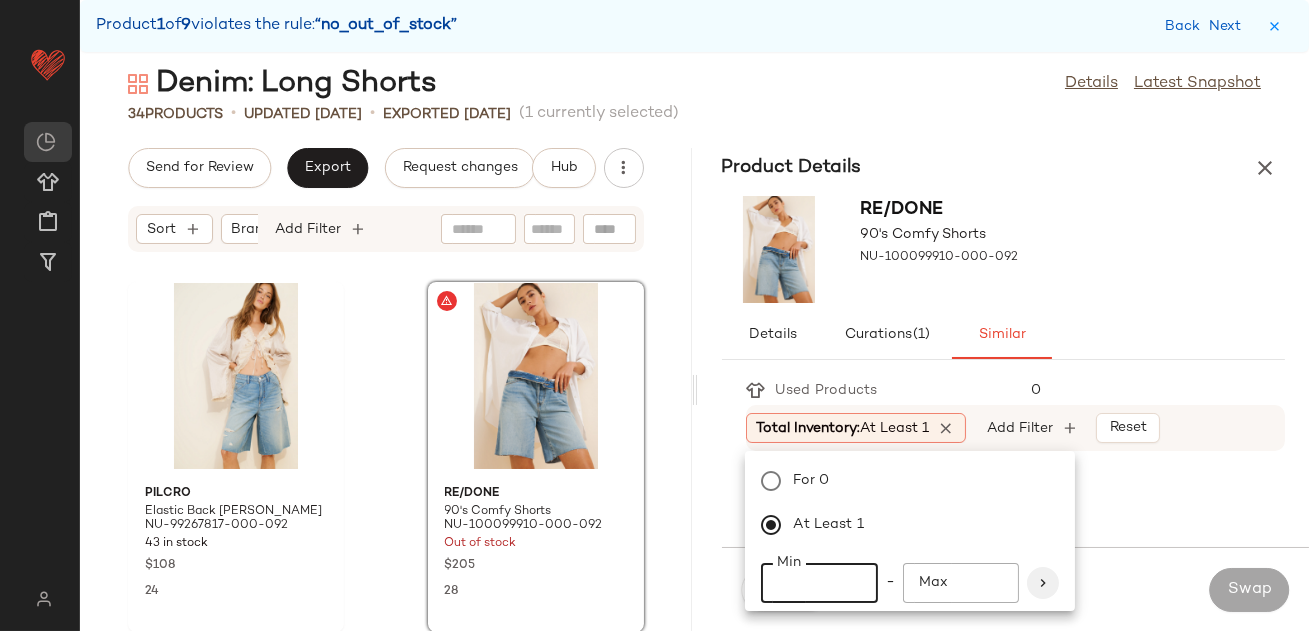 type on "**" 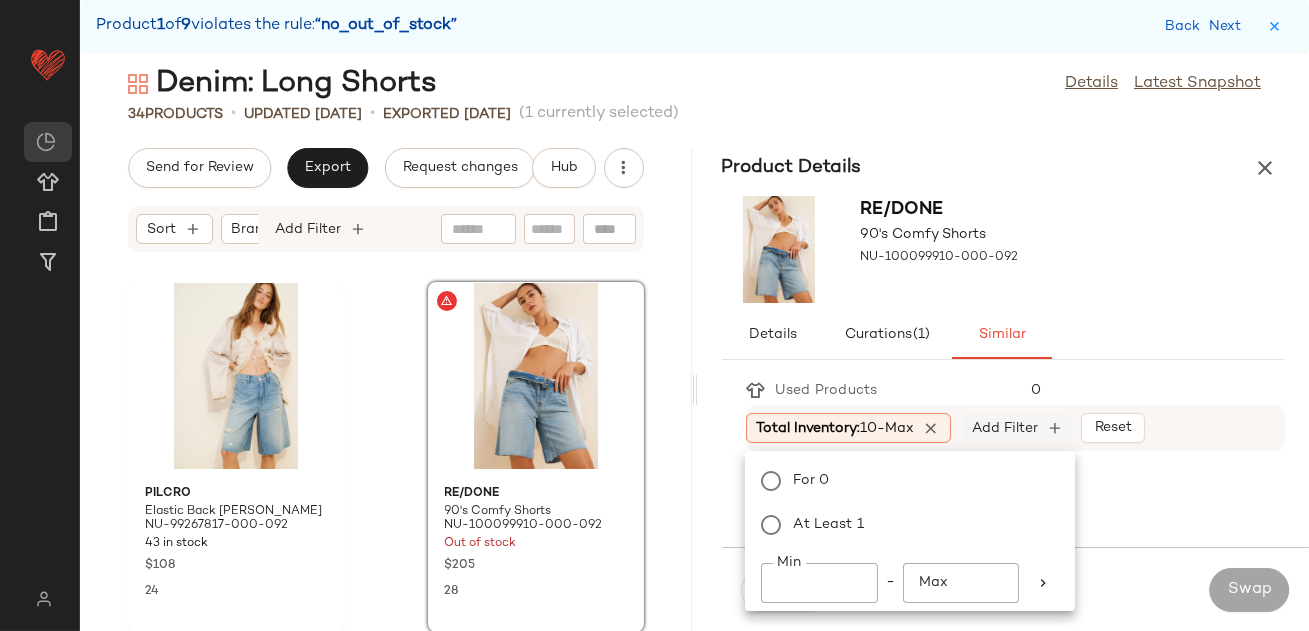 click on "Add Filter" at bounding box center [1005, 428] 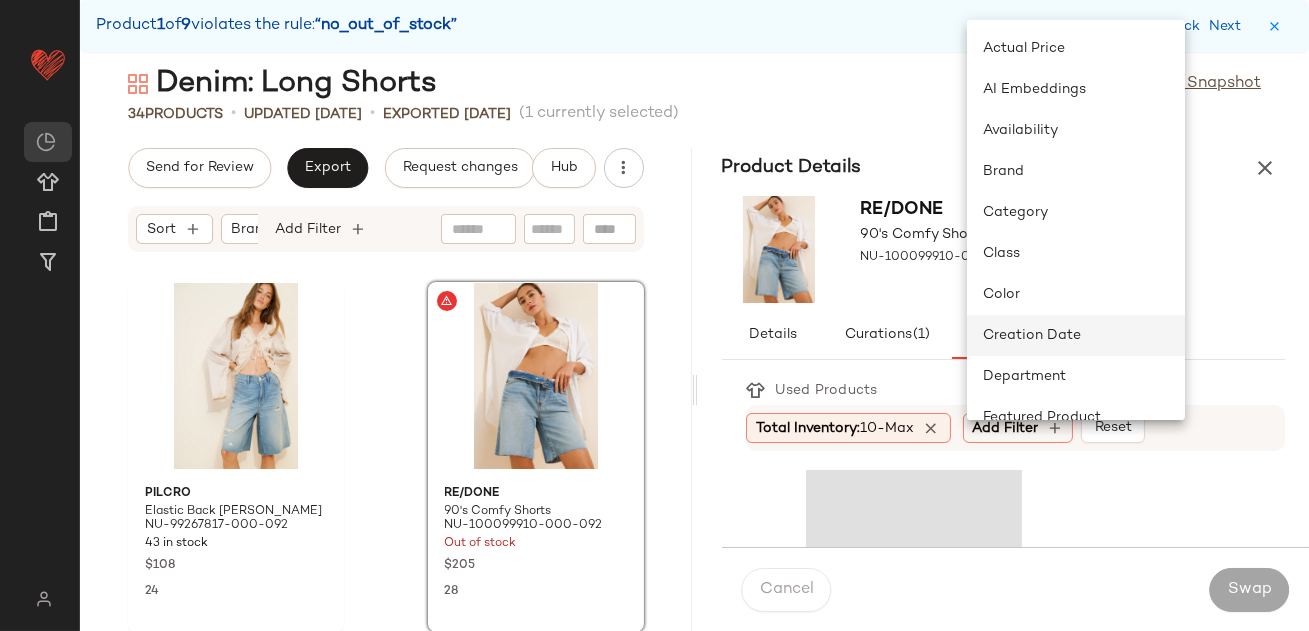 scroll, scrollTop: 435, scrollLeft: 0, axis: vertical 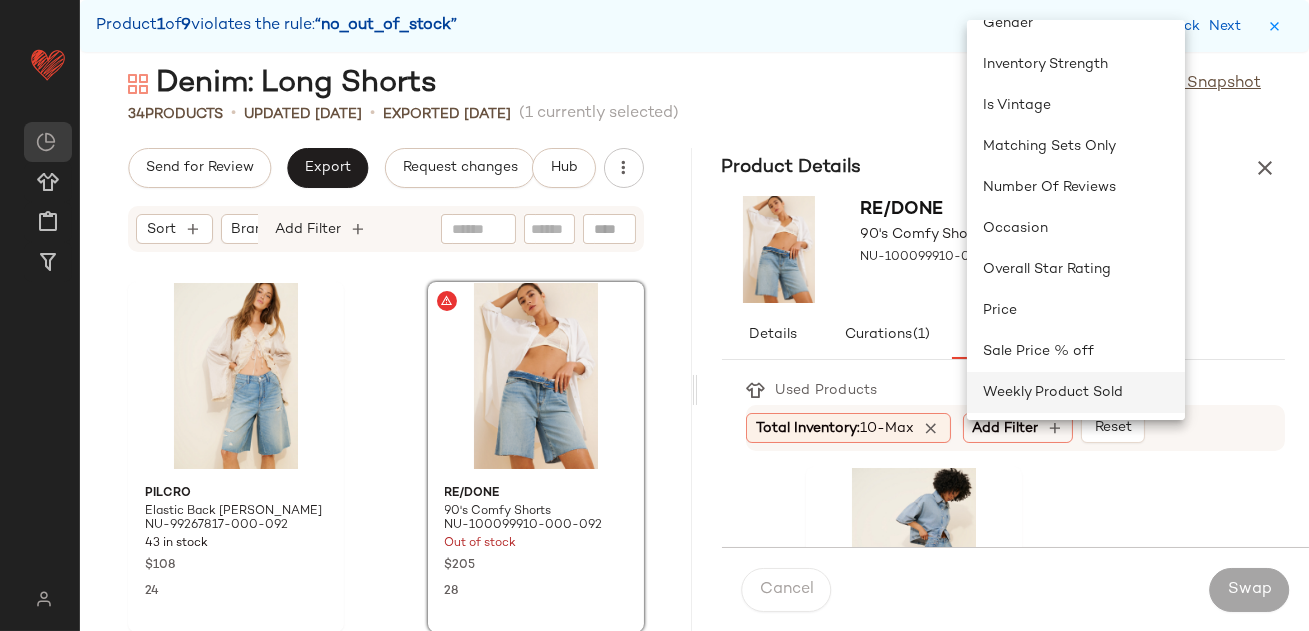 click on "Weekly Product Sold" 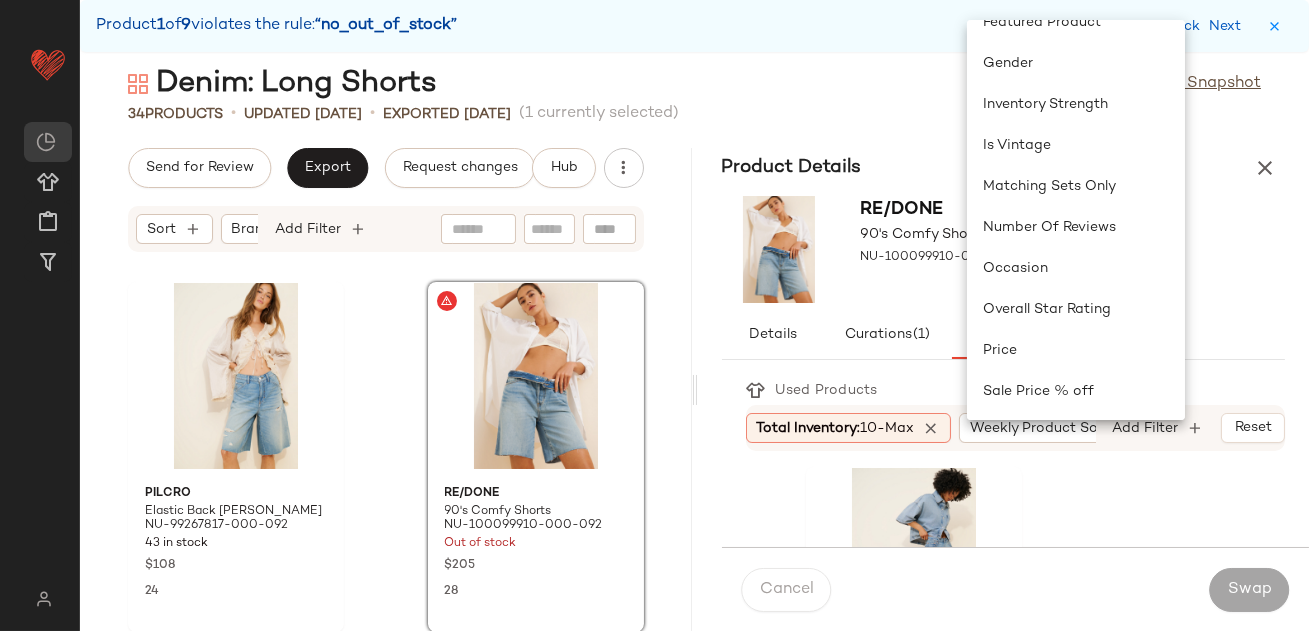 scroll, scrollTop: 395, scrollLeft: 0, axis: vertical 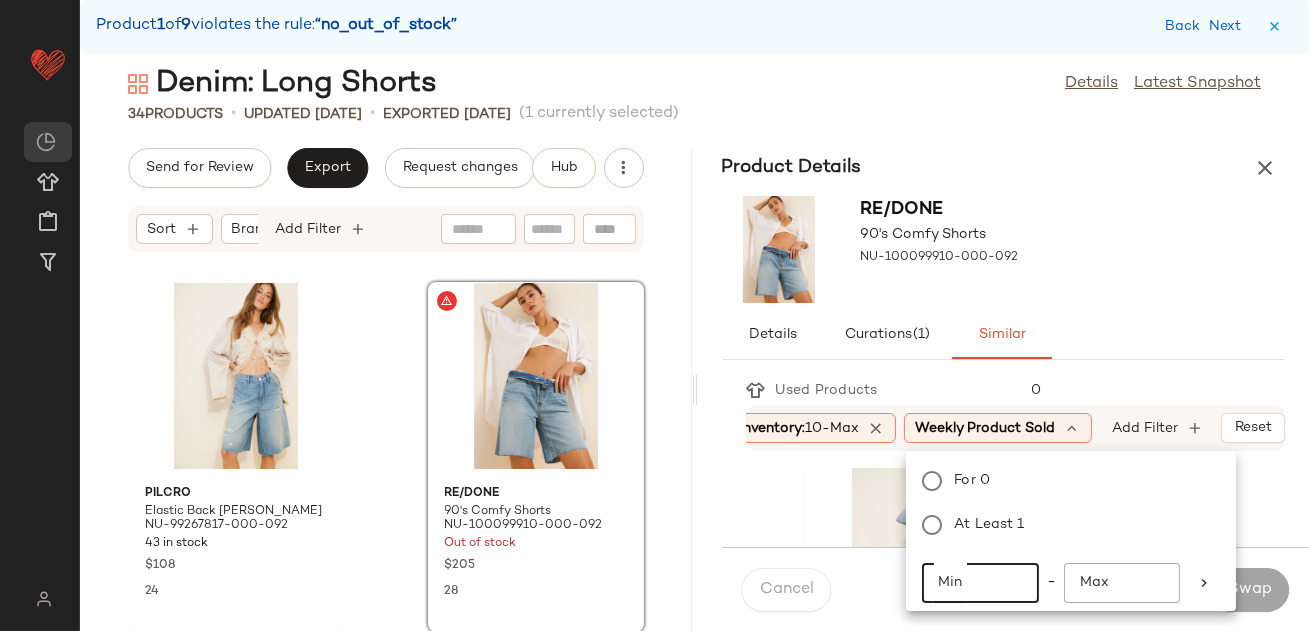 click on "Min" 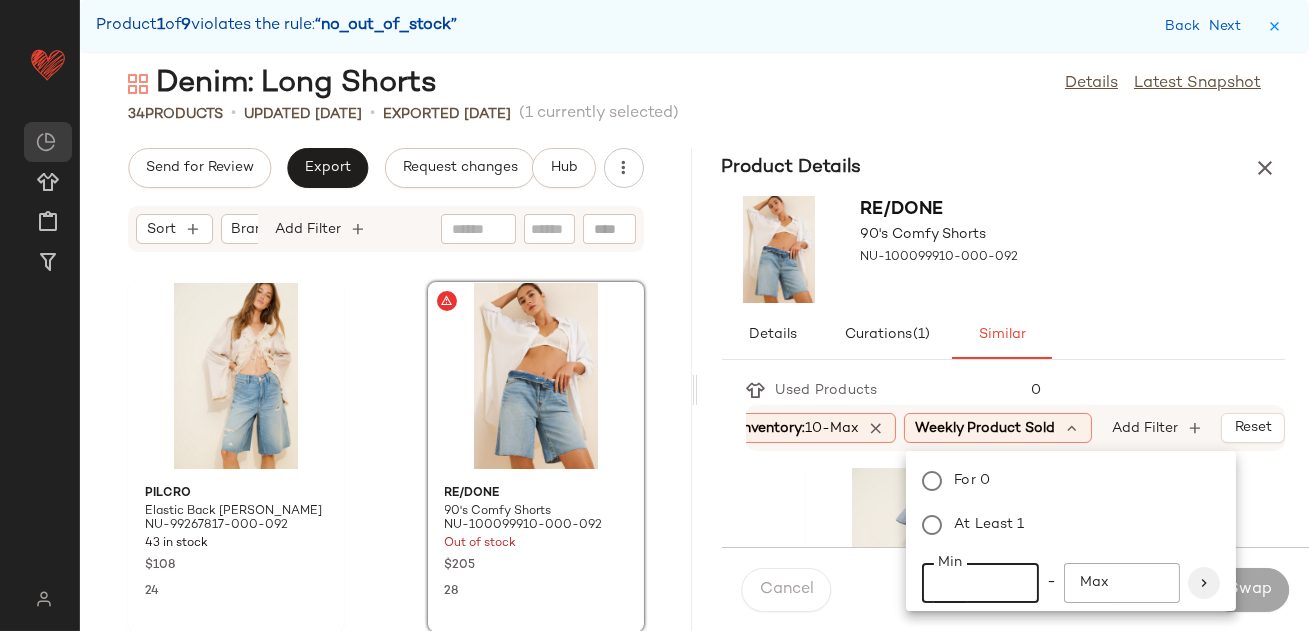type on "**" 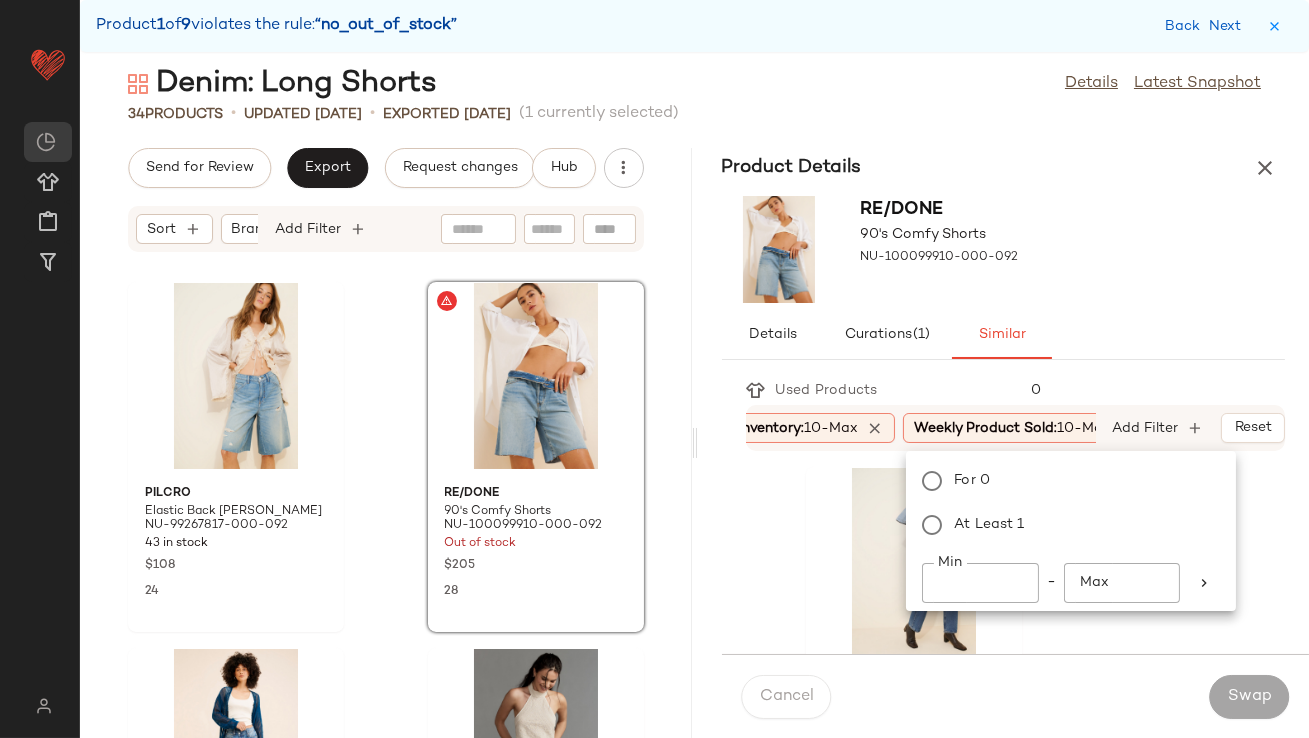 click on "RE/DONE 90's Comfy Shorts NU-100099910-000-092" at bounding box center (1004, 249) 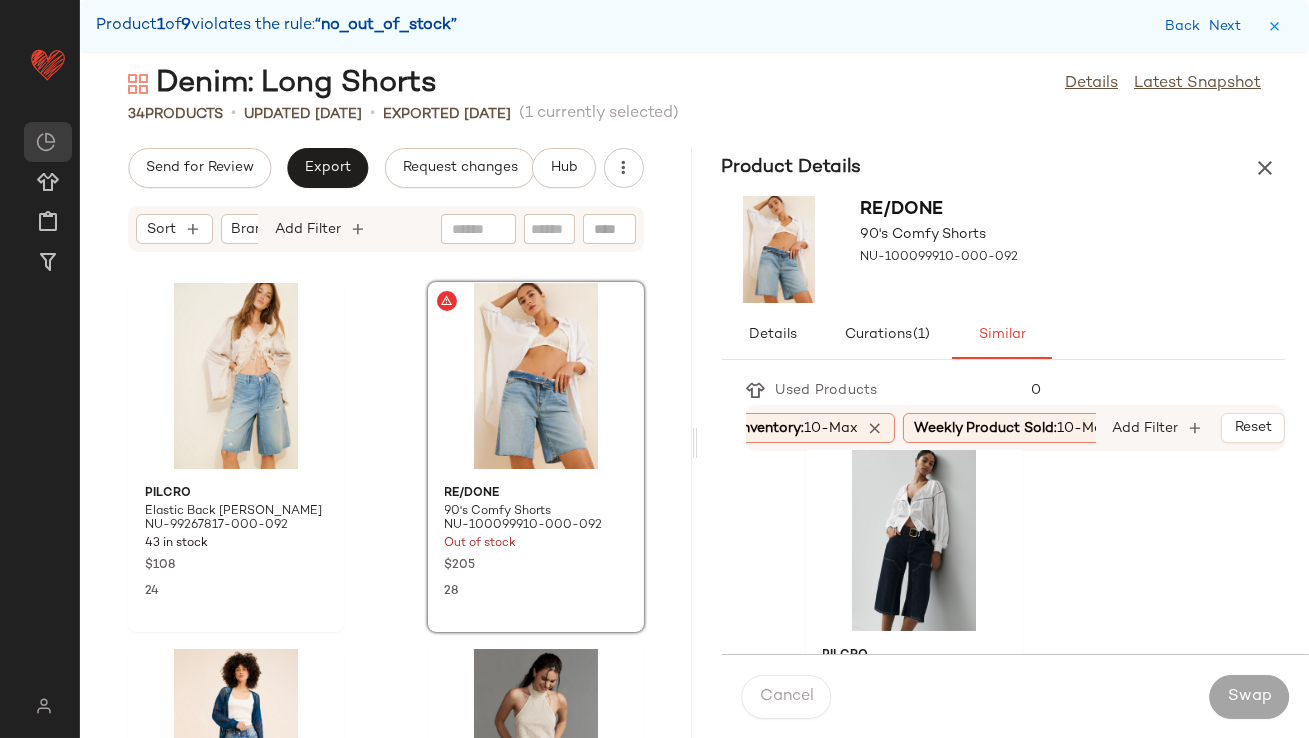 scroll, scrollTop: 388, scrollLeft: 0, axis: vertical 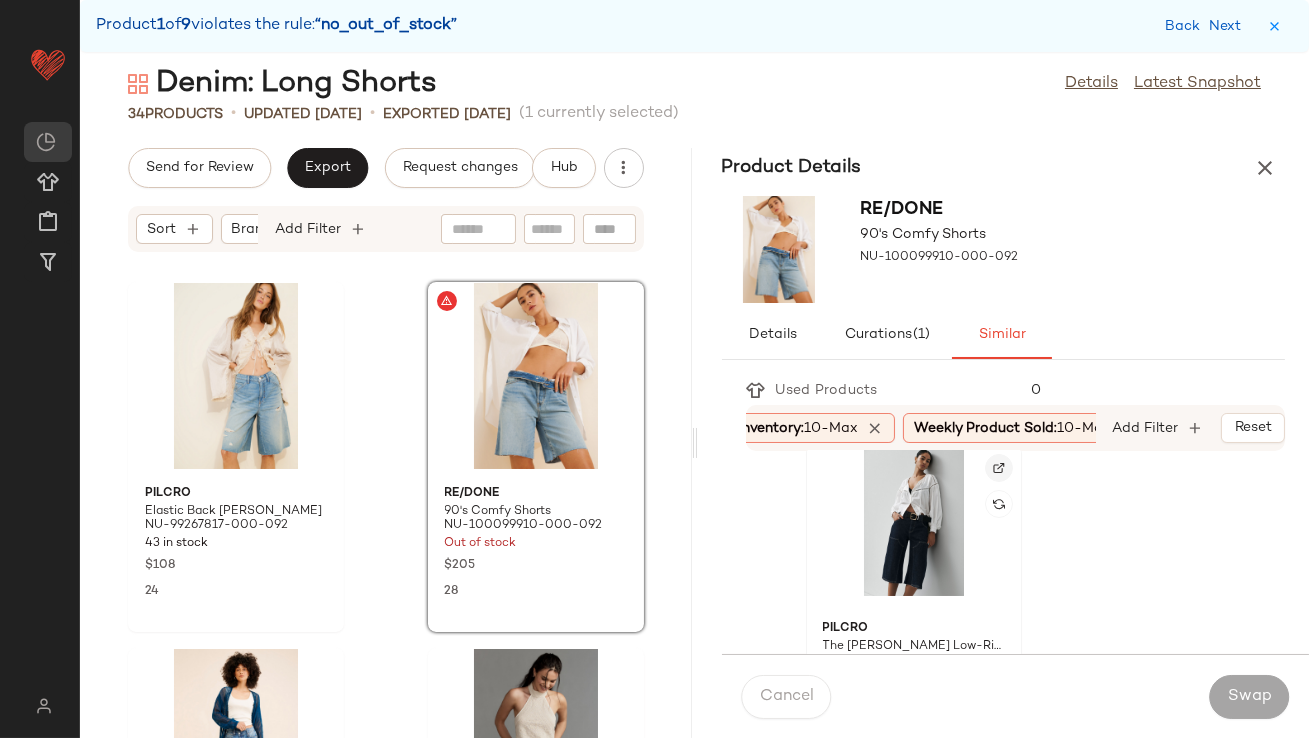 click at bounding box center (999, 468) 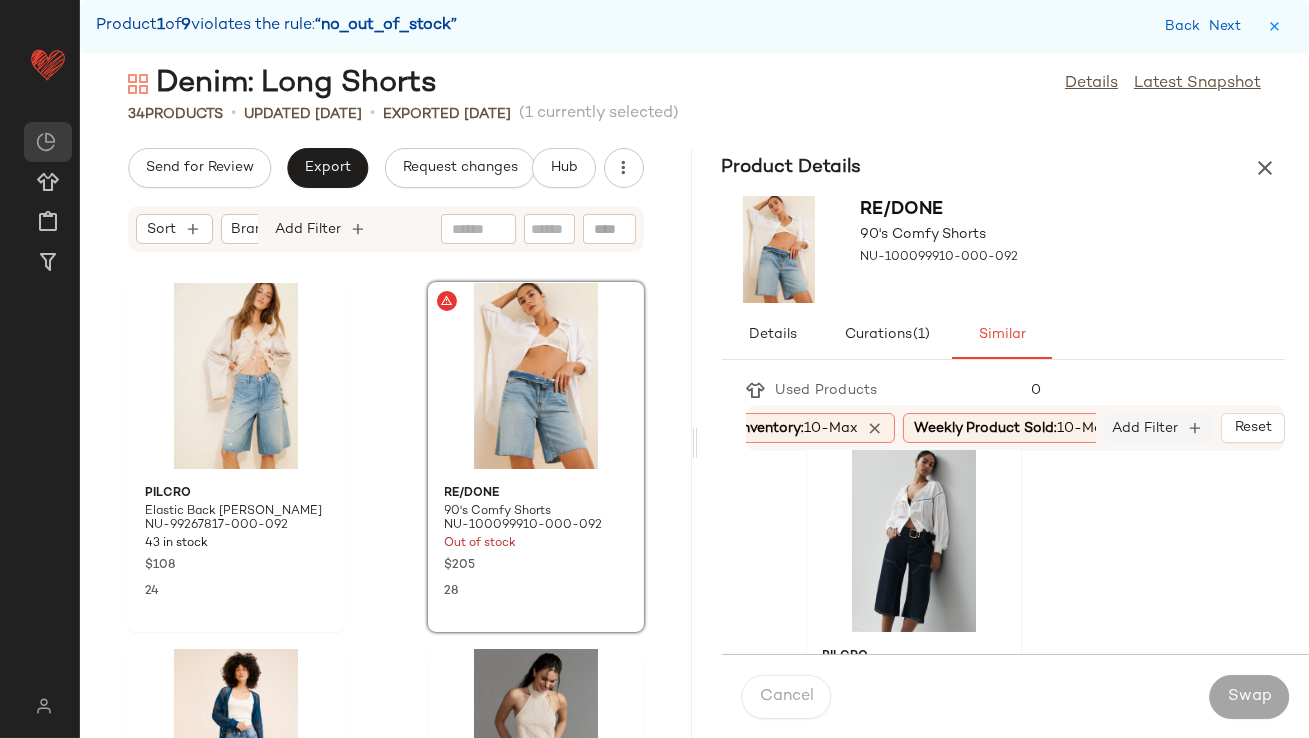 click on "Add Filter" 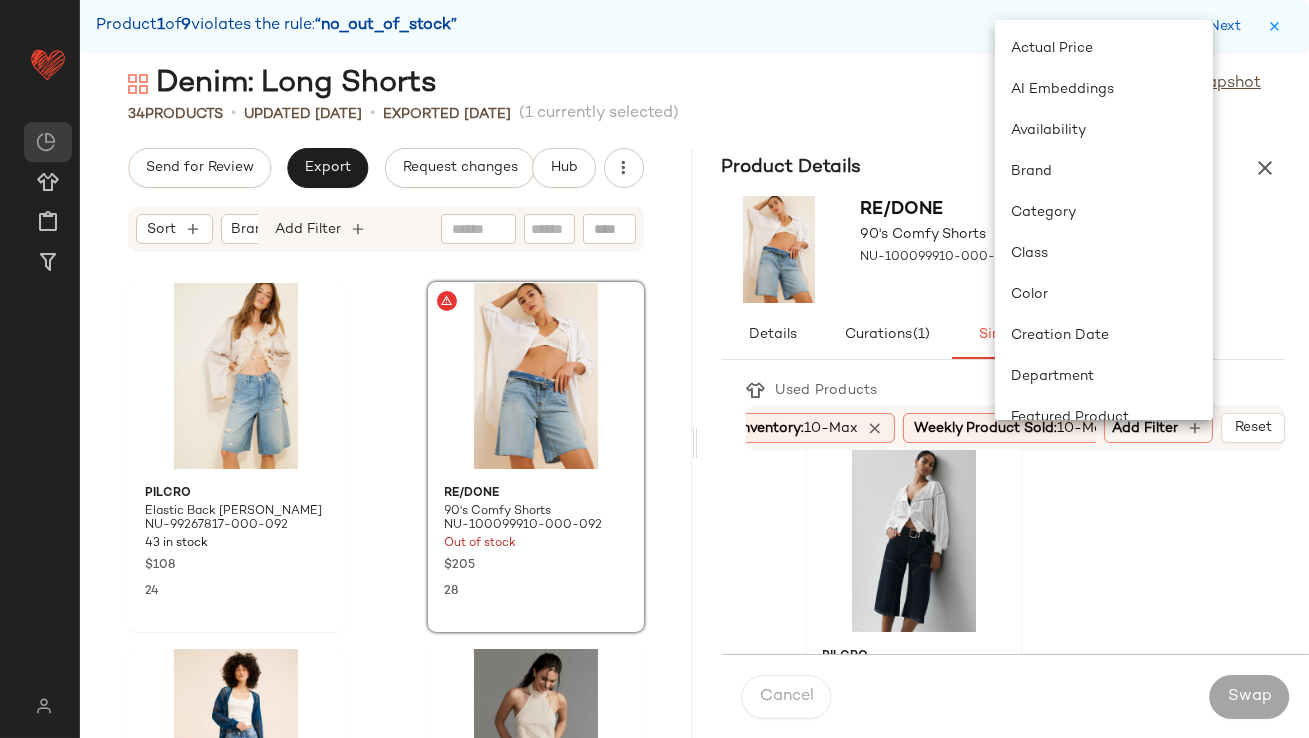 click on "Category" 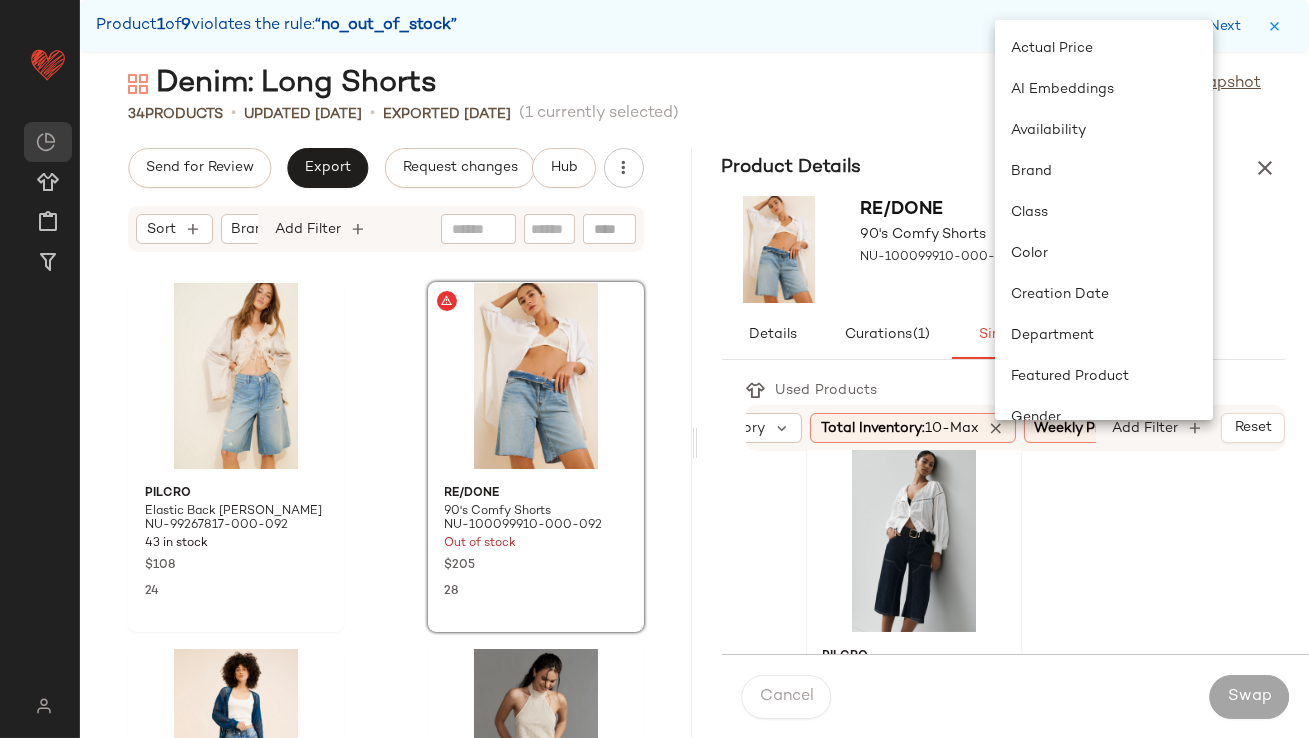 scroll, scrollTop: 0, scrollLeft: 109, axis: horizontal 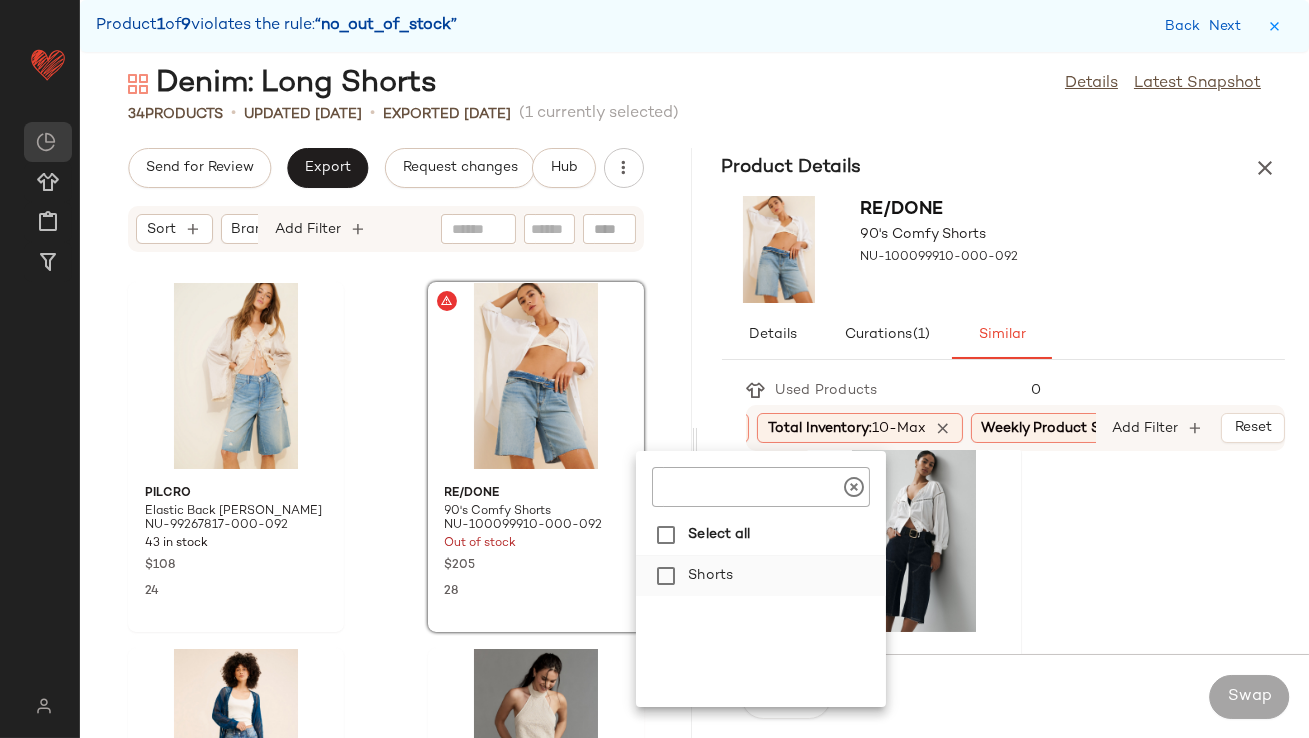click on "Shorts" at bounding box center [783, 576] 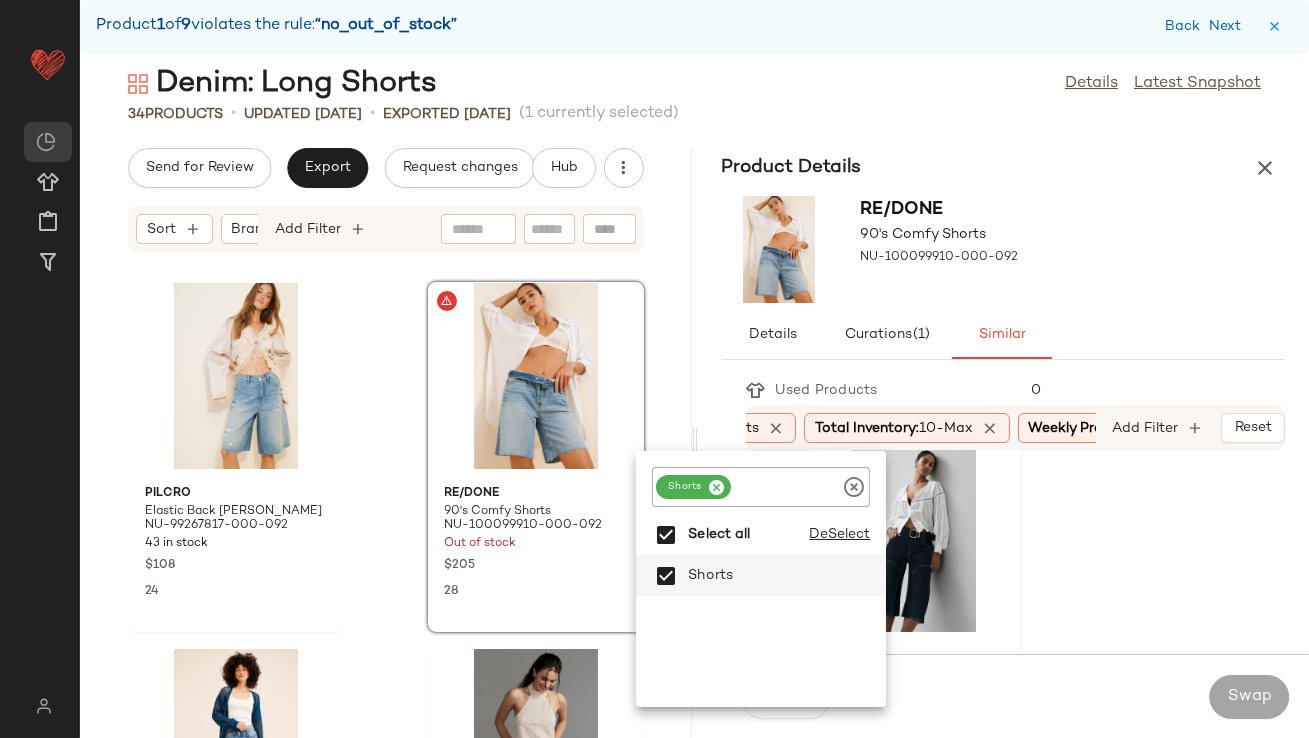 click on "Levi's 501 90's Western Two-Tone Jeans NU-98414774-000-092 120 in stock $108 28 Pilcro The Myra Low-Rise Carpenter Jeans: Cropped Barrel Edition NU-4122962690039-000-091 57 in stock $138 3 Joe's Jeans The Ryan Low Slung Baggy Jeans NU-100213248-000-092 10 in stock $248 24 Rolla's Sailor Patch Pocket Jeans NU-65917064-000-093 25 in stock $129 8 Oliver Logan Dakota Cropped Super Wide Jeans NU-101740421-000-093 15 in stock $120 20 BDG Ozzy Loose Jeans NU-94479383-000-107 27 in stock $49 7 Good American Good Skate Step Insert Outseam Jeans NU-89391833-000-093 13 in stock $179 3 Pilcro Vintage High-Rise Gem Straight-Leg Jeans NU-4122900970189-000-092 30 in stock $168 9 AGOLDE Low Slung Baggy Leg Jeans NU-88436522-000-048 37 in stock $238 15 Anthropologie The Colette Cropped Wide-Leg Pants: Denim Edition NU-4122951690016-000-091 50 in stock $148 3 Pilcro The Greer Regenerative Cotton Bubble-Hem Shirt NU-4110264840078-000-010 11 in stock $88 4 AGOLDE Low Slung Baggy Leg Jeans NU-88436522-000-091 48 in stock $238 19" 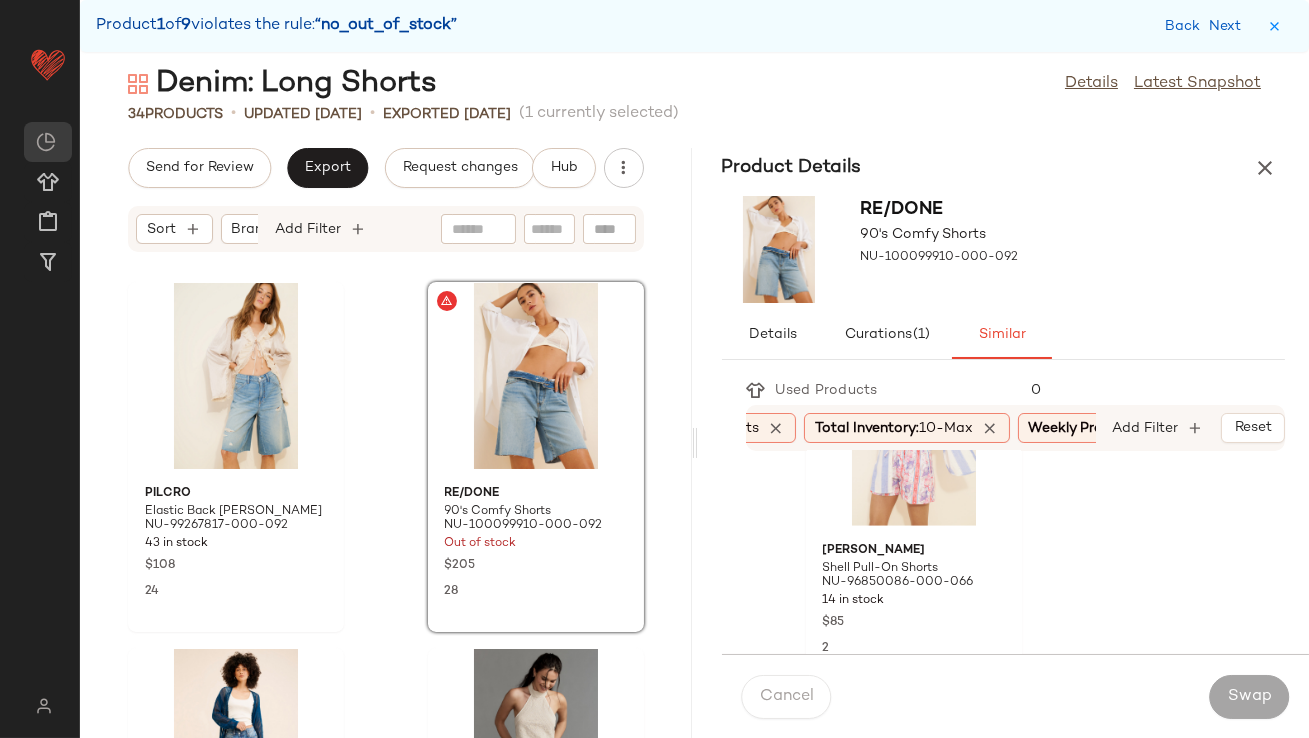 scroll, scrollTop: 3456, scrollLeft: 0, axis: vertical 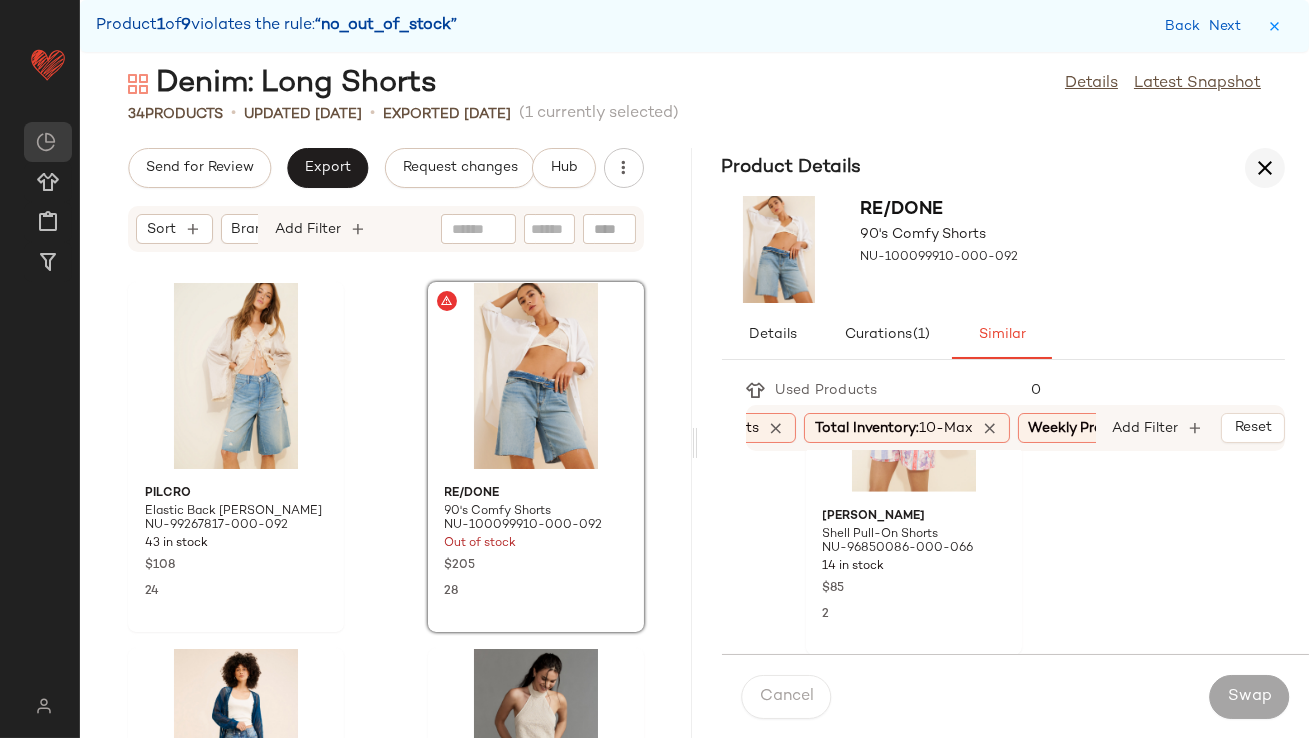 click at bounding box center (1265, 168) 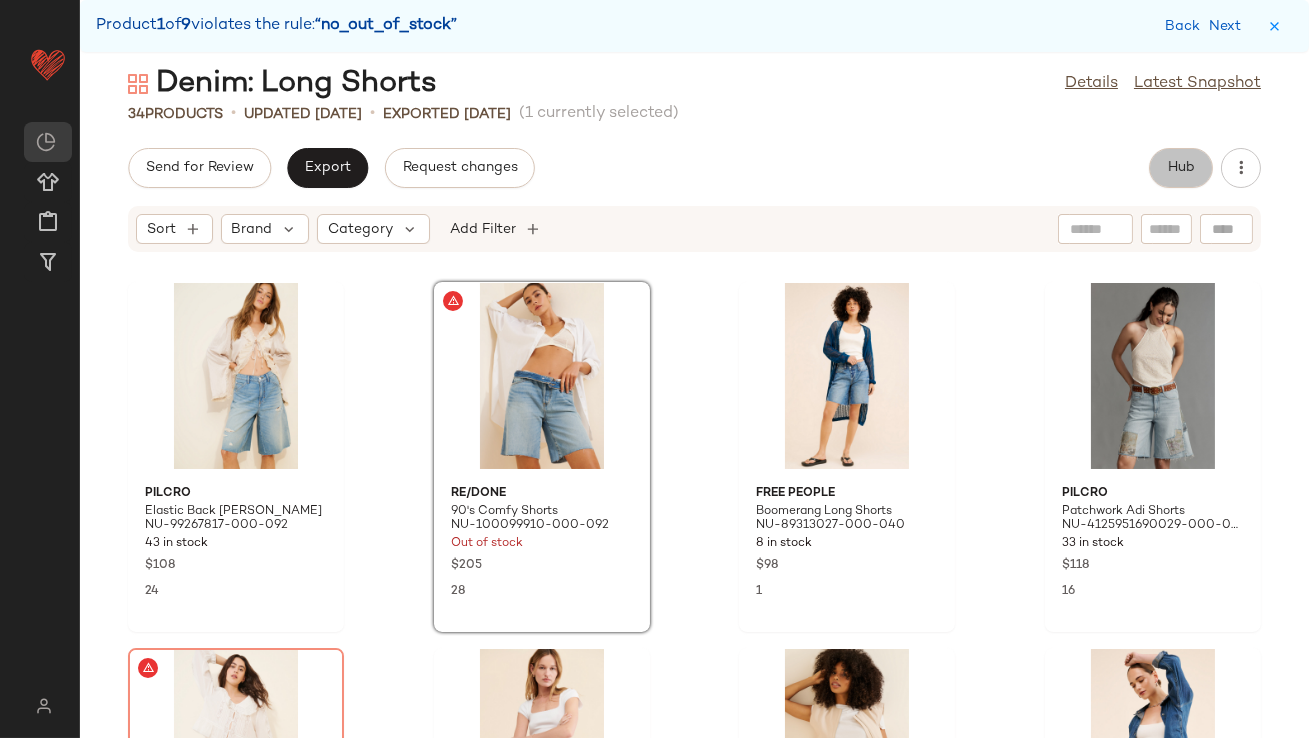 click on "Hub" at bounding box center [1181, 168] 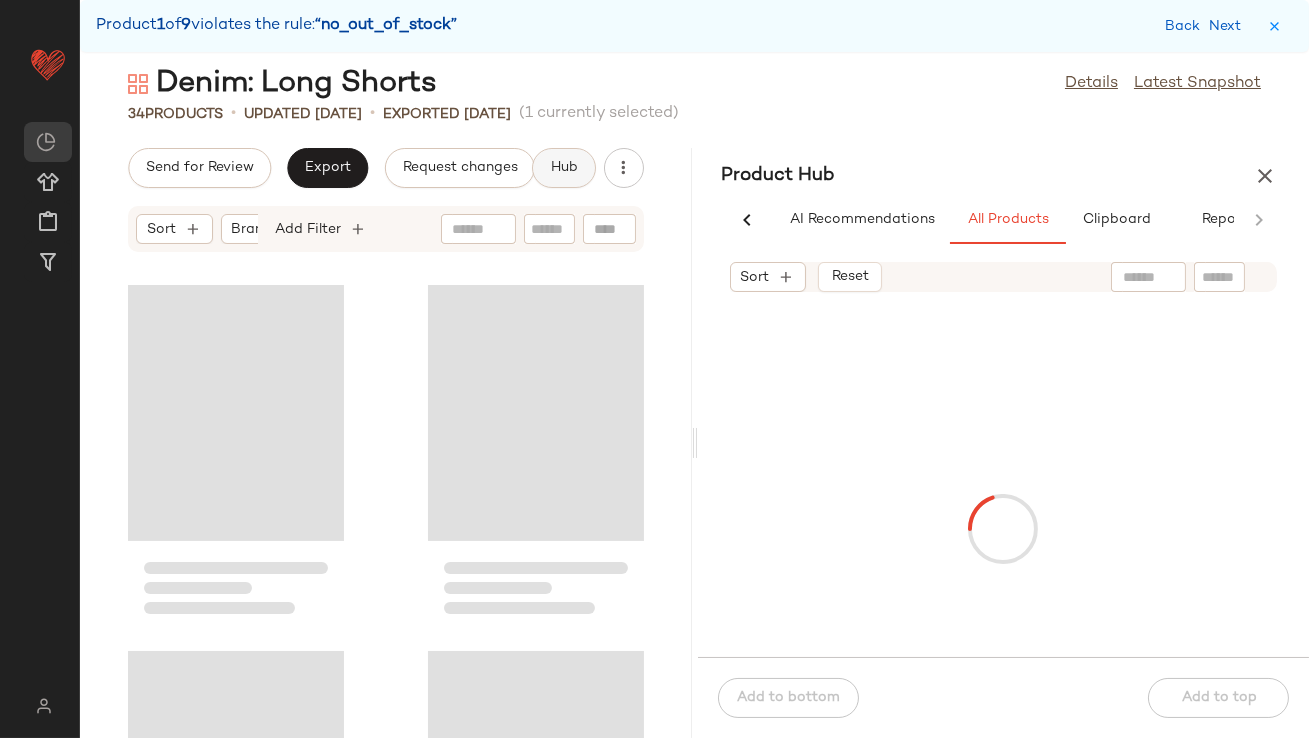 scroll, scrollTop: 0, scrollLeft: 48, axis: horizontal 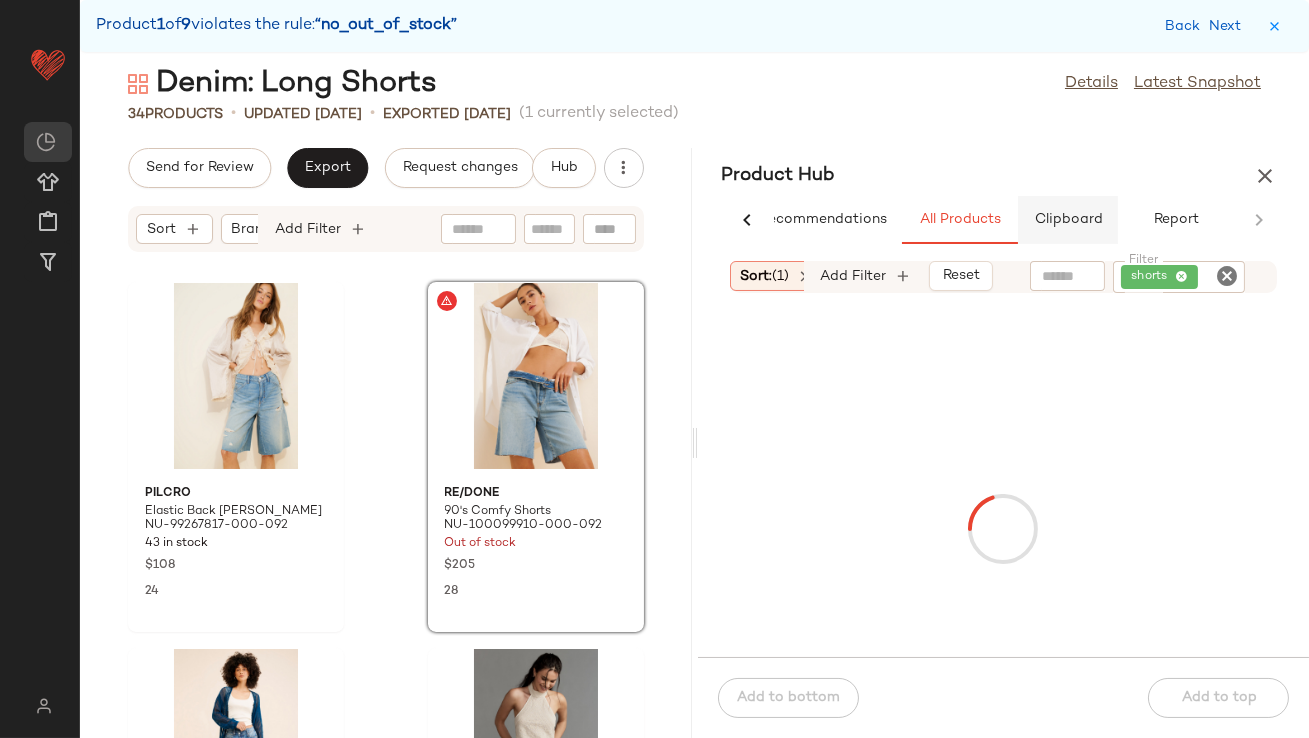 click on "Clipboard" 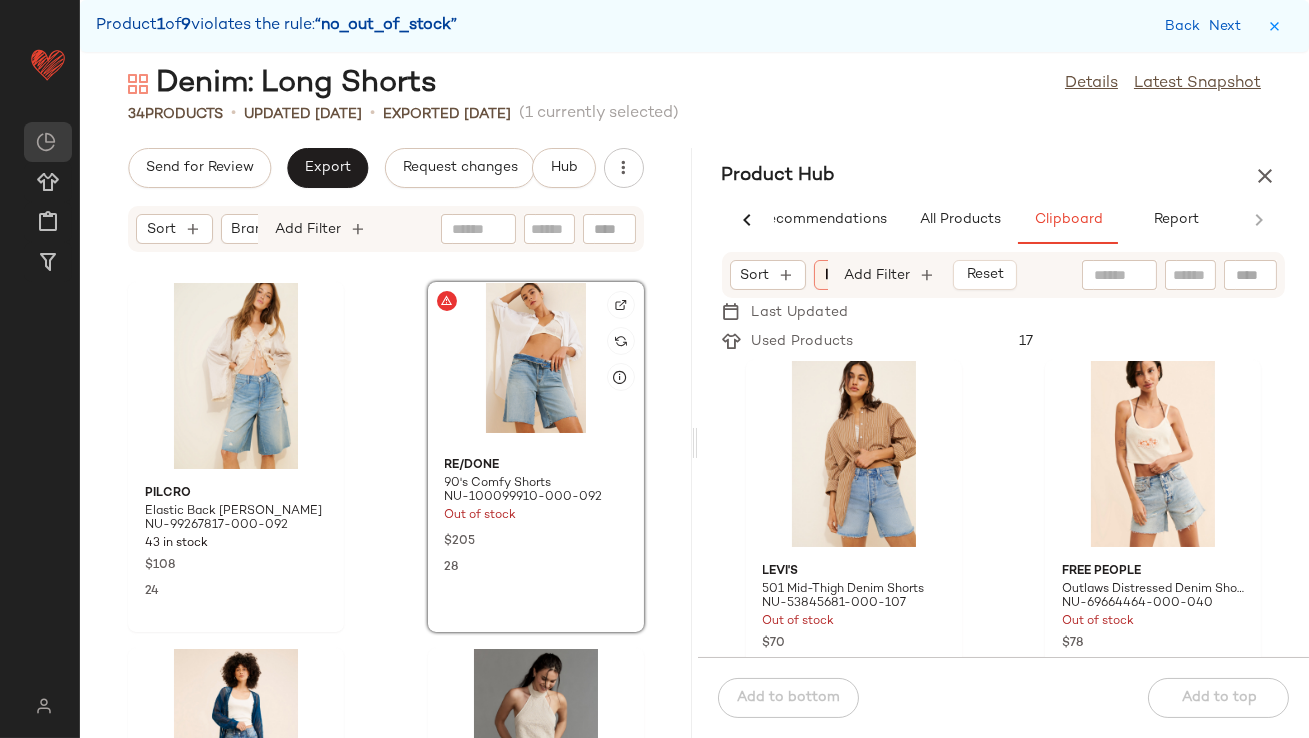 click 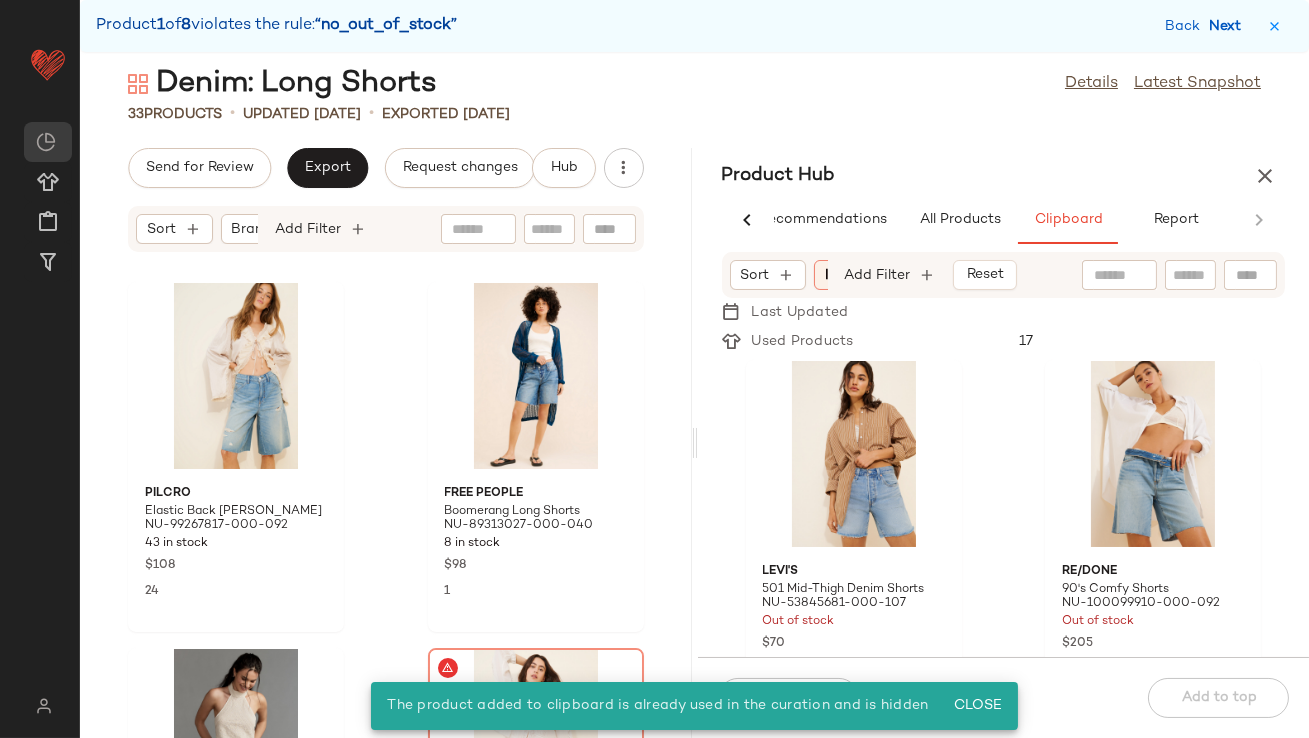 click on "Next" at bounding box center [1229, 26] 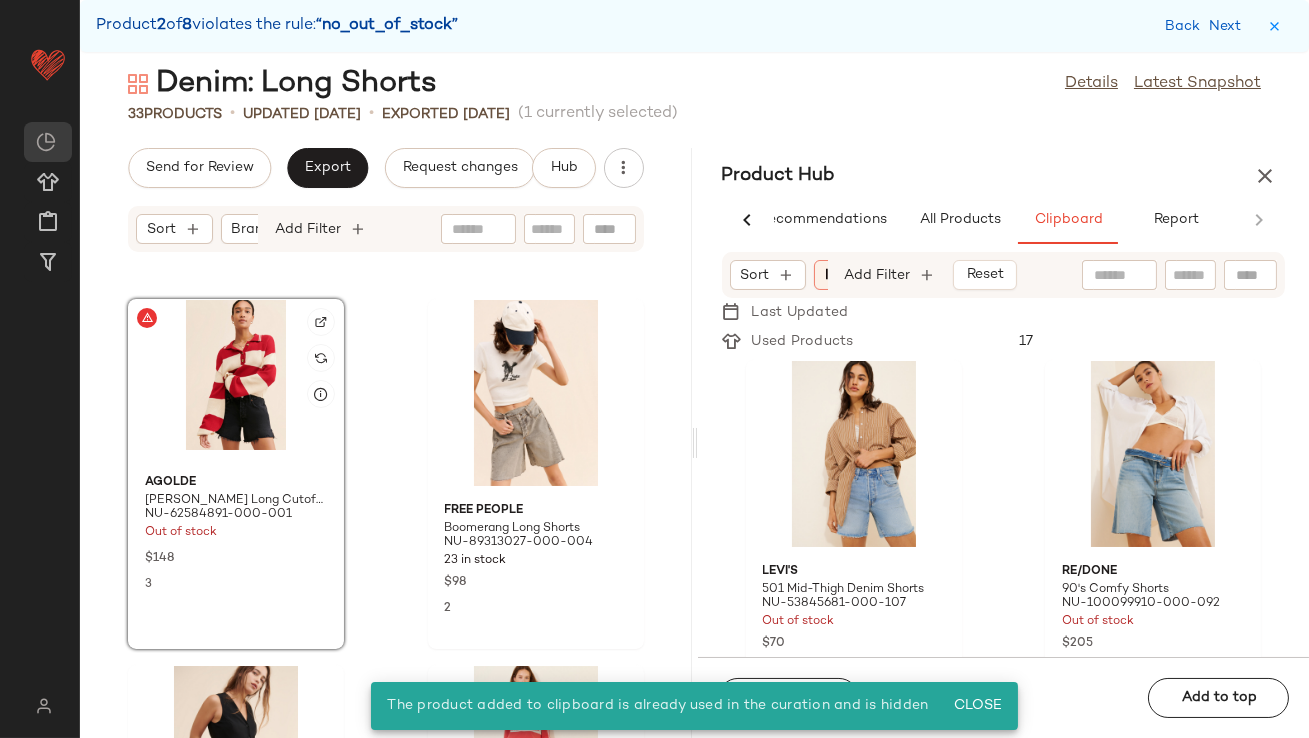 scroll, scrollTop: 2560, scrollLeft: 0, axis: vertical 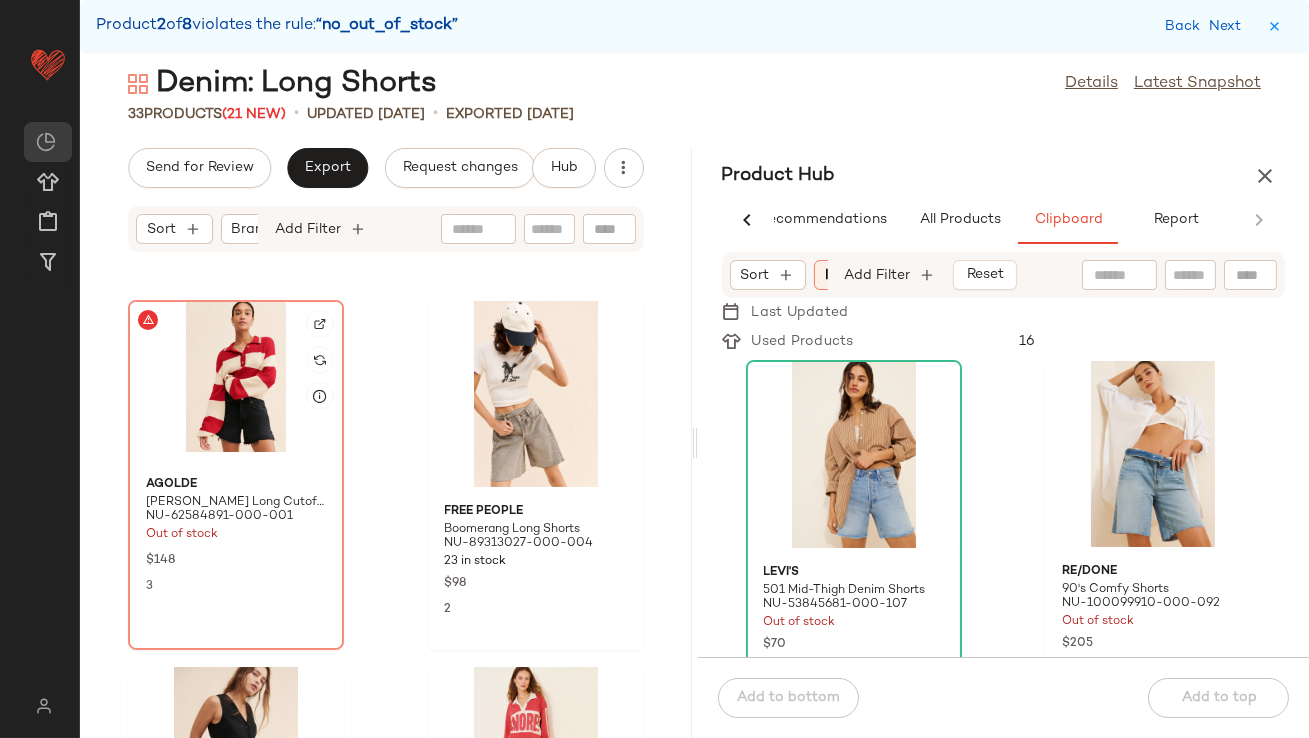 click 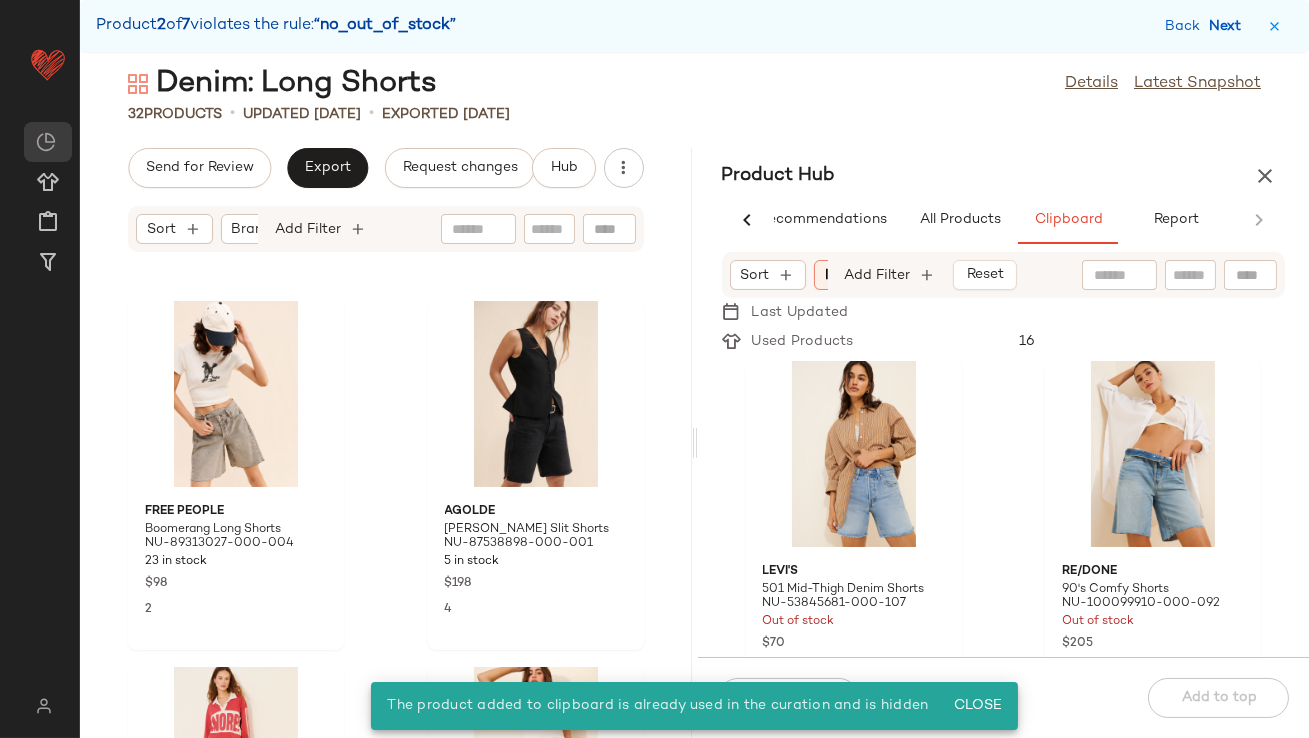 click on "Next" at bounding box center [1229, 26] 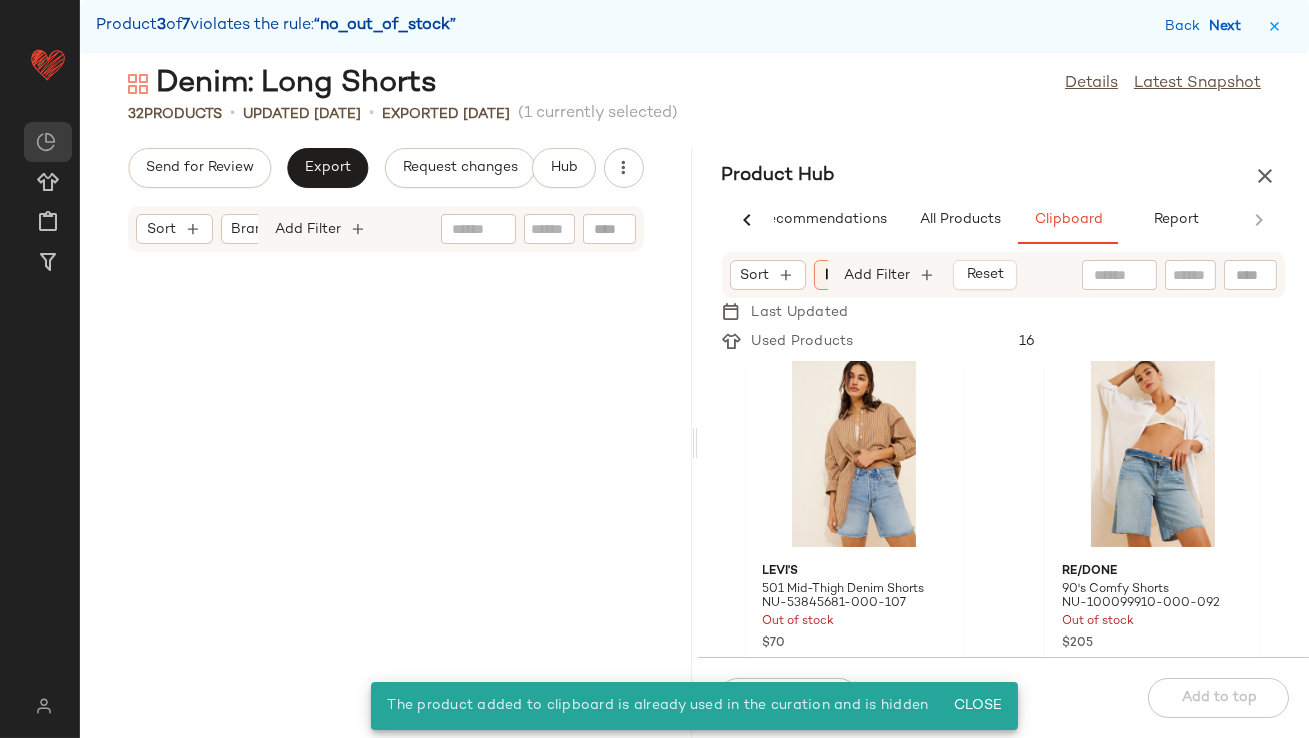 scroll, scrollTop: 3660, scrollLeft: 0, axis: vertical 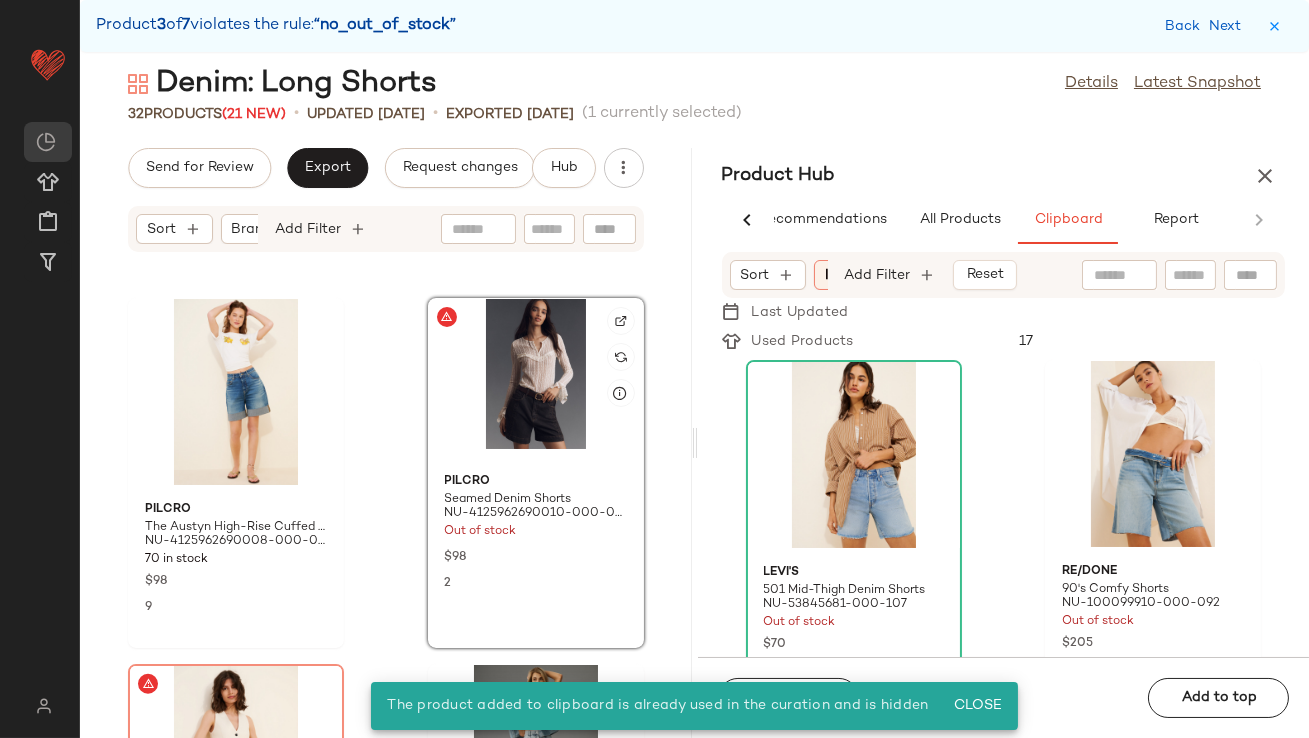 click 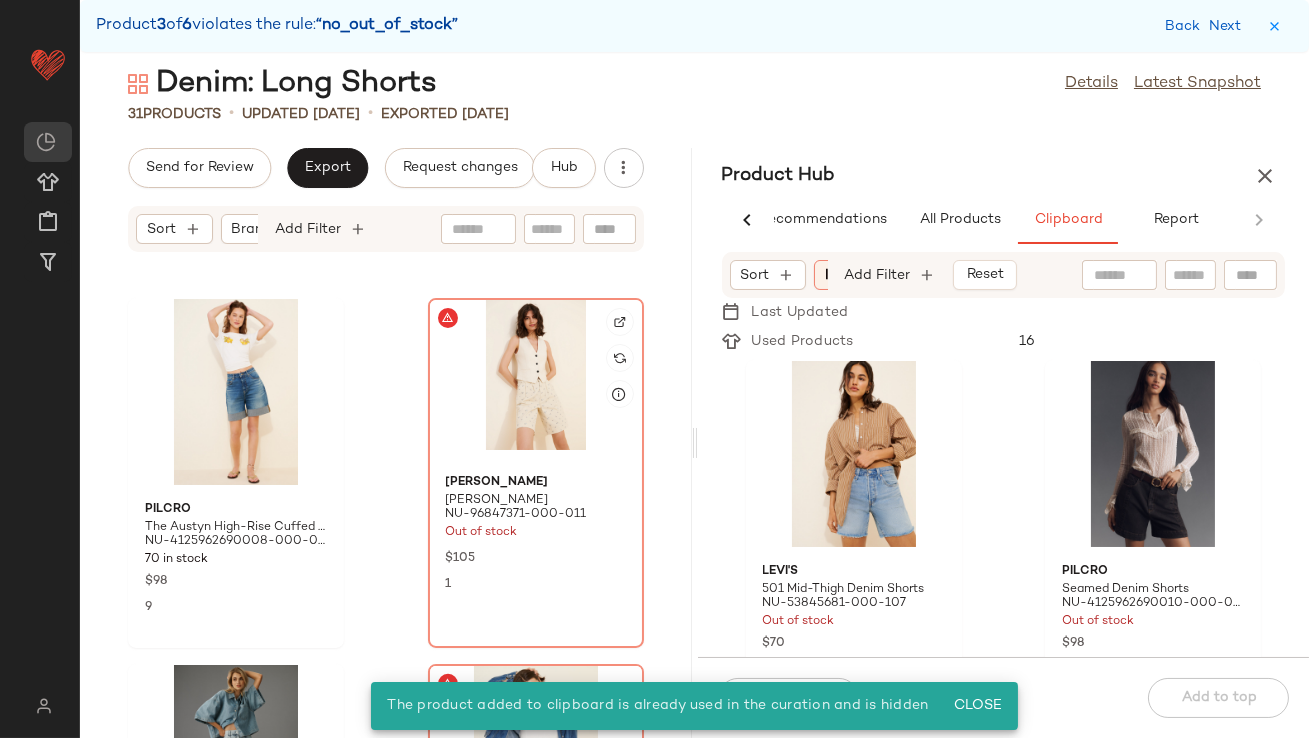 scroll, scrollTop: 3657, scrollLeft: 0, axis: vertical 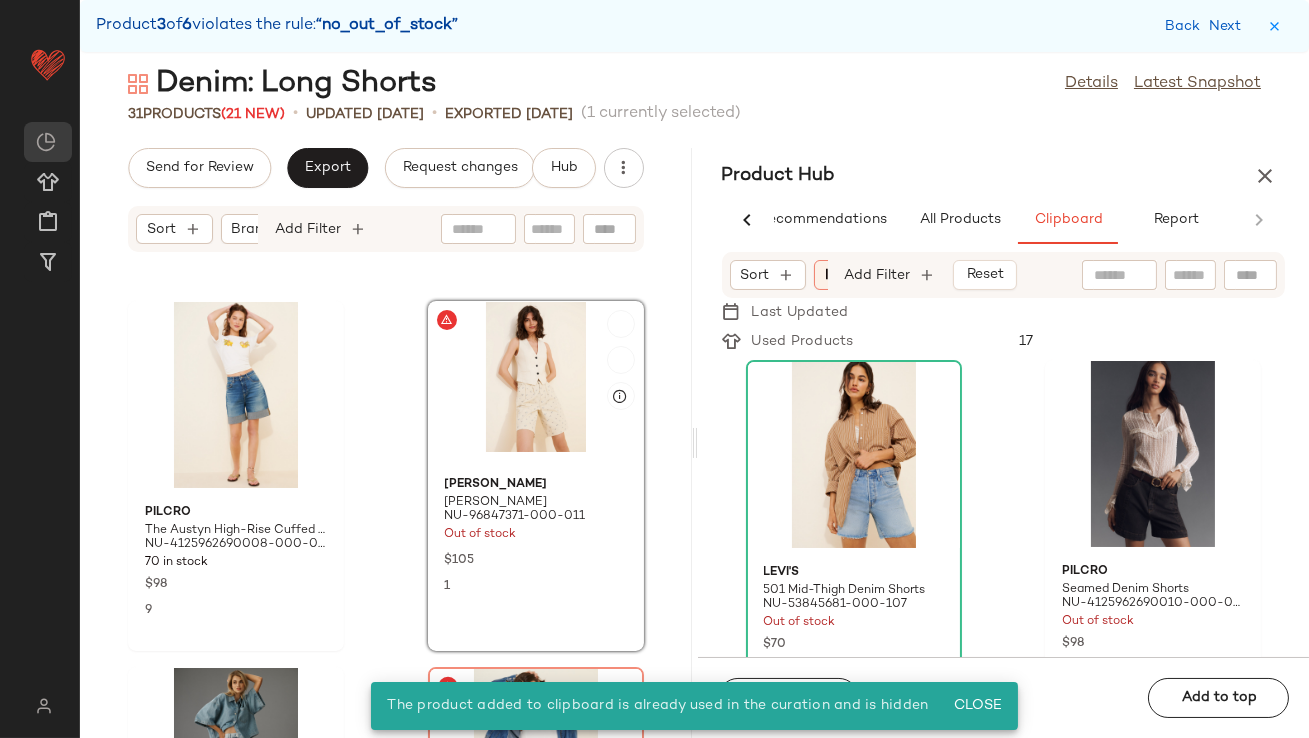 click 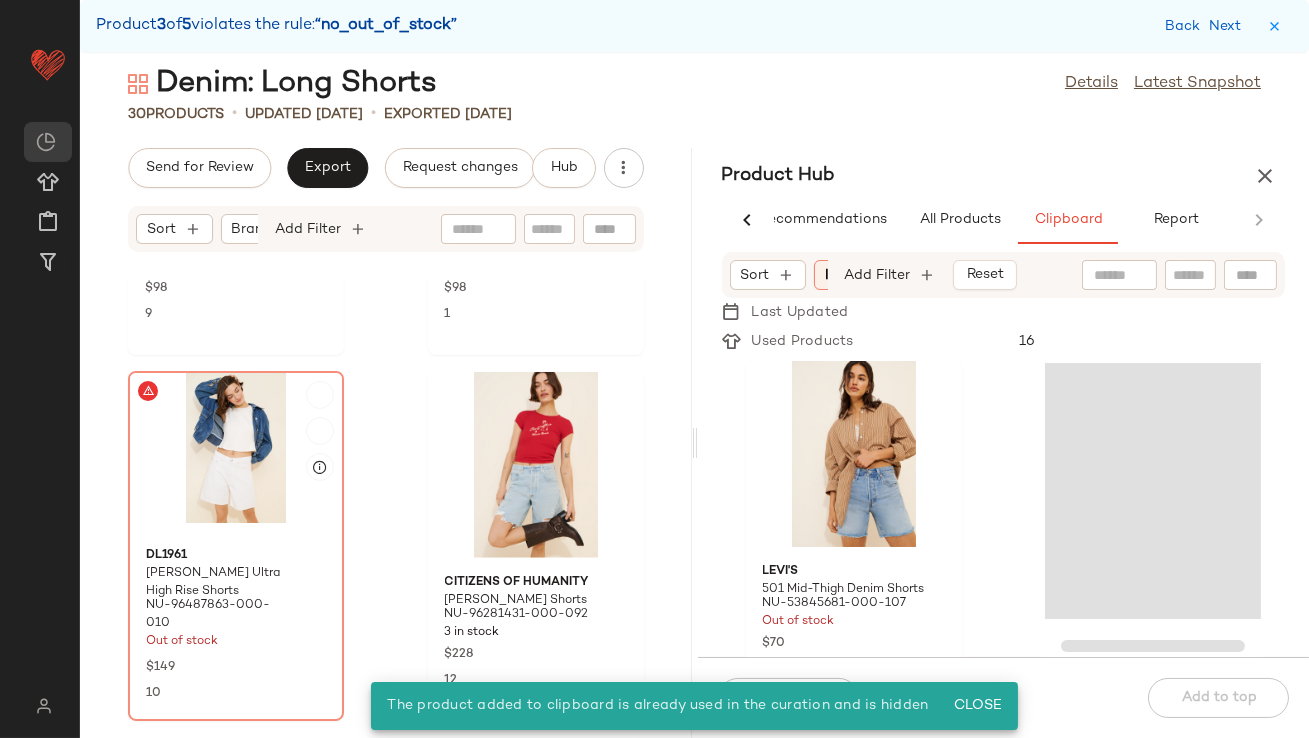 scroll, scrollTop: 4000, scrollLeft: 0, axis: vertical 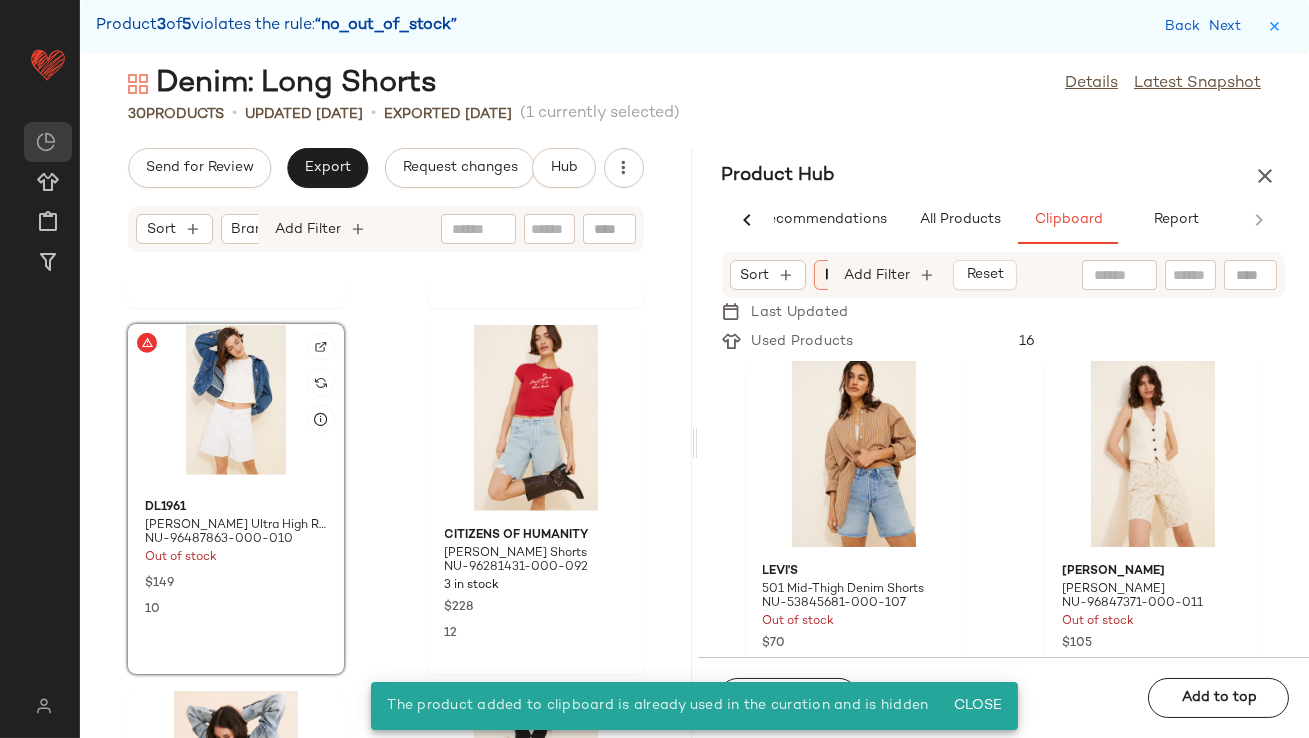 click 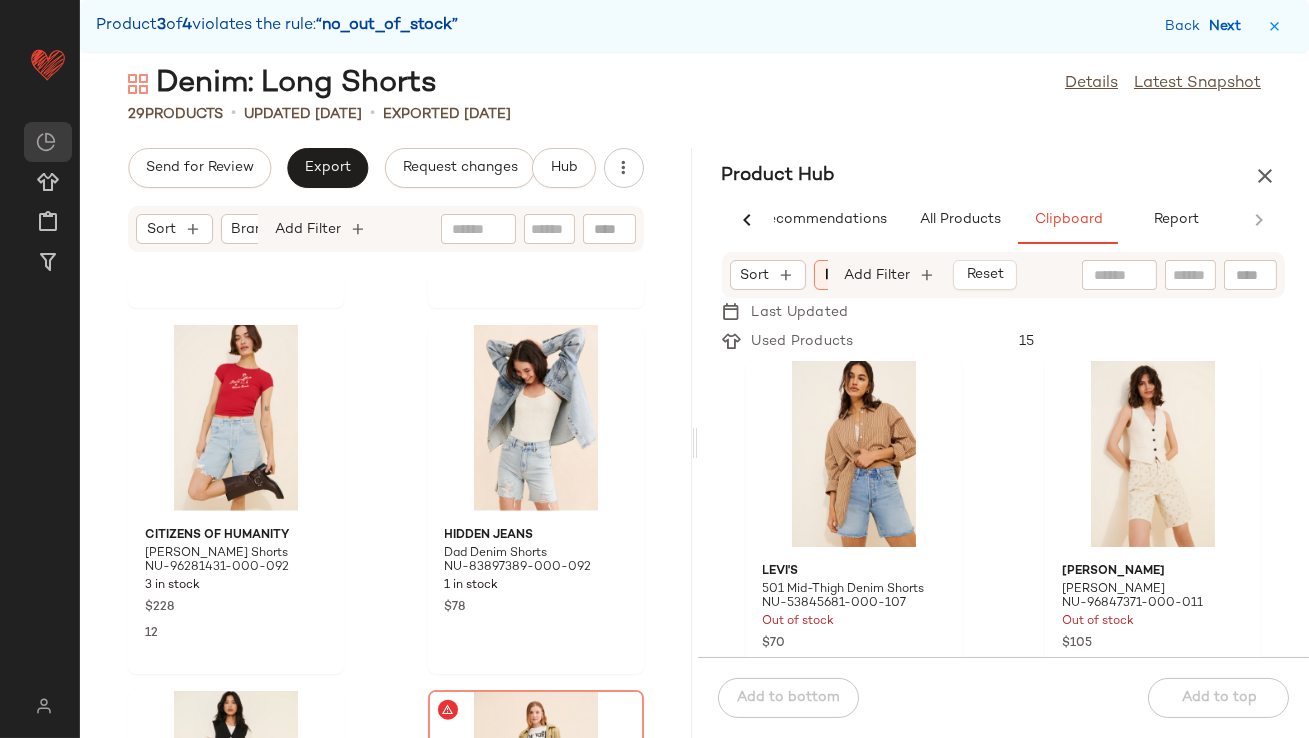 click on "Next" at bounding box center (1229, 26) 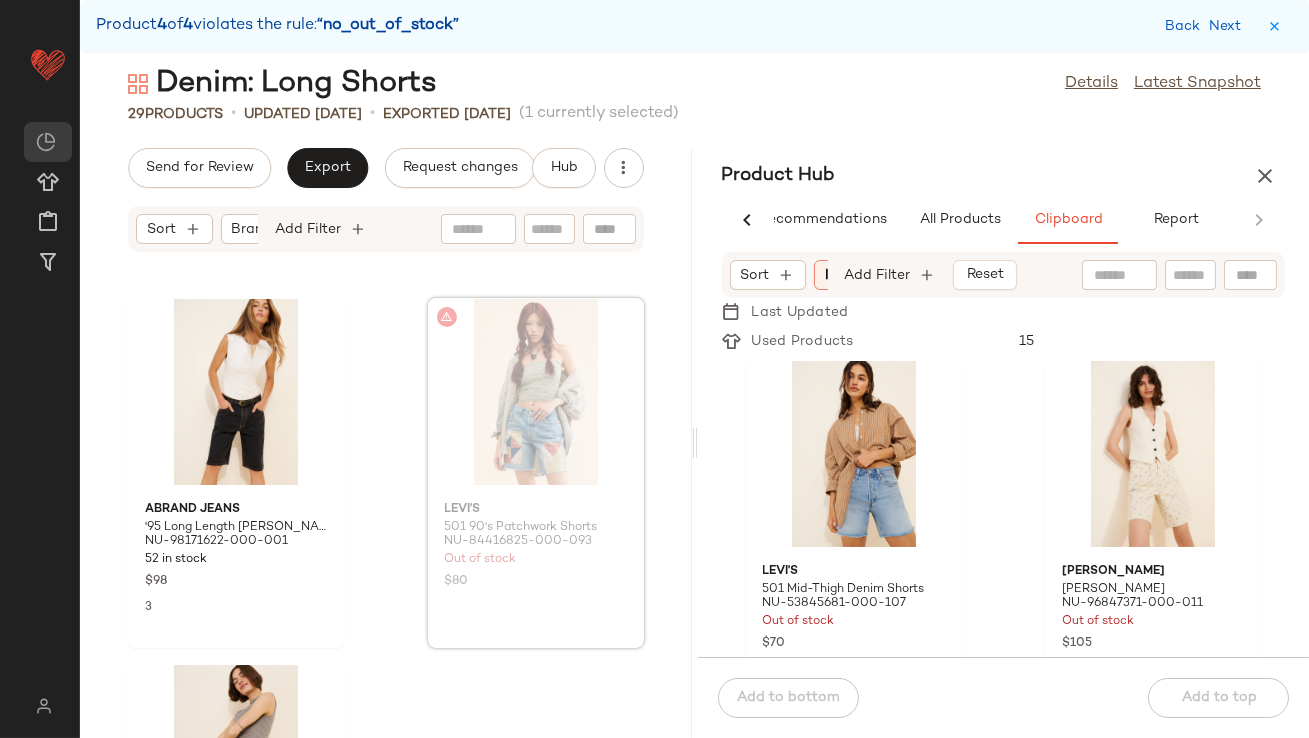 scroll, scrollTop: 4756, scrollLeft: 0, axis: vertical 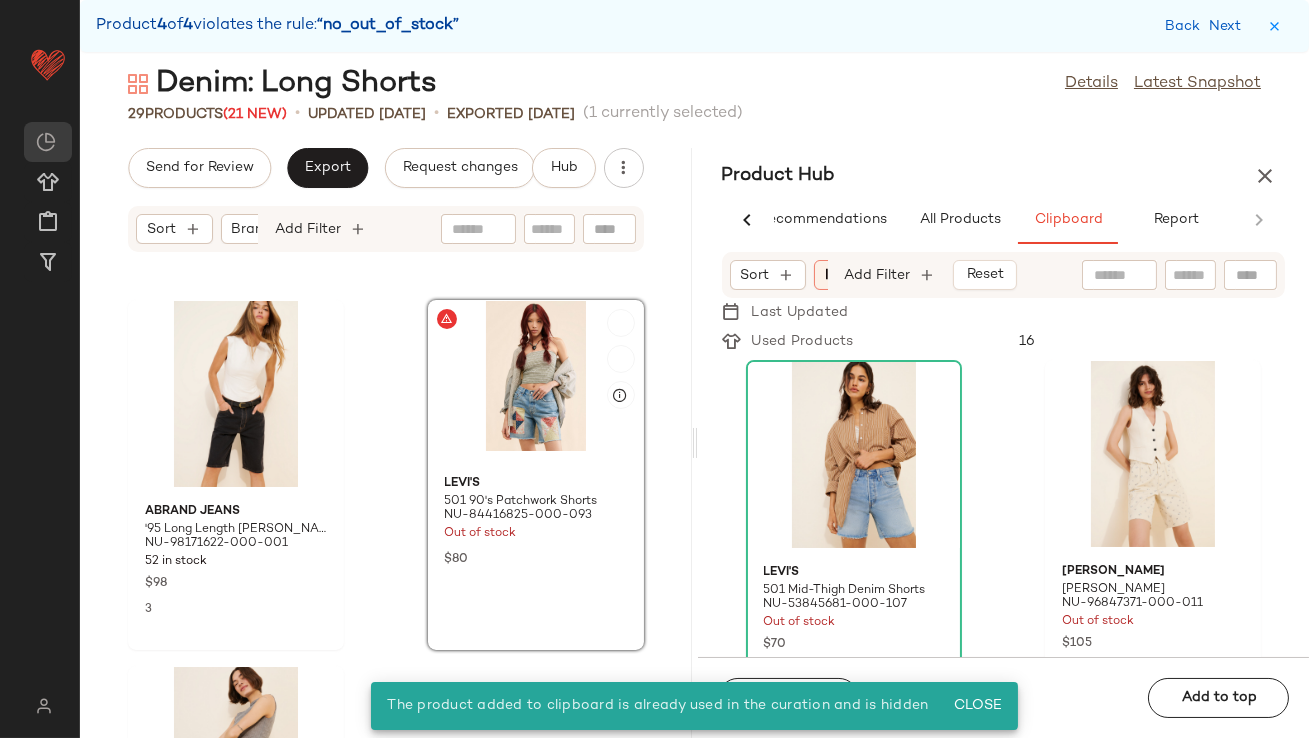 click 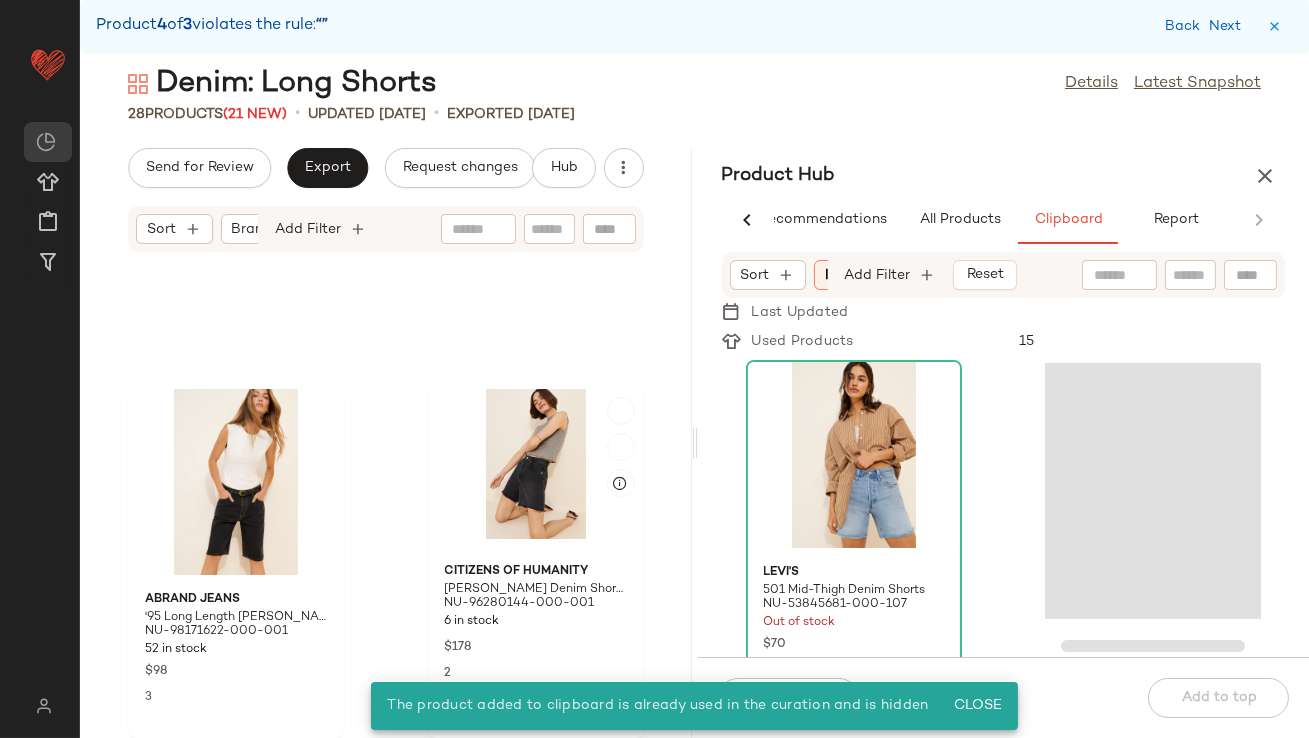 scroll, scrollTop: 4668, scrollLeft: 0, axis: vertical 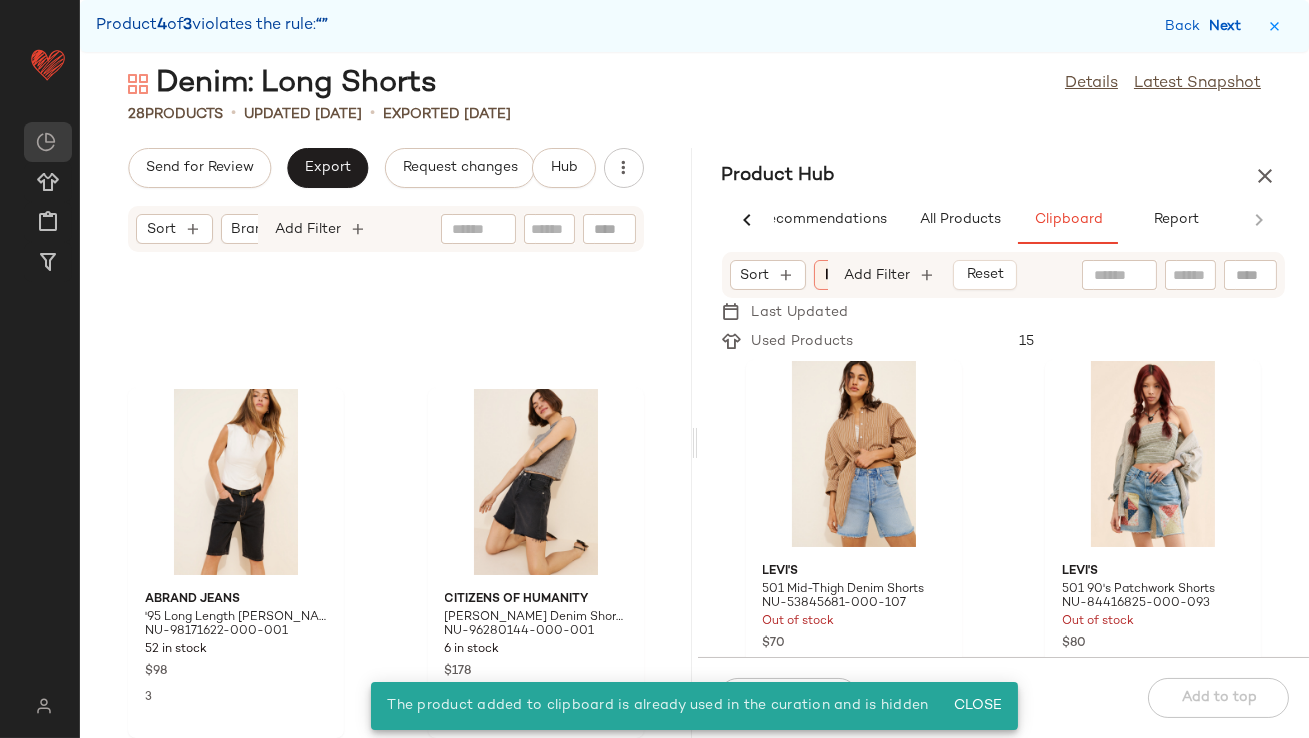 click on "Next" at bounding box center [1229, 26] 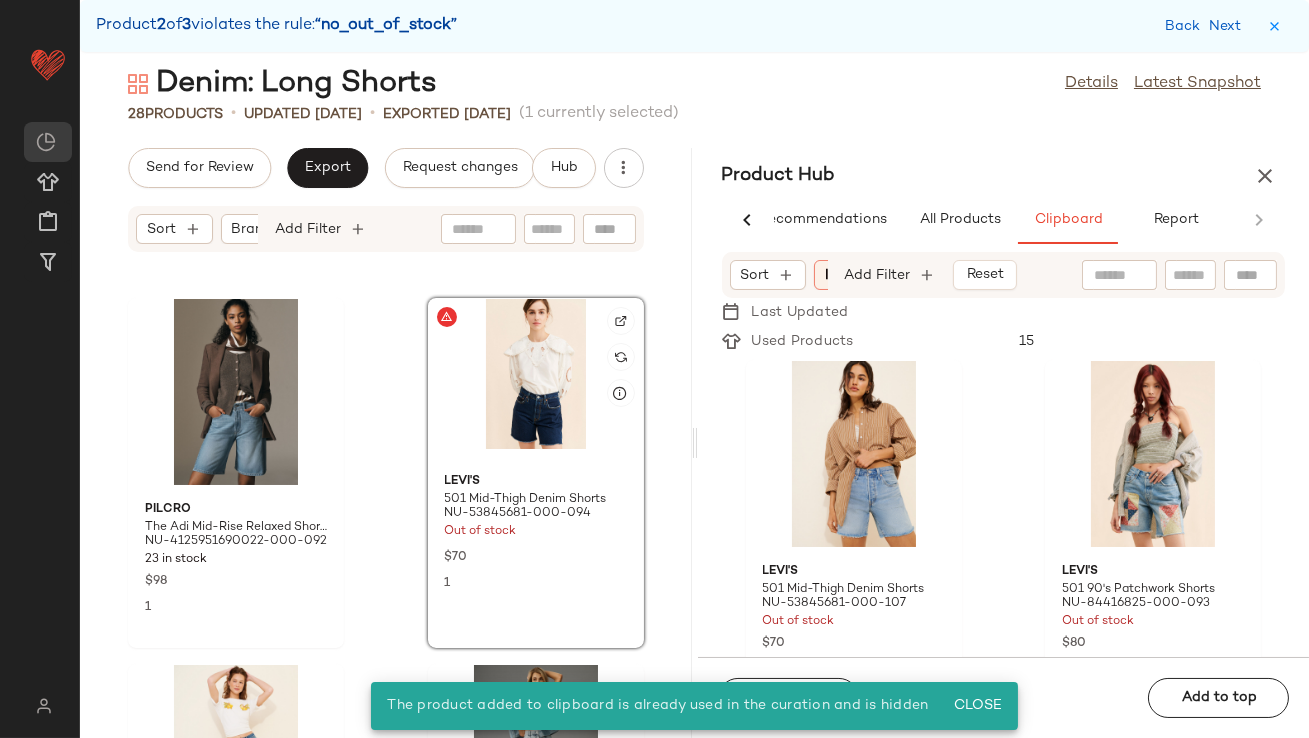click 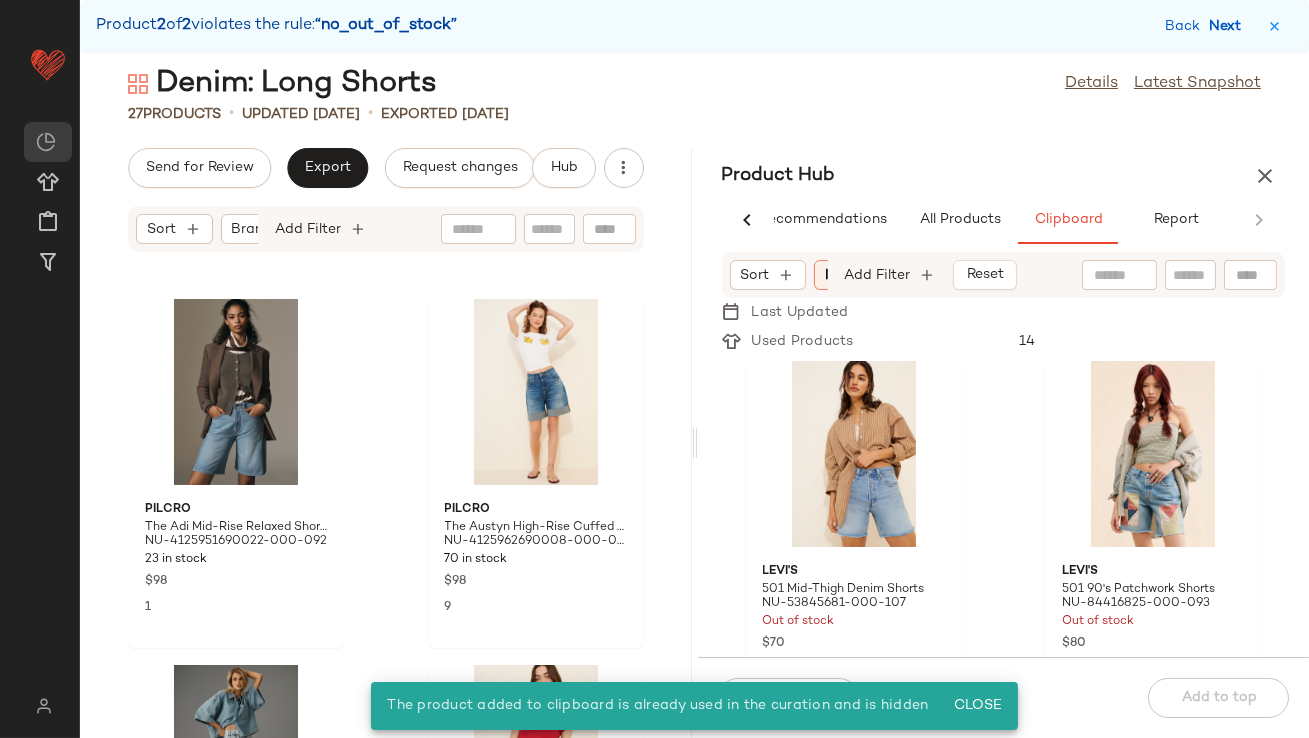 click on "Next" at bounding box center (1229, 26) 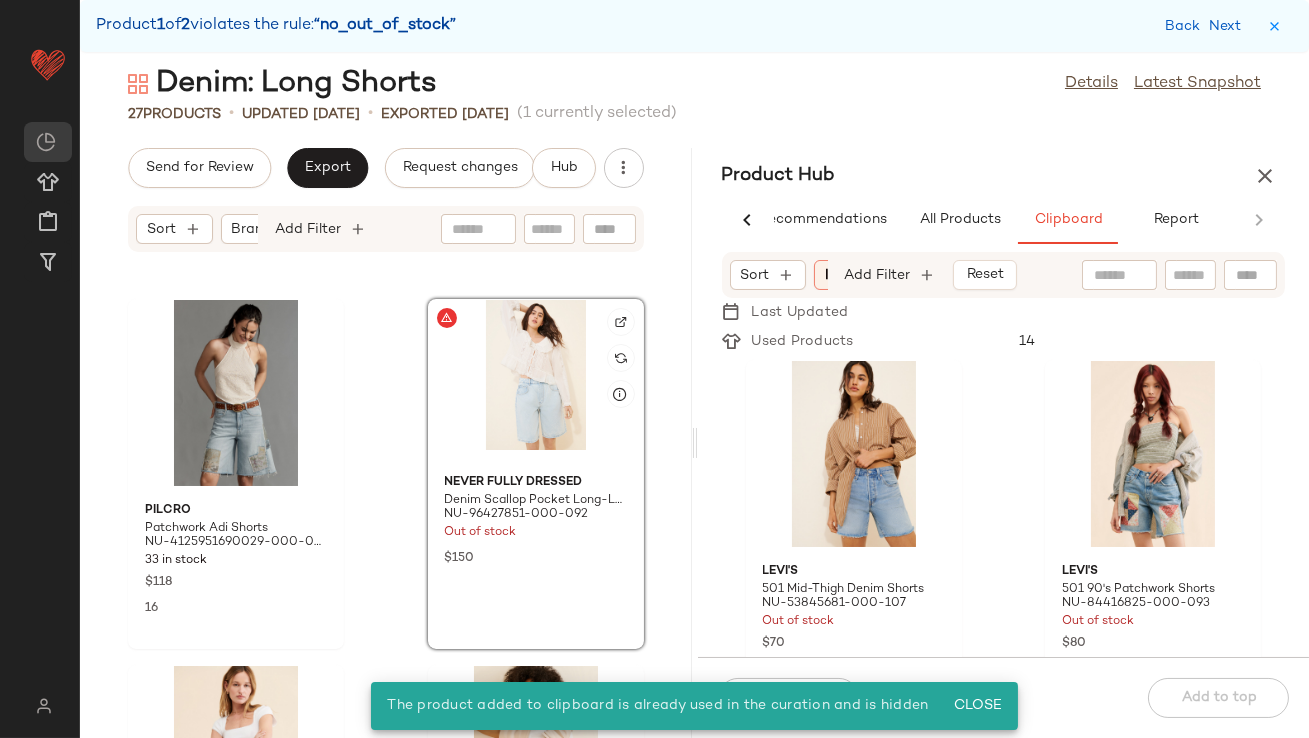 scroll, scrollTop: 364, scrollLeft: 0, axis: vertical 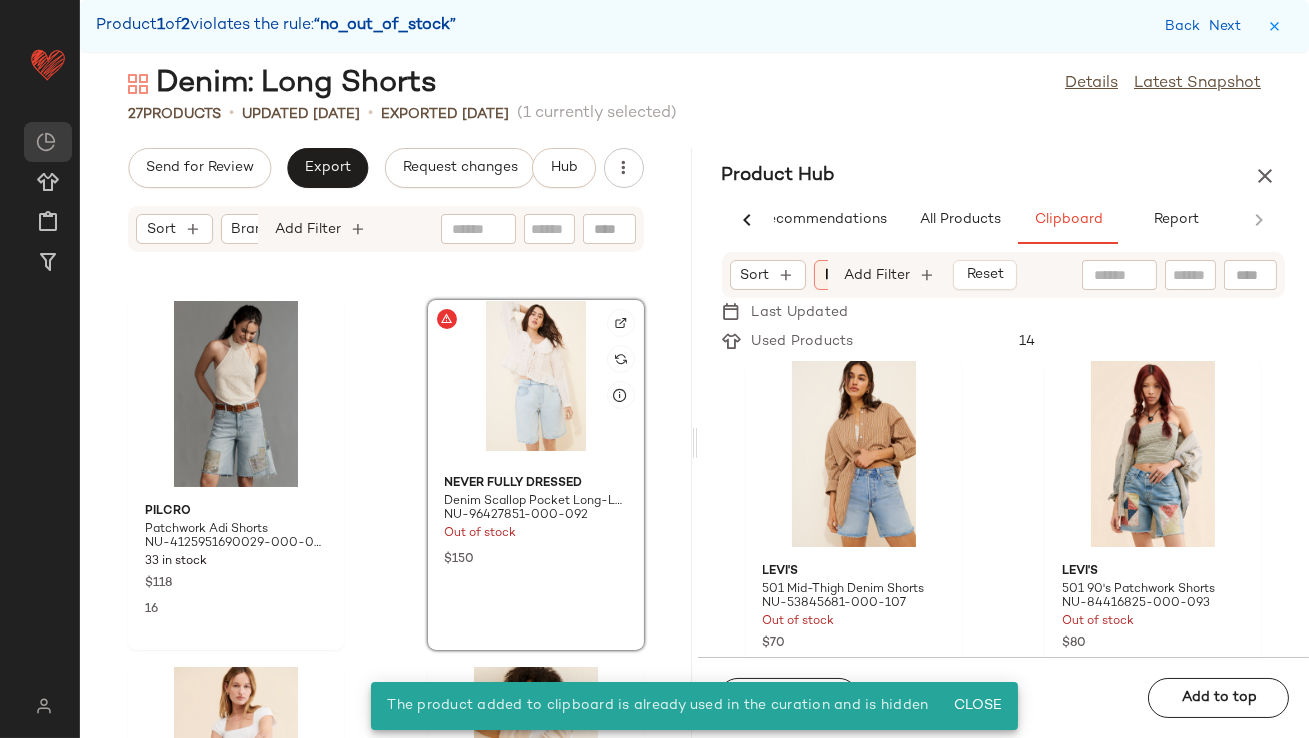 click 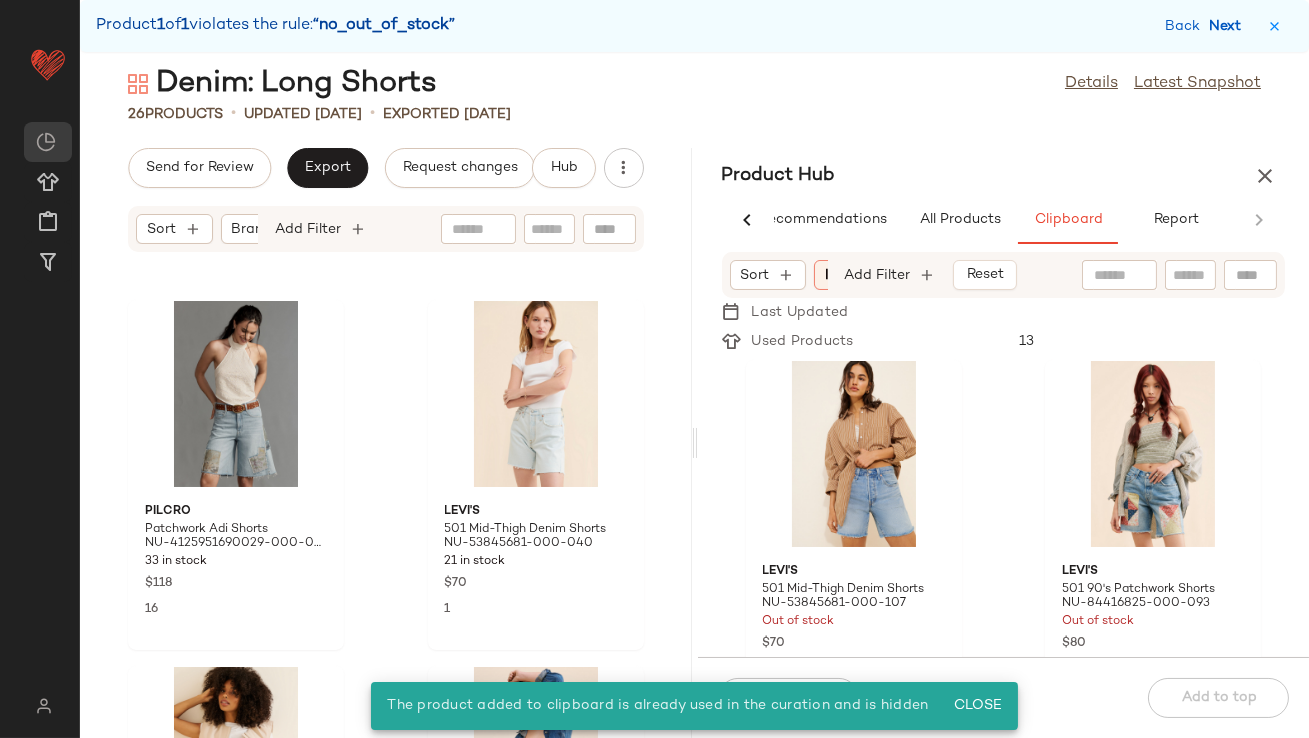 click on "Next" at bounding box center (1229, 26) 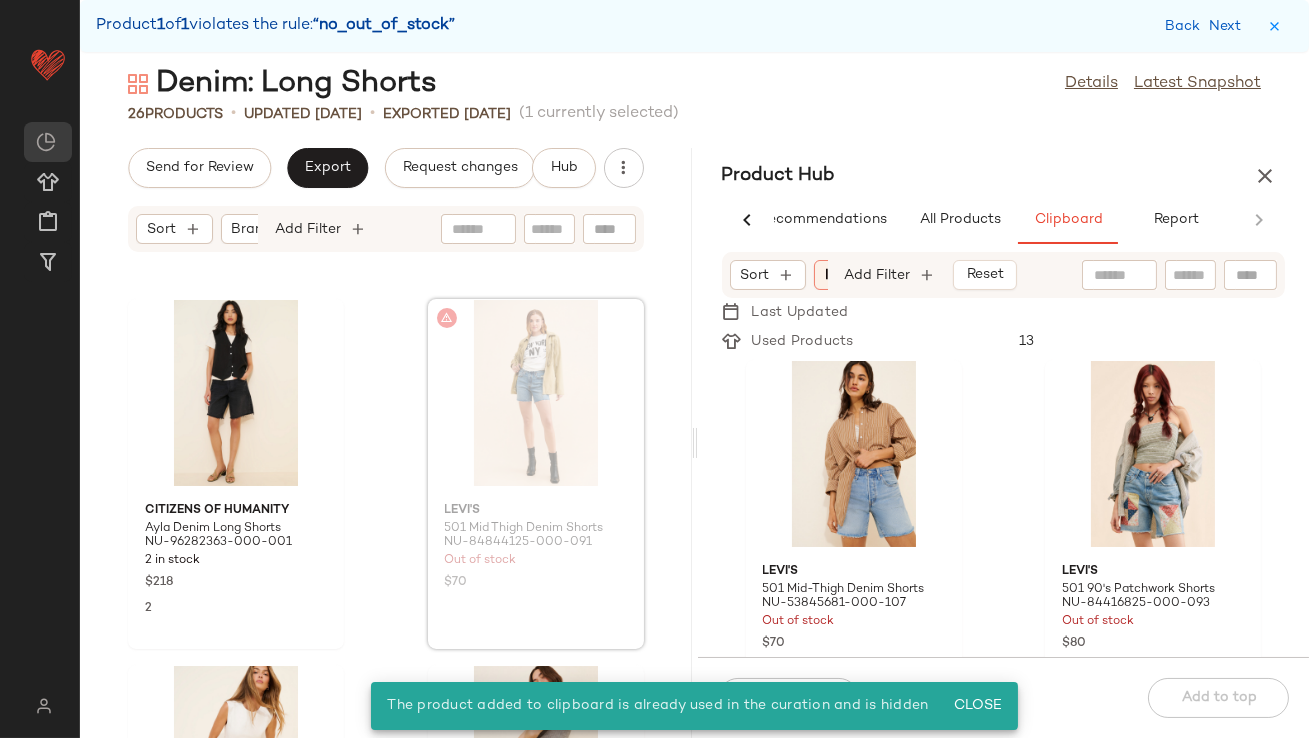scroll, scrollTop: 4022, scrollLeft: 0, axis: vertical 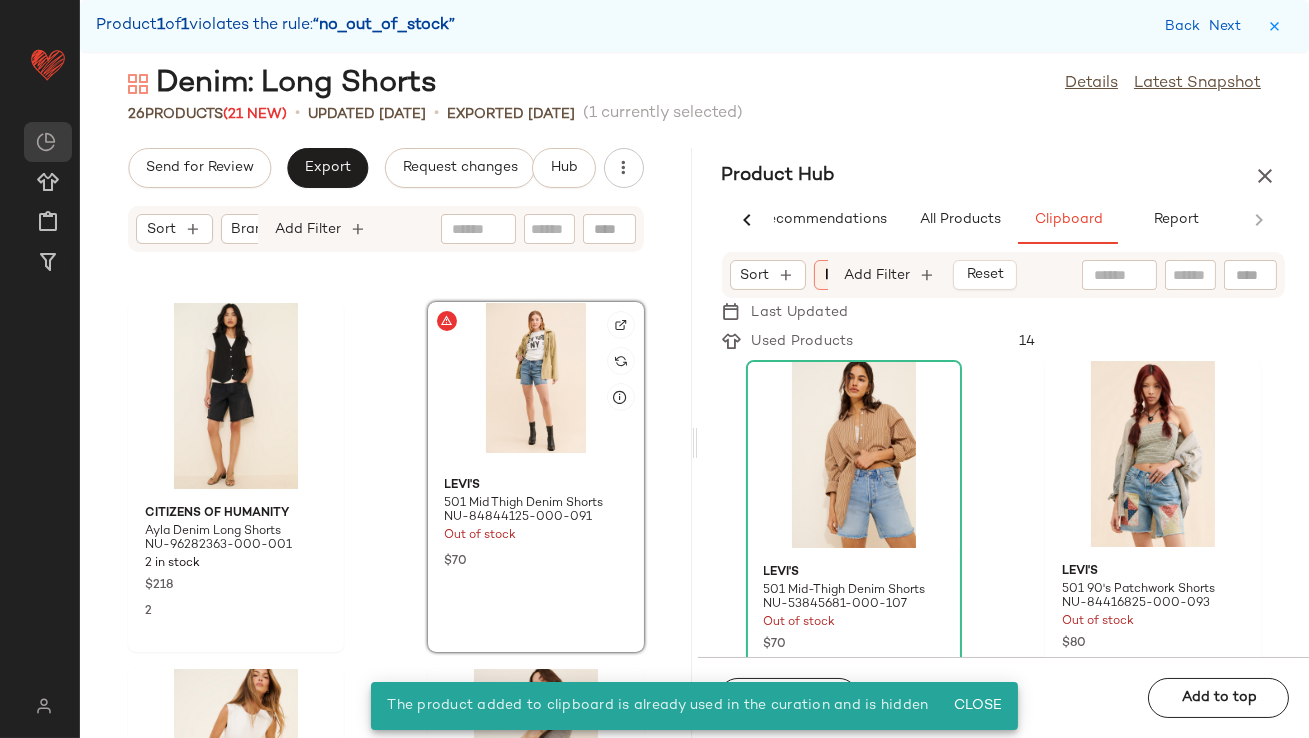 click 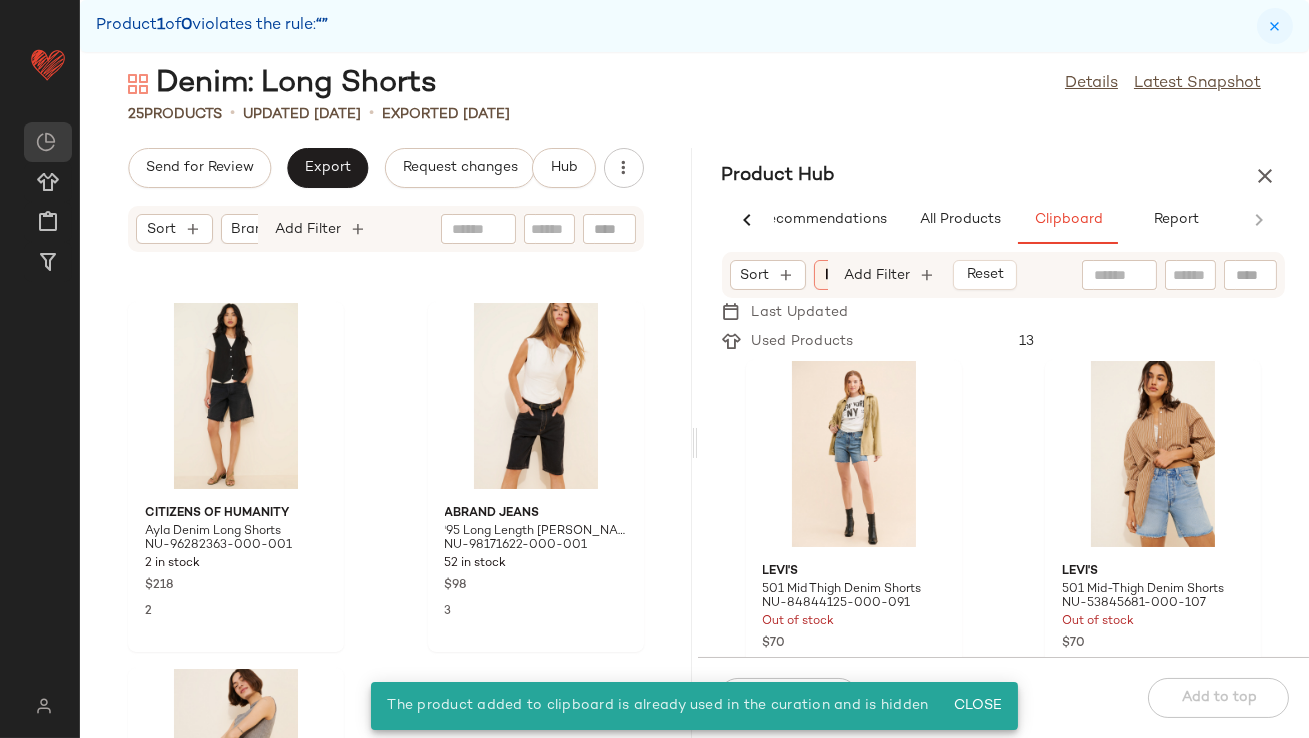 click at bounding box center (1275, 26) 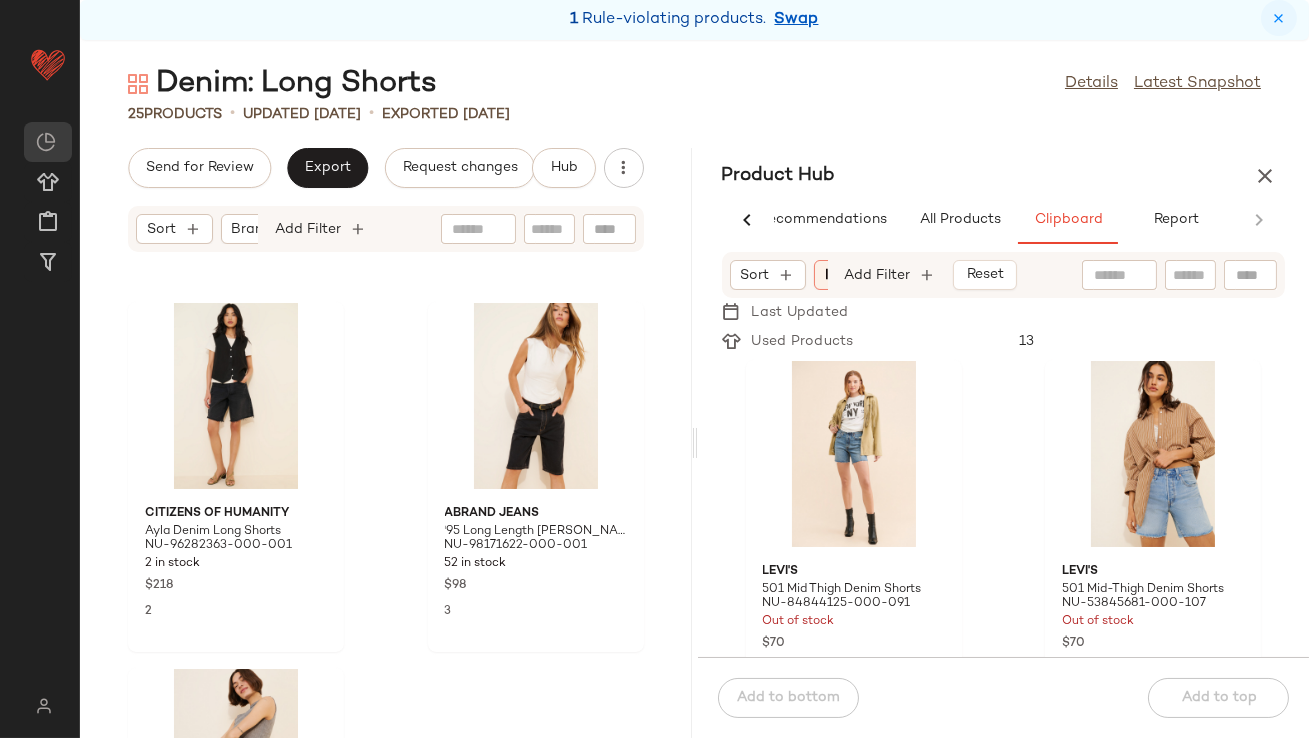 click at bounding box center (1279, 18) 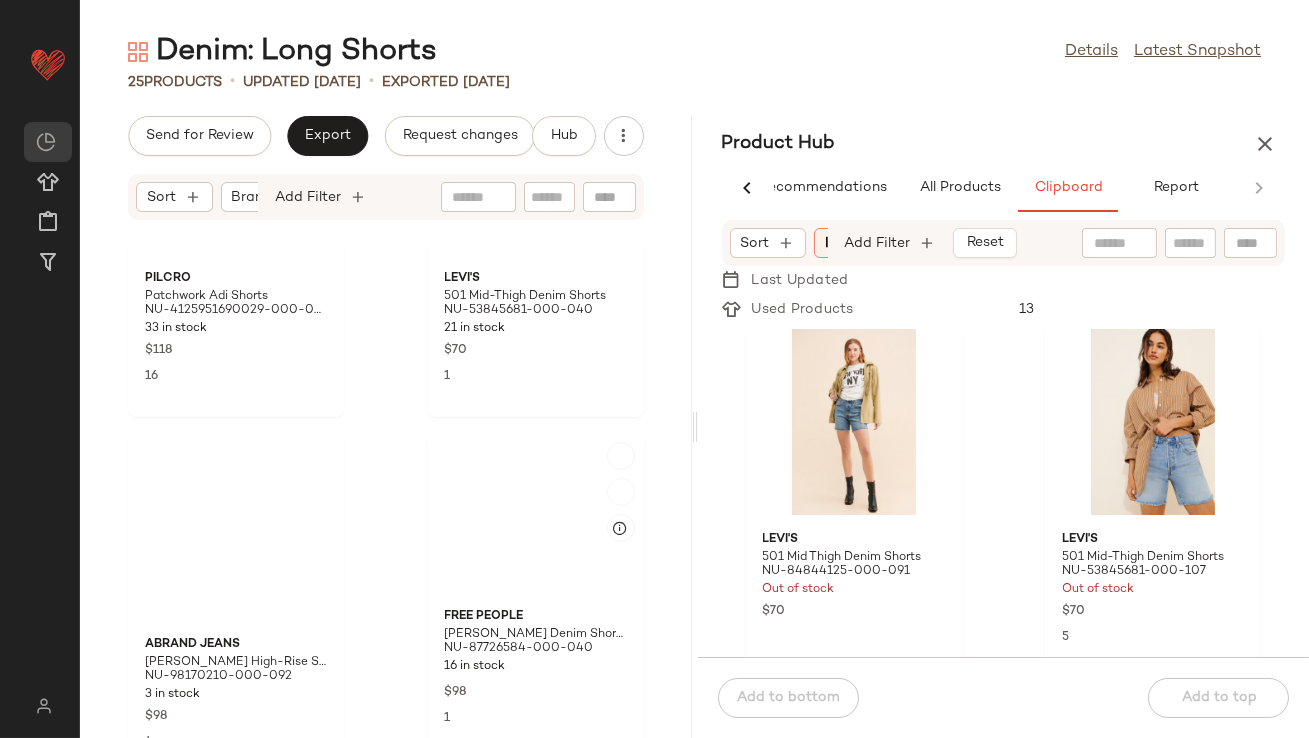 scroll, scrollTop: 0, scrollLeft: 0, axis: both 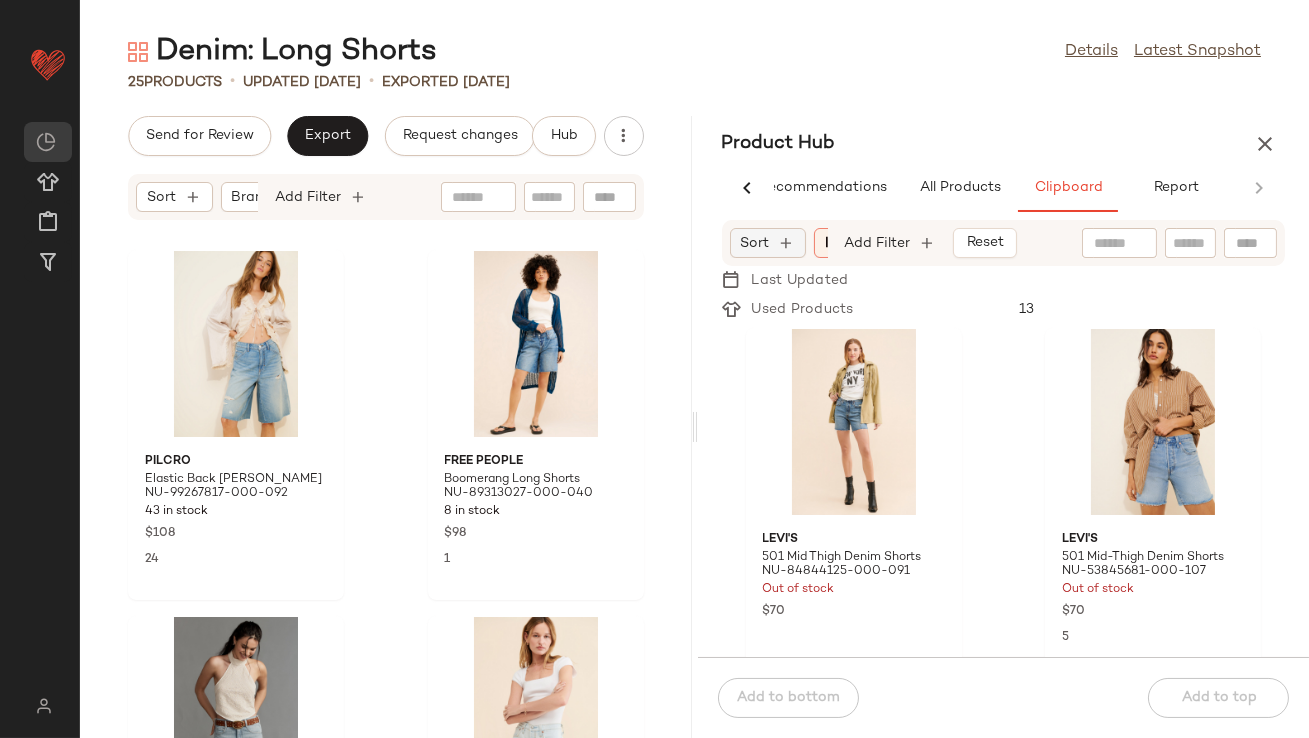 click on "Sort" 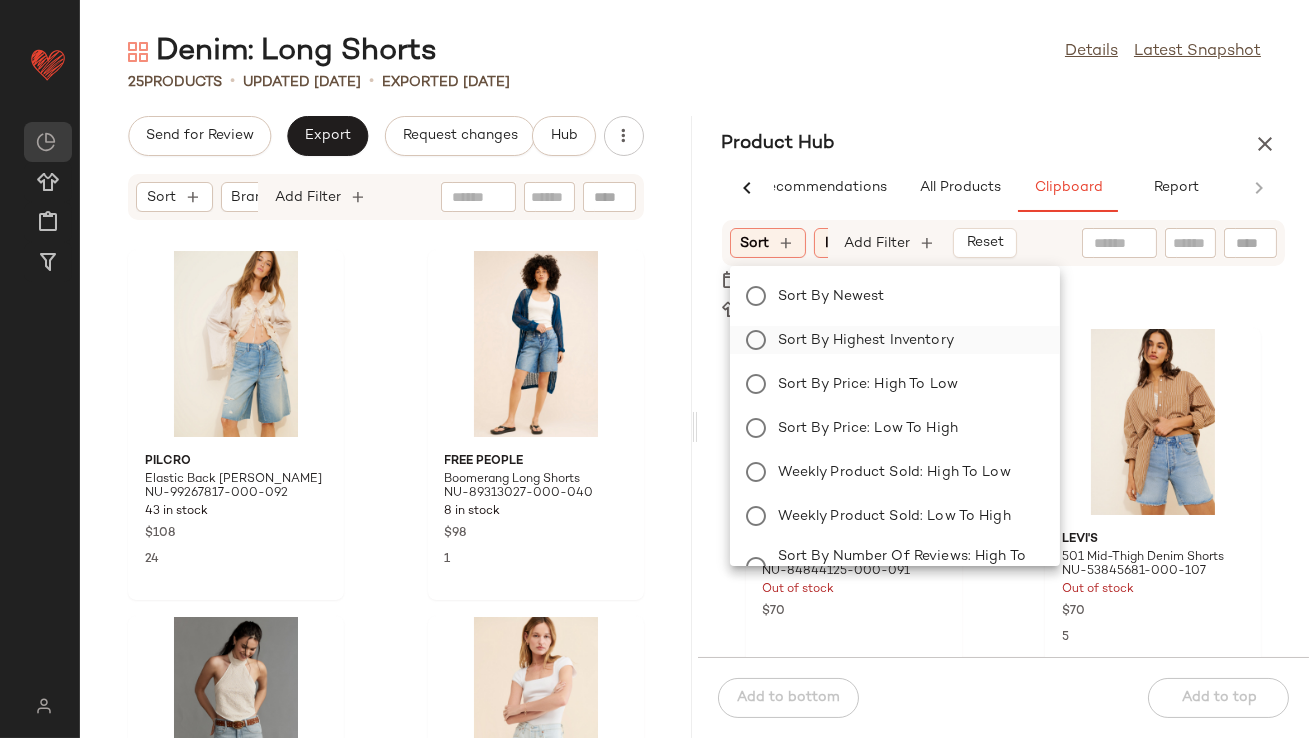 click on "Sort by Highest Inventory" 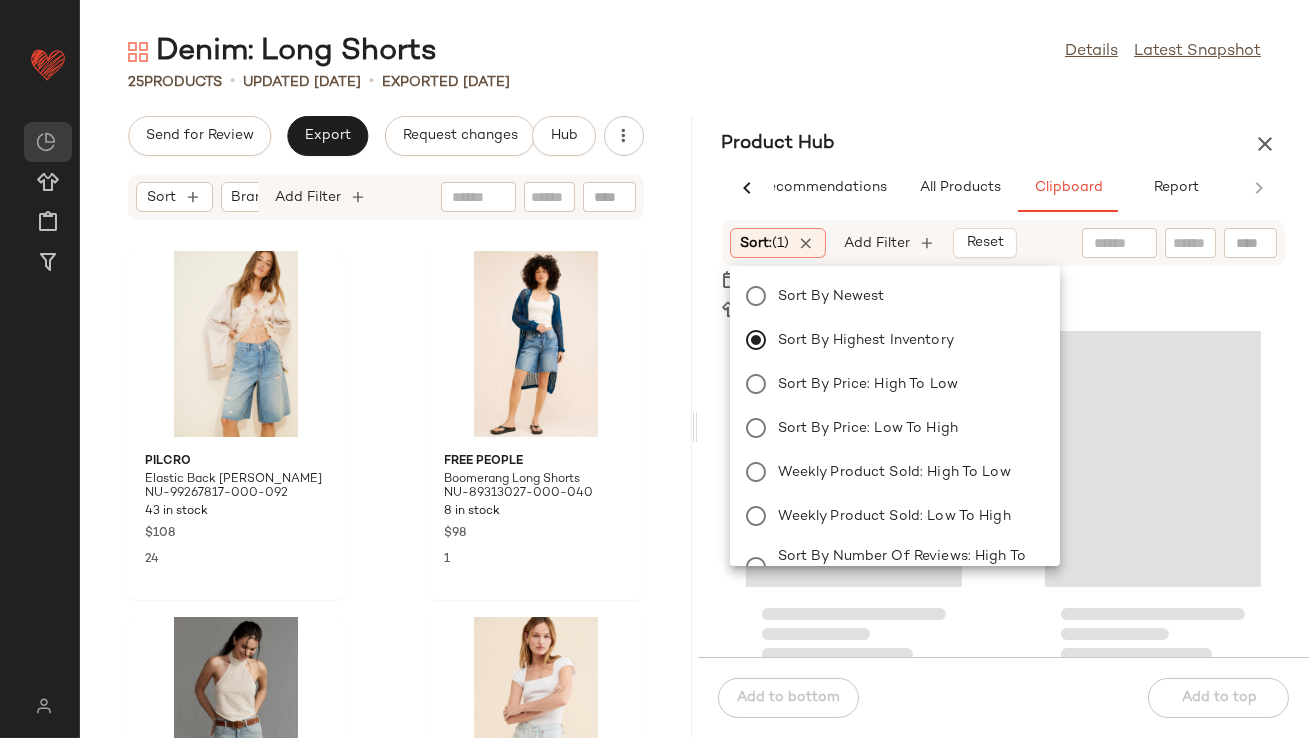 click on "Product Hub" at bounding box center [1004, 144] 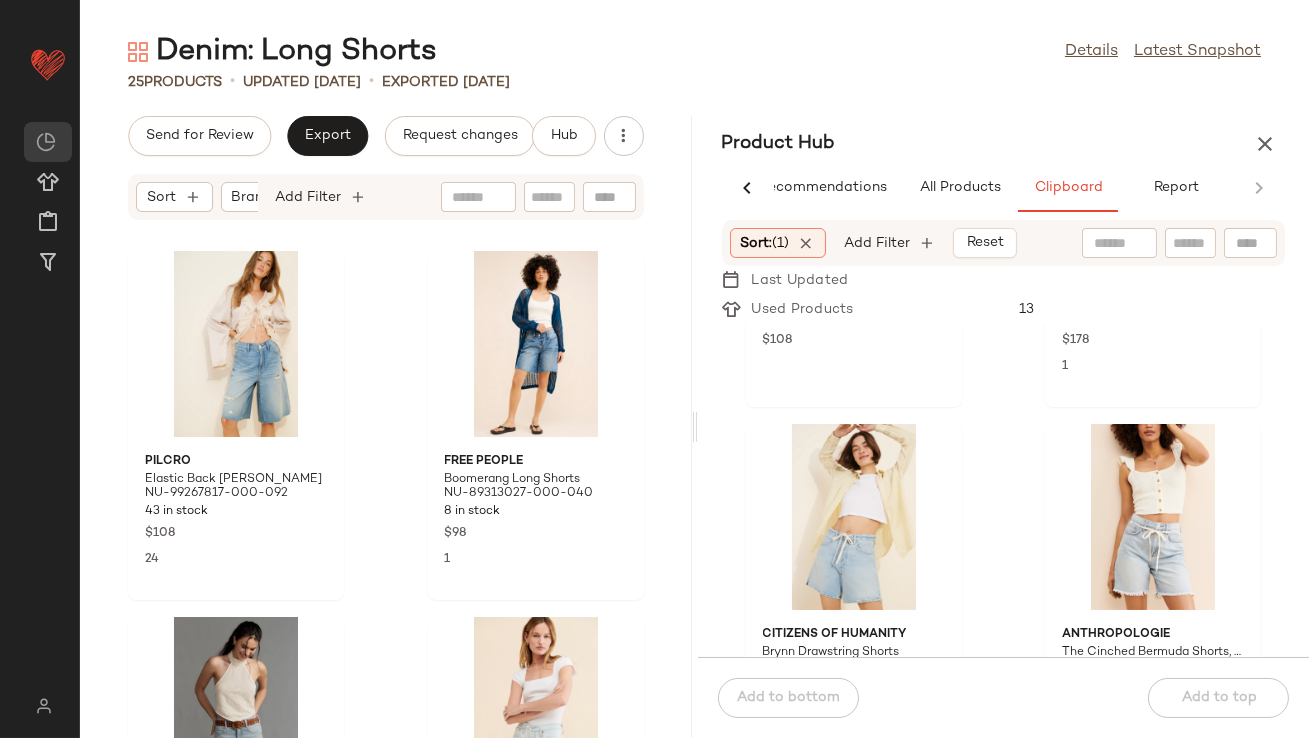 scroll, scrollTop: 0, scrollLeft: 0, axis: both 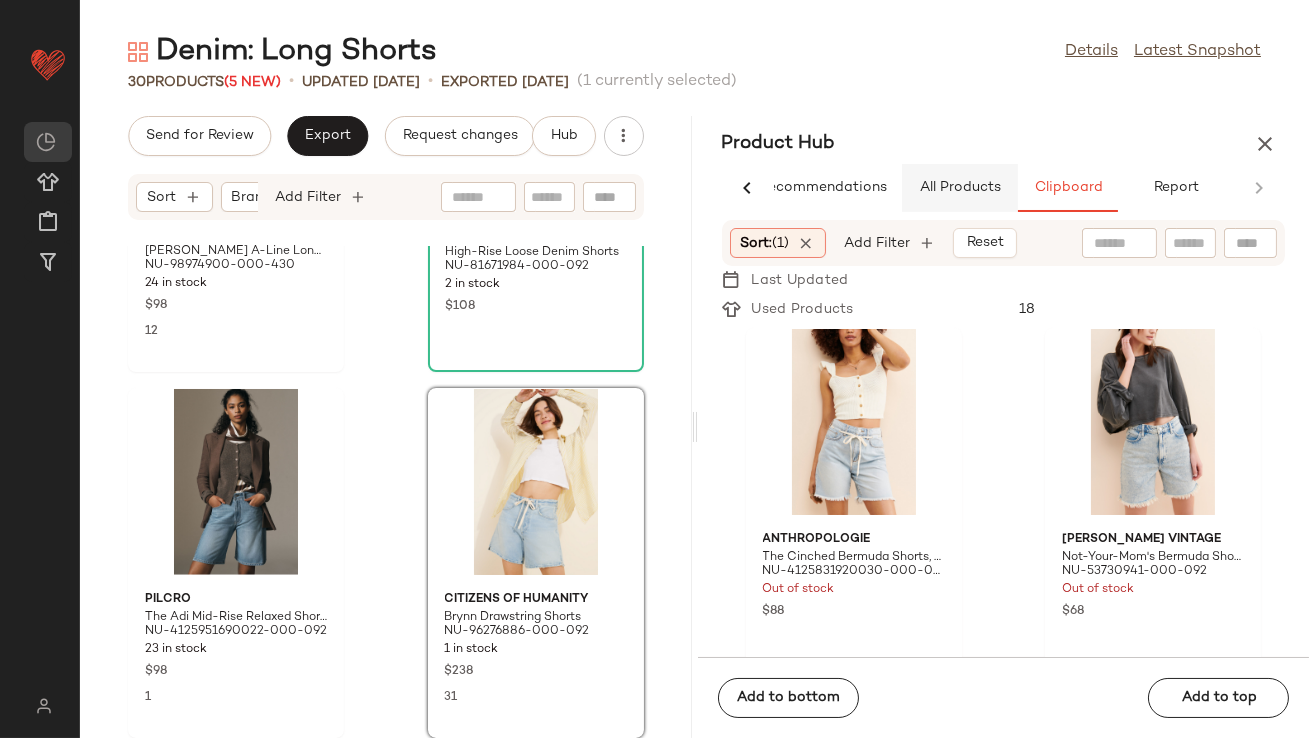 click on "All Products" 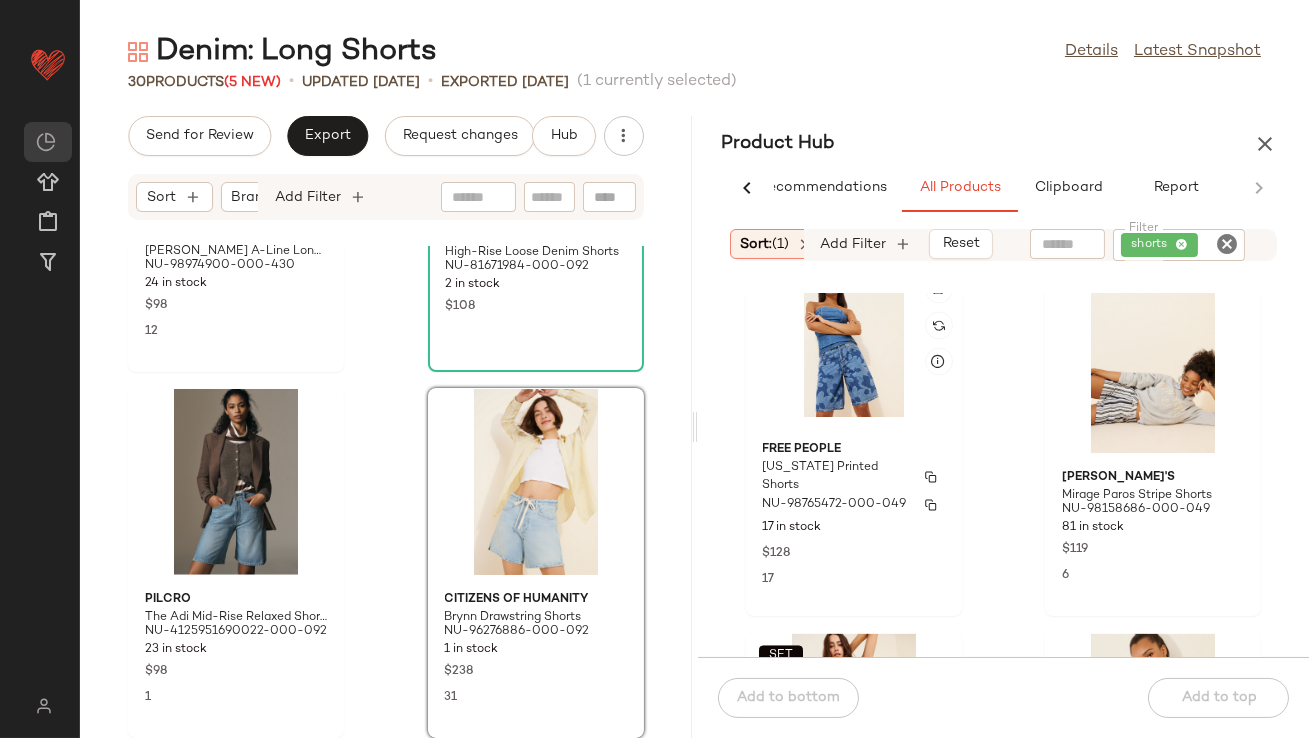 scroll, scrollTop: 7650, scrollLeft: 0, axis: vertical 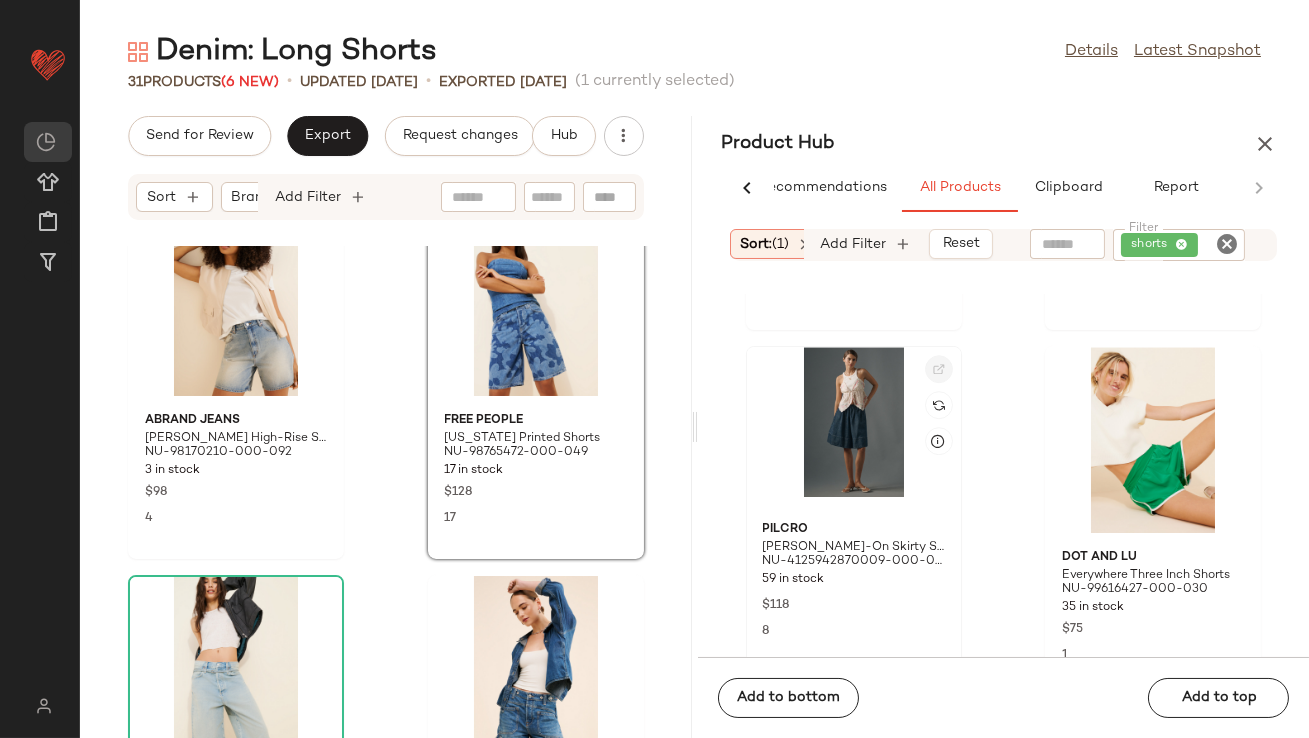 click at bounding box center [939, 369] 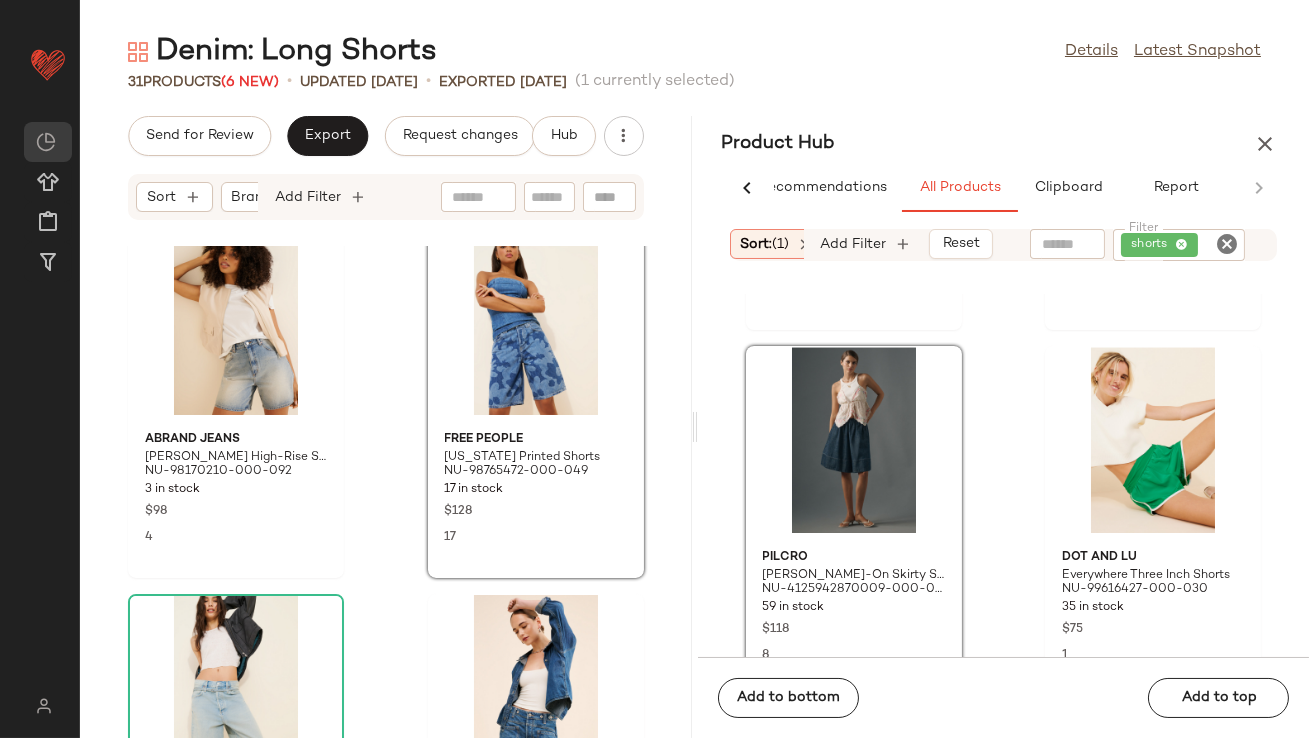 scroll, scrollTop: 750, scrollLeft: 0, axis: vertical 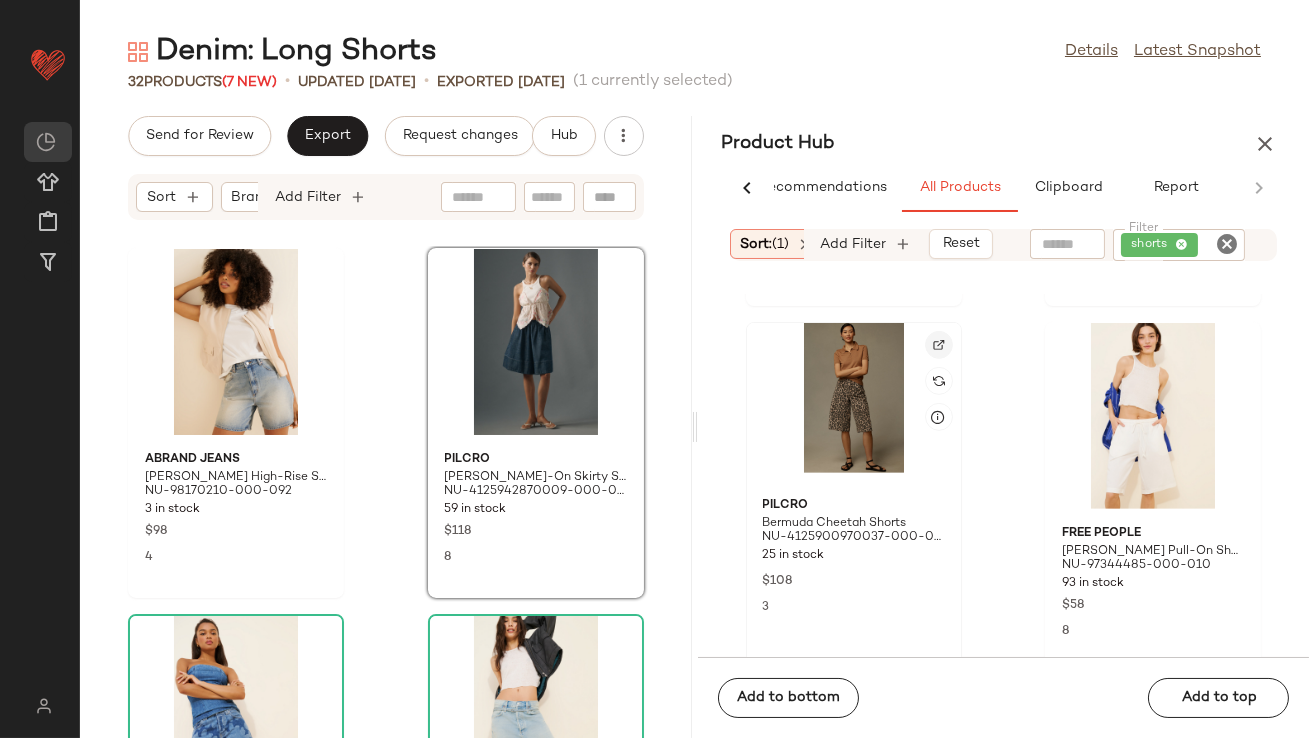 click 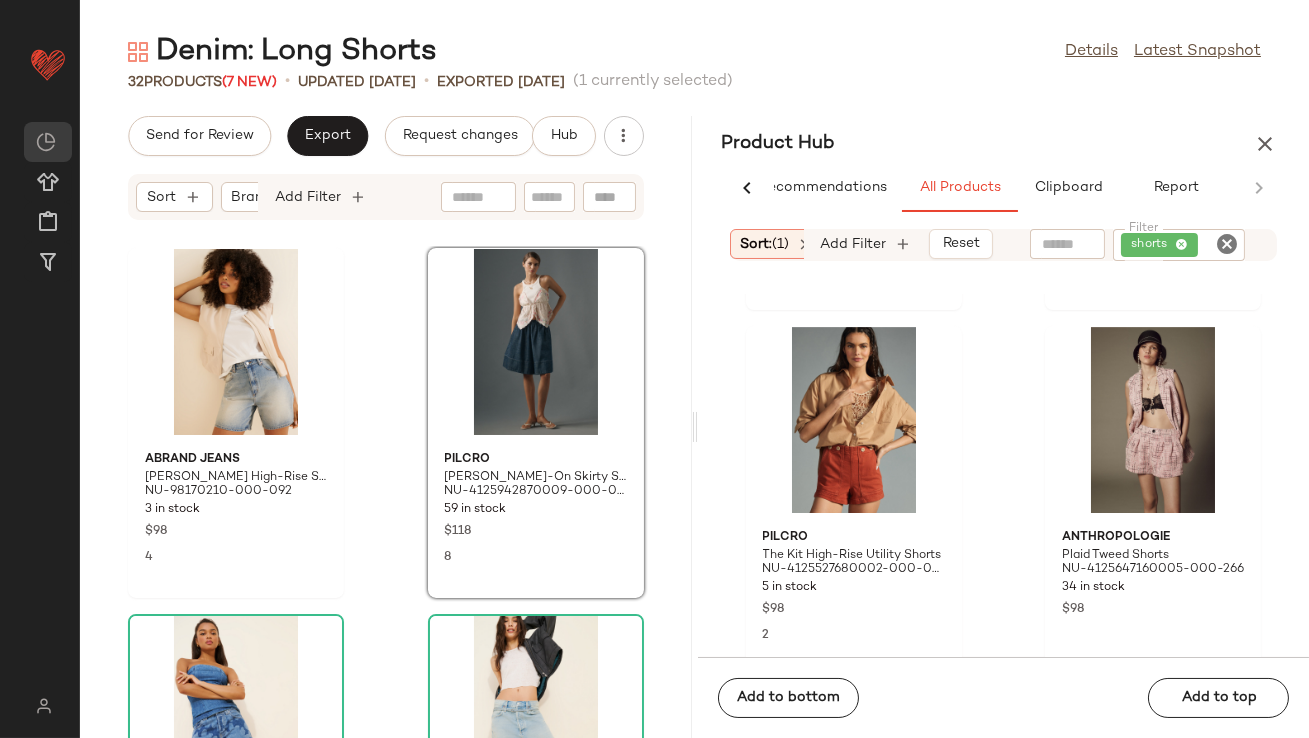 scroll, scrollTop: 27142, scrollLeft: 0, axis: vertical 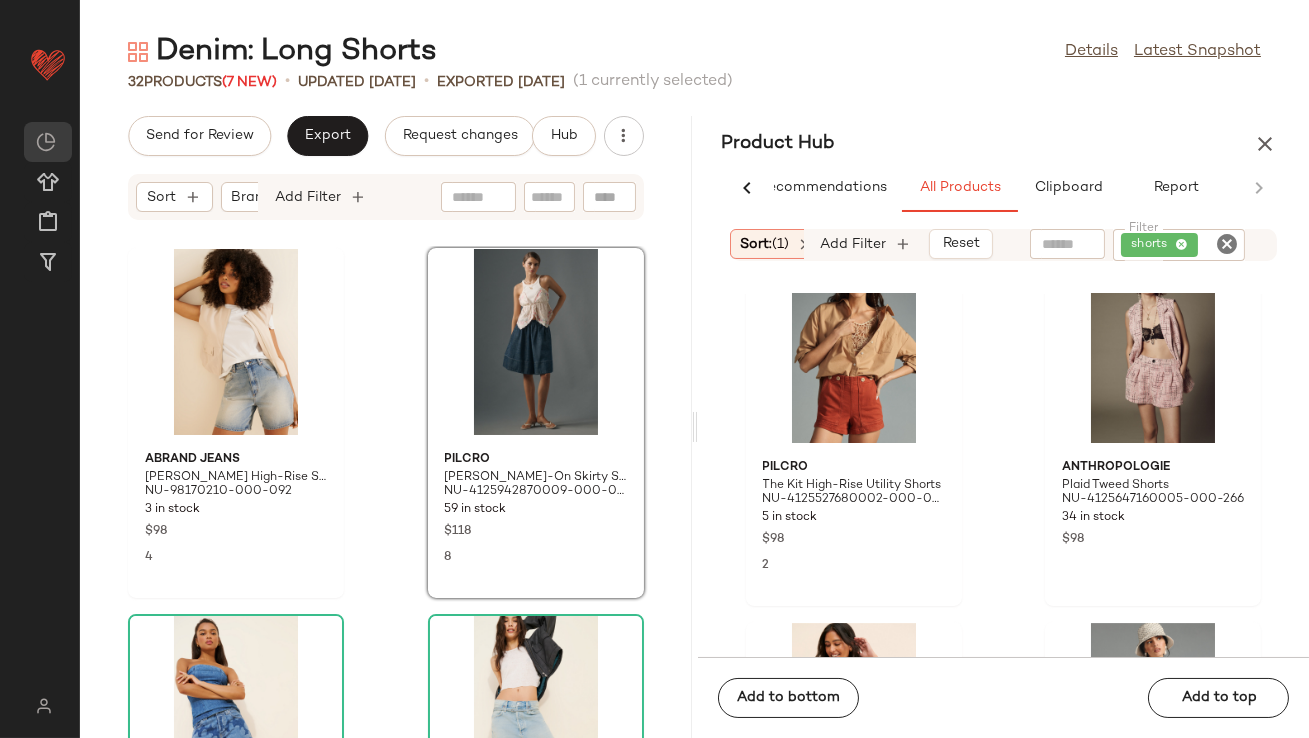 click at bounding box center [1265, 144] 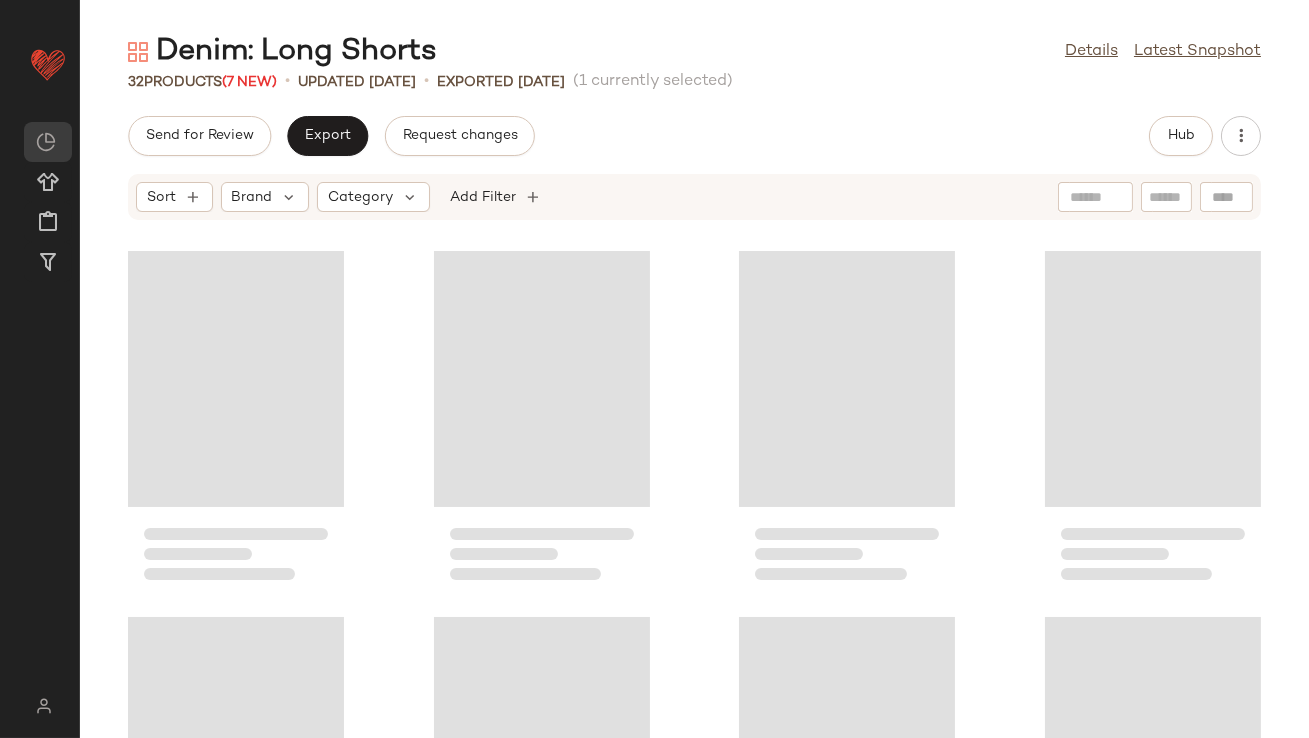 scroll, scrollTop: 0, scrollLeft: 0, axis: both 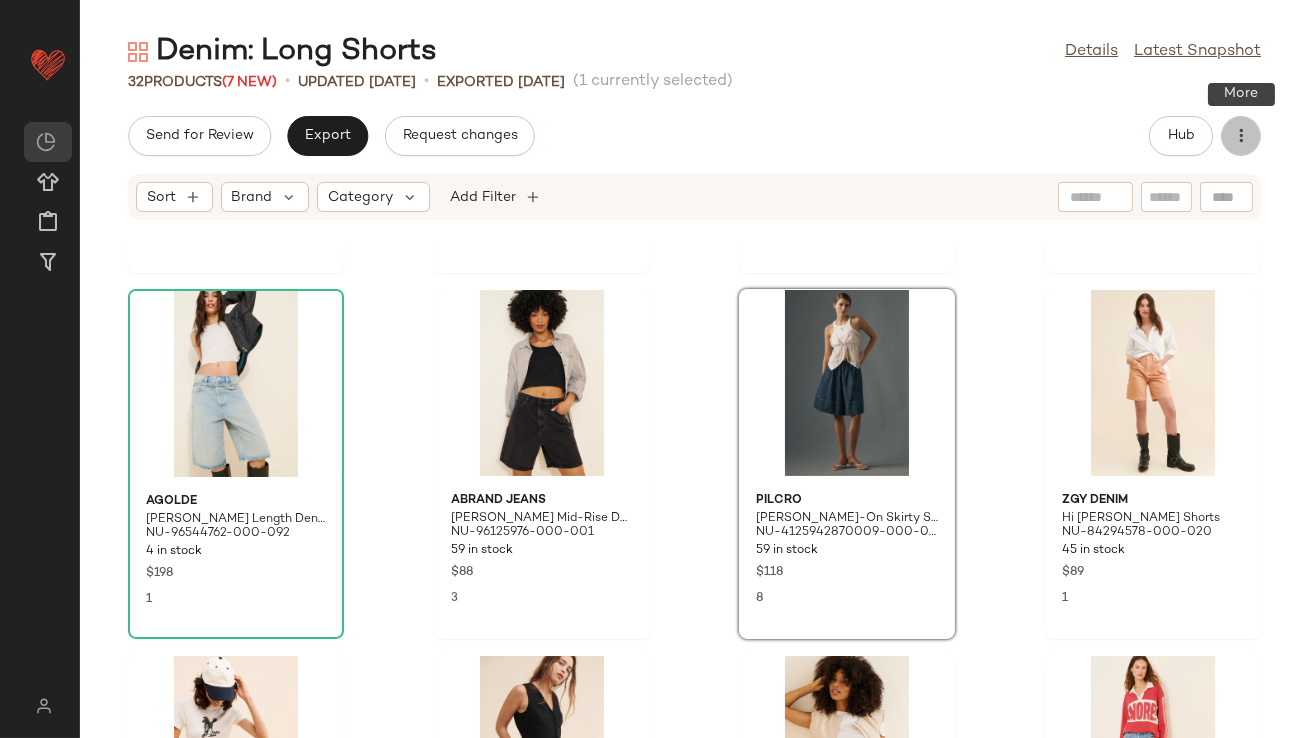 click 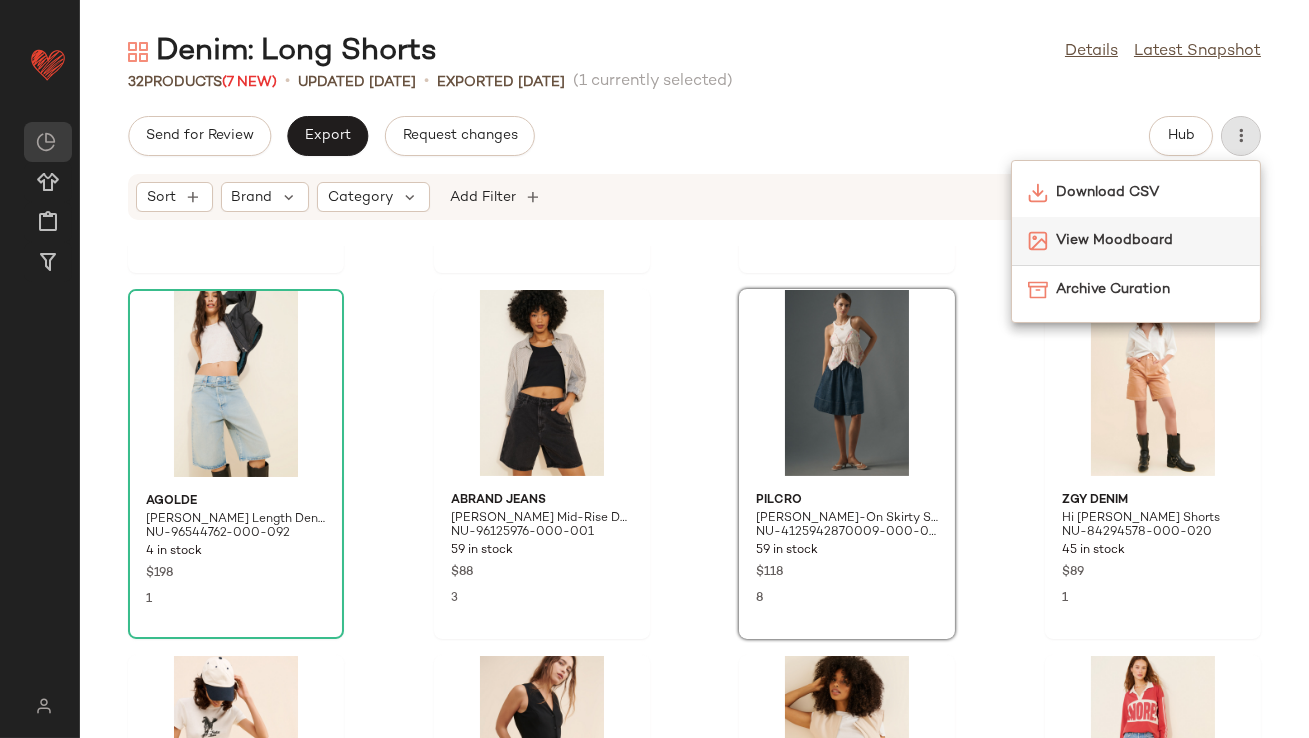 click on "View Moodboard" at bounding box center [1150, 240] 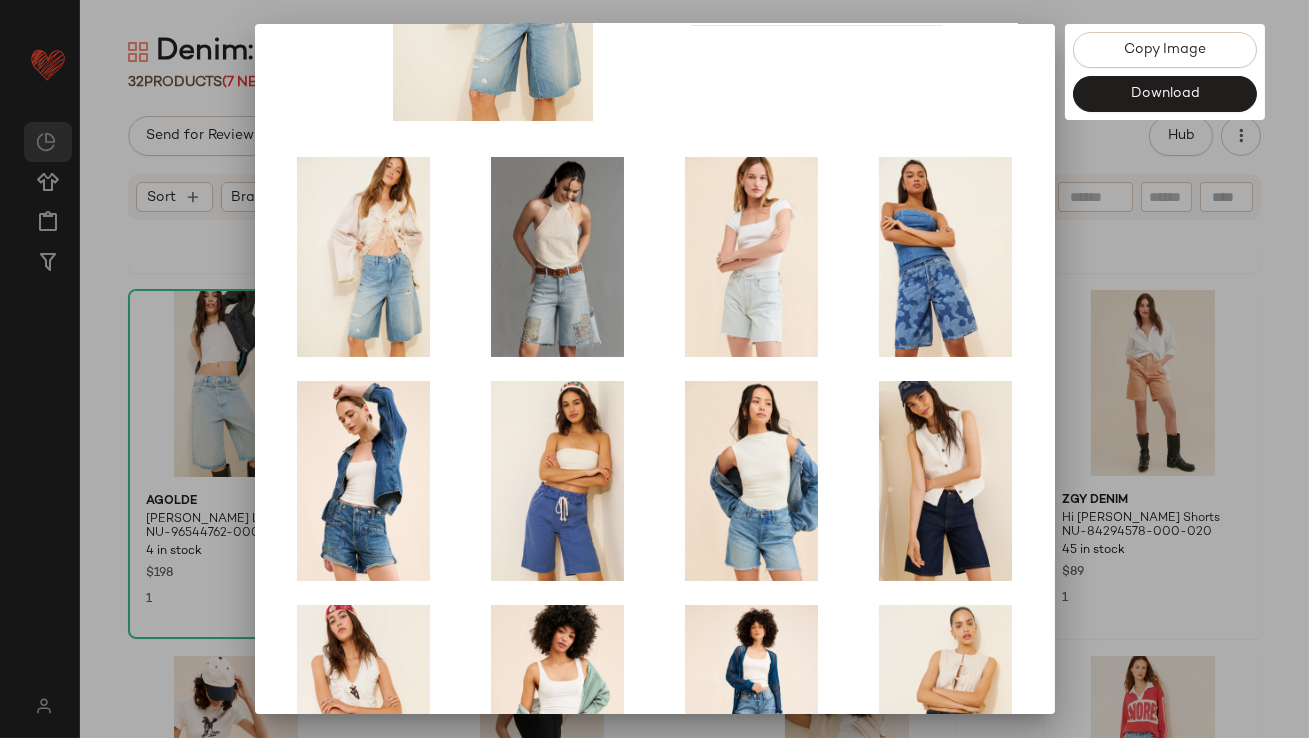 scroll, scrollTop: 341, scrollLeft: 0, axis: vertical 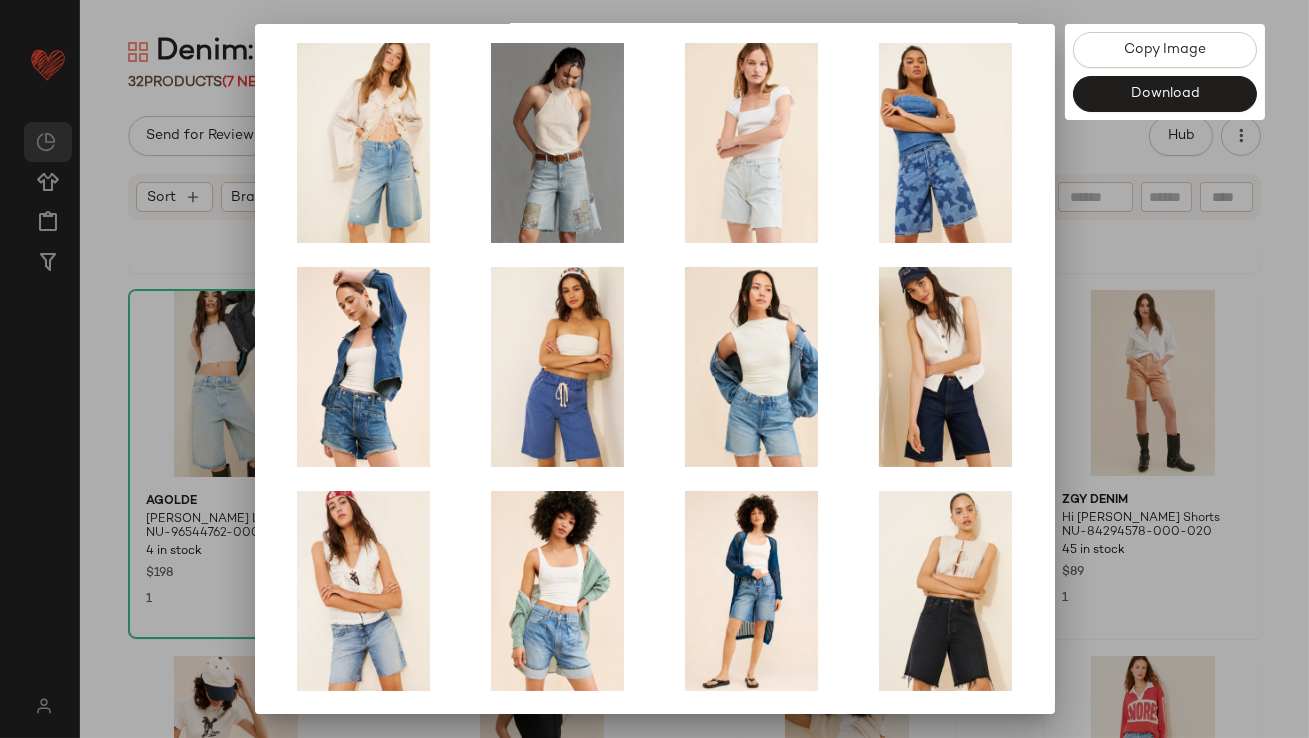 click at bounding box center [654, 369] 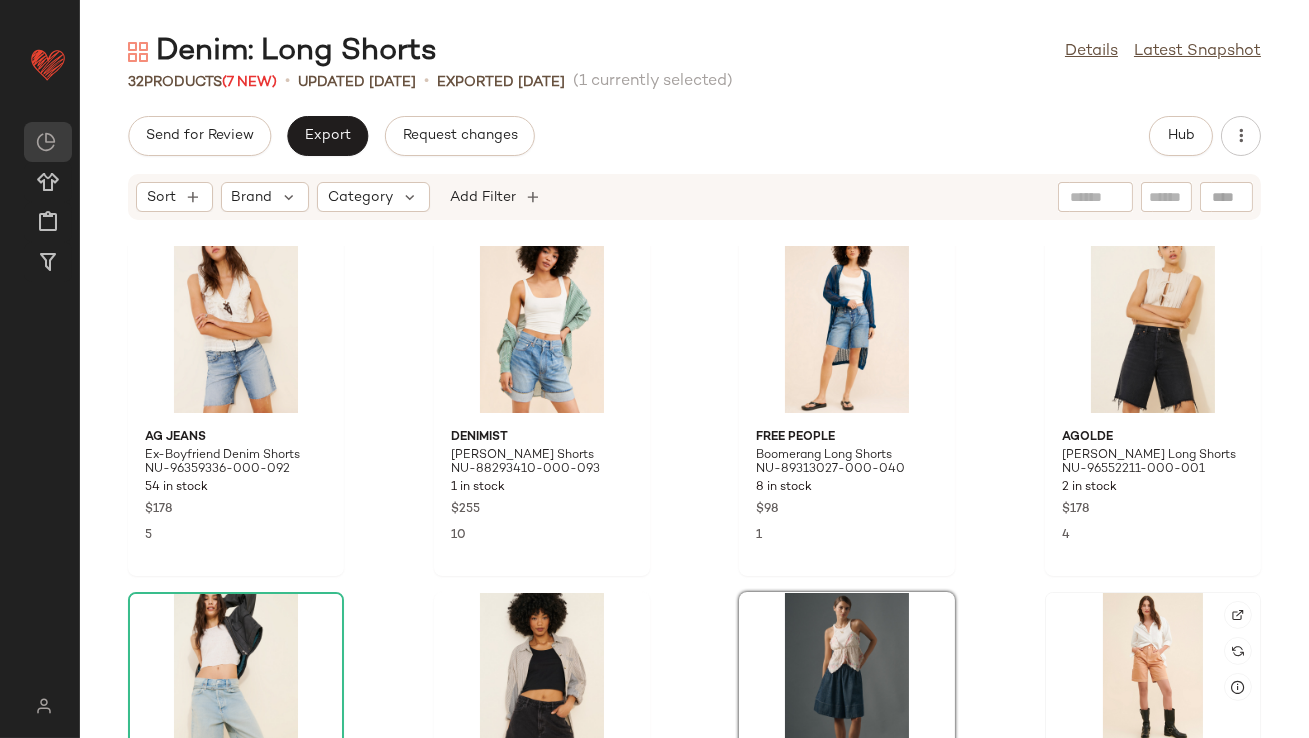 scroll, scrollTop: 0, scrollLeft: 0, axis: both 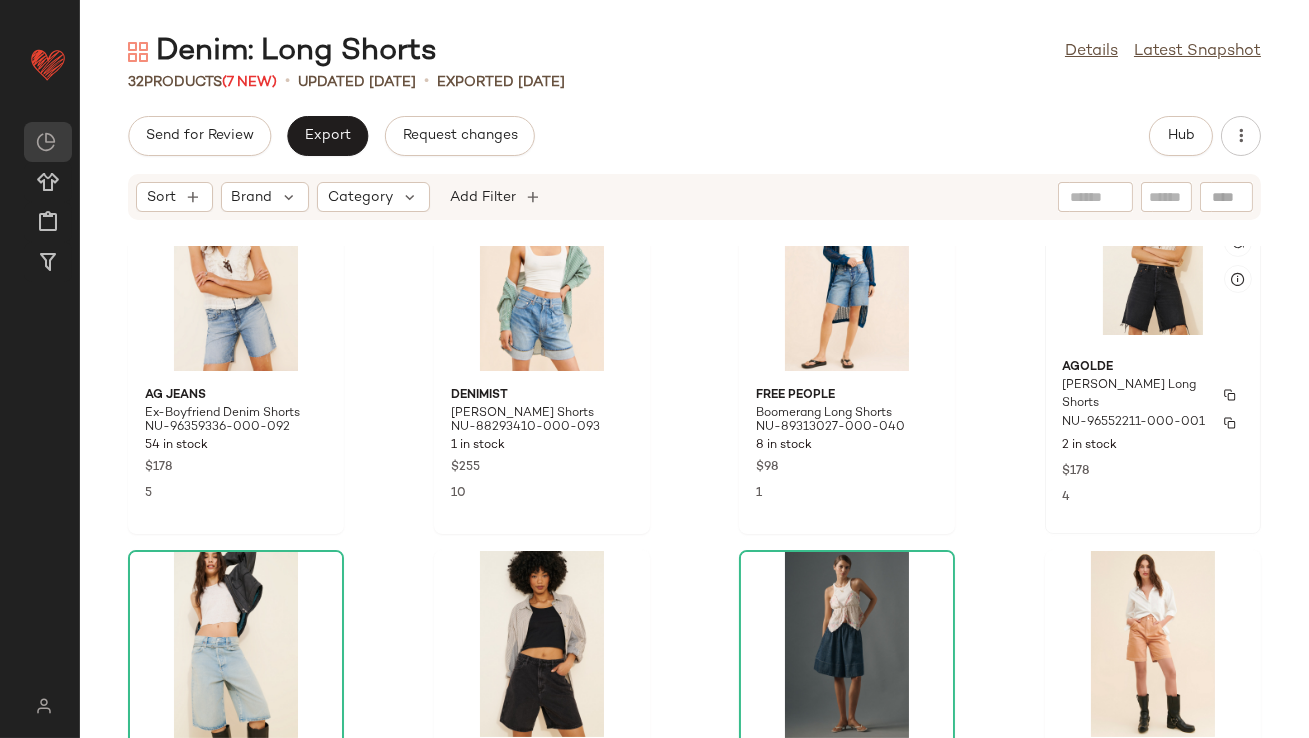 click on "AGOLDE Indra Denim Long Shorts NU-96552211-000-001 2 in stock $178 4" 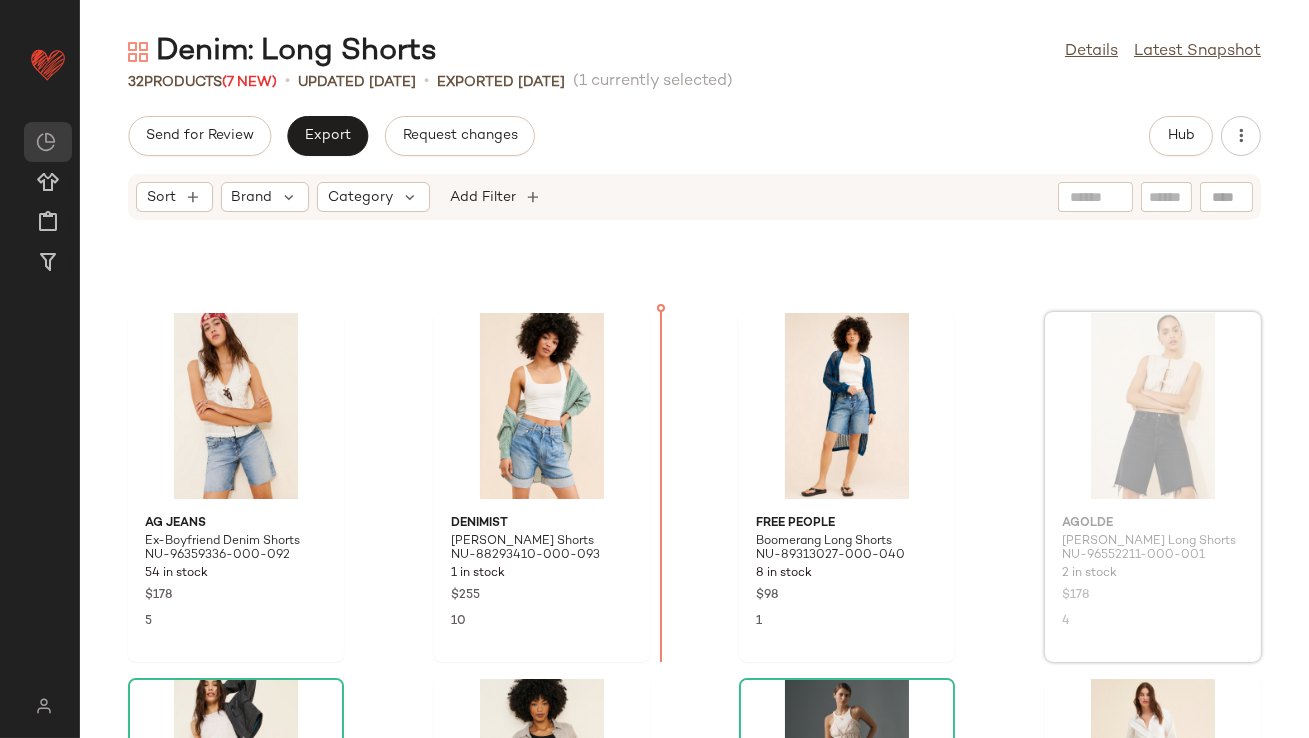 scroll, scrollTop: 685, scrollLeft: 0, axis: vertical 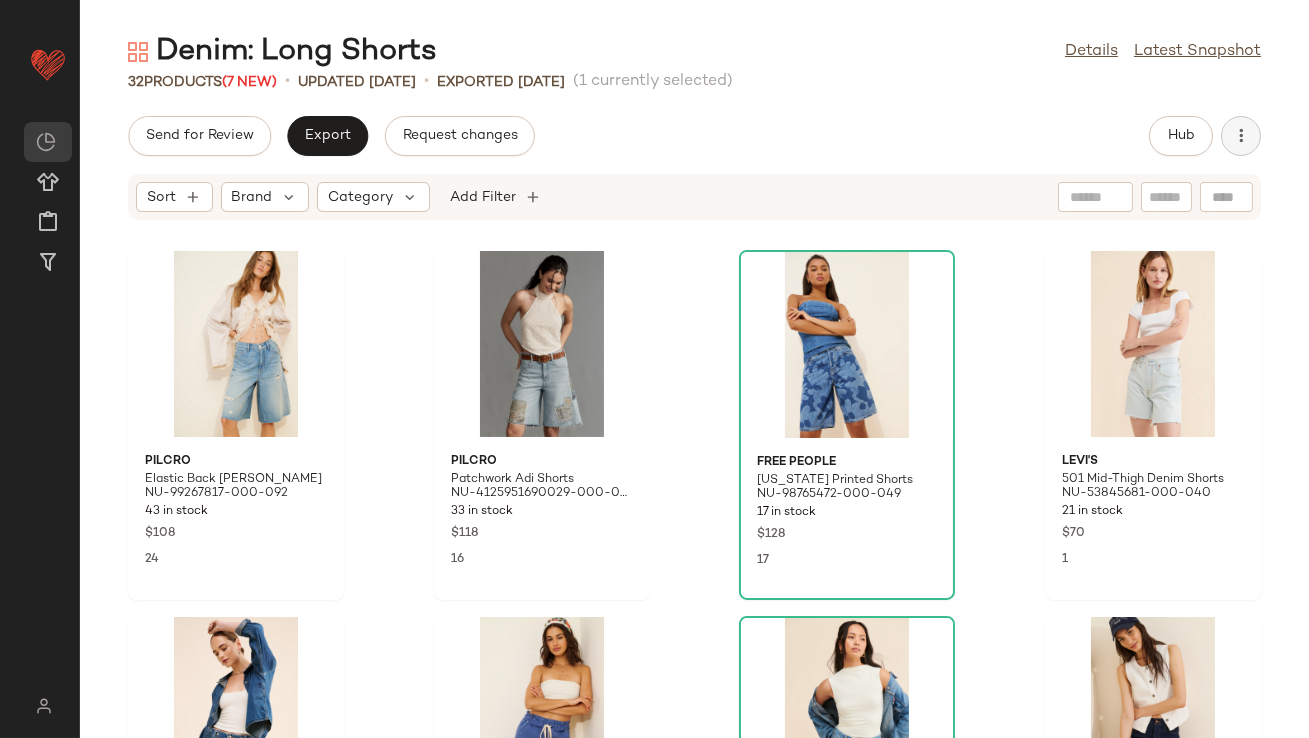 click 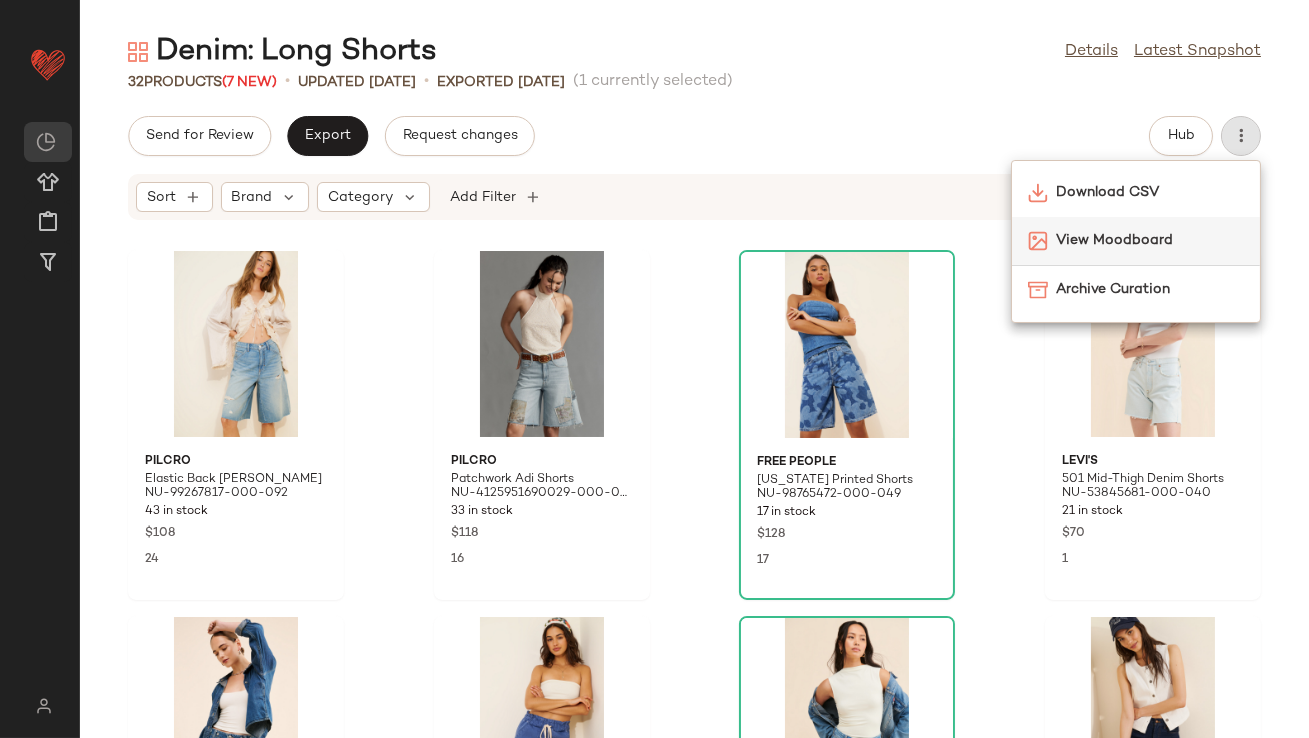 click on "View Moodboard" at bounding box center [1150, 240] 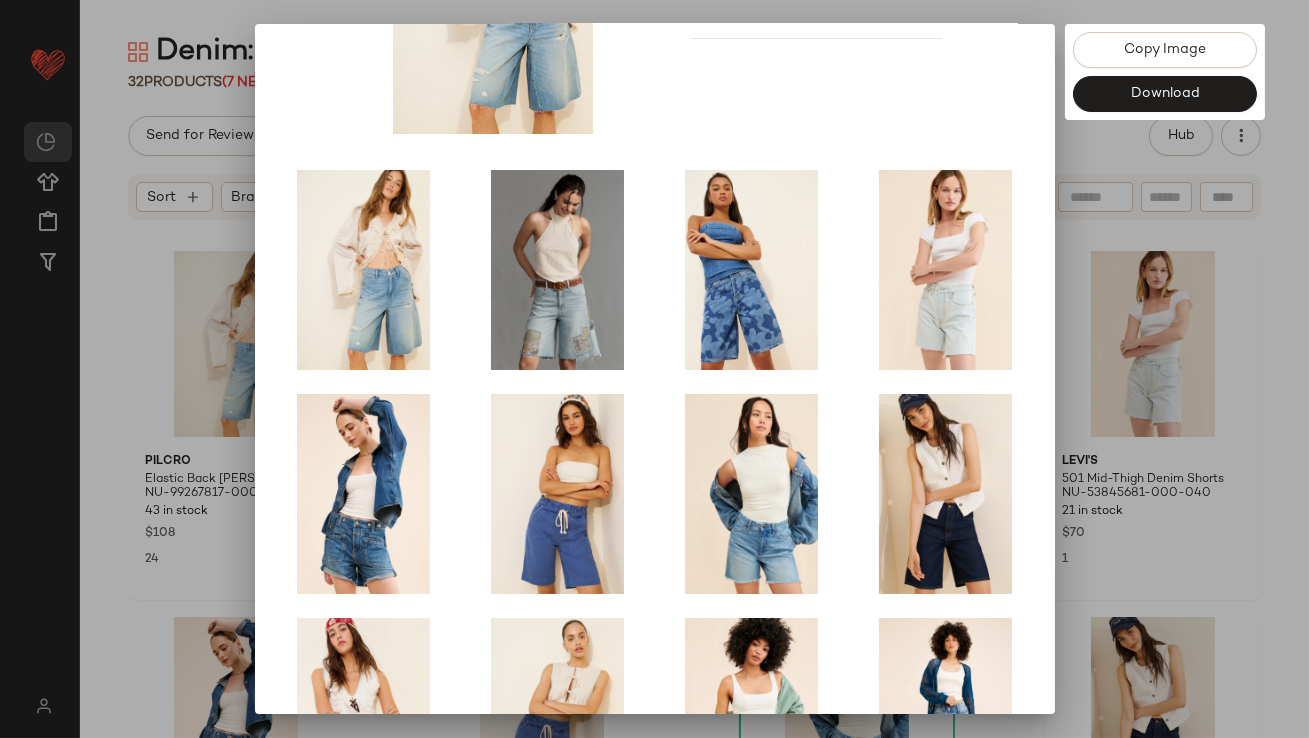 scroll, scrollTop: 341, scrollLeft: 0, axis: vertical 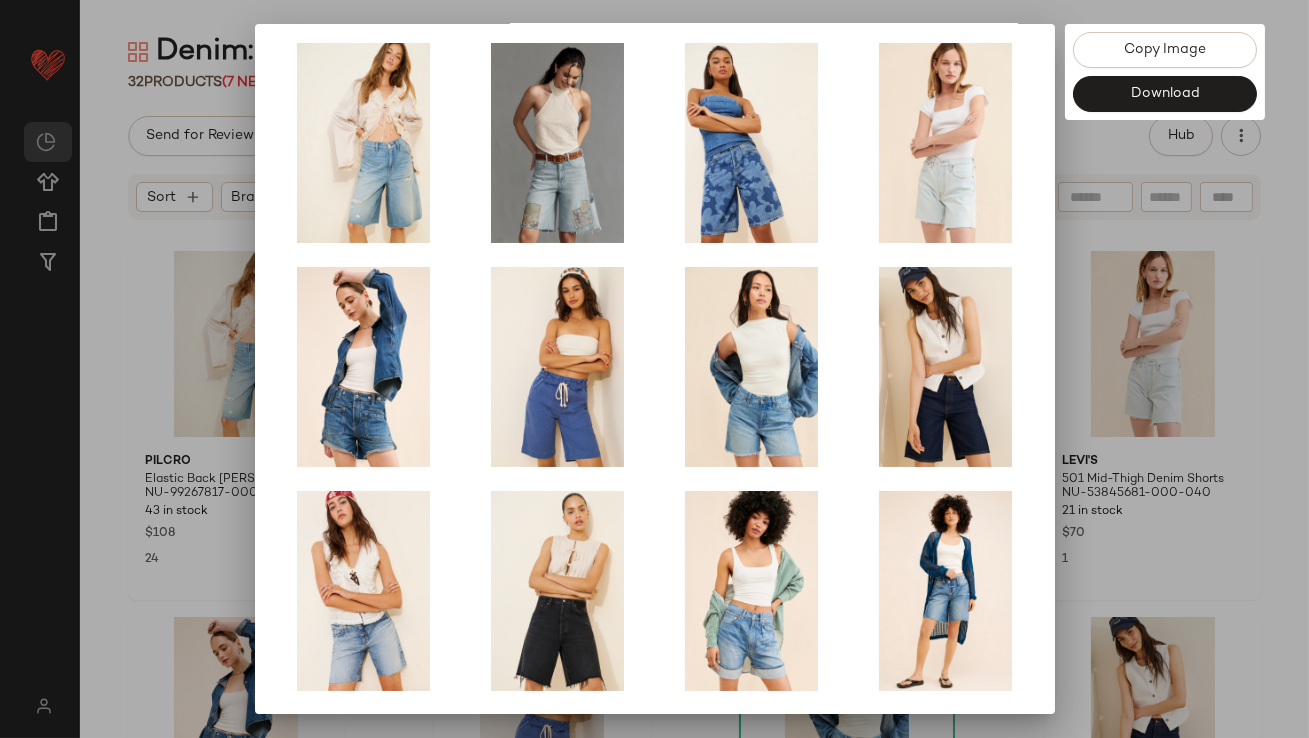 click at bounding box center (654, 369) 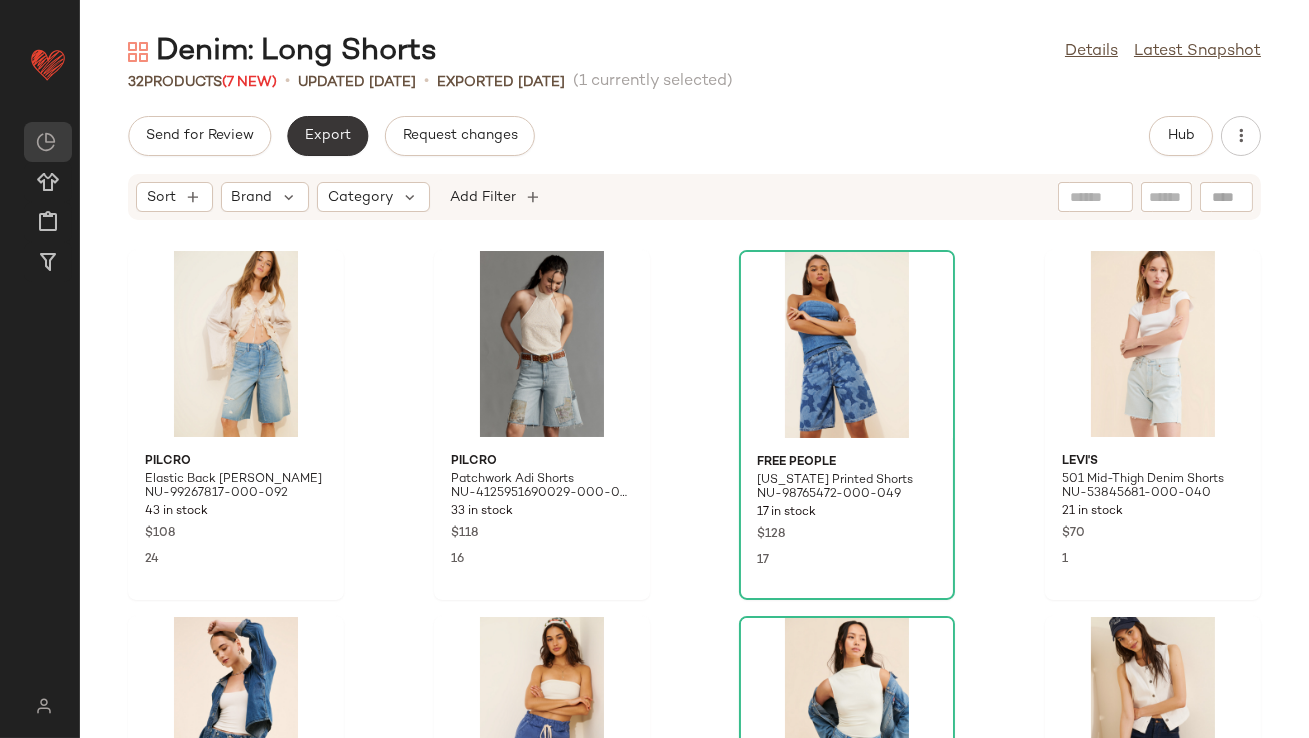 click on "Export" 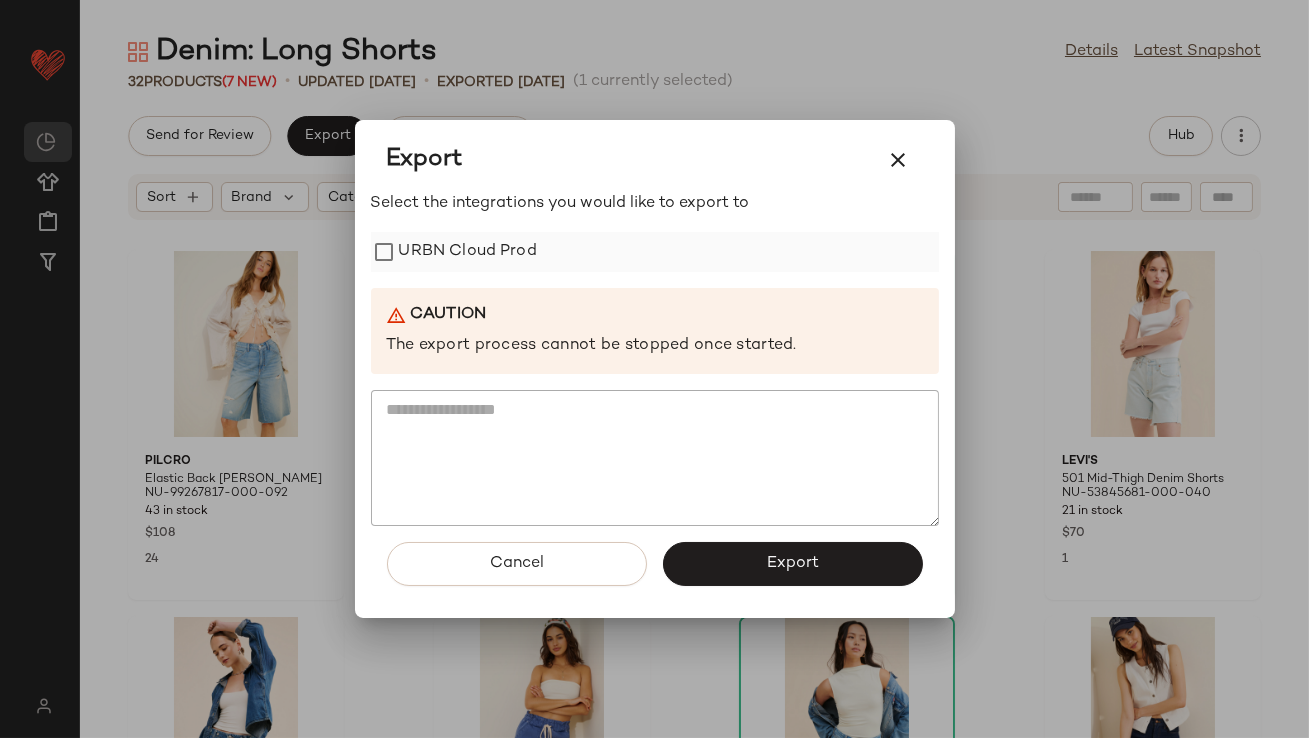 click on "URBN Cloud Prod" at bounding box center [468, 252] 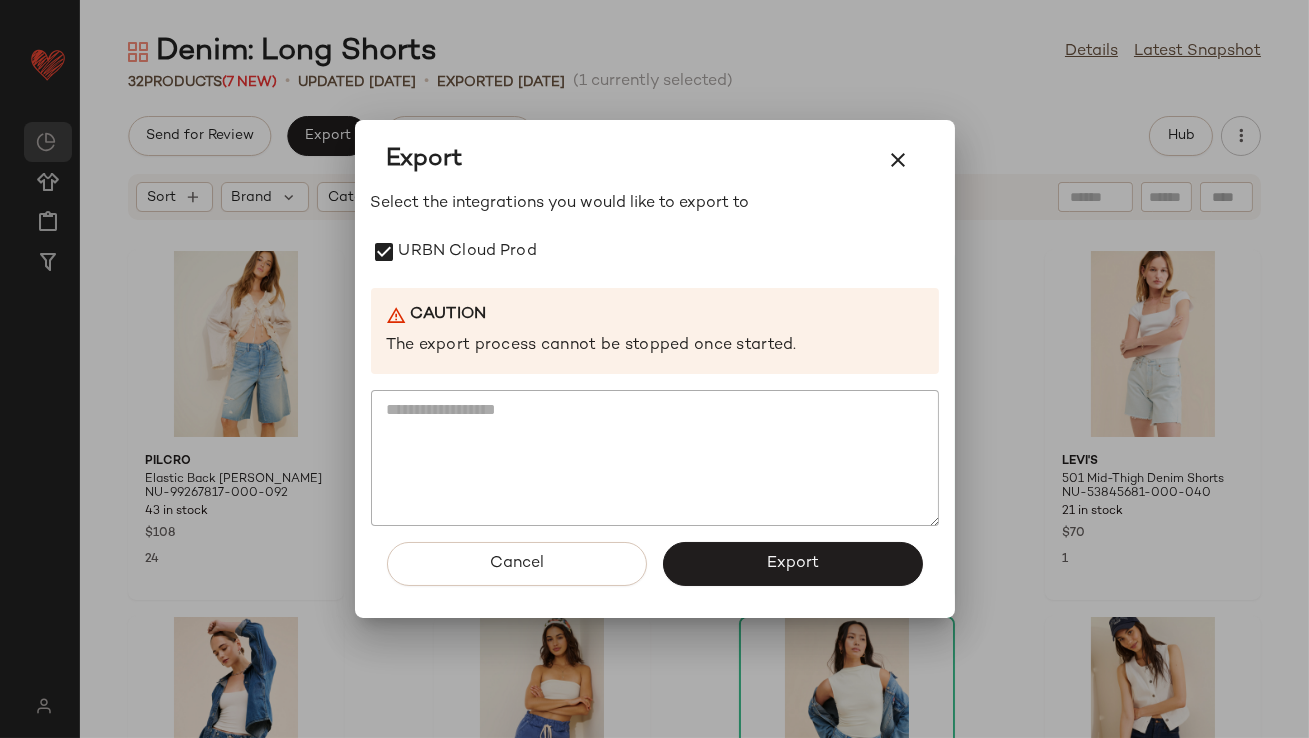 click on "Cancel   Export" at bounding box center (655, 572) 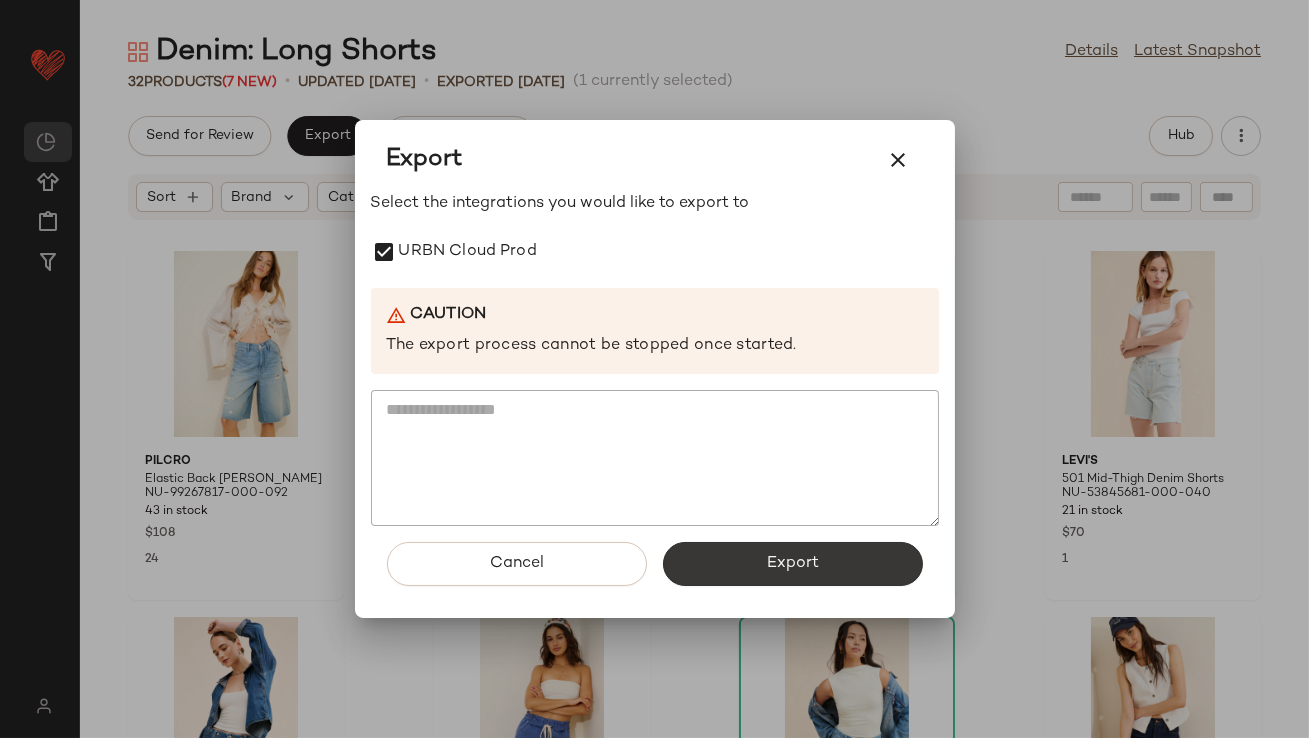 click on "Export" at bounding box center (793, 564) 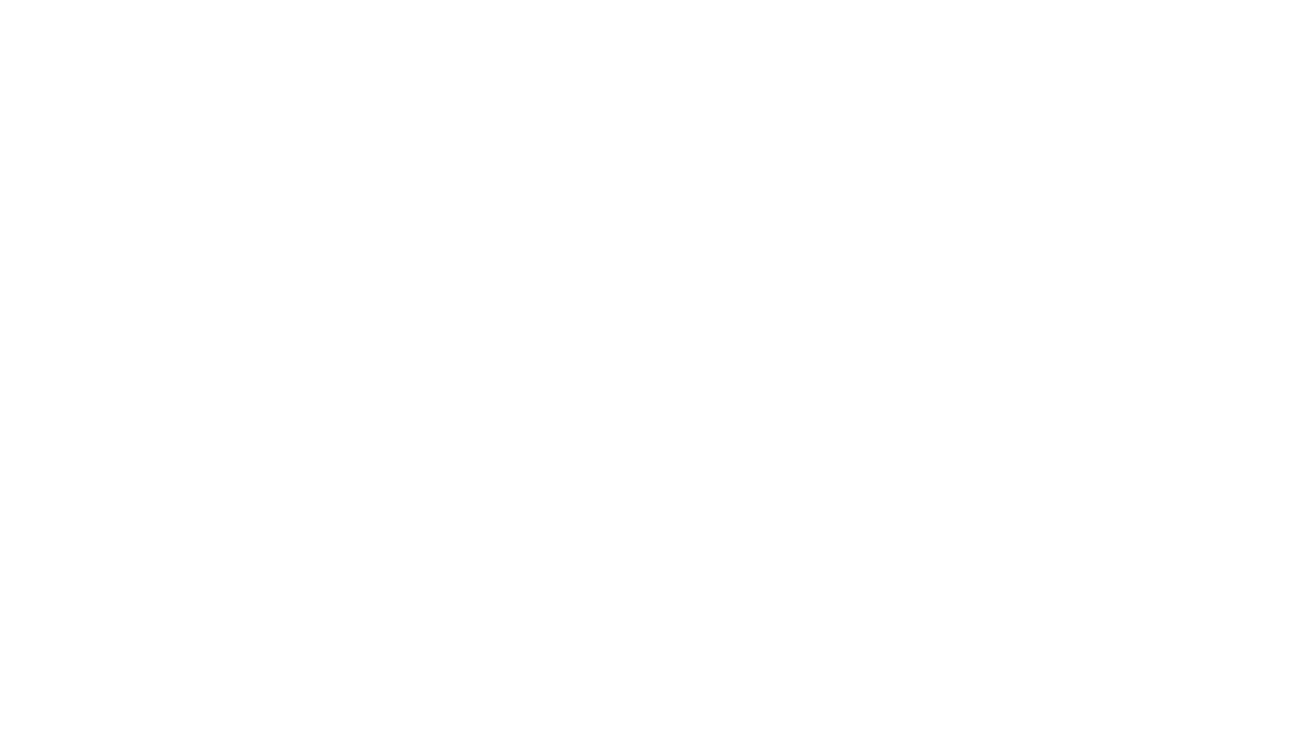 scroll, scrollTop: 0, scrollLeft: 0, axis: both 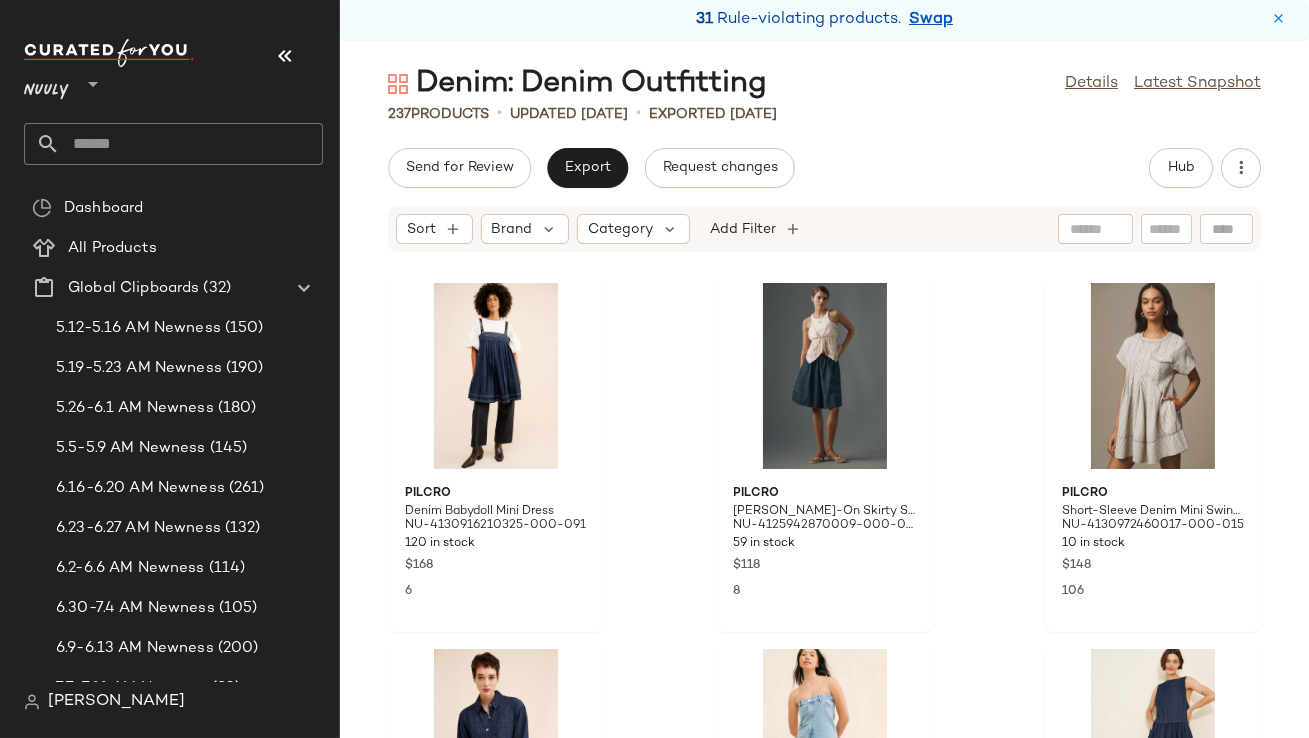 click at bounding box center [285, 56] 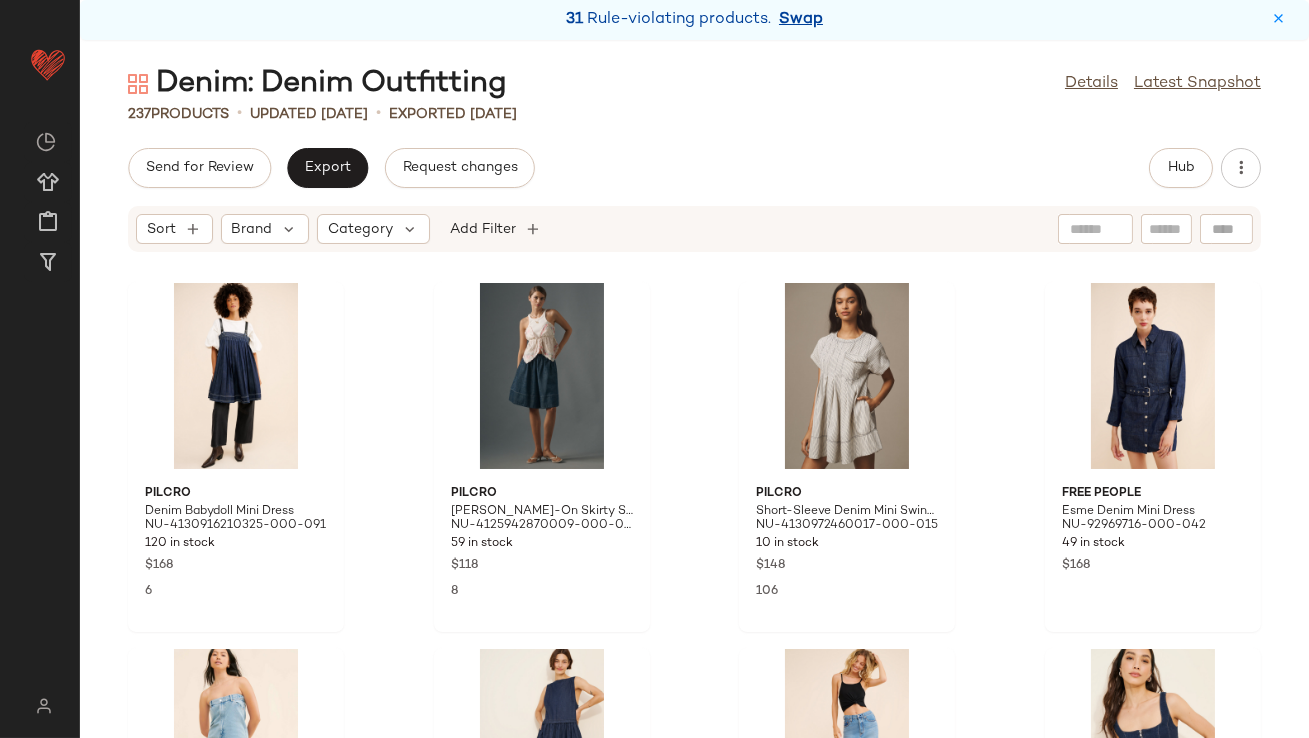 click on "Swap" at bounding box center [801, 20] 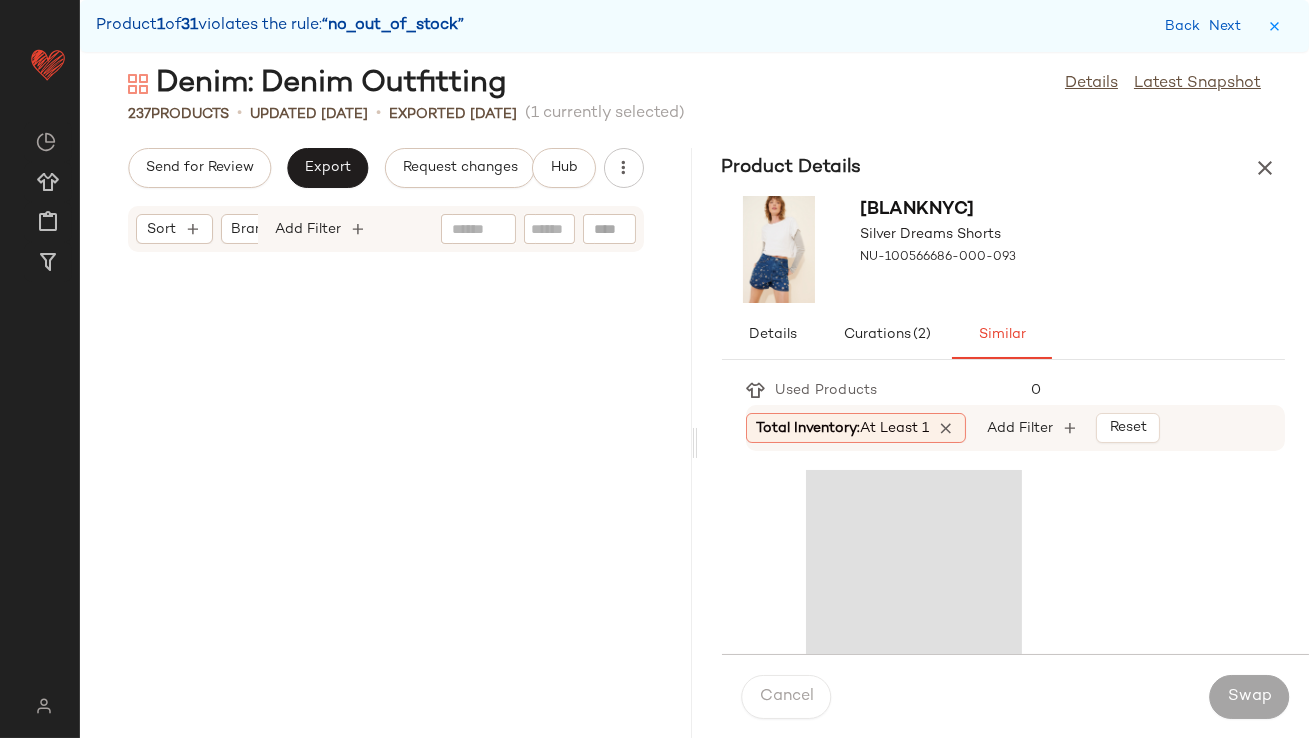 scroll, scrollTop: 3294, scrollLeft: 0, axis: vertical 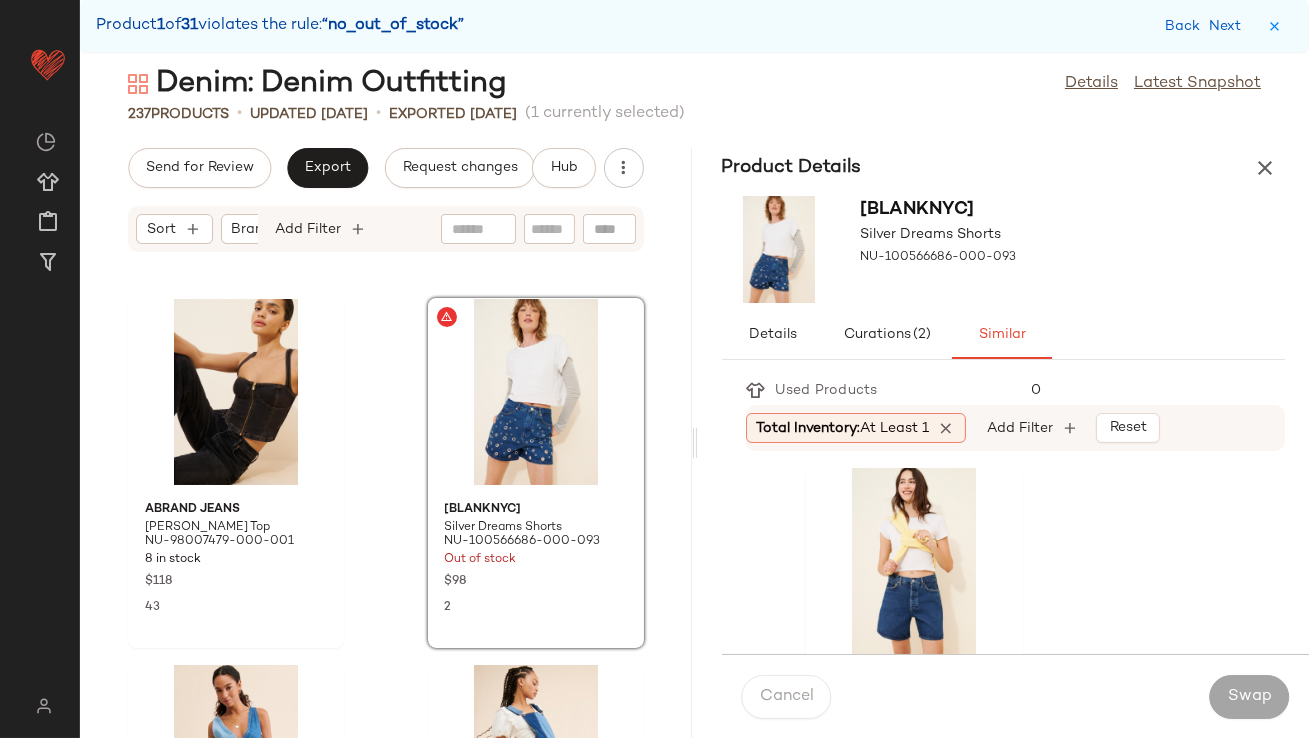 click on "At least 1" at bounding box center (895, 428) 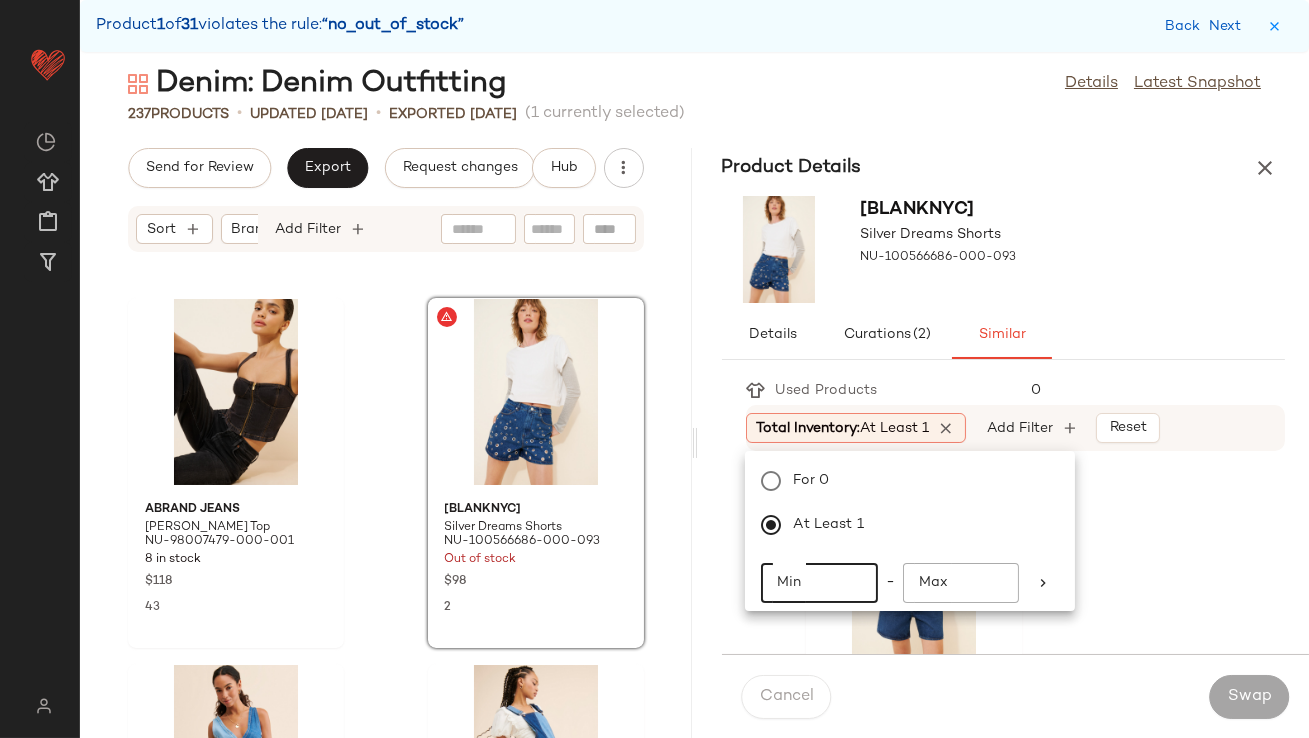 click on "Min" 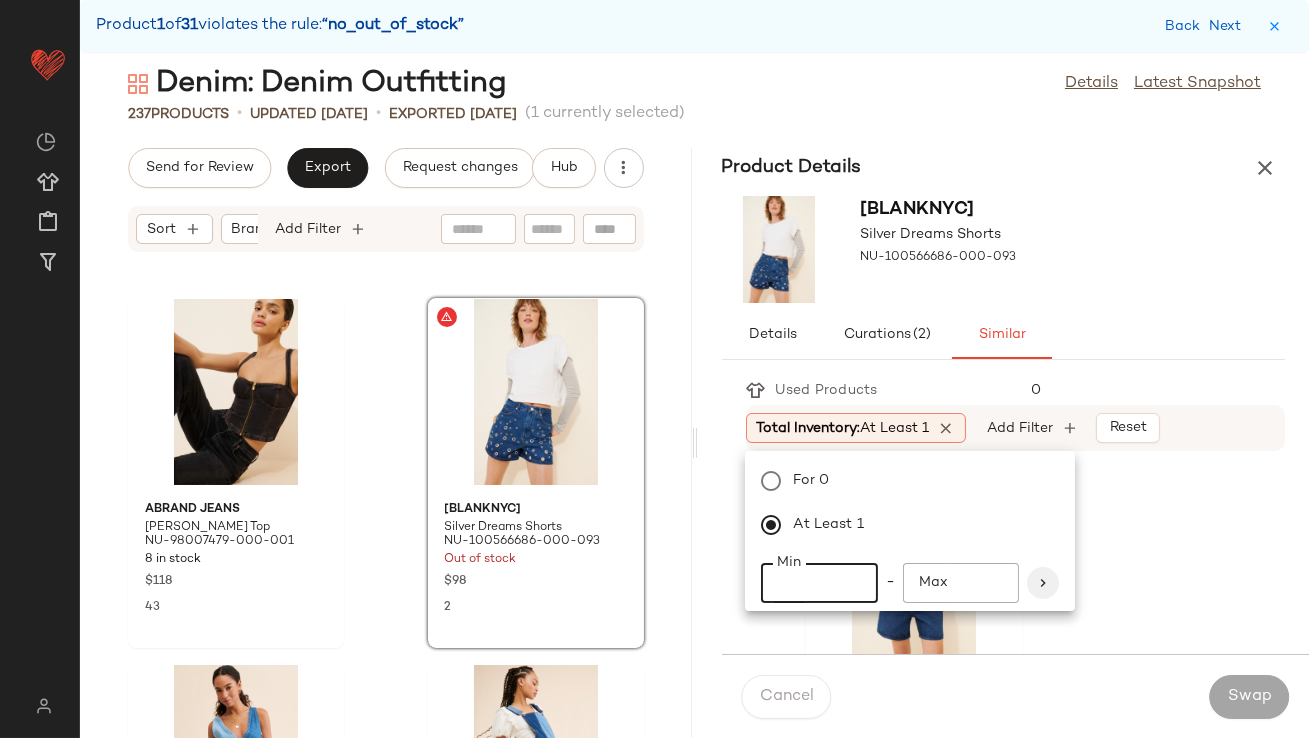 type on "**" 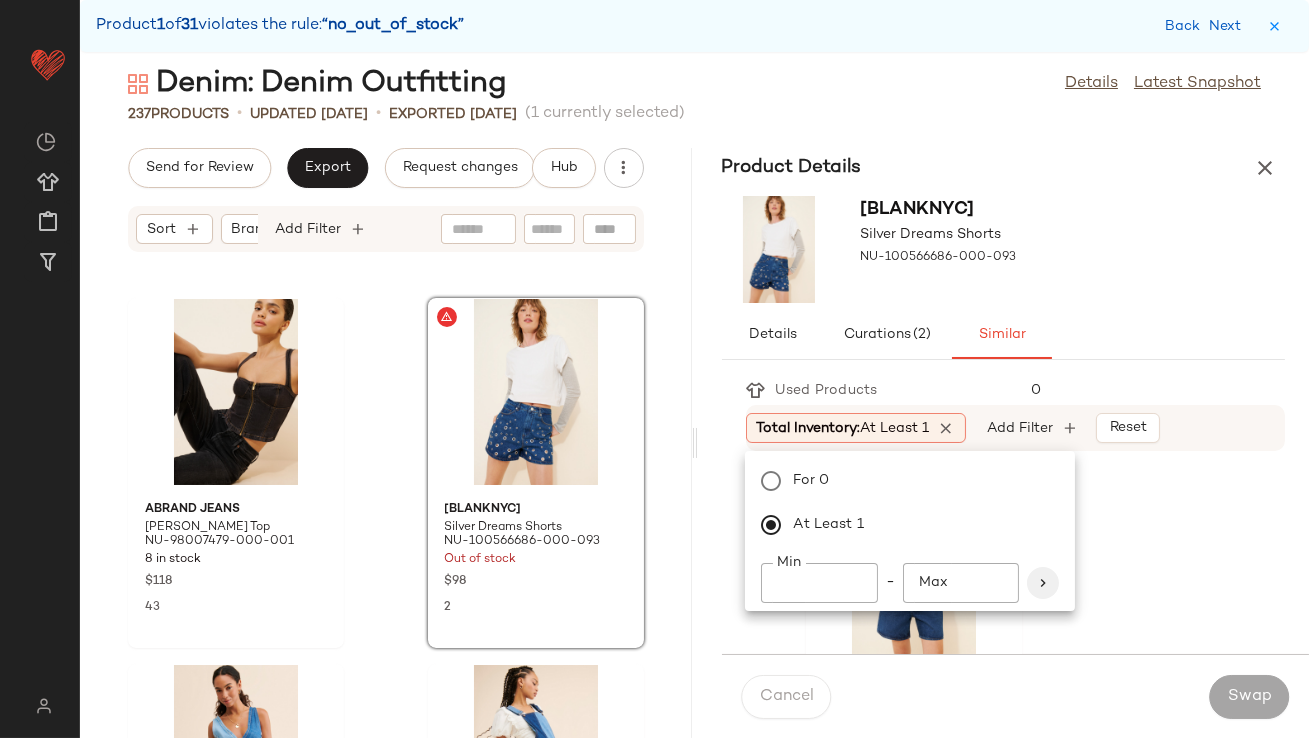 click at bounding box center (1043, 583) 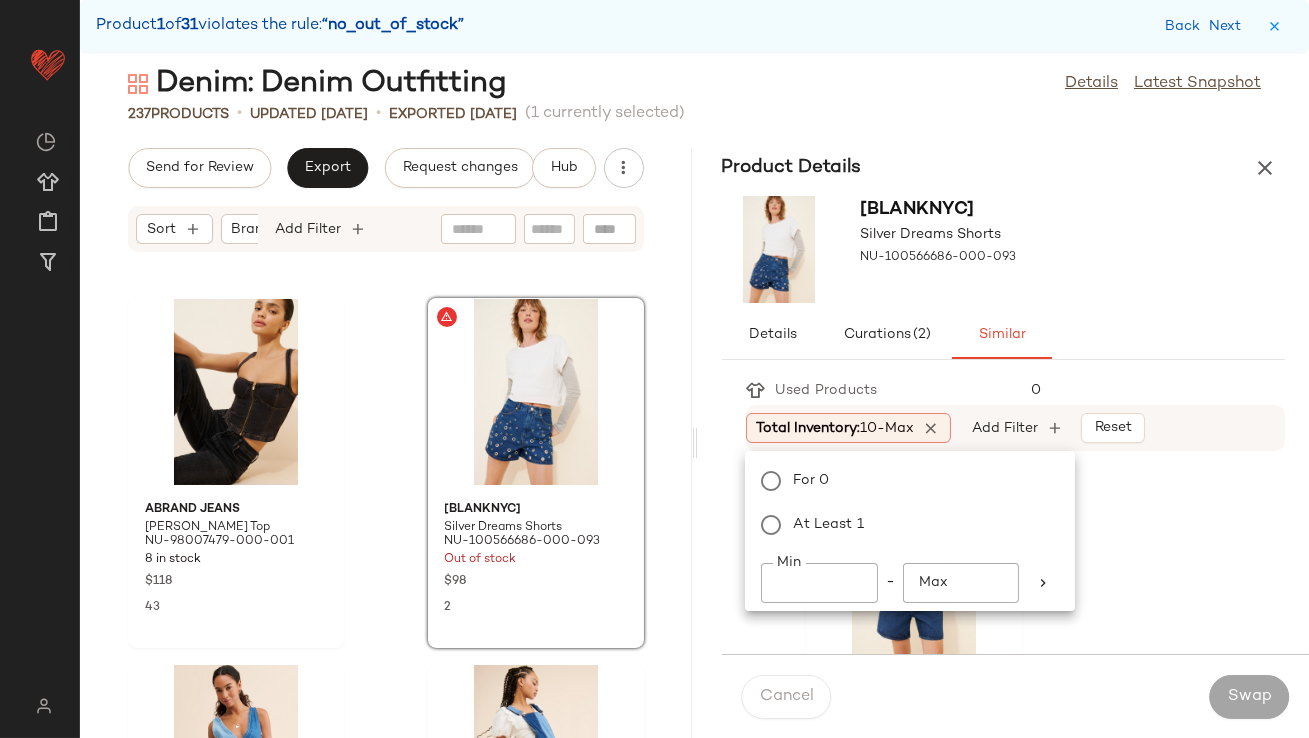 click on "AGOLDE Dame Mid-Length Denim Shorts NU-96547112-000-093 2 in stock $178 1 Free People Wild River Handkerchief Skirt NU-98960644-000-048 7 in stock $168 23 AGOLDE Nolan Wide-Leg Shorts NU-96041942-000-091 1 in stock $198 1 Tach Clothing Jazmin Denim Pants NU-69779007-000-092 7 in stock $173 3 Joe's Jeans The Avery Shorts NU-87264750-000-094 35 in stock $148 Pilcro The Austyn High-Rise Cuffed Jean Shorts NU-4125962690008-000-091 70 in stock $98 9 Free People Faded Gardens Tank Top NU-92726579-000-010 1 in stock $78 4 Samsøe Samsøe Rebecca High-Rise Wide-Leg Jeans NU-97956007-000-092 15 in stock $195 Abrand Jeans '95 Long Length Jean Shorts NU-98171622-000-001 52 in stock $98 3 AGOLDE V-Waist Shorts NU-96540620-000-001 1 in stock $178 5 AGOLDE Dame Mid-Length Denim Shorts NU-96547112-000-092 1 in stock $178 1 AGOLDE Low Slung Baggy Leg Jeans NU-88436522-000-048 37 in stock $238 15 Citizens of Humanity Brynn Drawstring Shorts NU-96276886-000-092 1 in stock $238 31 Re_Nuuly x Tricia Fix NU-101466944-000-010 $150" 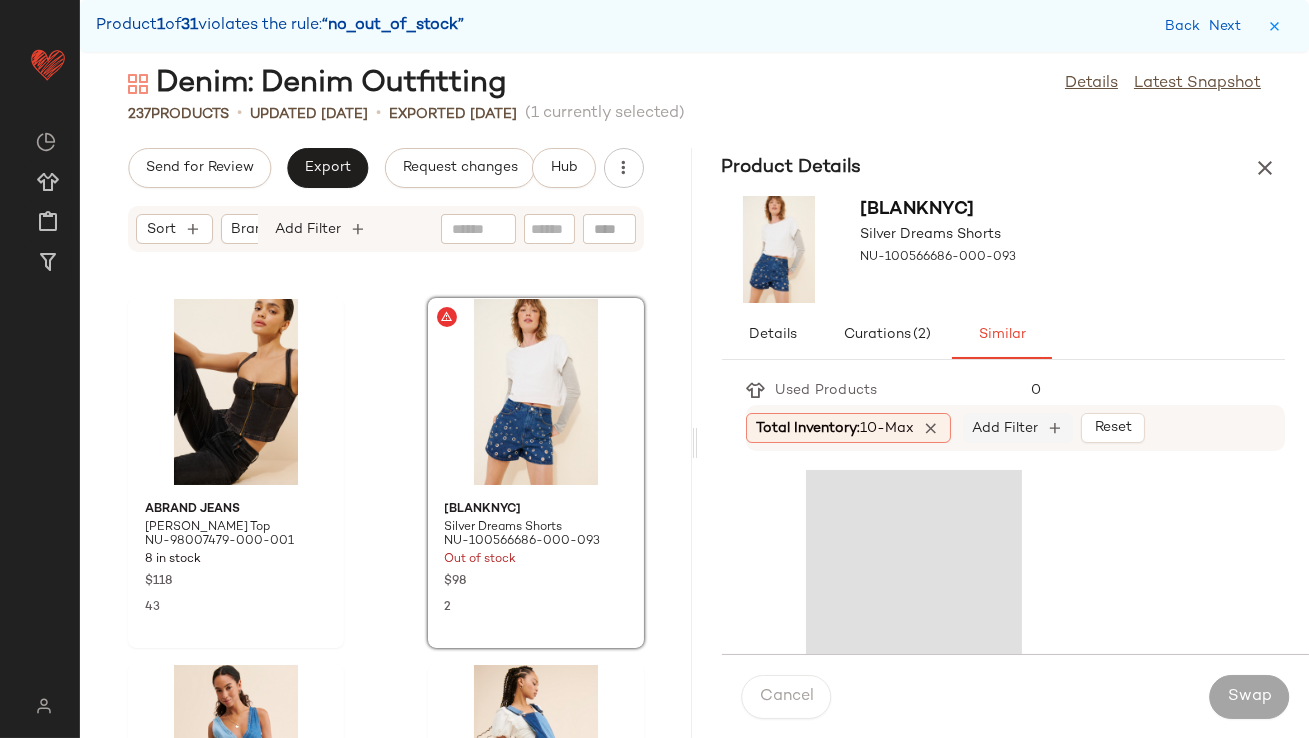 click on "Add Filter" at bounding box center [1005, 428] 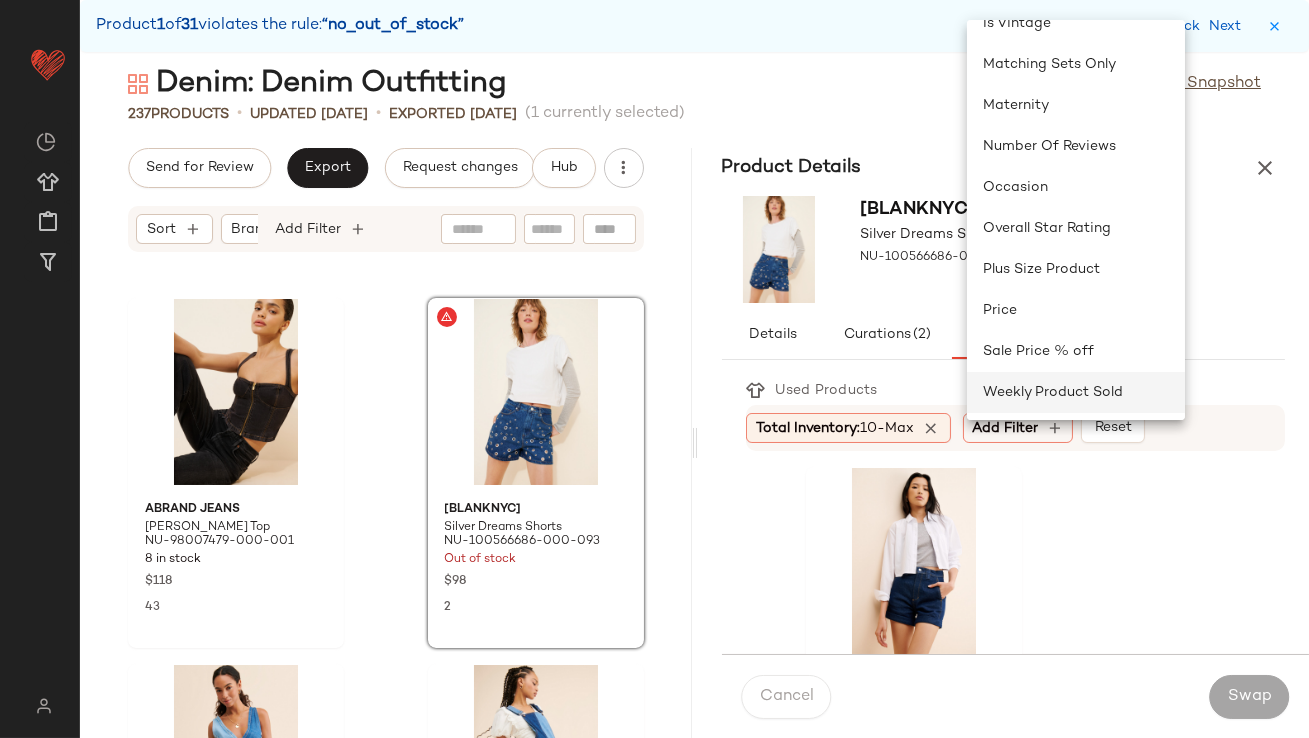 click on "Weekly Product Sold" 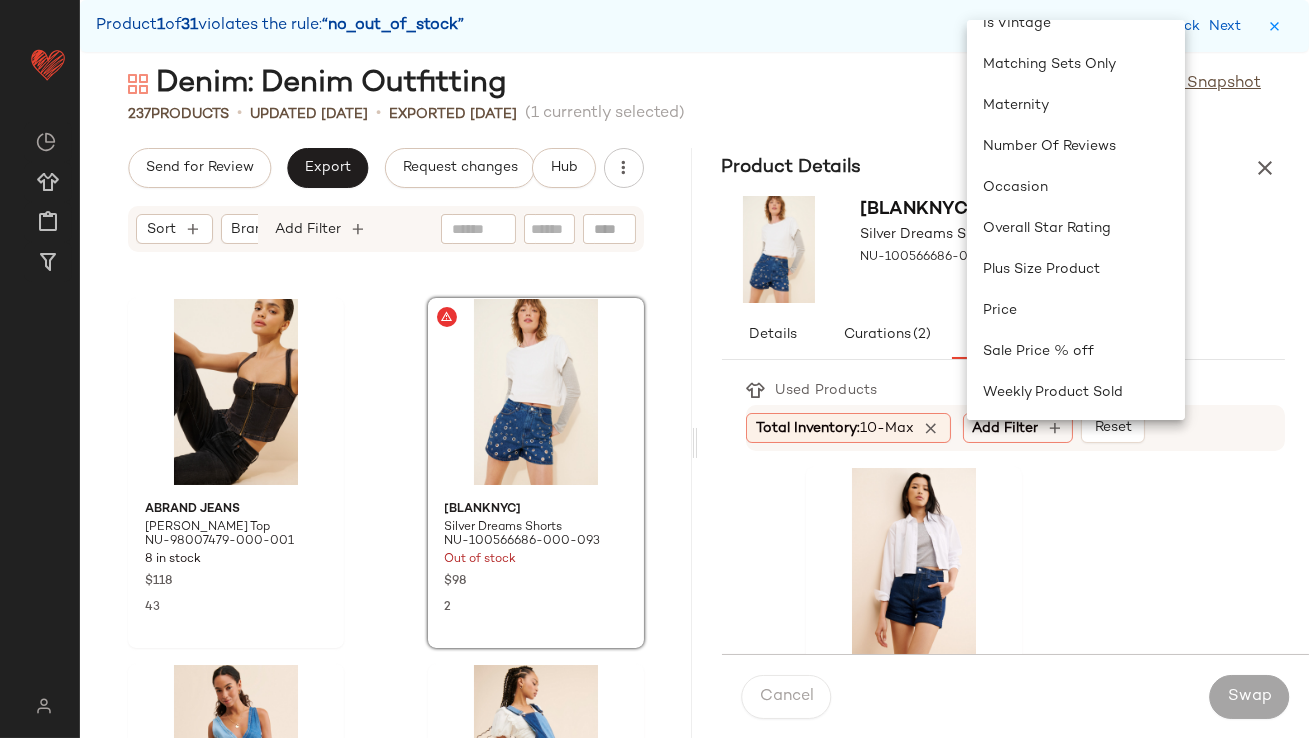 scroll, scrollTop: 476, scrollLeft: 0, axis: vertical 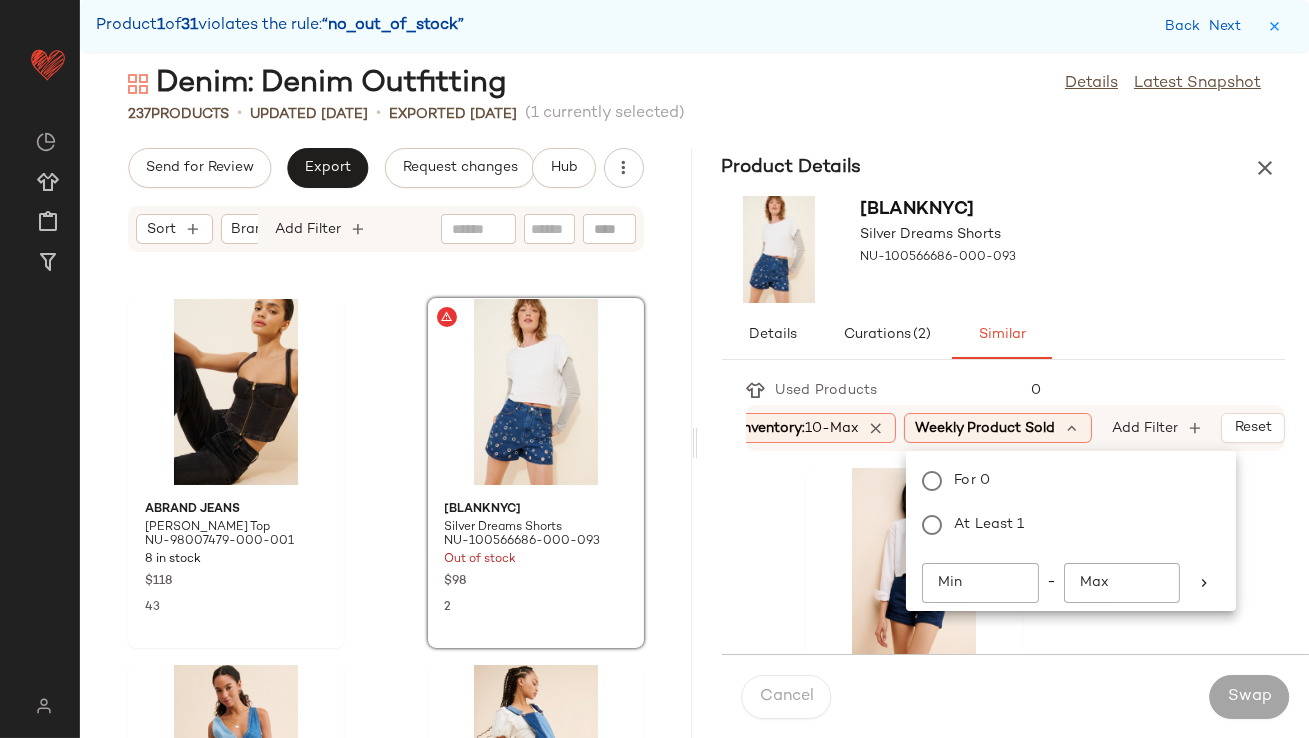 click on "Min" 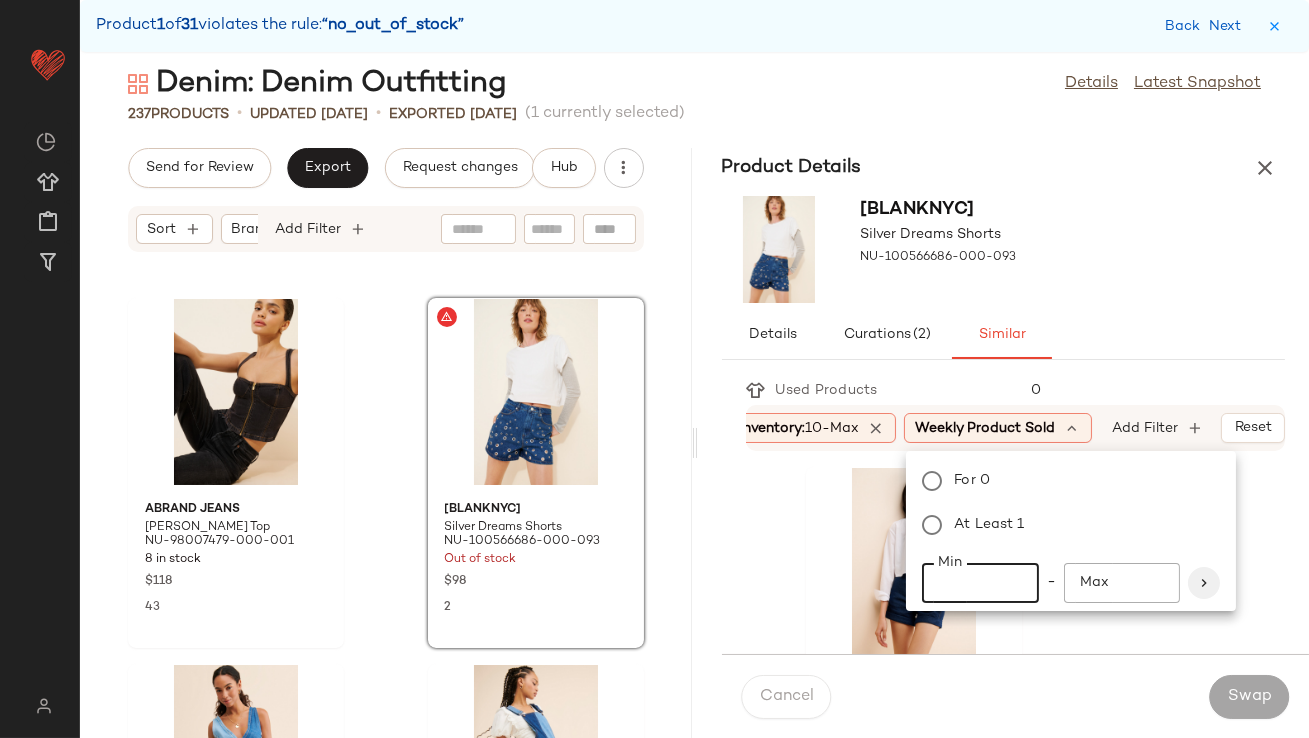 type on "**" 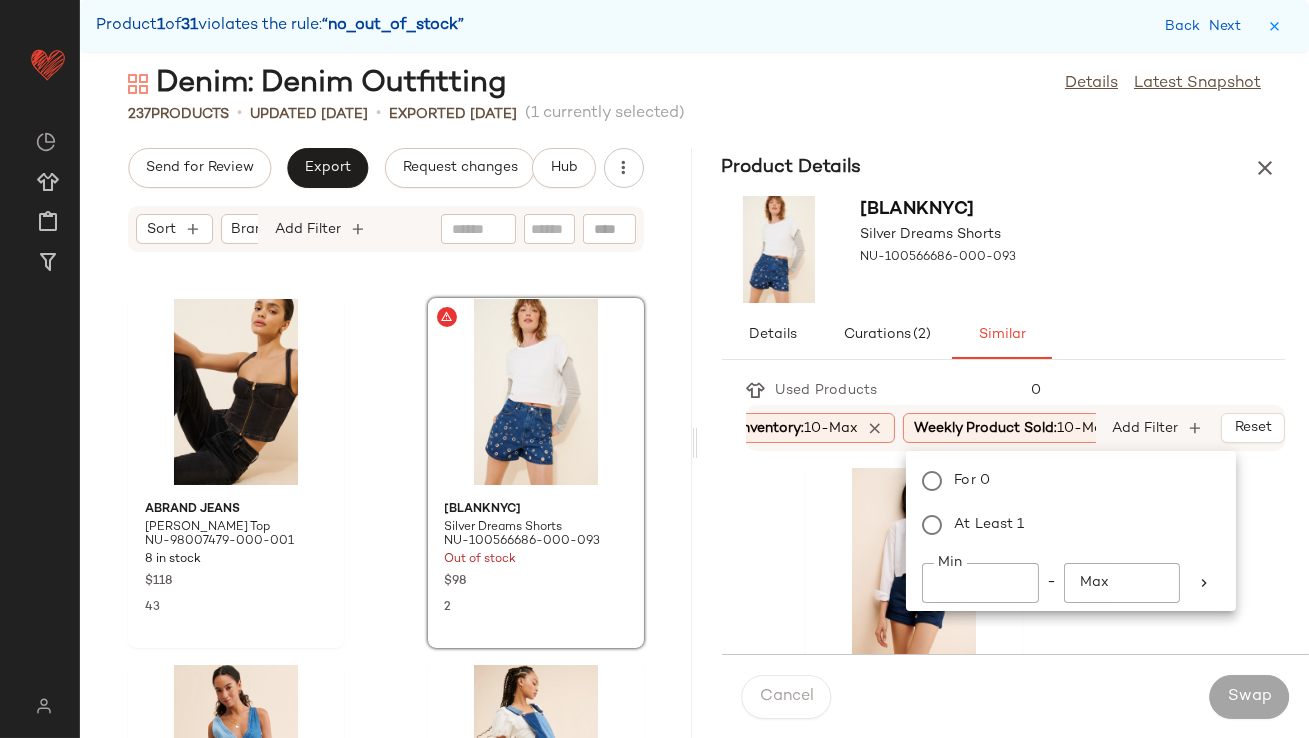 scroll, scrollTop: 164, scrollLeft: 0, axis: vertical 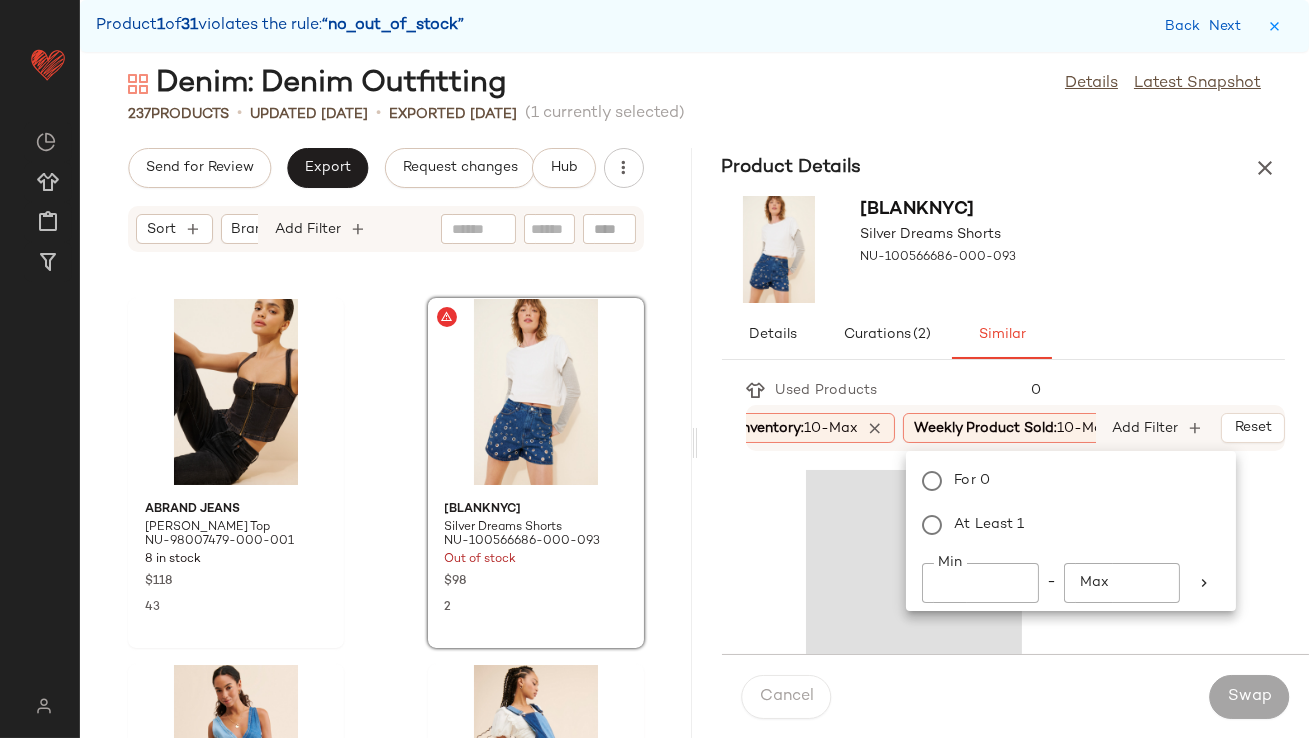 click at bounding box center (1028, 552) 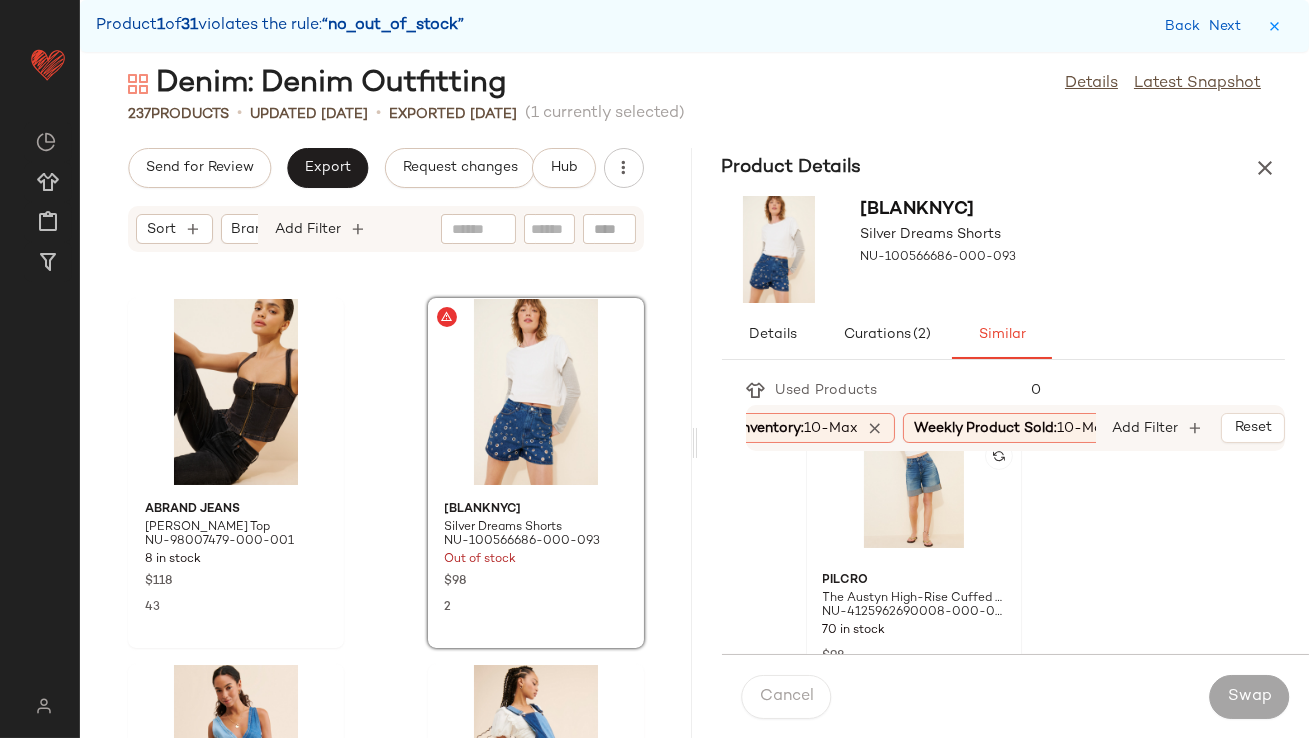 scroll, scrollTop: 70, scrollLeft: 0, axis: vertical 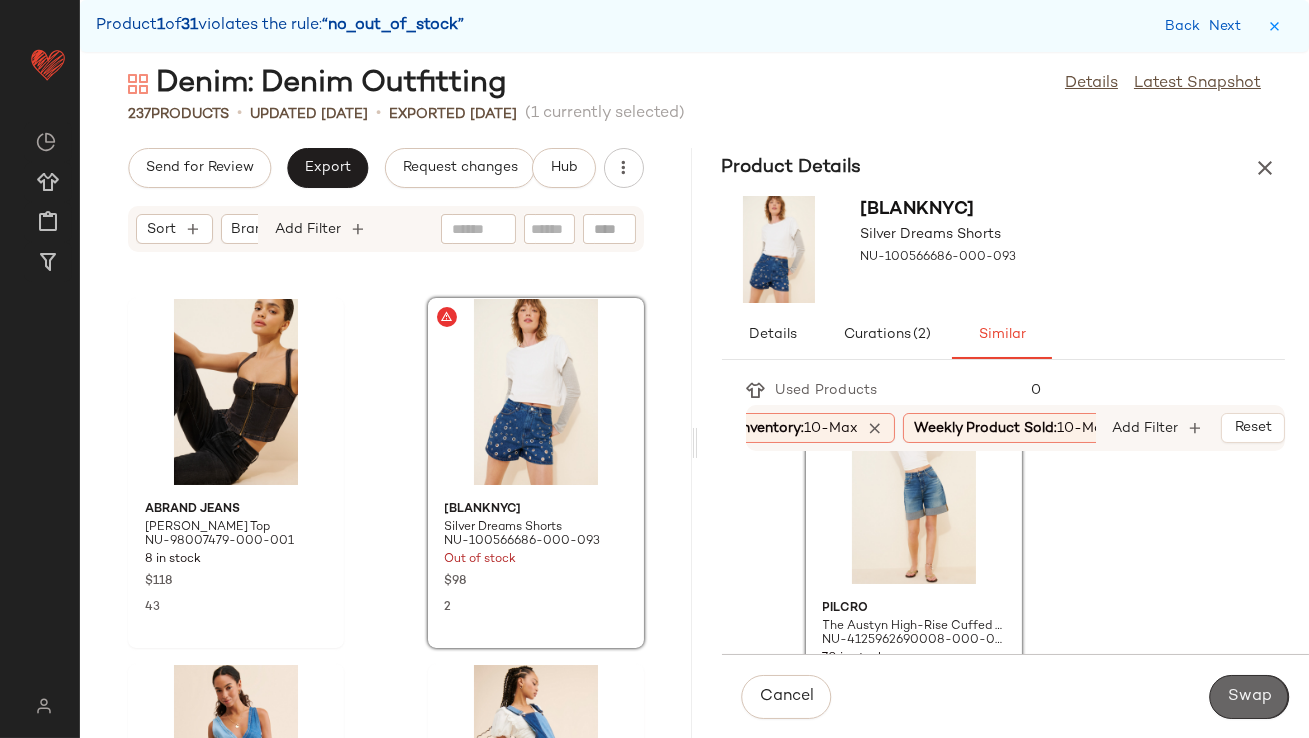 click on "Swap" 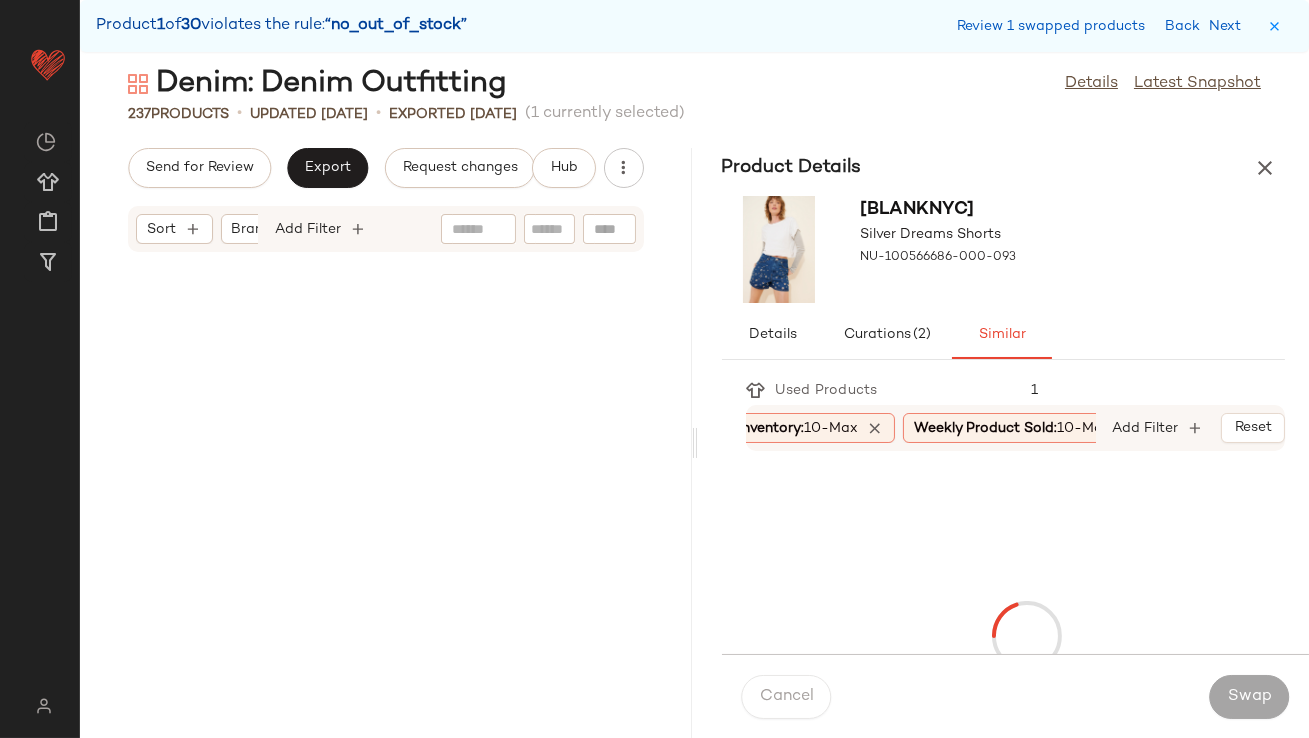 scroll, scrollTop: 7320, scrollLeft: 0, axis: vertical 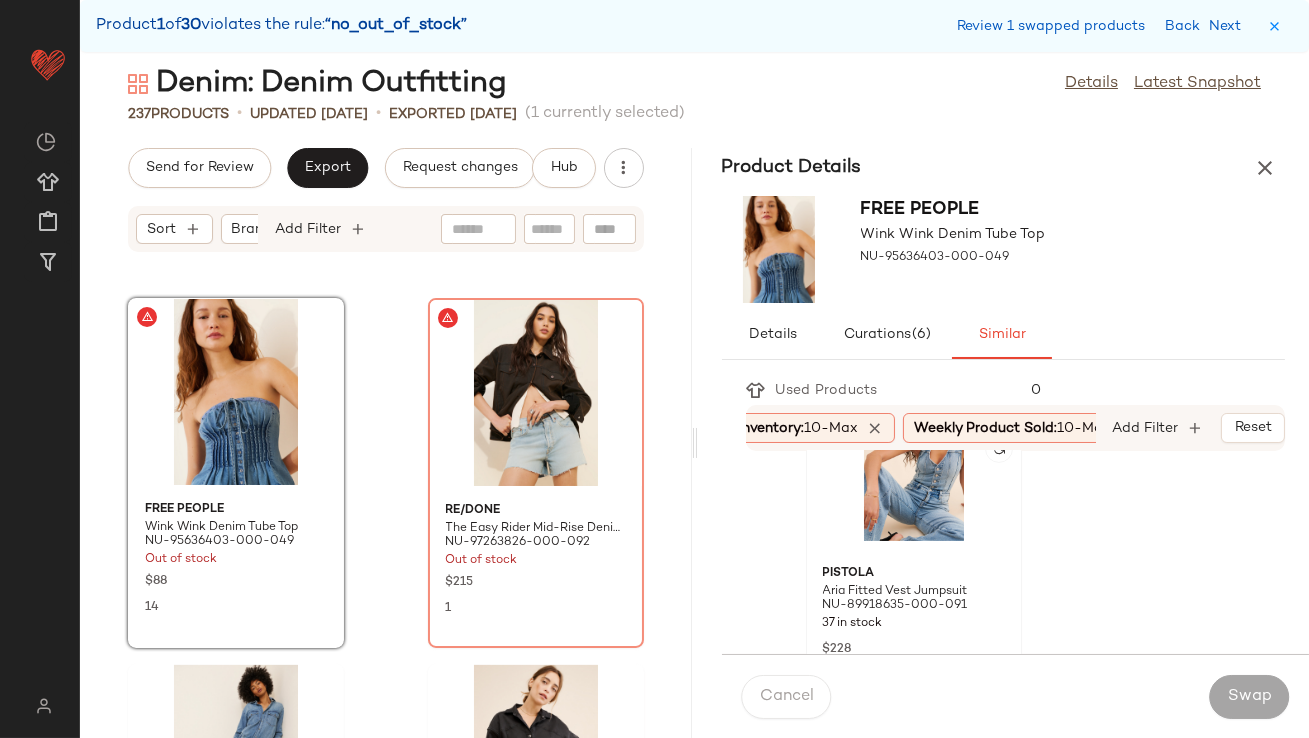 click 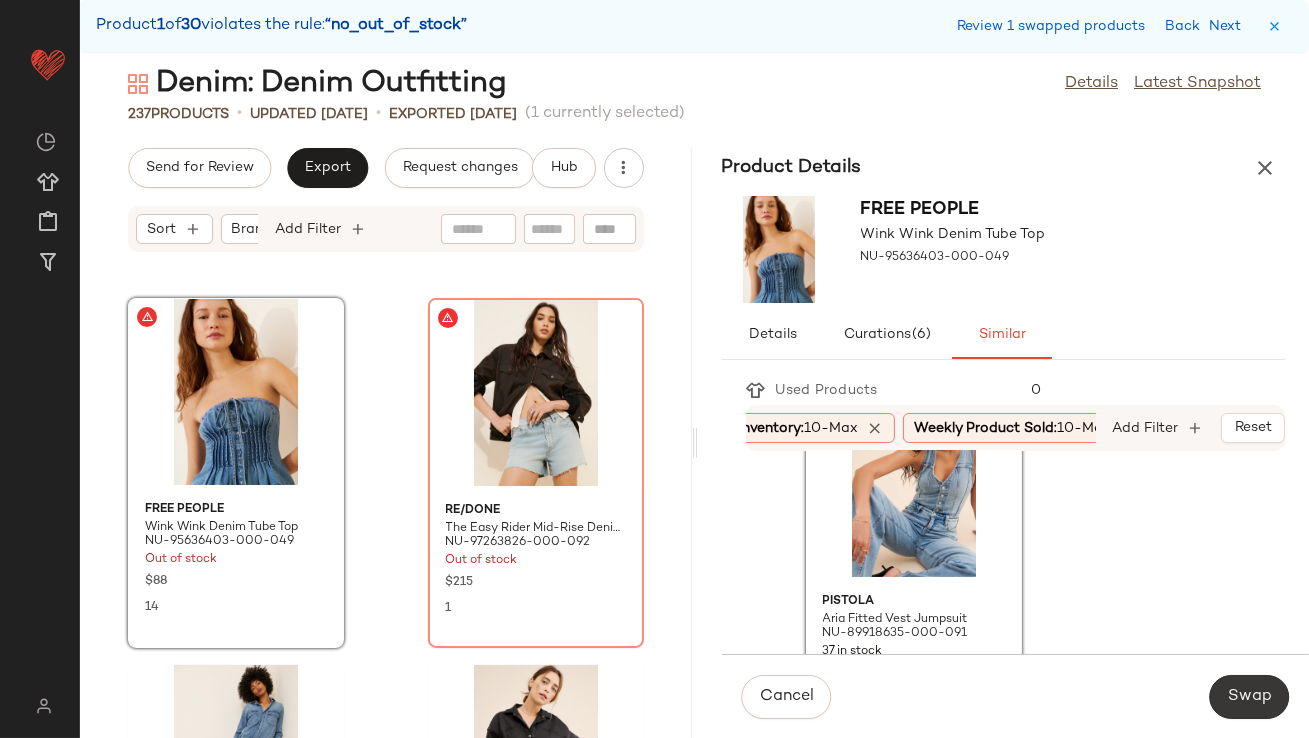 click on "Swap" 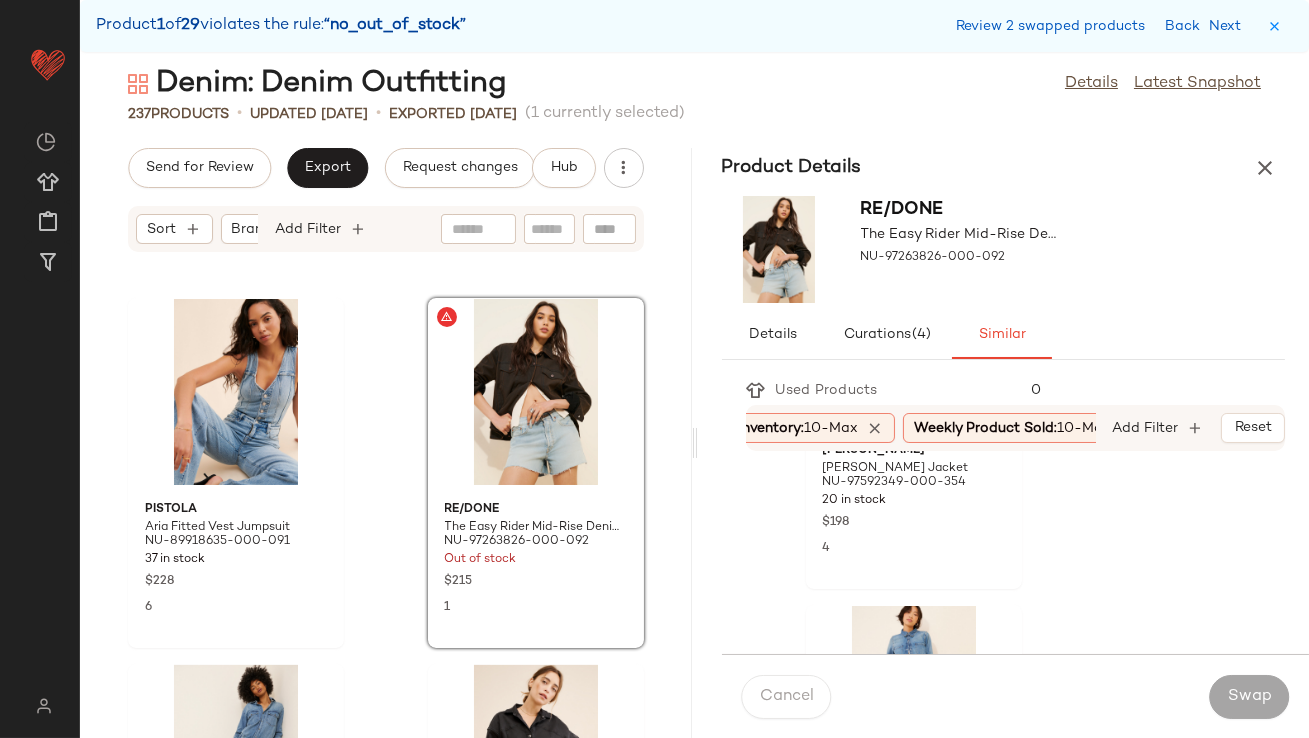 scroll, scrollTop: 3619, scrollLeft: 0, axis: vertical 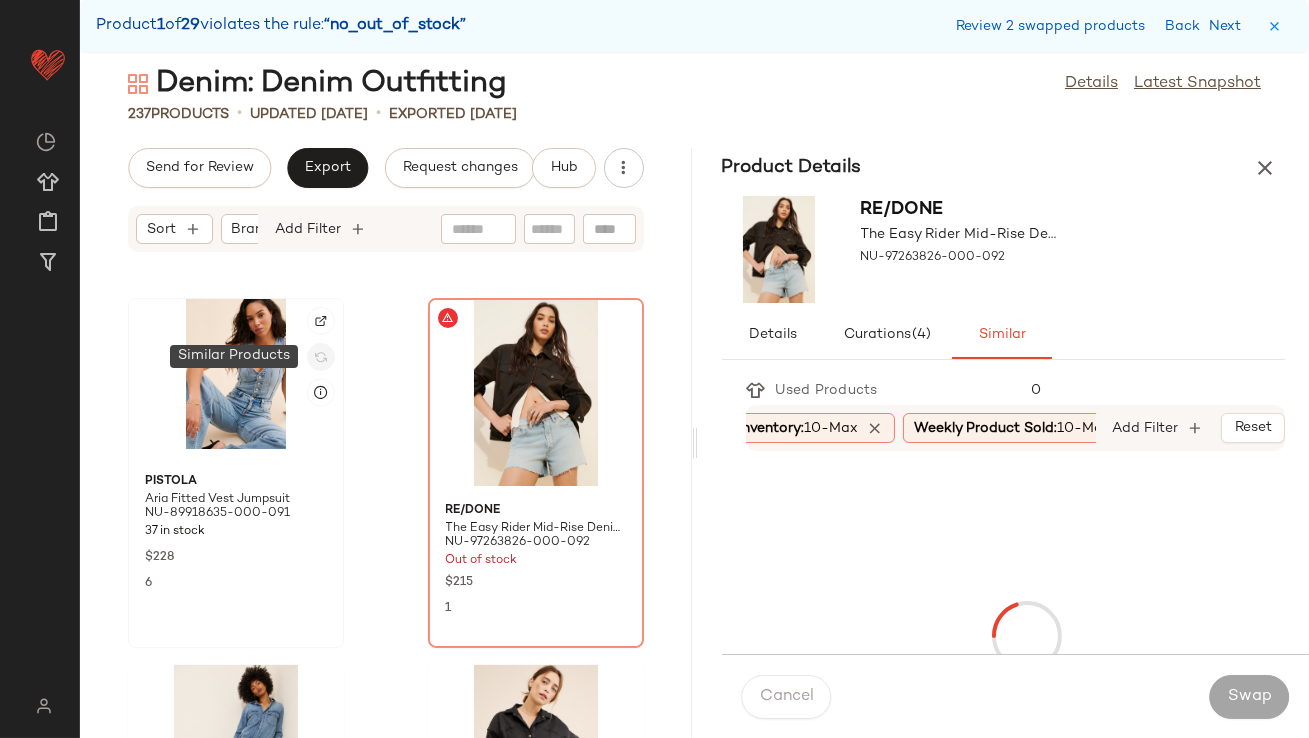 click 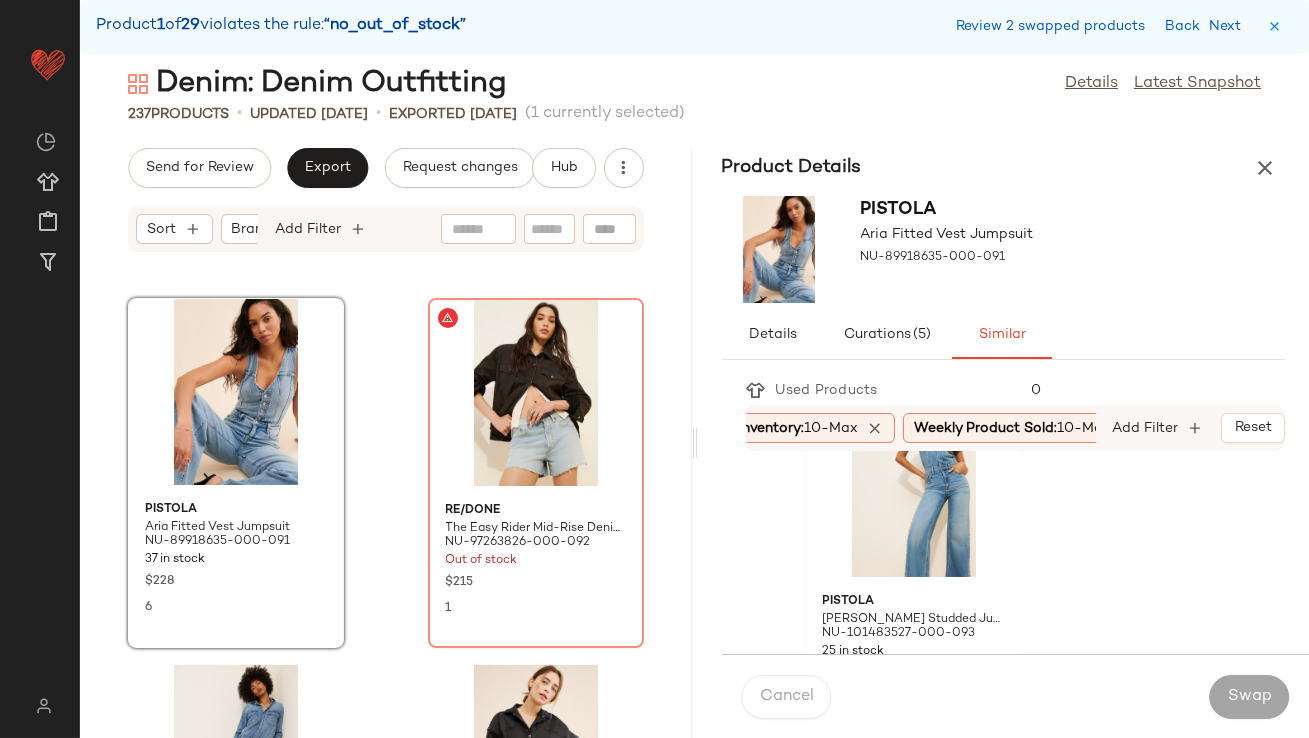scroll, scrollTop: 80, scrollLeft: 0, axis: vertical 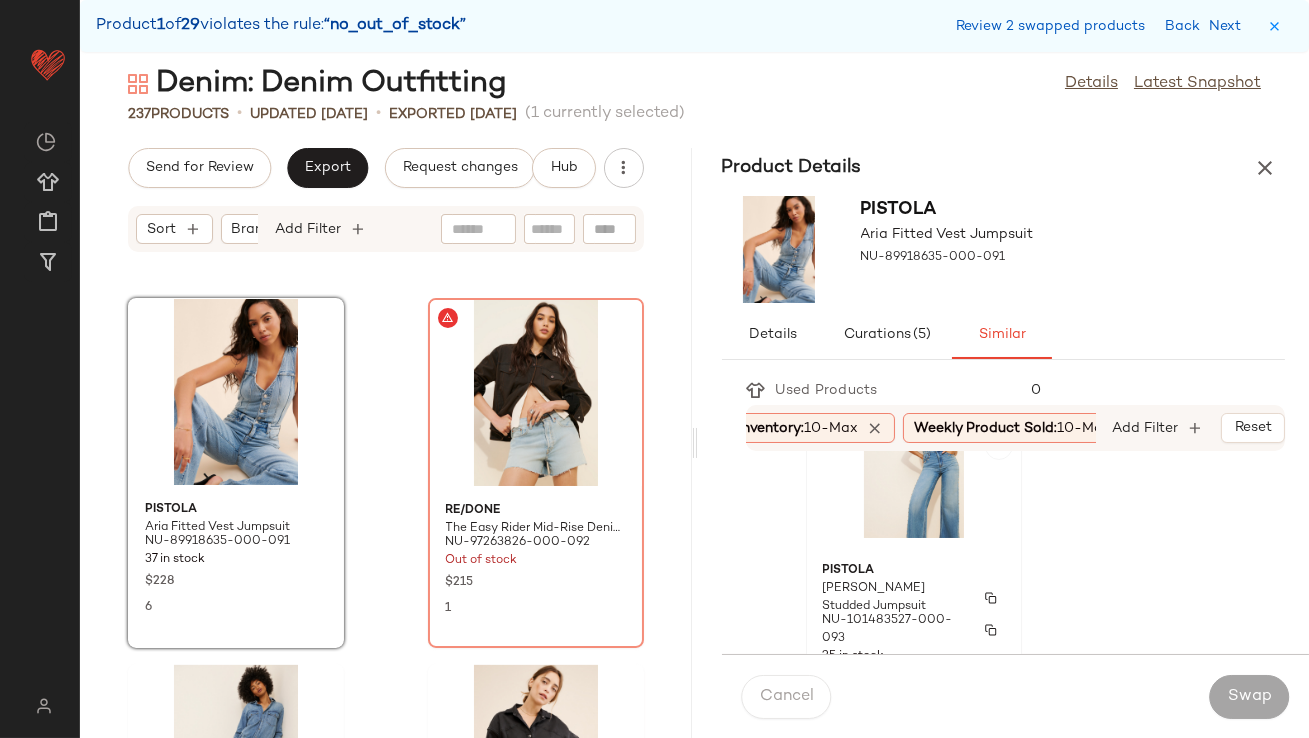 click on "Pistola" at bounding box center [914, 571] 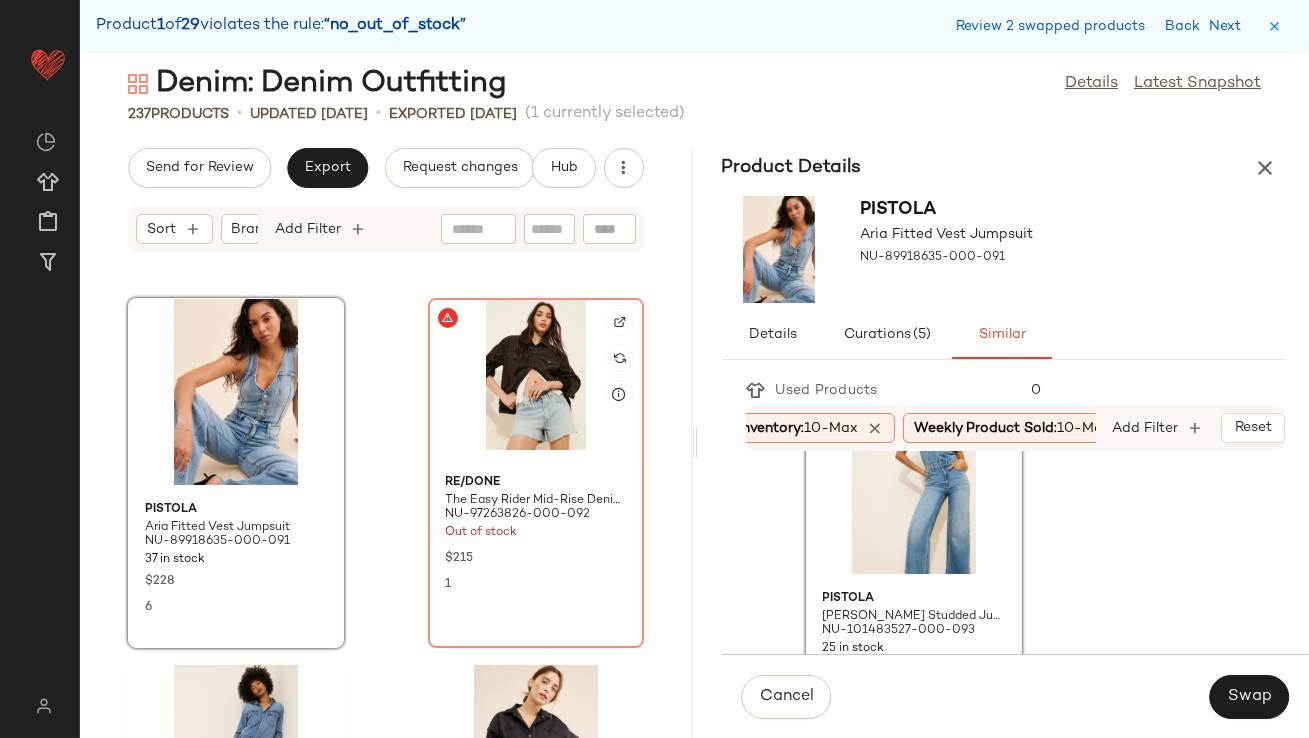 click 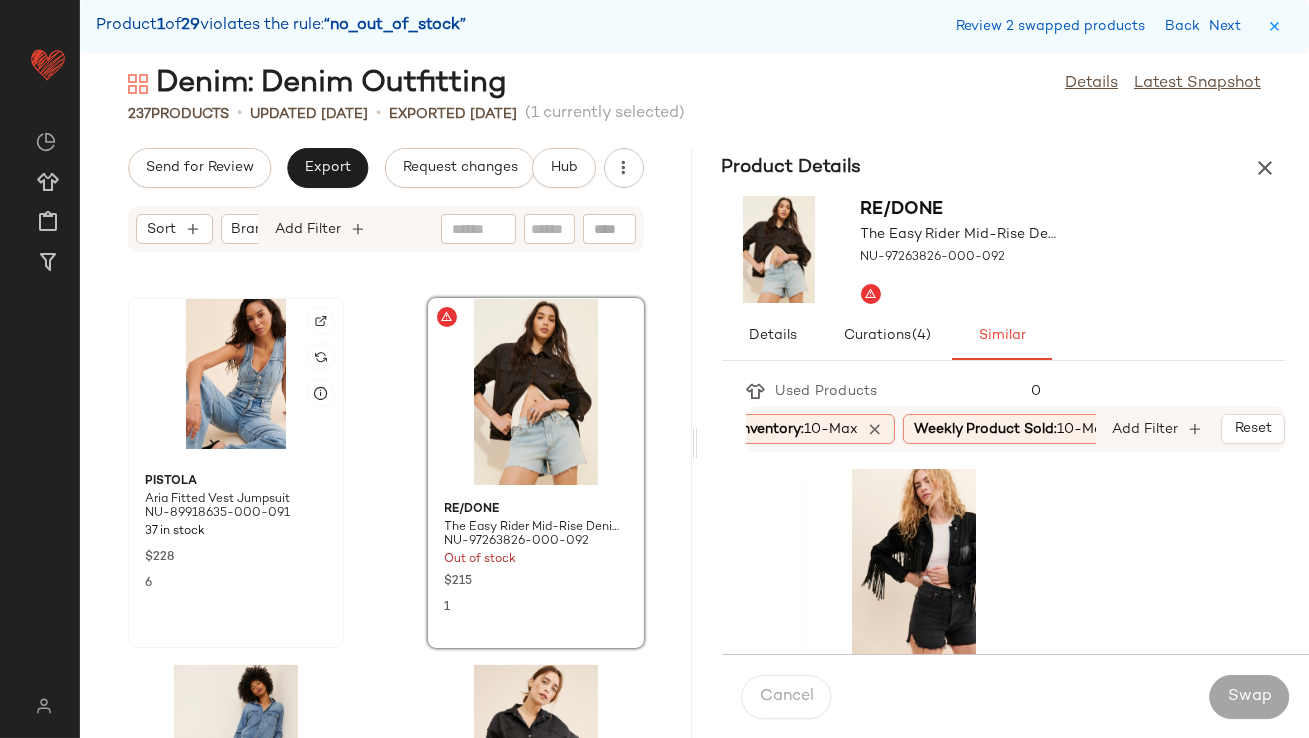 click 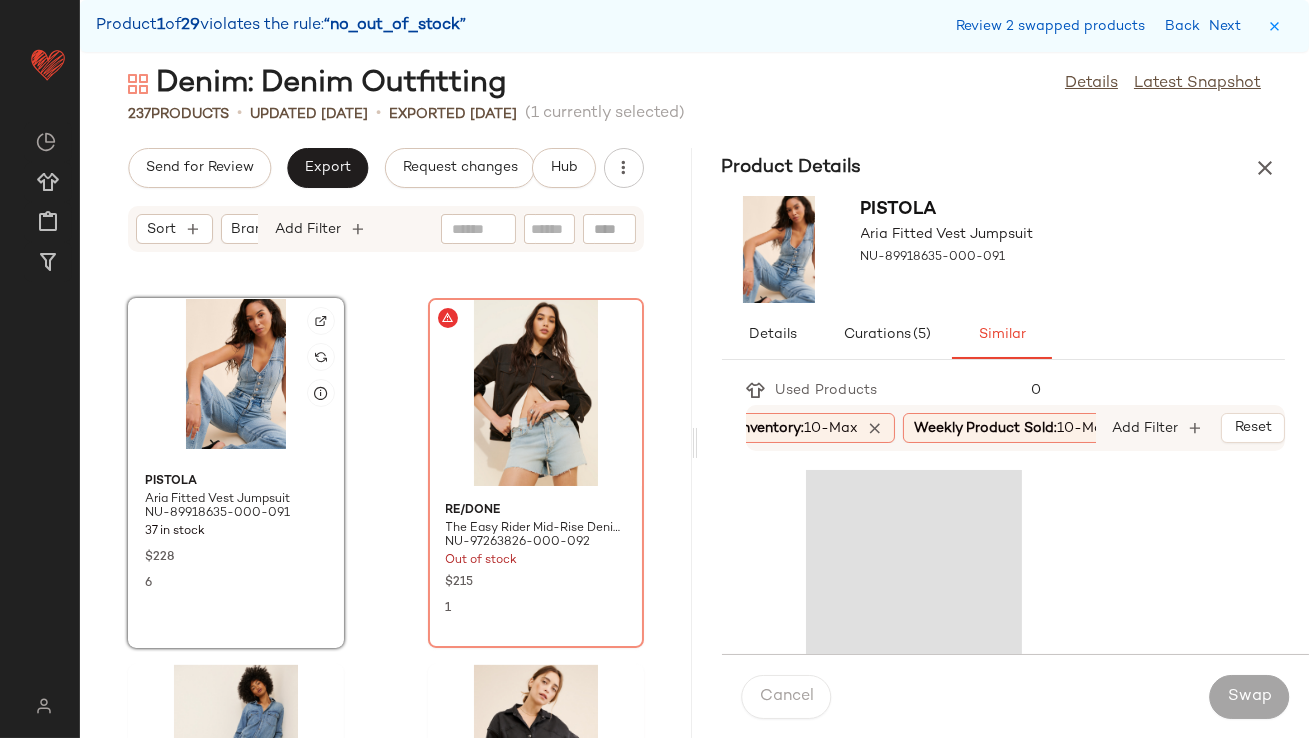click 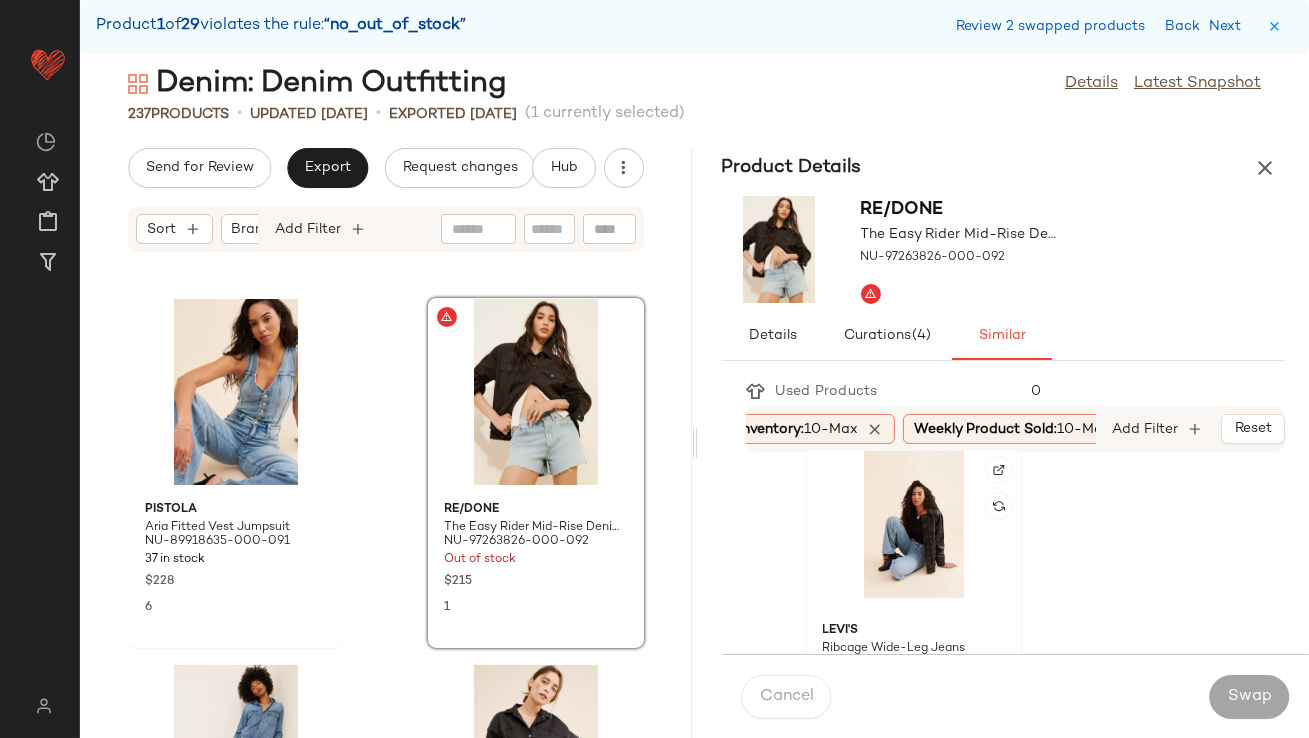 scroll, scrollTop: 386, scrollLeft: 0, axis: vertical 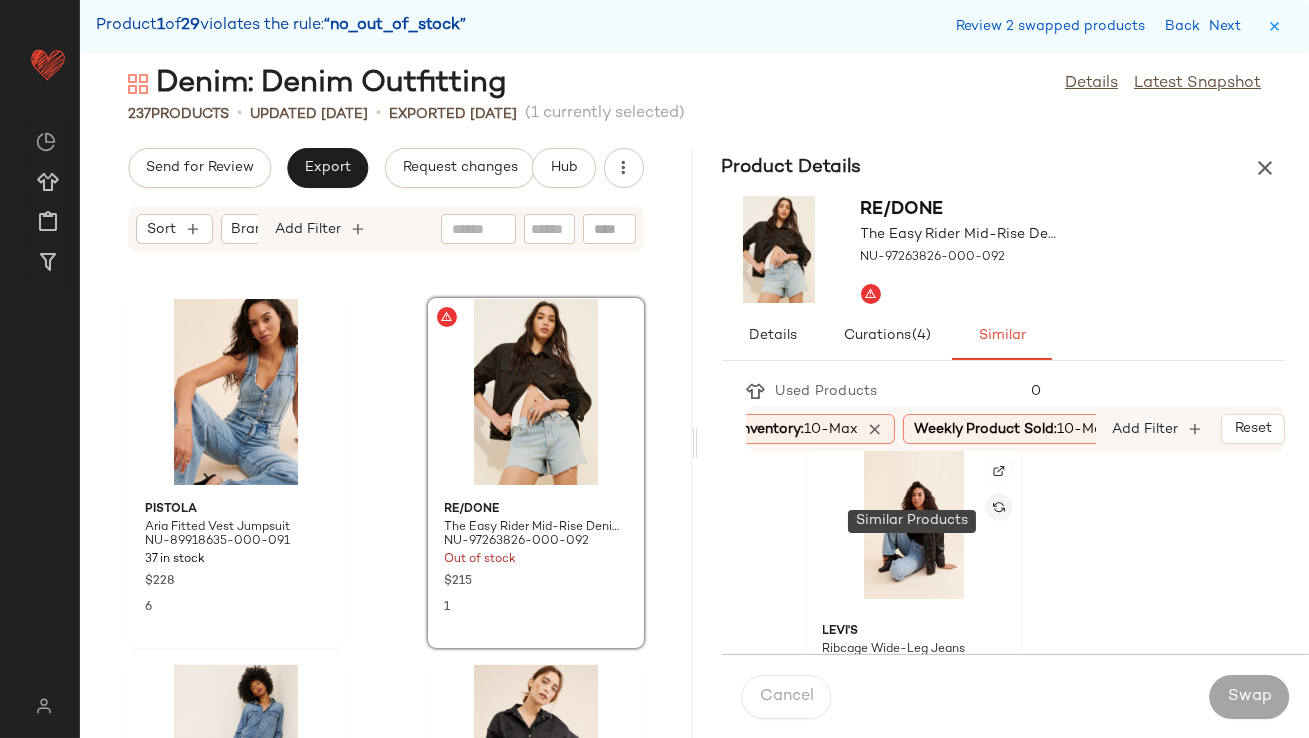 click 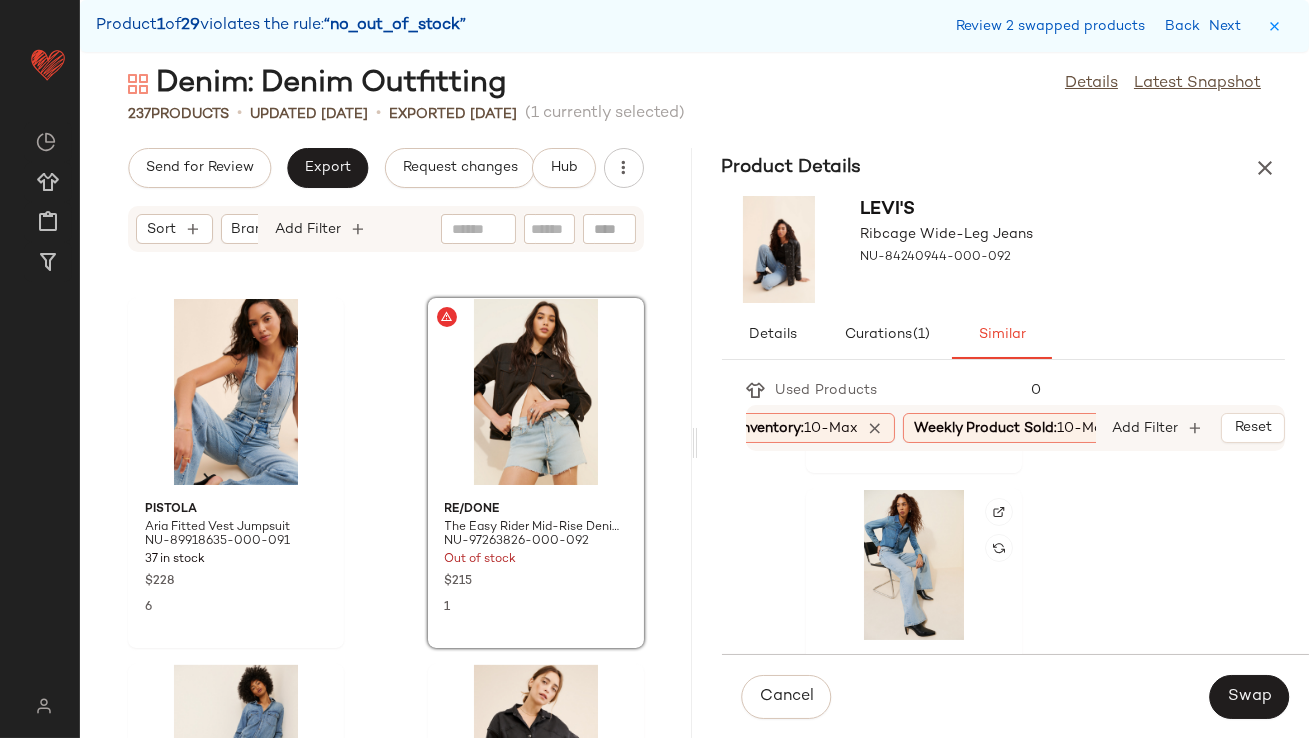 scroll, scrollTop: 707, scrollLeft: 0, axis: vertical 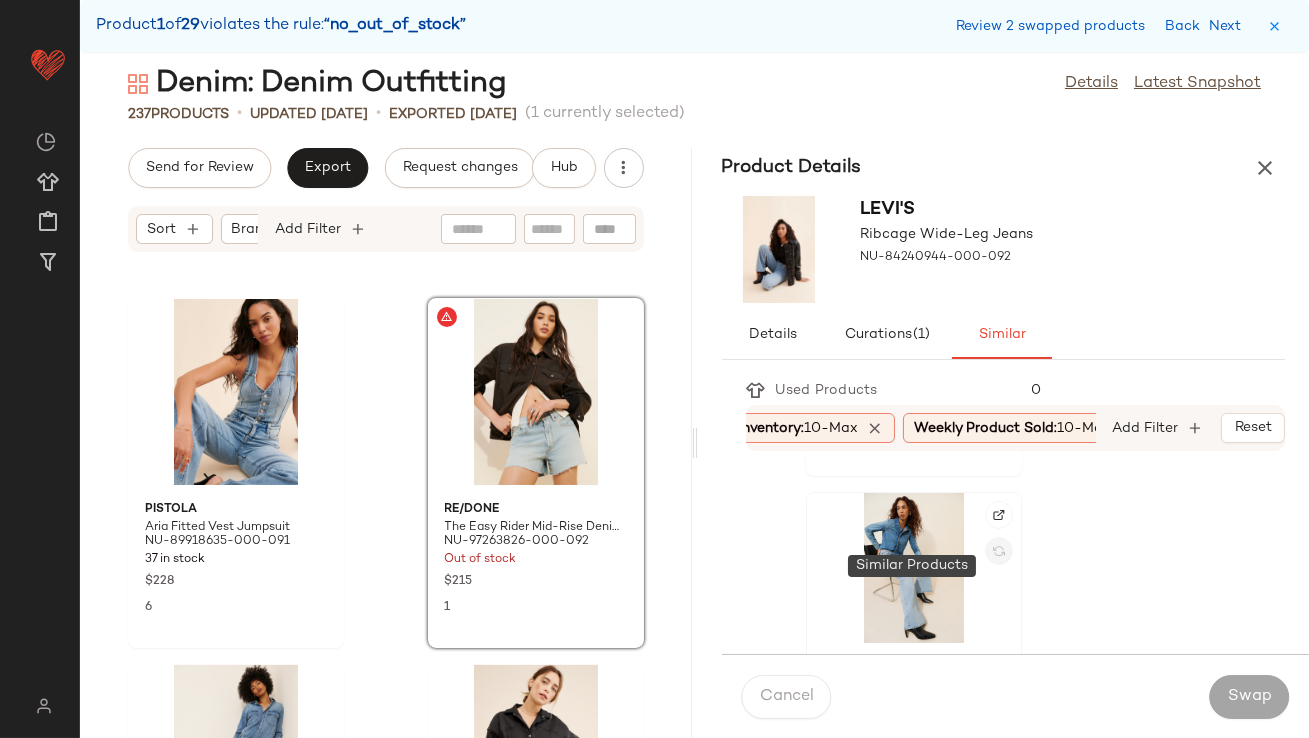 click 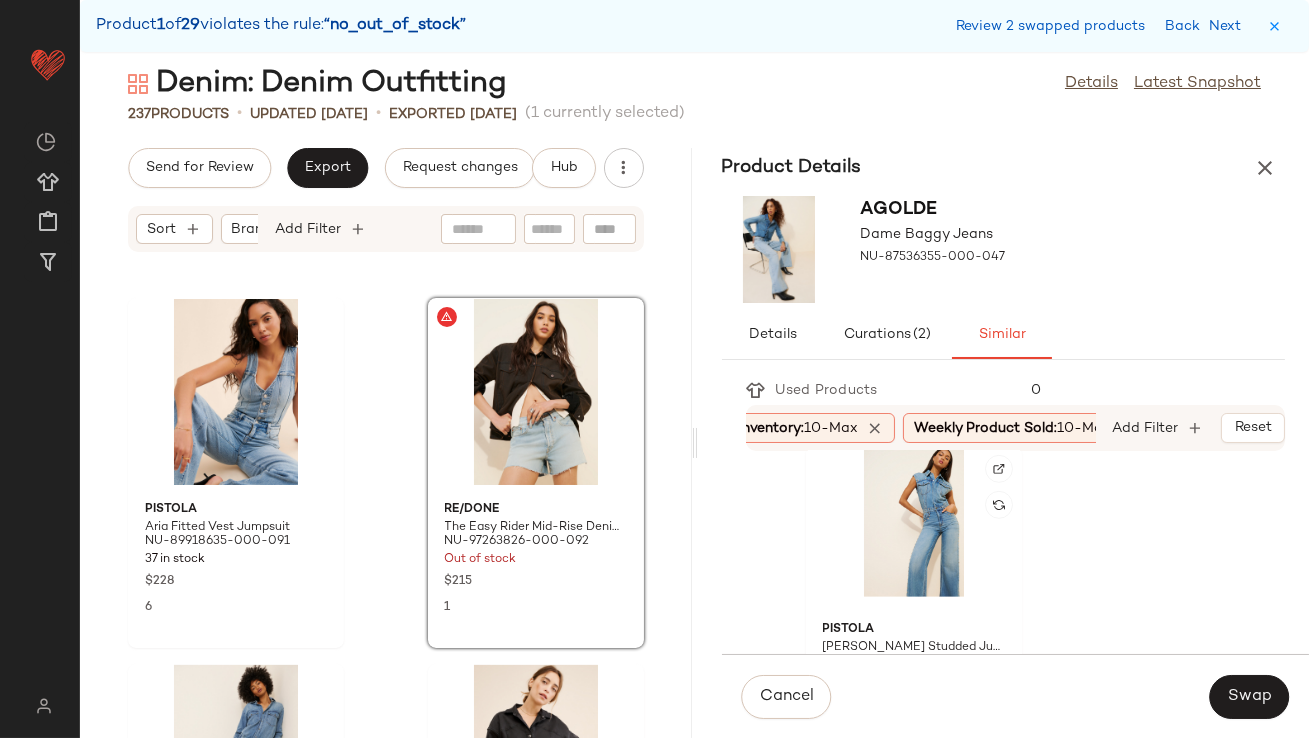 scroll, scrollTop: 2610, scrollLeft: 0, axis: vertical 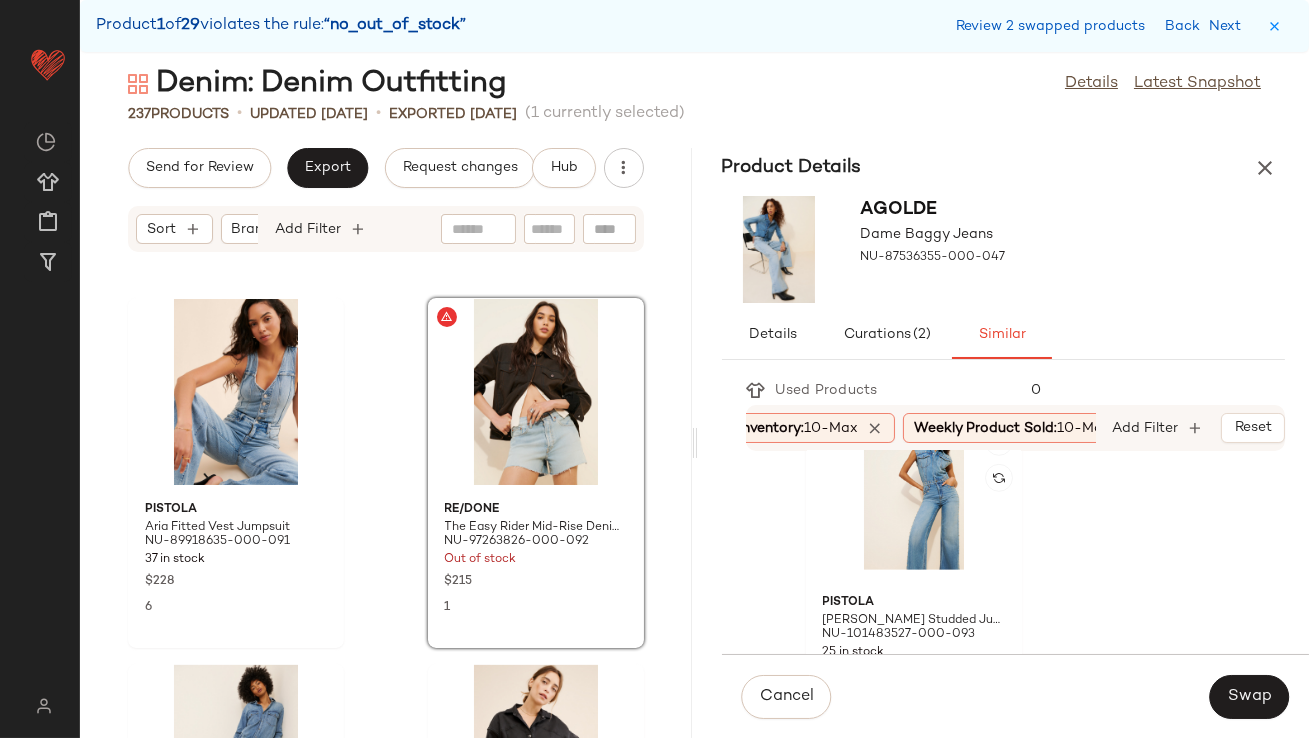 click 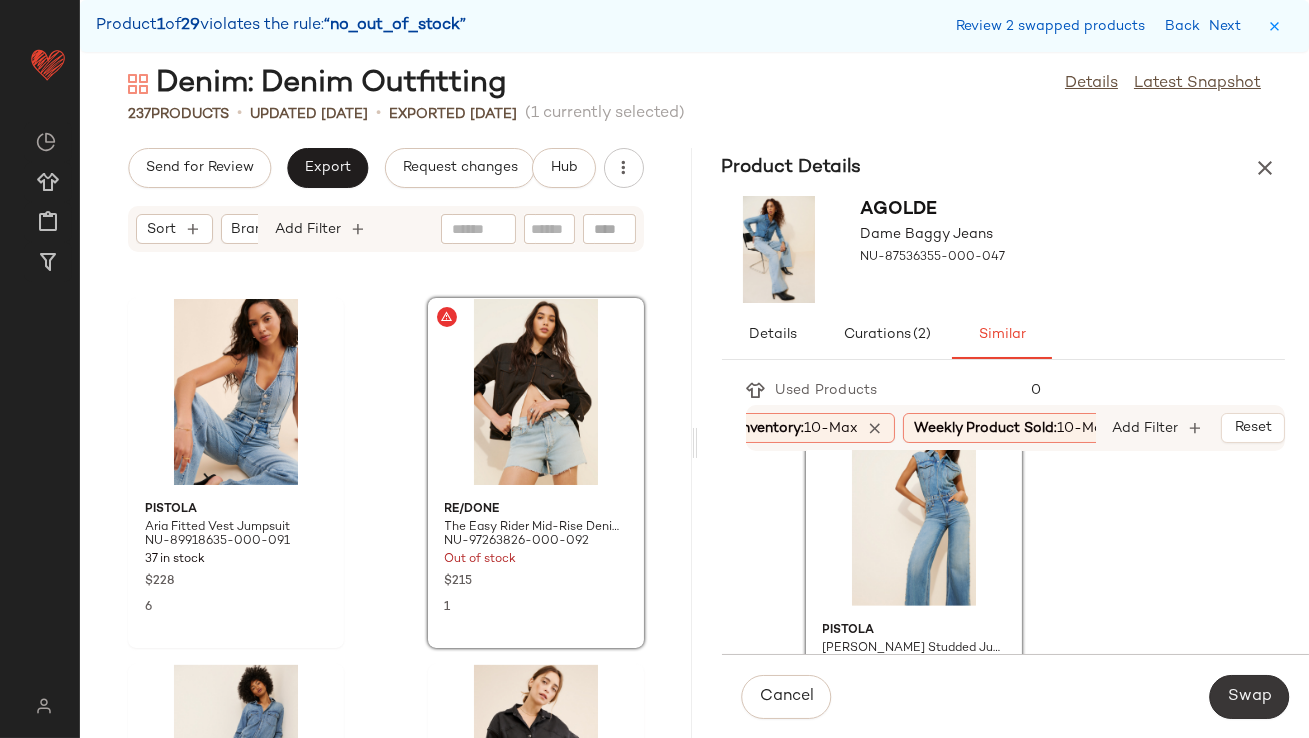 click on "Swap" at bounding box center (1249, 697) 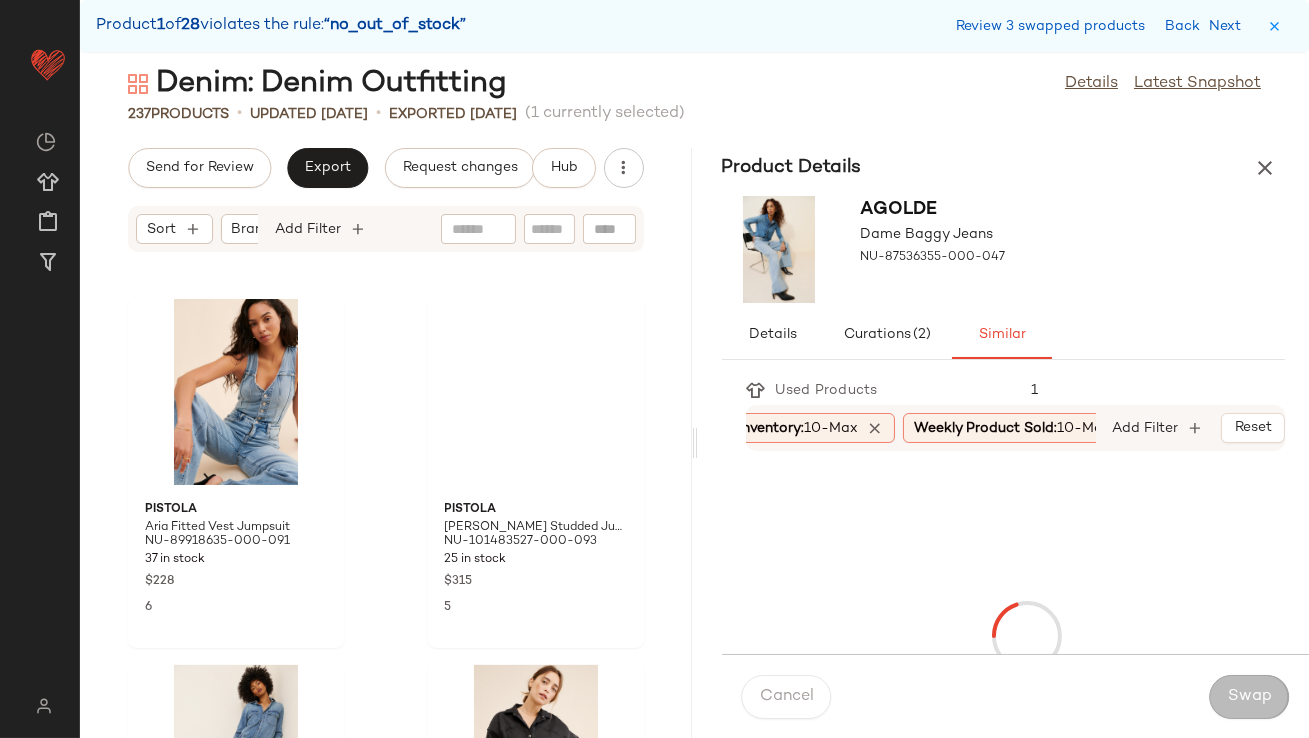 scroll, scrollTop: 9515, scrollLeft: 0, axis: vertical 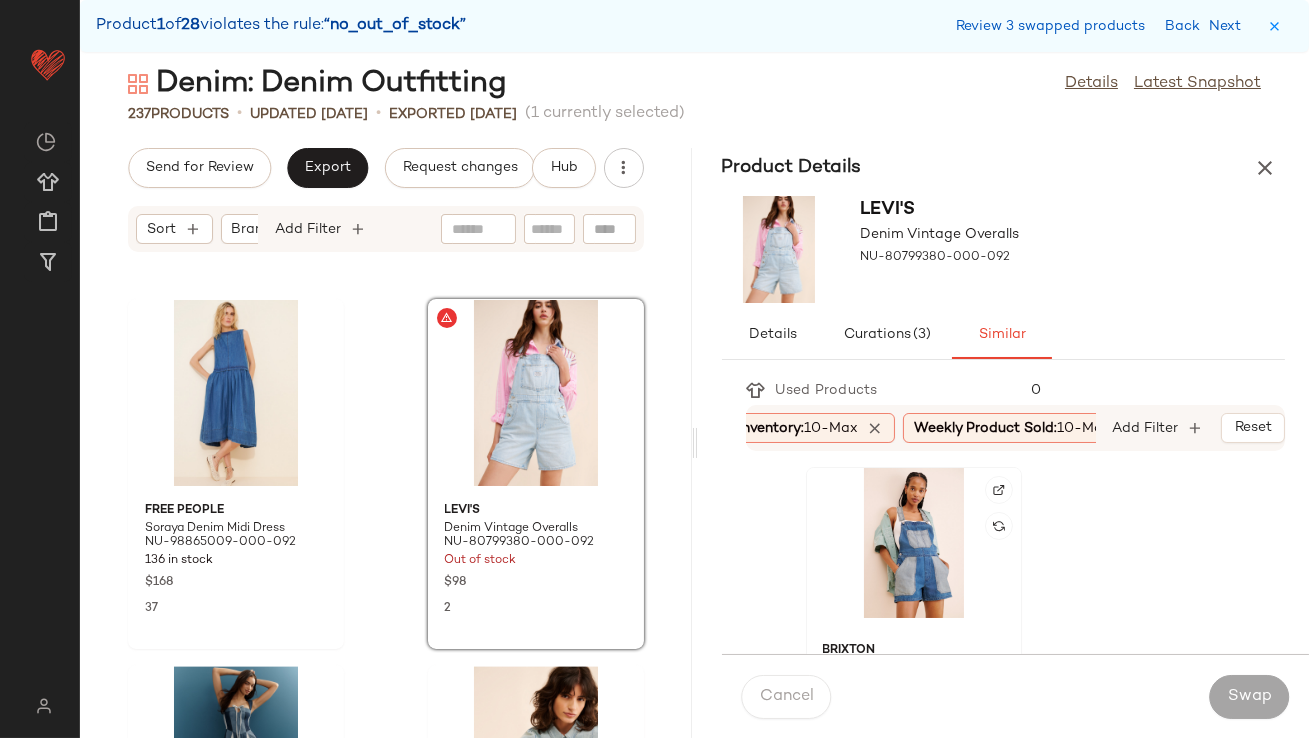 click 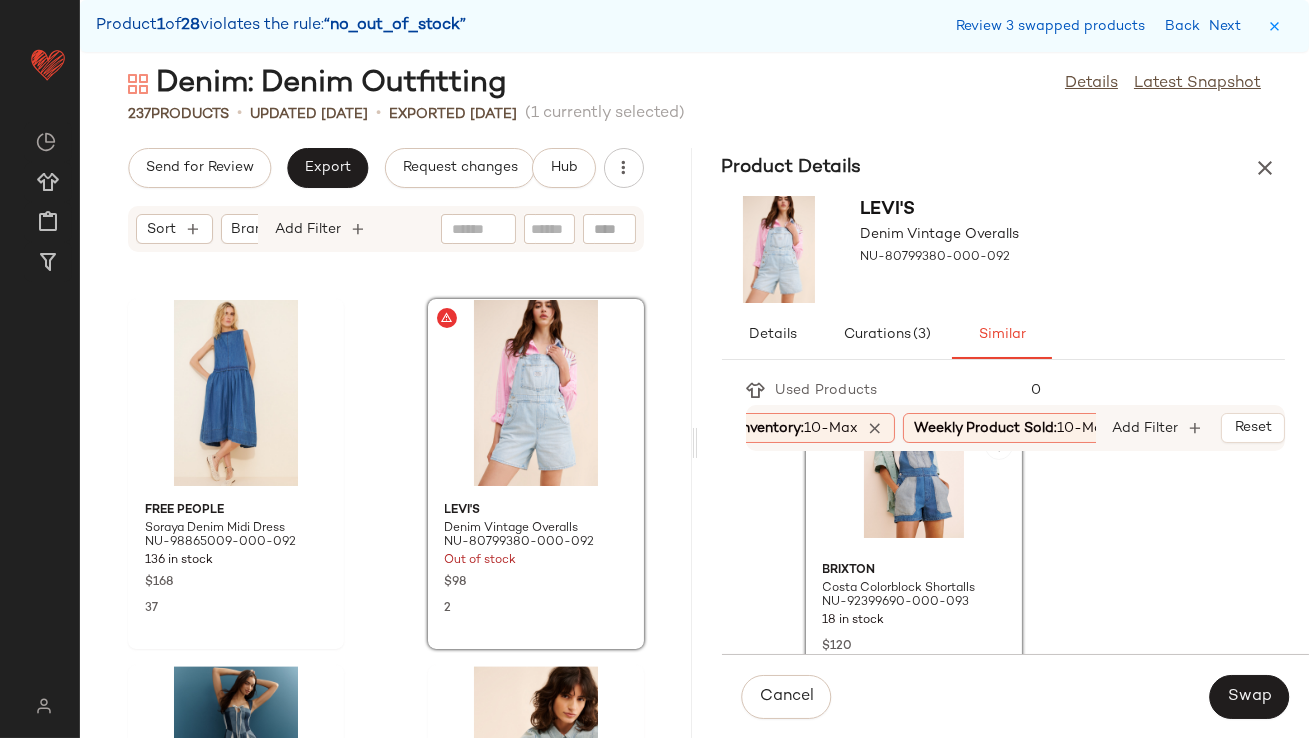 scroll, scrollTop: 81, scrollLeft: 0, axis: vertical 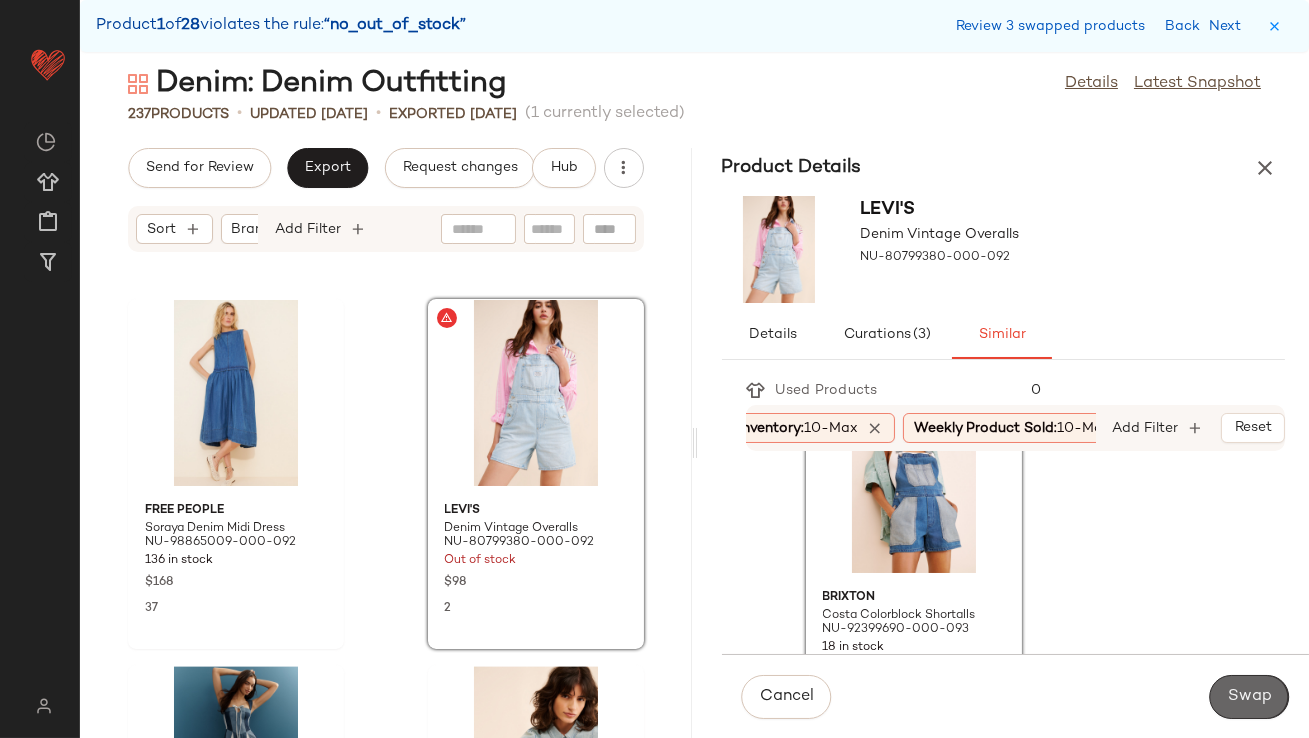 click on "Swap" 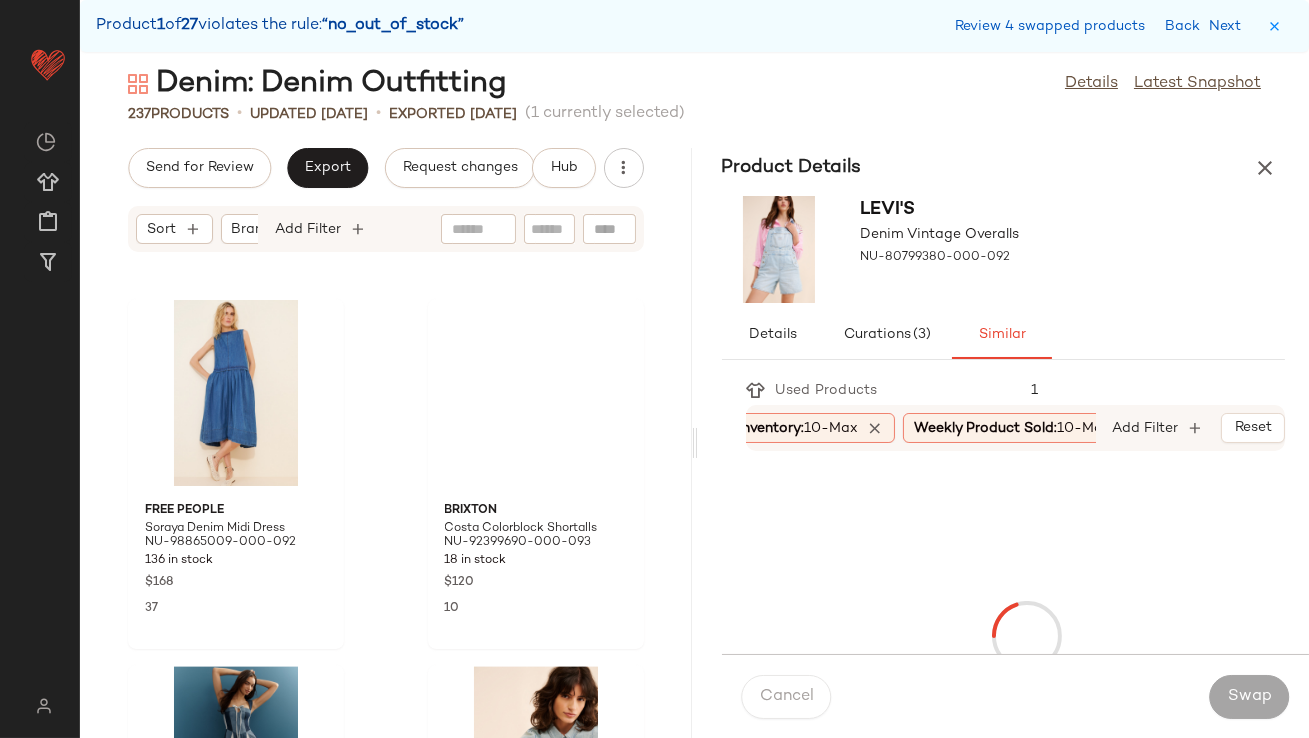 scroll, scrollTop: 10980, scrollLeft: 0, axis: vertical 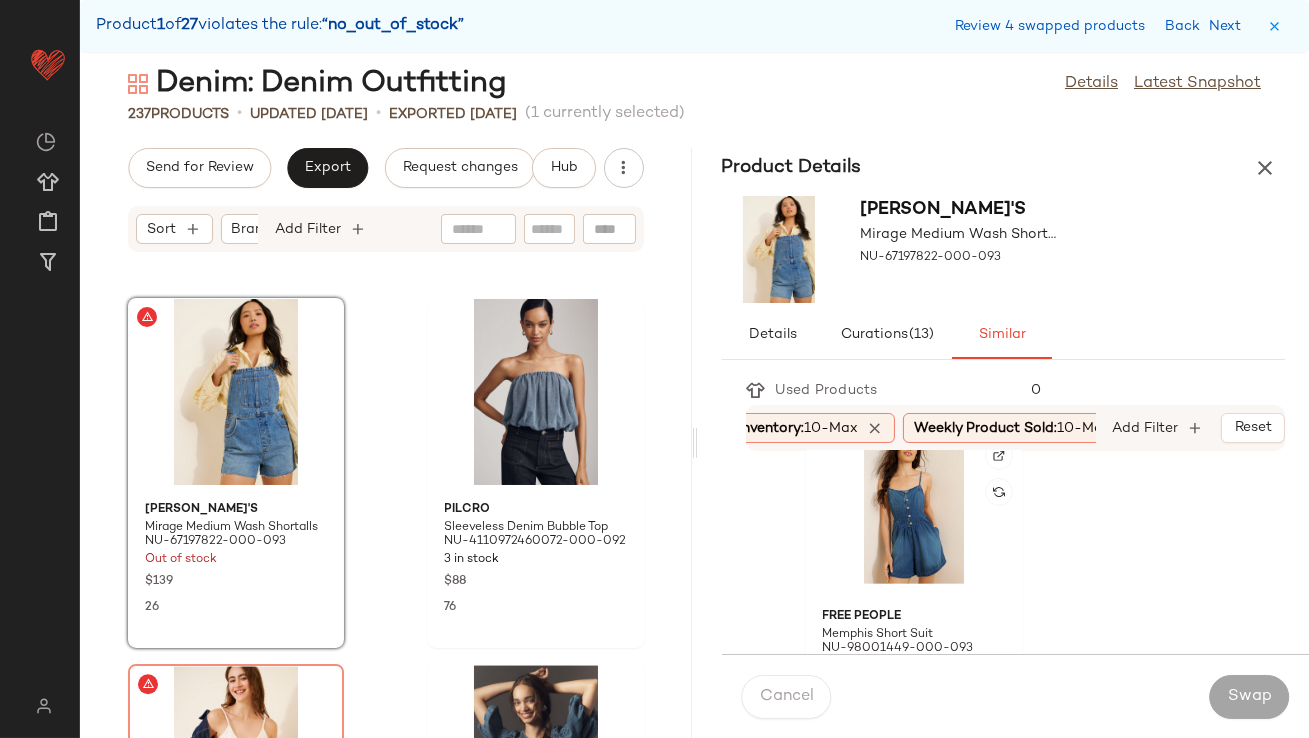 click 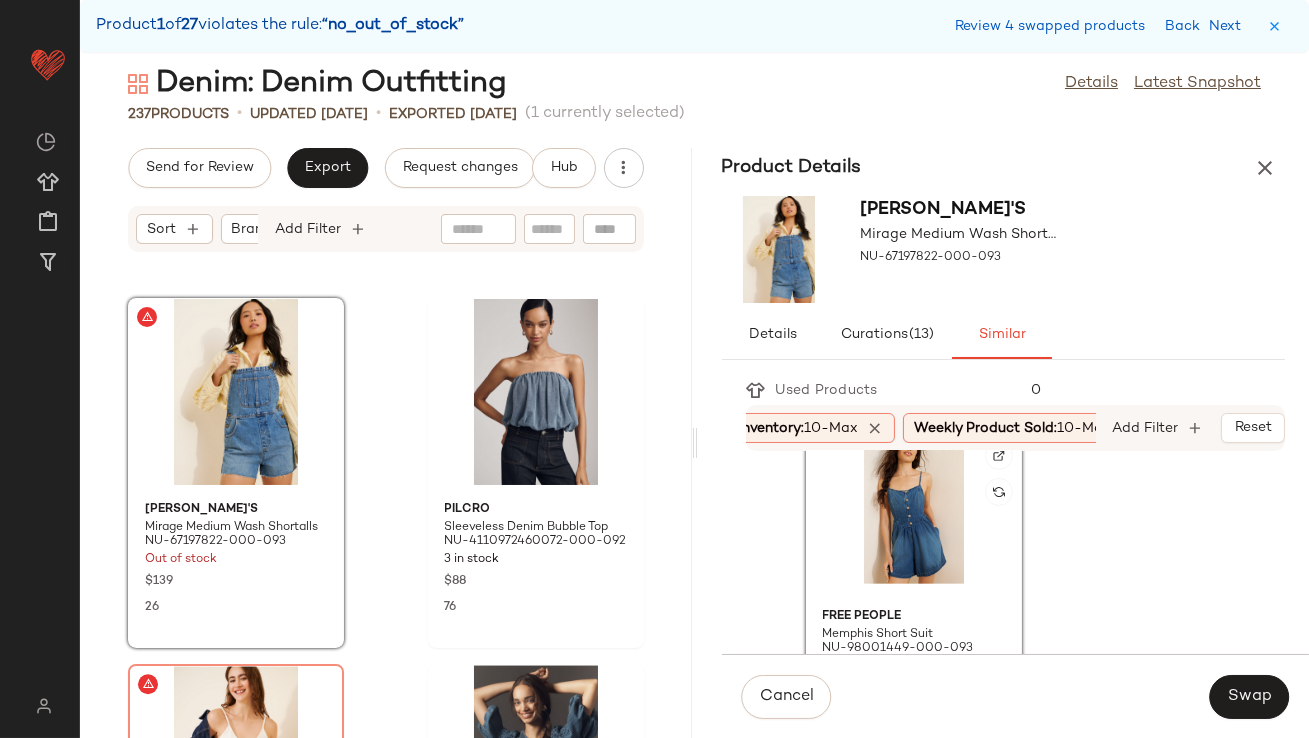 scroll, scrollTop: 1916, scrollLeft: 0, axis: vertical 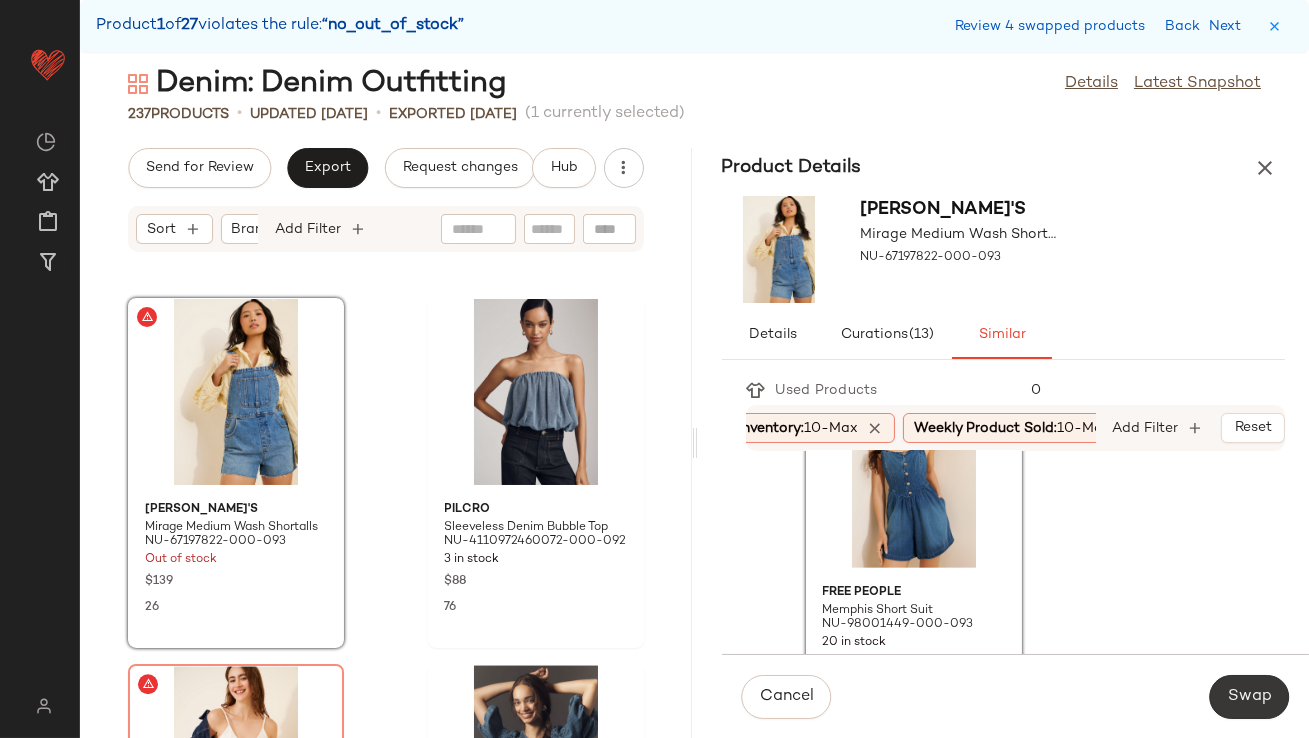 click on "Swap" 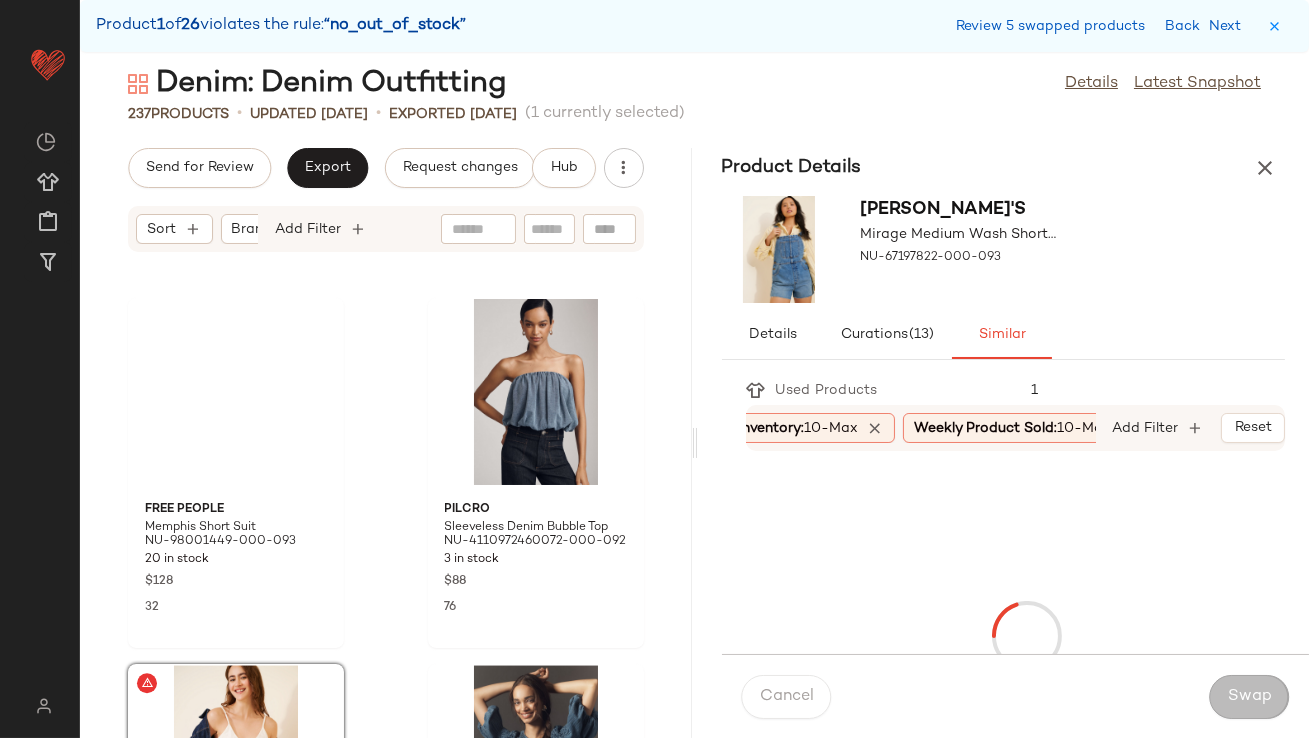 scroll, scrollTop: 11345, scrollLeft: 0, axis: vertical 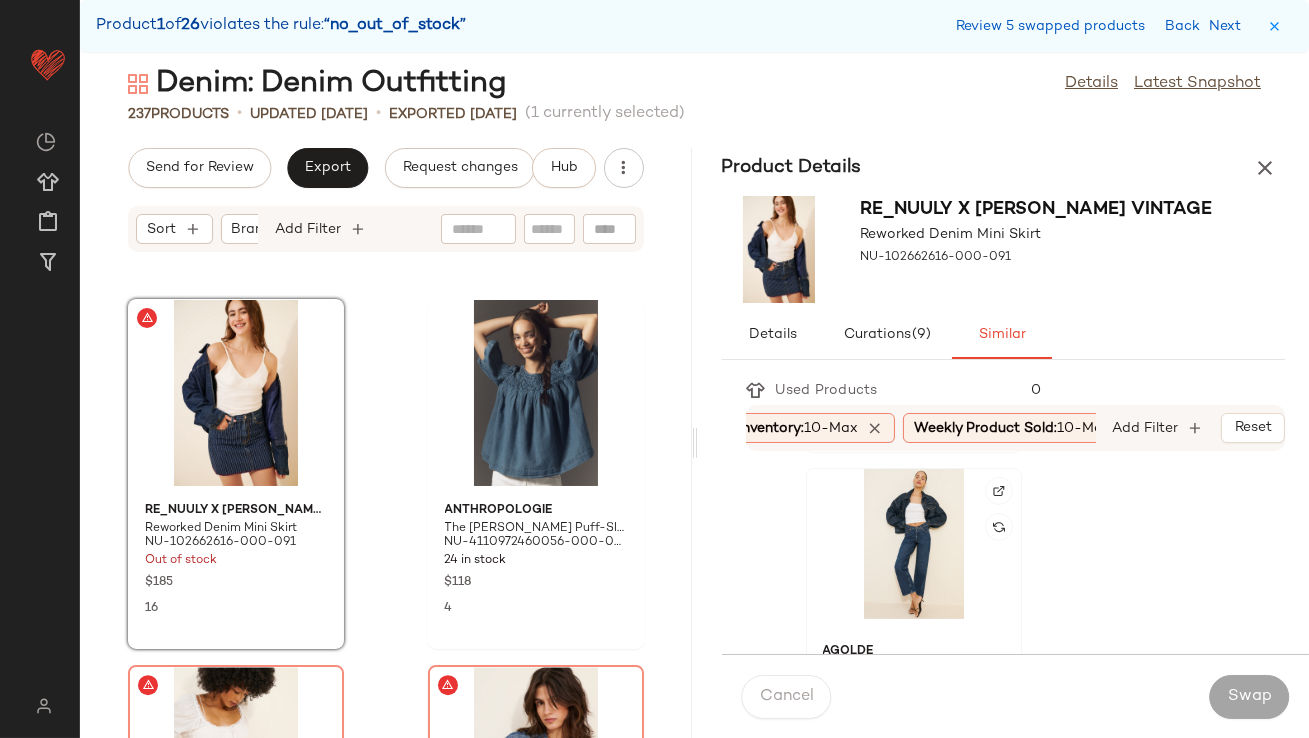 click 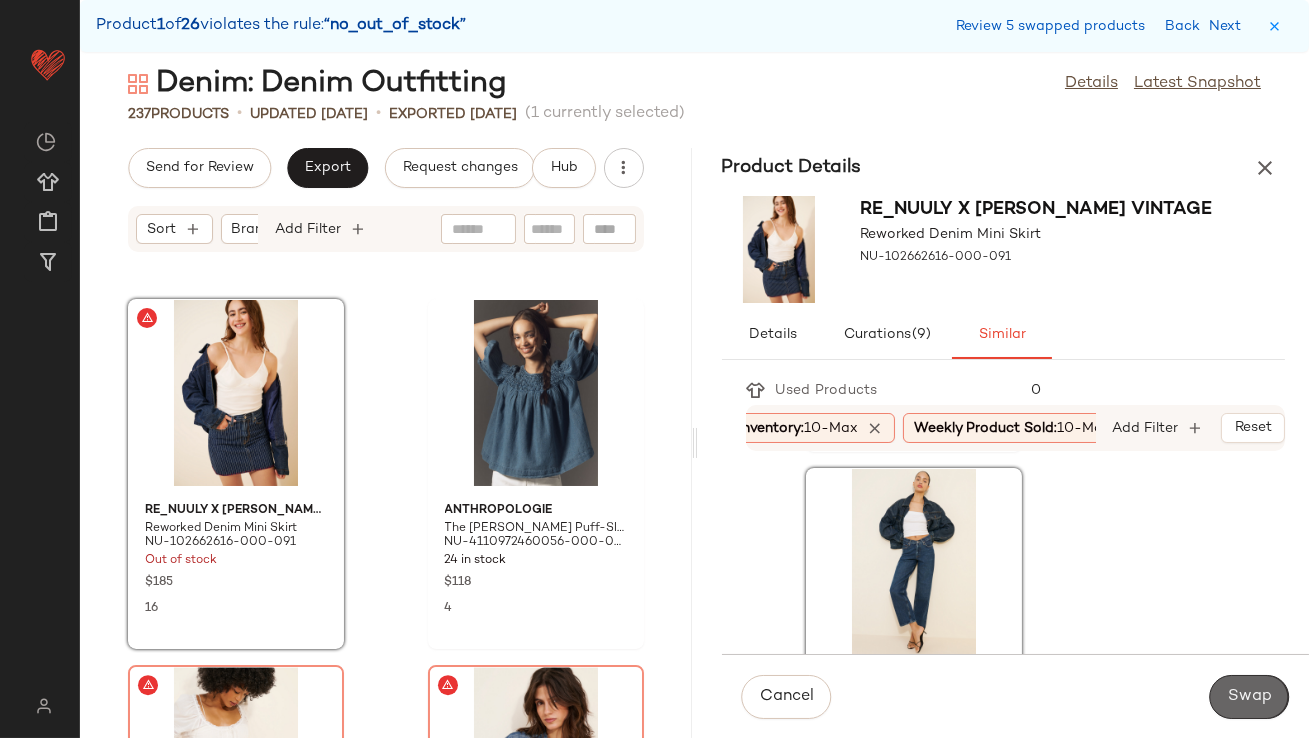 click on "Swap" 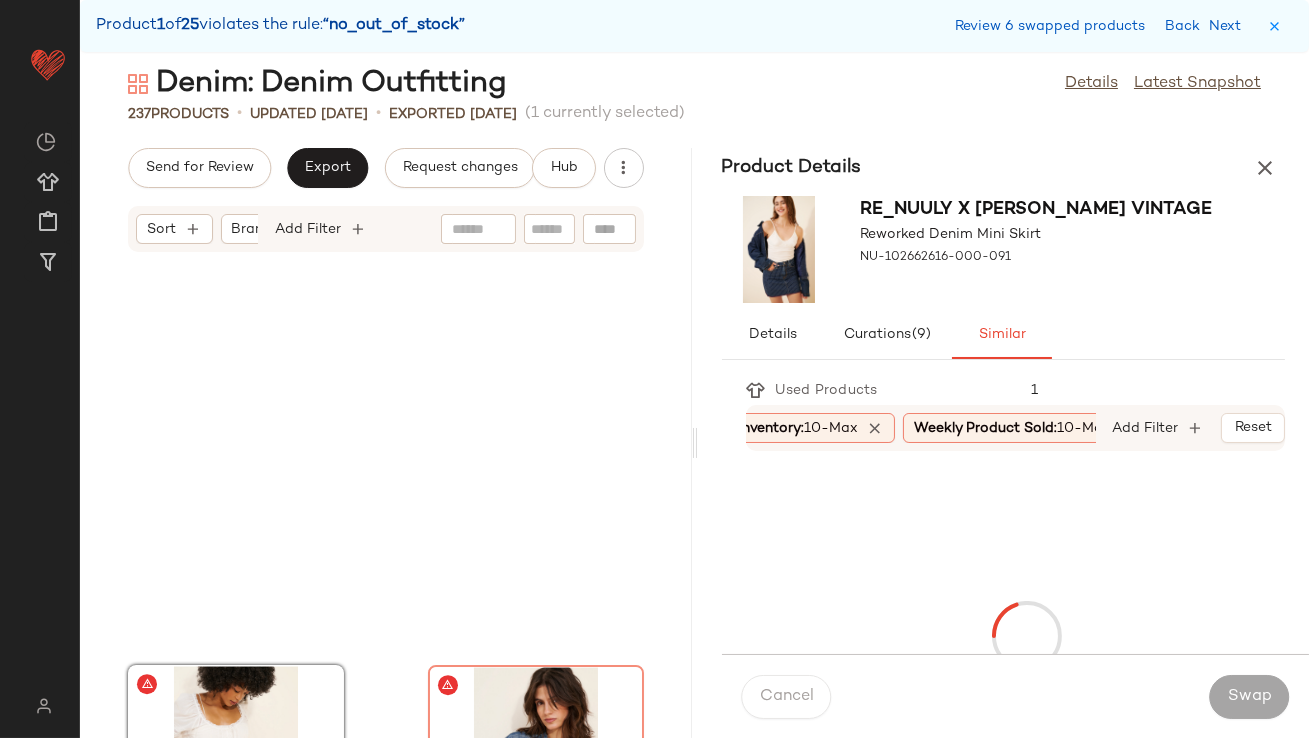 scroll, scrollTop: 11711, scrollLeft: 0, axis: vertical 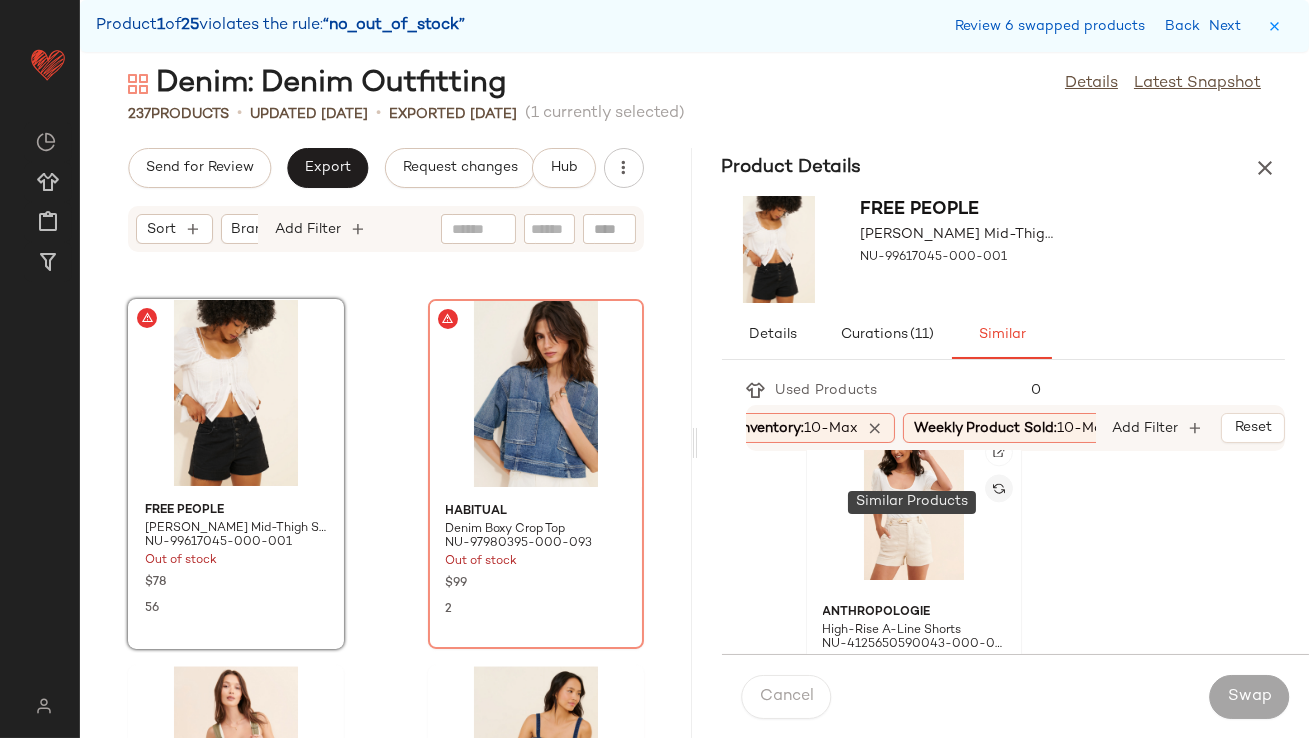 click 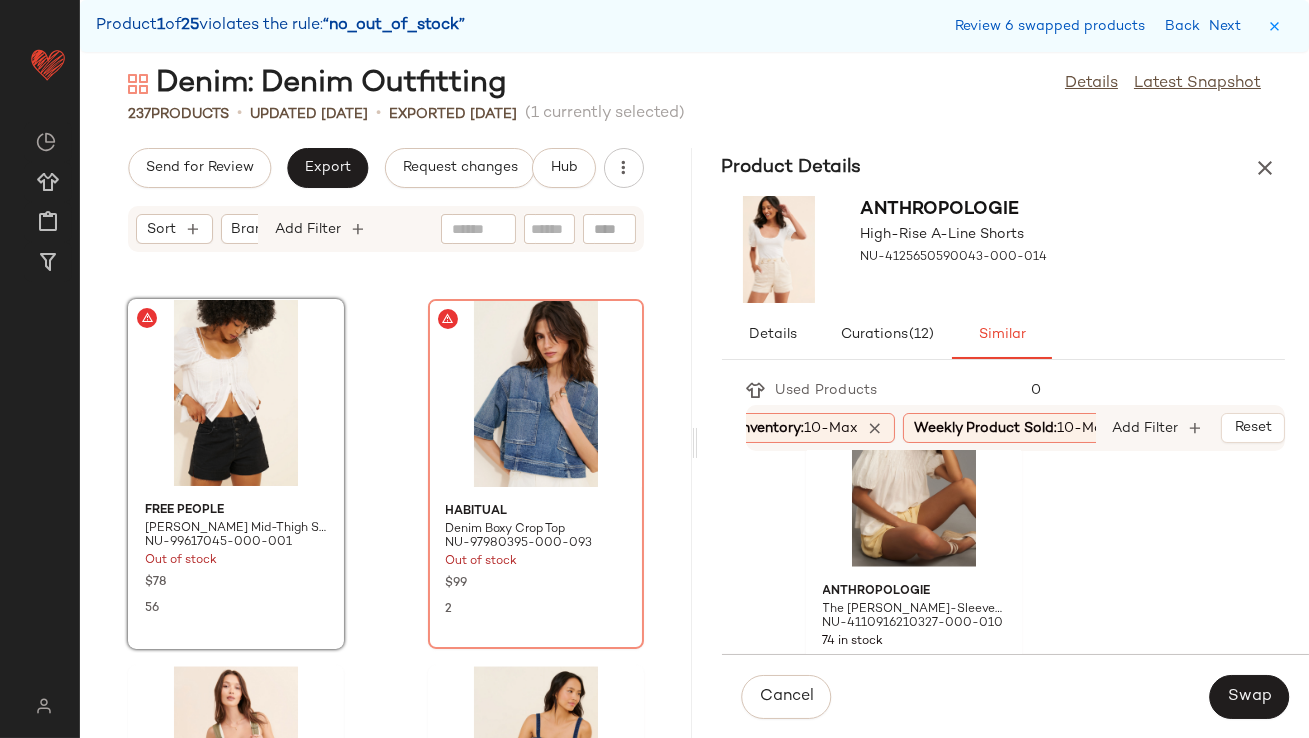 scroll, scrollTop: 4499, scrollLeft: 0, axis: vertical 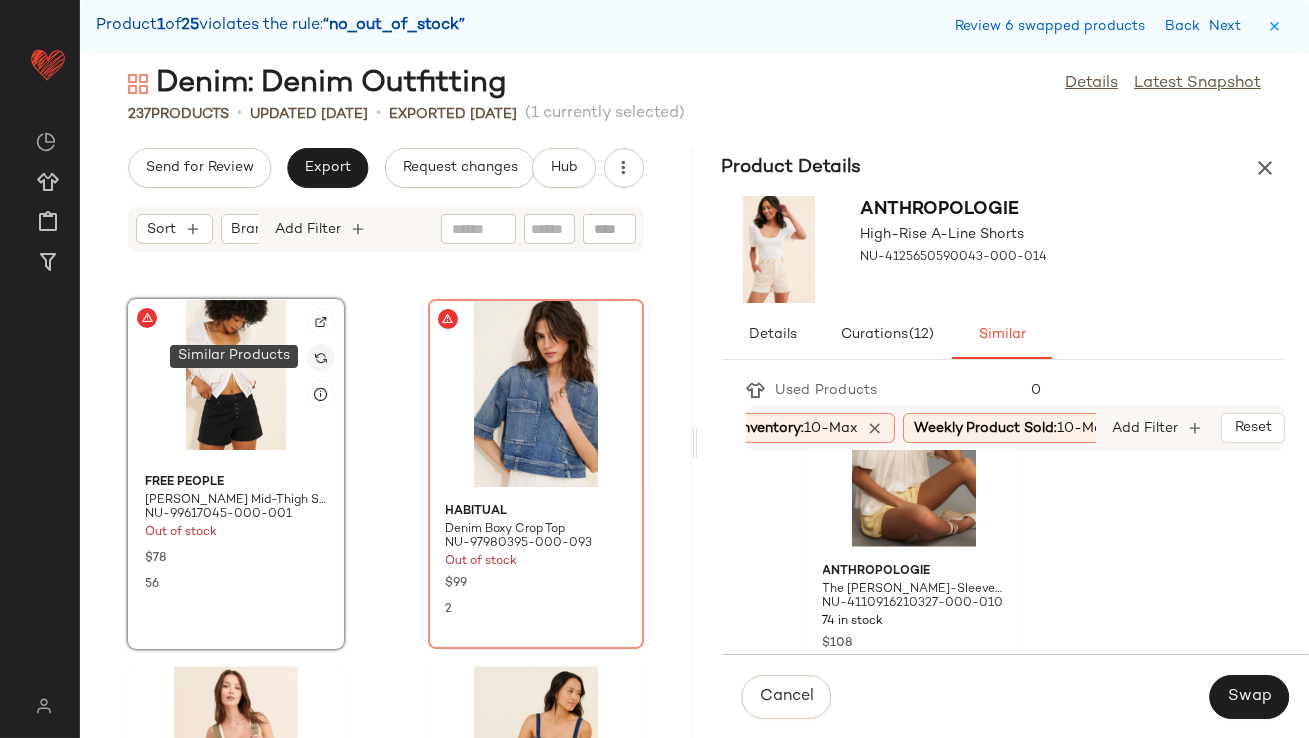 click 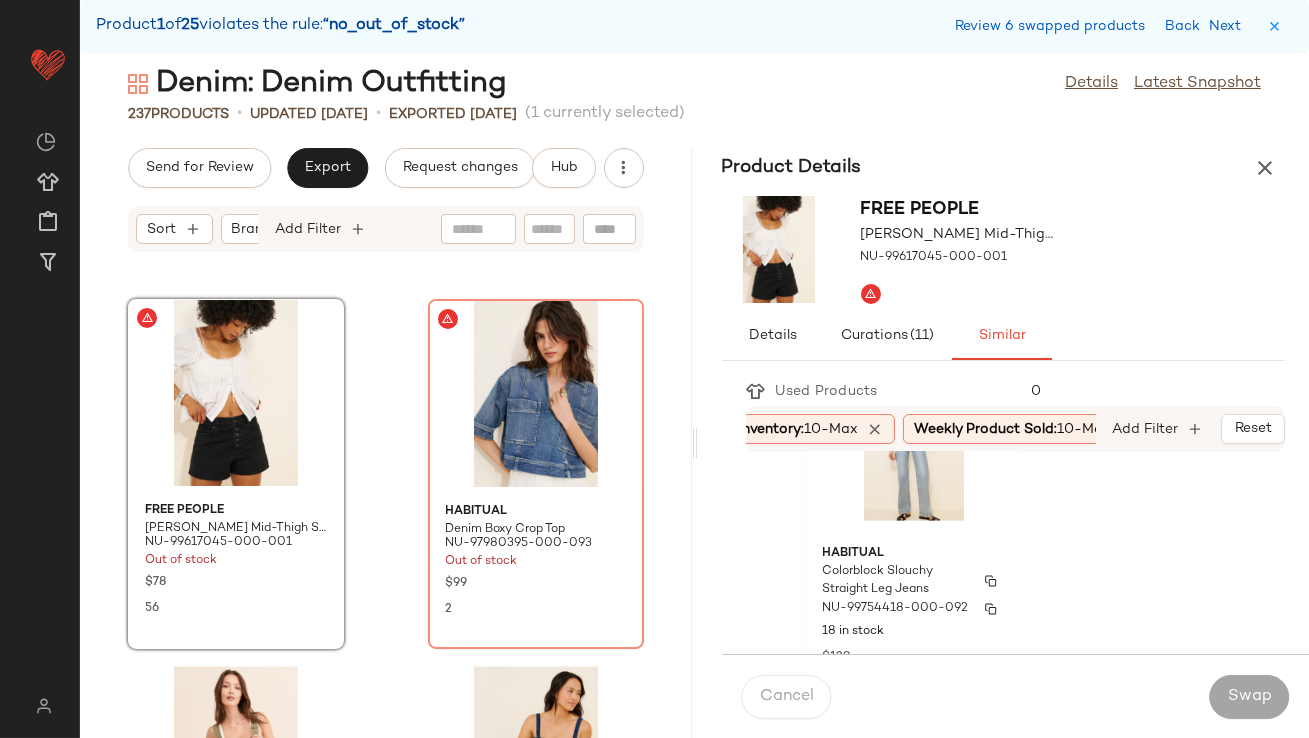 scroll, scrollTop: 2884, scrollLeft: 0, axis: vertical 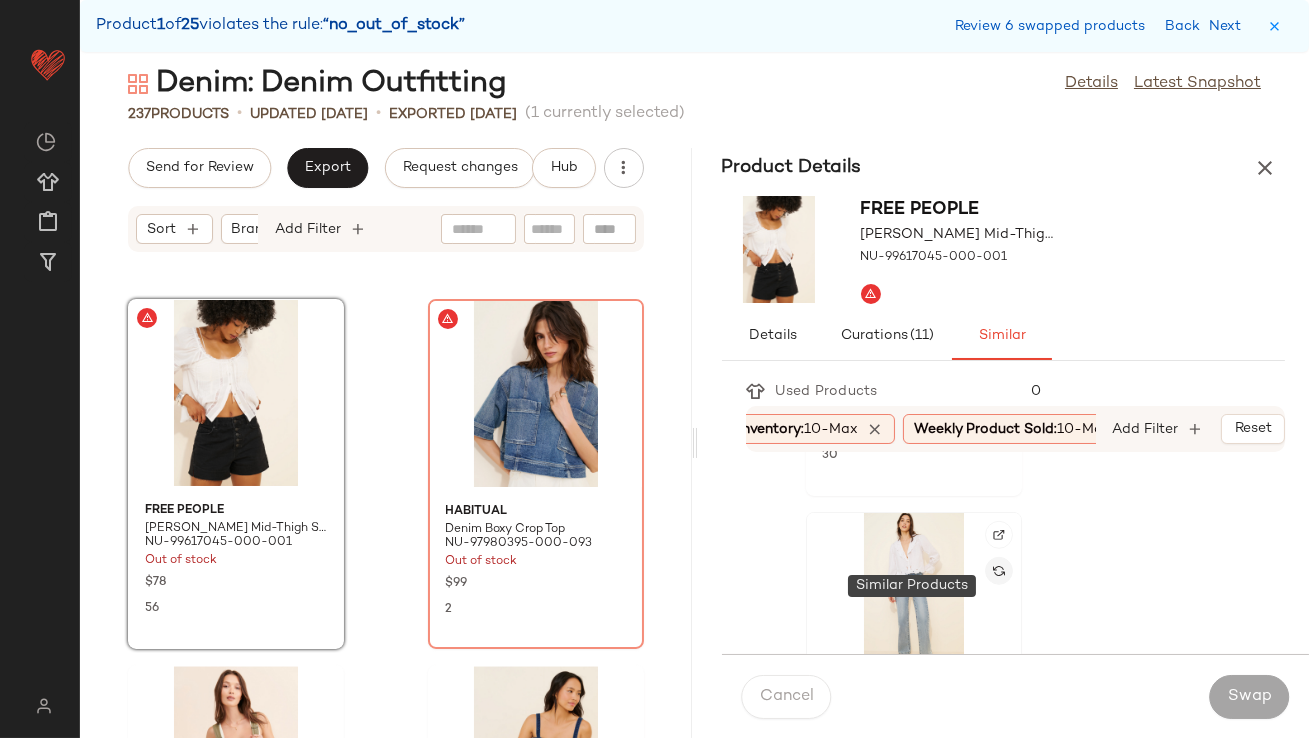 click 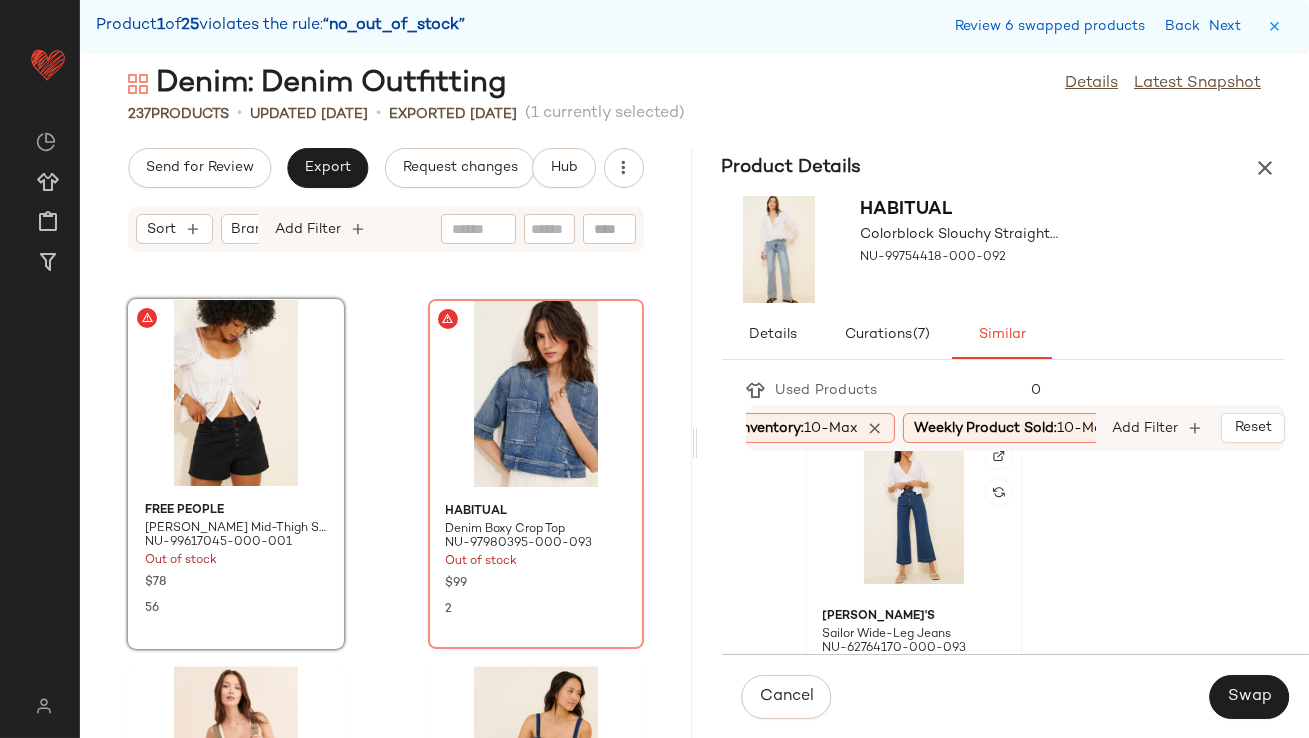 click 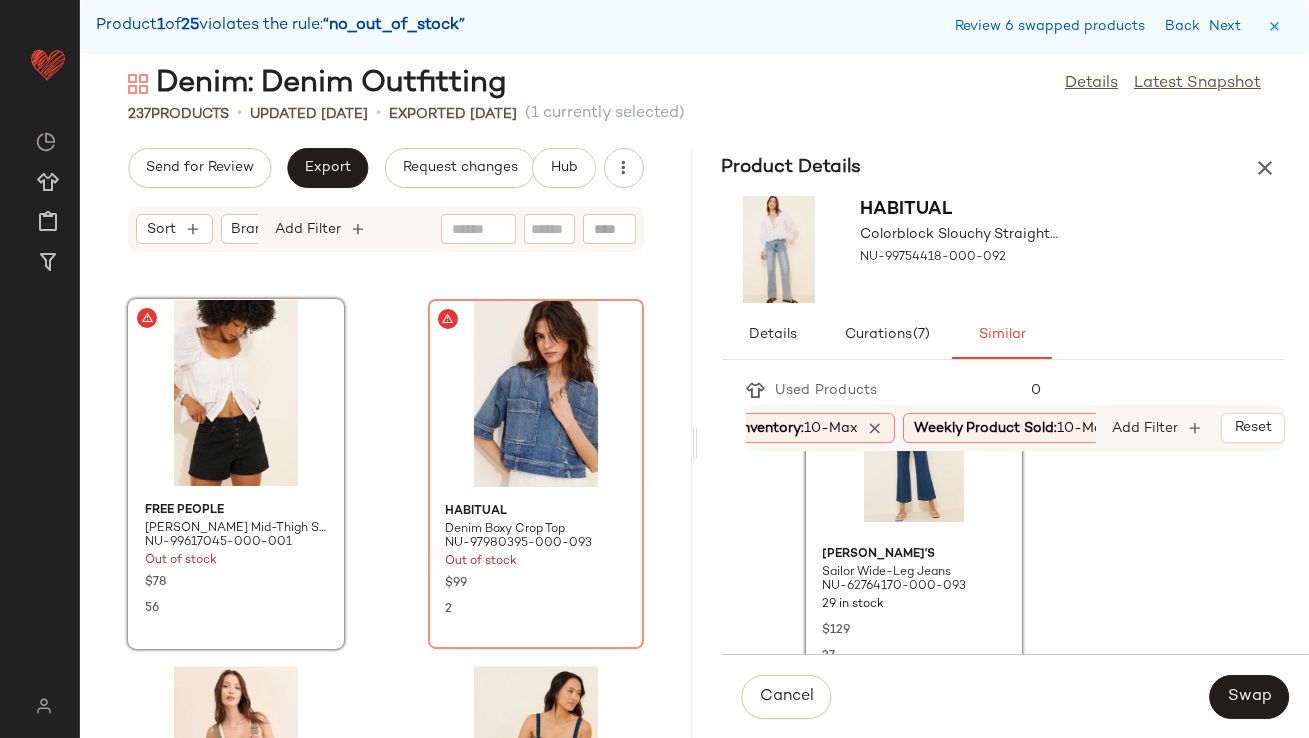 scroll, scrollTop: 115, scrollLeft: 0, axis: vertical 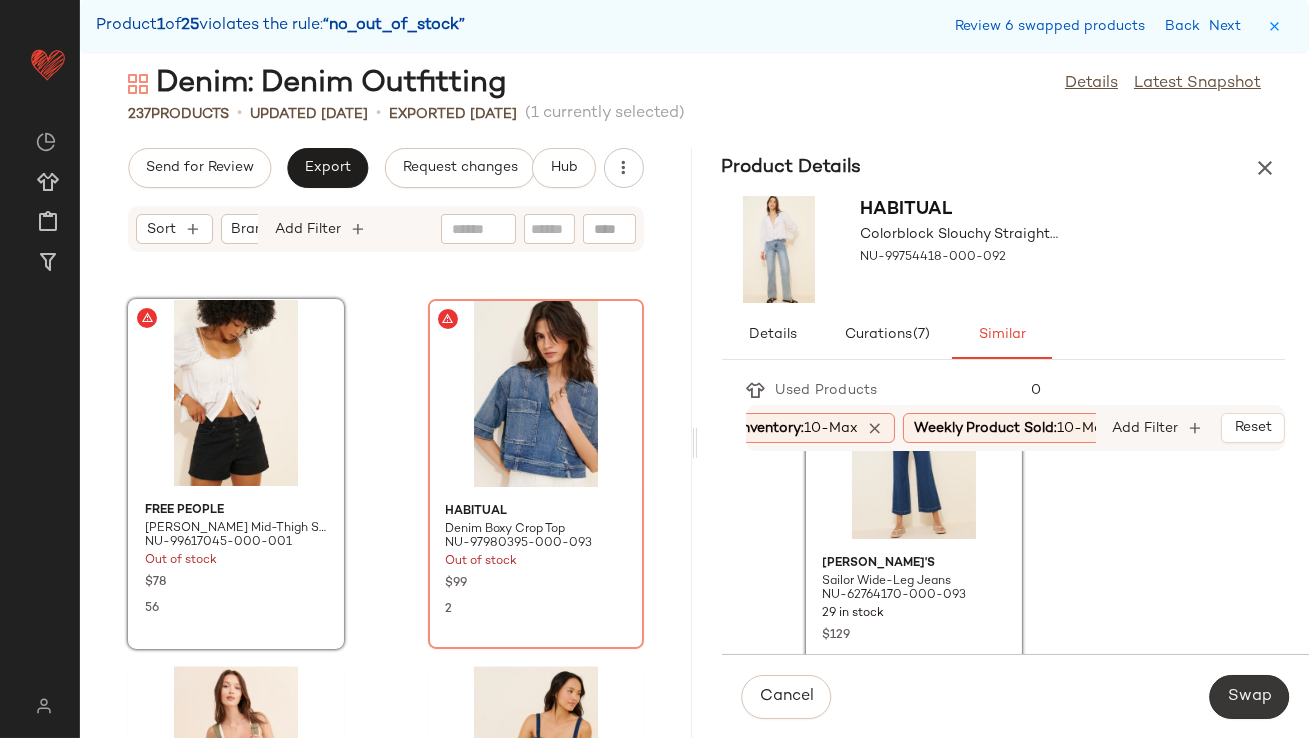 click on "Swap" 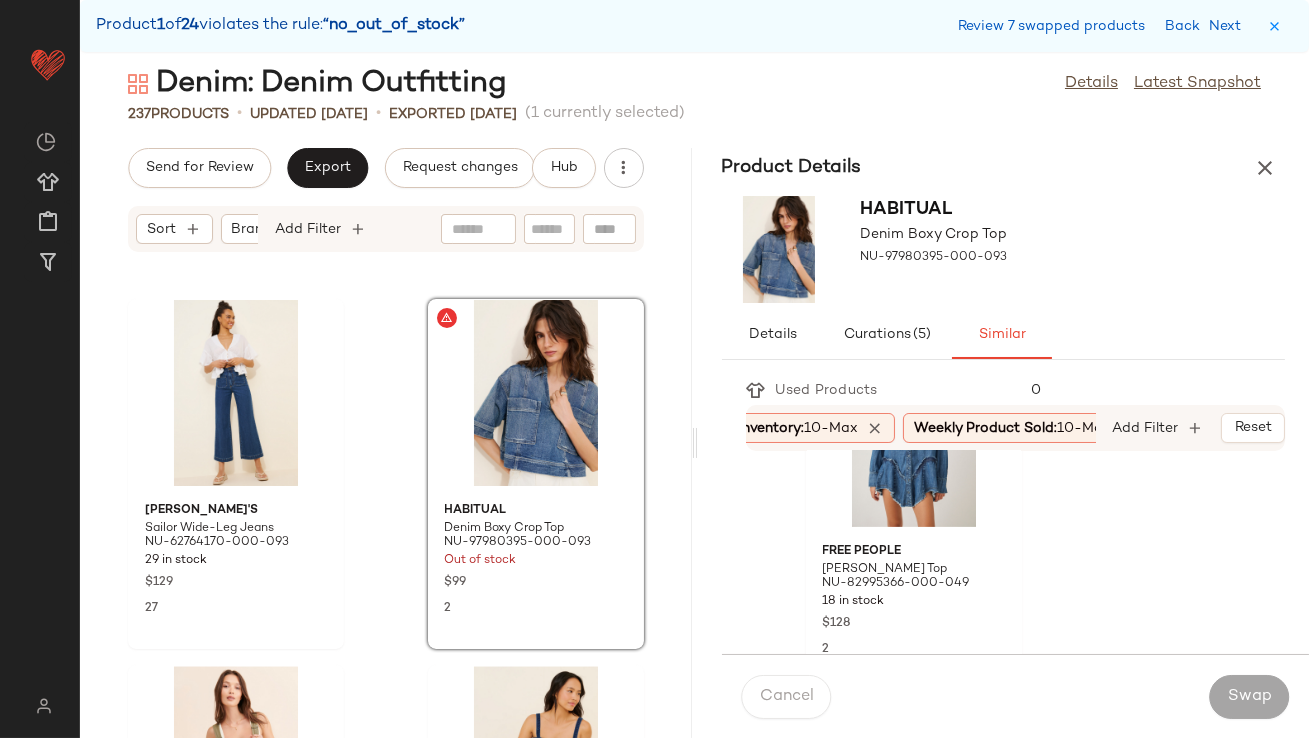 scroll, scrollTop: 1594, scrollLeft: 0, axis: vertical 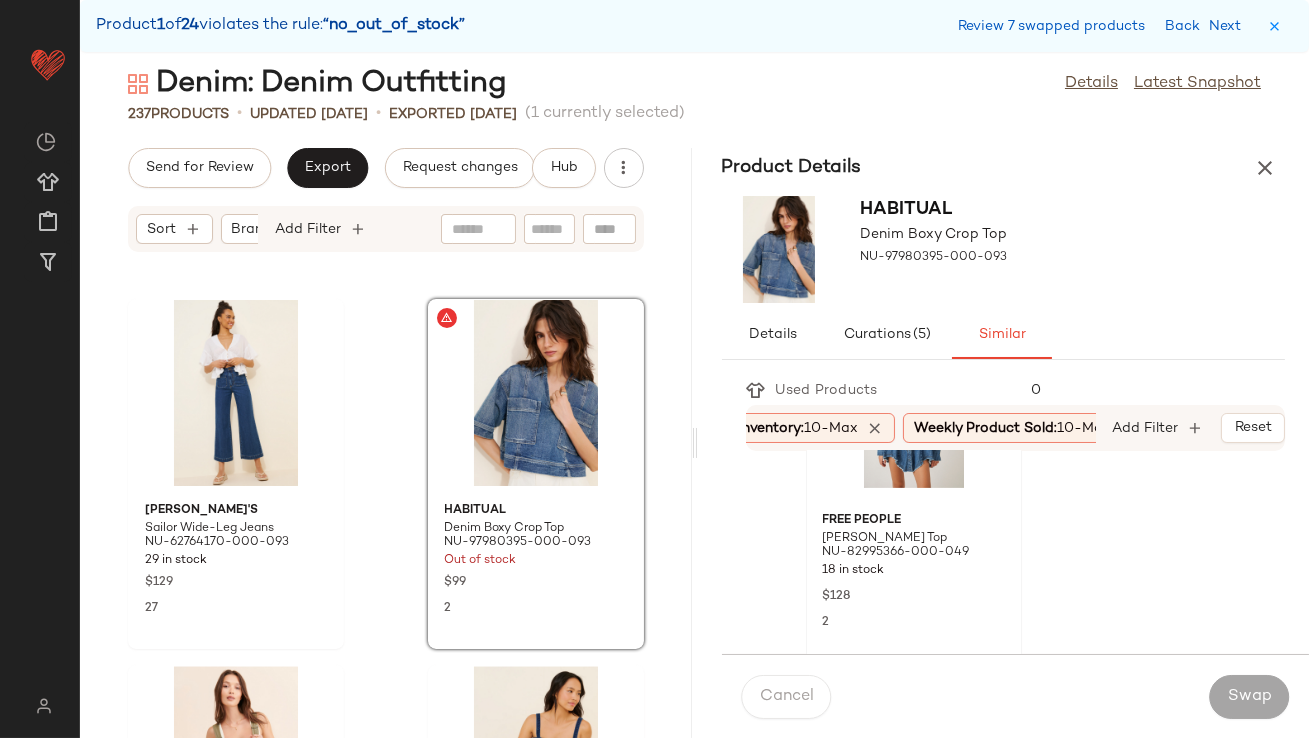 click 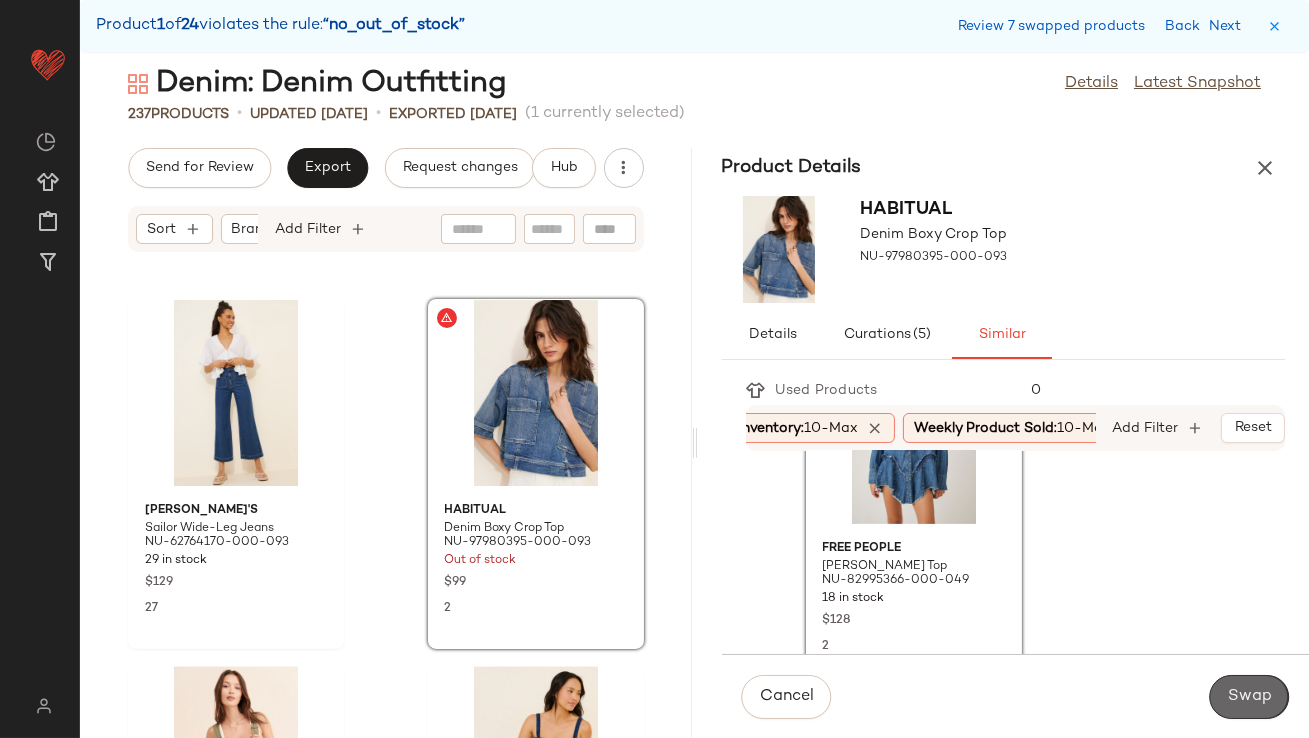 click on "Swap" at bounding box center [1249, 697] 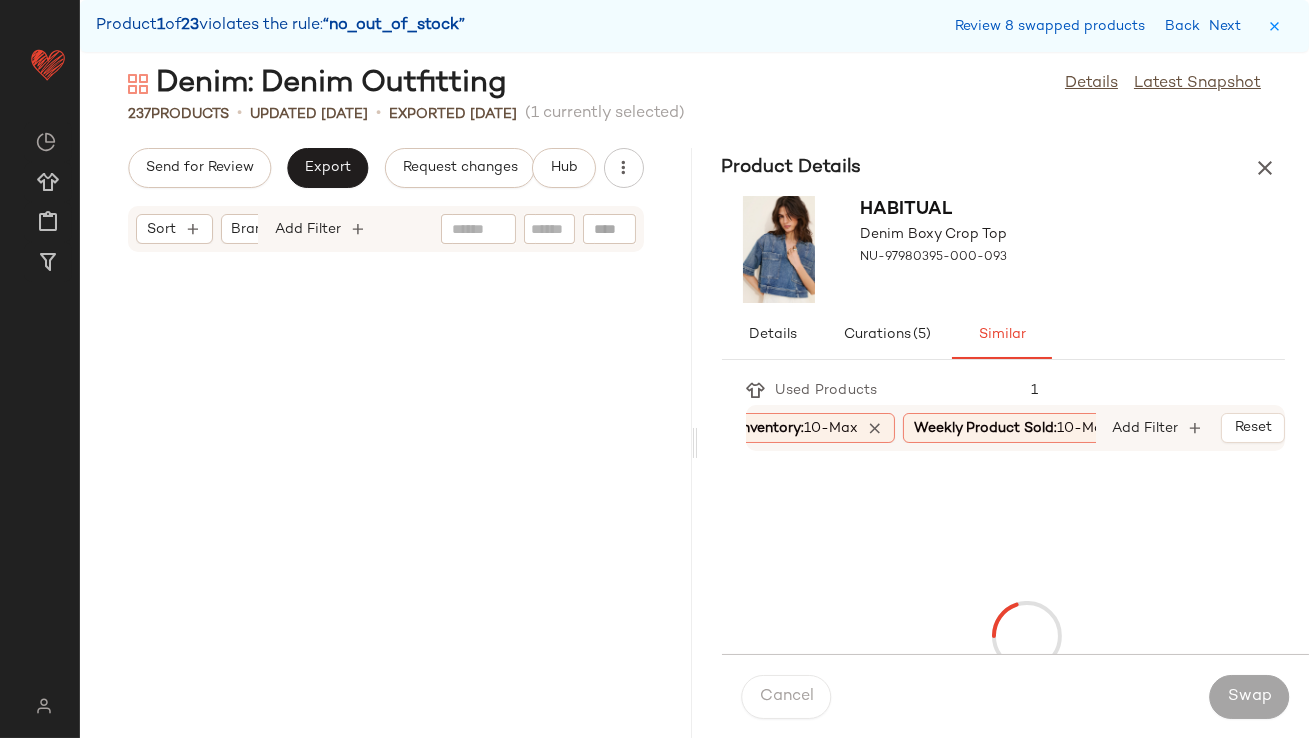 scroll, scrollTop: 12810, scrollLeft: 0, axis: vertical 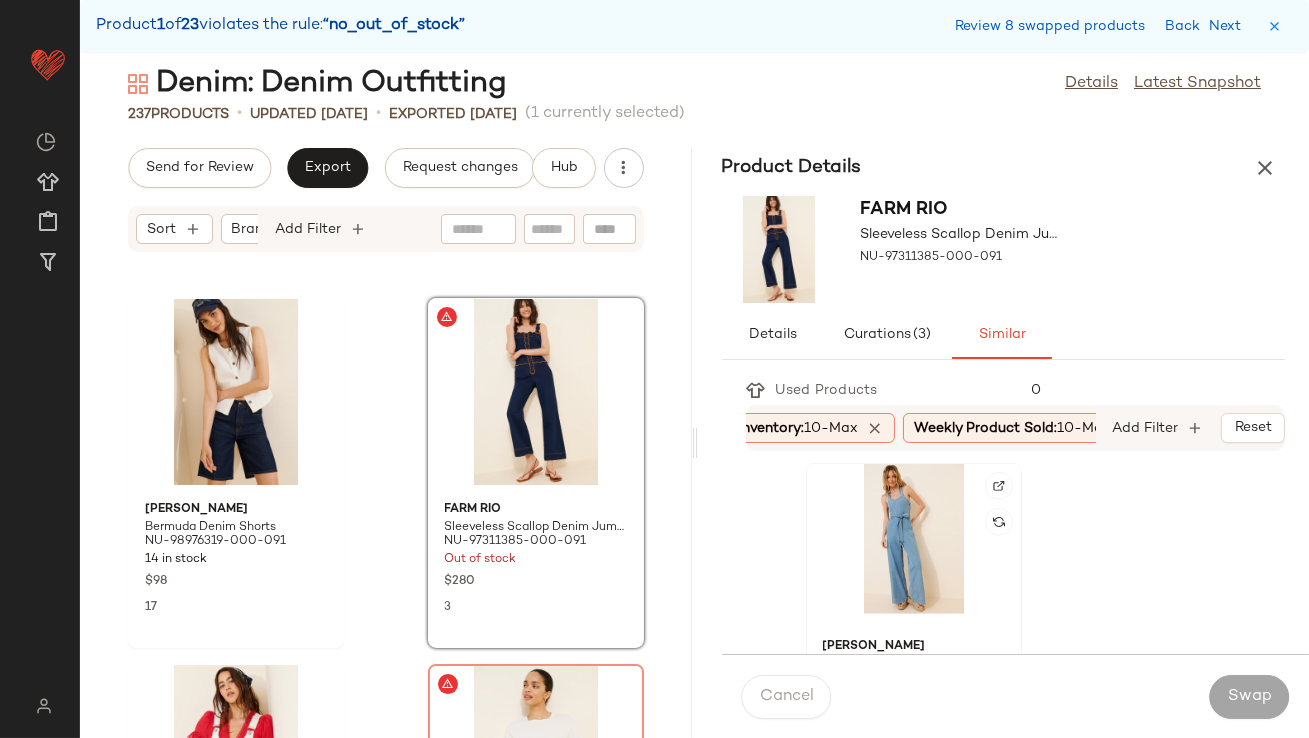 click 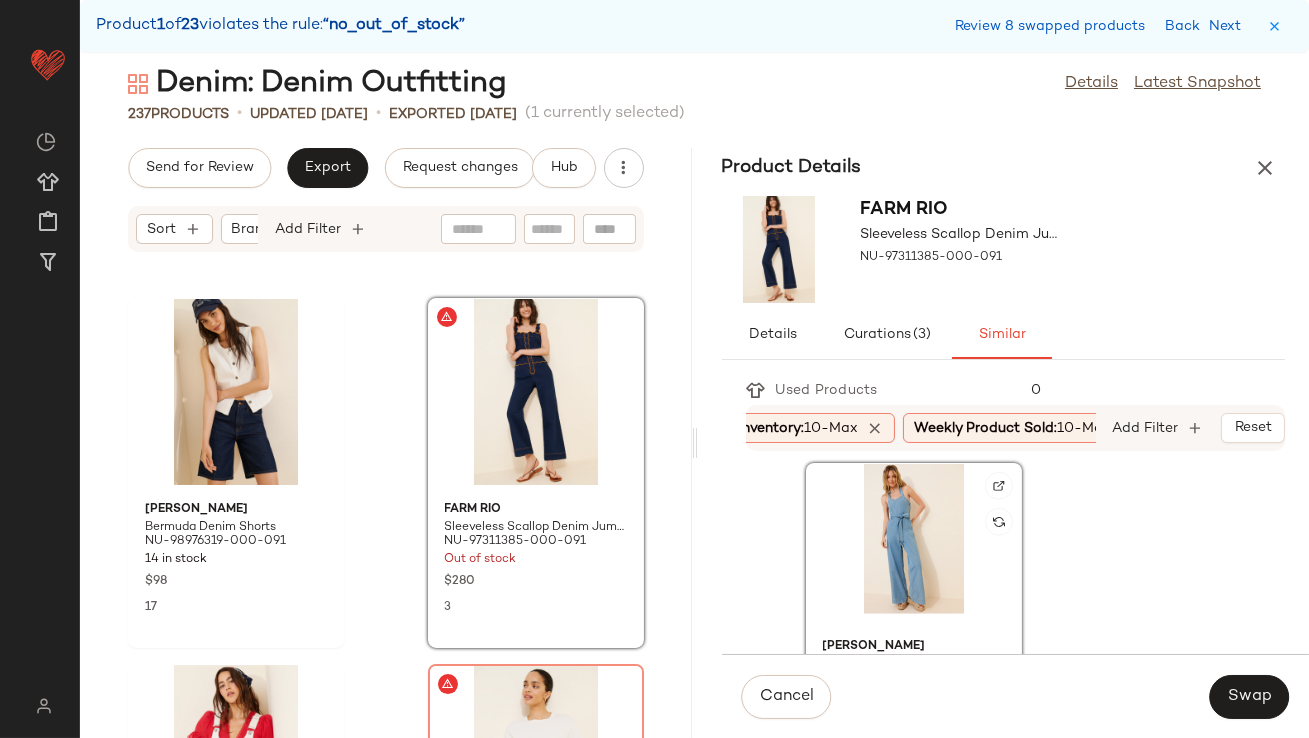 drag, startPoint x: 1258, startPoint y: 705, endPoint x: 1022, endPoint y: 531, distance: 293.2098 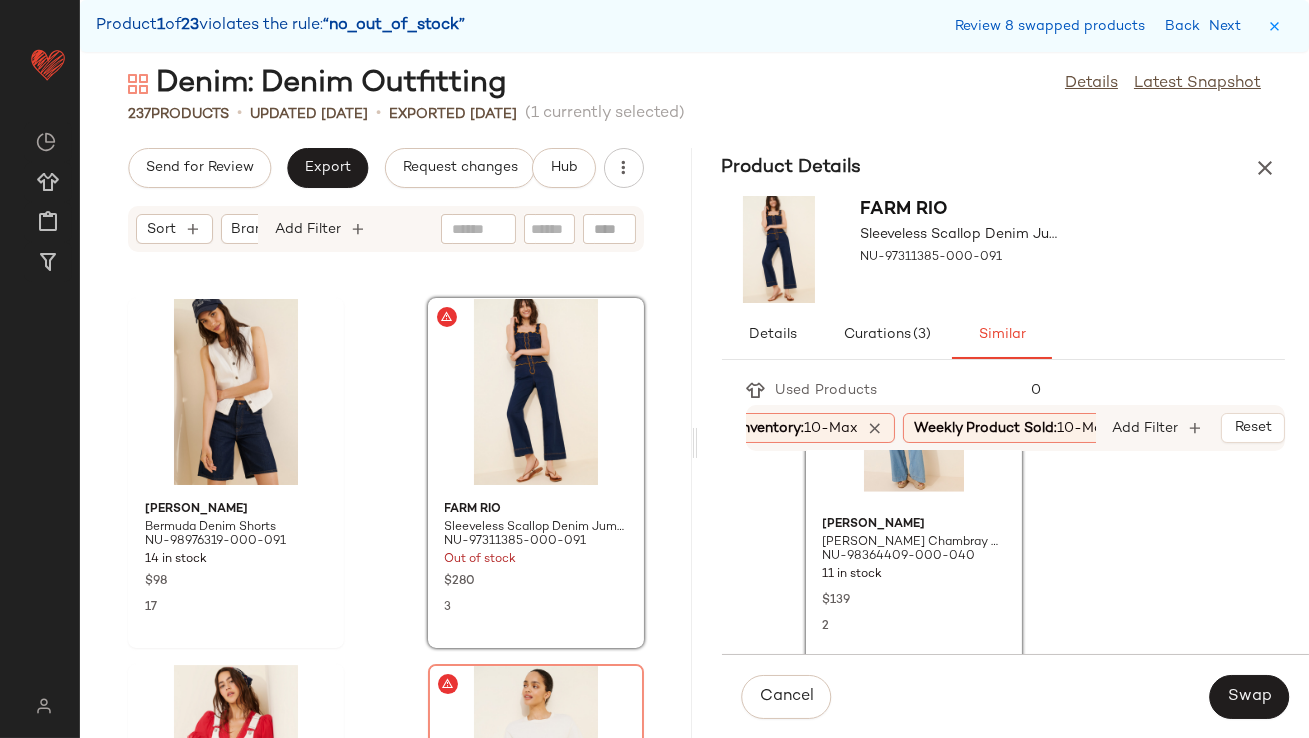 scroll, scrollTop: 3794, scrollLeft: 0, axis: vertical 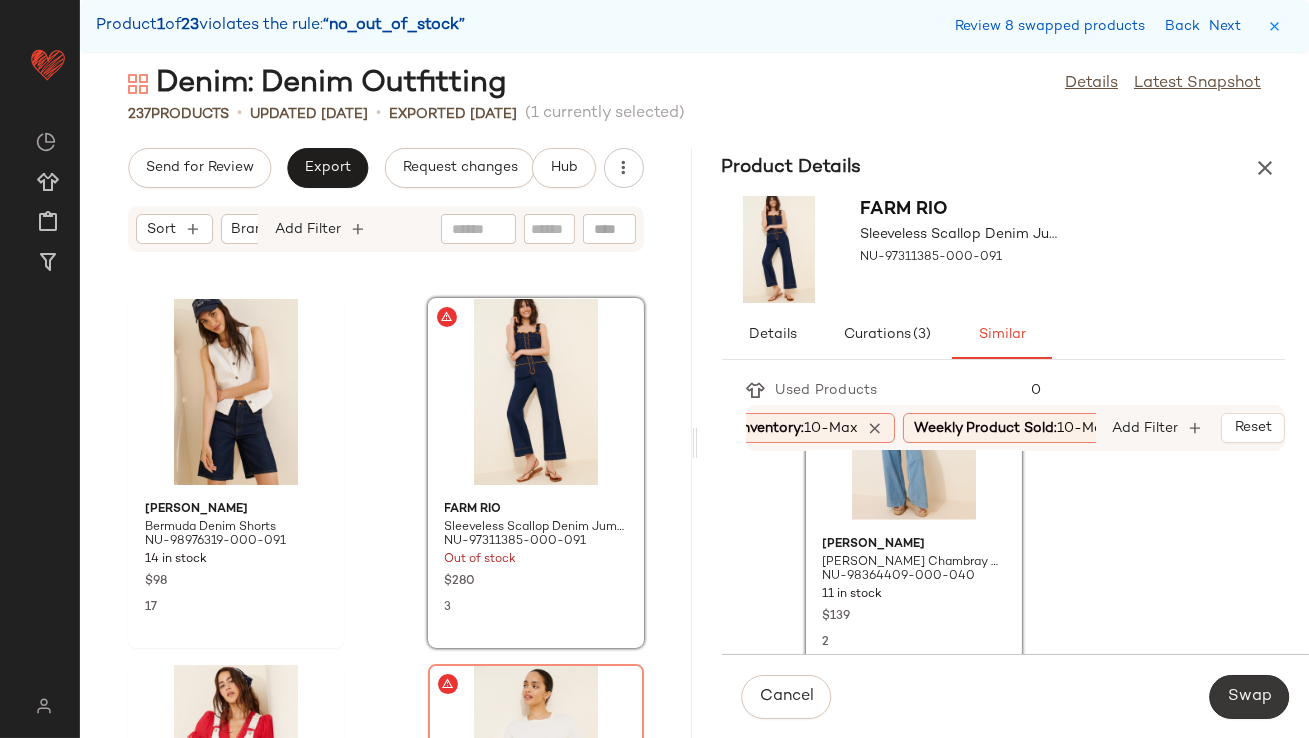 click on "Swap" at bounding box center (1249, 697) 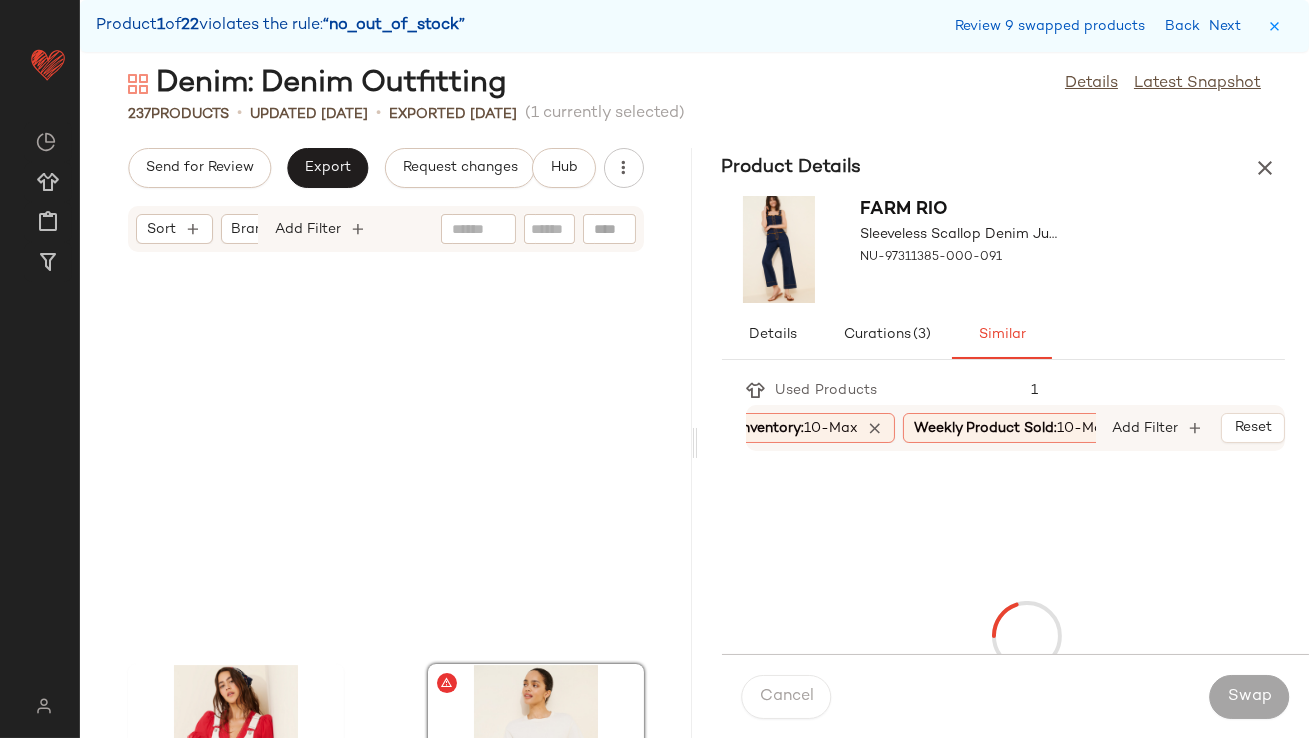 scroll, scrollTop: 13175, scrollLeft: 0, axis: vertical 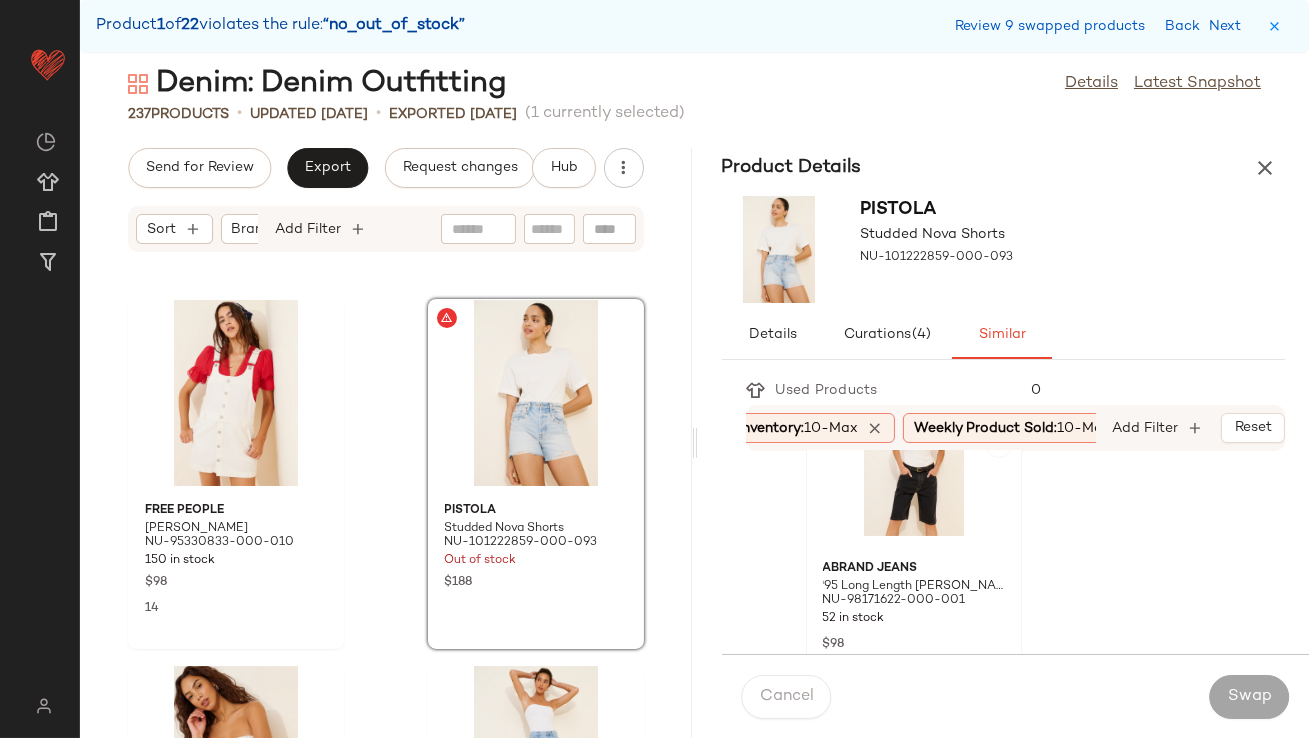 click 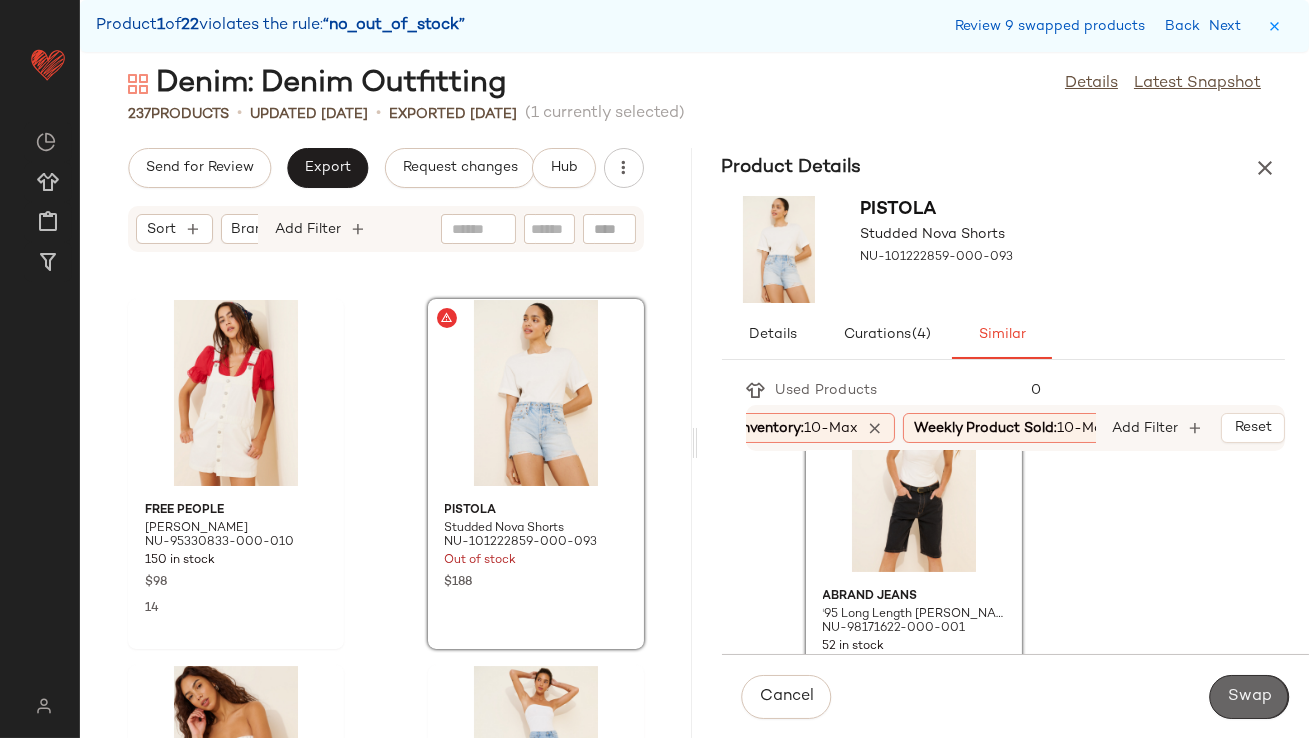 click on "Swap" 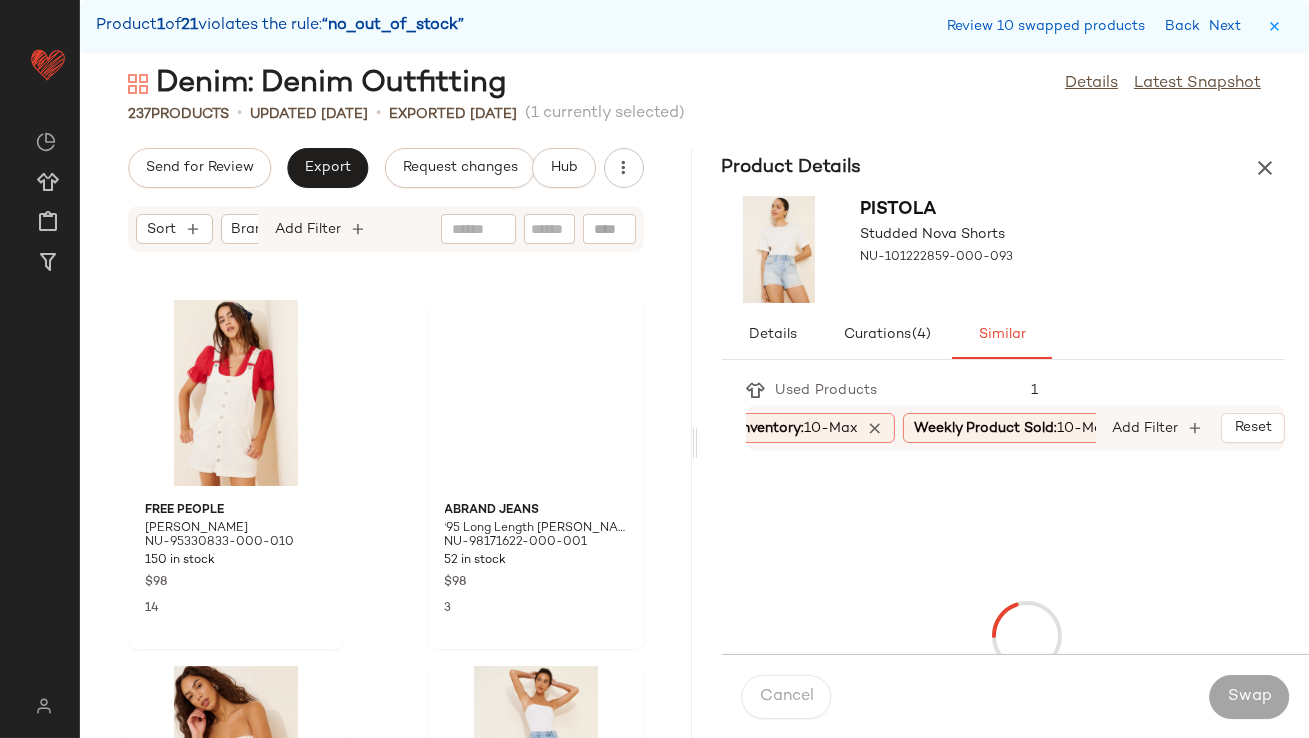 scroll, scrollTop: 14274, scrollLeft: 0, axis: vertical 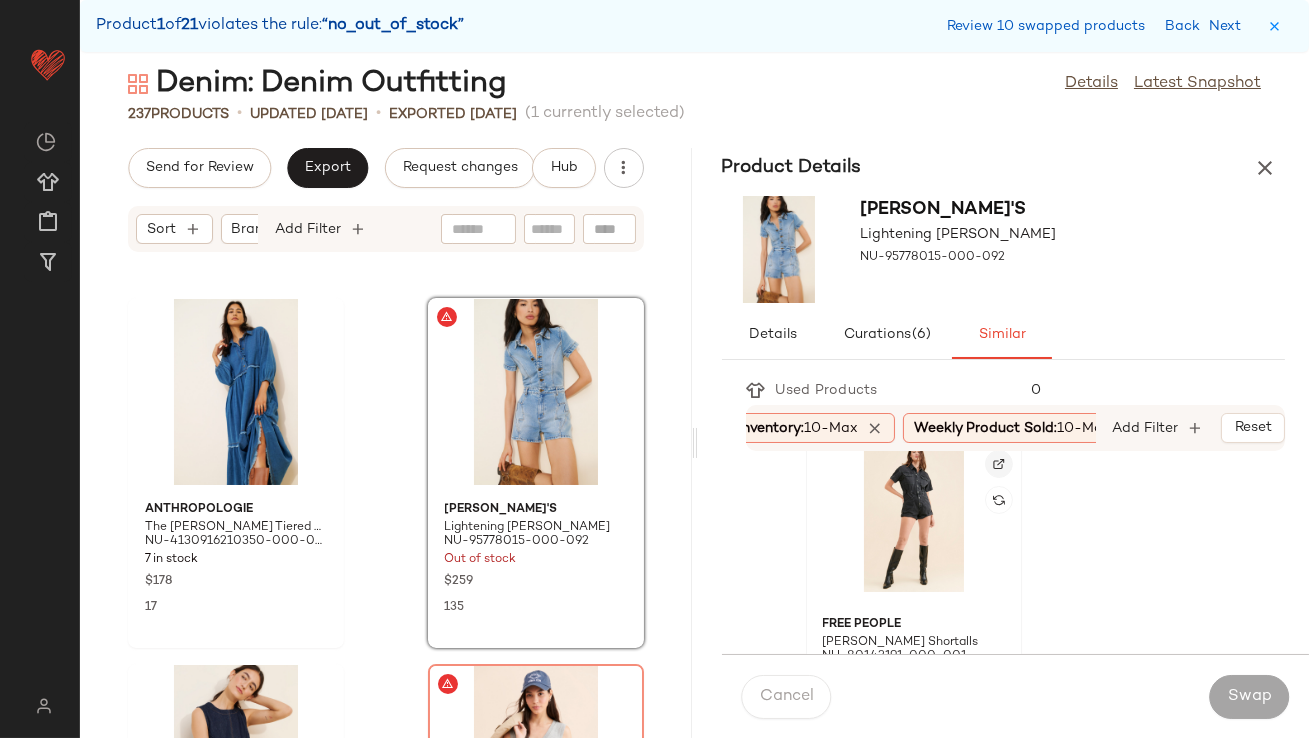 click 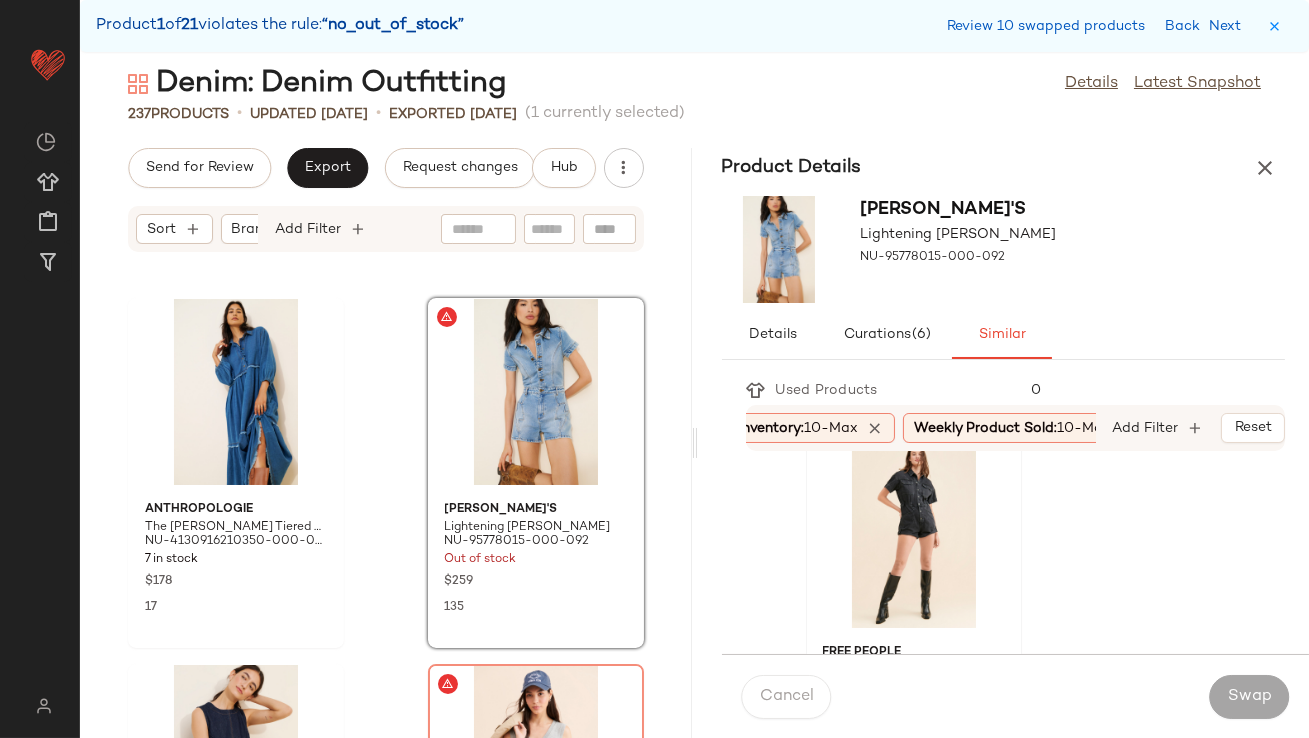 click 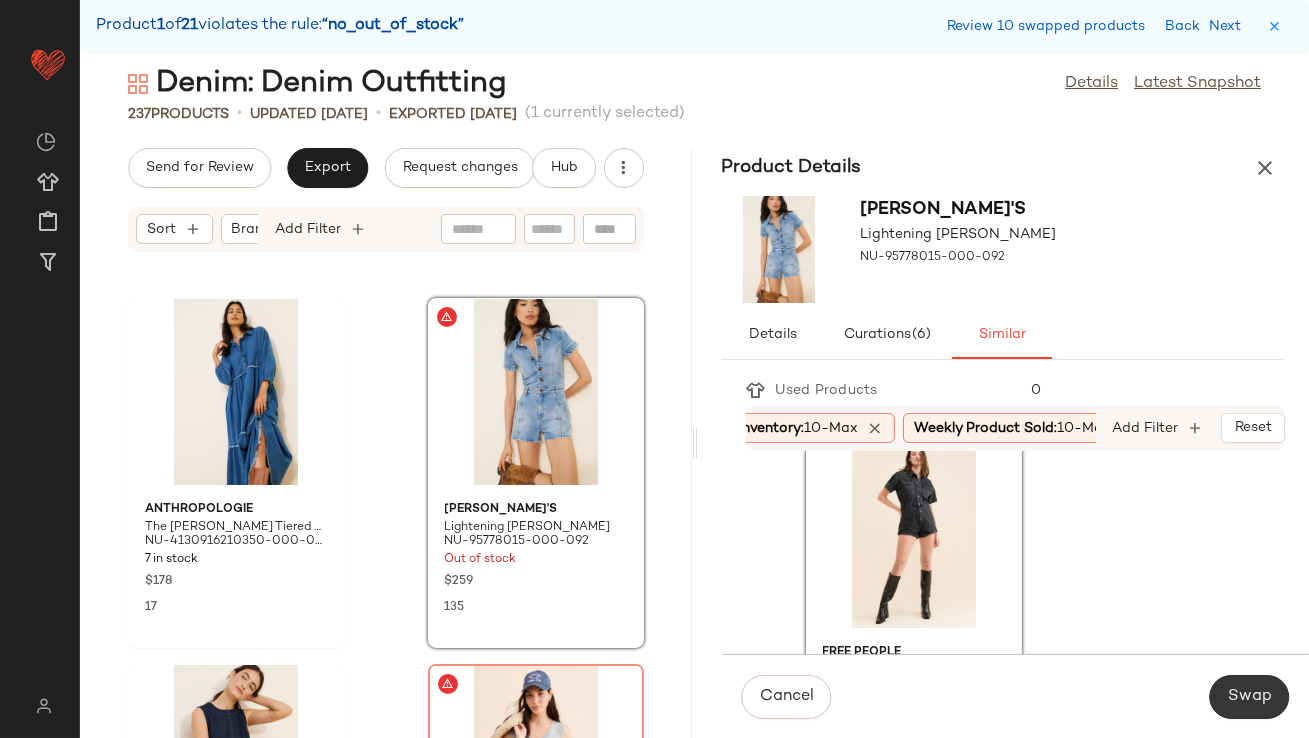 click on "Swap" at bounding box center (1249, 697) 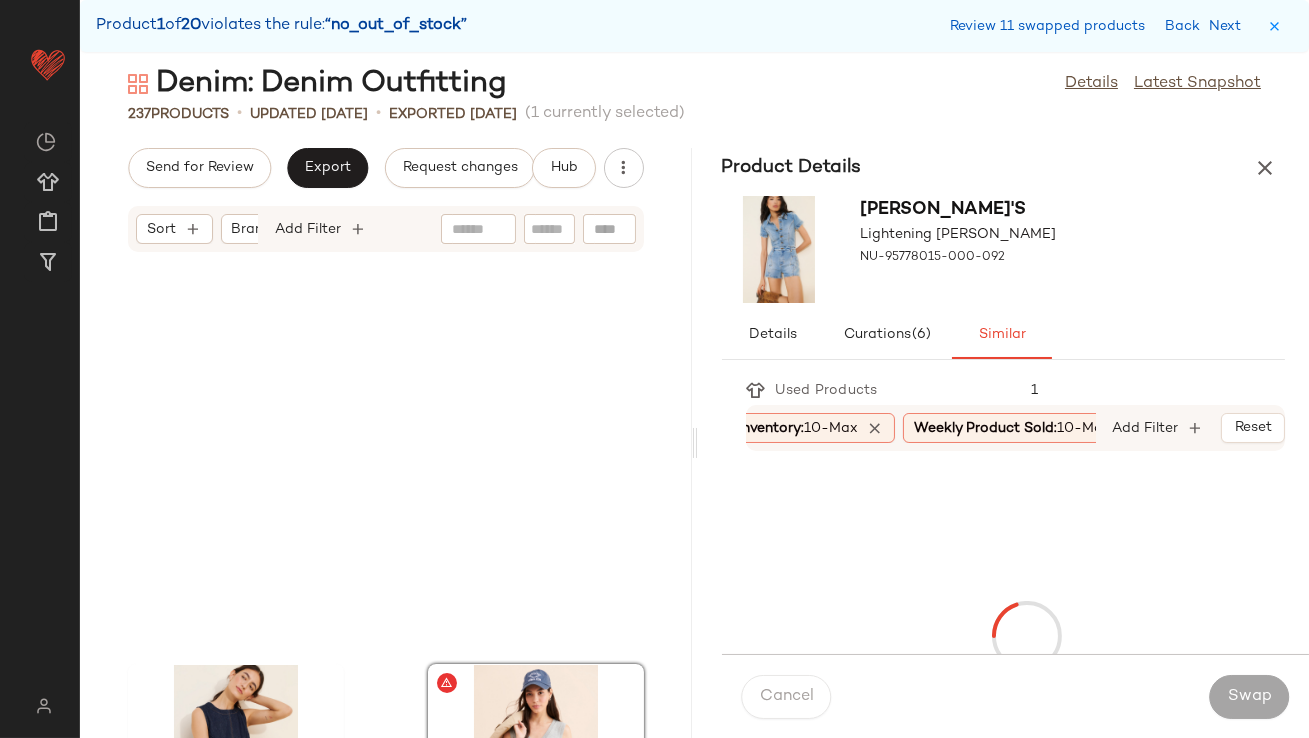 scroll, scrollTop: 14640, scrollLeft: 0, axis: vertical 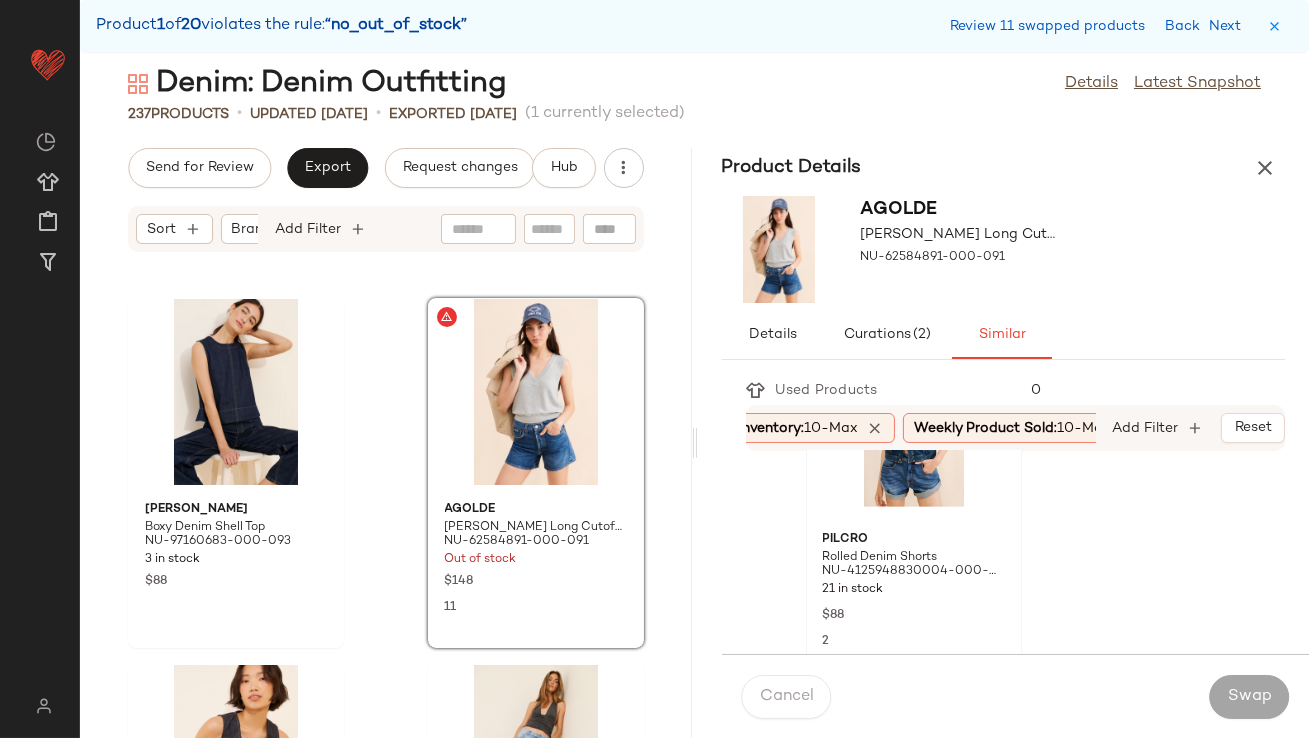 click 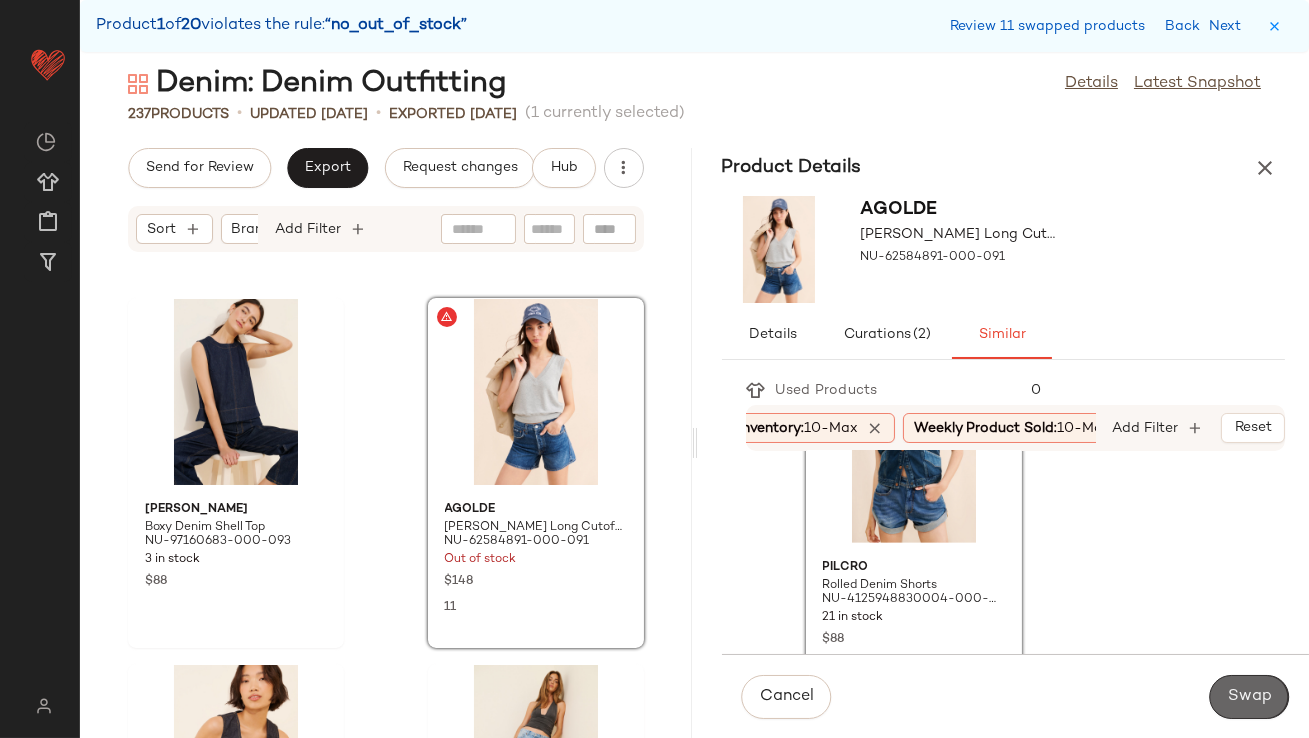 click on "Swap" at bounding box center (1249, 697) 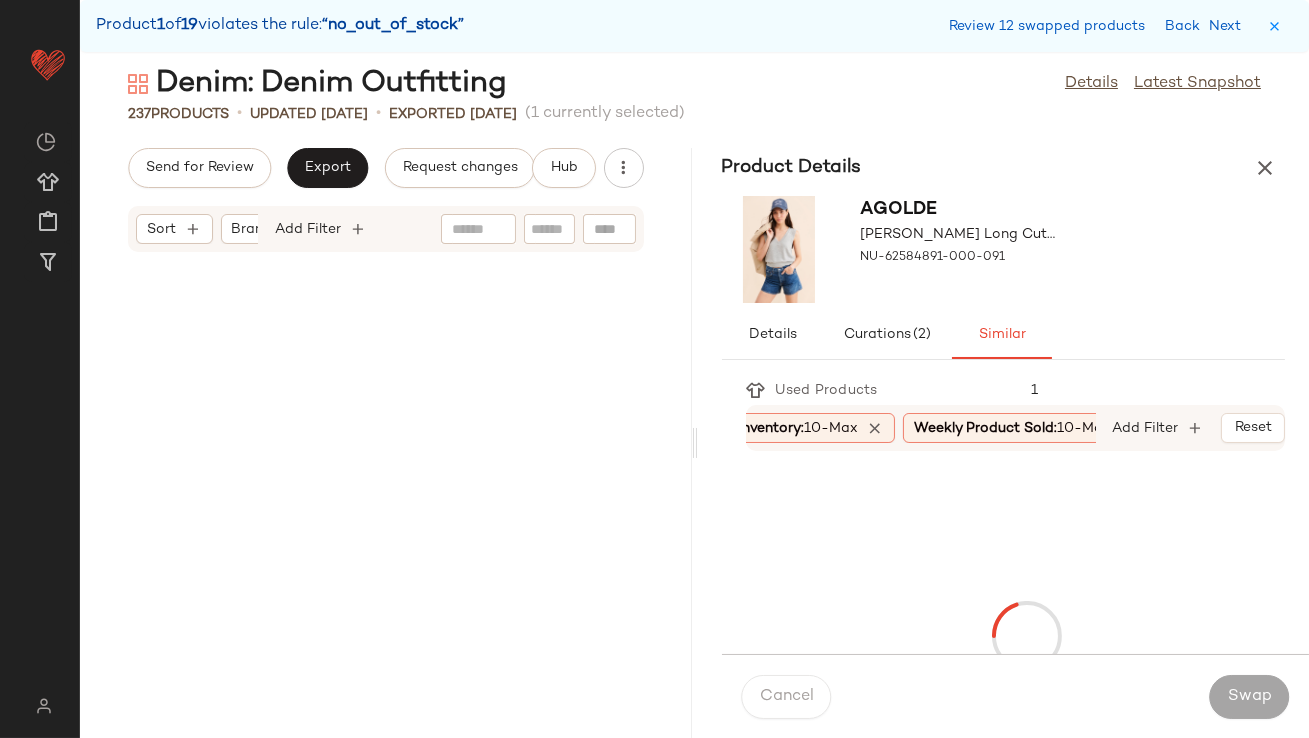 scroll, scrollTop: 17201, scrollLeft: 0, axis: vertical 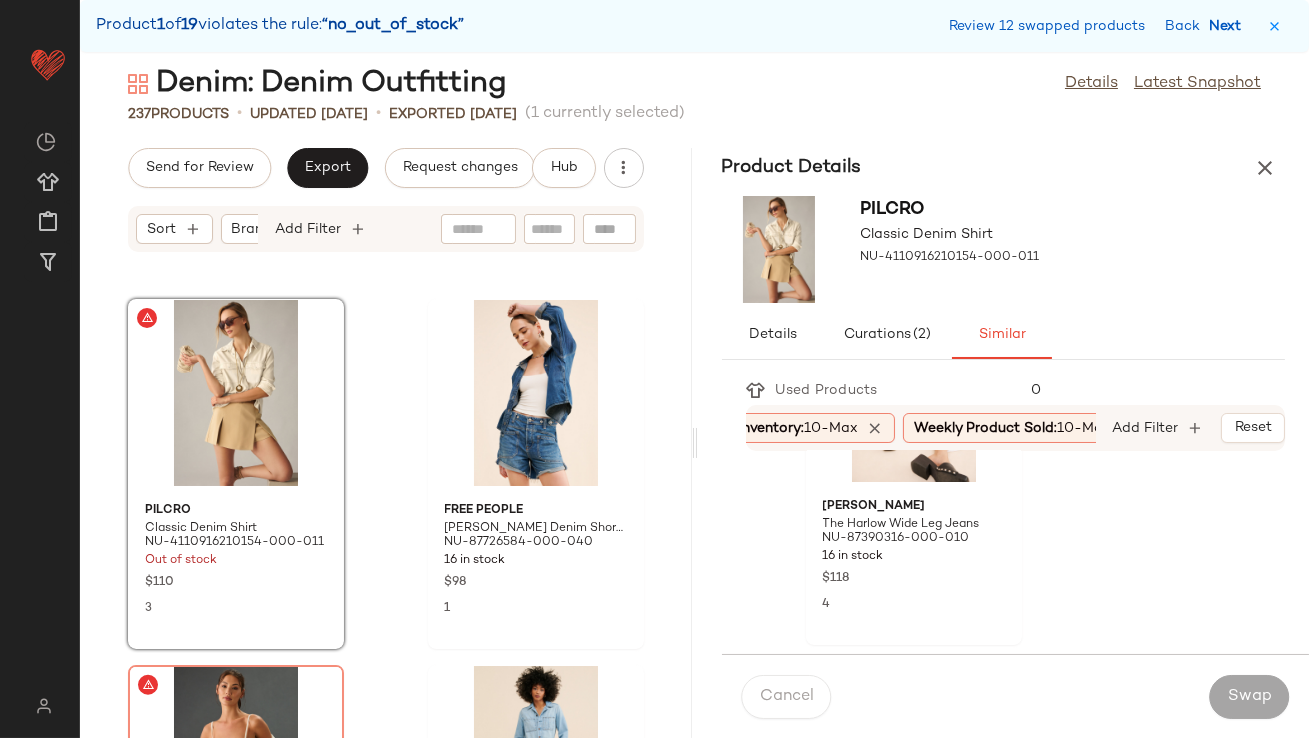 click on "Next" at bounding box center [1229, 26] 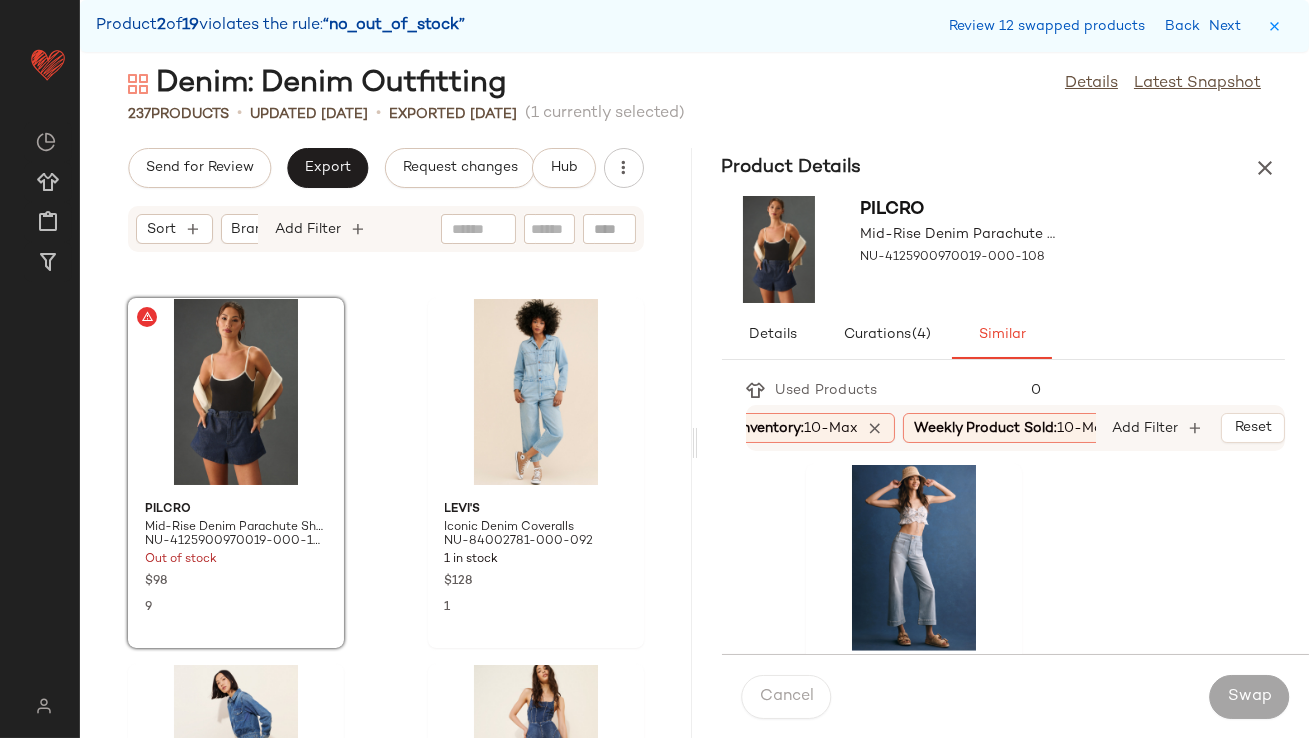 scroll, scrollTop: 3677, scrollLeft: 0, axis: vertical 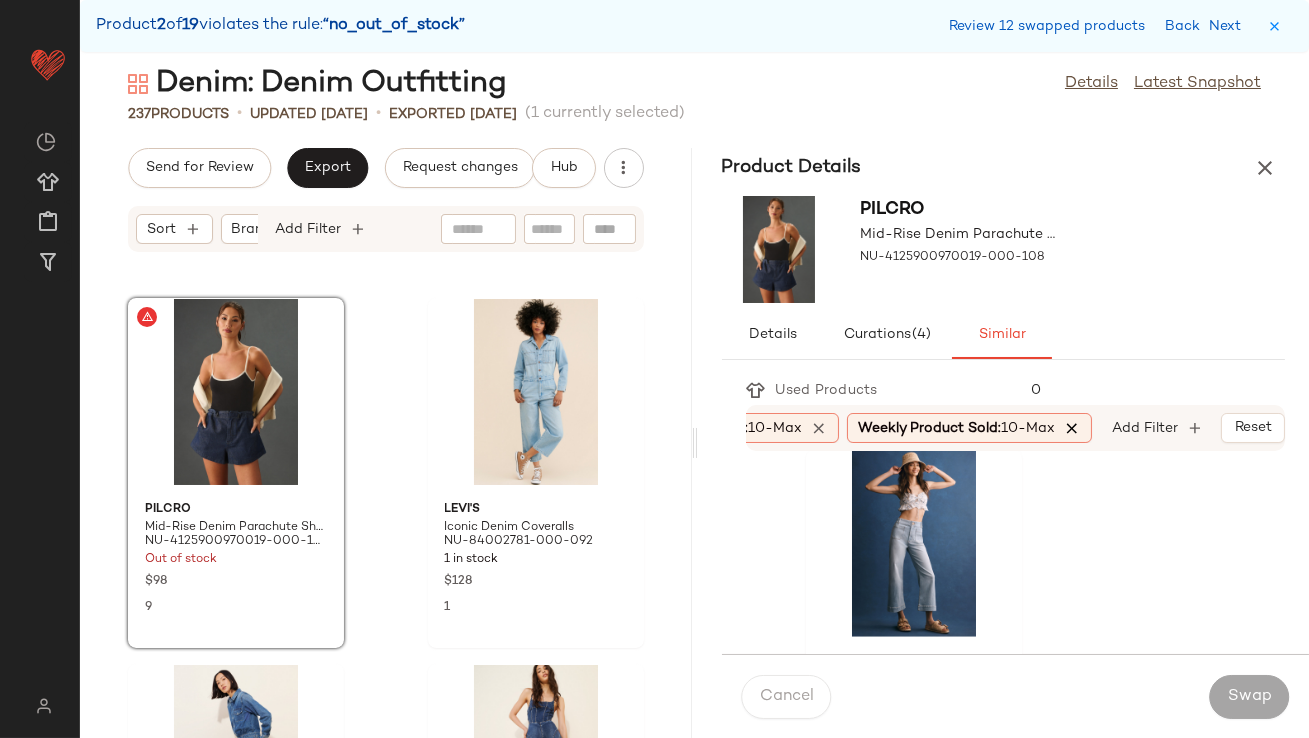click at bounding box center [1072, 428] 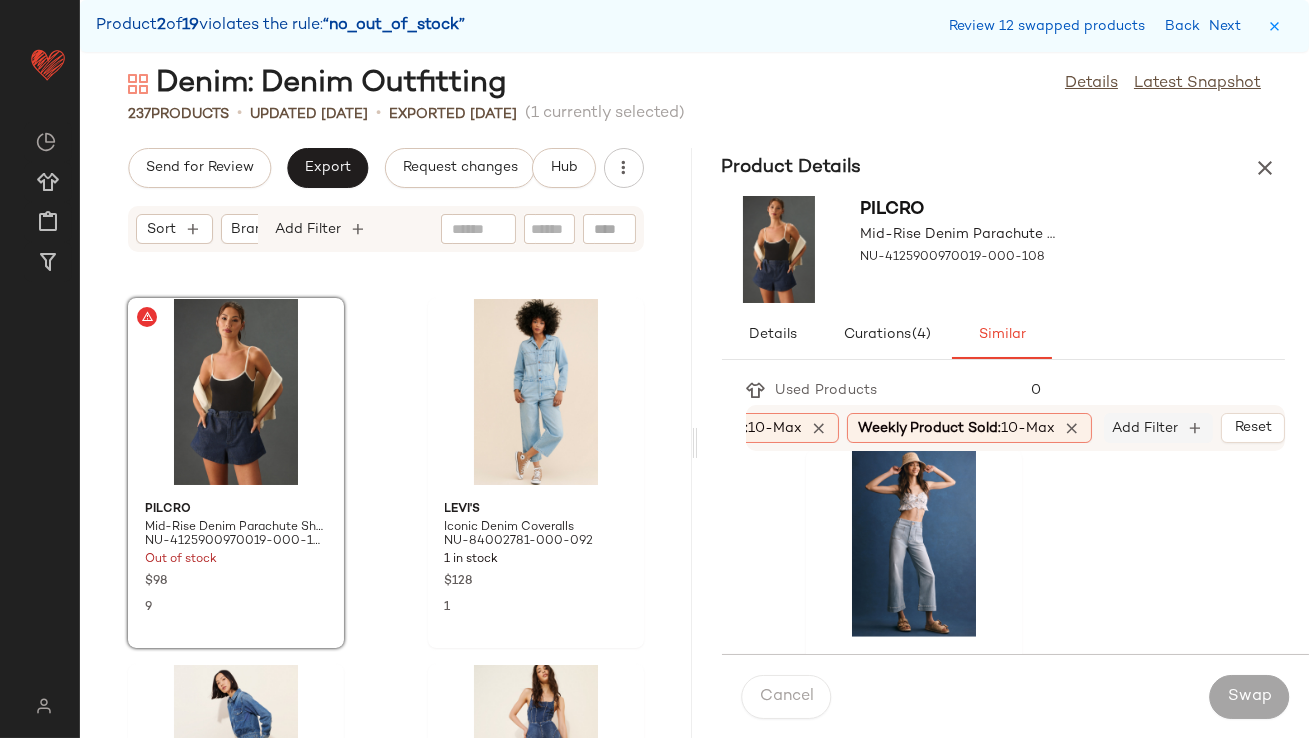 scroll, scrollTop: 0, scrollLeft: 0, axis: both 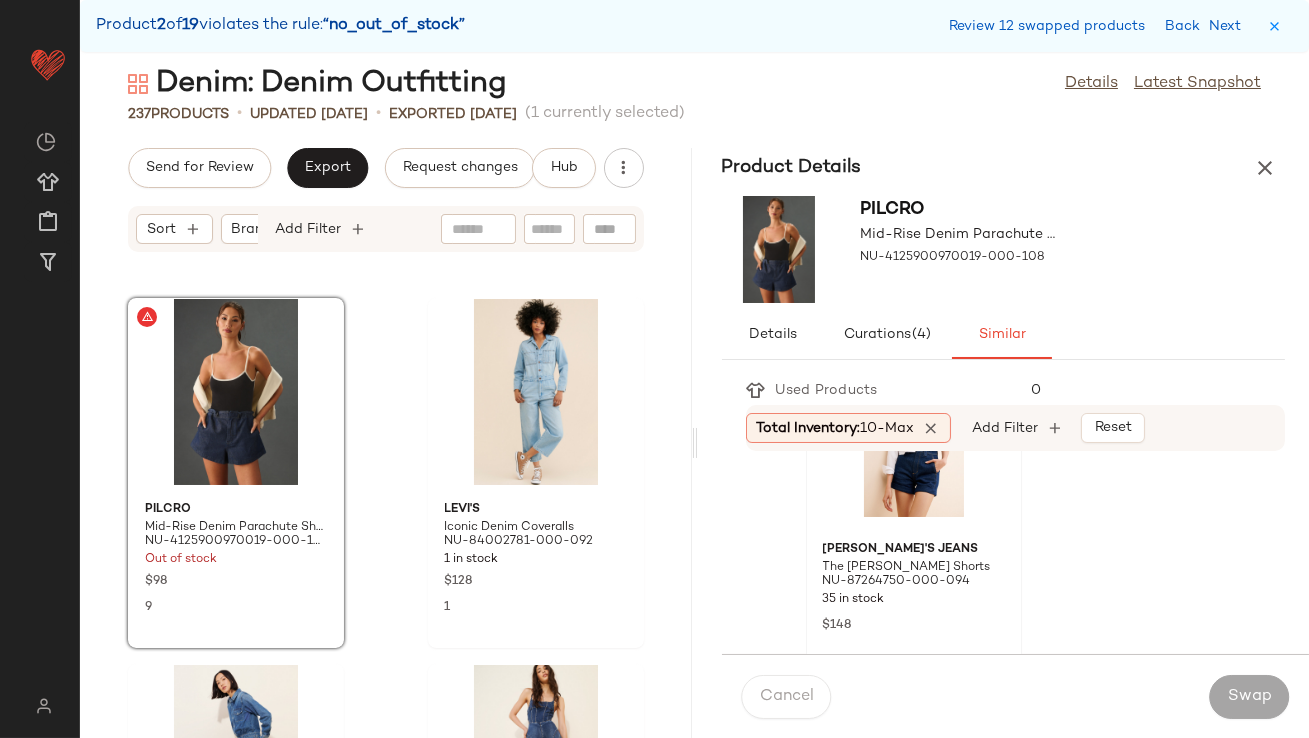 click 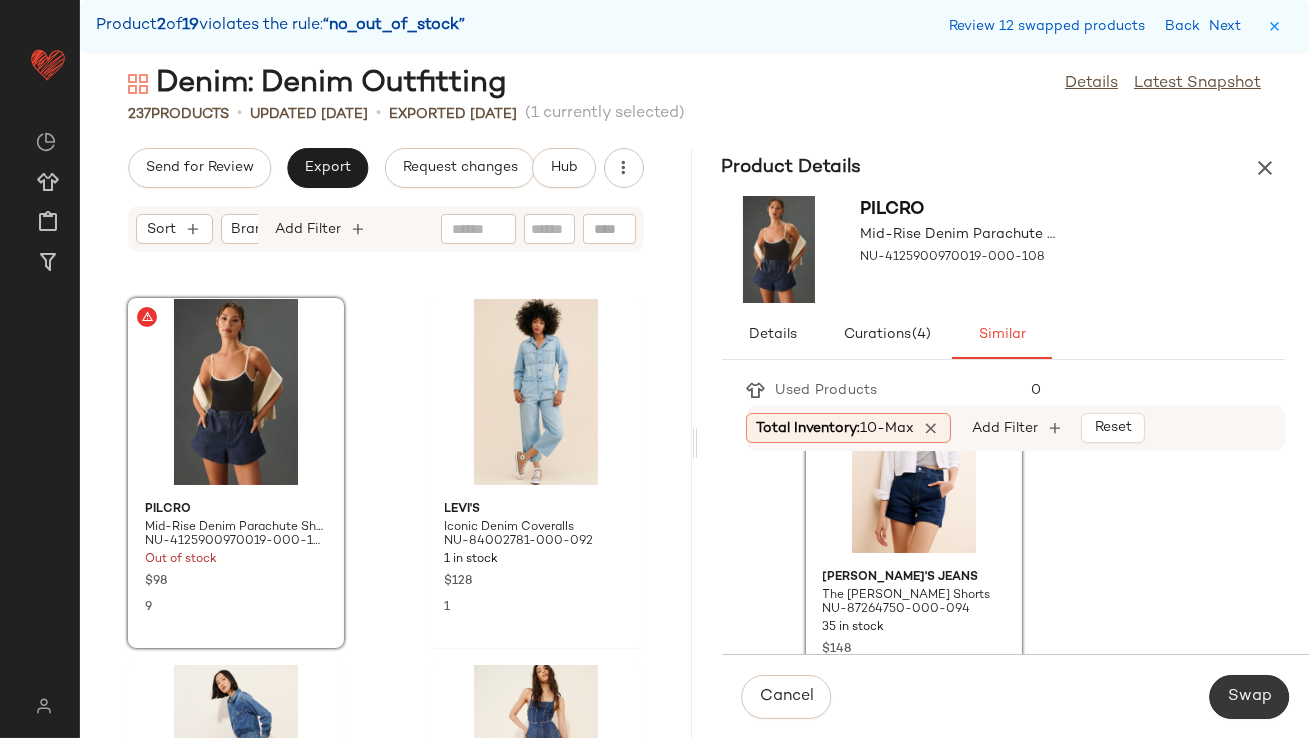 click on "Swap" 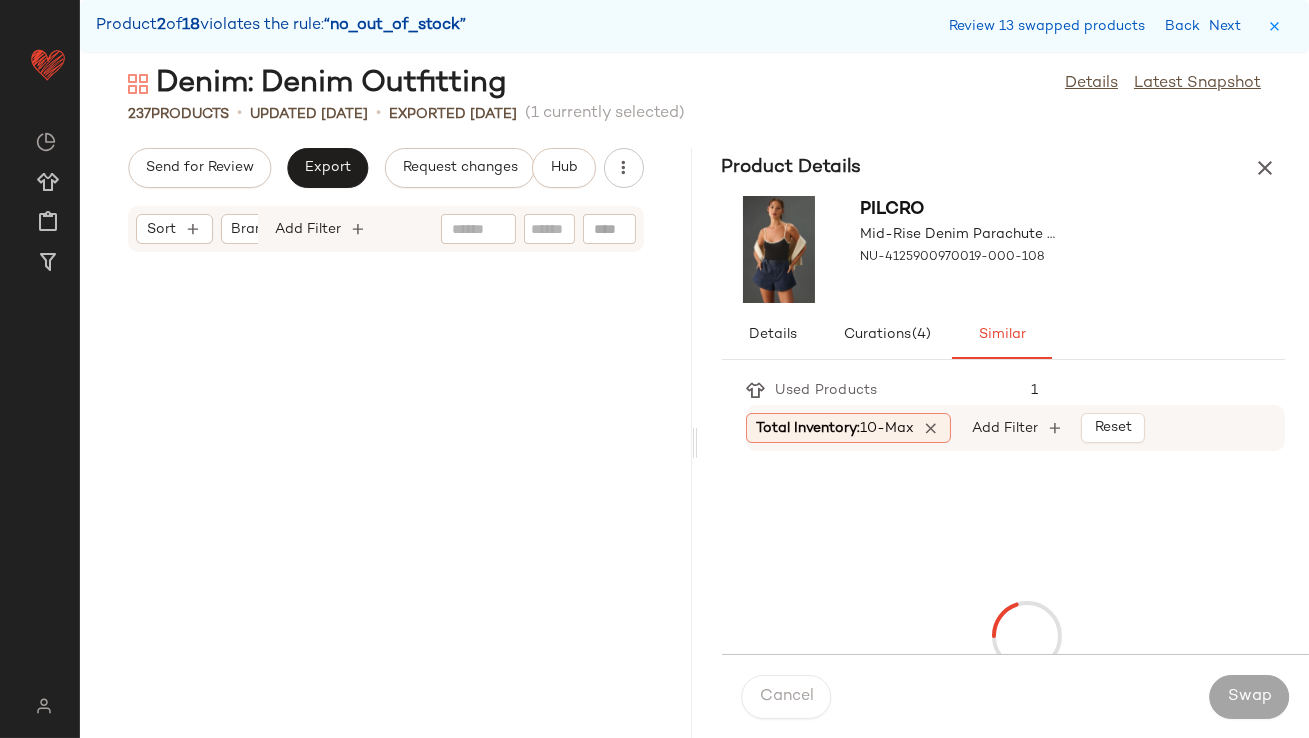 scroll, scrollTop: 18665, scrollLeft: 0, axis: vertical 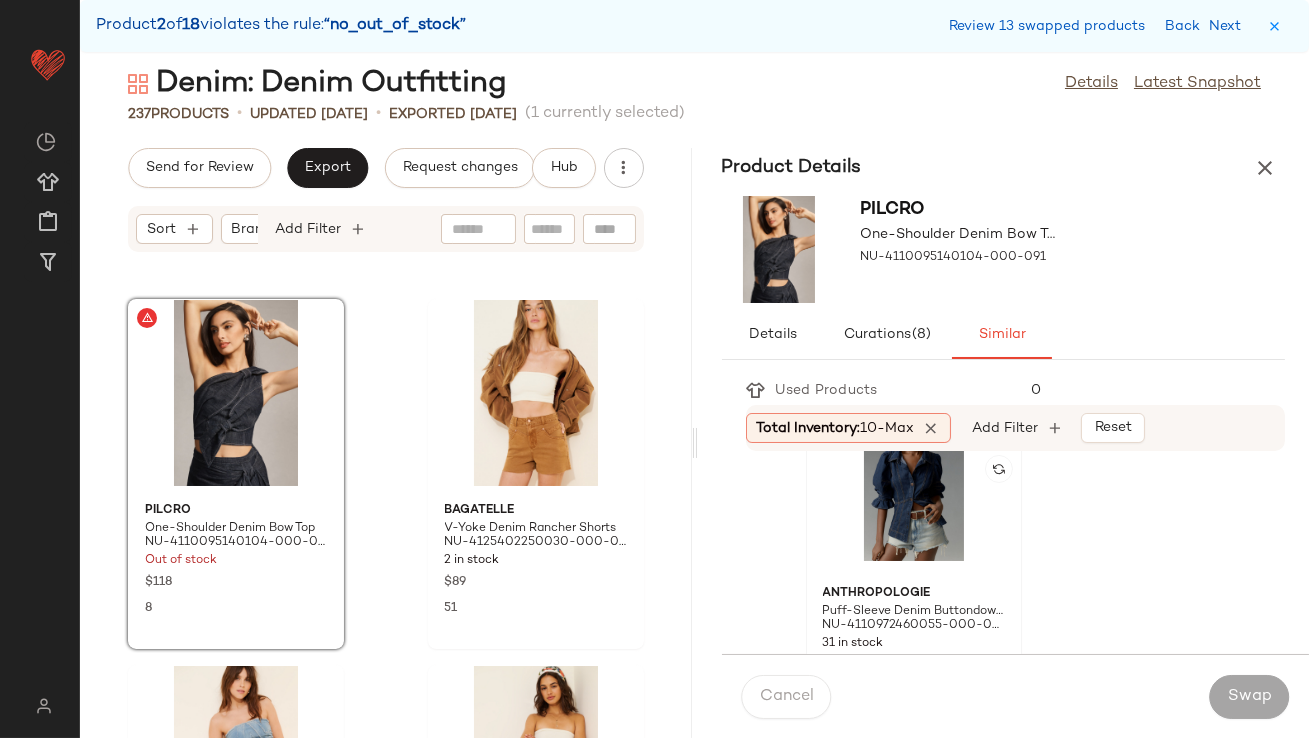 click 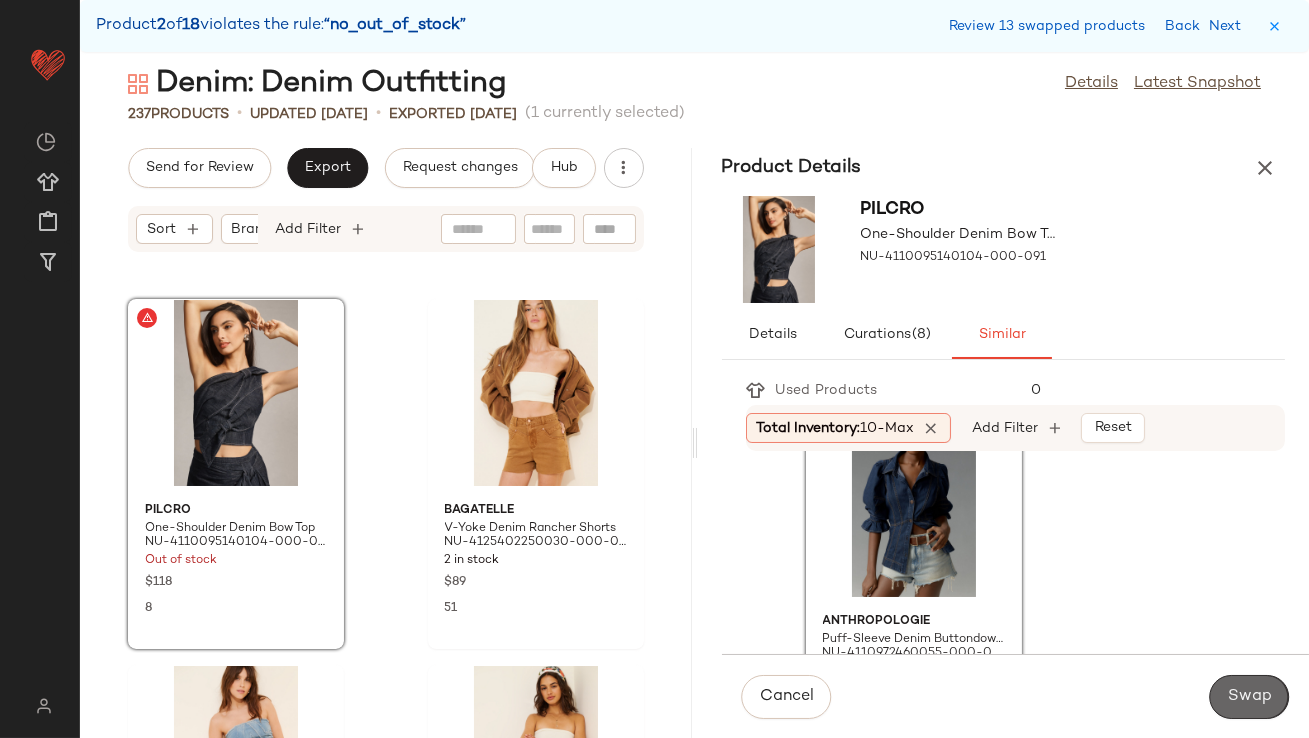 click on "Swap" 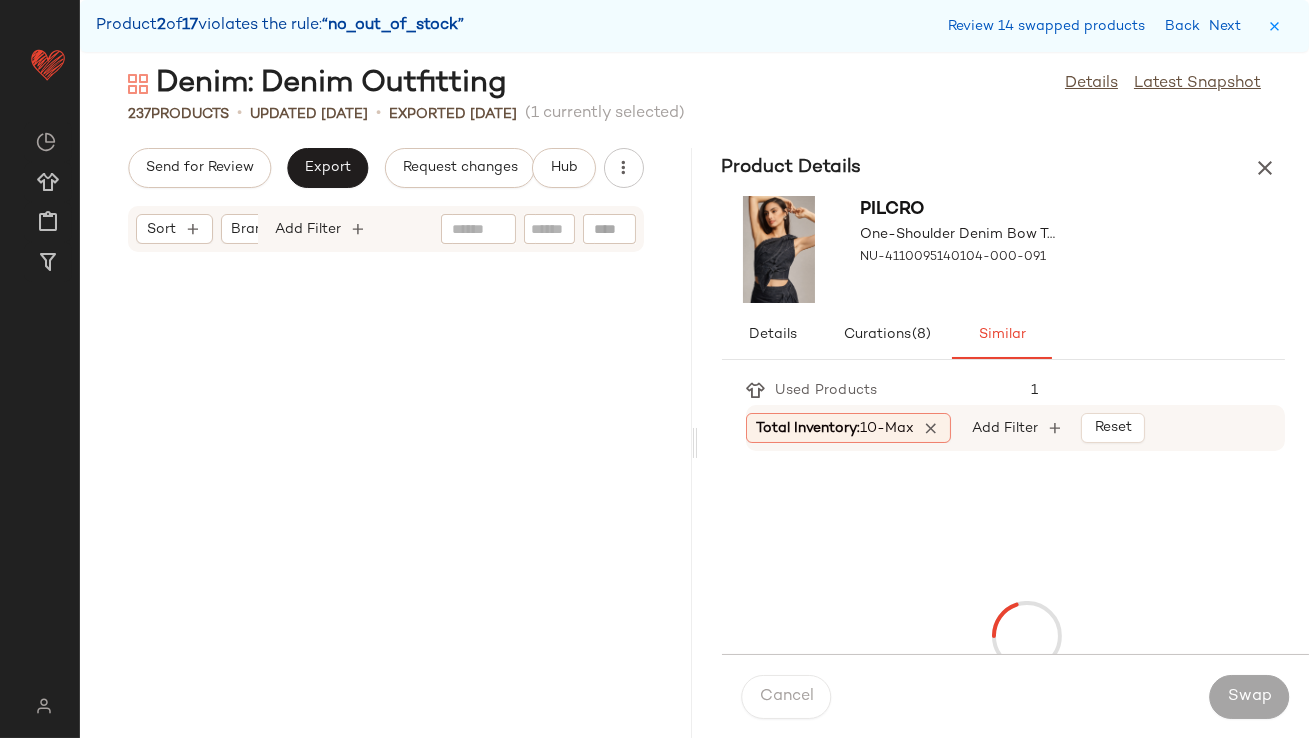 scroll, scrollTop: 19398, scrollLeft: 0, axis: vertical 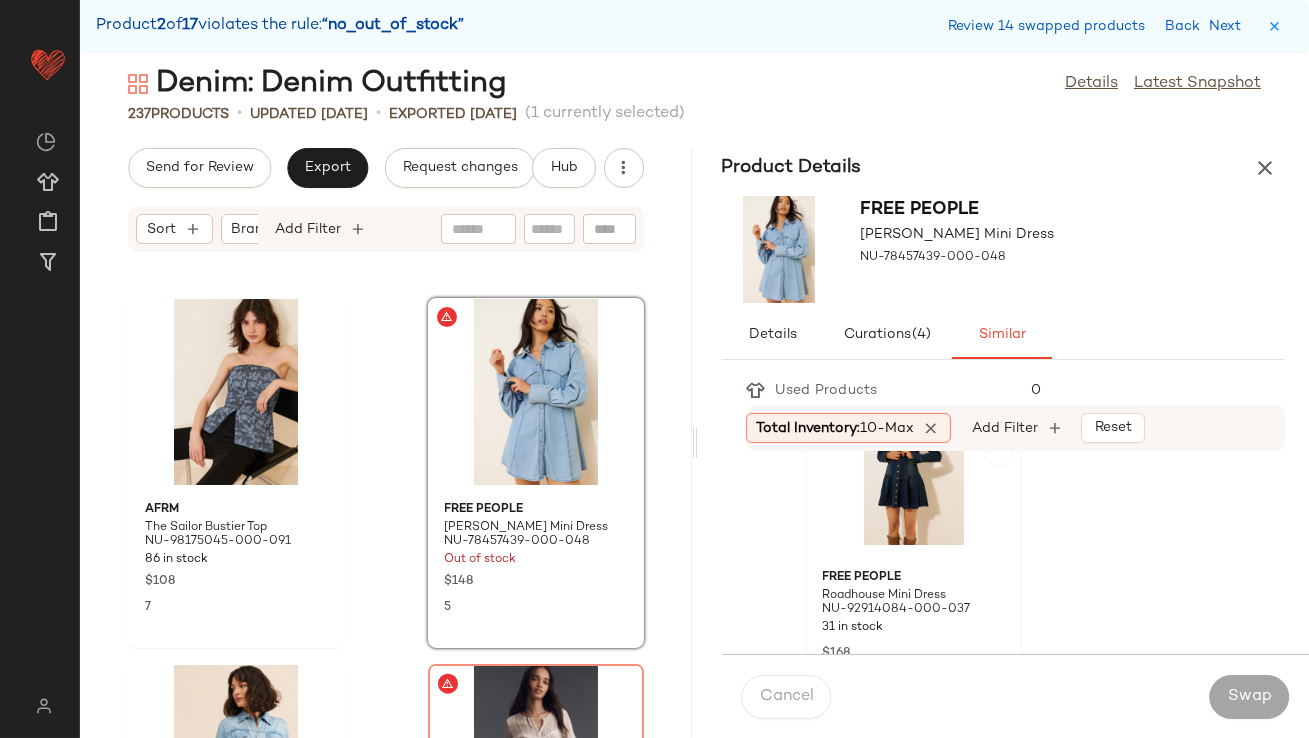 click 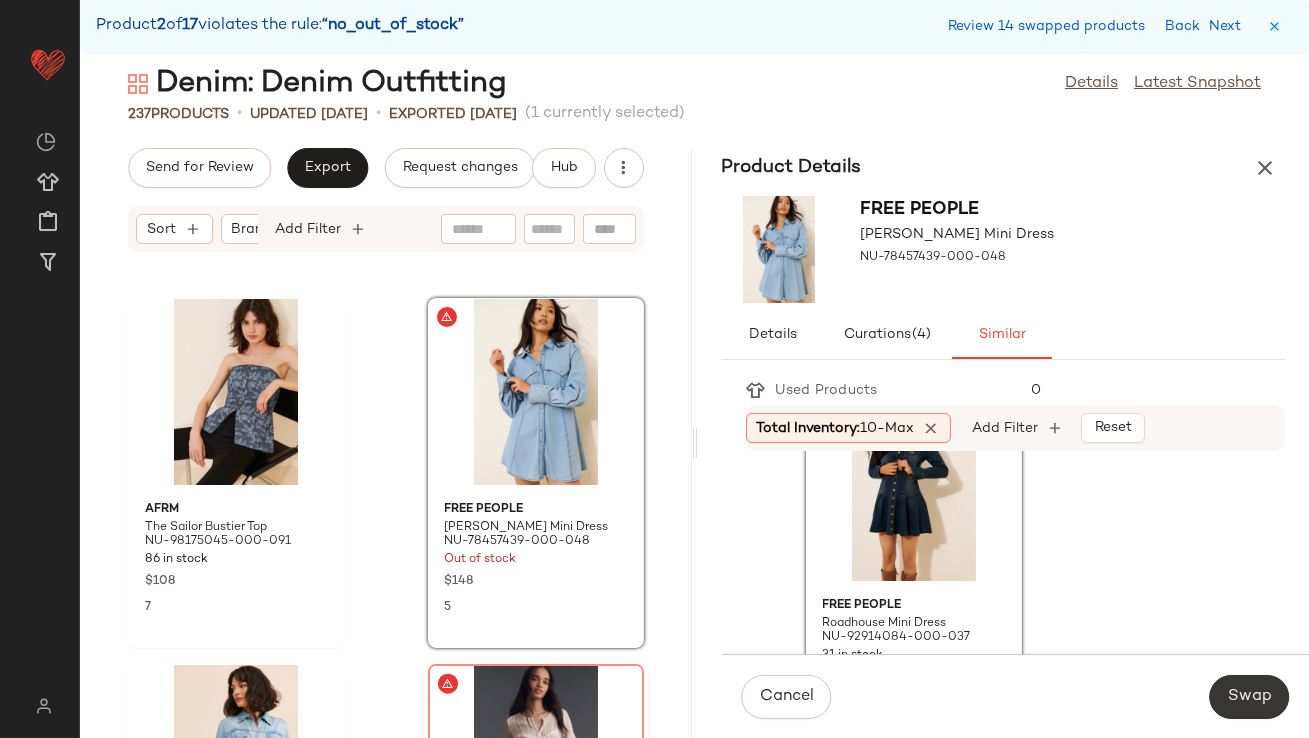 click on "Swap" 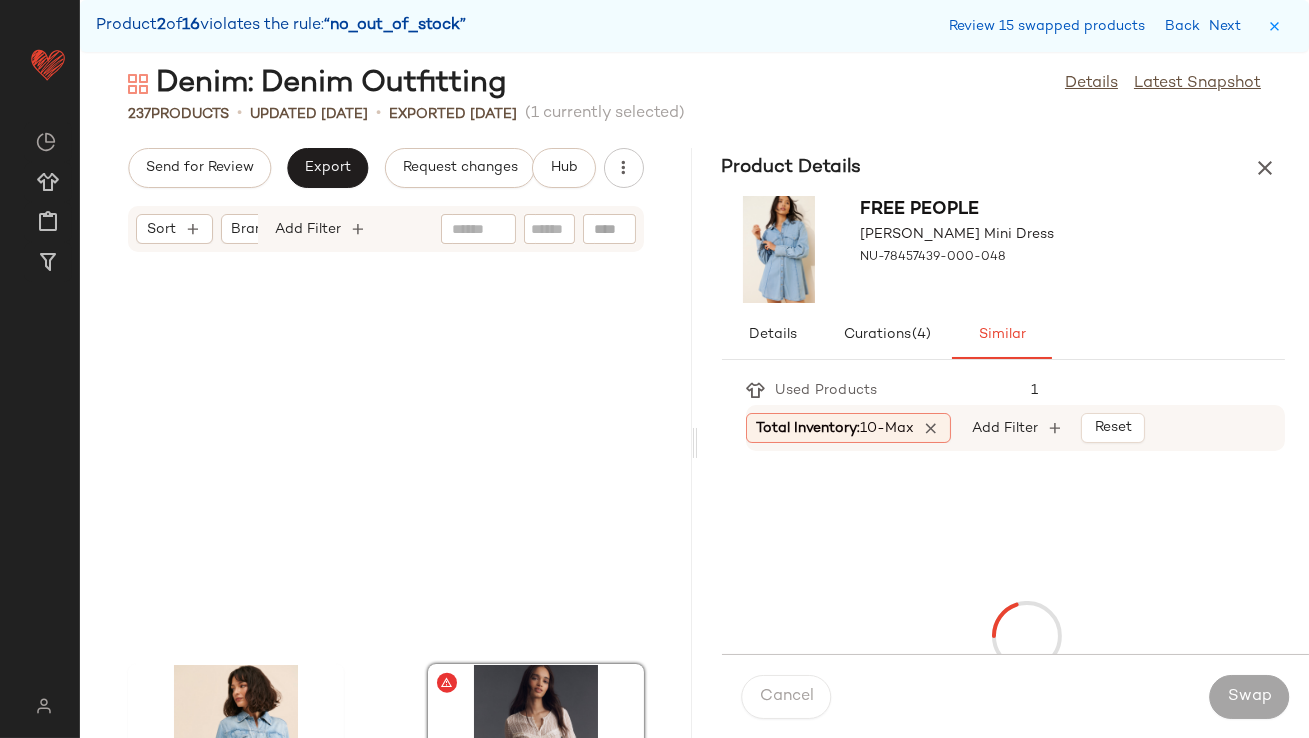 scroll, scrollTop: 19764, scrollLeft: 0, axis: vertical 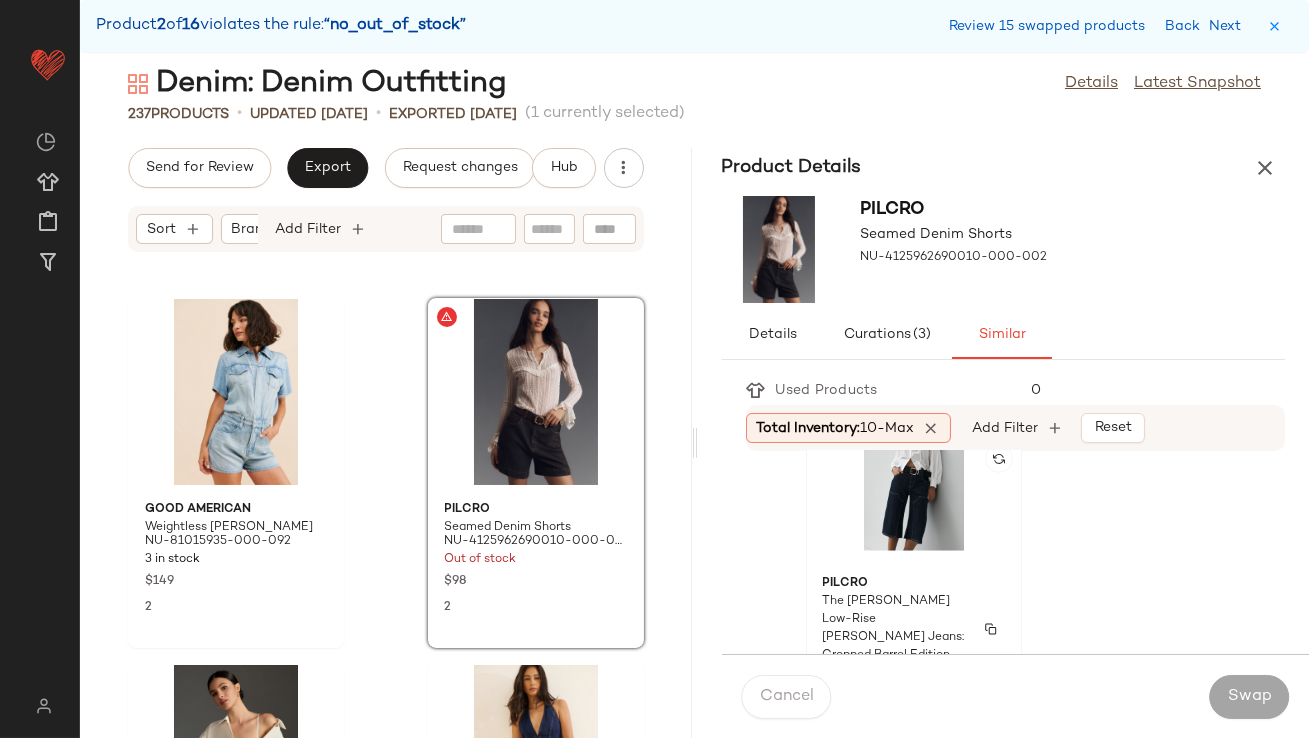 click on "Pilcro The Myra Low-Rise Carpenter Jeans: Cropped Barrel Edition NU-4122962690039-000-091 57 in stock $138 3" 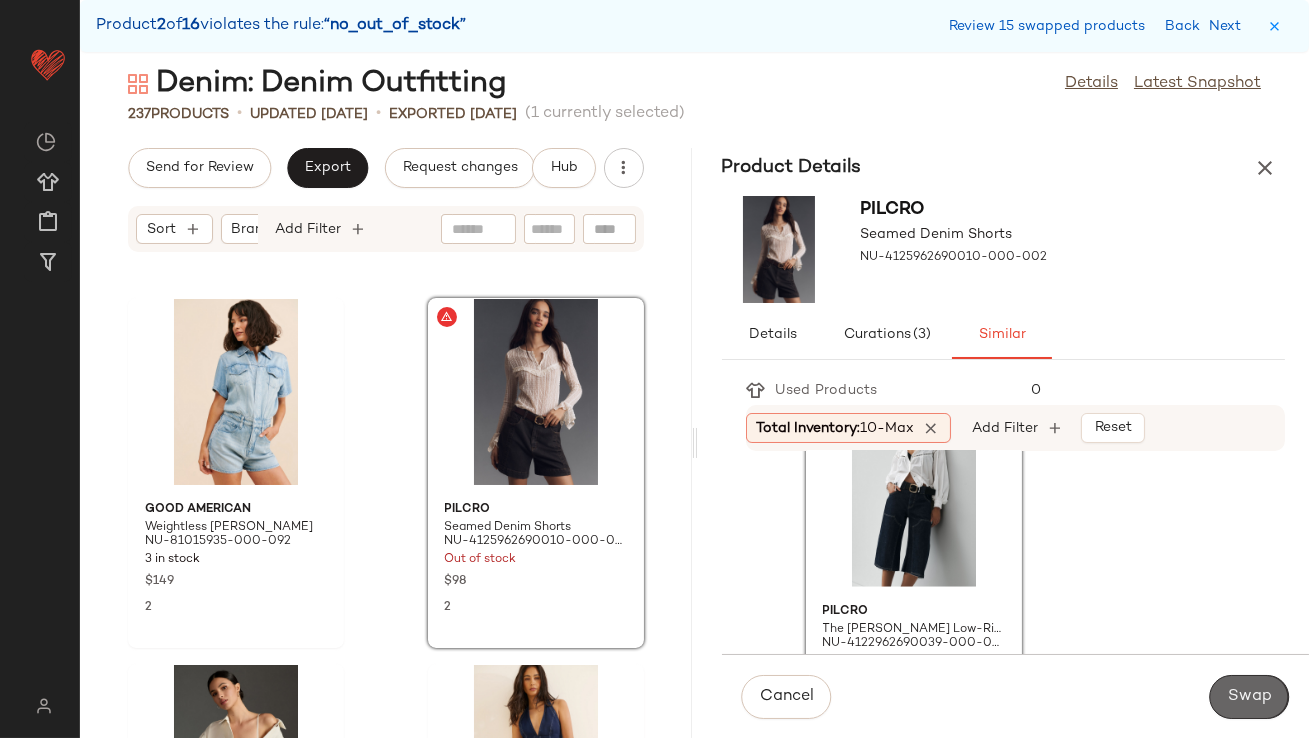 click on "Swap" 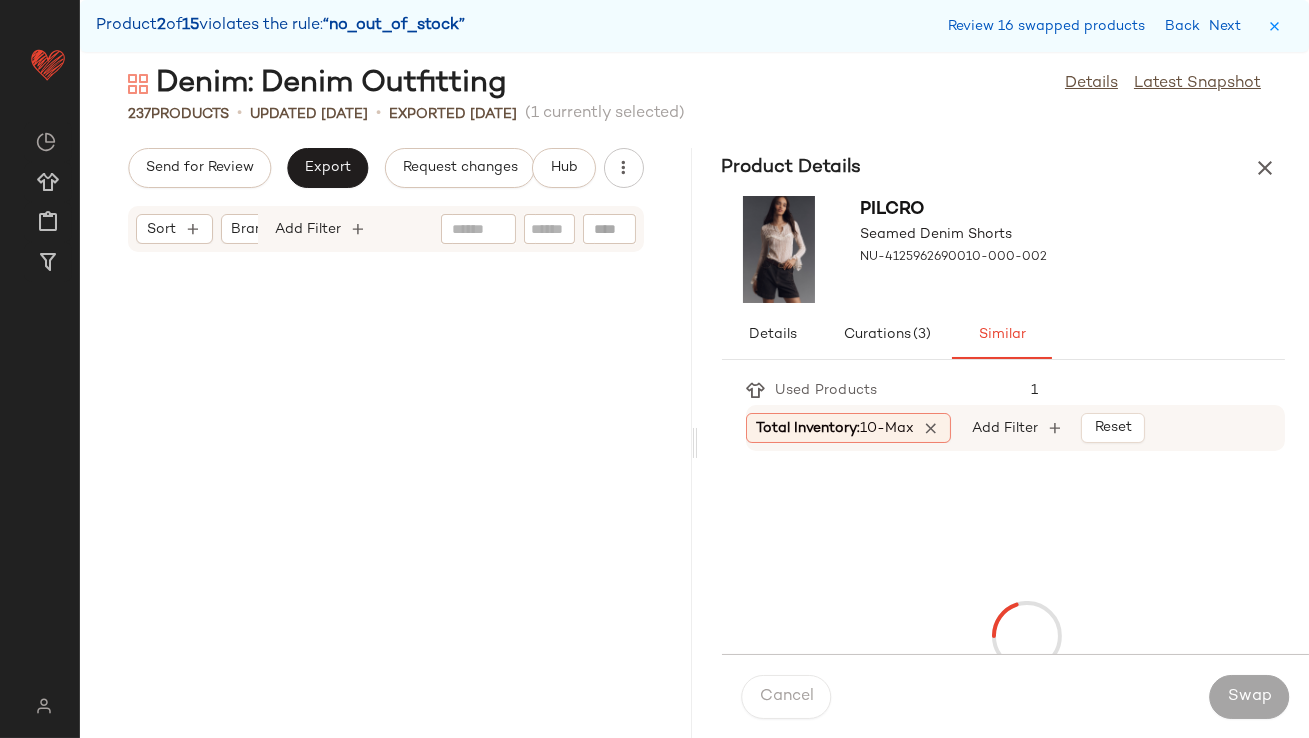 scroll, scrollTop: 22325, scrollLeft: 0, axis: vertical 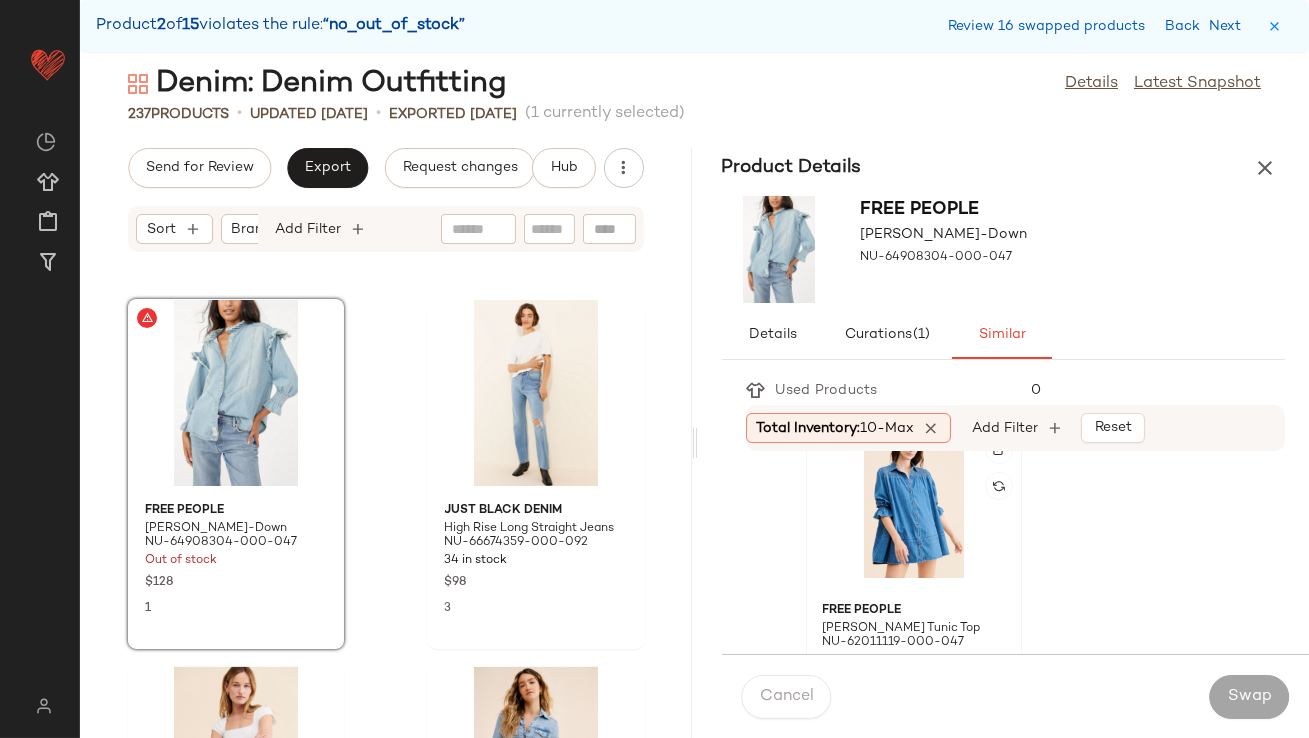 click 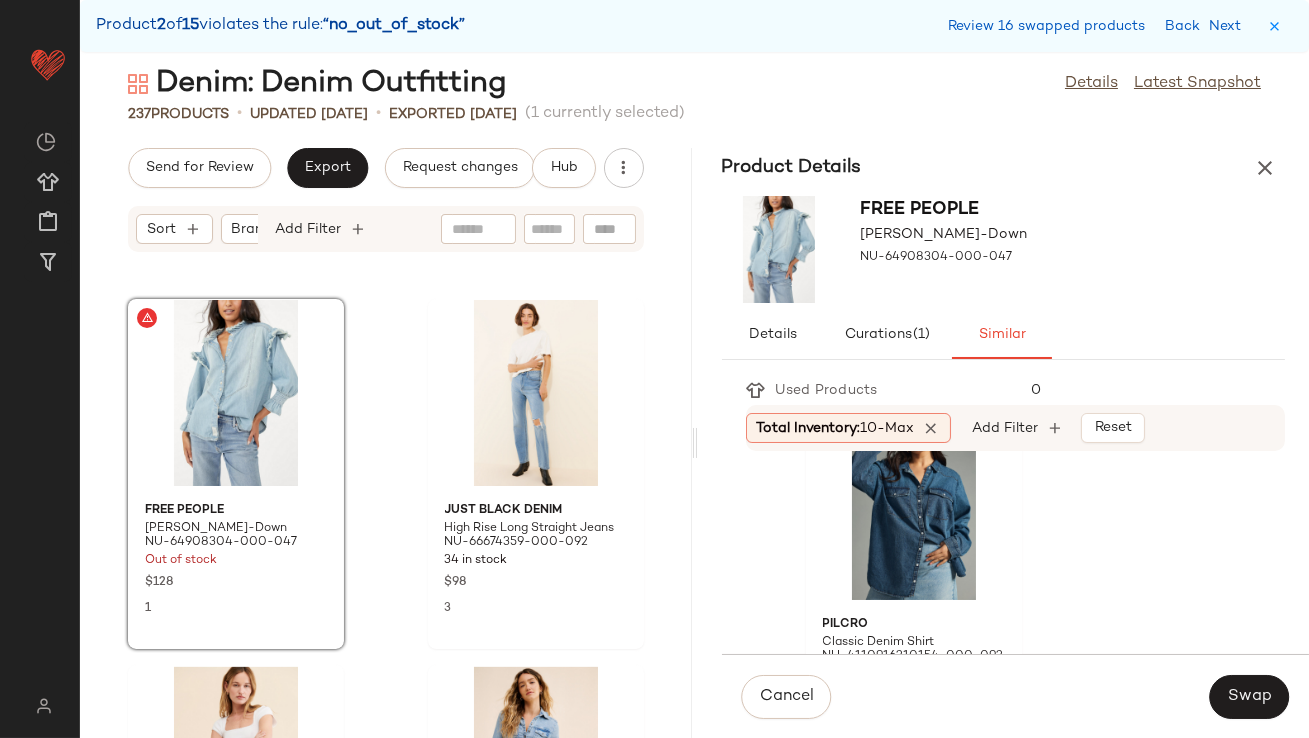 scroll, scrollTop: 790, scrollLeft: 0, axis: vertical 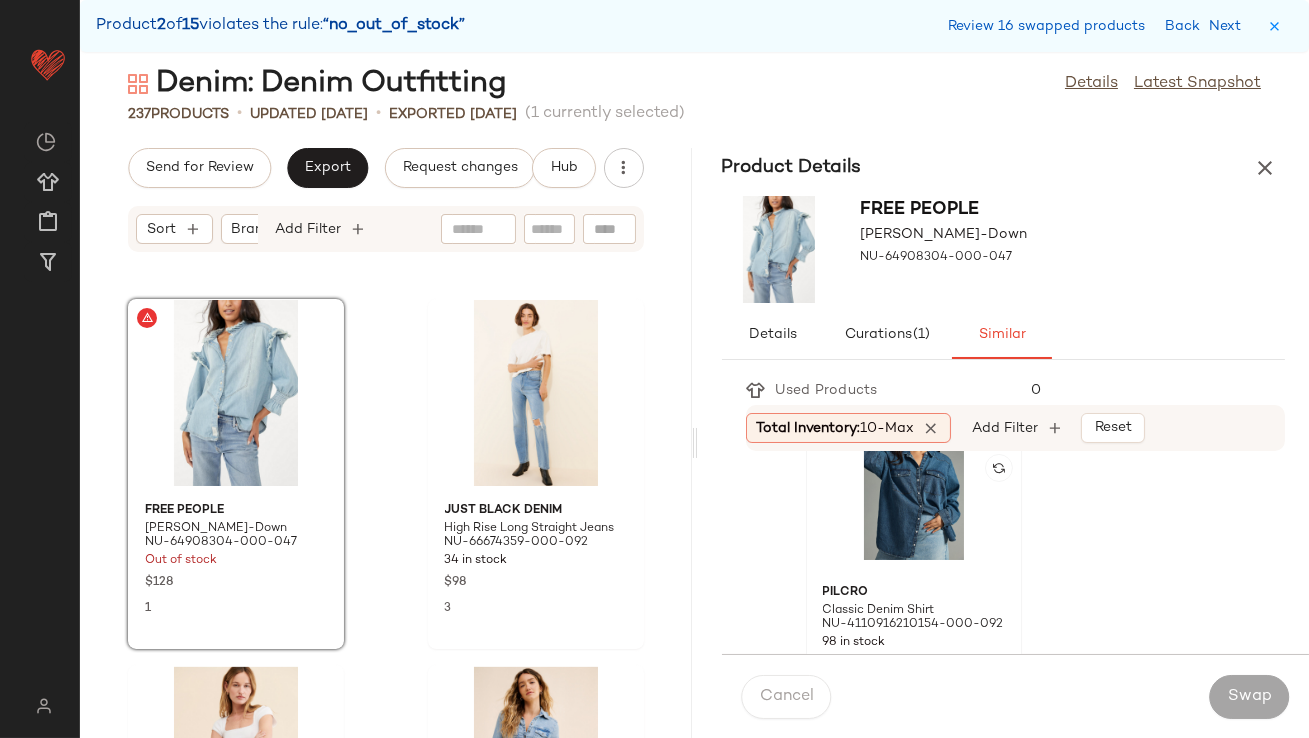 click 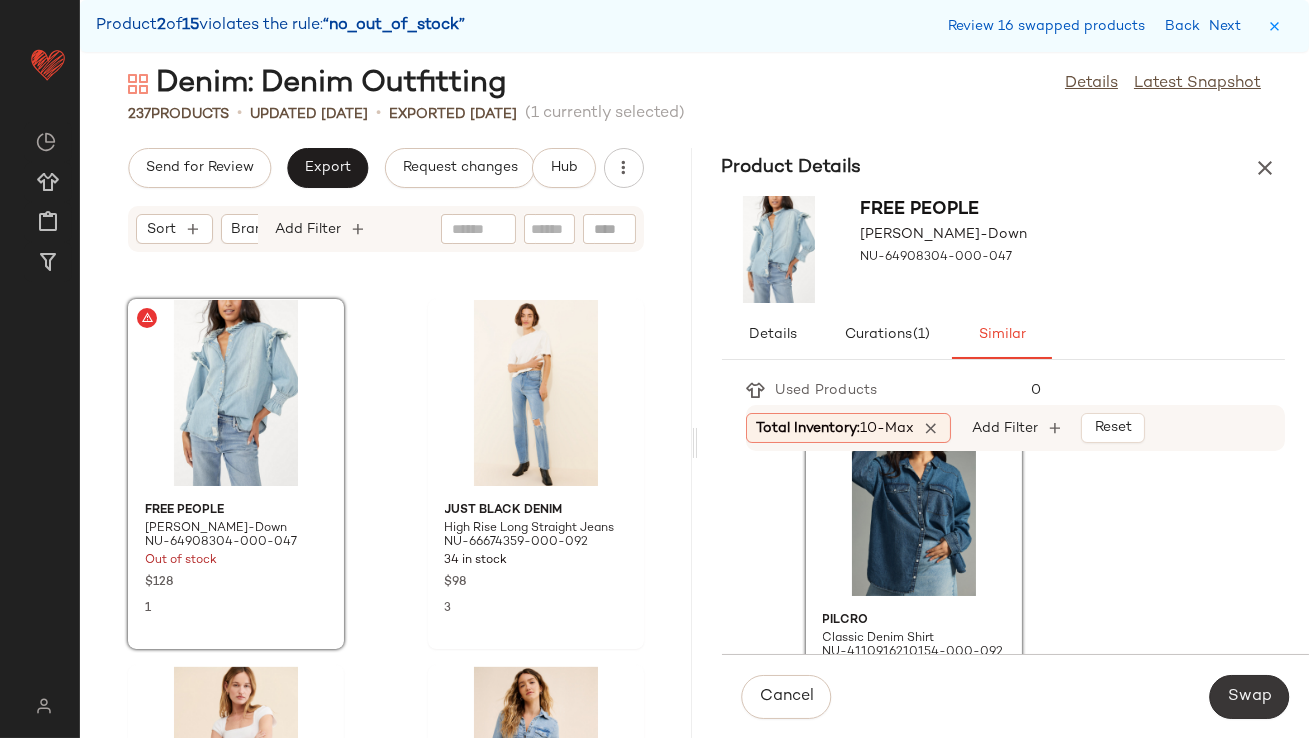 click on "Swap" at bounding box center [1249, 697] 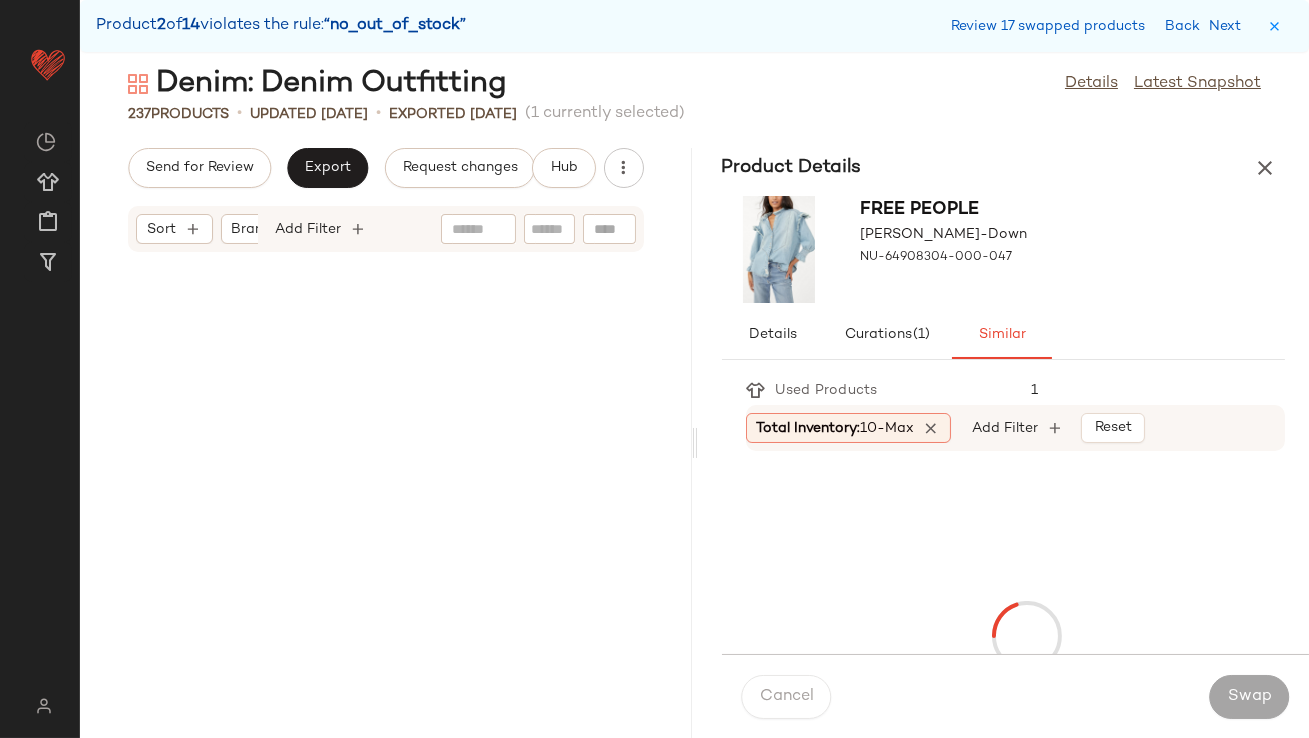 scroll, scrollTop: 23058, scrollLeft: 0, axis: vertical 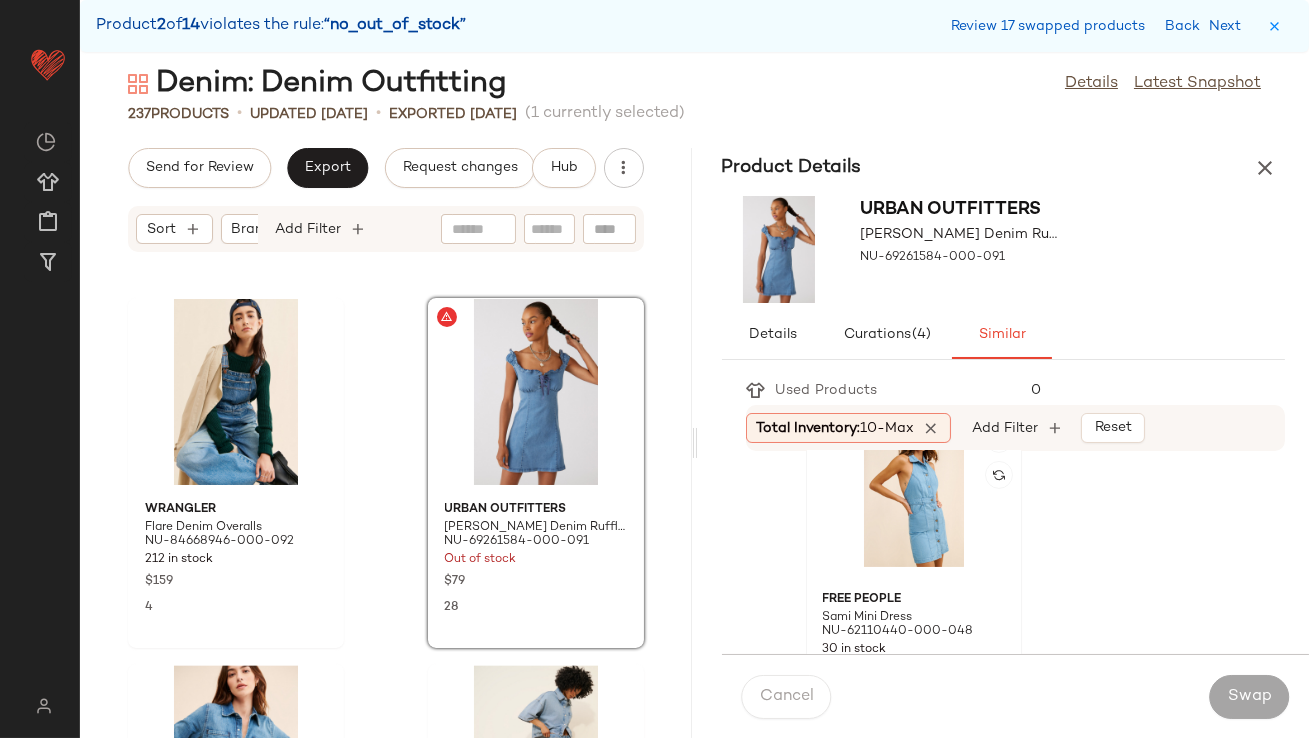 click 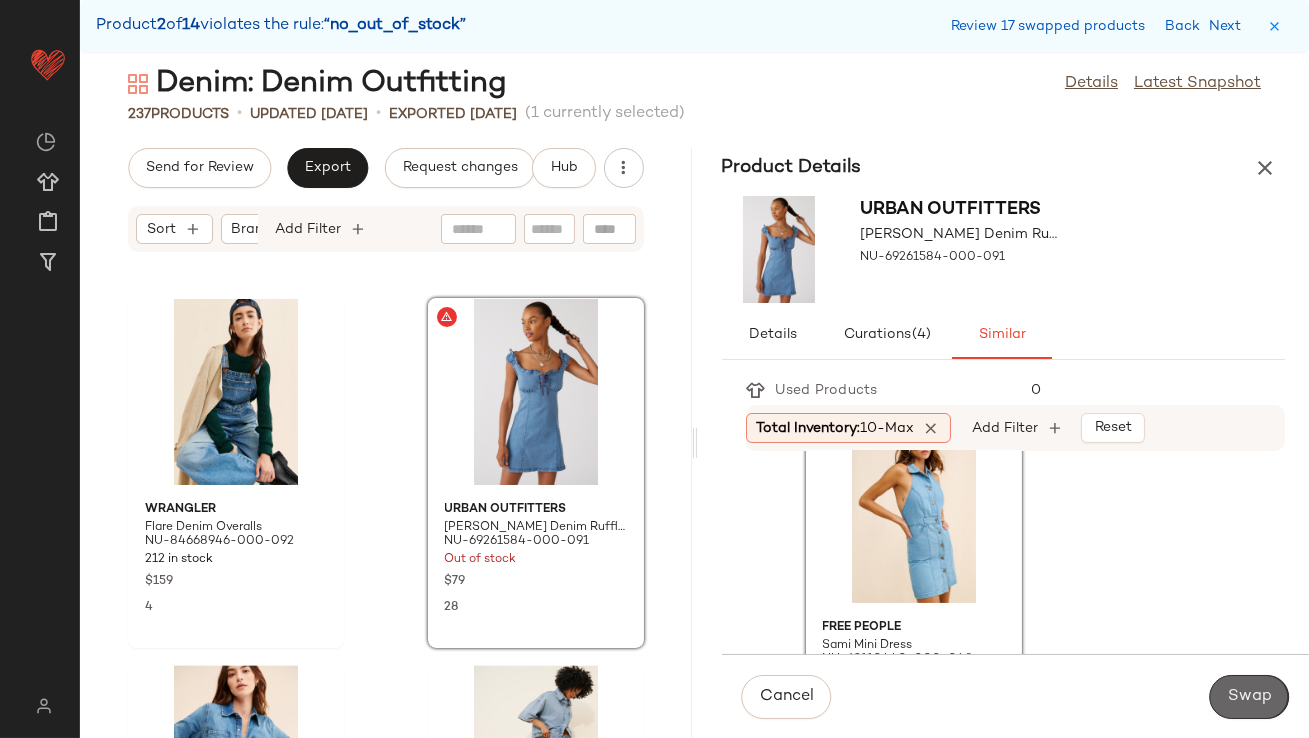 click on "Swap" 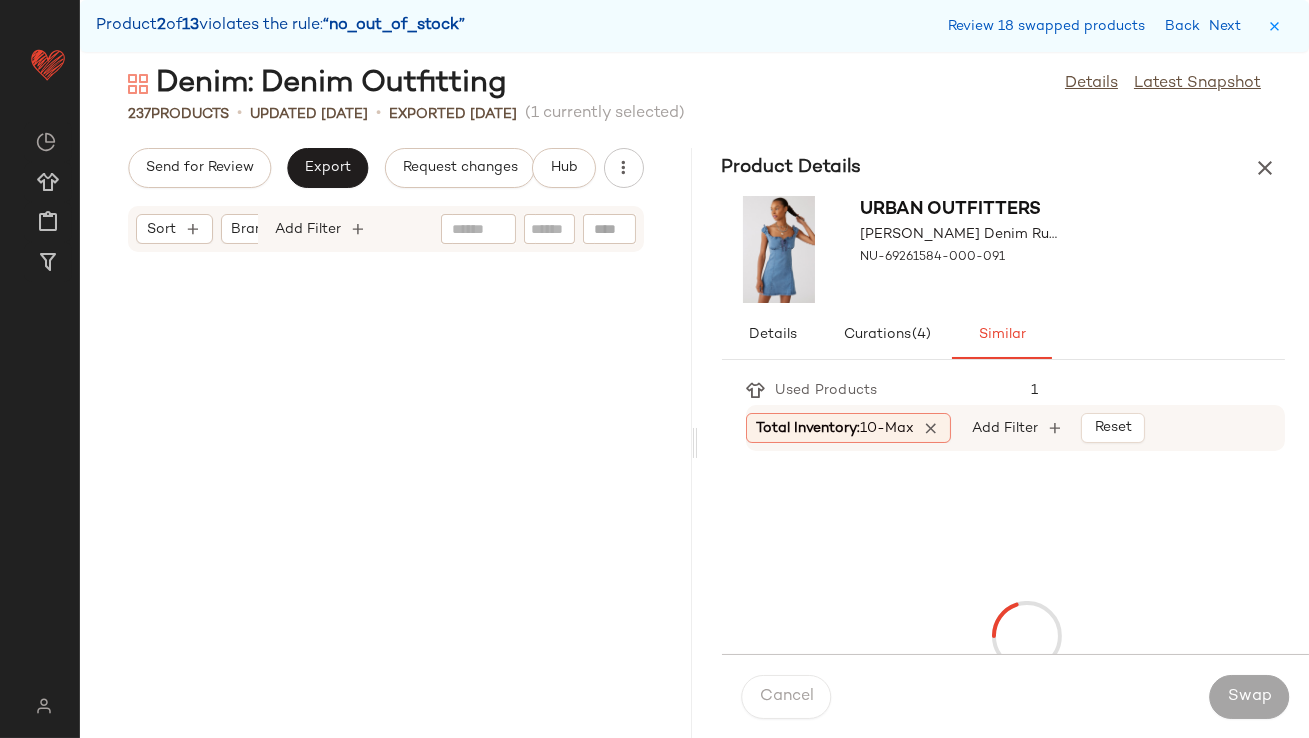 scroll, scrollTop: 23790, scrollLeft: 0, axis: vertical 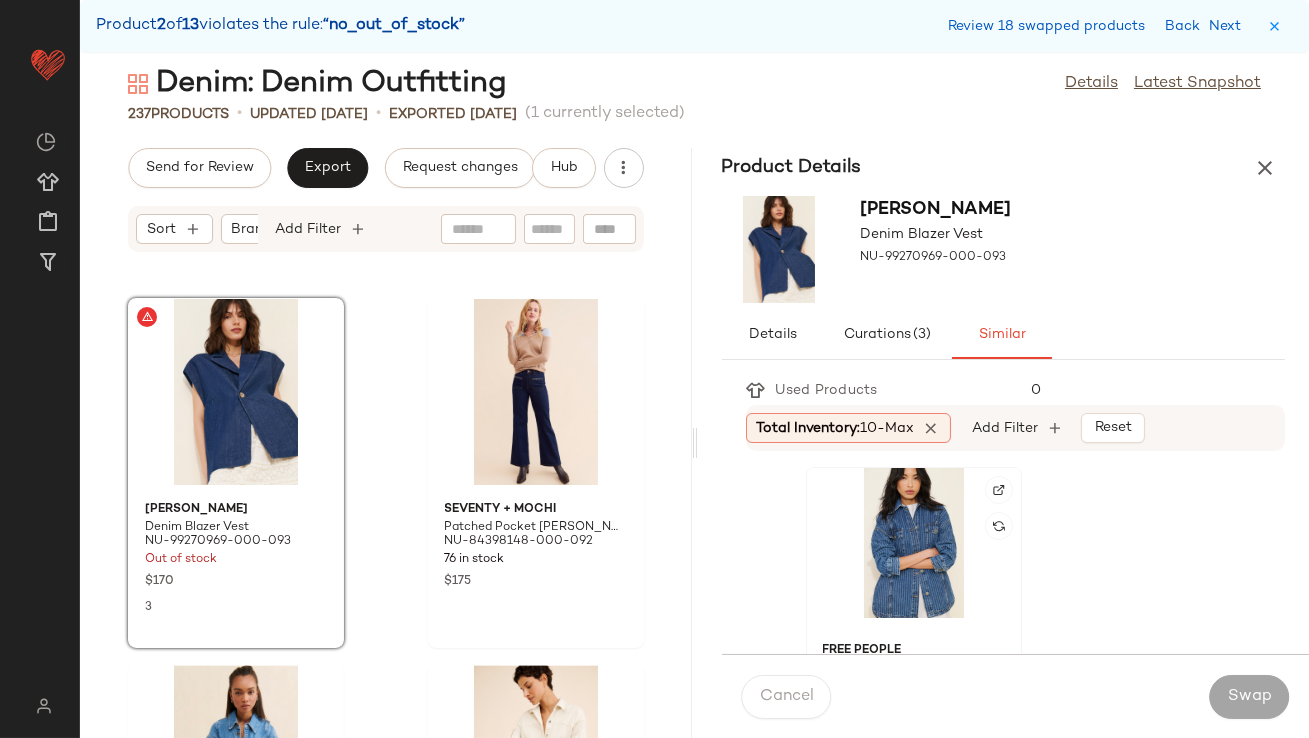 click 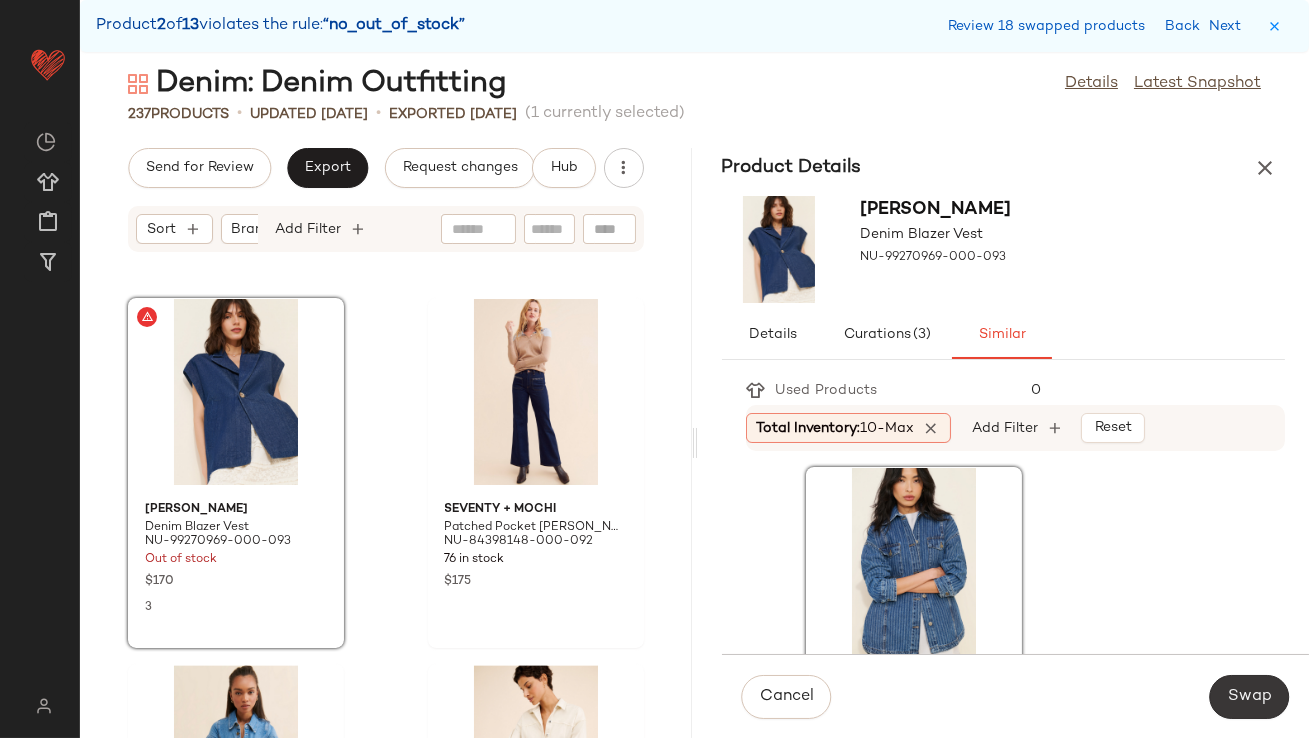 click on "Swap" 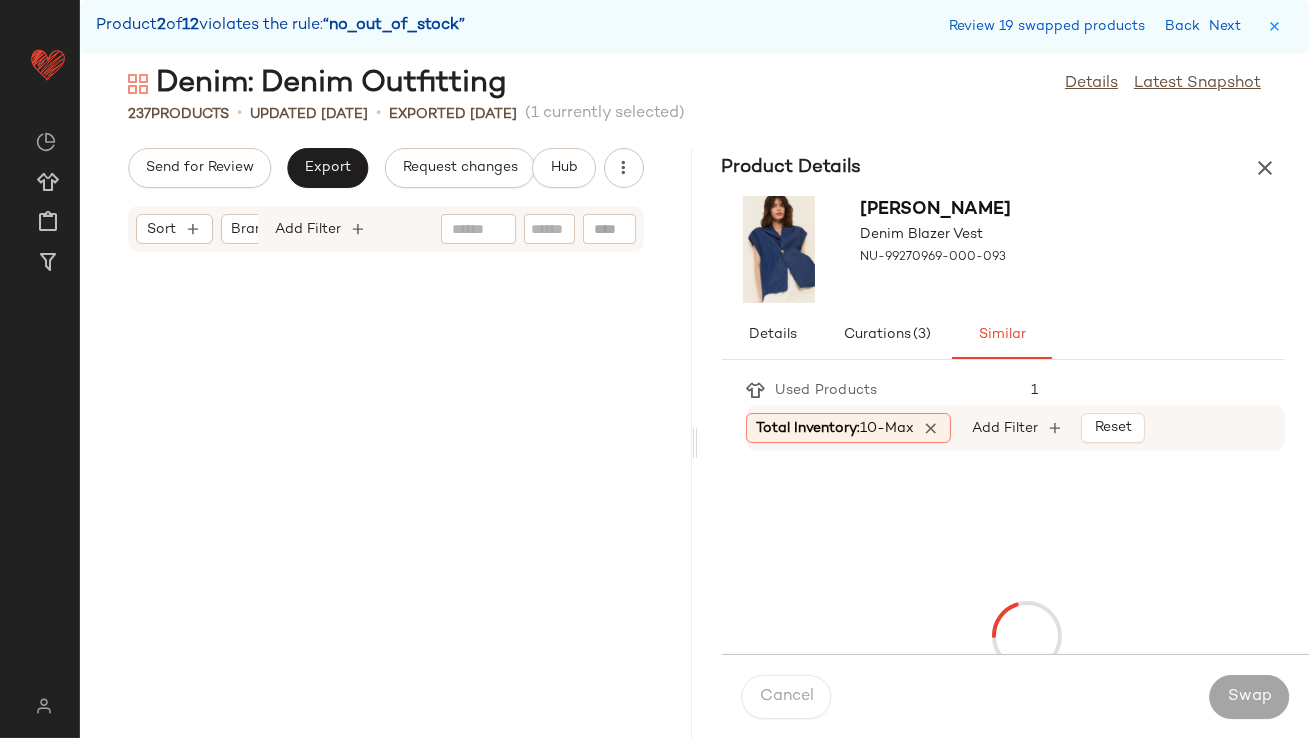 scroll, scrollTop: 25620, scrollLeft: 0, axis: vertical 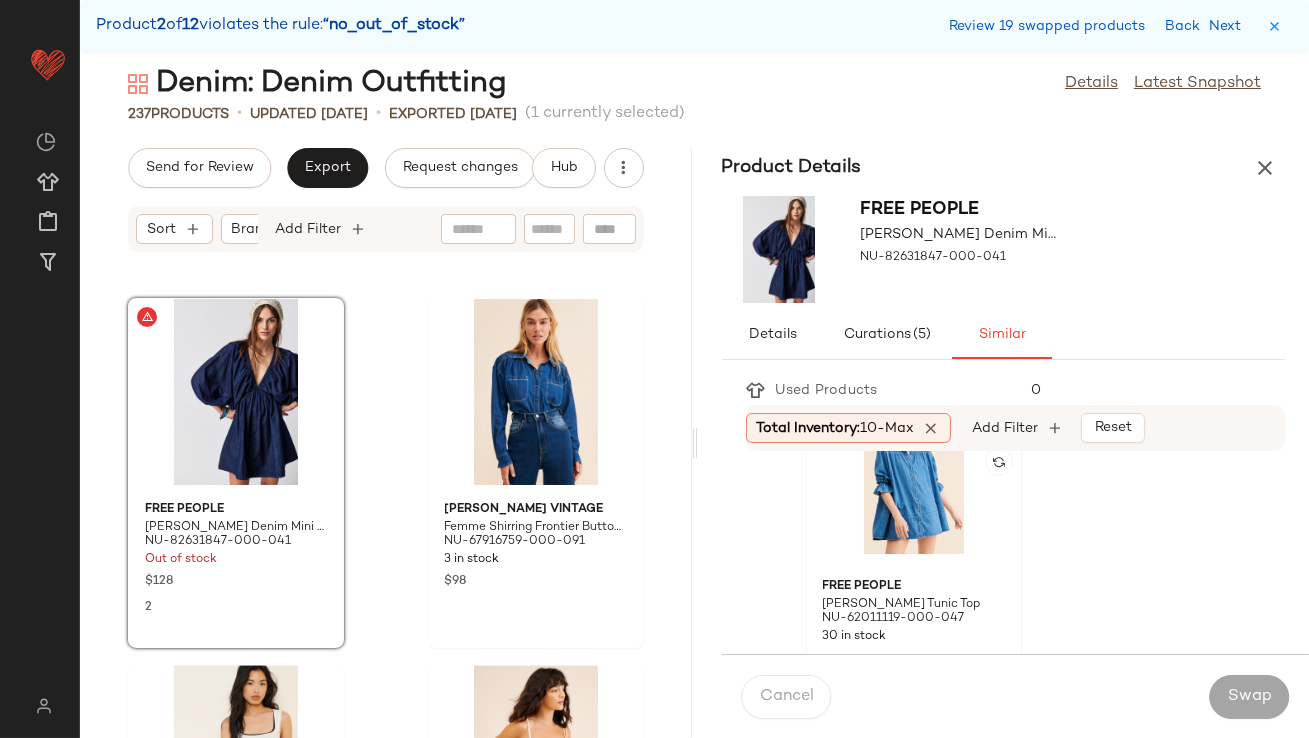 click 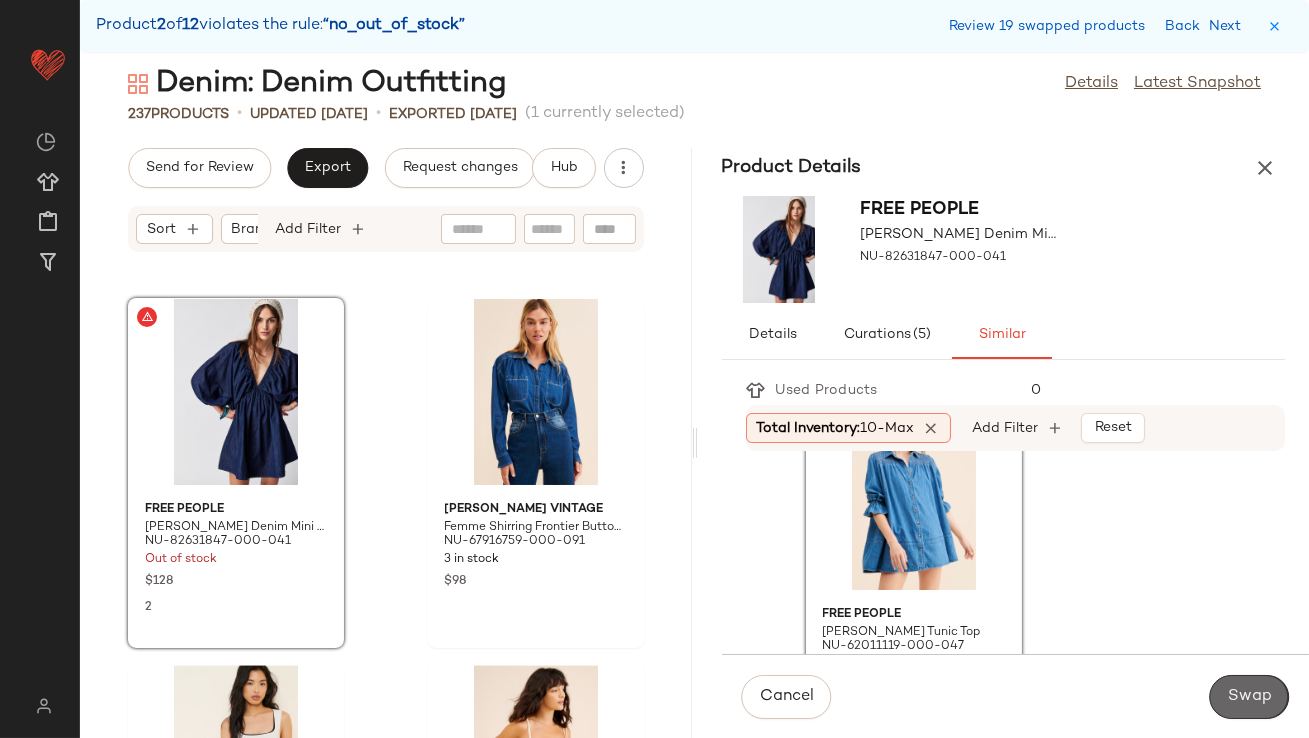 click on "Swap" 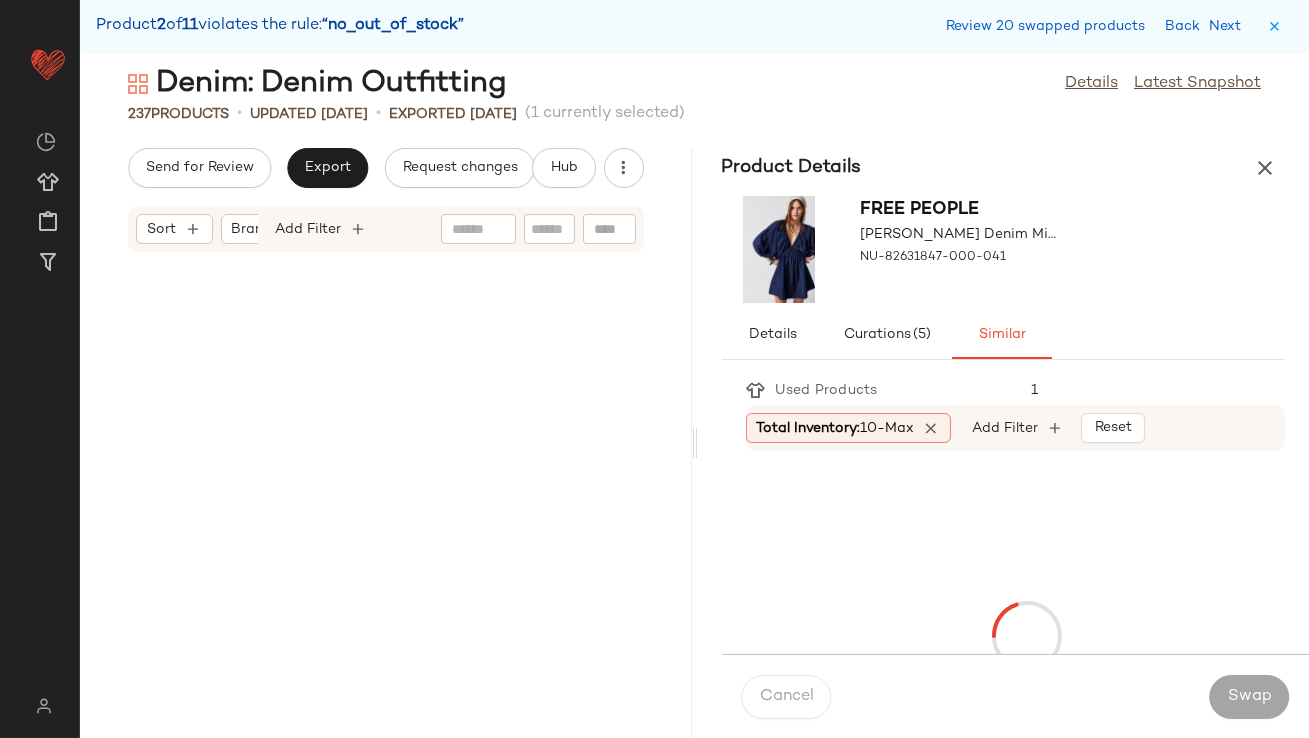 scroll, scrollTop: 28914, scrollLeft: 0, axis: vertical 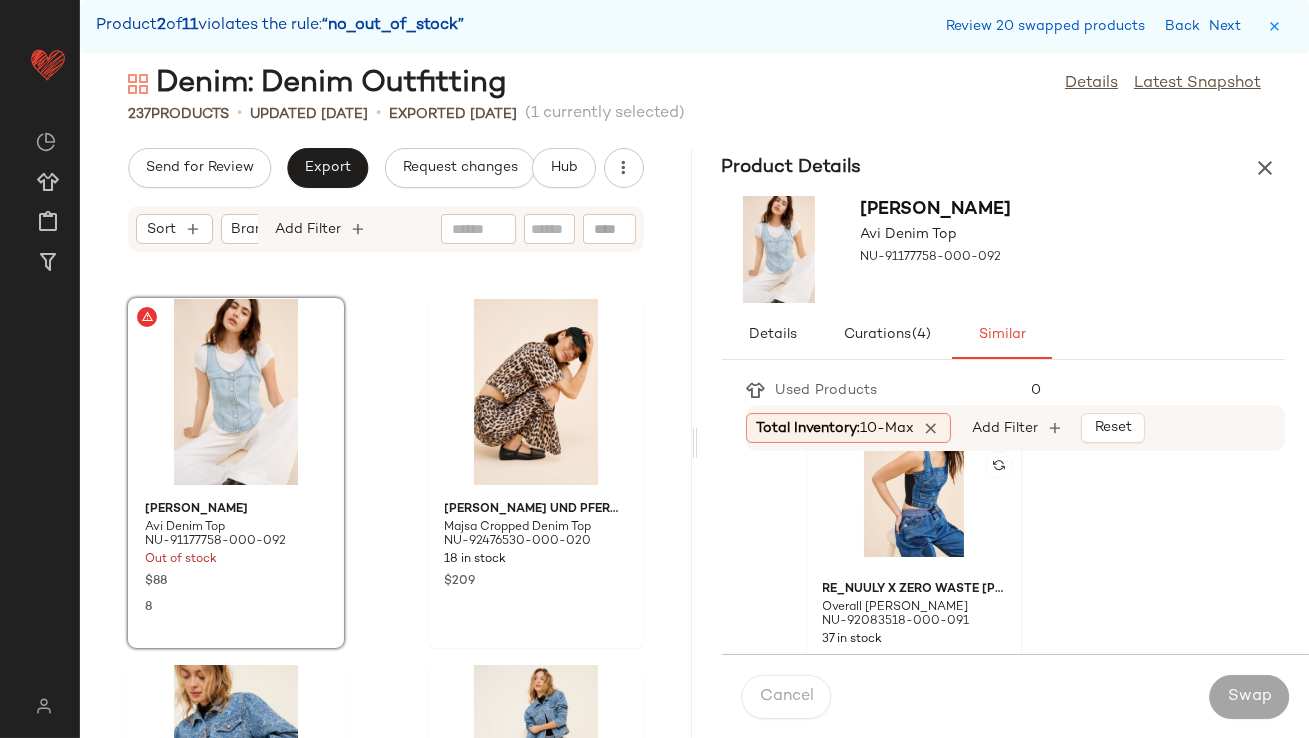 click 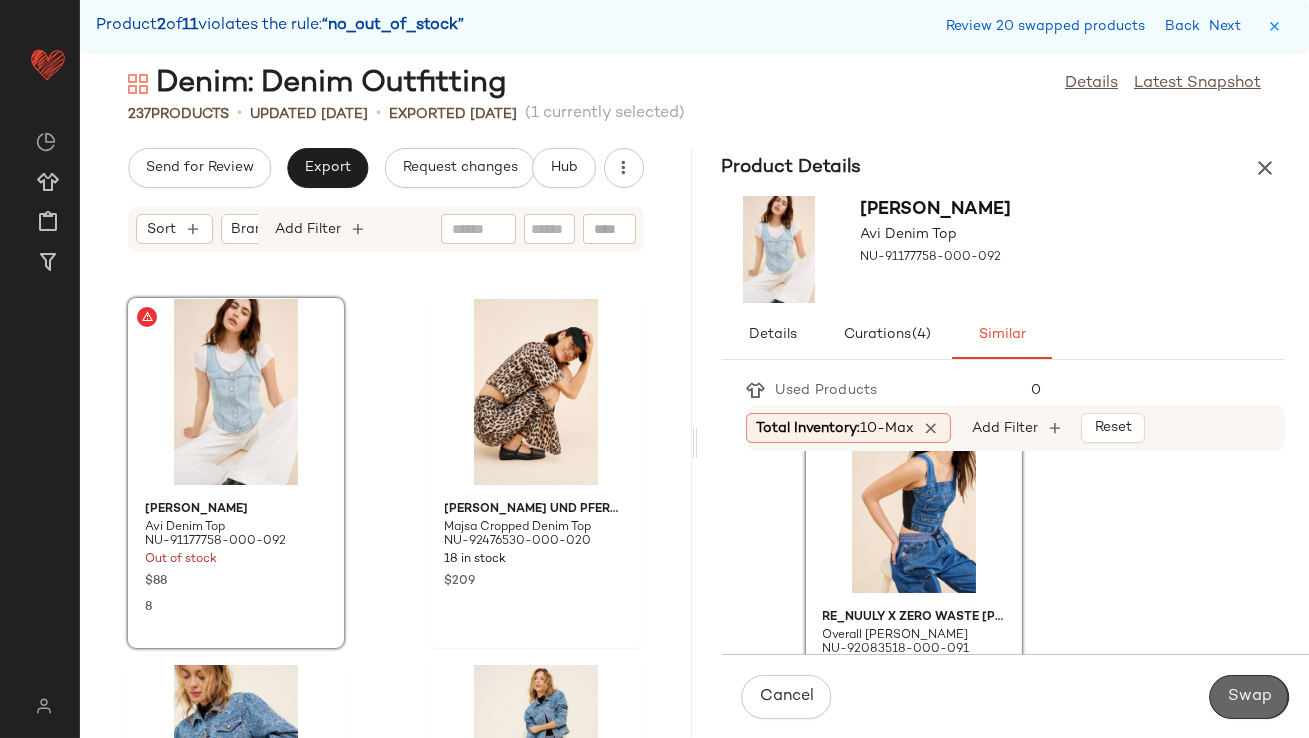 click on "Swap" 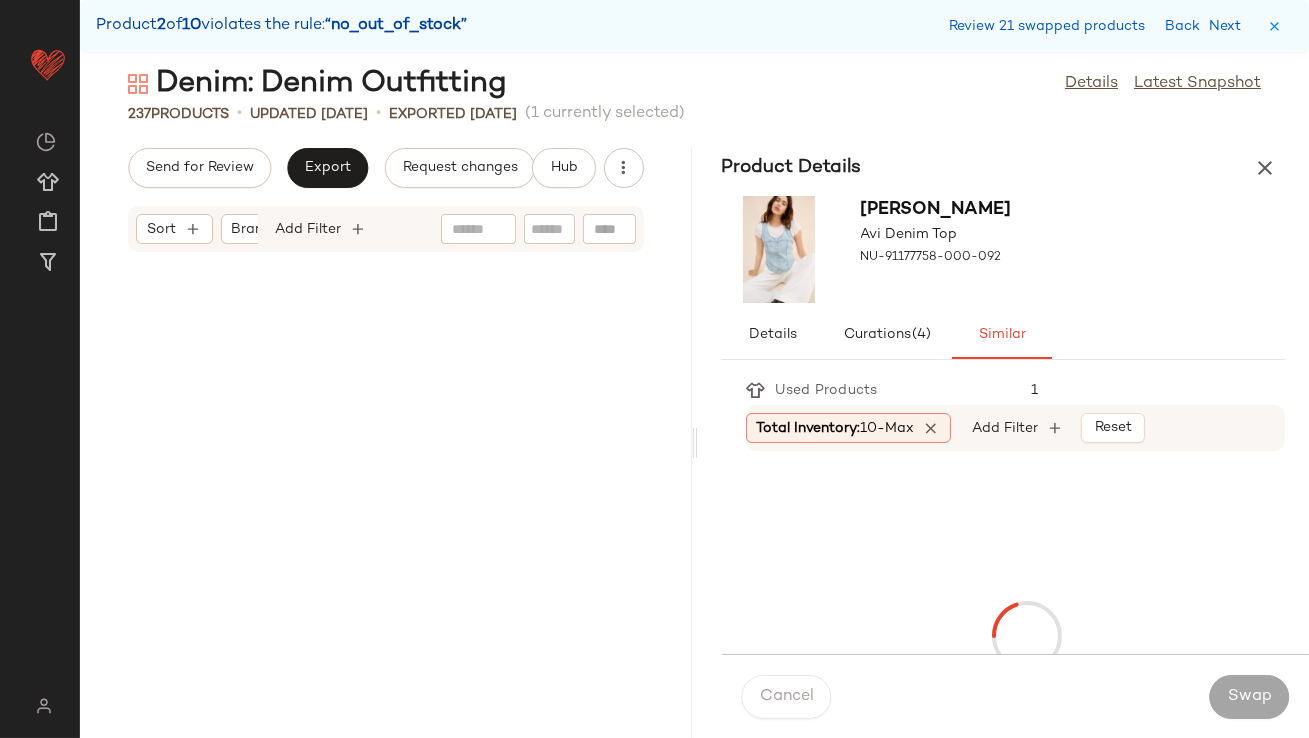 scroll, scrollTop: 31841, scrollLeft: 0, axis: vertical 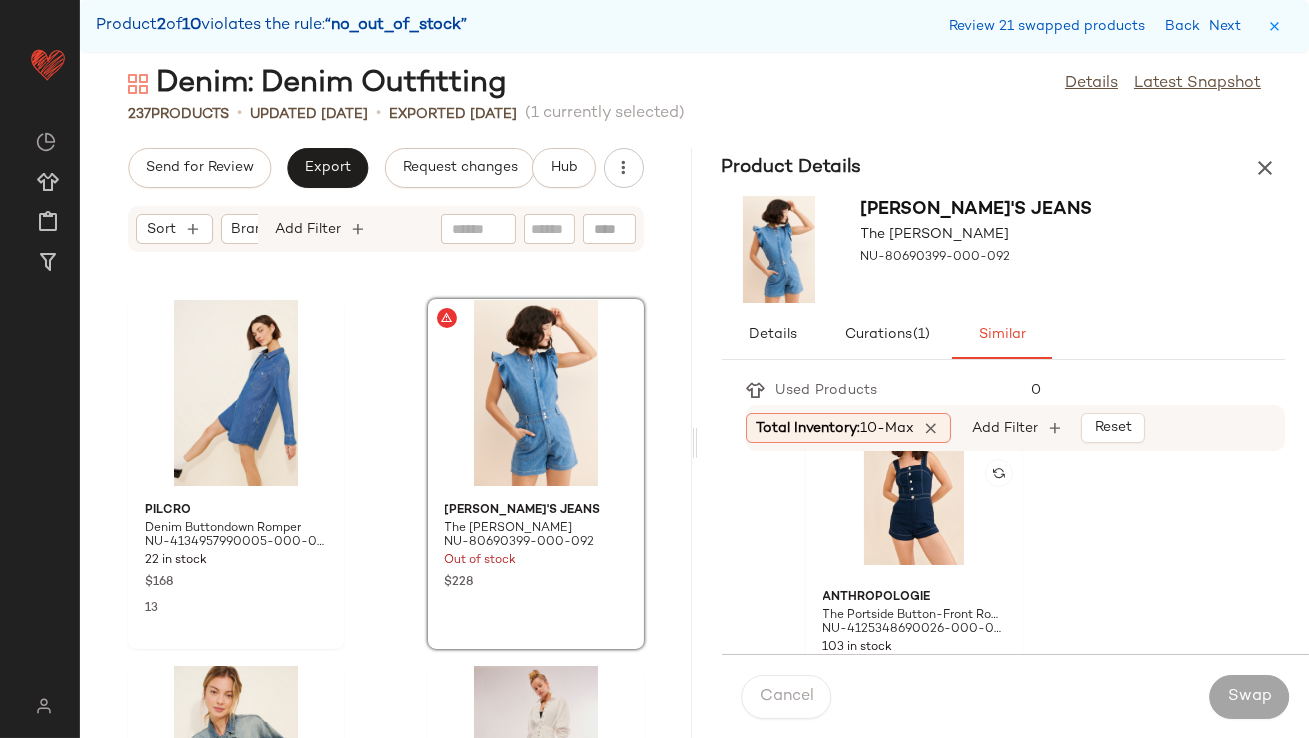 click 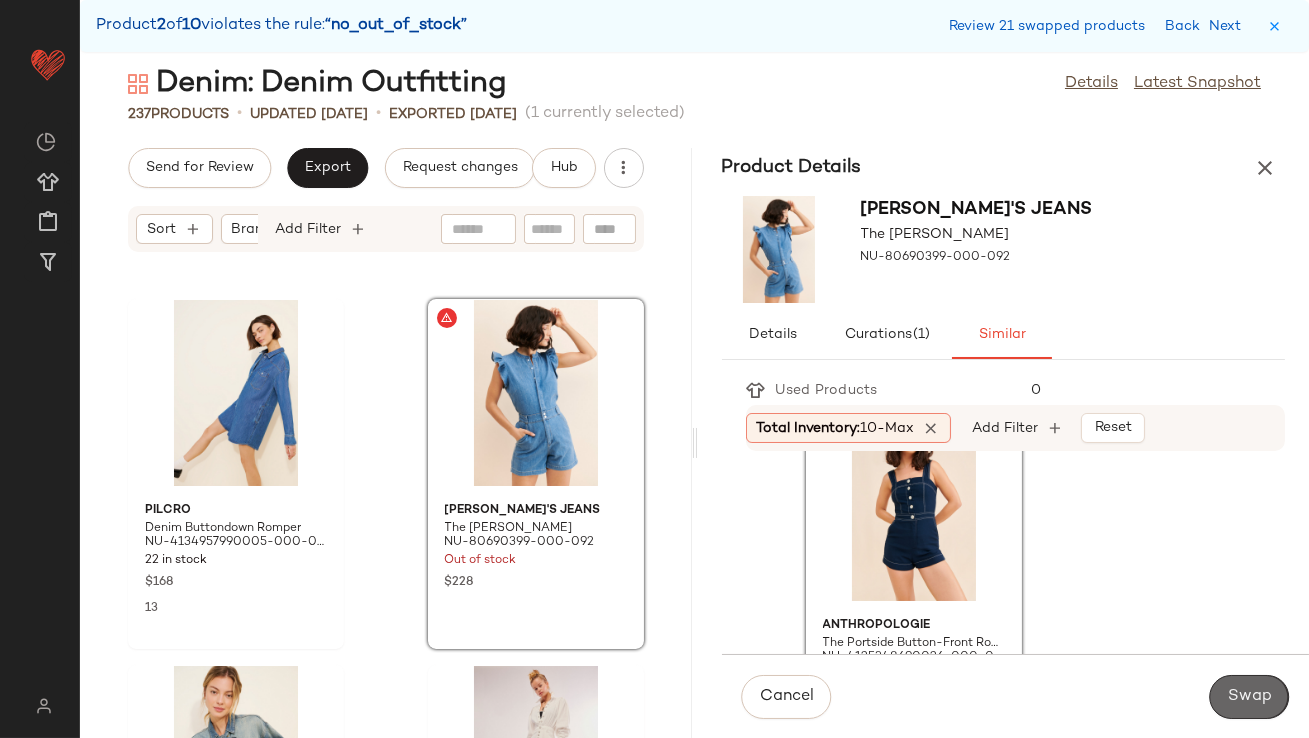 click on "Swap" at bounding box center [1249, 697] 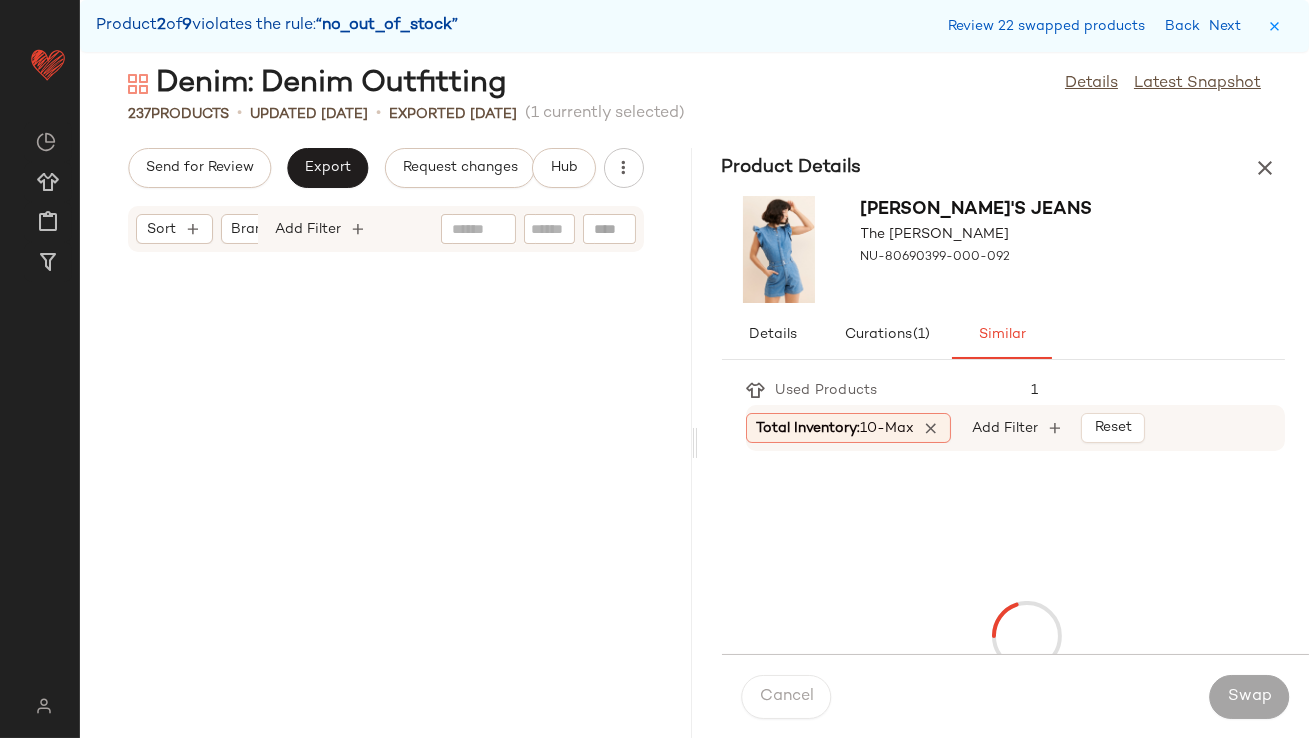 scroll, scrollTop: 34404, scrollLeft: 0, axis: vertical 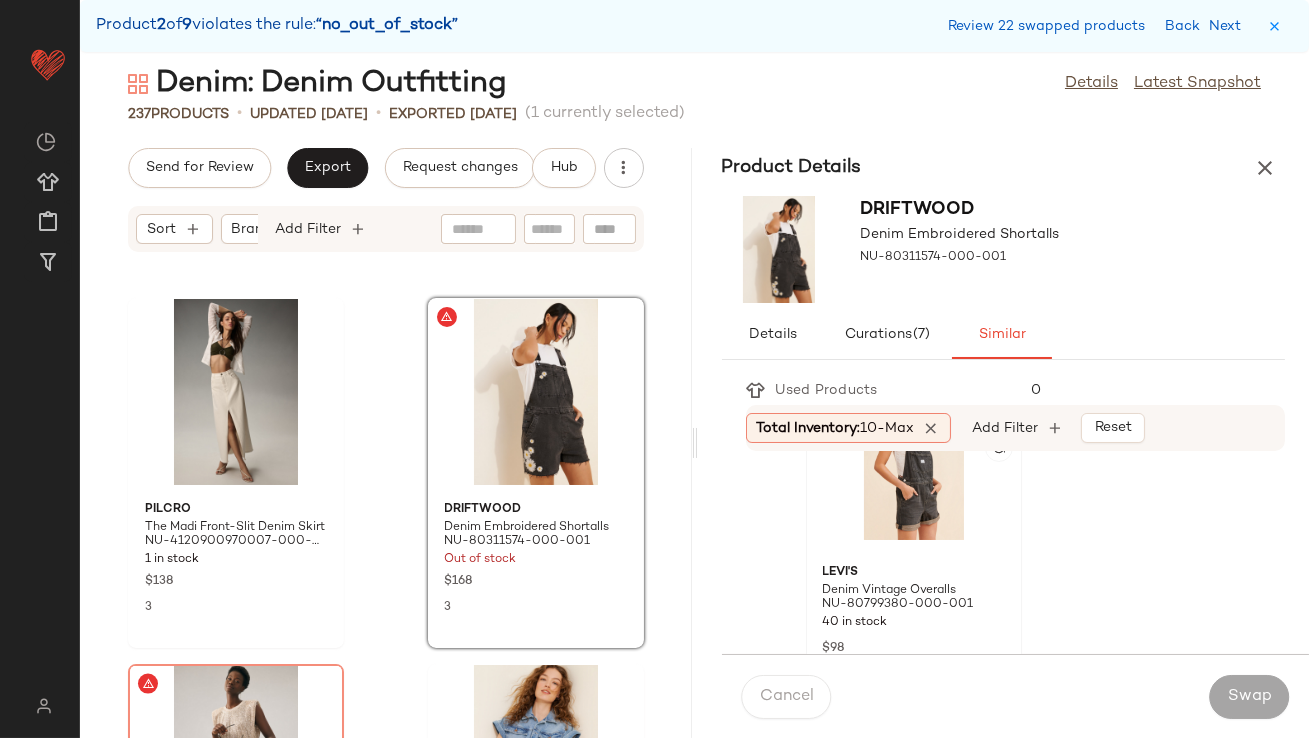 click 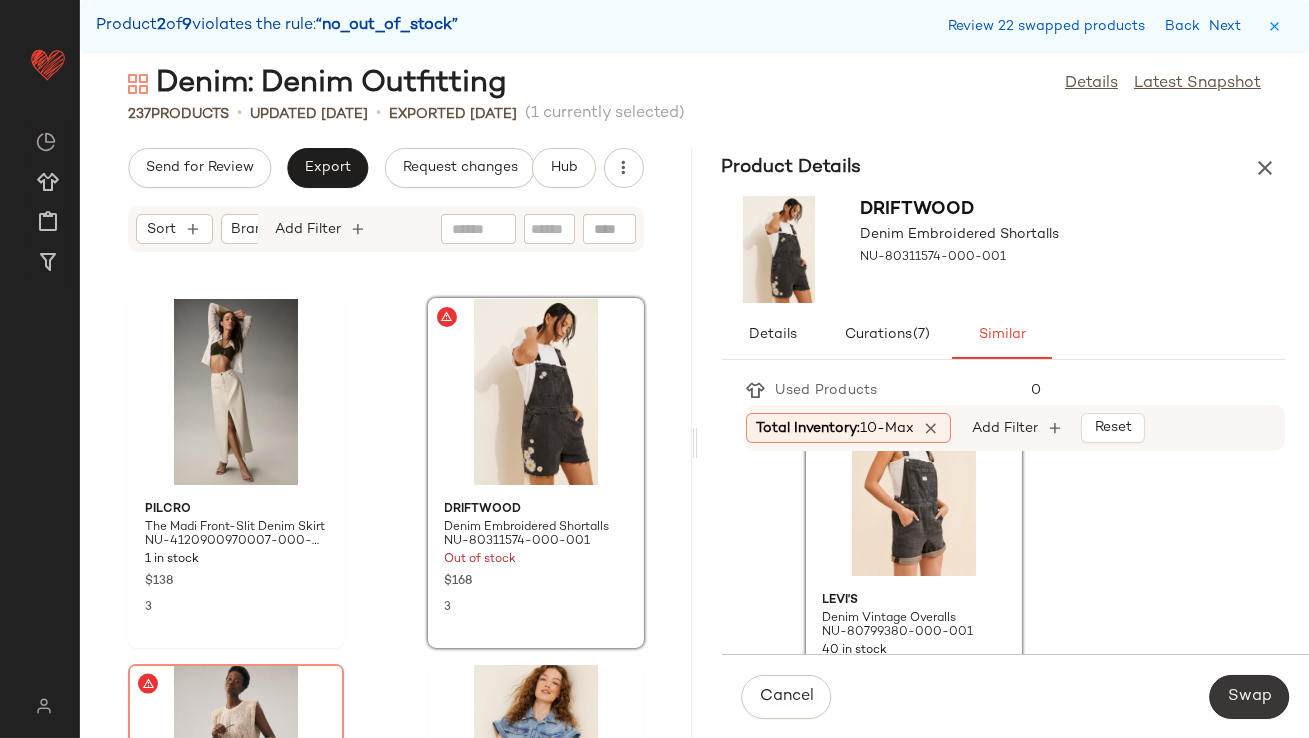 click on "Swap" at bounding box center (1249, 697) 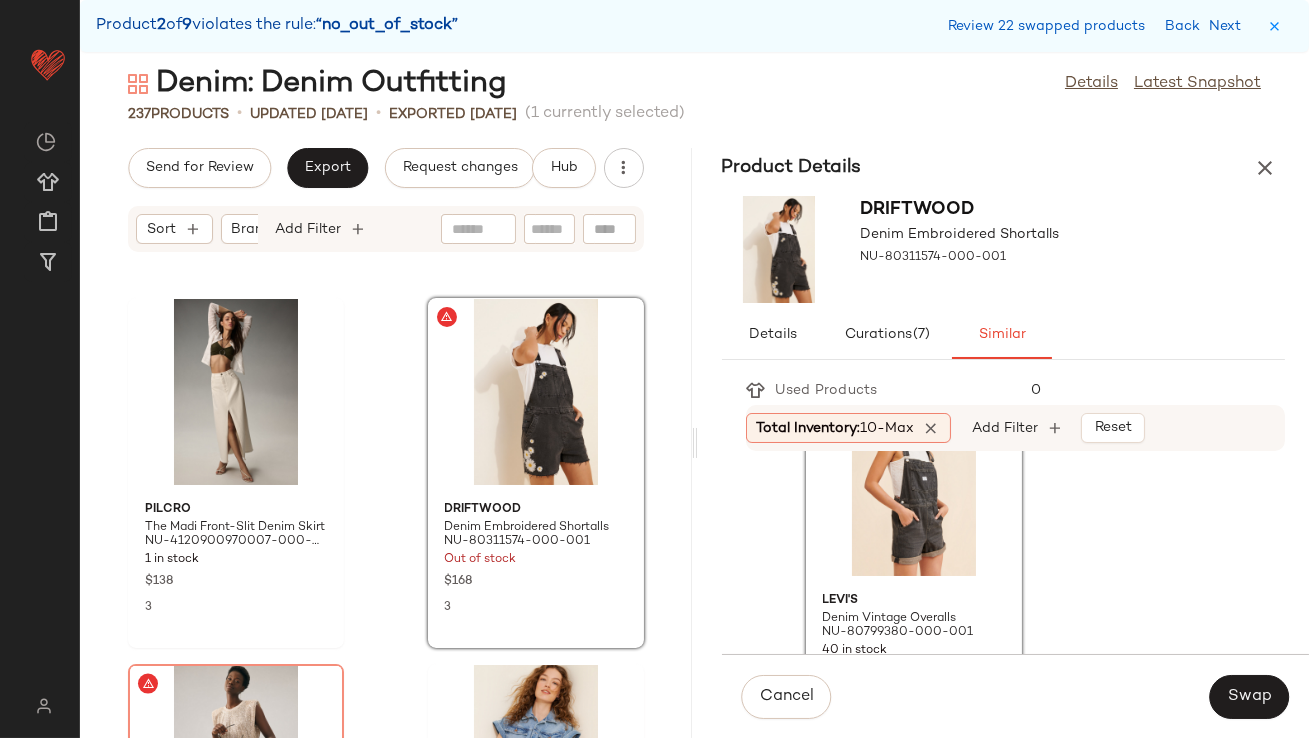 scroll, scrollTop: 34770, scrollLeft: 0, axis: vertical 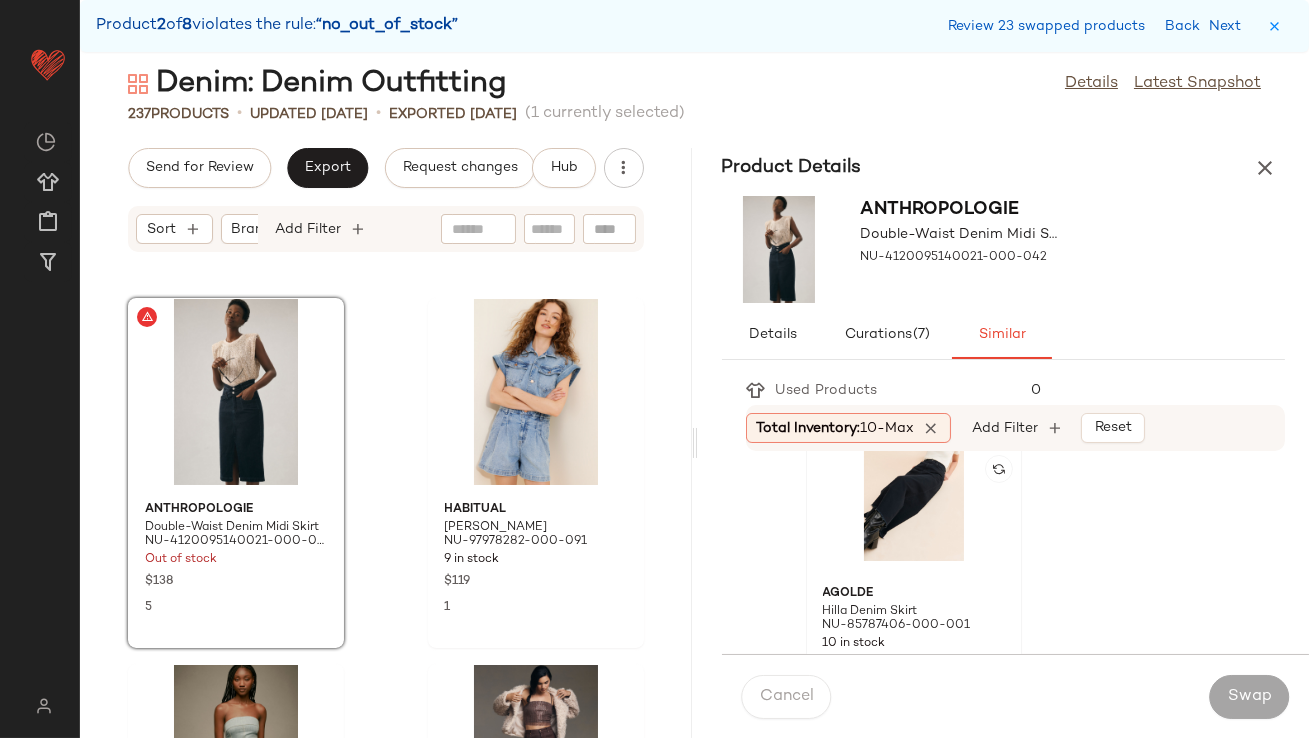 click 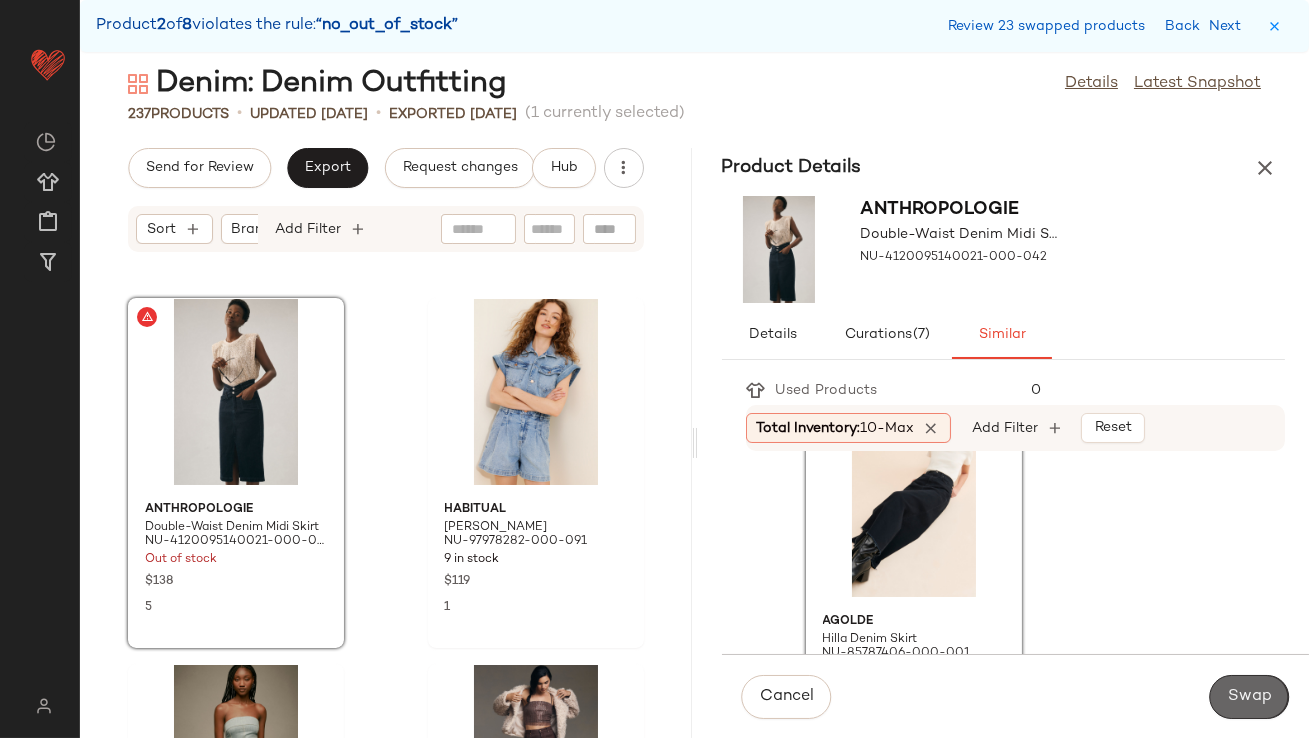 click on "Swap" at bounding box center [1249, 697] 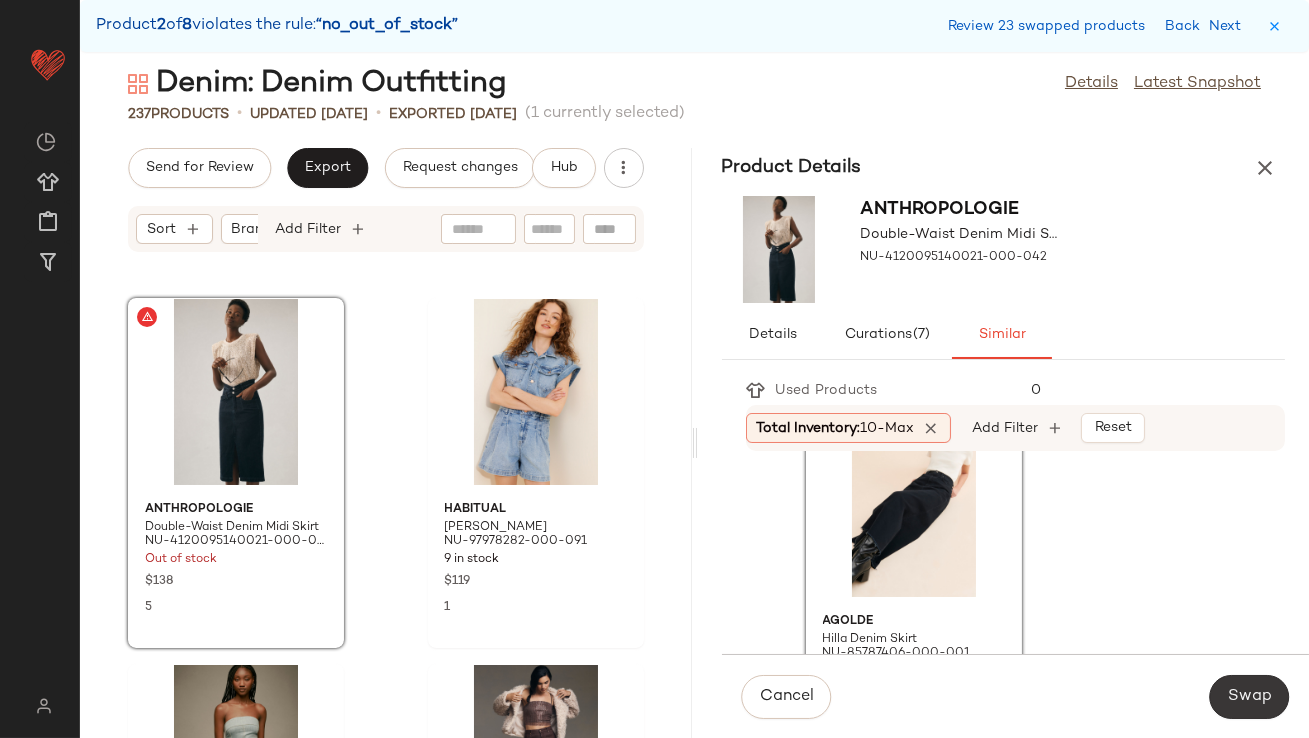 scroll, scrollTop: 35501, scrollLeft: 0, axis: vertical 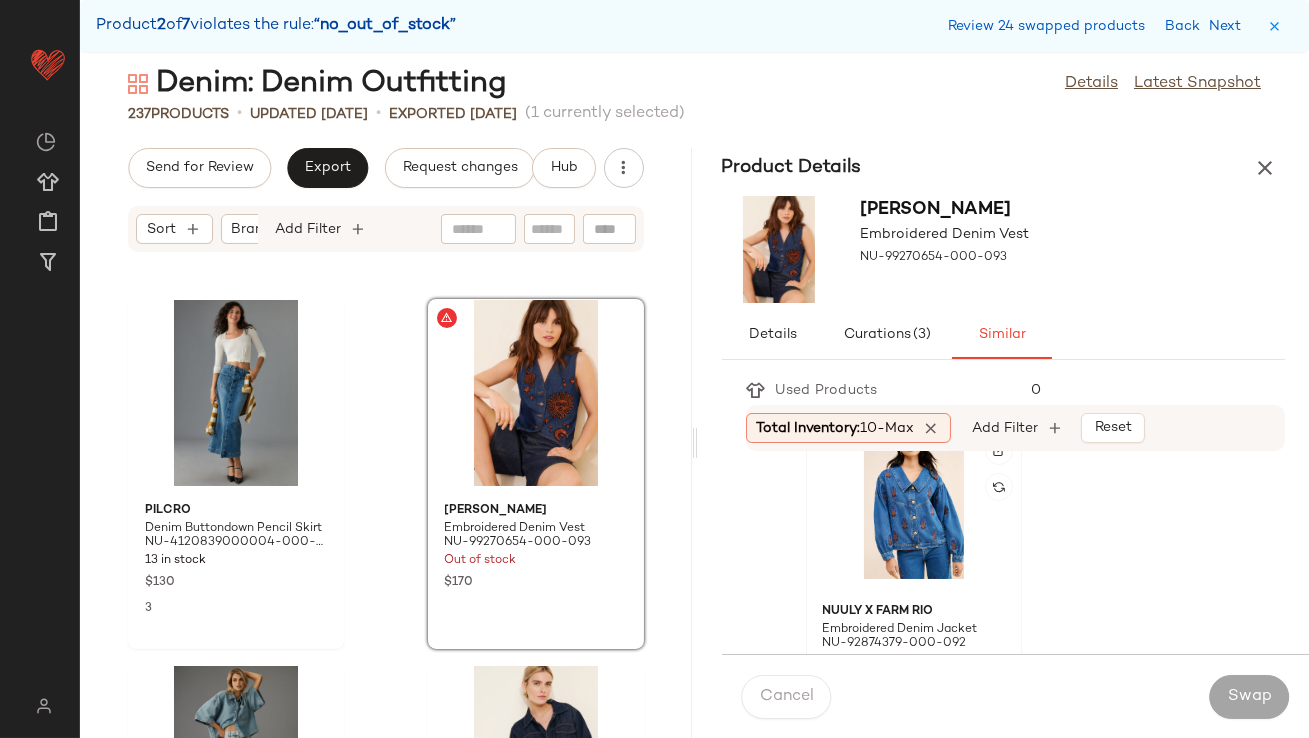 click 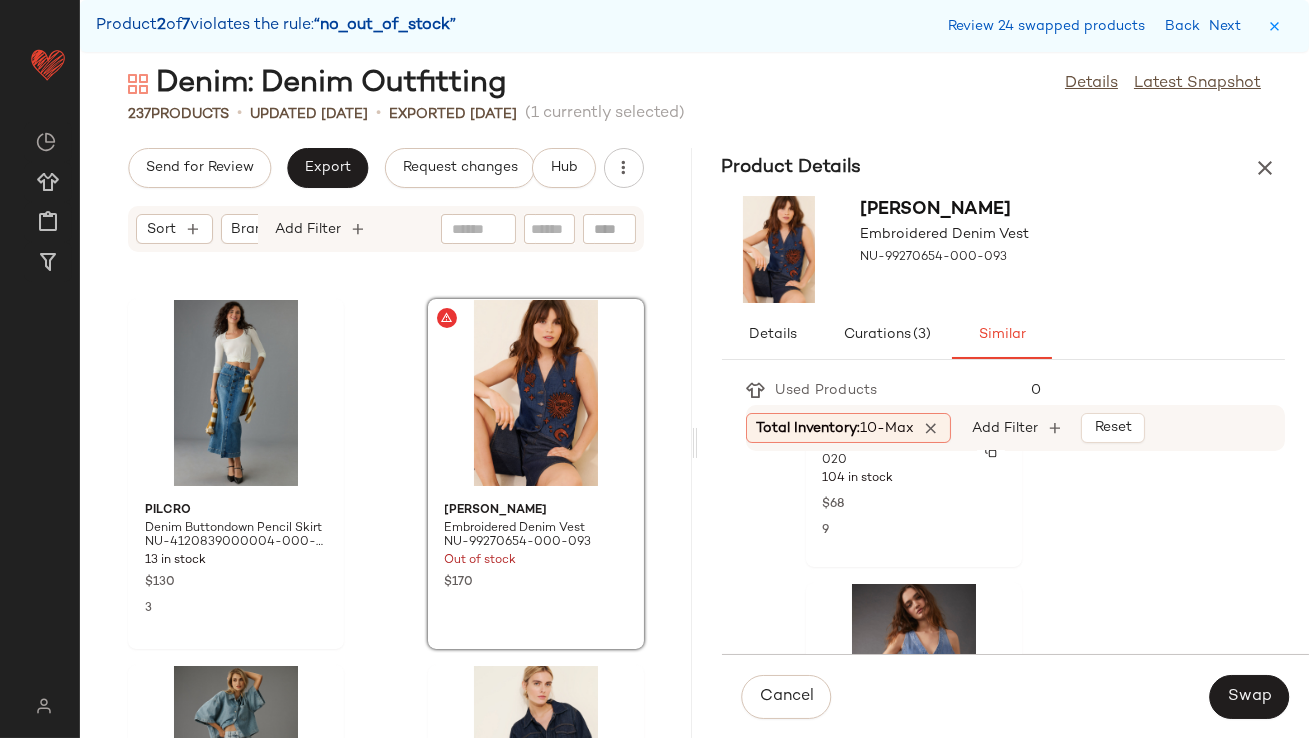 scroll, scrollTop: 4806, scrollLeft: 0, axis: vertical 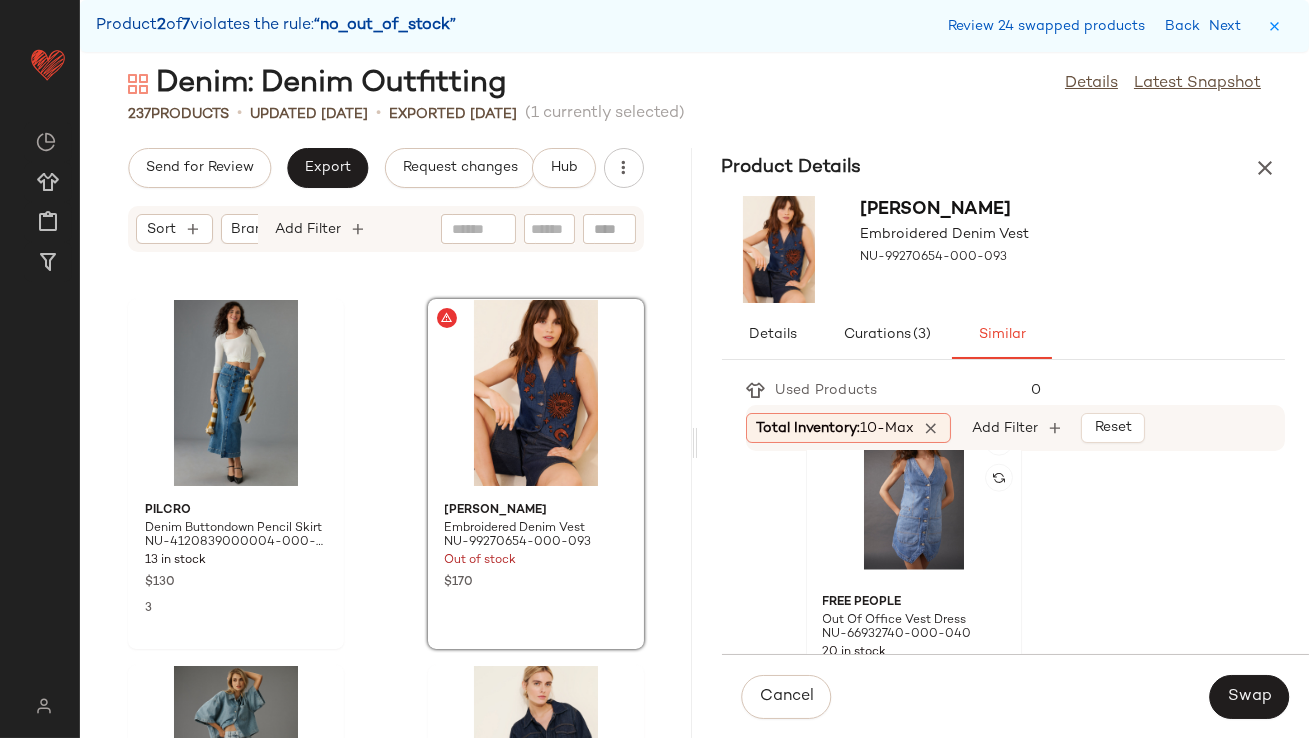 click 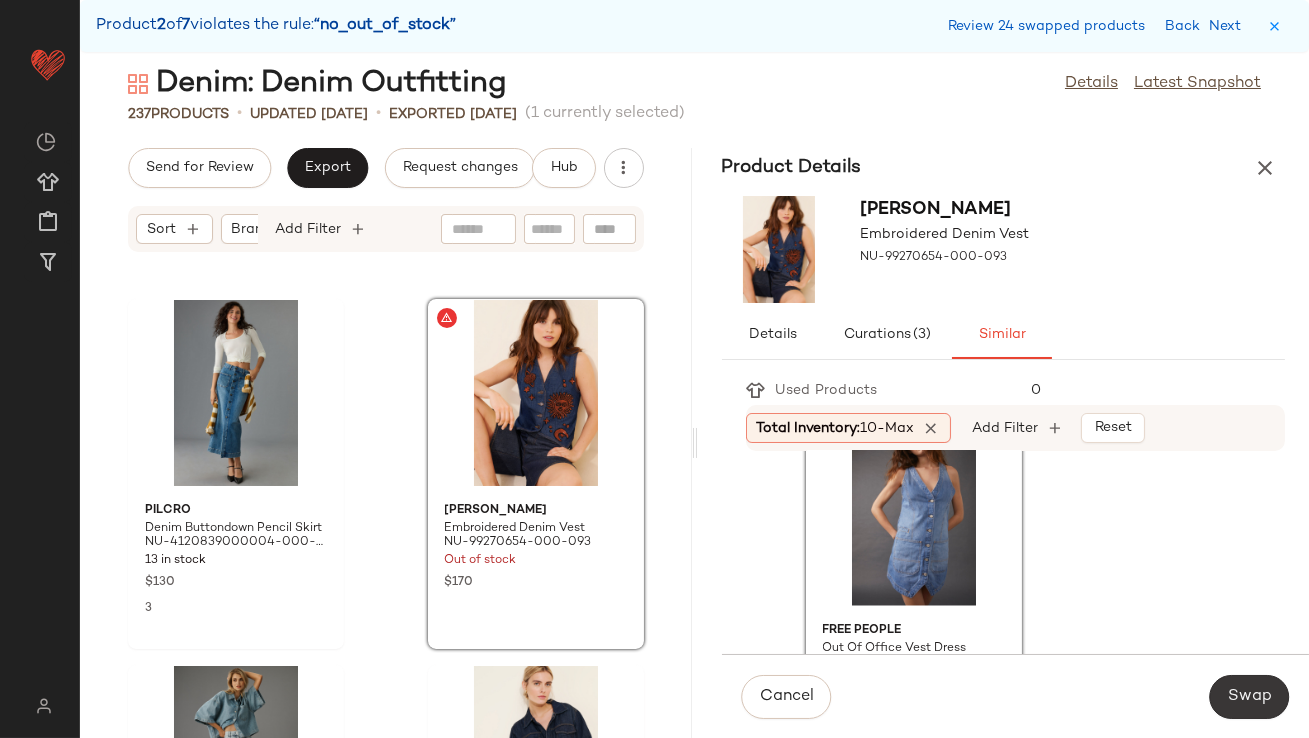 click on "Swap" 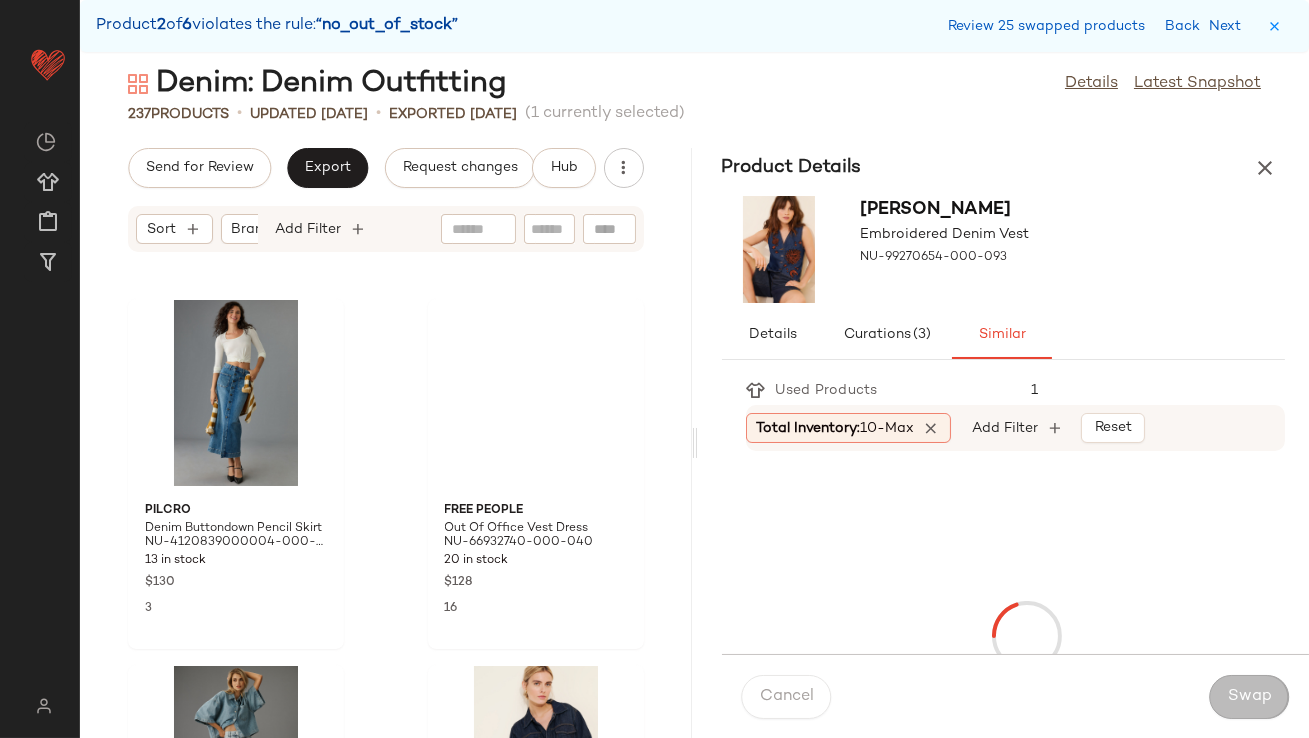 scroll, scrollTop: 36234, scrollLeft: 0, axis: vertical 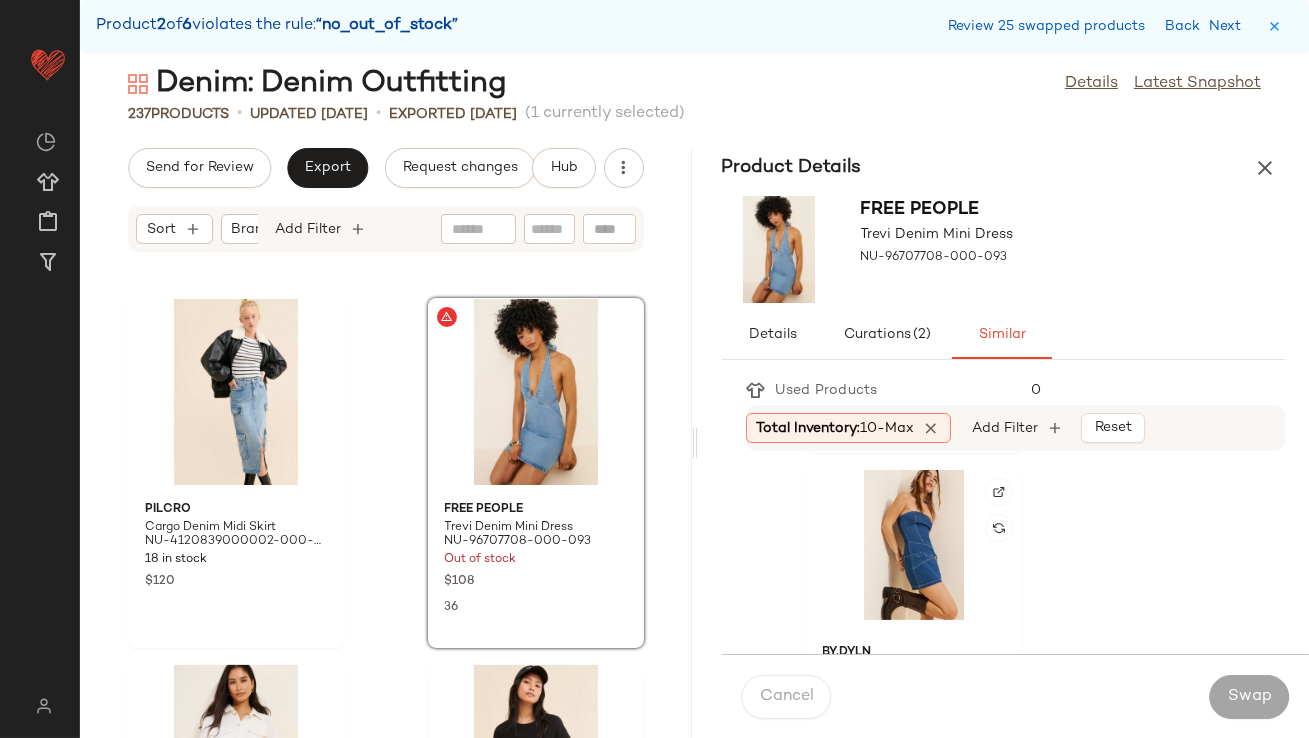 click 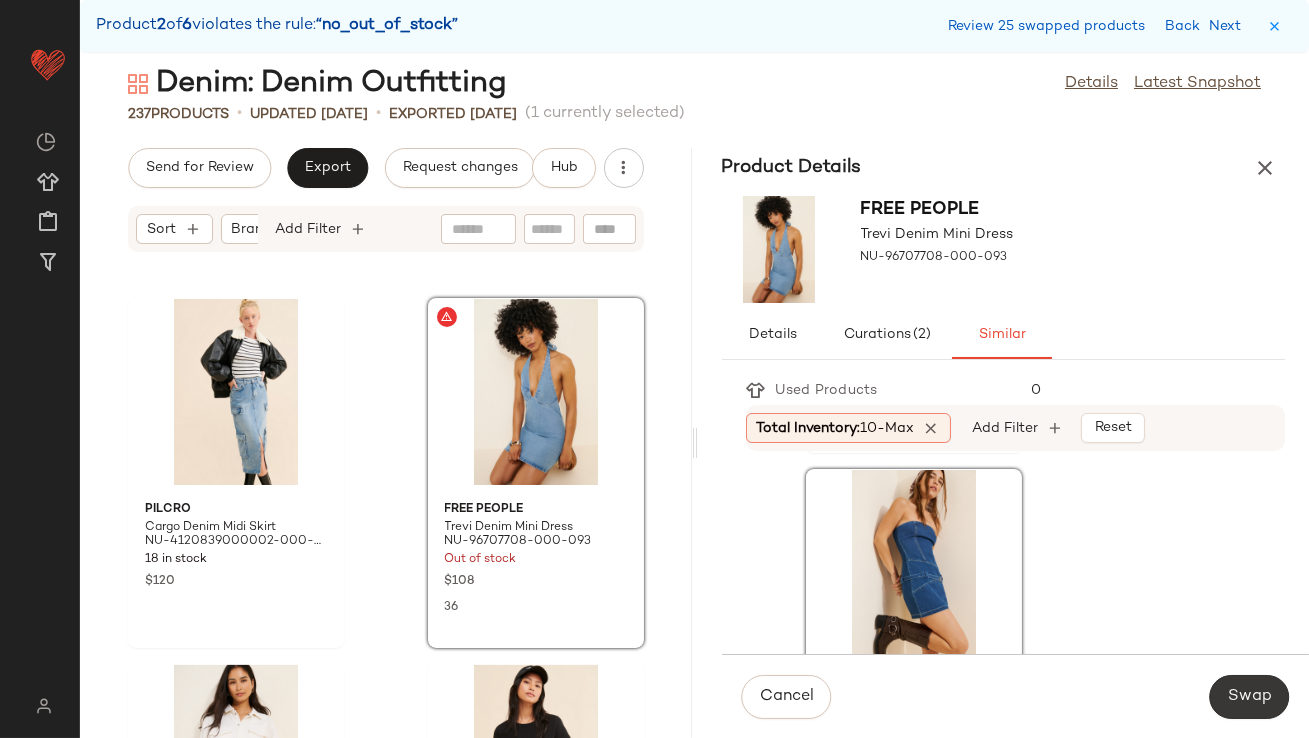 click on "Swap" 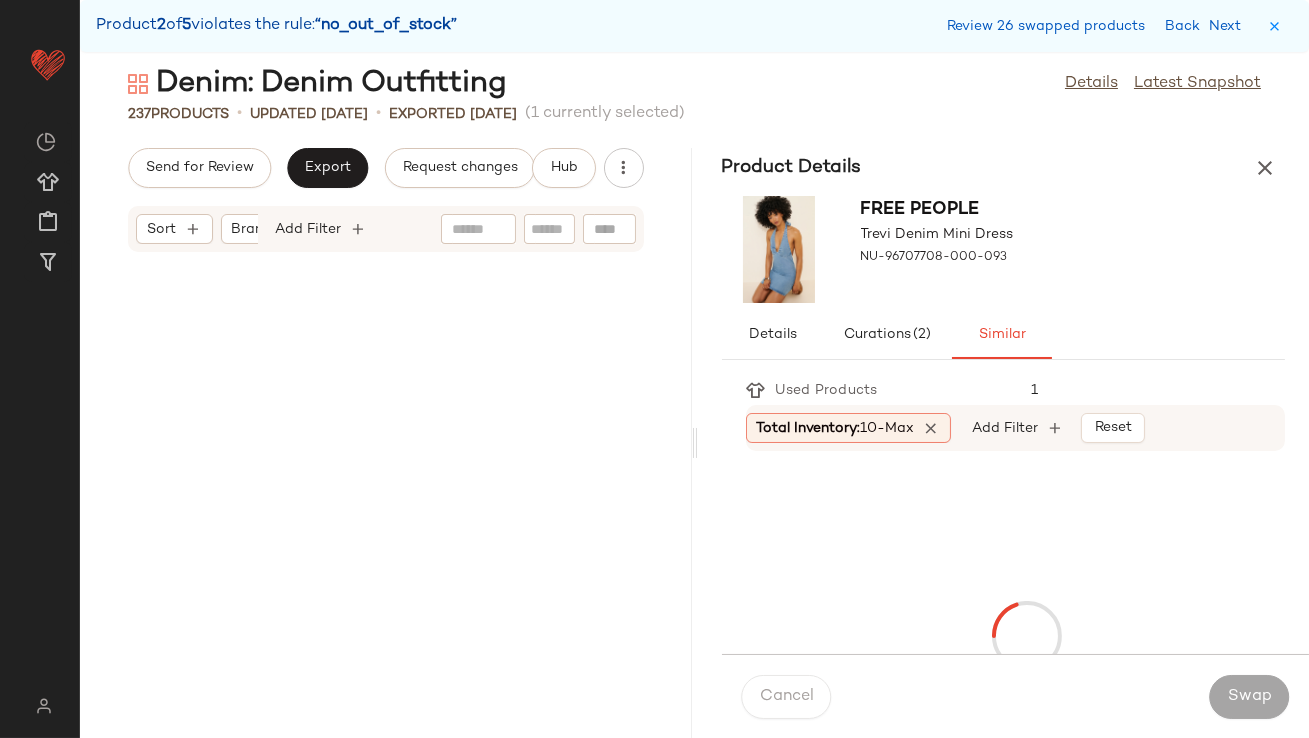 scroll, scrollTop: 37331, scrollLeft: 0, axis: vertical 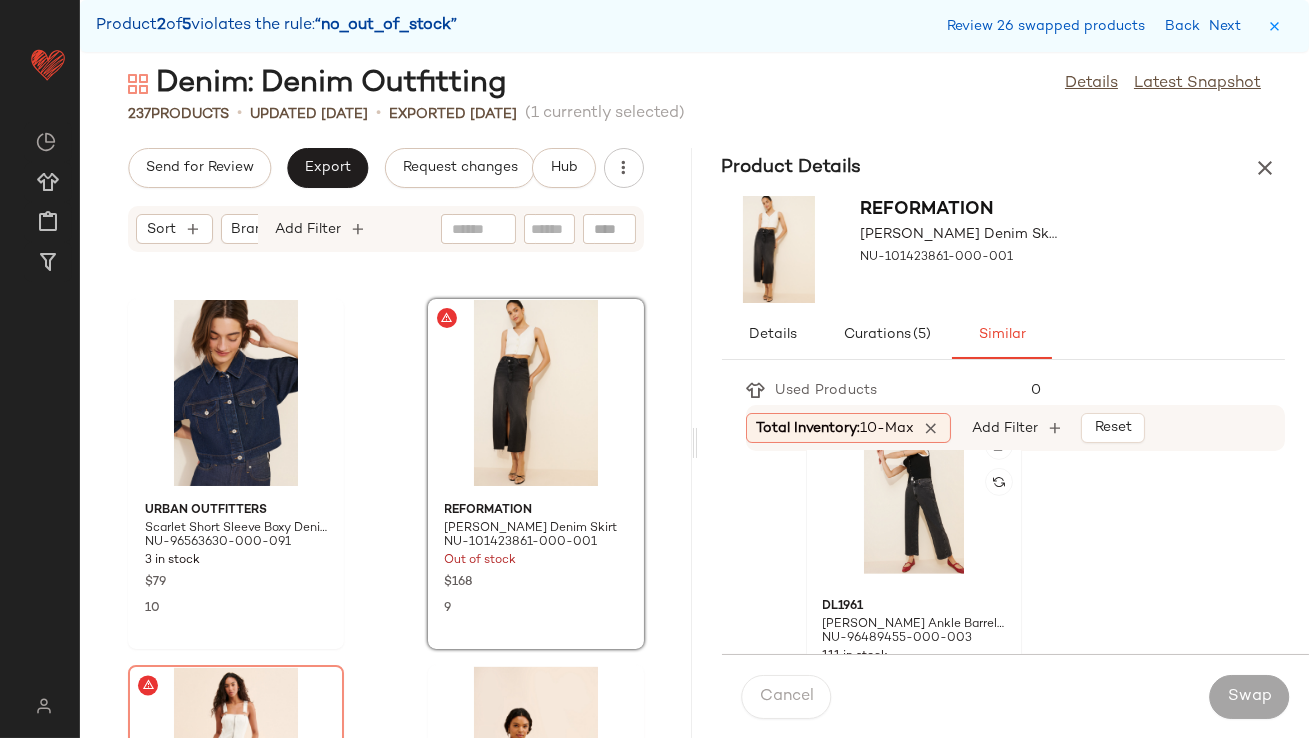 click 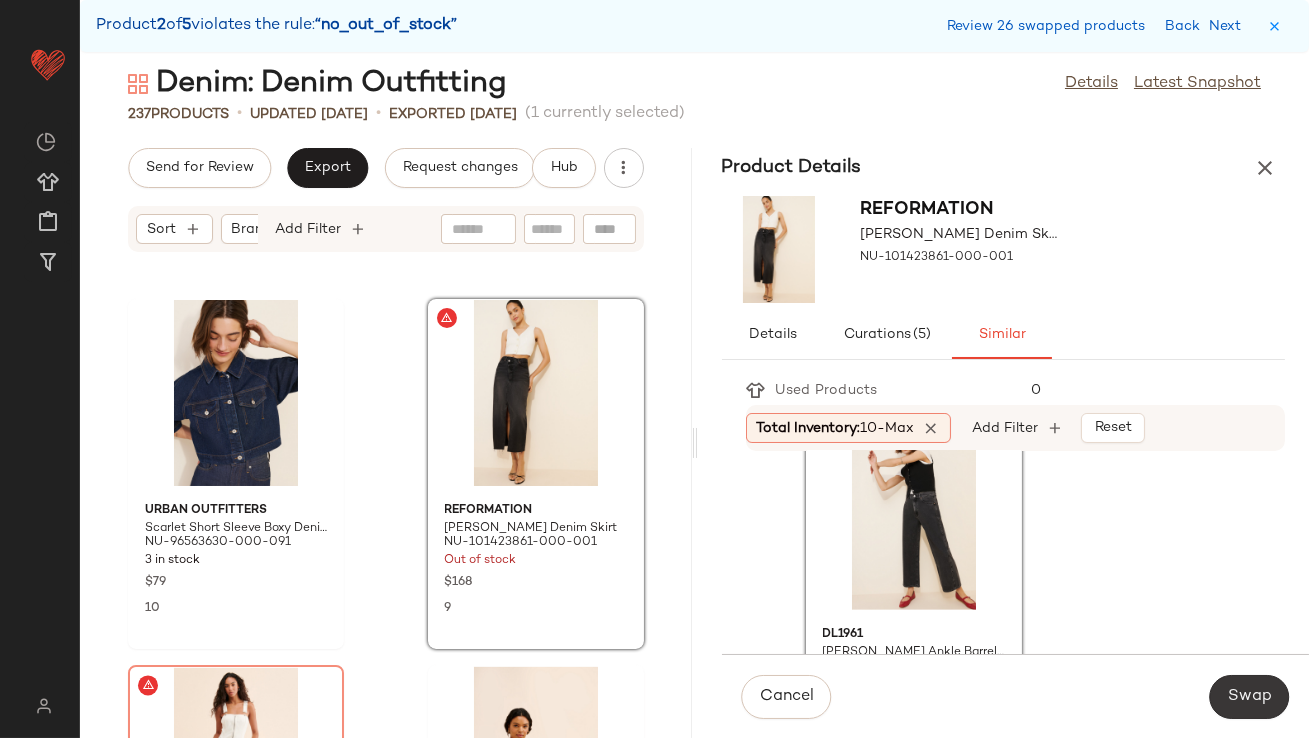 click on "Swap" at bounding box center [1249, 697] 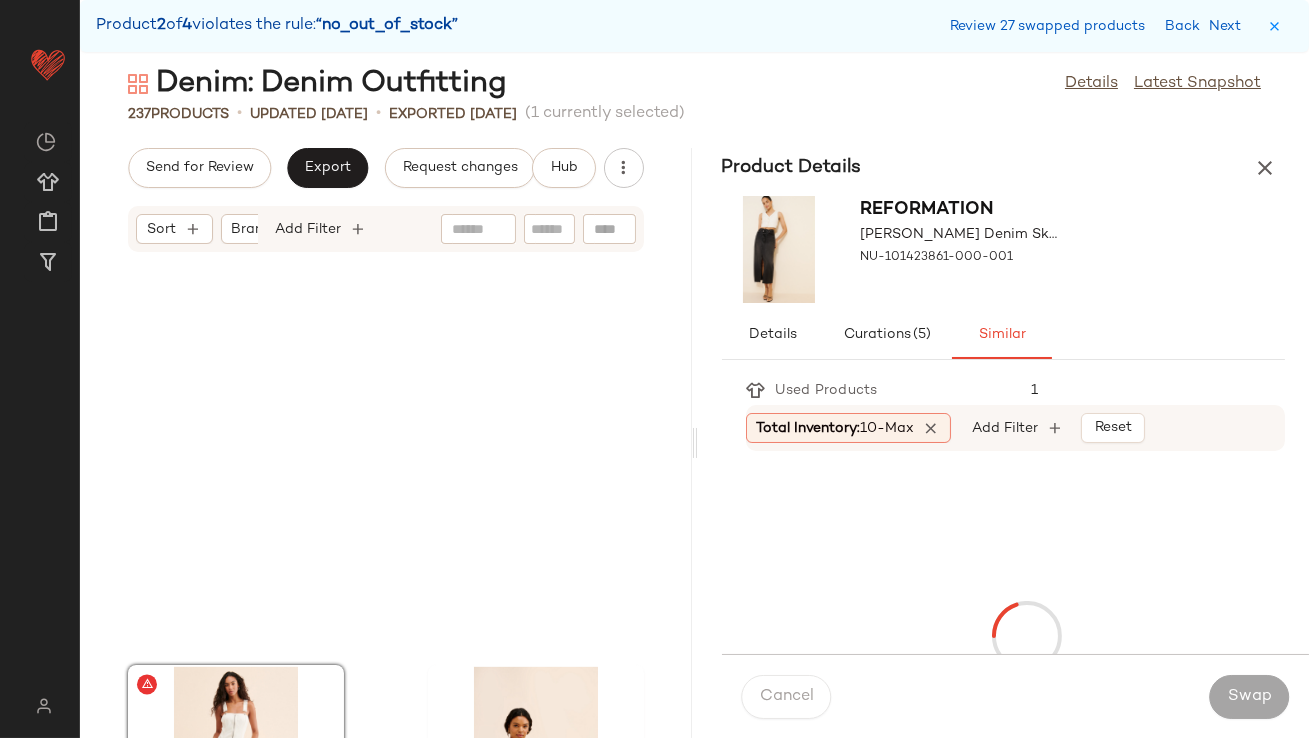 scroll, scrollTop: 37698, scrollLeft: 0, axis: vertical 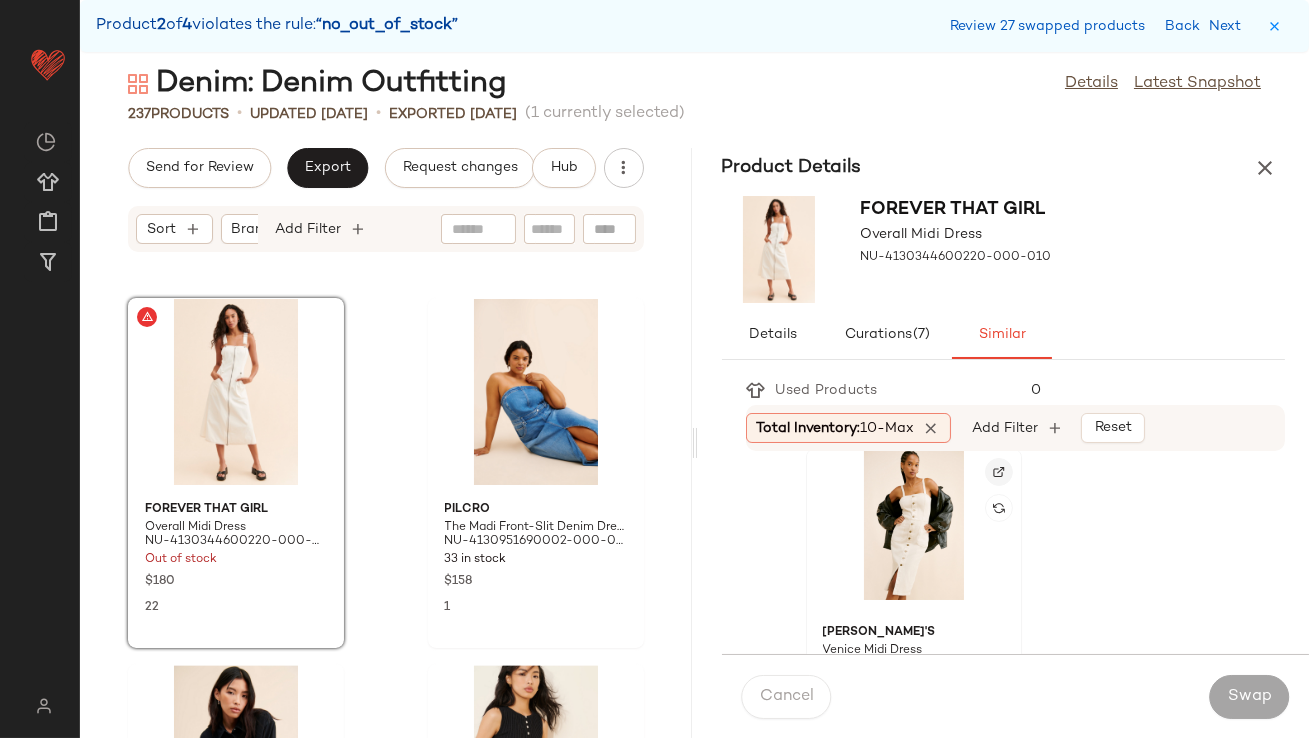 click at bounding box center [999, 472] 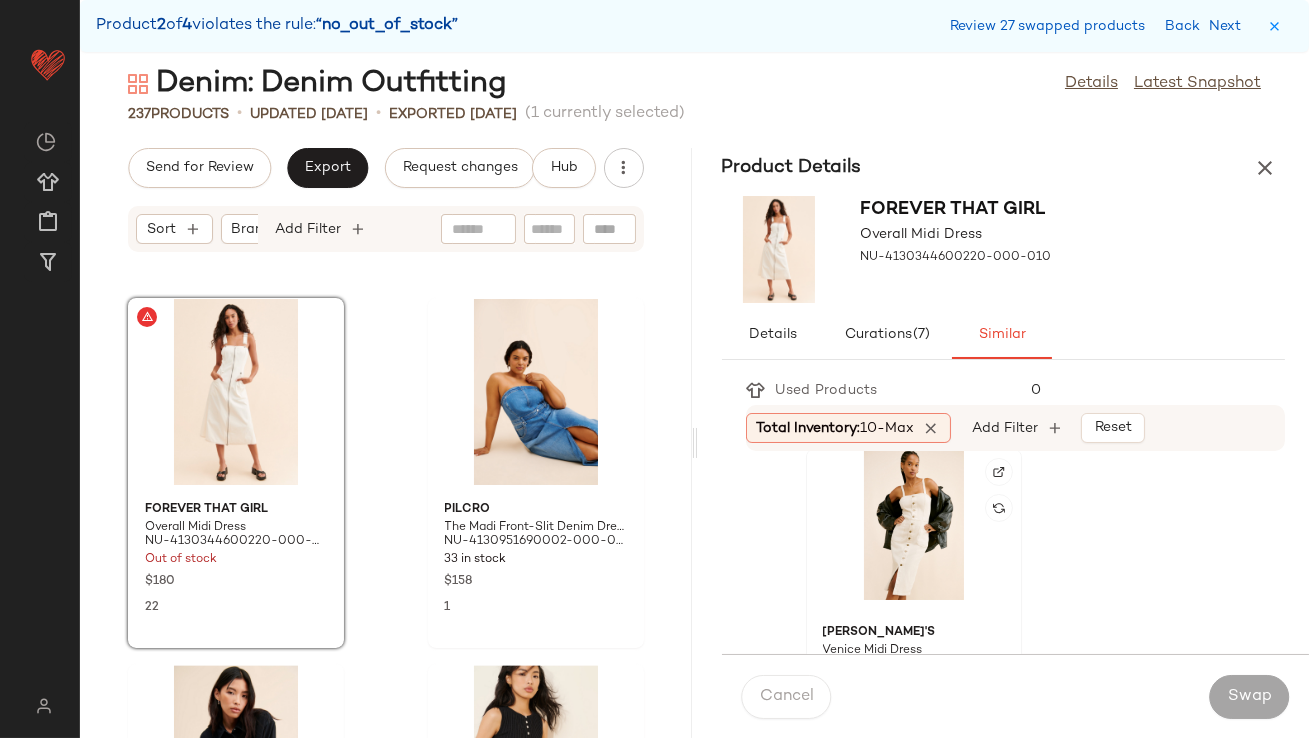 click 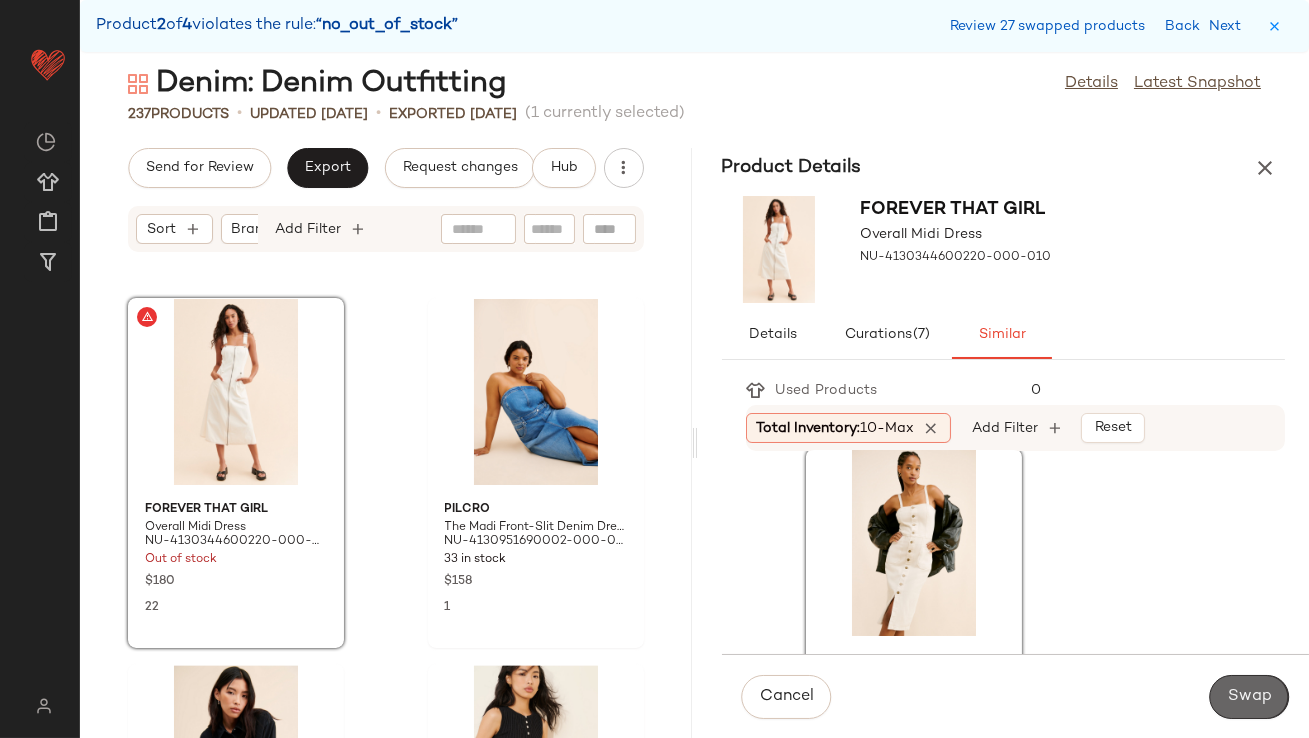 click on "Swap" 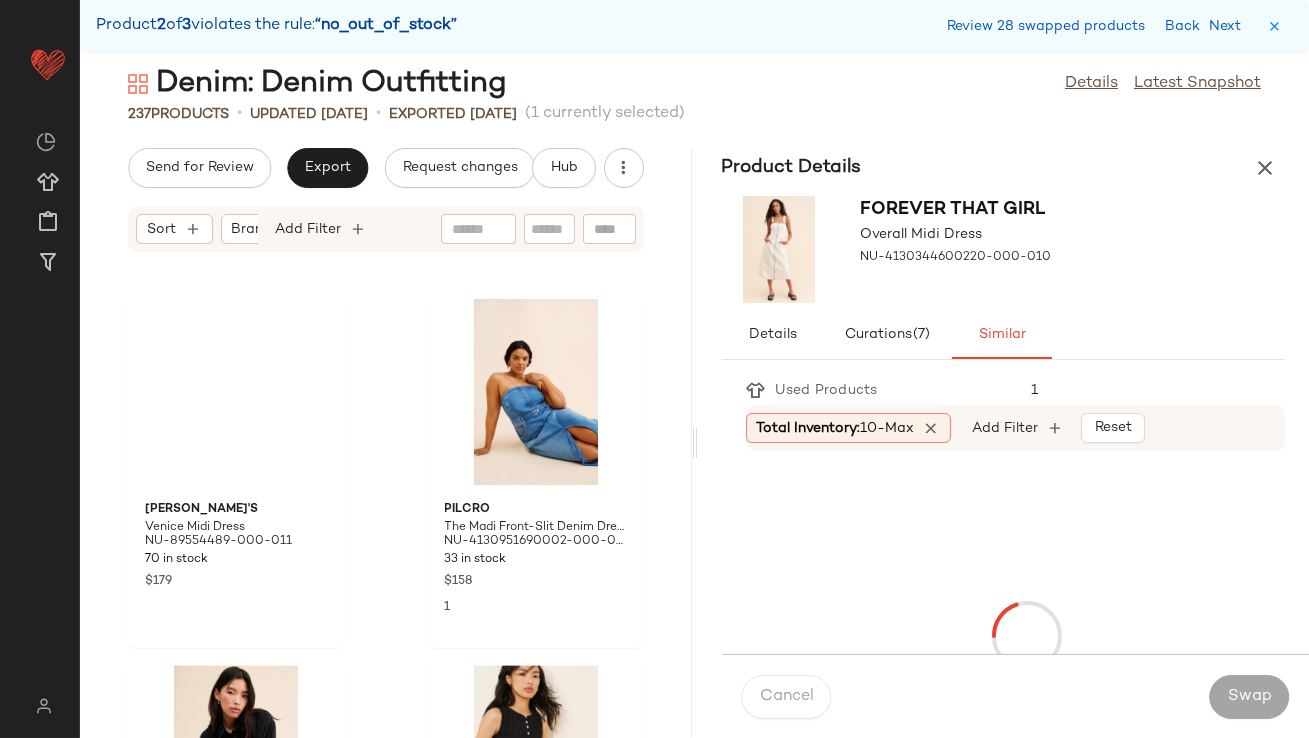 scroll, scrollTop: 40991, scrollLeft: 0, axis: vertical 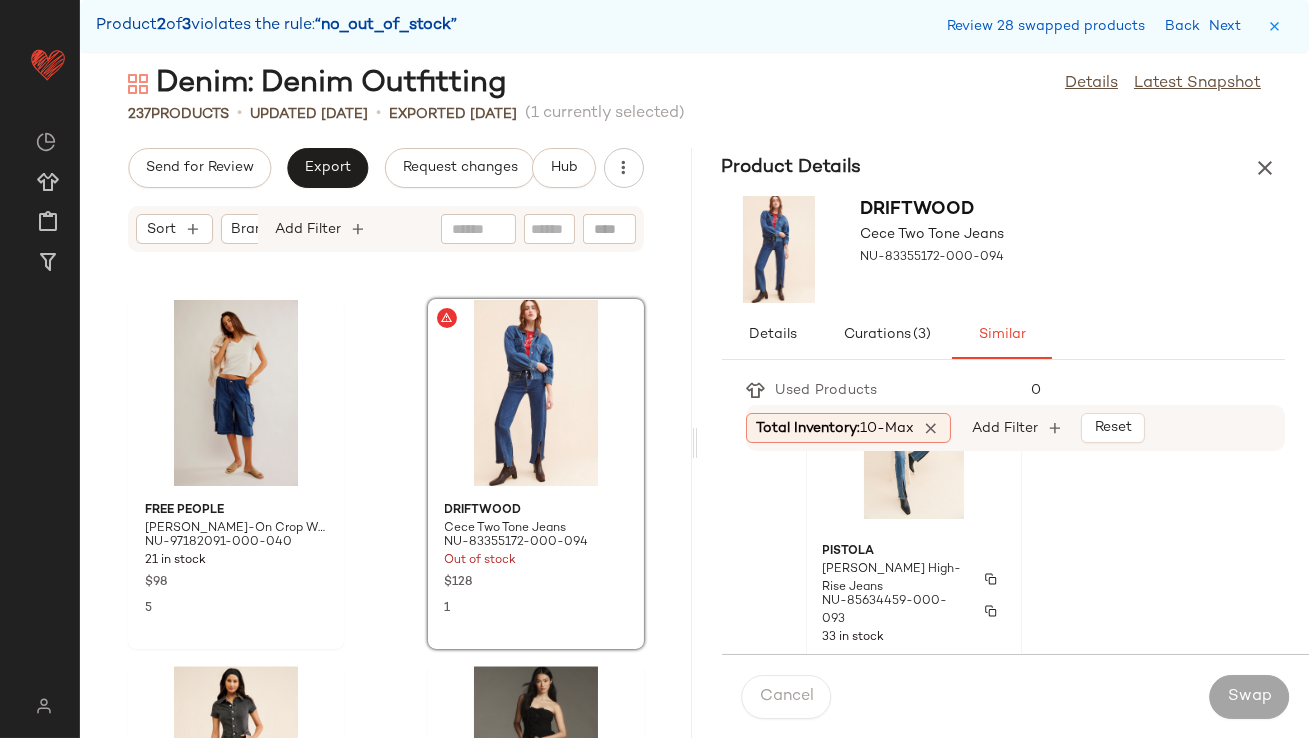 click on "Pistola" at bounding box center [914, 552] 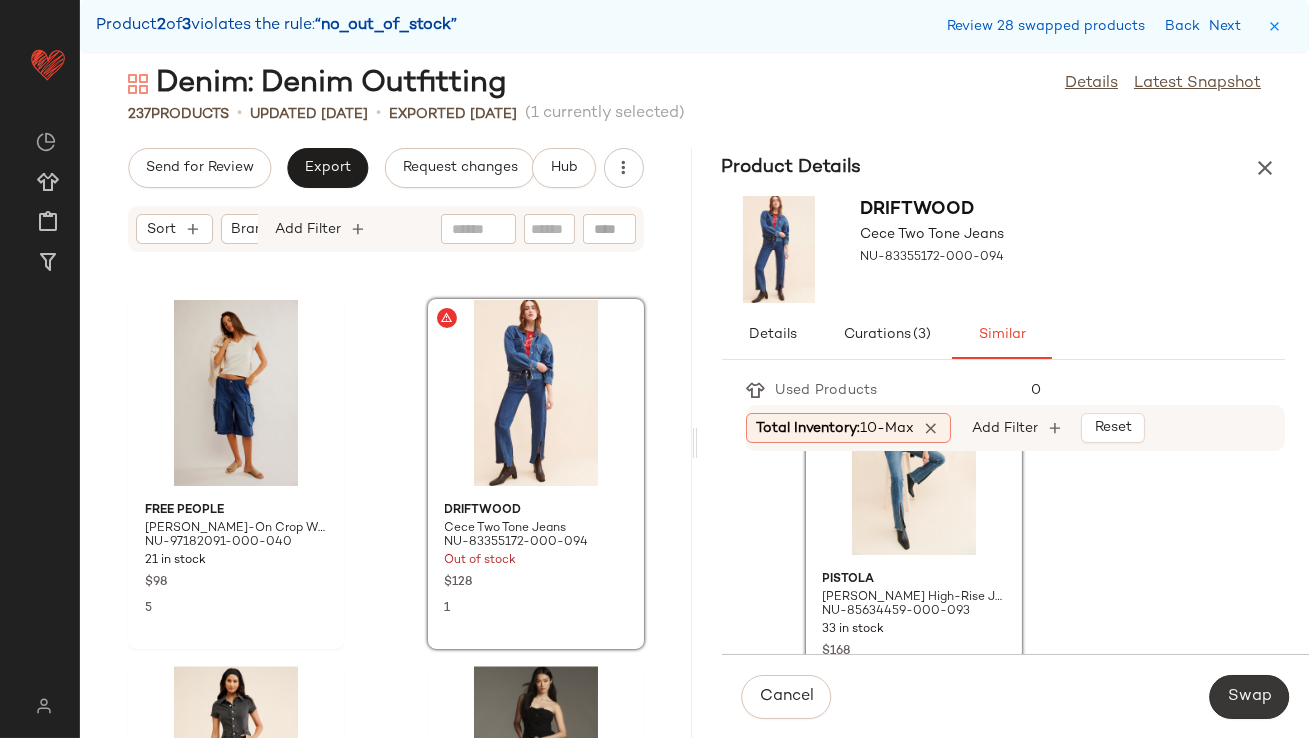 click on "Swap" at bounding box center (1249, 697) 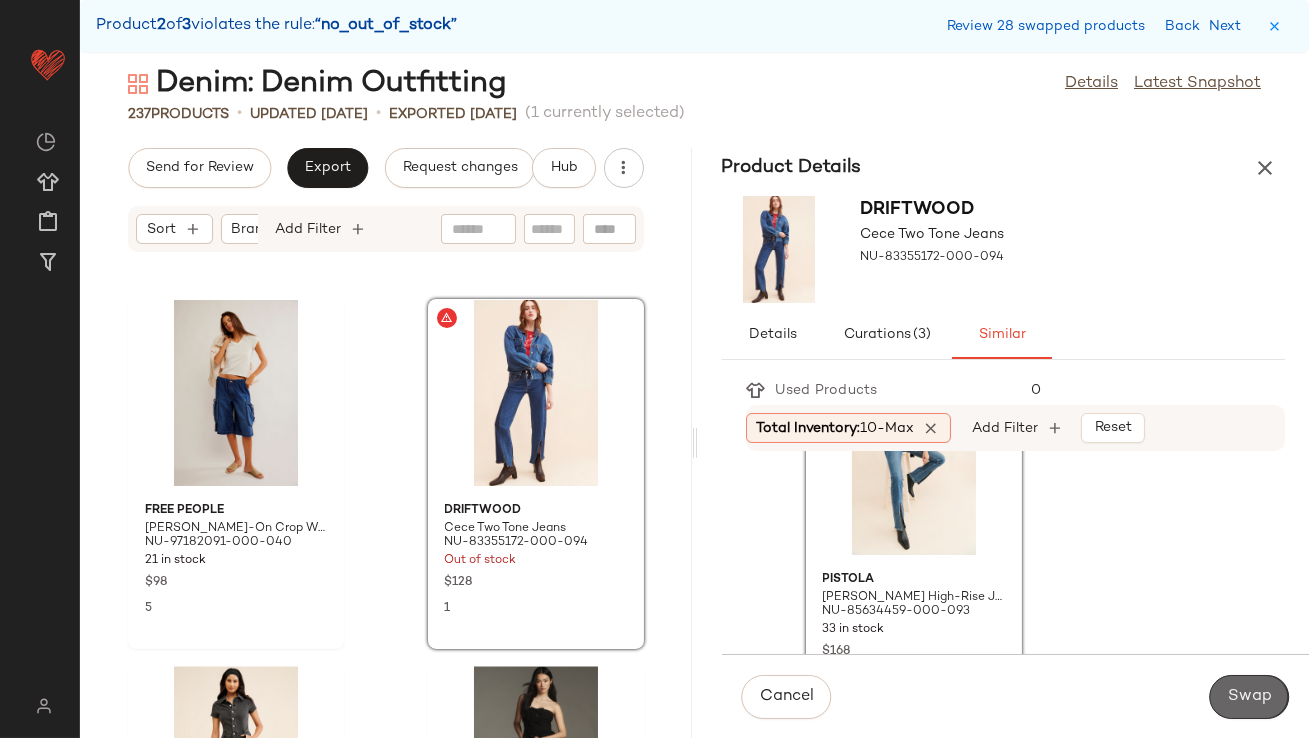 scroll, scrollTop: 42821, scrollLeft: 0, axis: vertical 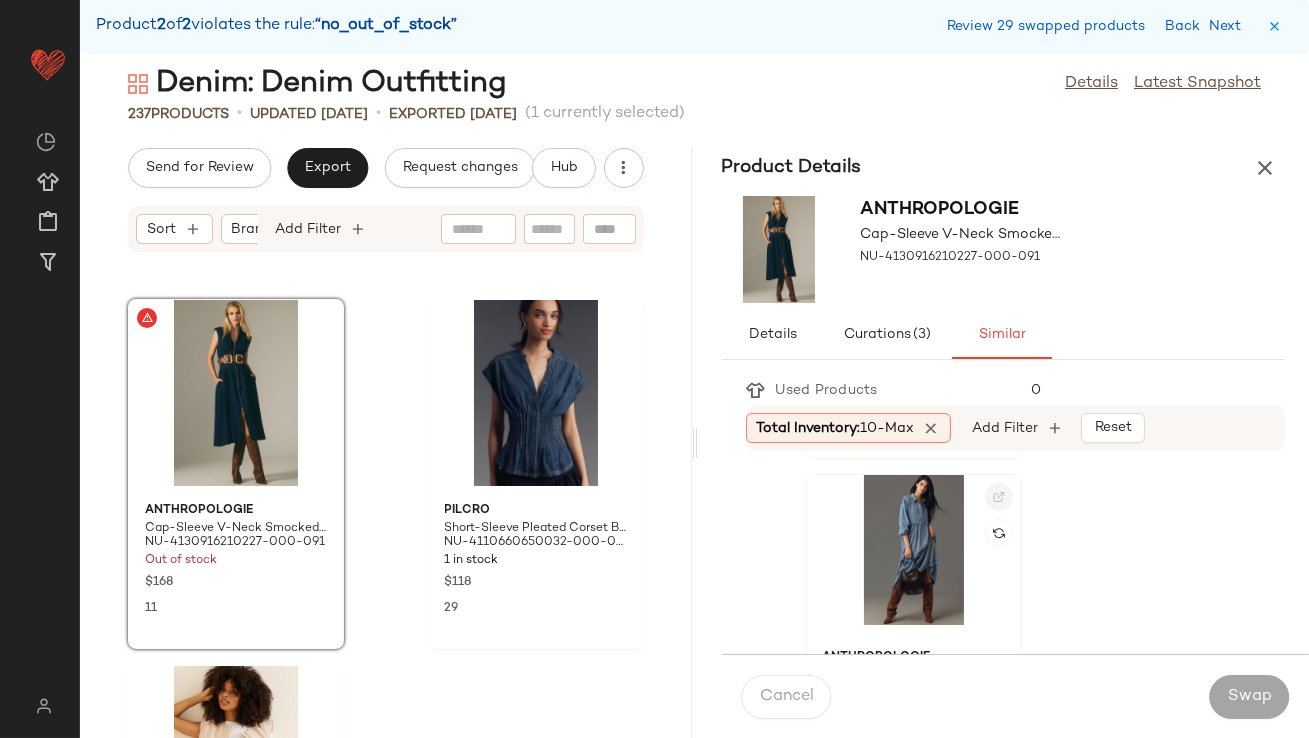 click 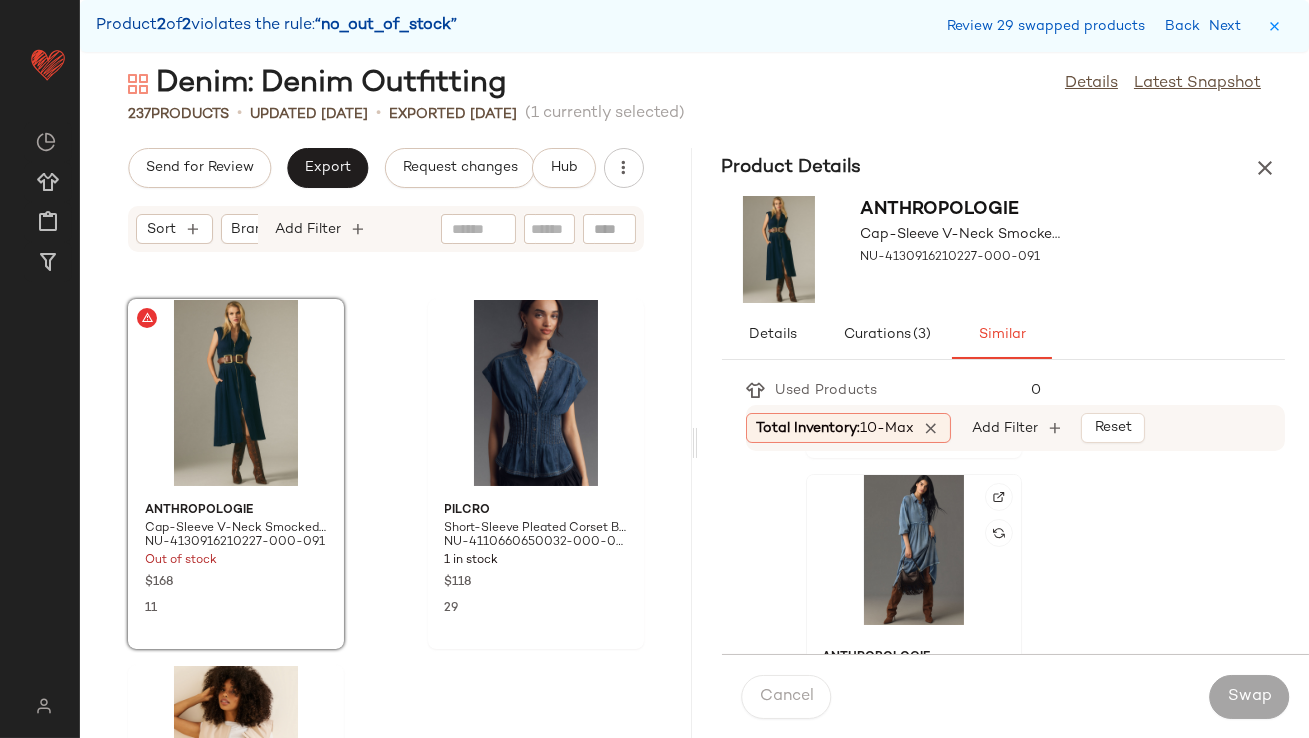 click 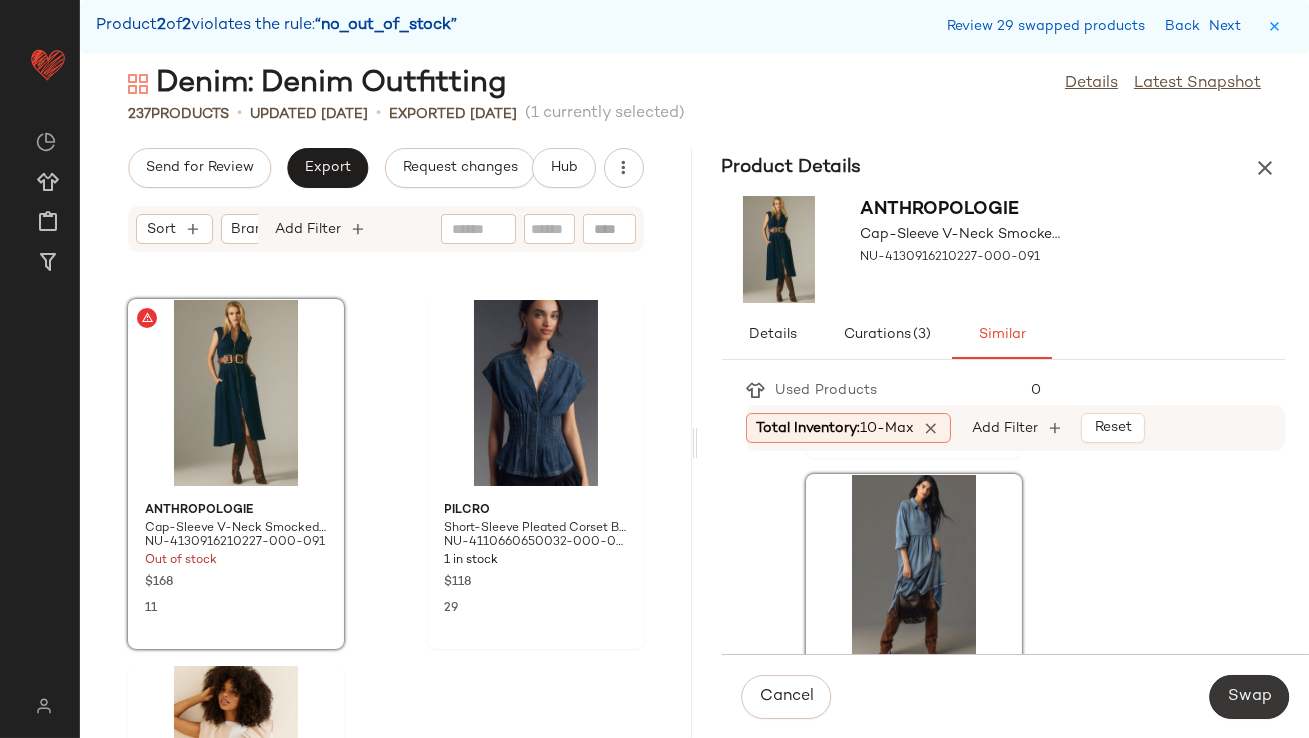 click on "Swap" 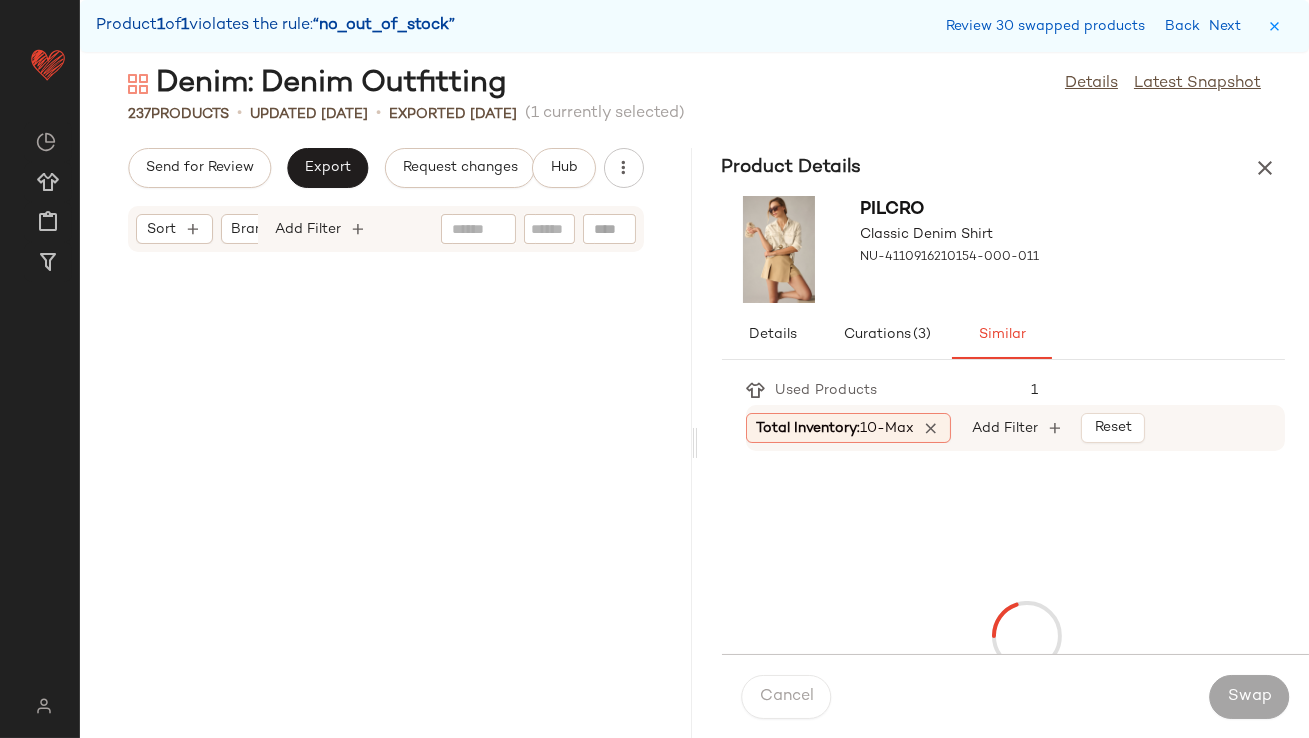 scroll, scrollTop: 17201, scrollLeft: 0, axis: vertical 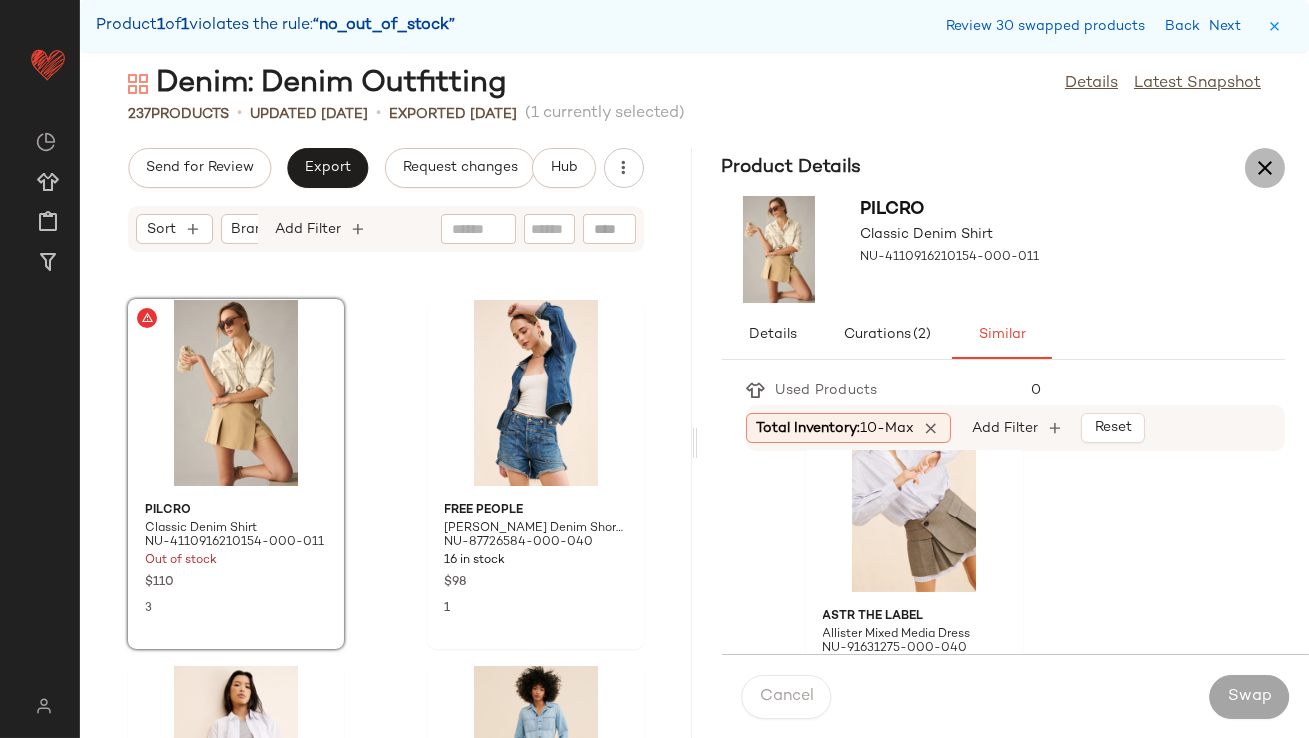 click at bounding box center [1265, 168] 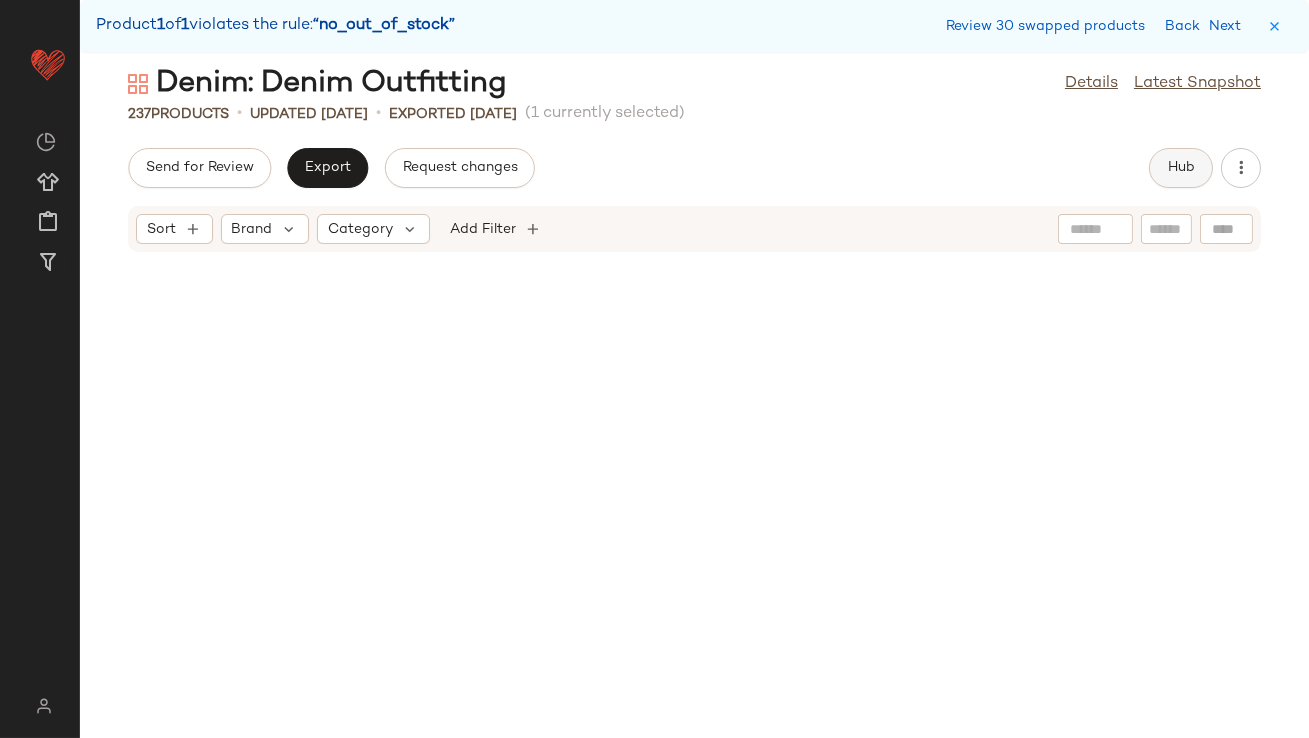 scroll, scrollTop: 8418, scrollLeft: 0, axis: vertical 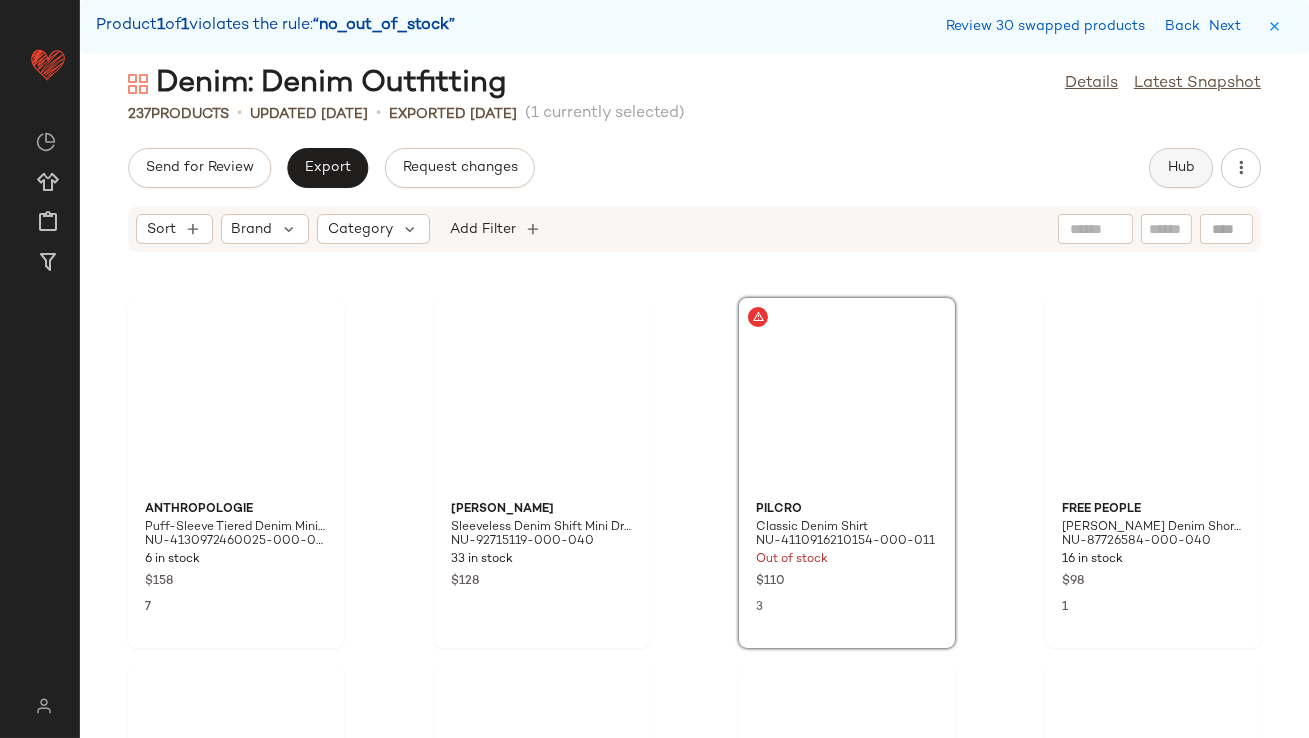 click on "Hub" 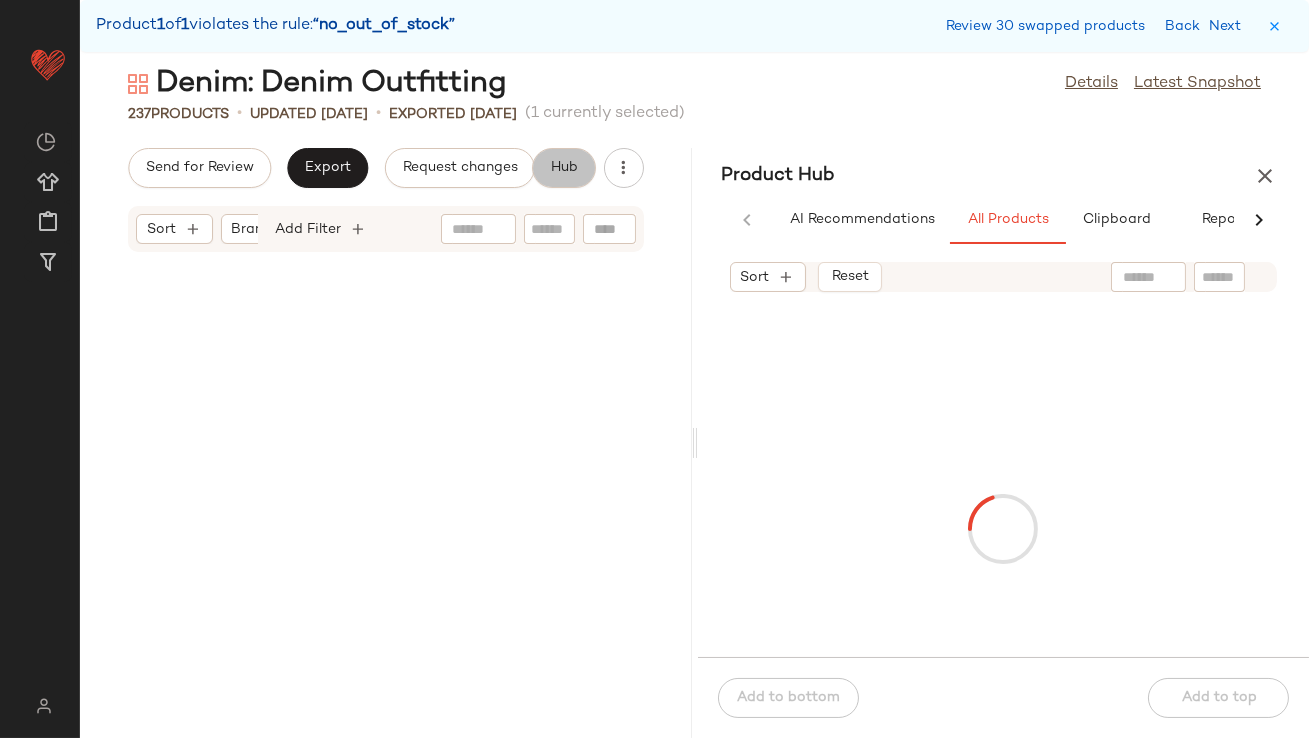 scroll, scrollTop: 0, scrollLeft: 48, axis: horizontal 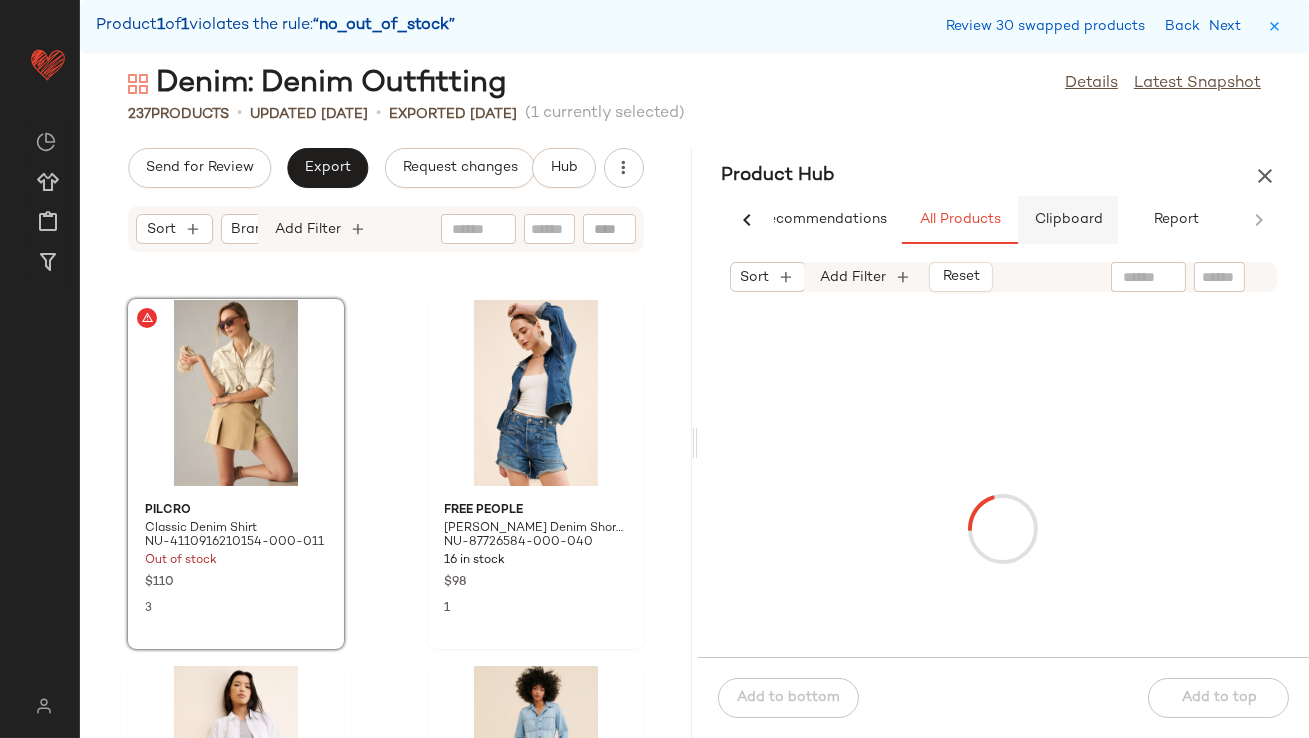 click on "Clipboard" at bounding box center [1068, 220] 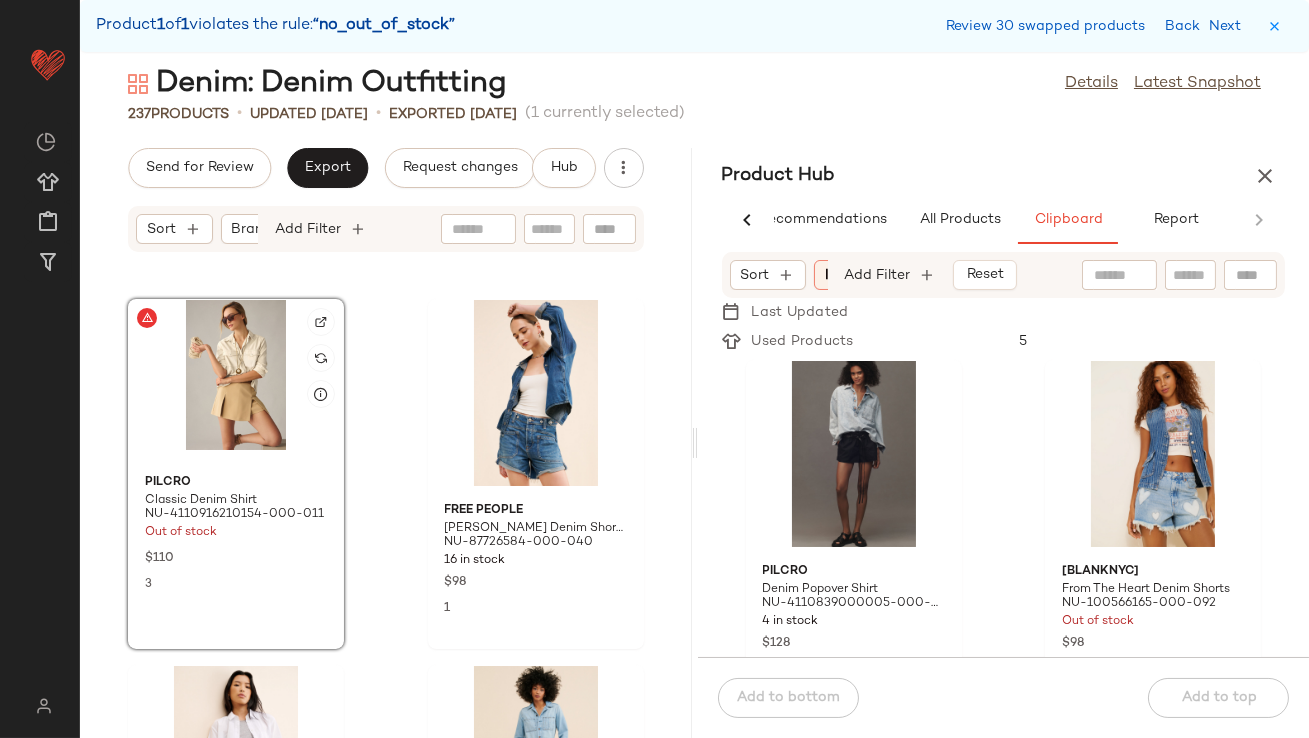 scroll, scrollTop: 17198, scrollLeft: 0, axis: vertical 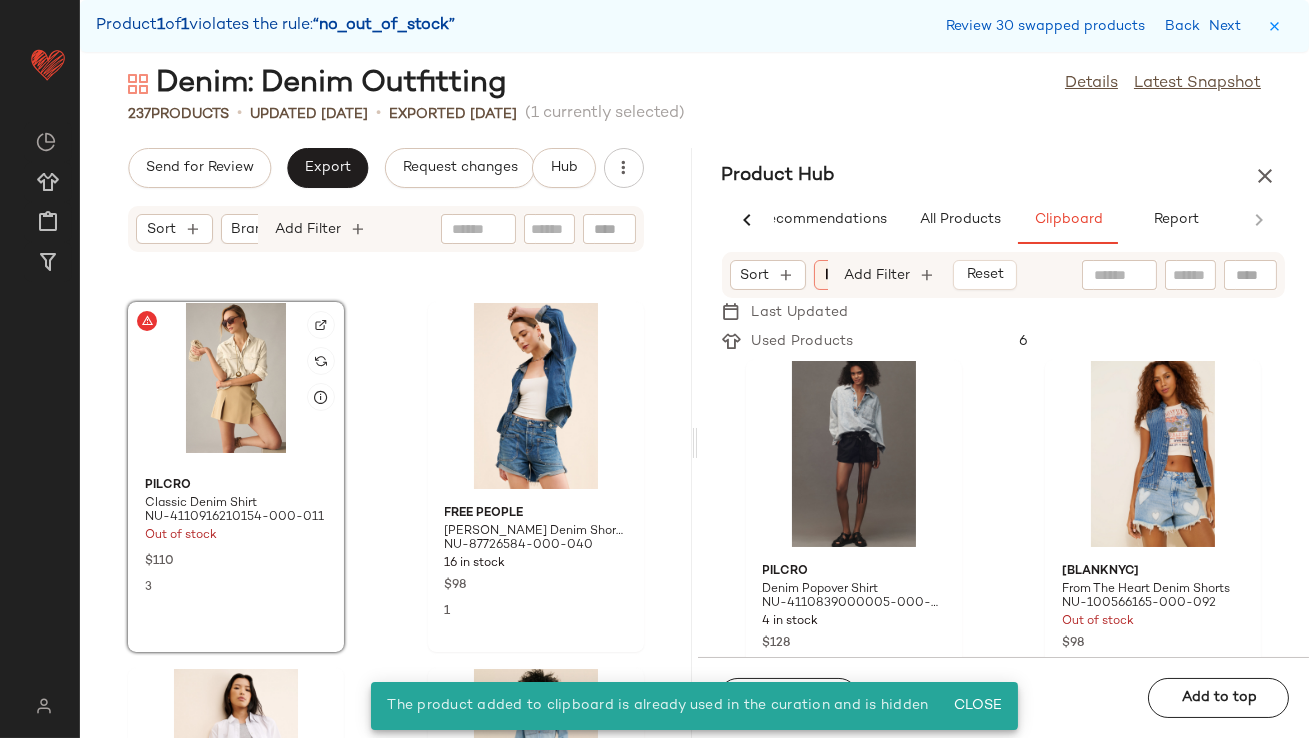 click 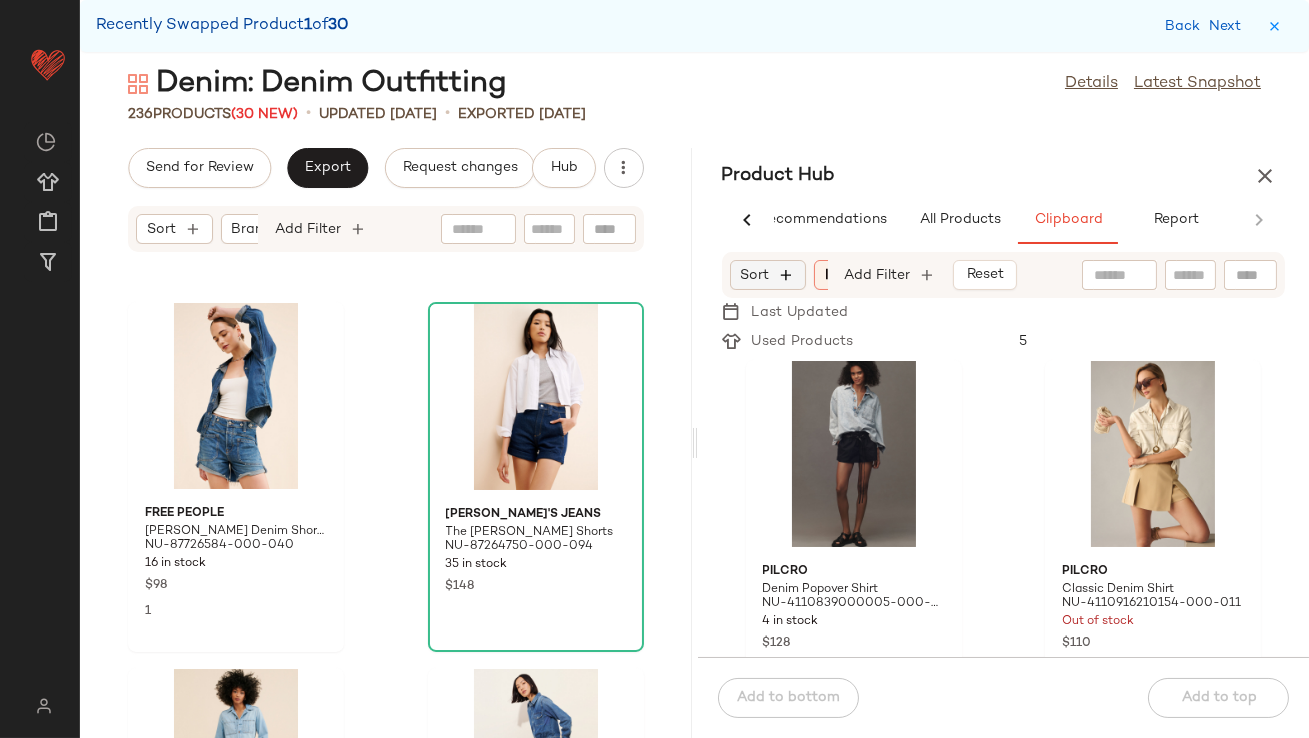 click at bounding box center [787, 275] 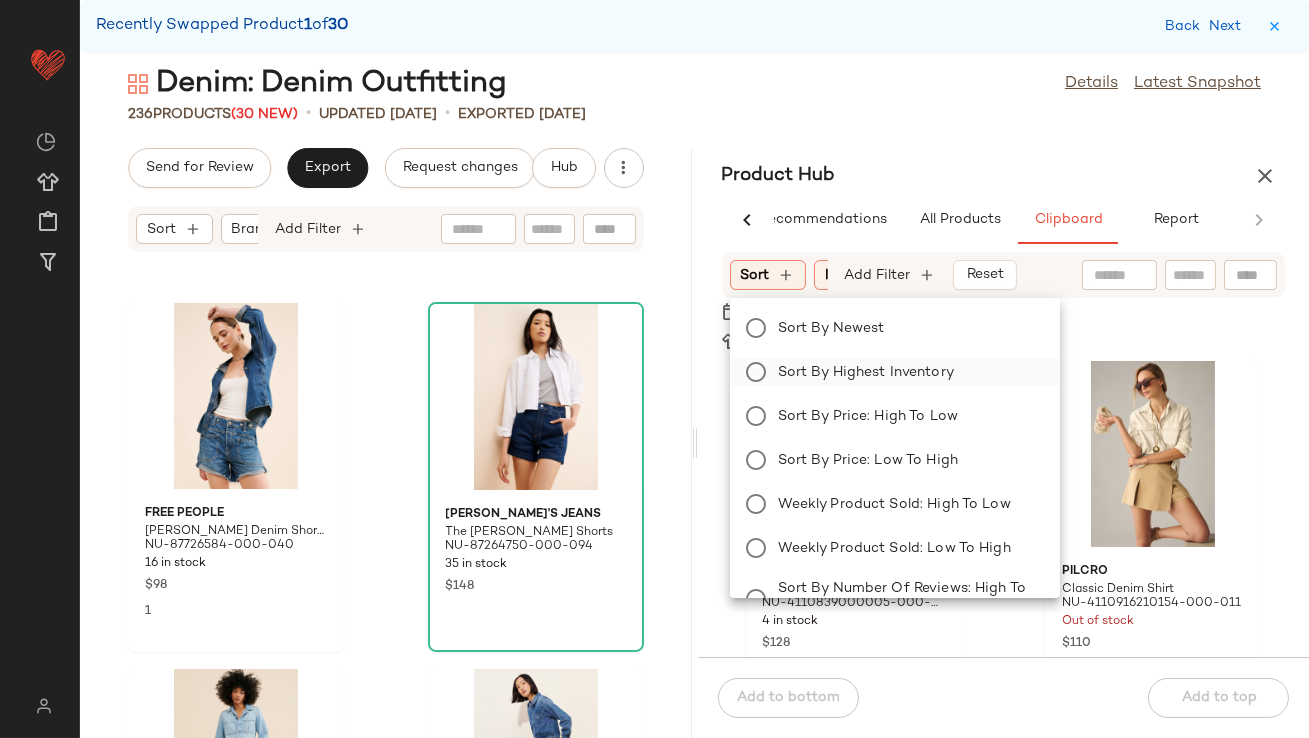 click on "Sort by Highest Inventory" at bounding box center [907, 372] 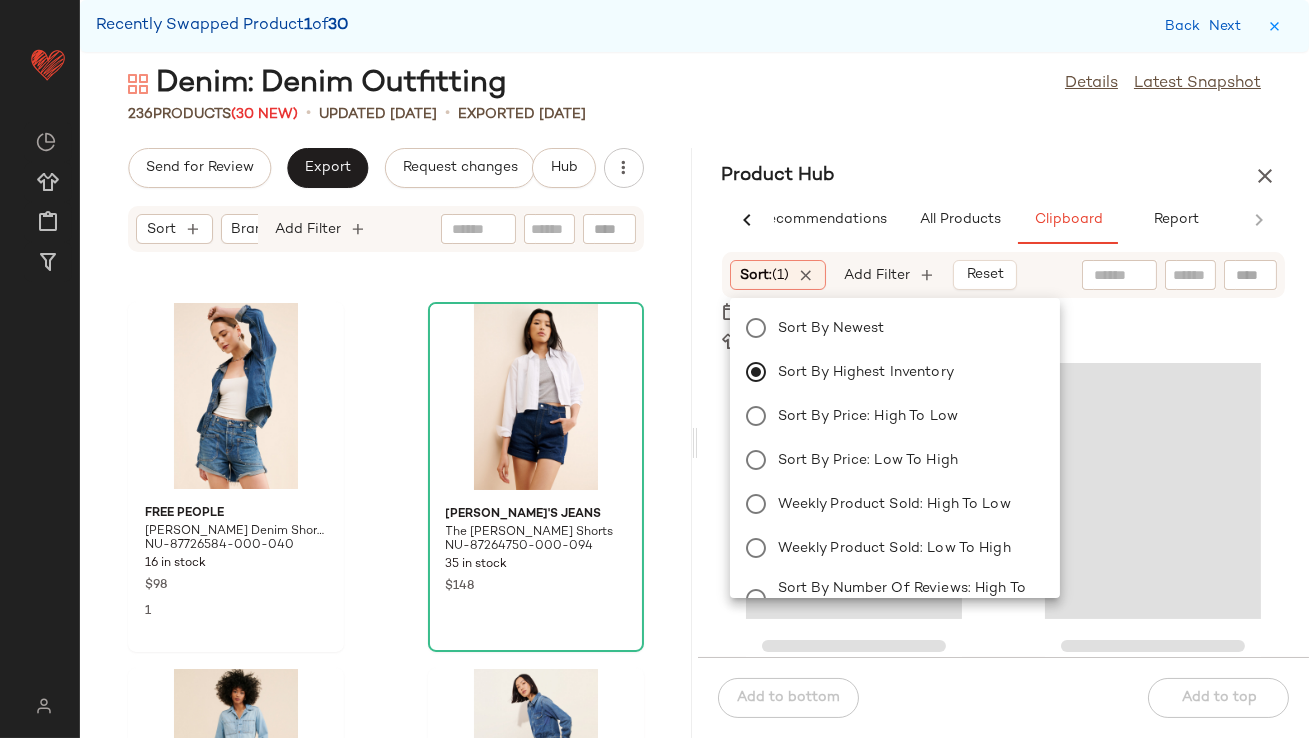 scroll, scrollTop: 1830, scrollLeft: 0, axis: vertical 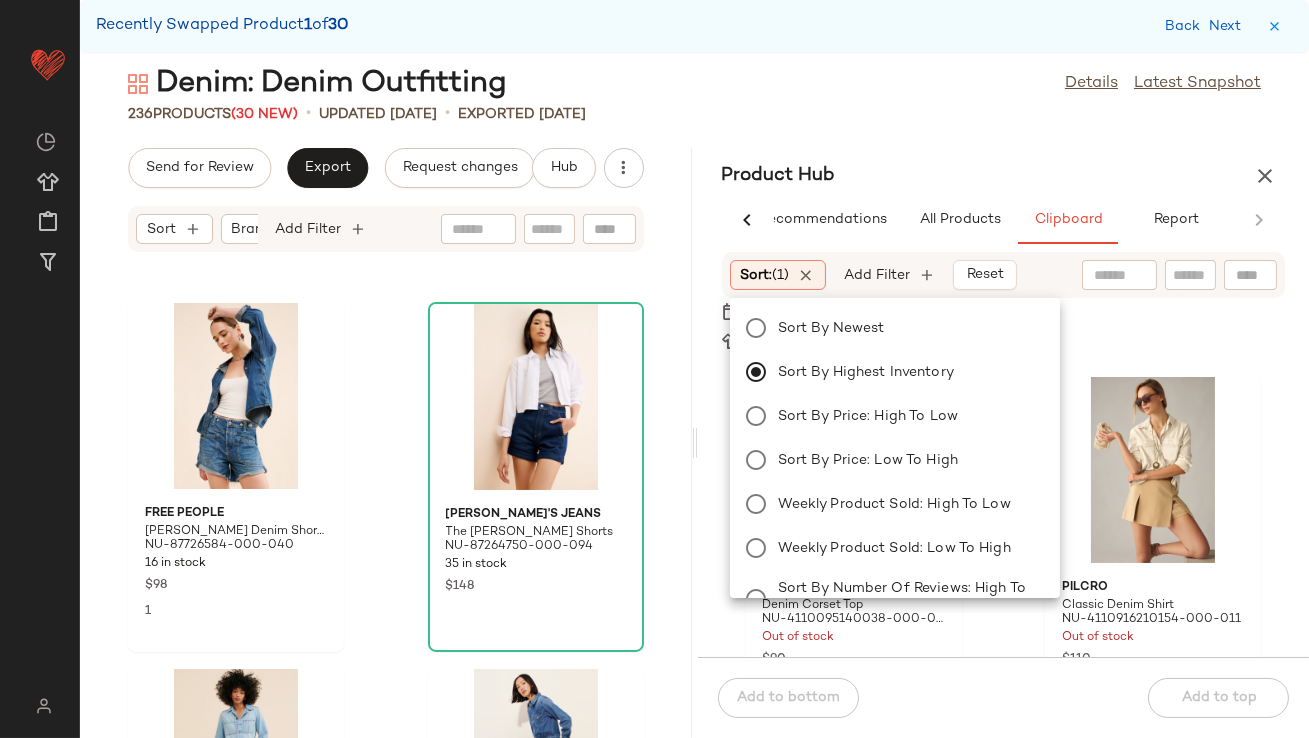 click on "Product Hub  AI Recommendations   All Products   Clipboard   Report  Sort:   (1) Brand  Category  In Curation?:   No Availability:   in_stock Creation Date:   Last 7 days Total Inventory:   10-Max Weekly Product Sold:   10-Max Add Filter   Reset  Filter denim Filter Sort:   (1) In Curation?:   No Add Filter   Reset   Last Updated   Used Products  5 Pilcro Denim Corset Top NU-4110095140038-000-040 Out of stock $90 9 Pilcro Classic Denim Shirt NU-4110916210154-000-011 Out of stock $110 3 Pilcro Denim Mini Skirt NU-4120900970002-000-001 Out of stock $90 Pilcro Denim Vest Midi Dress NU-4130095140037-000-091 Out of stock $180 Pilcro Sweetheart Flutter-Sleeve Denim Buttondown Dress NU-4130095140047-000-091 Out of stock $190 2 Forever That Girl Denim Sweetheart Dress NU-4130344600210-000-010 Out of stock $170 1  Add to bottom   Add to top" 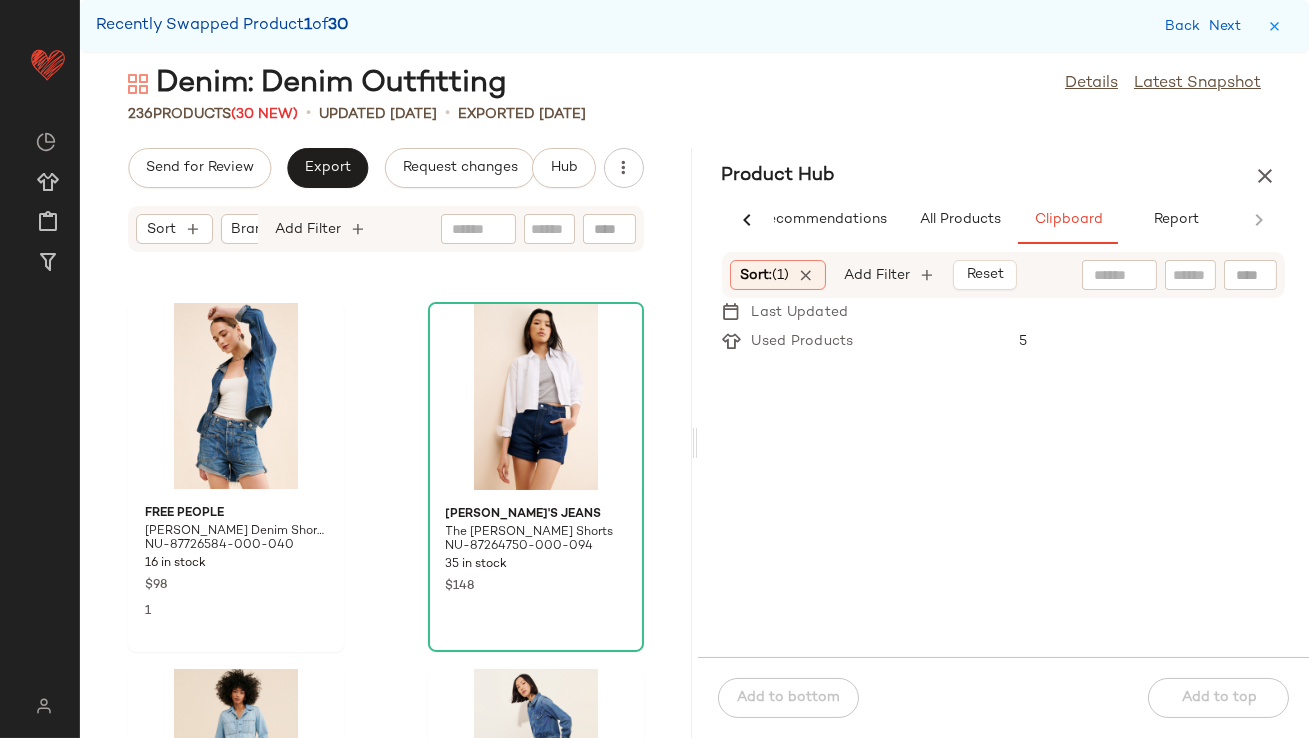 scroll, scrollTop: 0, scrollLeft: 0, axis: both 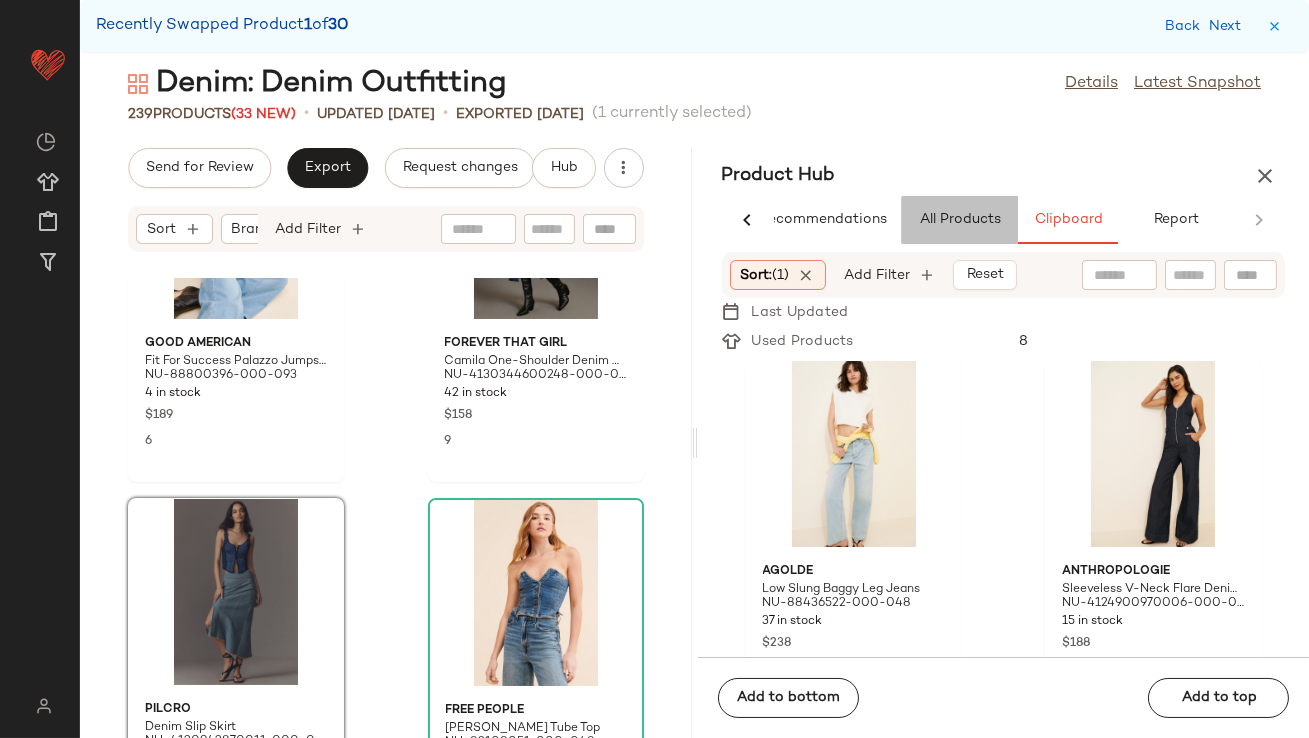 click on "All Products" 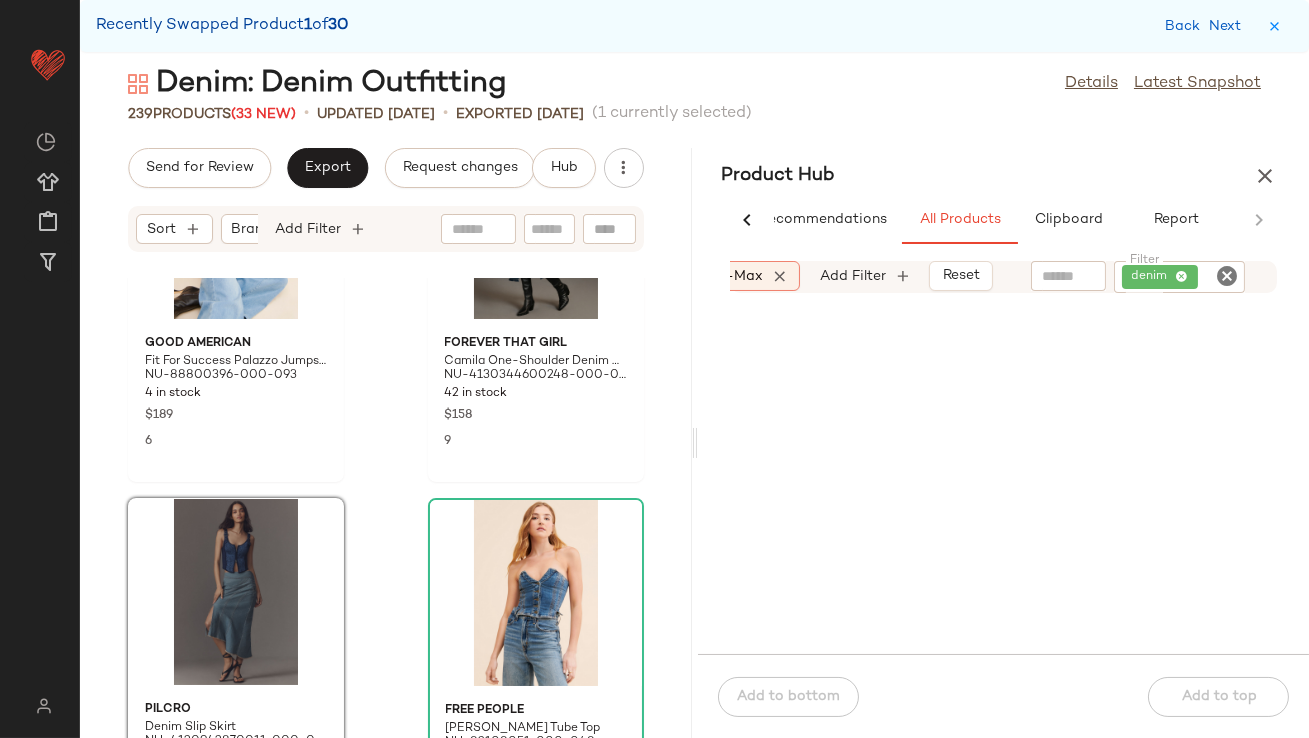 click at bounding box center [780, 276] 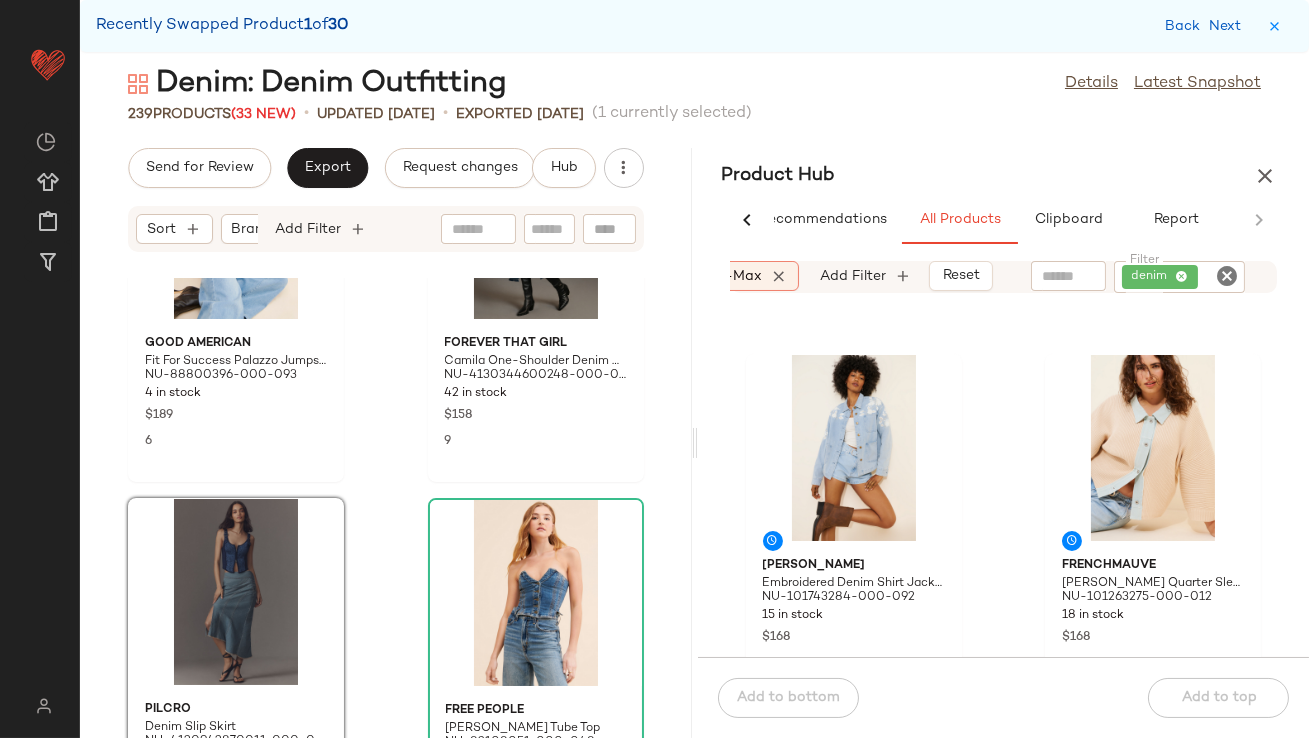 scroll, scrollTop: 404, scrollLeft: 0, axis: vertical 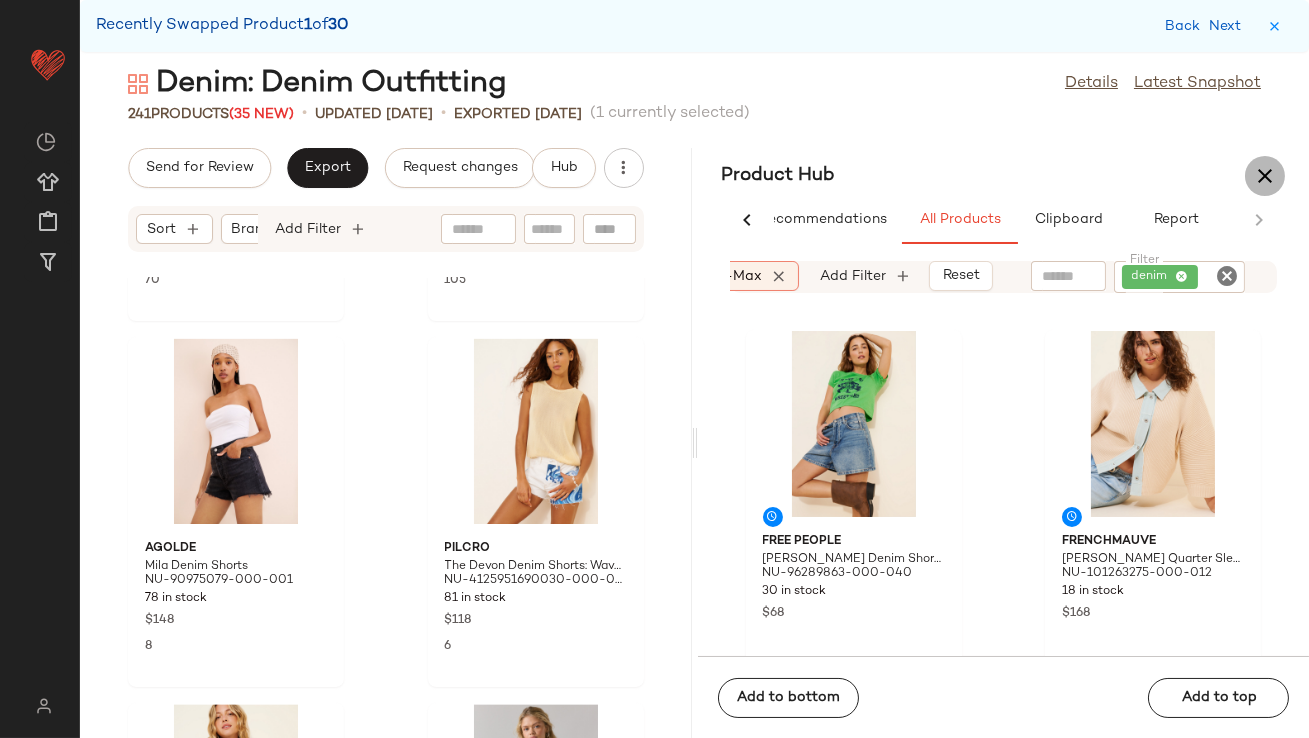 click at bounding box center [1265, 176] 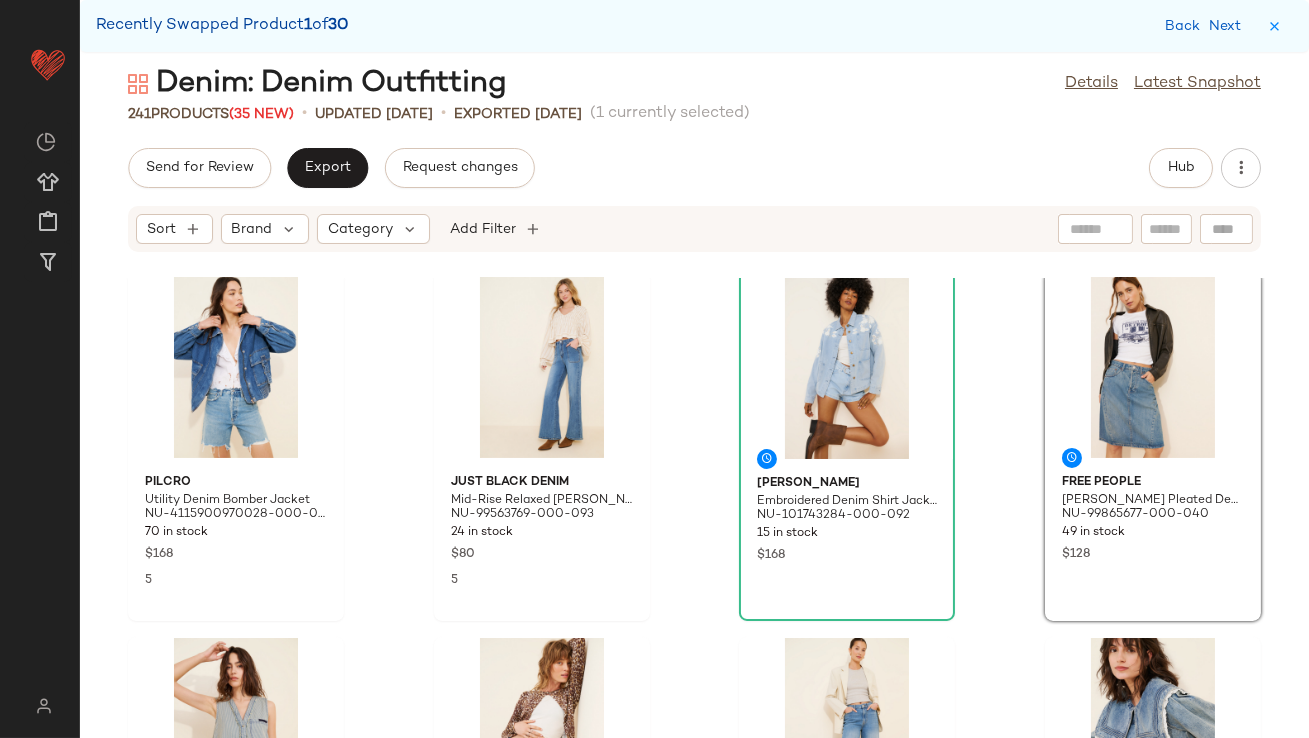scroll, scrollTop: 0, scrollLeft: 0, axis: both 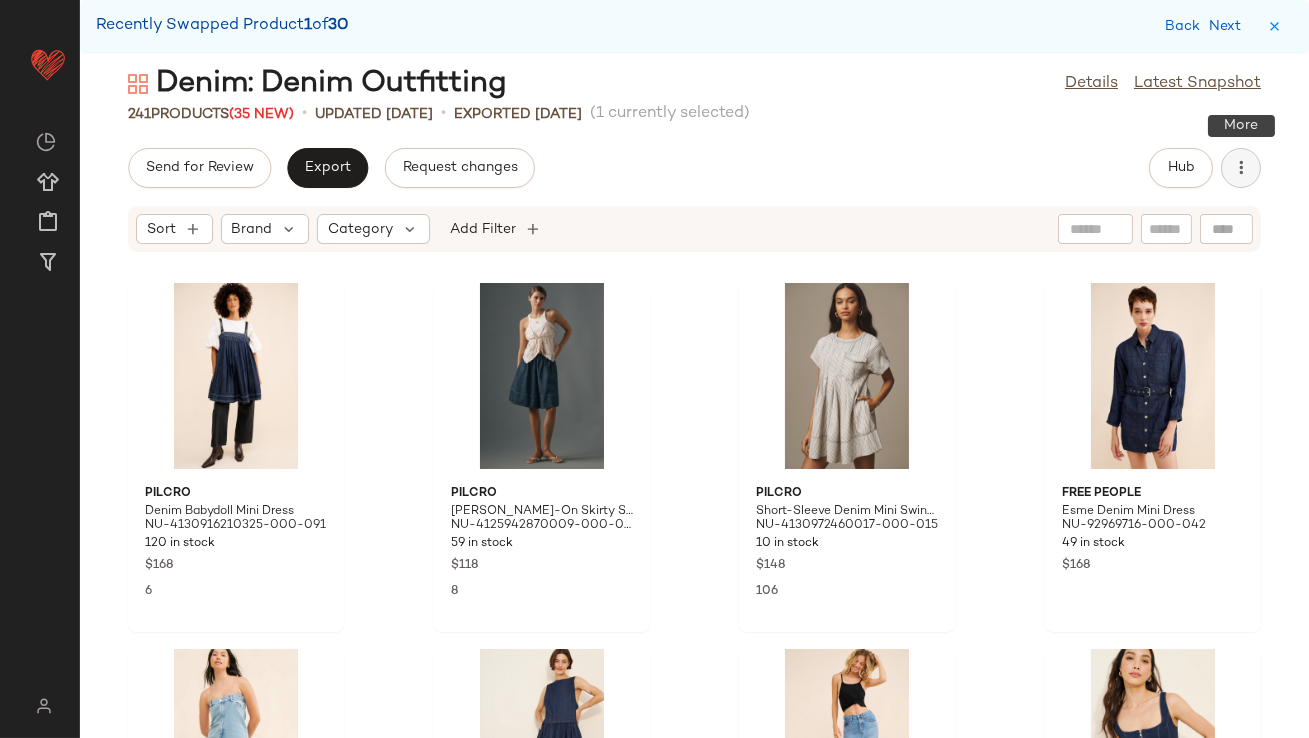 click 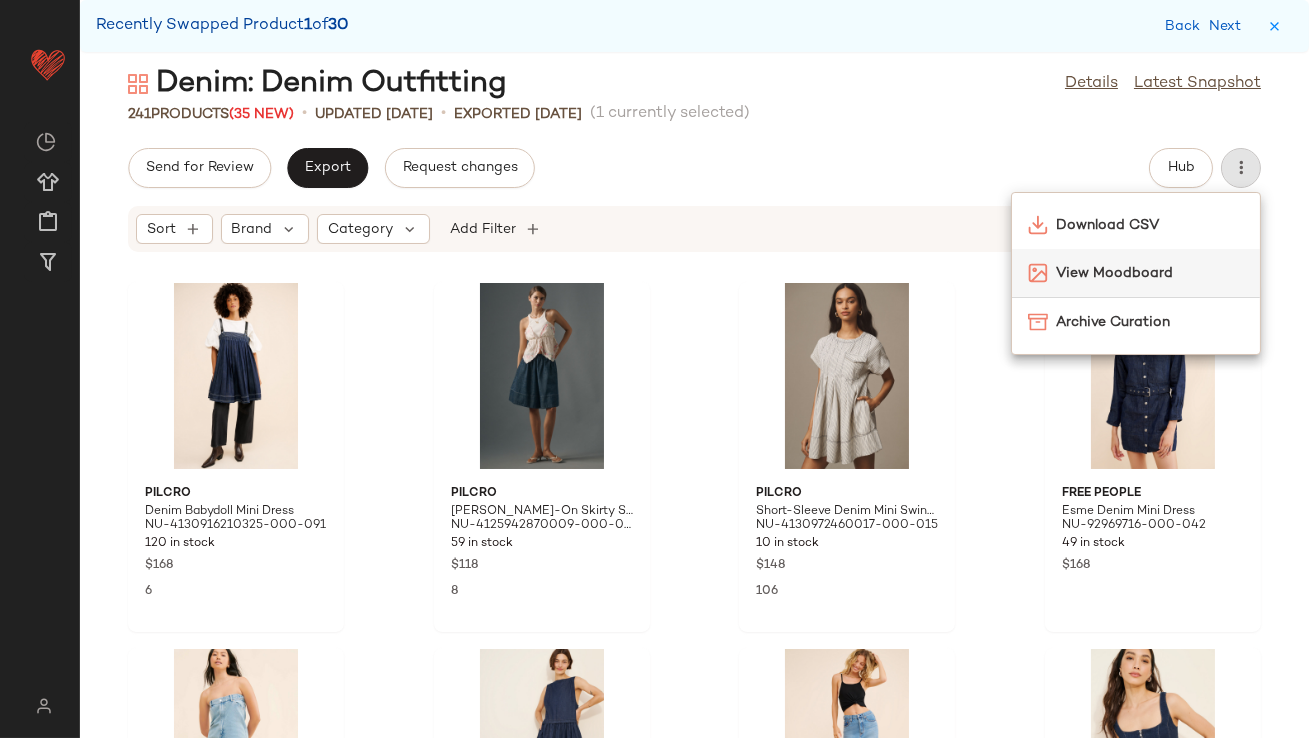 click on "View Moodboard" at bounding box center [1150, 273] 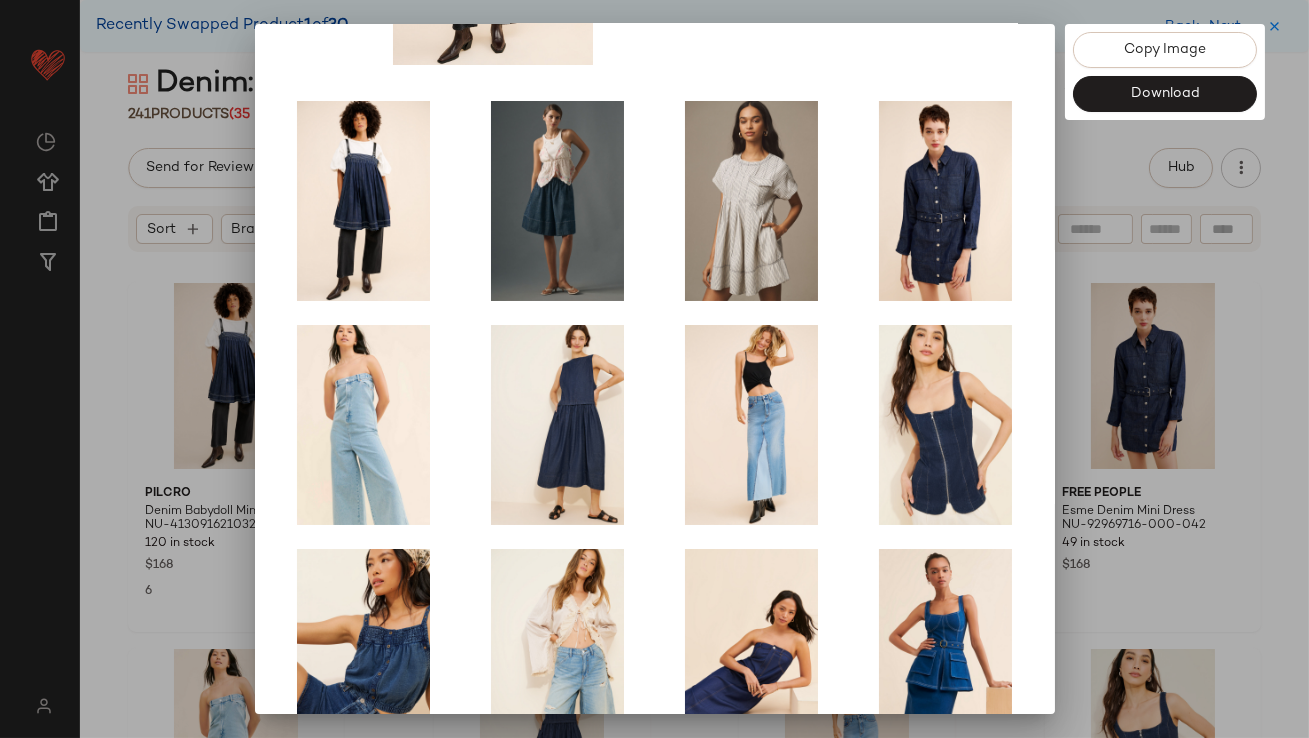 scroll, scrollTop: 341, scrollLeft: 0, axis: vertical 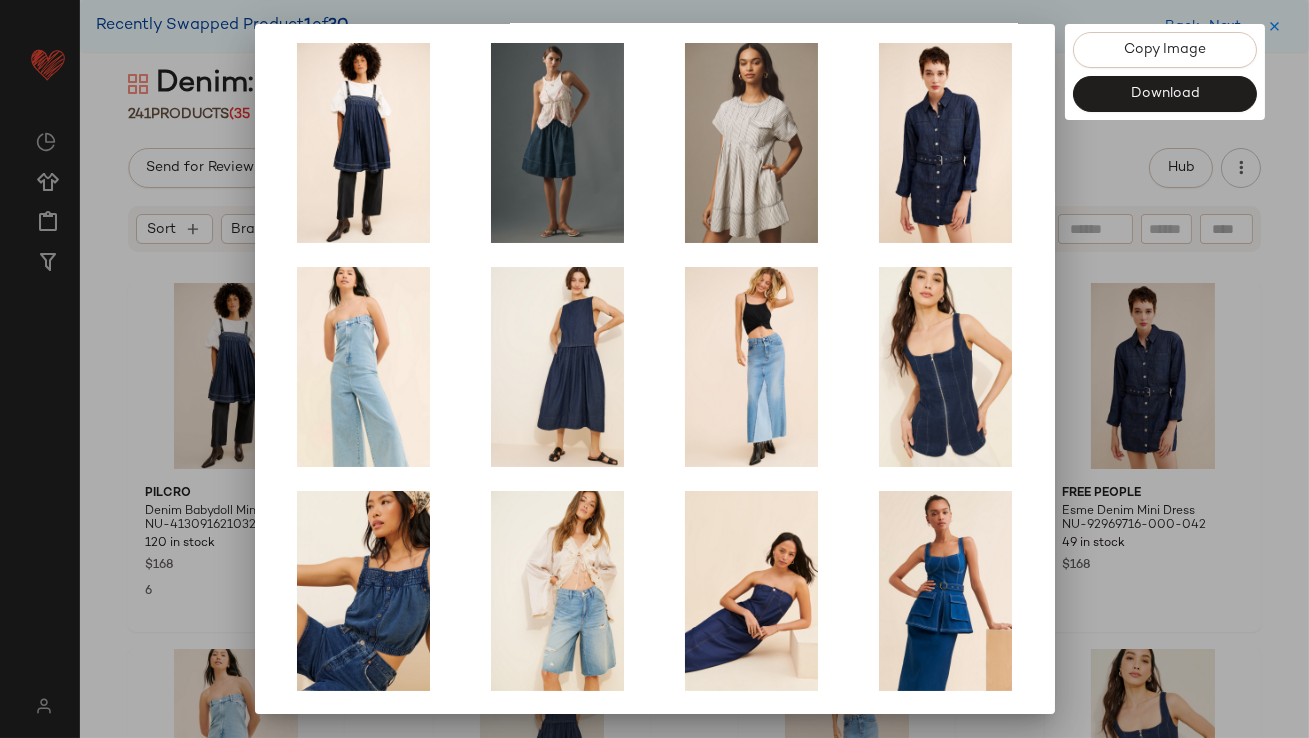 click at bounding box center [654, 369] 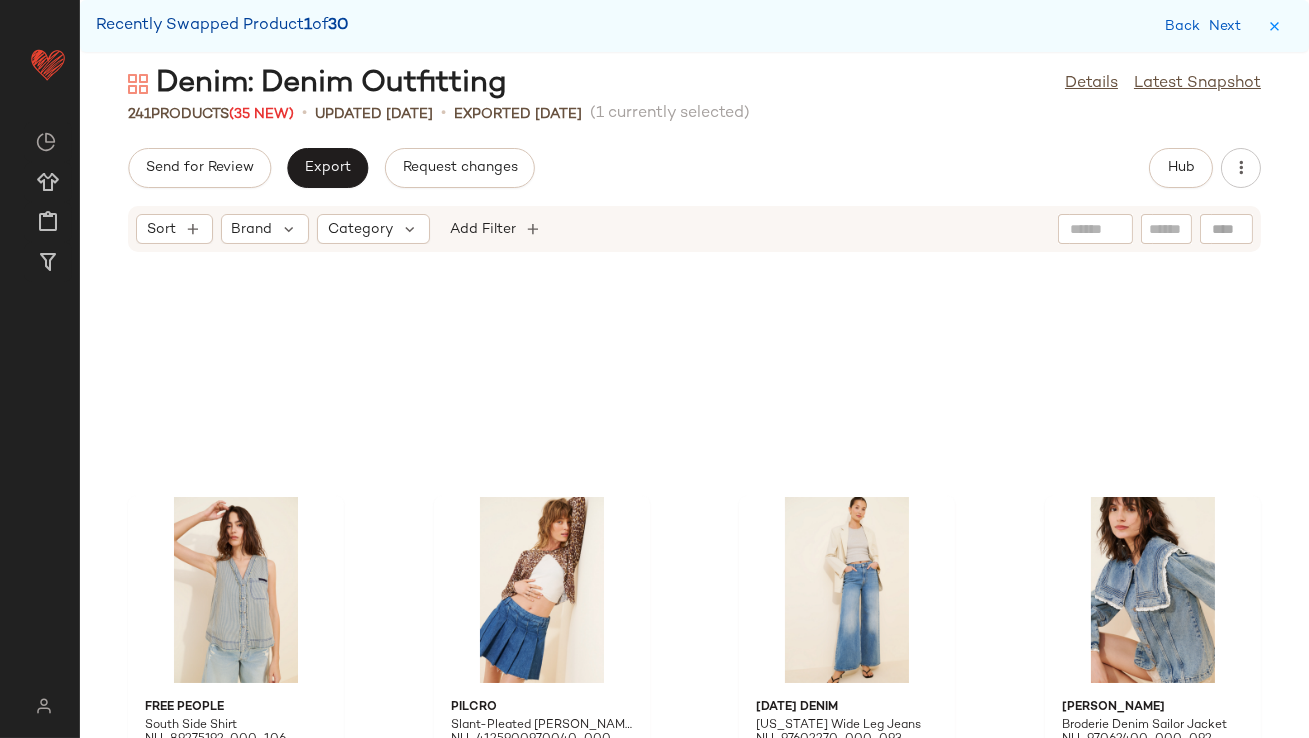 scroll, scrollTop: 0, scrollLeft: 0, axis: both 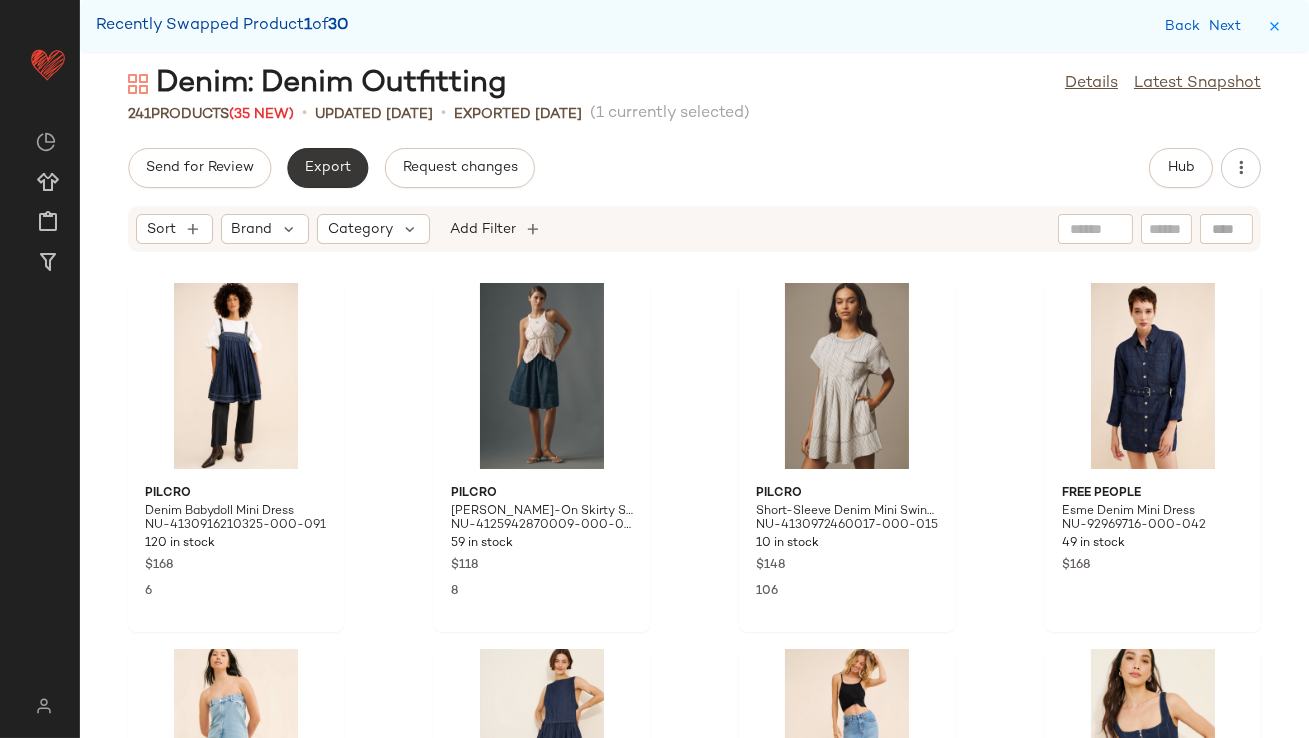click on "Export" at bounding box center [327, 168] 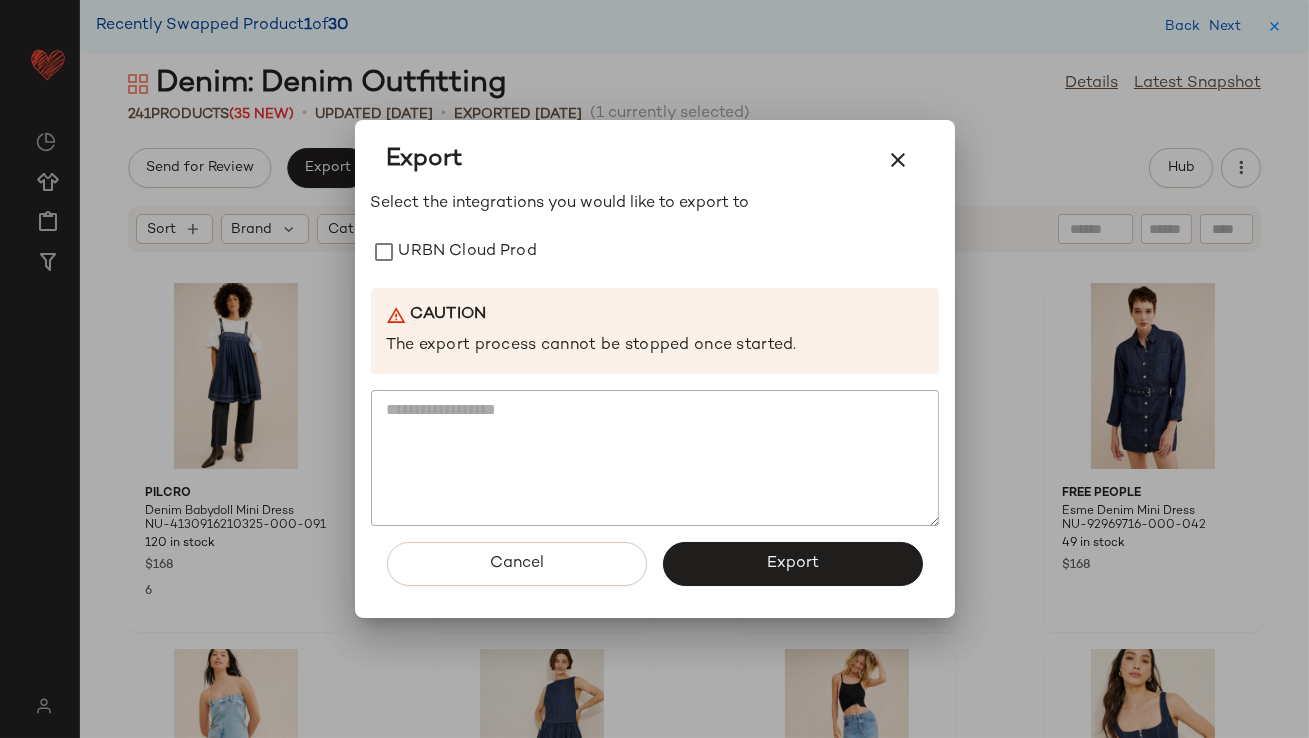 click on "Select the integrations you would like to export to URBN Cloud Prod Caution The export process cannot be stopped once started." at bounding box center (655, 359) 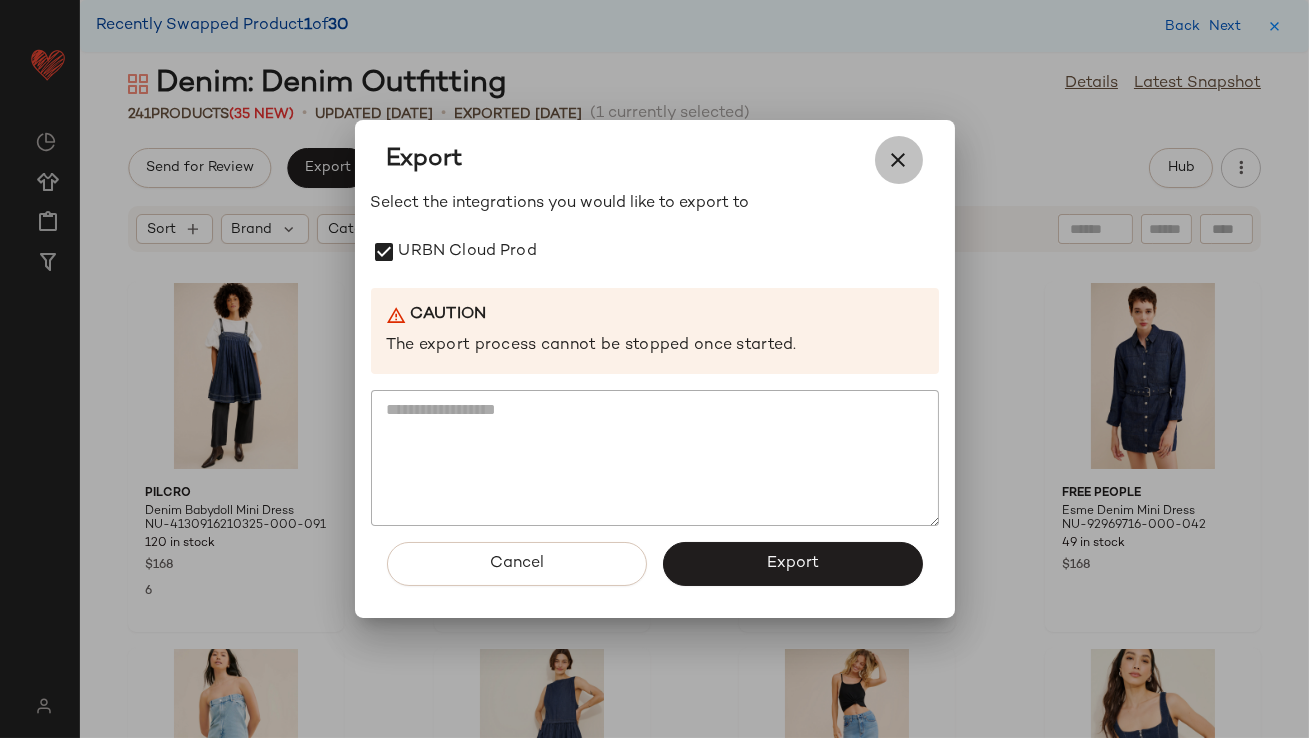 click at bounding box center (899, 160) 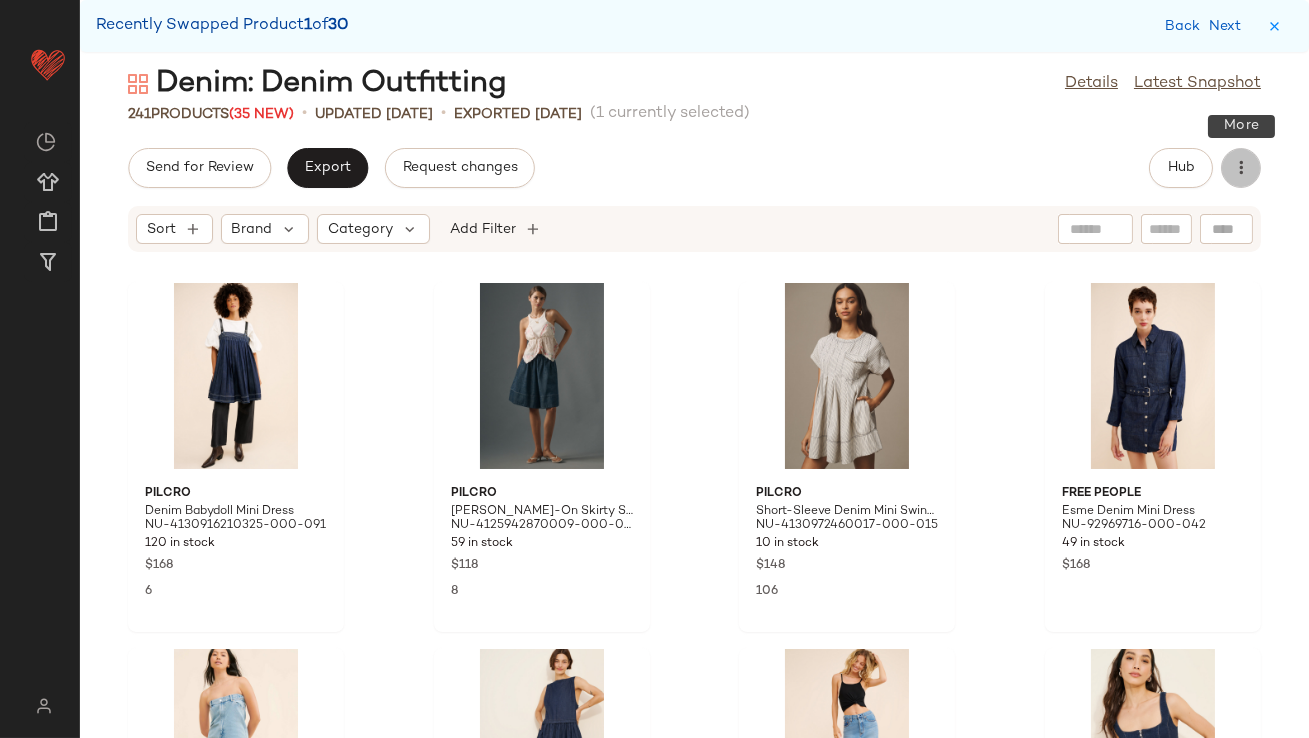 click 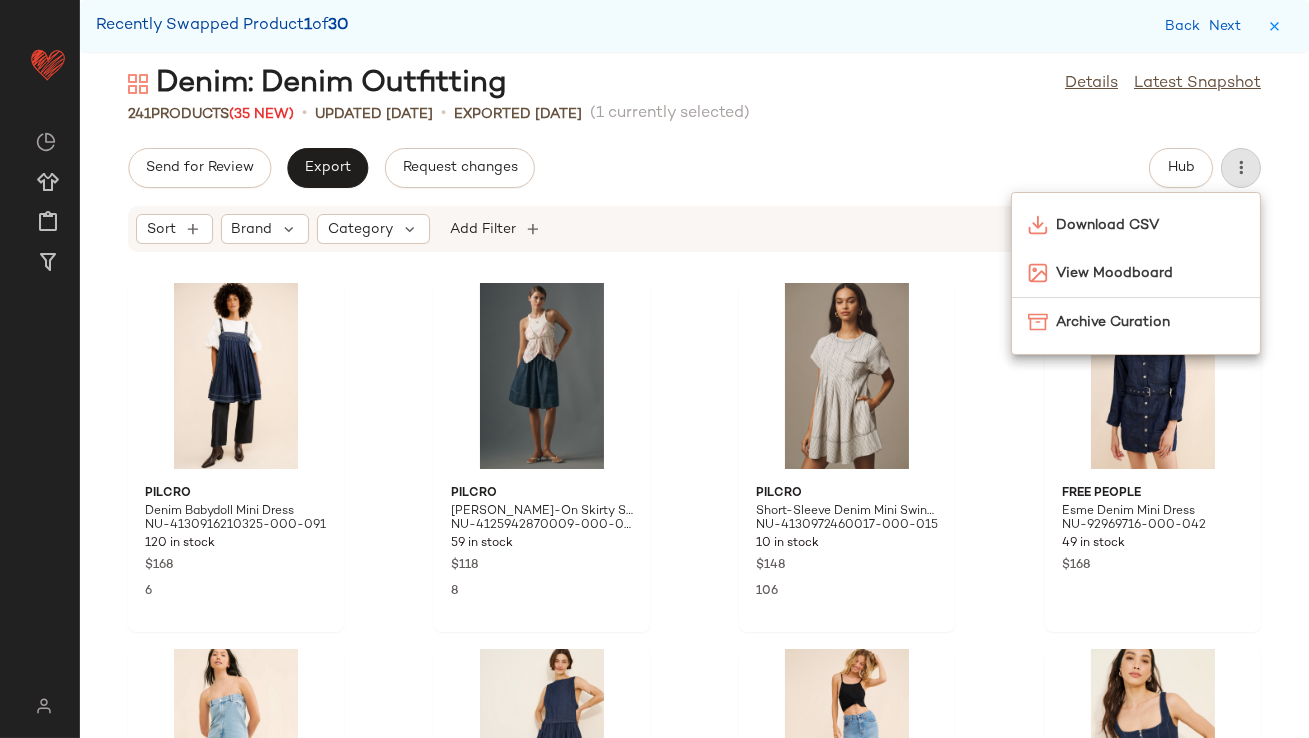 click on "241   Products  (35 New)  •   updated Jul 10th  •  Exported Jul 3rd   (1 currently selected)" 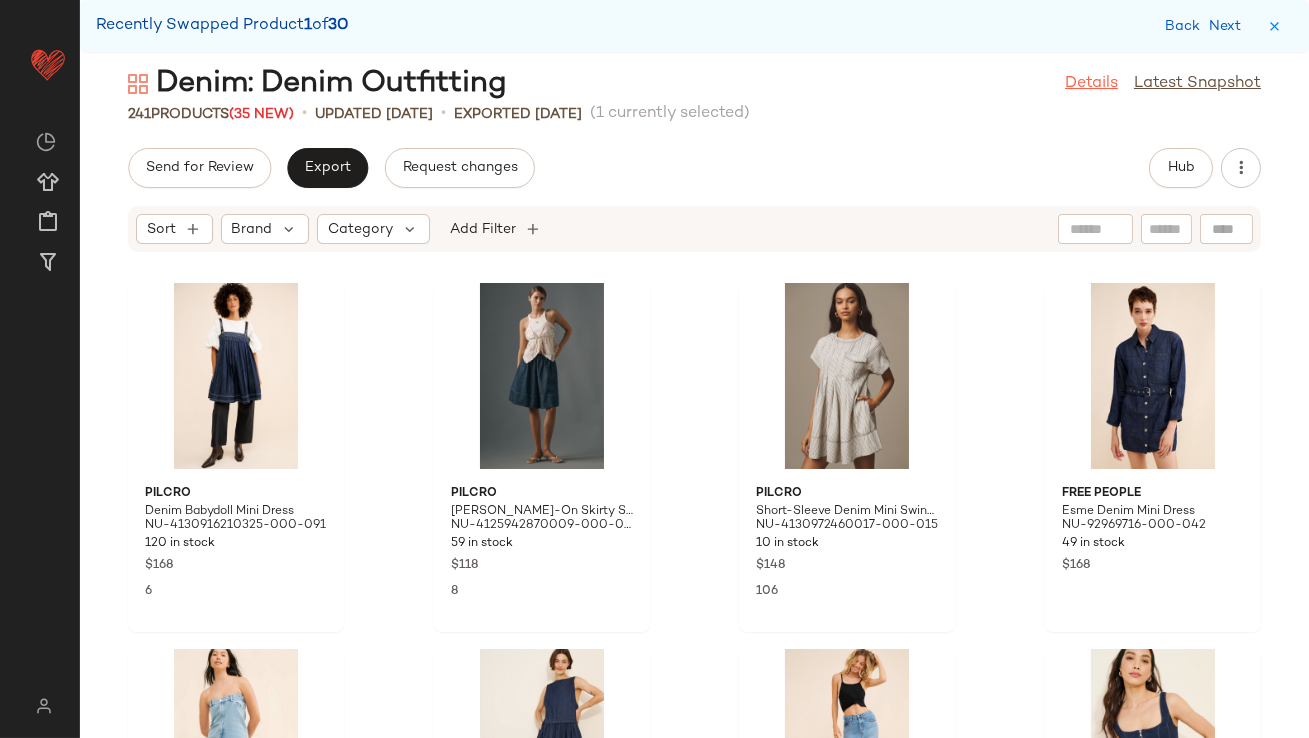 click on "Details" at bounding box center (1091, 84) 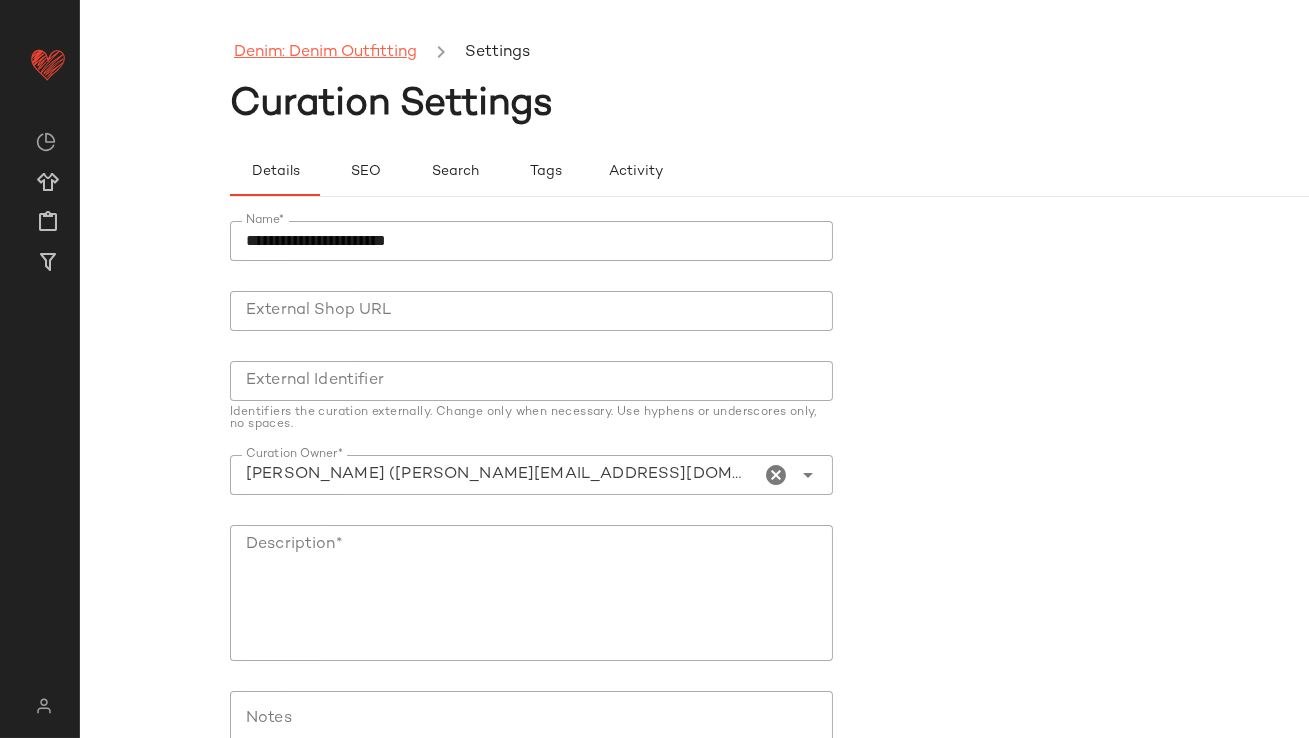 click on "Denim: Denim Outfitting" at bounding box center (325, 53) 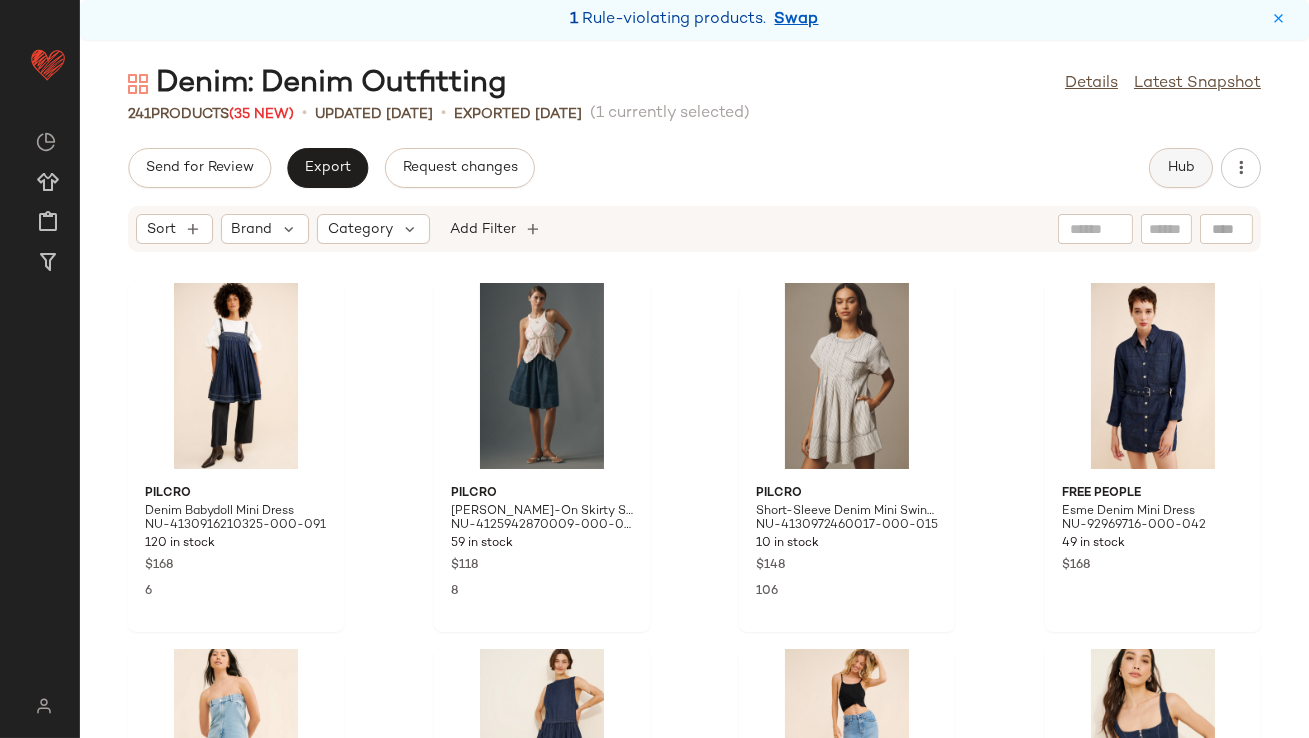 click on "Hub" at bounding box center [1181, 168] 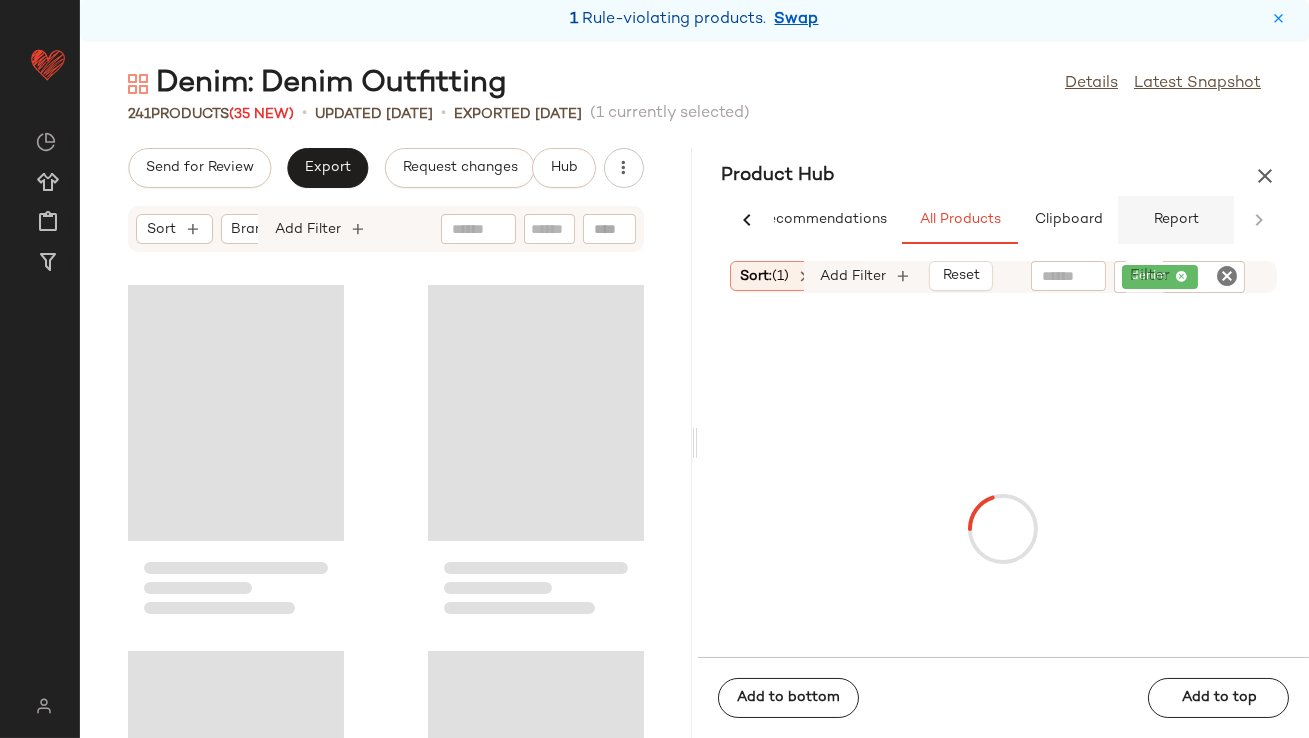 scroll, scrollTop: 0, scrollLeft: 48, axis: horizontal 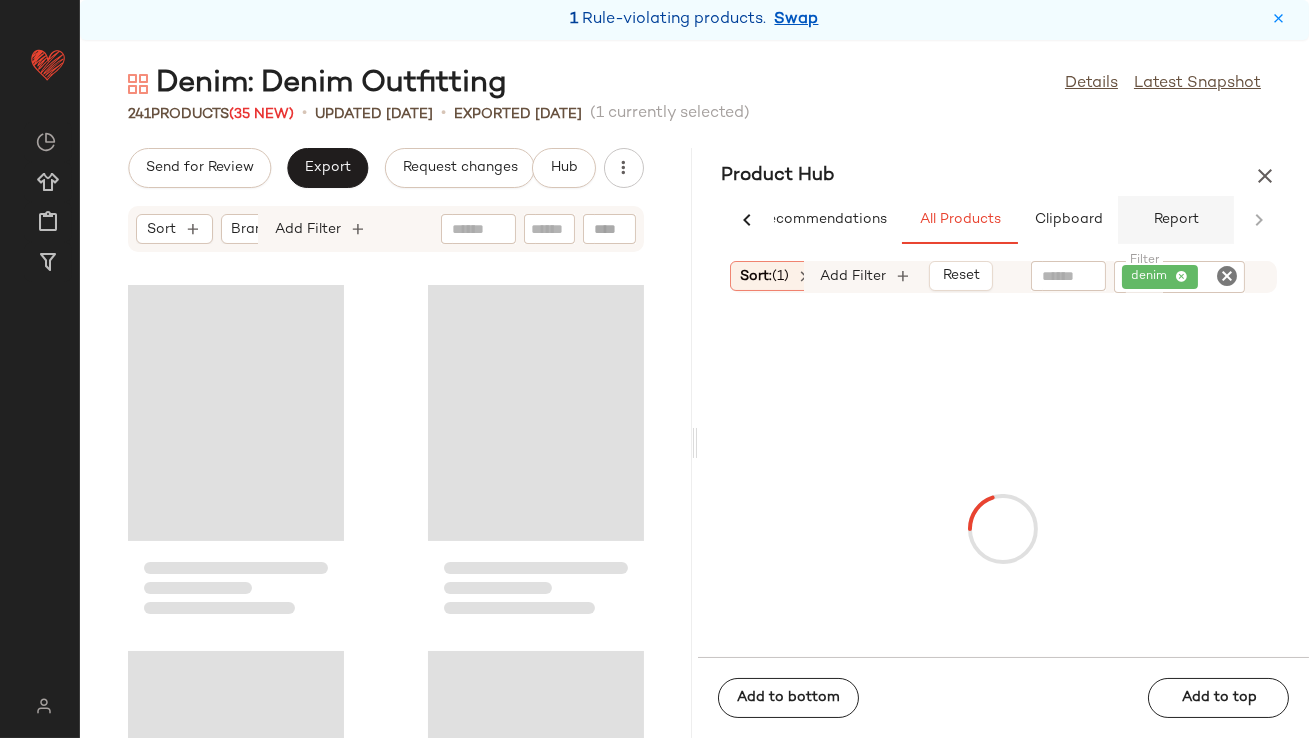 click on "Report" 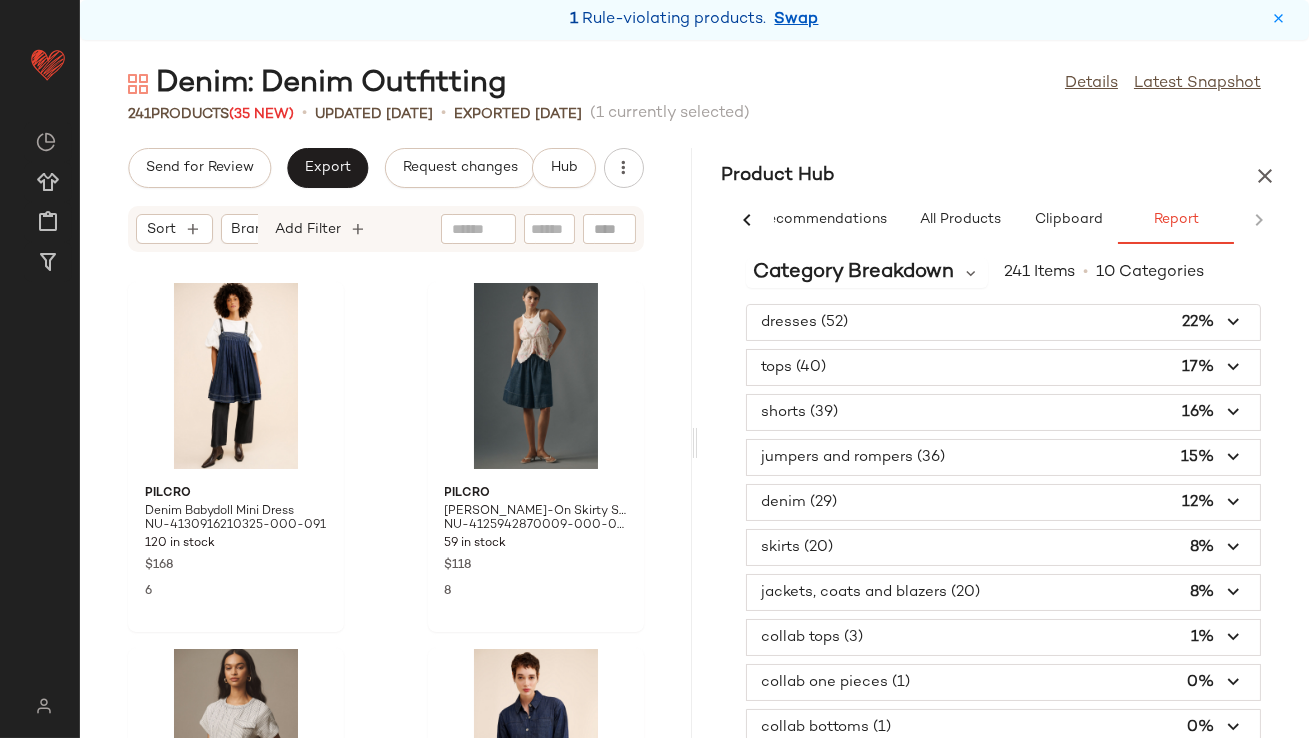 scroll, scrollTop: 15, scrollLeft: 0, axis: vertical 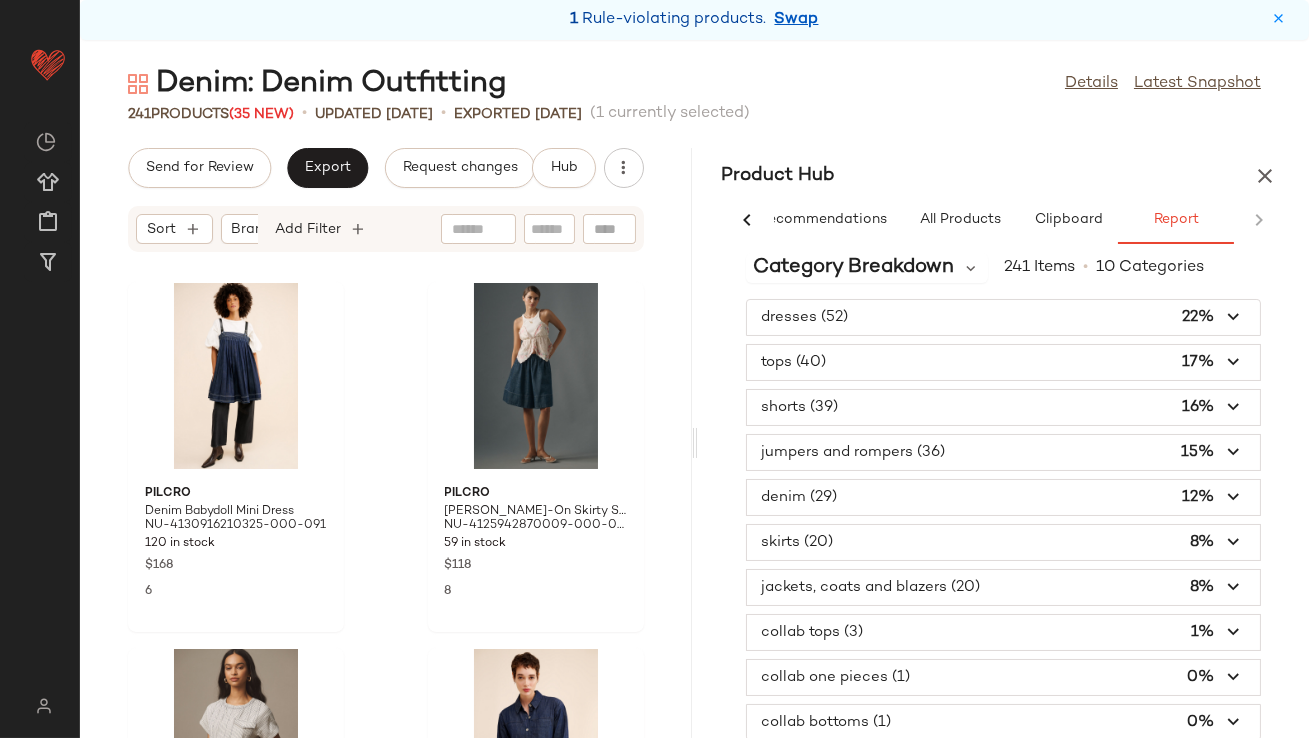 click at bounding box center (1004, 587) 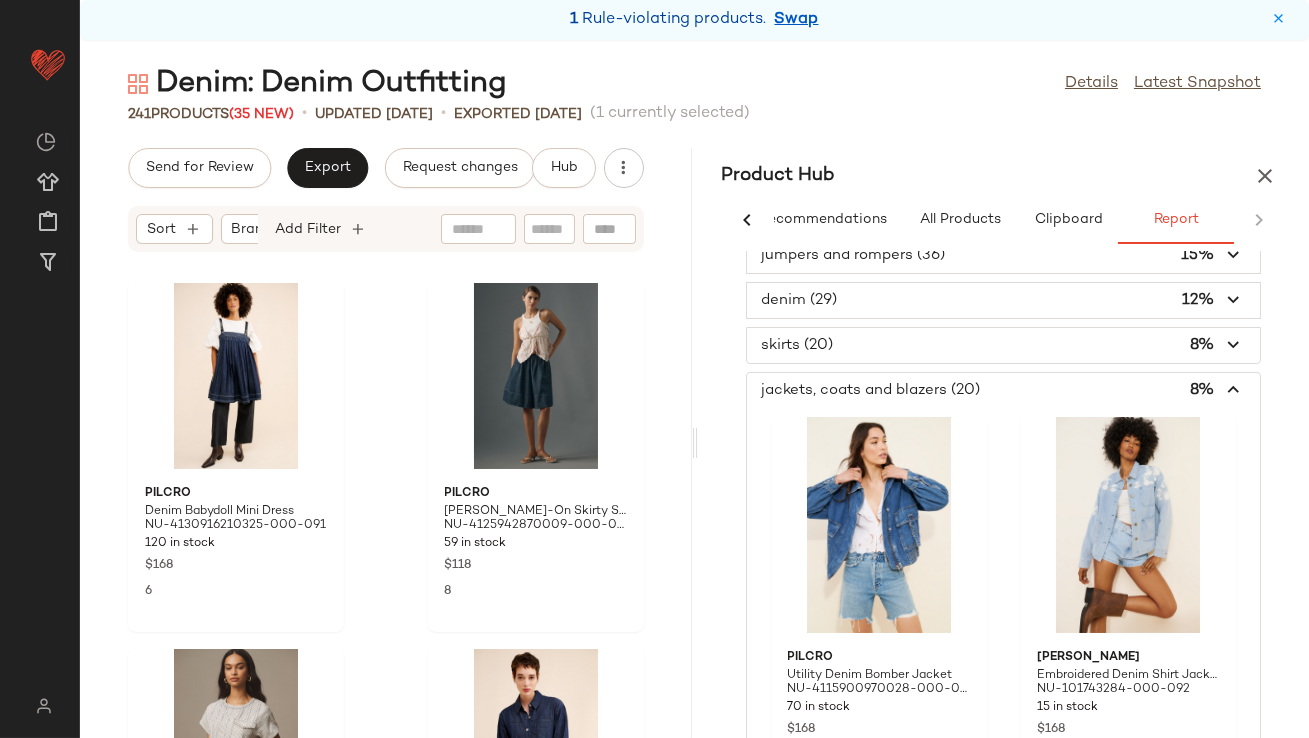scroll, scrollTop: 0, scrollLeft: 0, axis: both 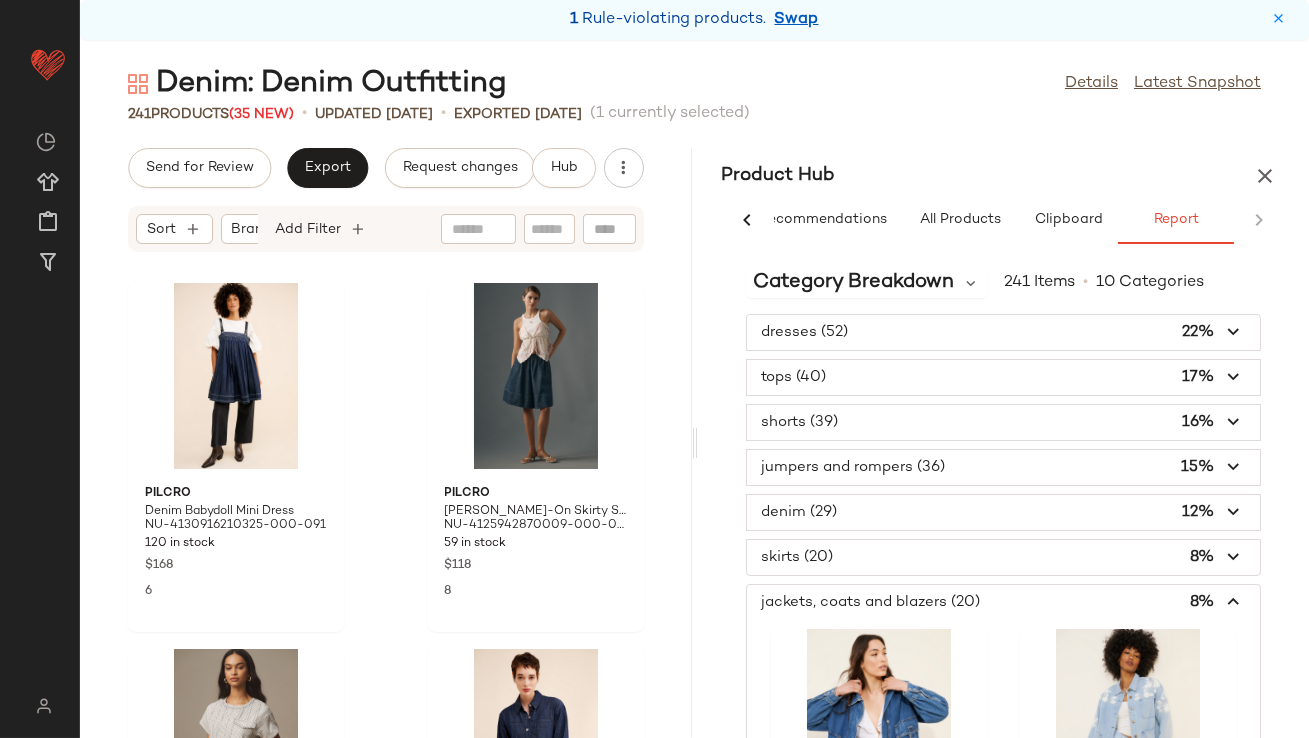 click at bounding box center (1004, 602) 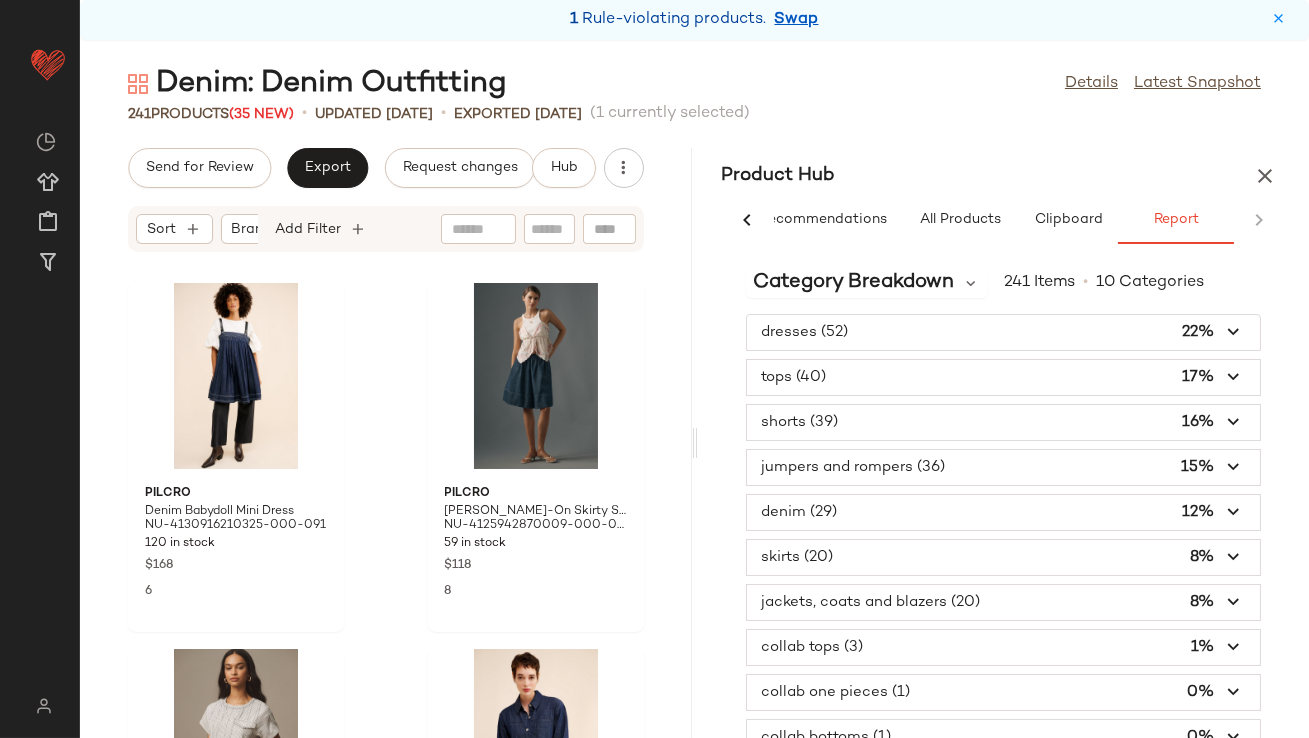 scroll, scrollTop: 15, scrollLeft: 0, axis: vertical 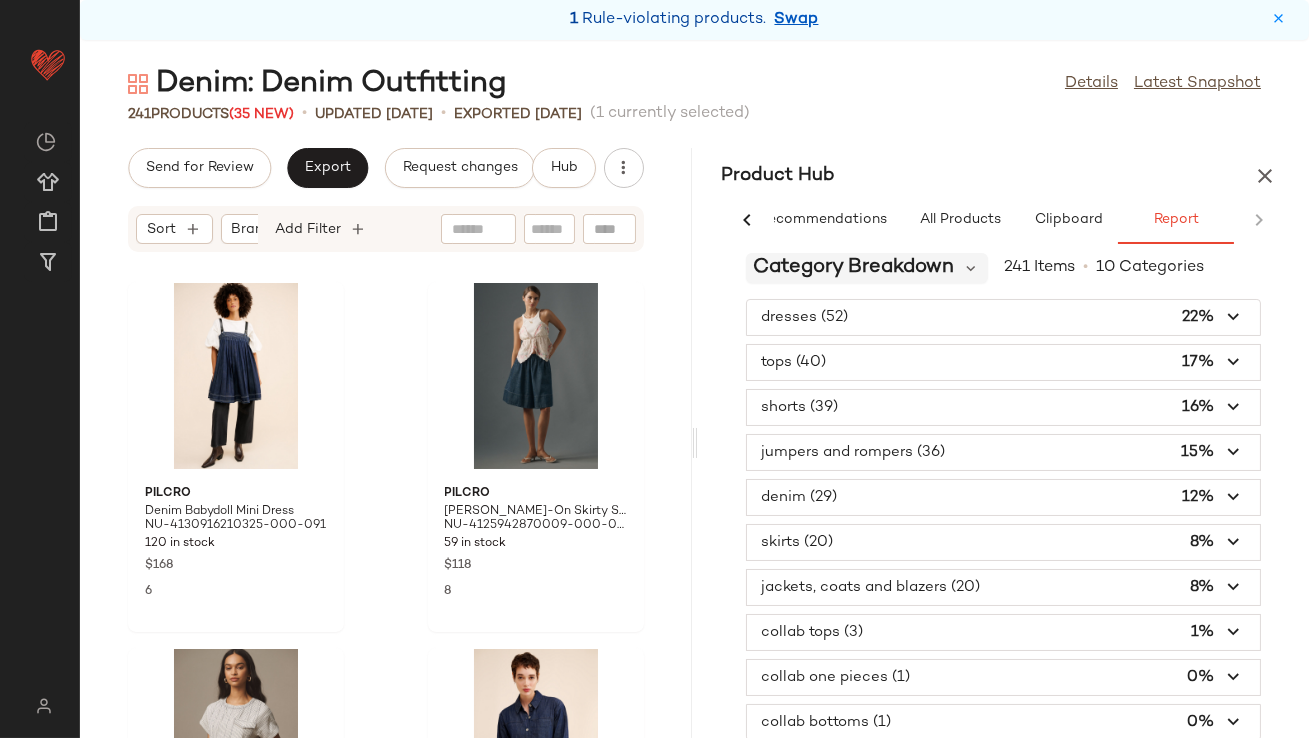 click on "Category Breakdown" at bounding box center [854, 268] 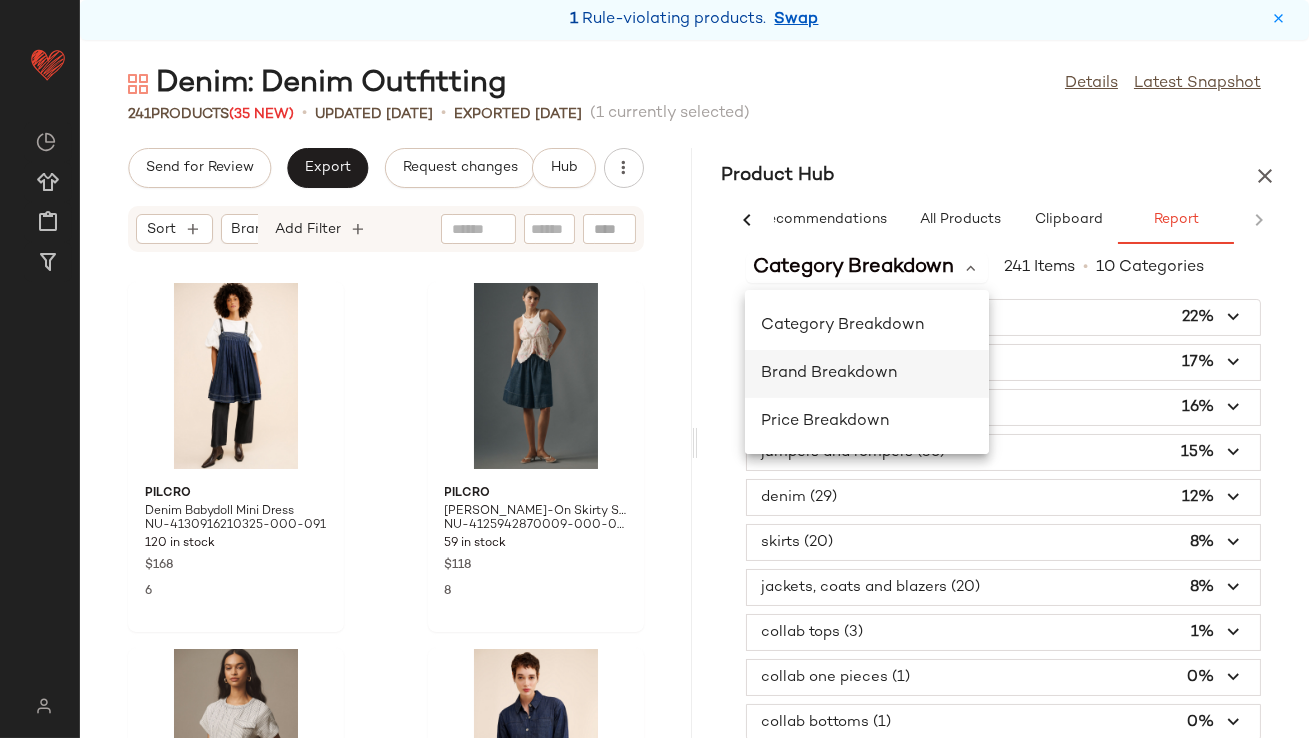 click on "Brand Breakdown" 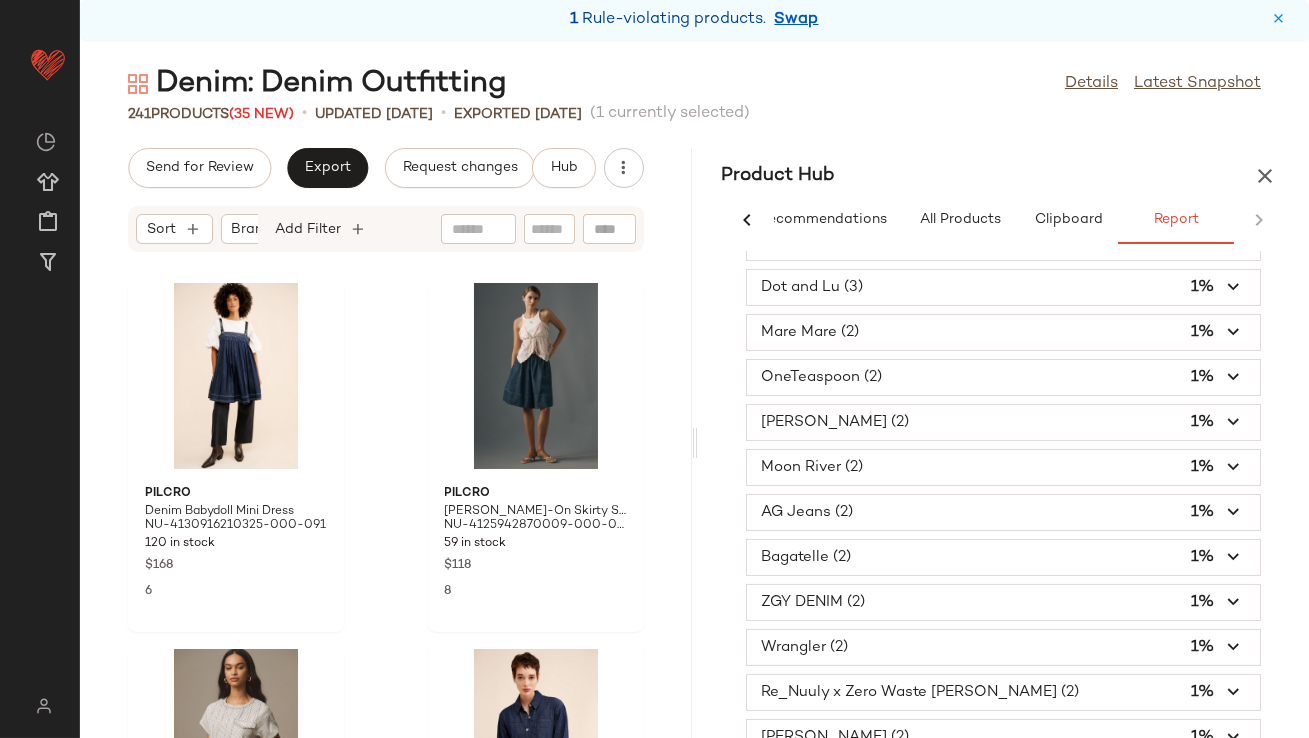 scroll, scrollTop: 0, scrollLeft: 0, axis: both 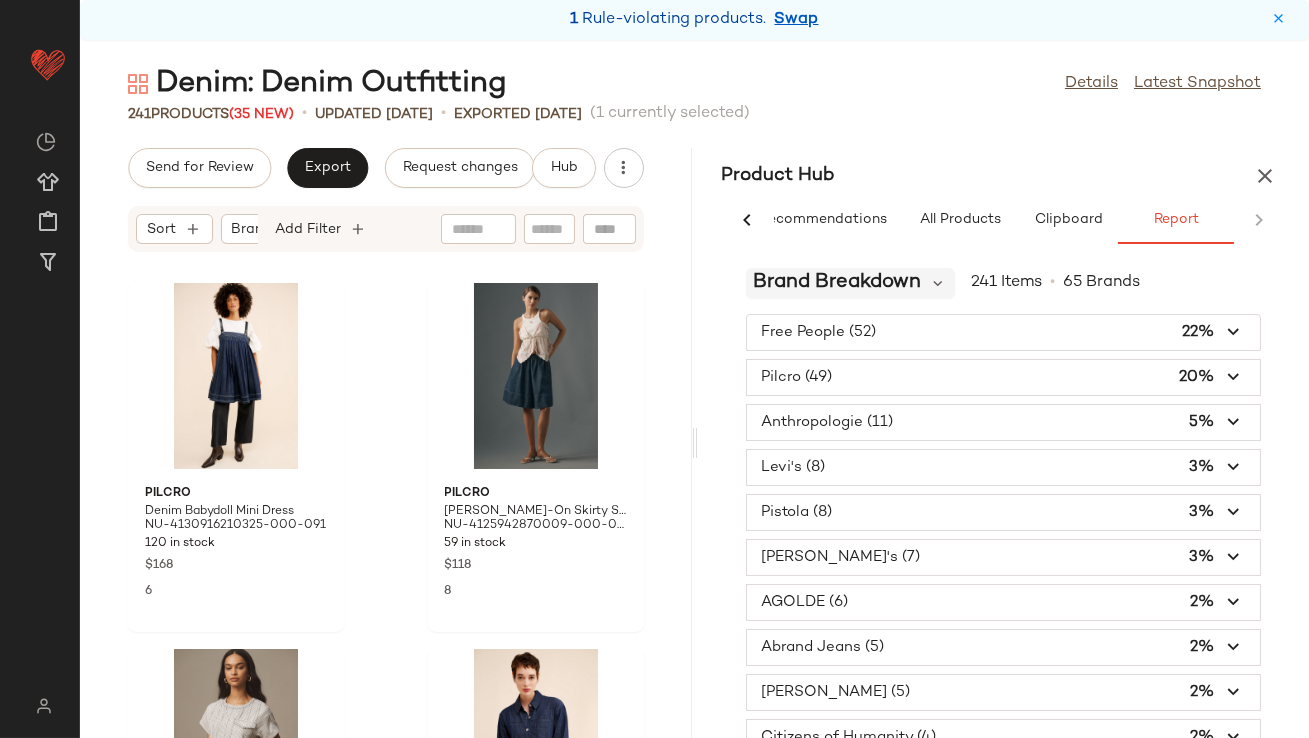 click on "Brand Breakdown" at bounding box center [838, 283] 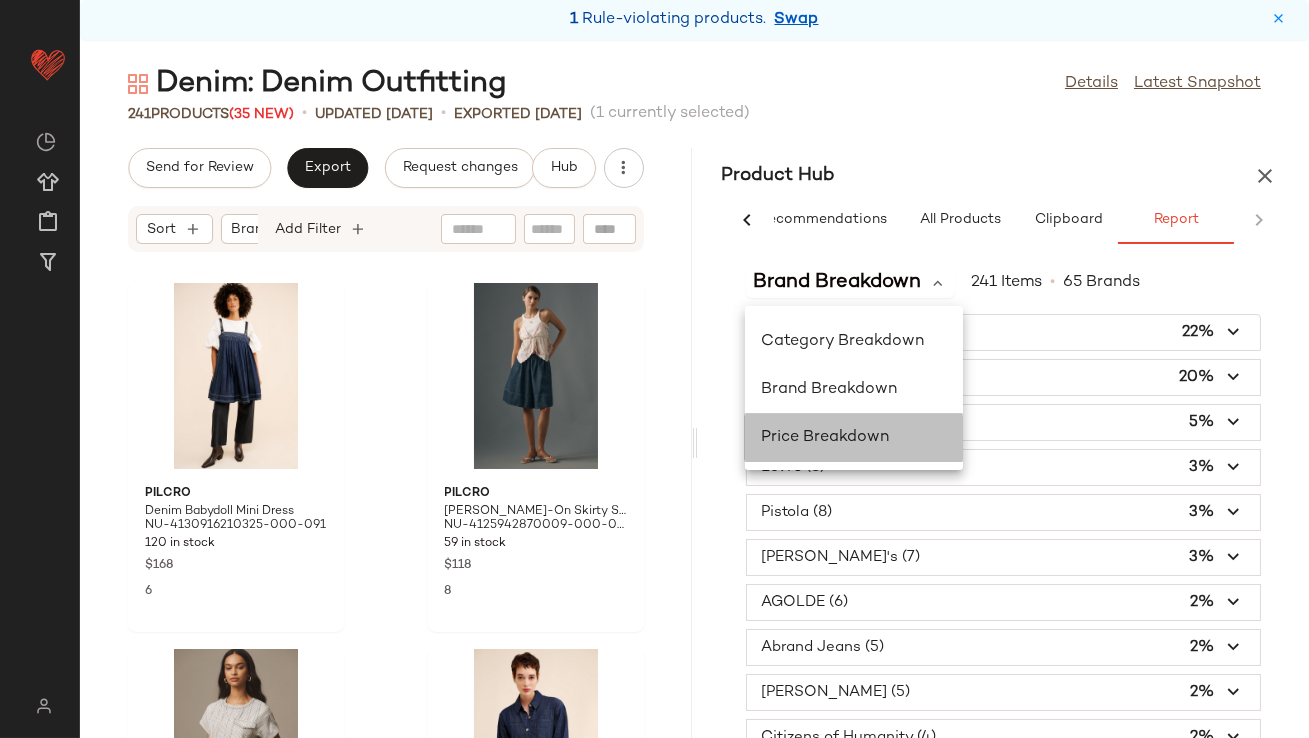 click on "Price Breakdown" 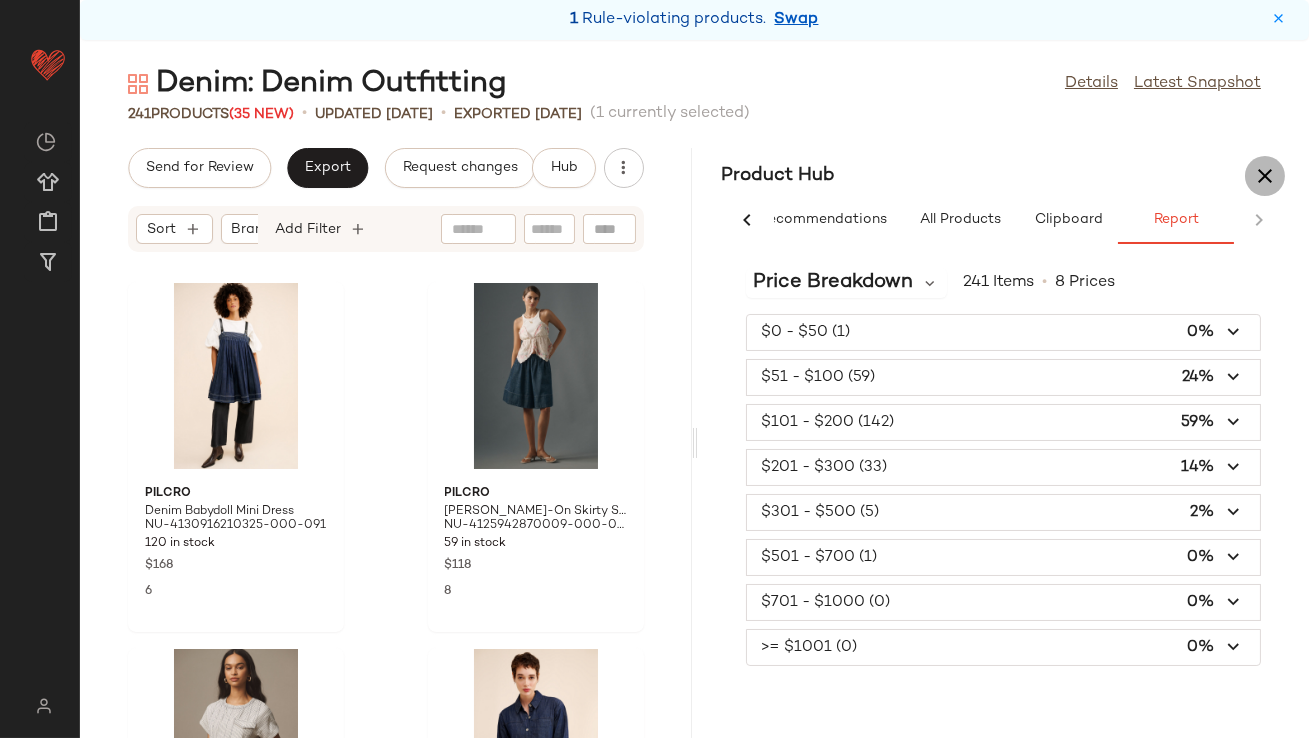 click at bounding box center [1265, 176] 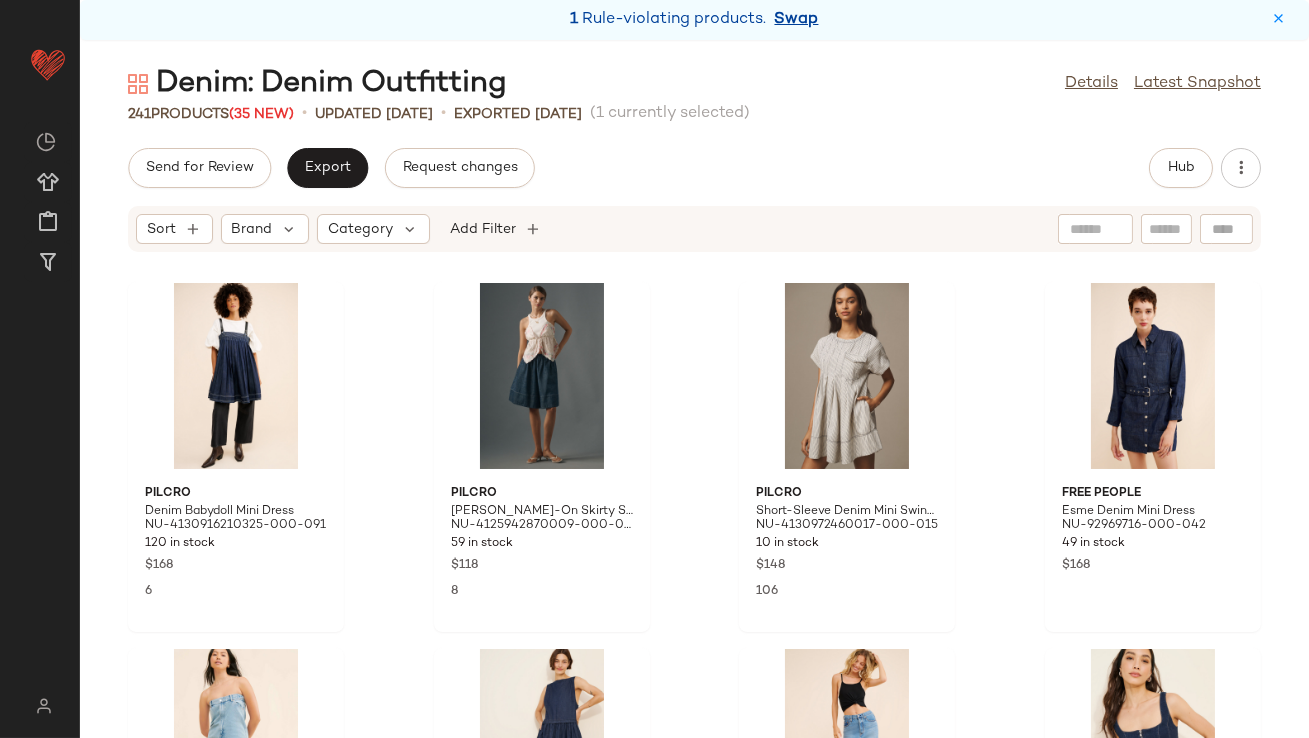 click on "Swap" at bounding box center (797, 20) 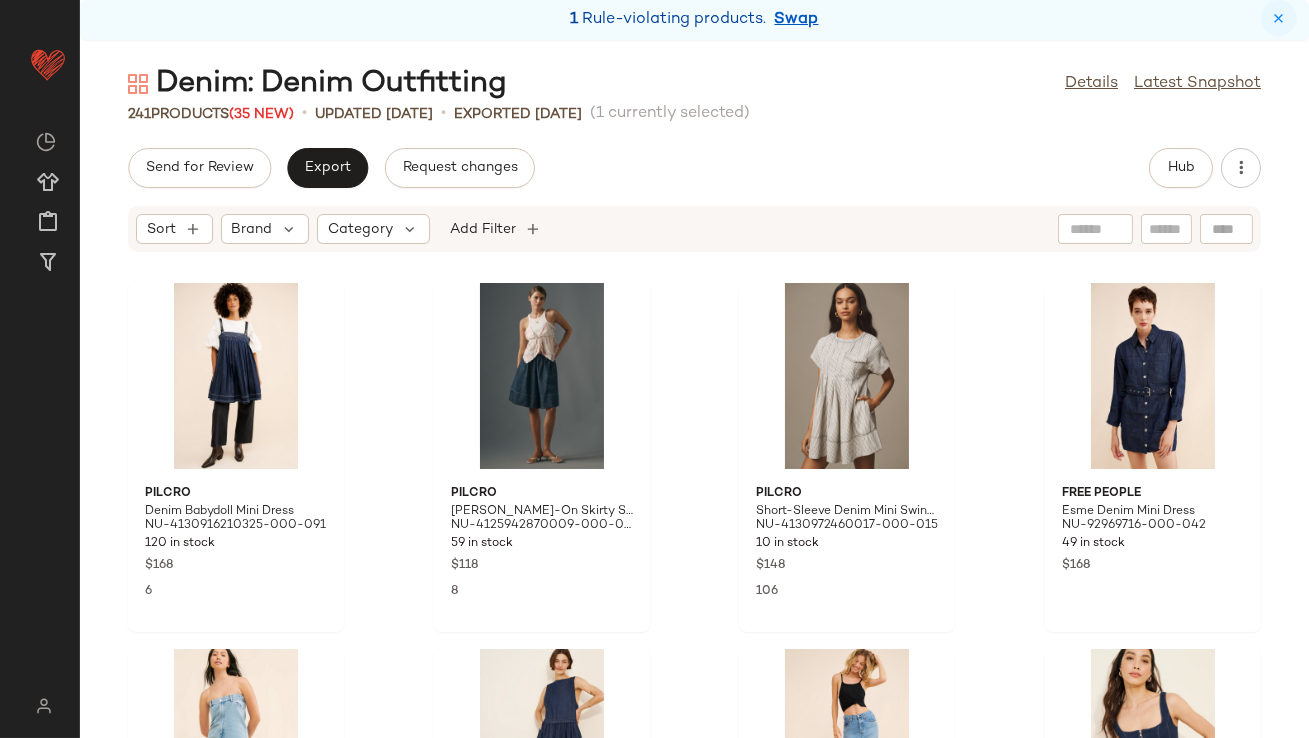 click at bounding box center (1279, 18) 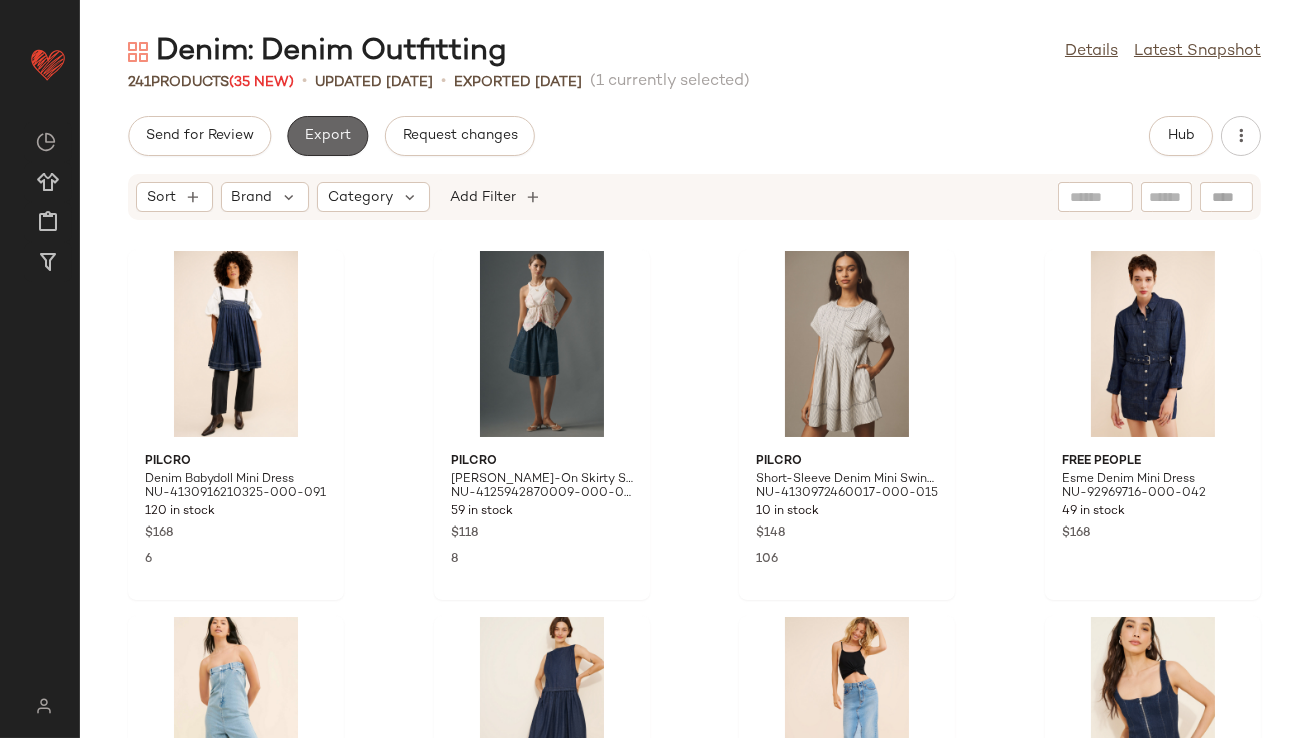 click on "Export" at bounding box center (327, 136) 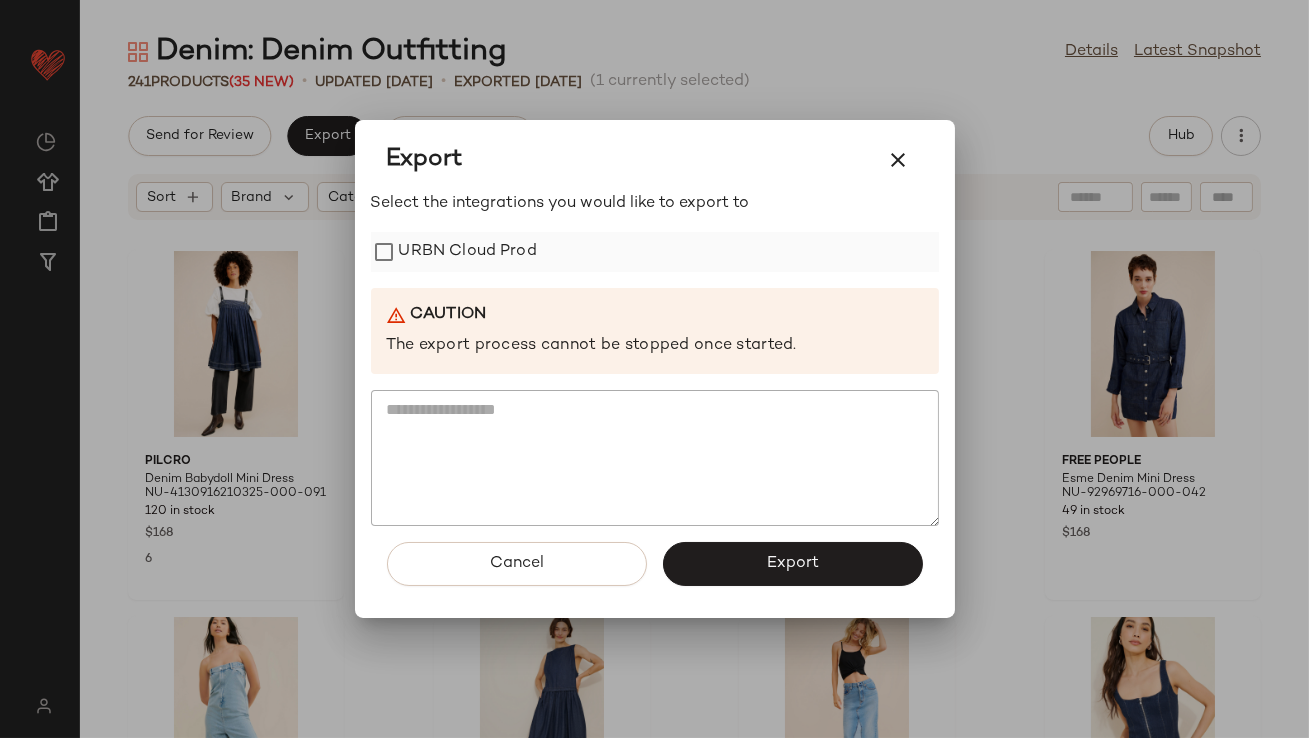 click on "URBN Cloud Prod" at bounding box center [468, 252] 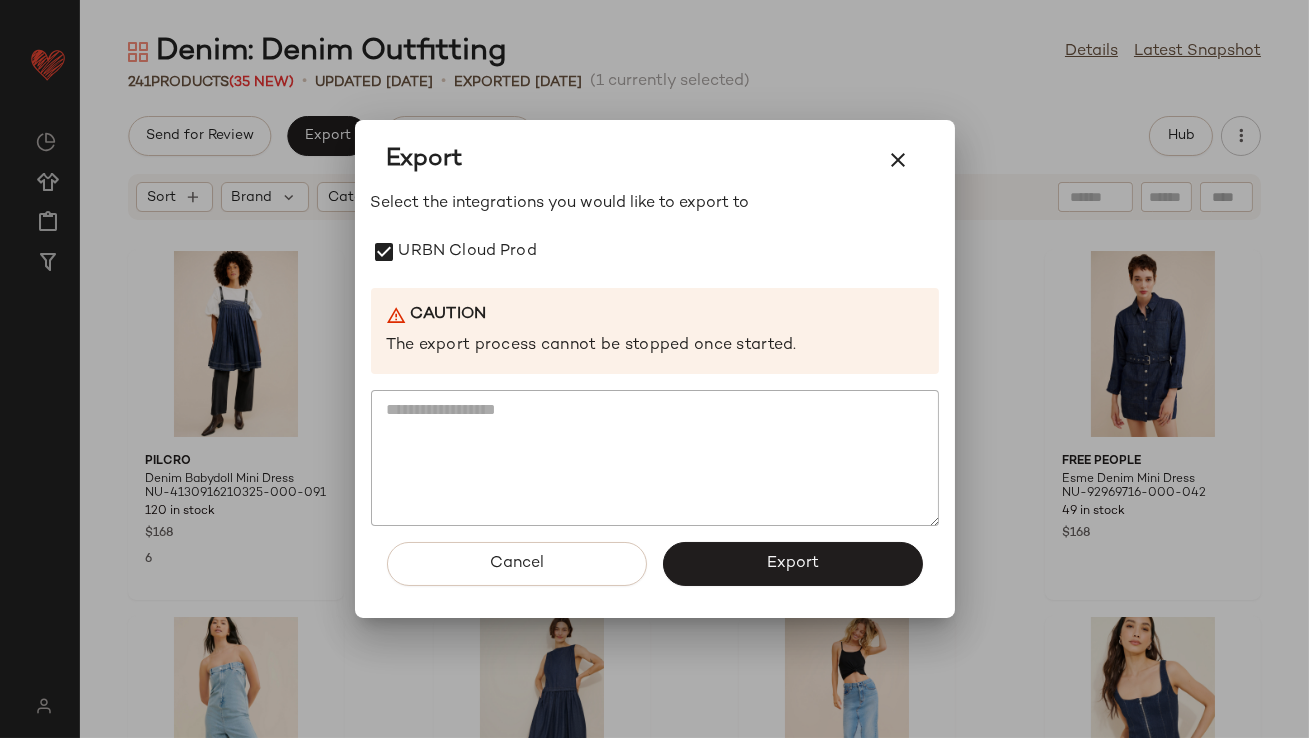 click on "Export" at bounding box center (793, 564) 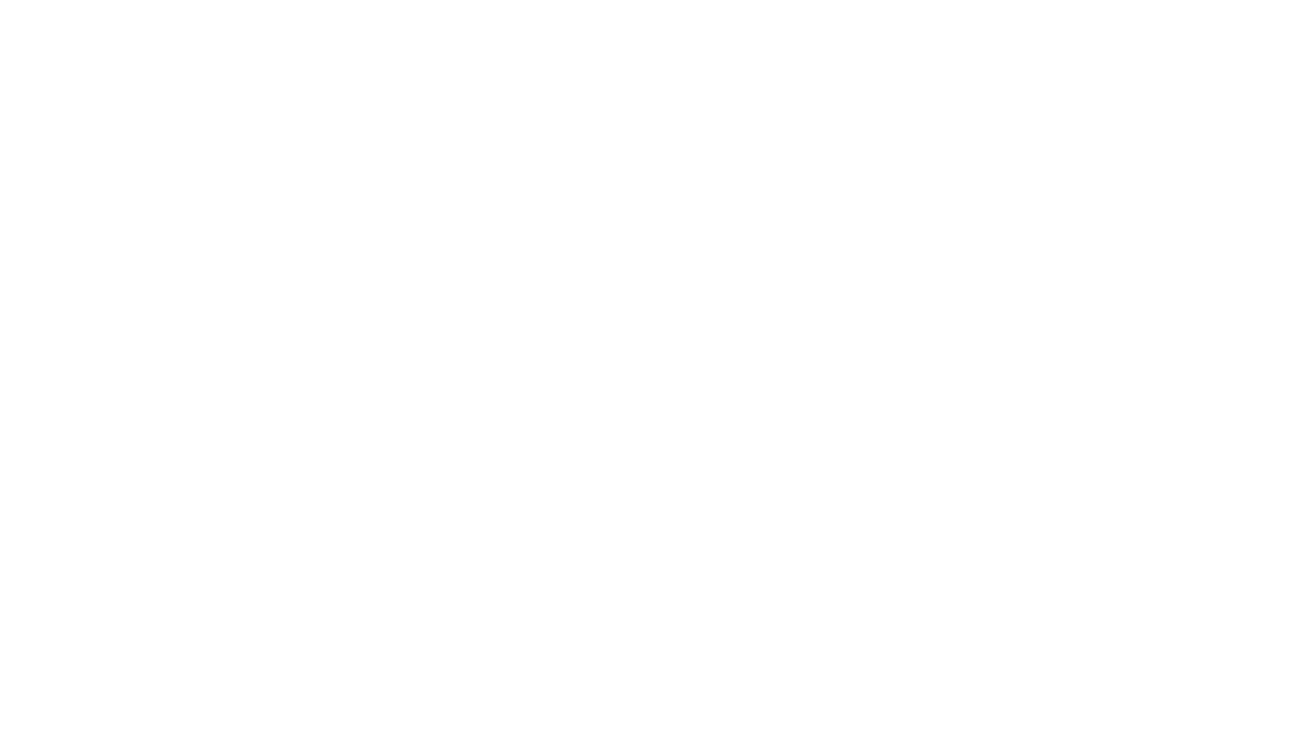 scroll, scrollTop: 0, scrollLeft: 0, axis: both 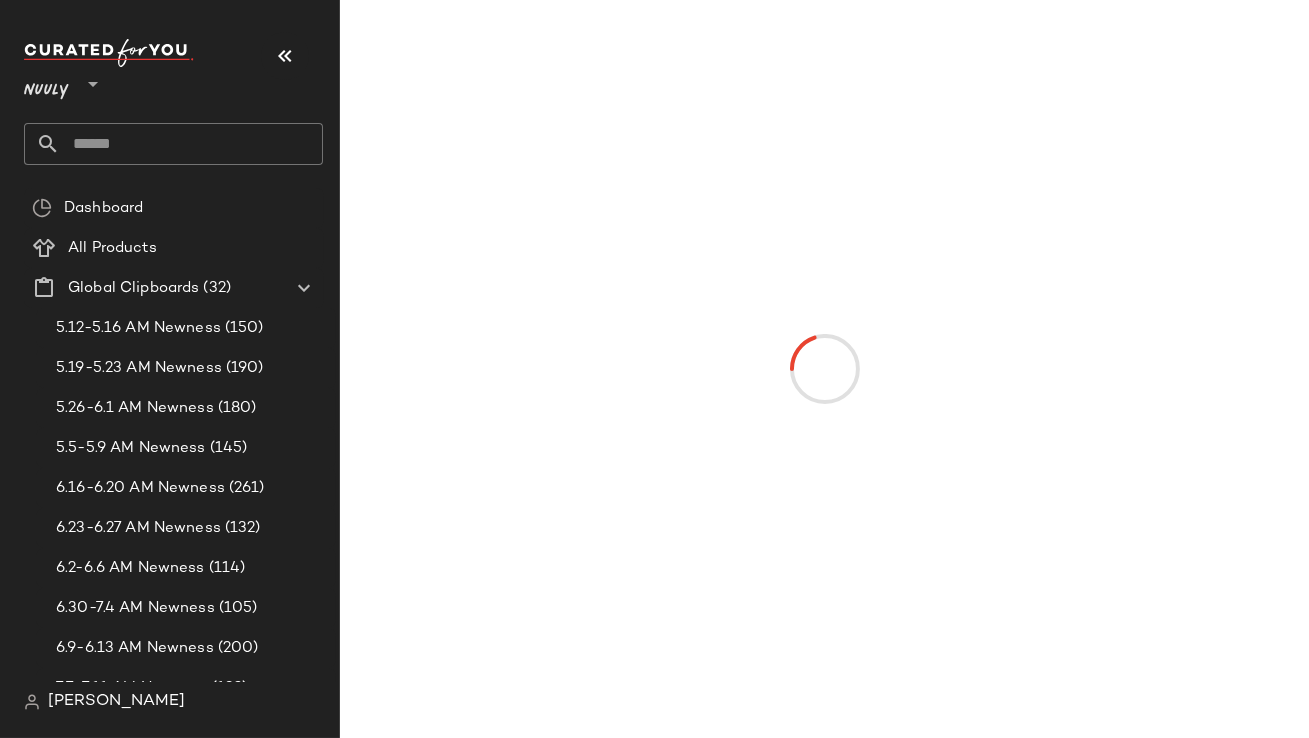 click at bounding box center (285, 56) 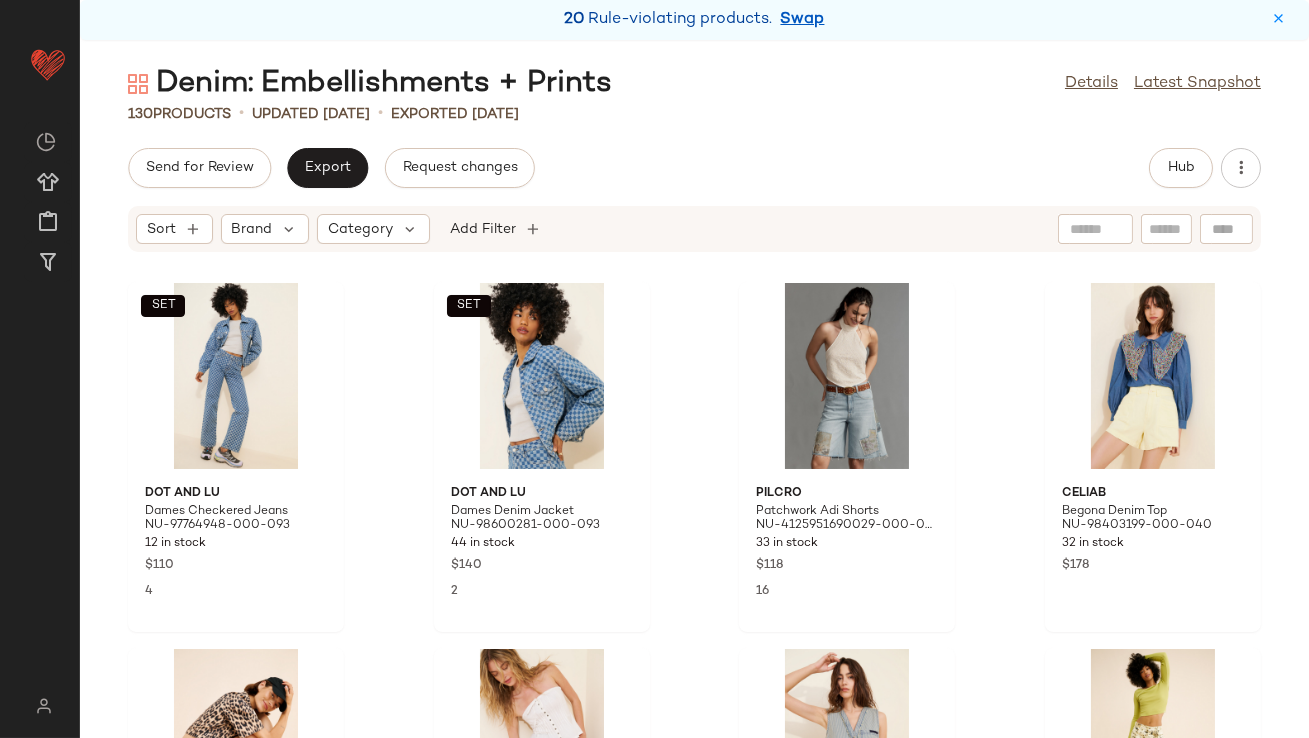 click on "20 Rule-violating products. Swap  Denim: Embellishments + Prints  Details   Latest Snapshot  130   Products   •   updated [DATE]  •  Exported [DATE]  Send for Review   Export   Request changes   Hub  Sort  Brand  Category  Add Filter   SET  Dot and [PERSON_NAME] Checkered Jeans NU-97764948-000-093 12 in stock $110 4  SET  Dot and [PERSON_NAME] Denim Jacket NU-98600281-000-093 44 in stock $140 2 Pilcro Patchwork Adi Shorts NU-4125951690029-000-092 33 in stock $118 16 CeliaB Begona Denim Top NU-98403199-000-040 32 in stock $178 [PERSON_NAME] und Pferdgarten Majsa Cropped Denim Top NU-92476530-000-020 18 in stock $209 Rolla's Mirage Braided Pocket Denim Shorts NU-96169057-000-092 12 in stock $139 11 Free People South Side Shirt NU-89275192-000-106 7 in stock $98 38 Lioness Horse Shoe Jeans NU-94100930-000-010 3 in stock $89 Free People Downtown Denim Coveralls NU-98518319-000-047 44 in stock $148 34 [PERSON_NAME] Row Neo Colorblock Jumpsuit NU-88183041-000-091 31 in stock $303 1 Habitual Jacquard Barrel Leg Jeans NU-97345029-000-093" 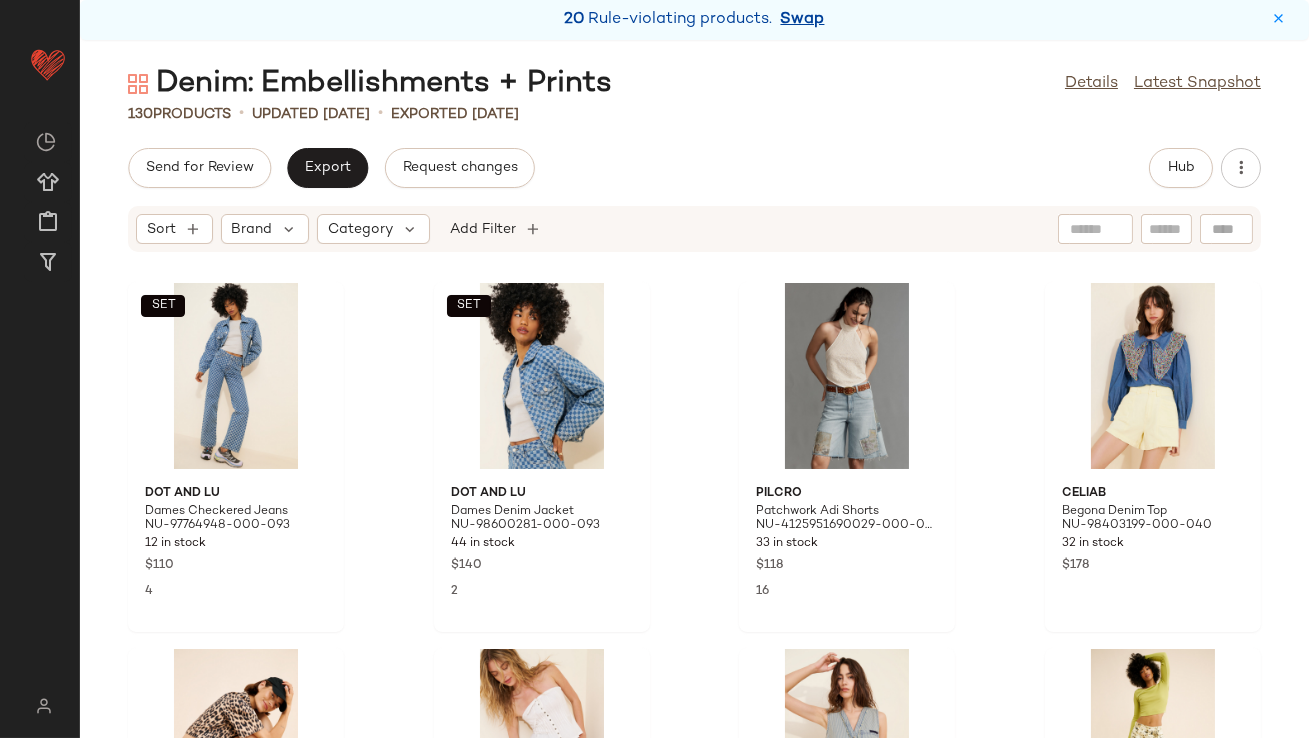 click on "Swap" at bounding box center (803, 20) 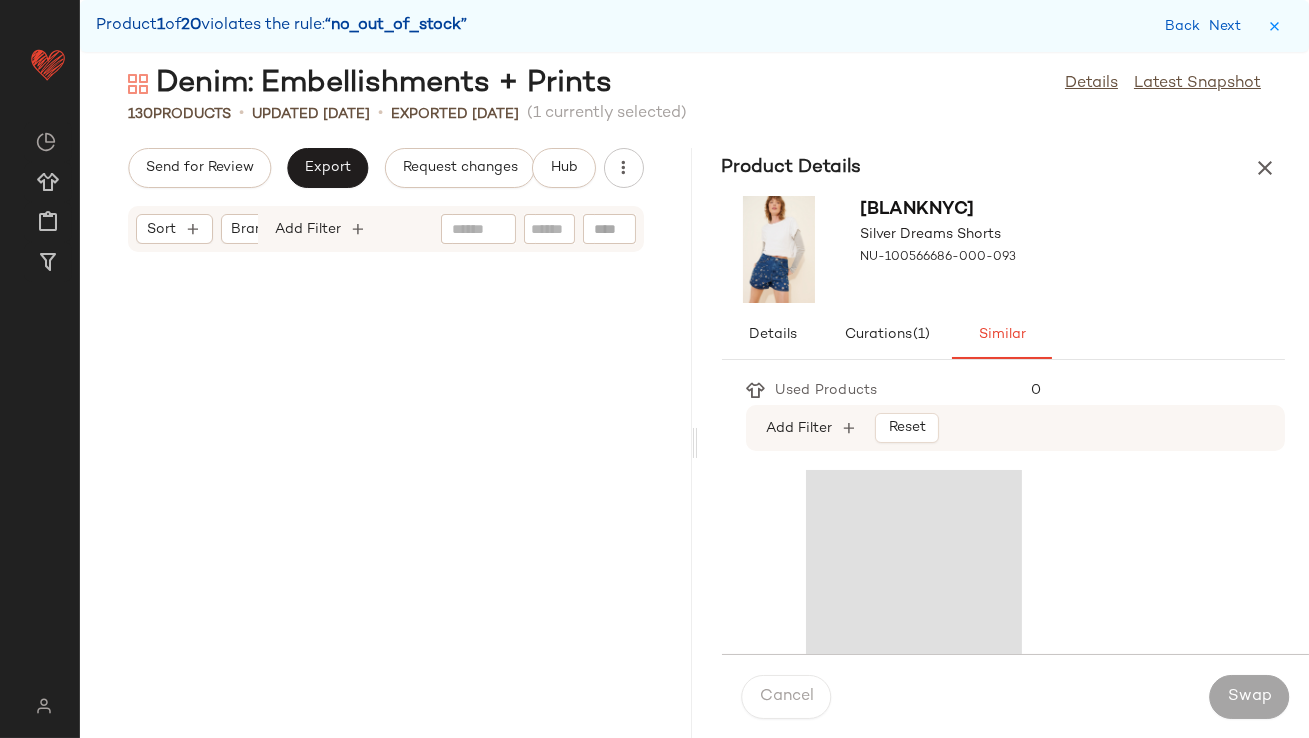 scroll, scrollTop: 2928, scrollLeft: 0, axis: vertical 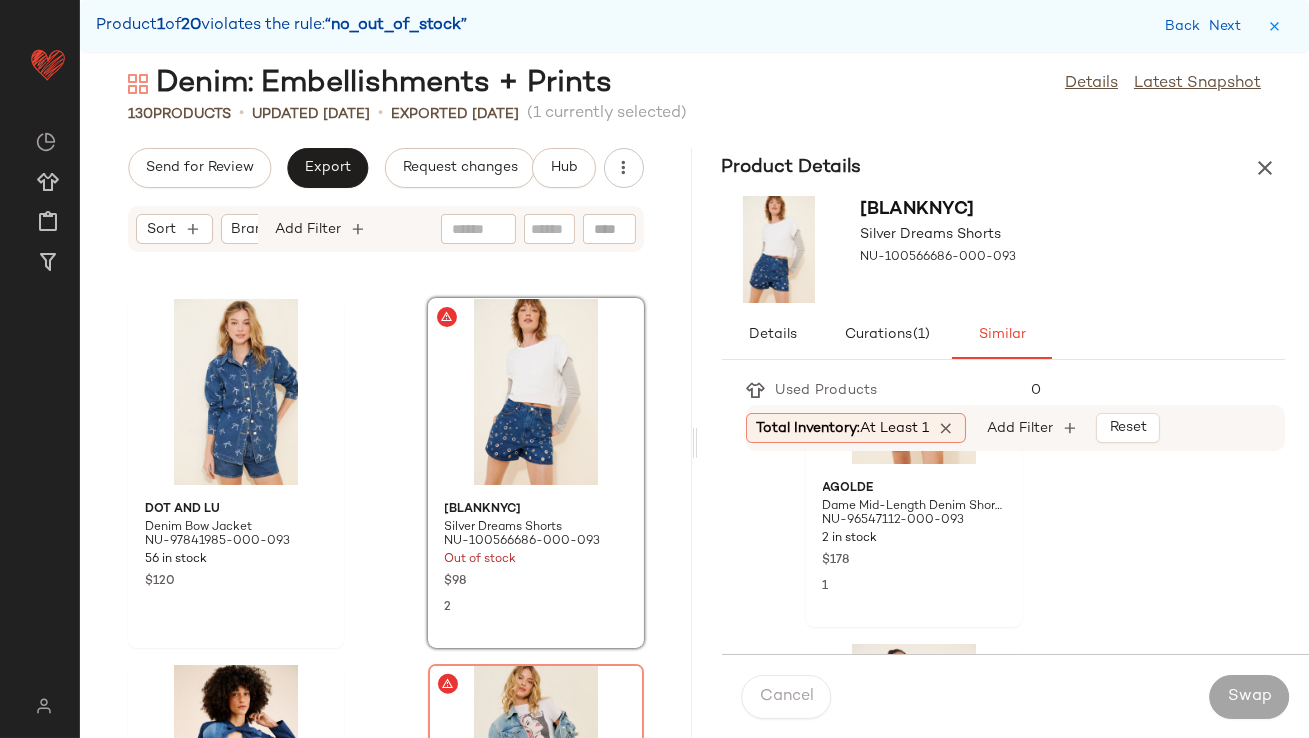 click on "Total Inventory:   At least 1" at bounding box center [843, 428] 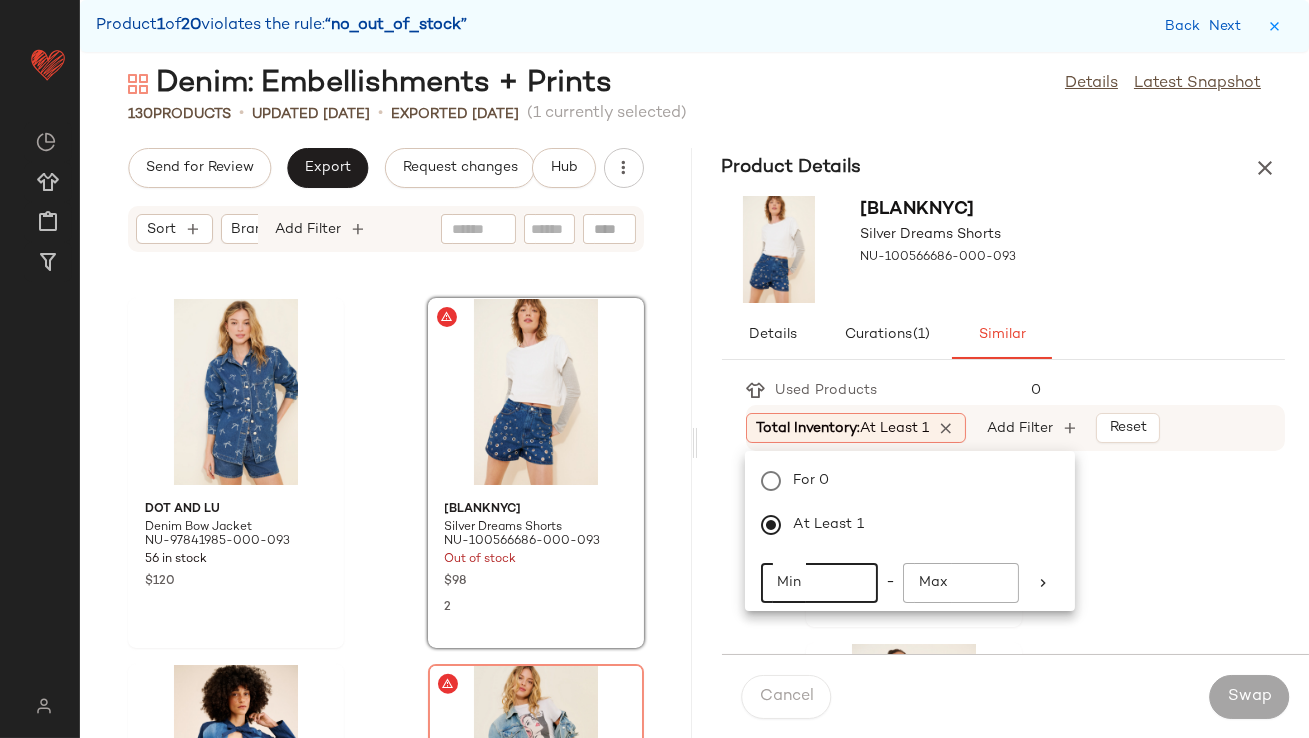 click on "Min" 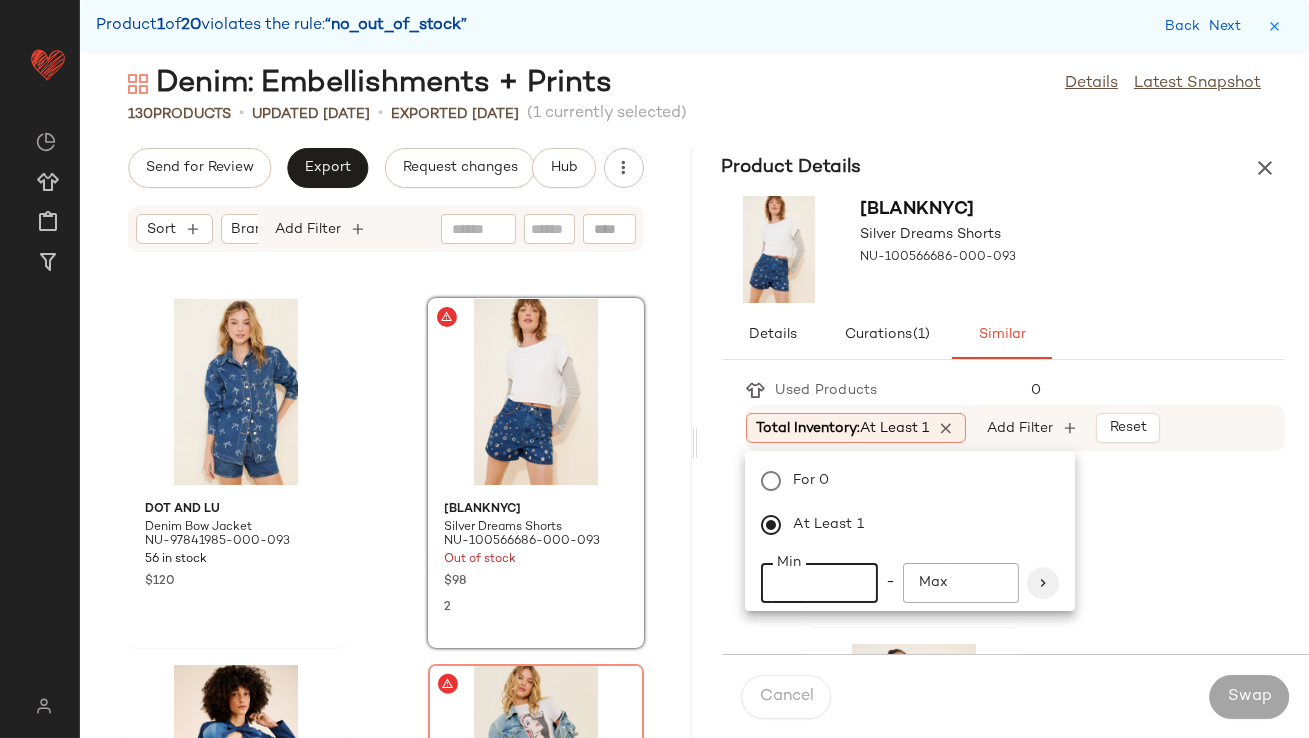 type on "**" 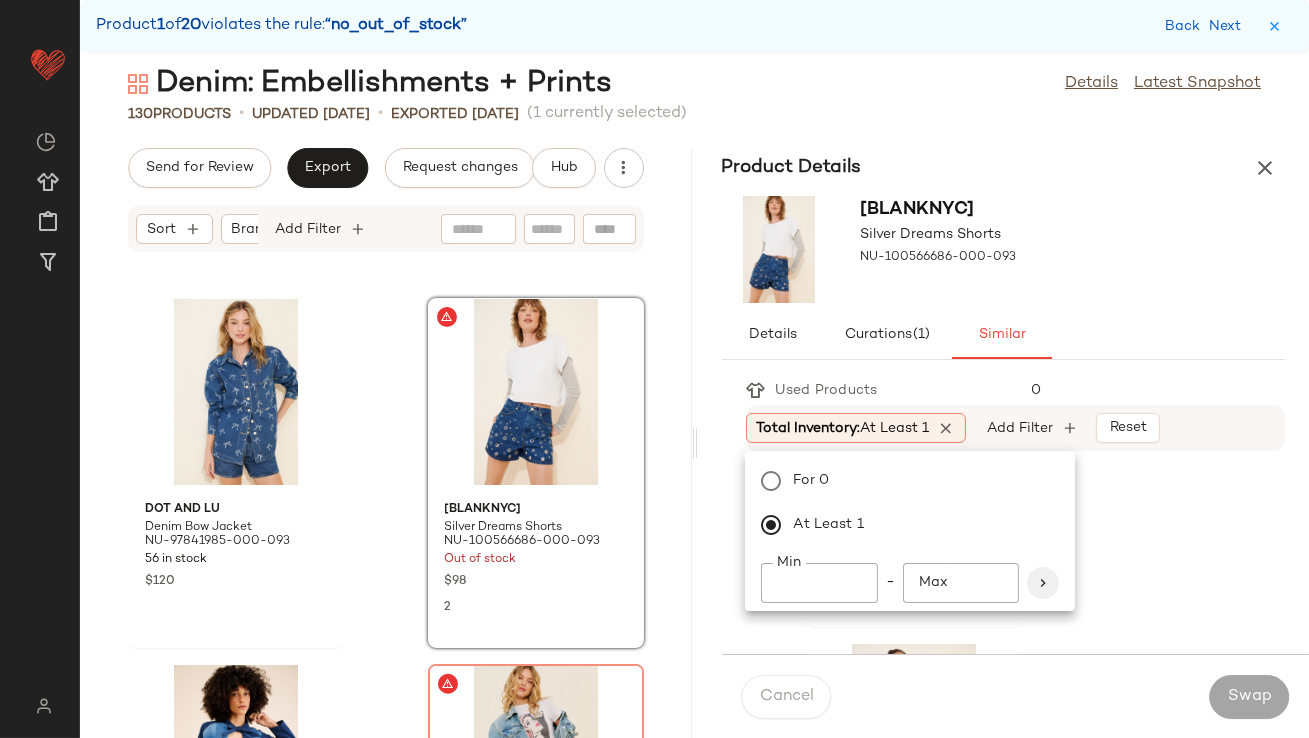 click at bounding box center [1043, 583] 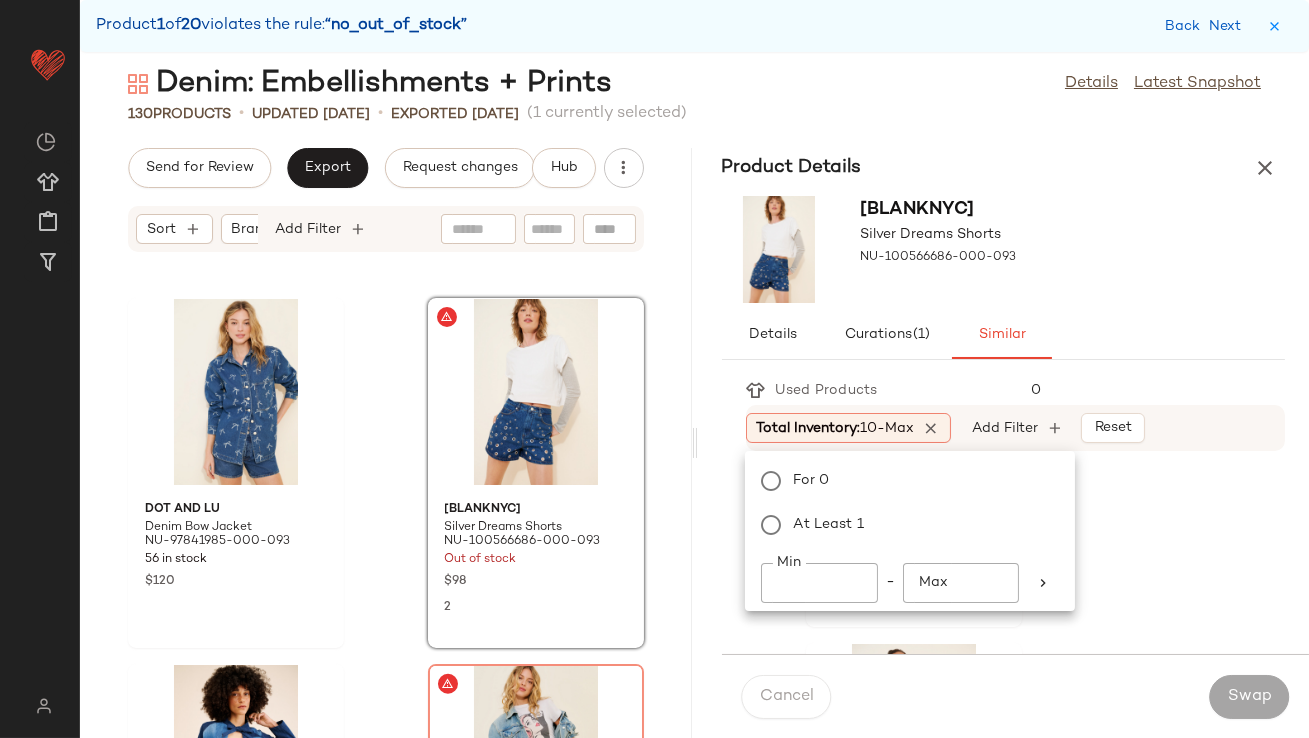 click on "AGOLDE Dame Mid-Length Denim Shorts NU-96547112-000-093 2 in stock $178 1 Free People Wild River Handkerchief Skirt NU-98960644-000-048 7 in stock $168 23 AGOLDE [PERSON_NAME] Wide-Leg Shorts NU-96041942-000-091 1 in stock $198 1 [PERSON_NAME]'s Jeans The [PERSON_NAME] Shorts NU-87264750-000-094 35 in stock $148 Pilcro The Austyn High-Rise Cuffed [PERSON_NAME] Shorts NU-4125962690008-000-091 70 in stock $98 9 Free People Faded Gardens Tank Top NU-92726579-000-010 1 in stock $78 4 Samsøe [PERSON_NAME] High-Rise Wide-Leg Jeans NU-97956007-000-092 15 in stock $195 Abrand Jeans '95 Long Length [PERSON_NAME] Shorts NU-98171622-000-001 52 in stock $98 3 AGOLDE V-Waist Shorts NU-96540620-000-001 1 in stock $178 5 AGOLDE Dame Mid-Length Denim Shorts NU-96547112-000-092 1 in stock $178 1 AGOLDE Low Slung Baggy Leg Jeans NU-88436522-000-048 37 in stock $238 15 Citizens of Humanity Brynn Drawstring Shorts NU-96276886-000-092 1 in stock $238 31 Never Fully Dressed Denim Studded Shorts NU-100378280-000-010 169 in stock $130 13 Re_Nuuly x [PERSON_NAME] Fix 40 in stock 1" 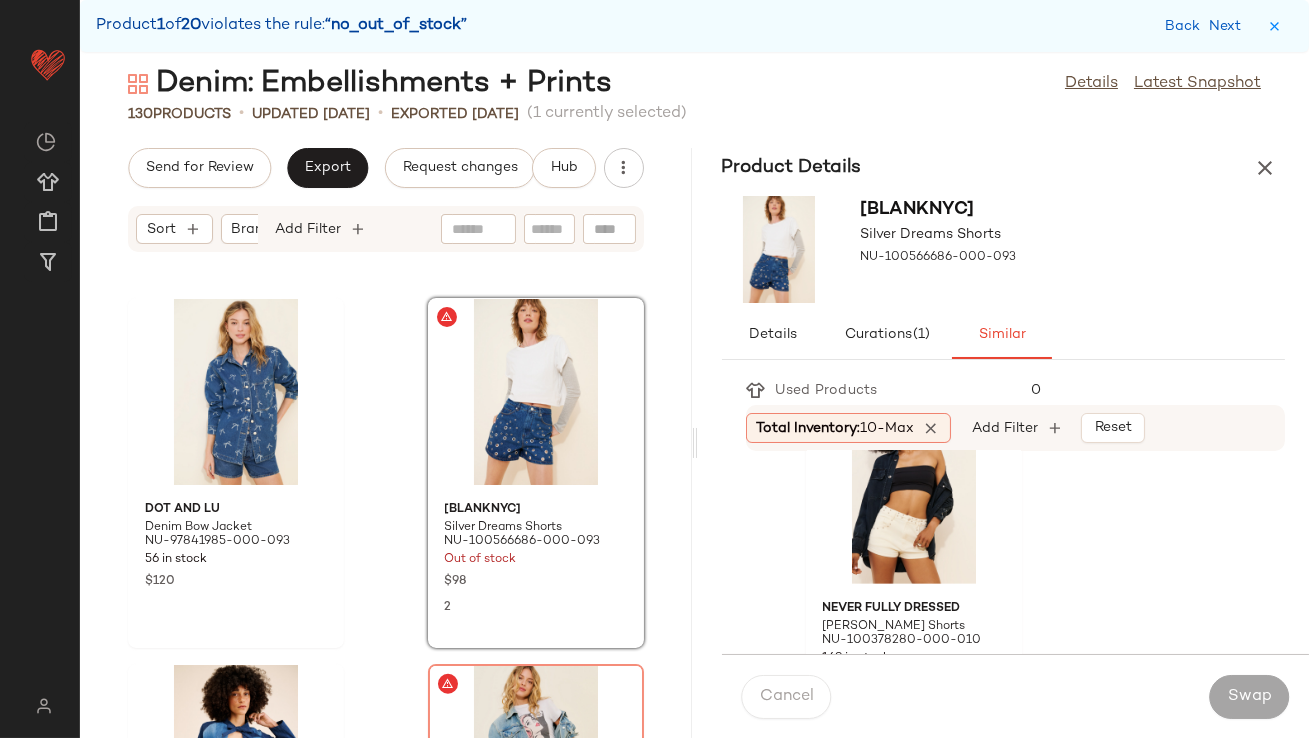 scroll, scrollTop: 1899, scrollLeft: 0, axis: vertical 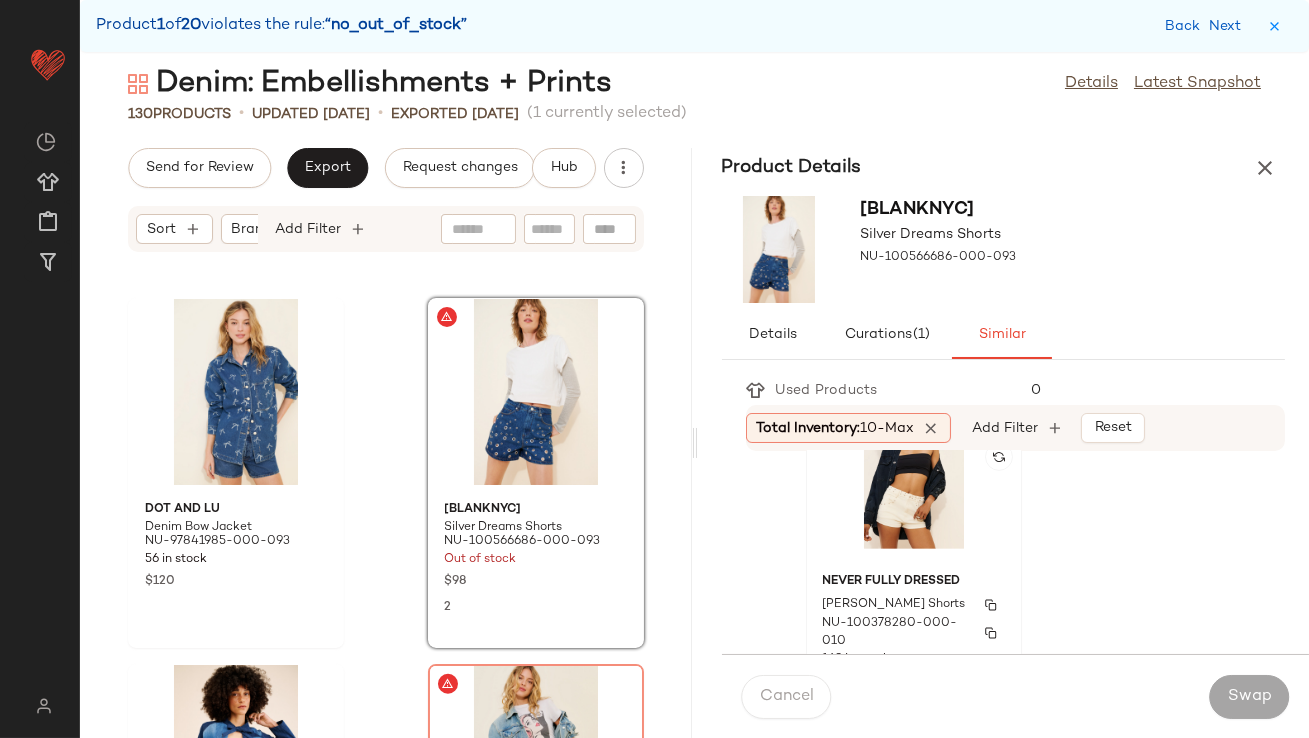 click on "Never Fully Dressed Denim Studded Shorts NU-100378280-000-010 169 in stock $130 13" 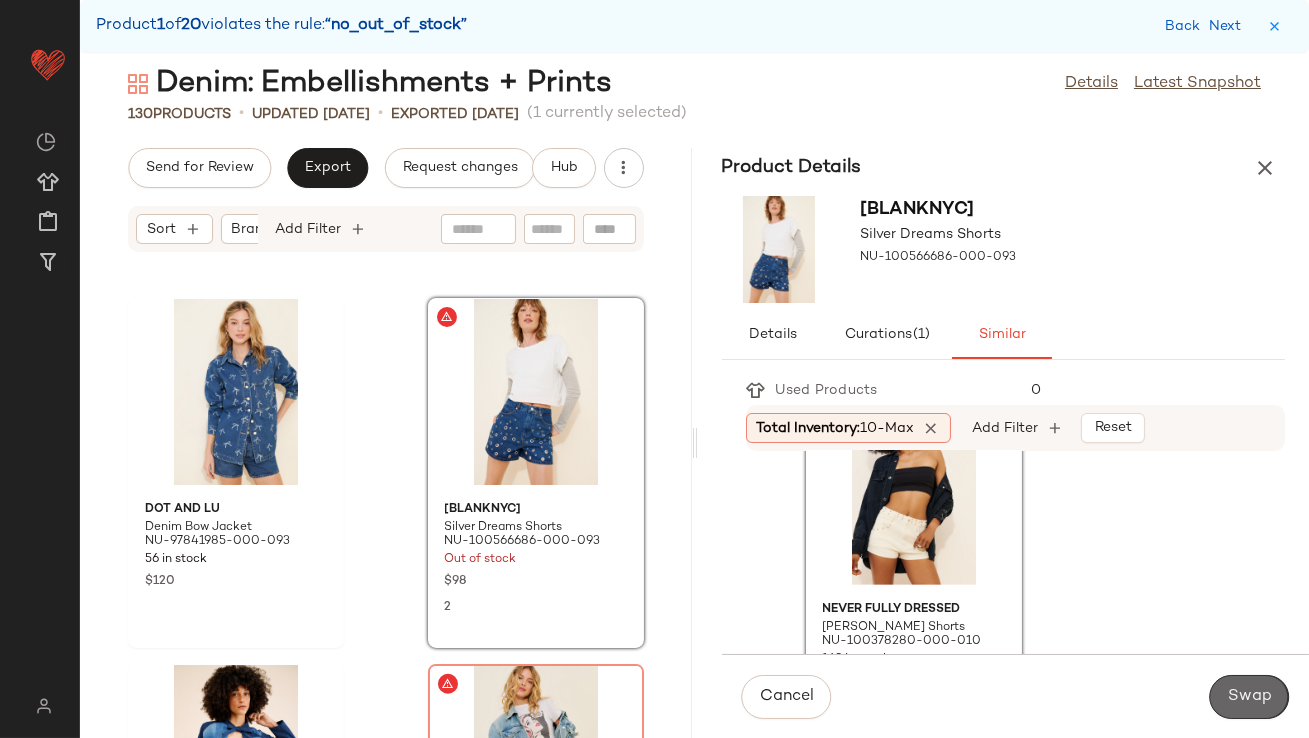 click on "Swap" at bounding box center (1249, 697) 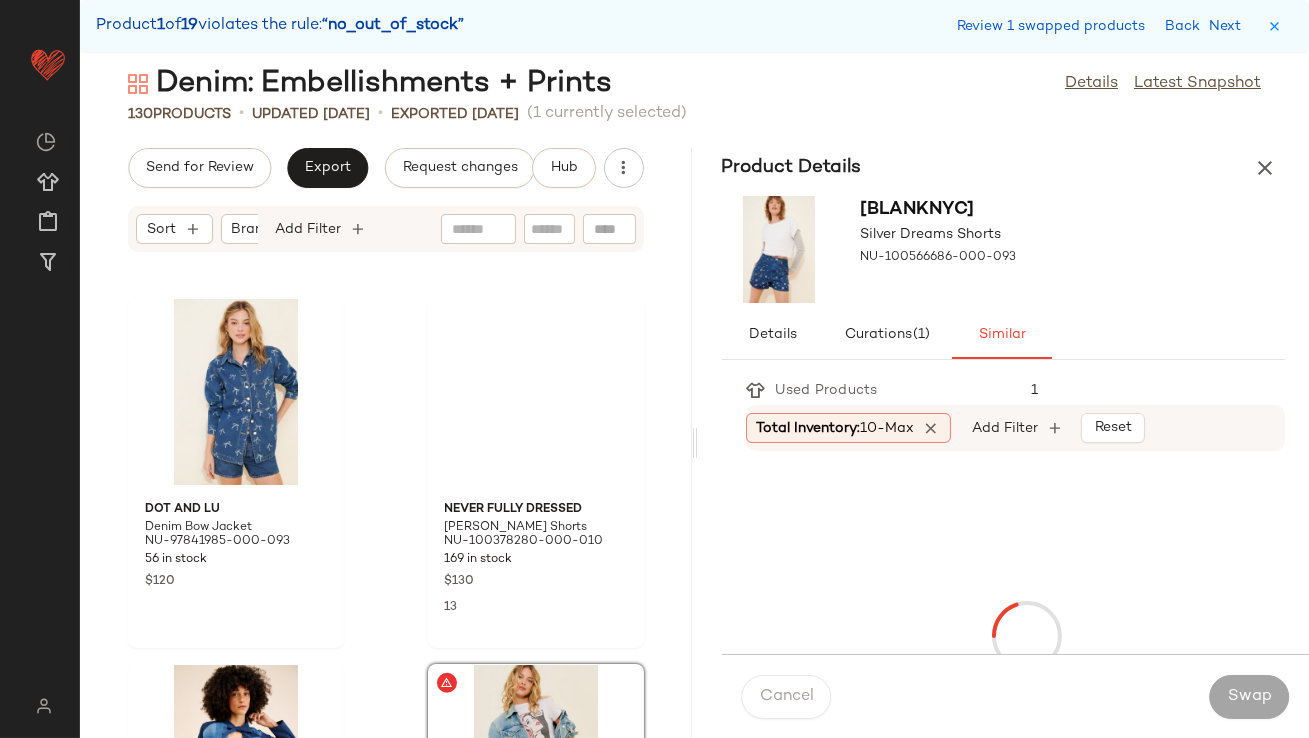 scroll, scrollTop: 3294, scrollLeft: 0, axis: vertical 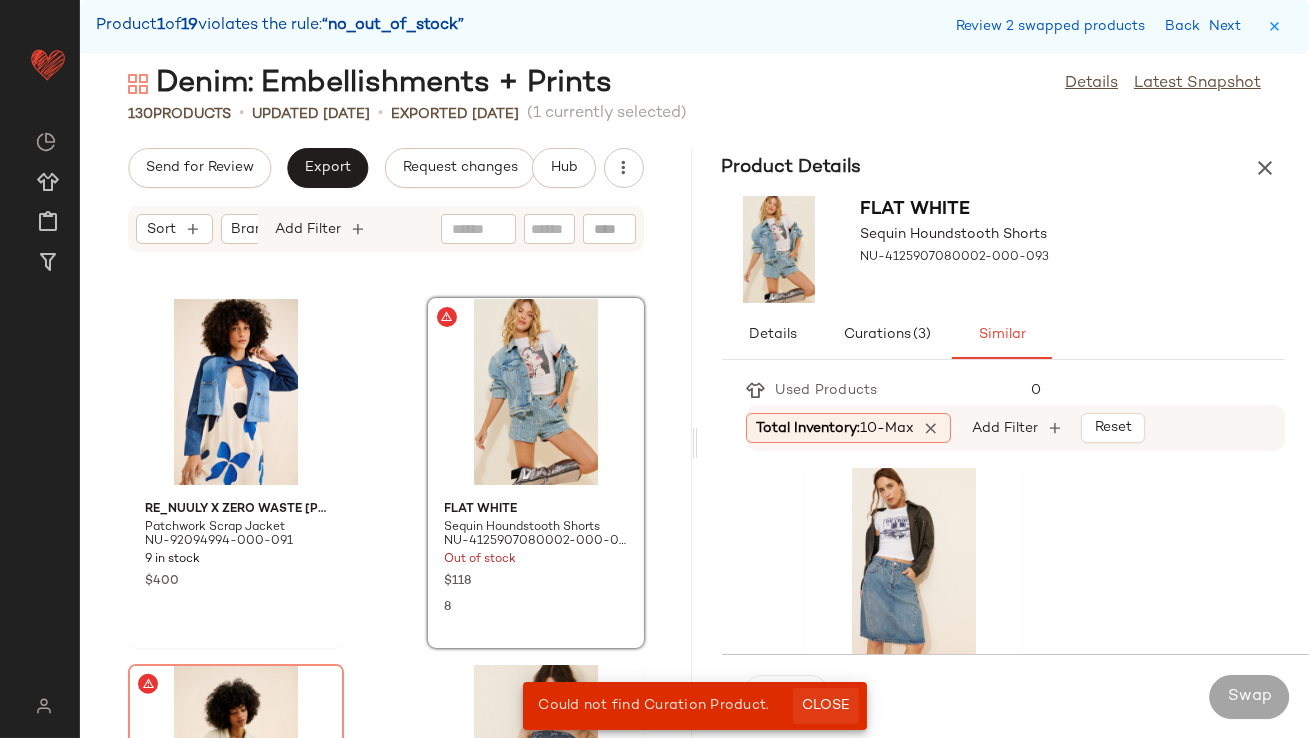 click on "Close" 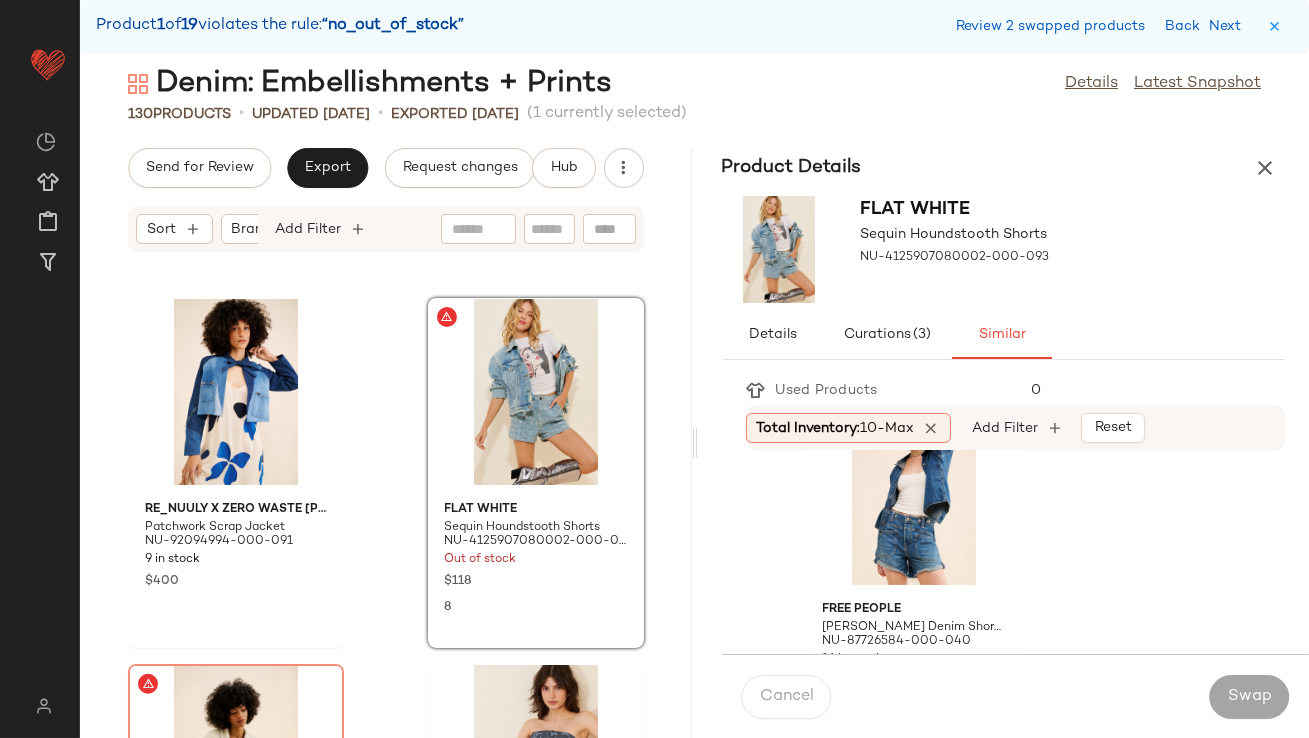 scroll, scrollTop: 1165, scrollLeft: 0, axis: vertical 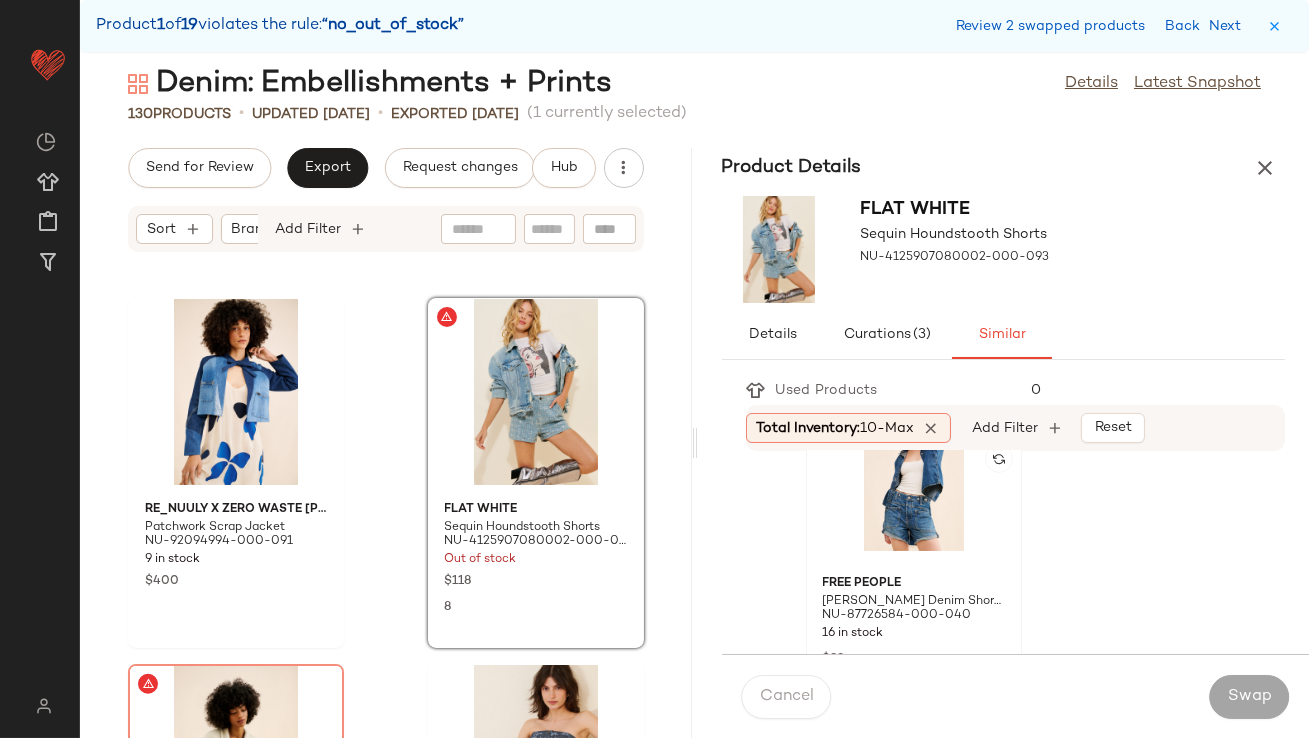 click 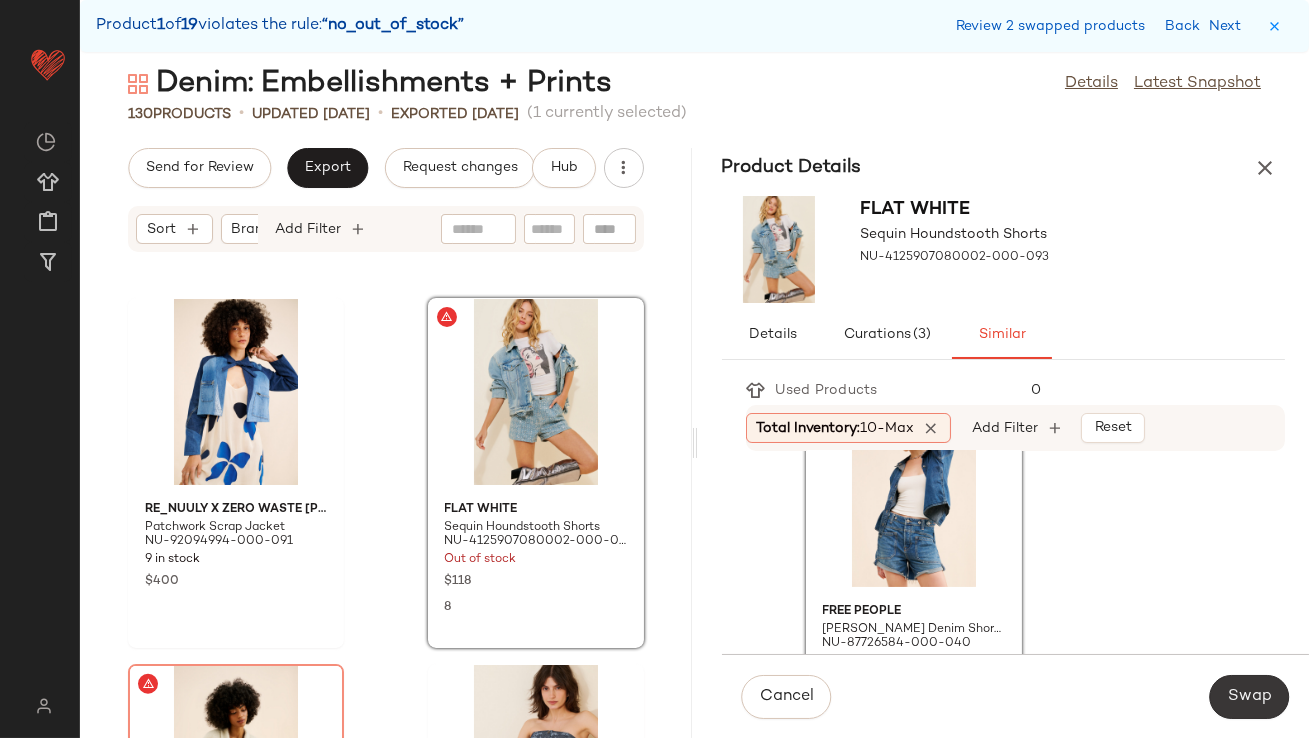 click on "Swap" at bounding box center (1249, 697) 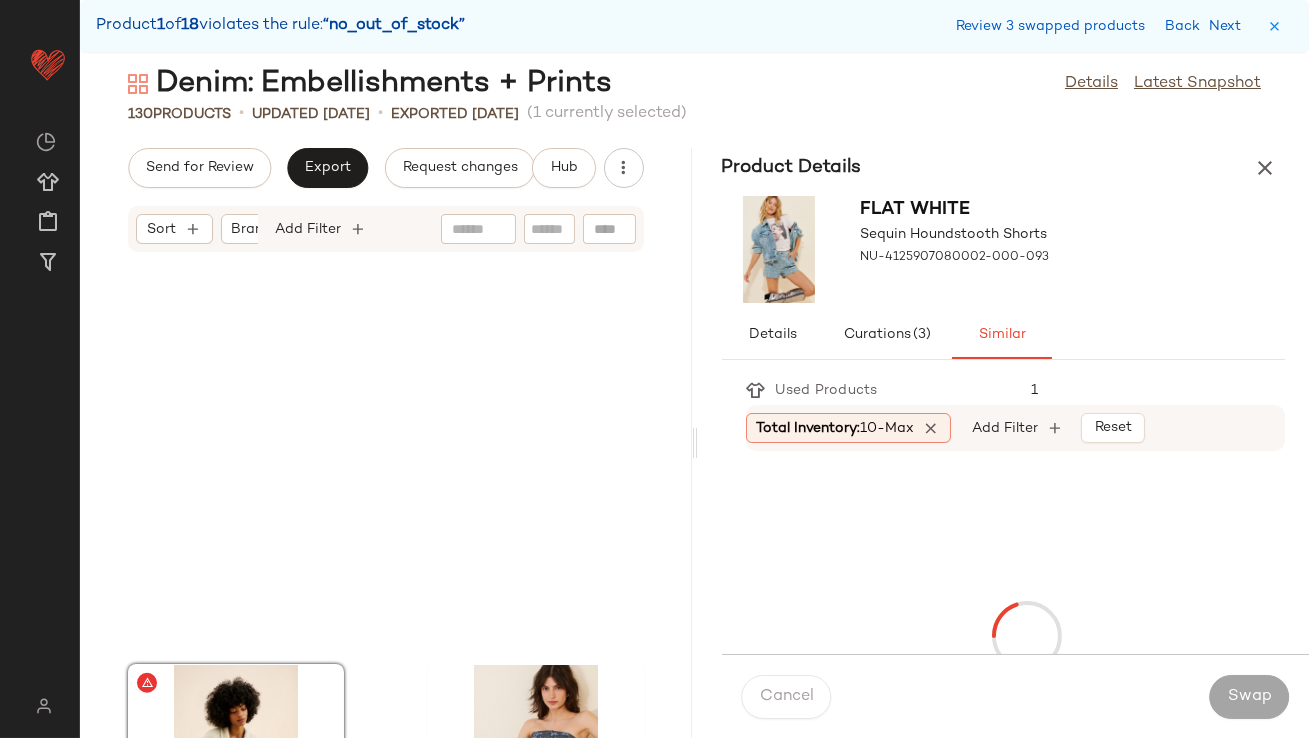 scroll, scrollTop: 3660, scrollLeft: 0, axis: vertical 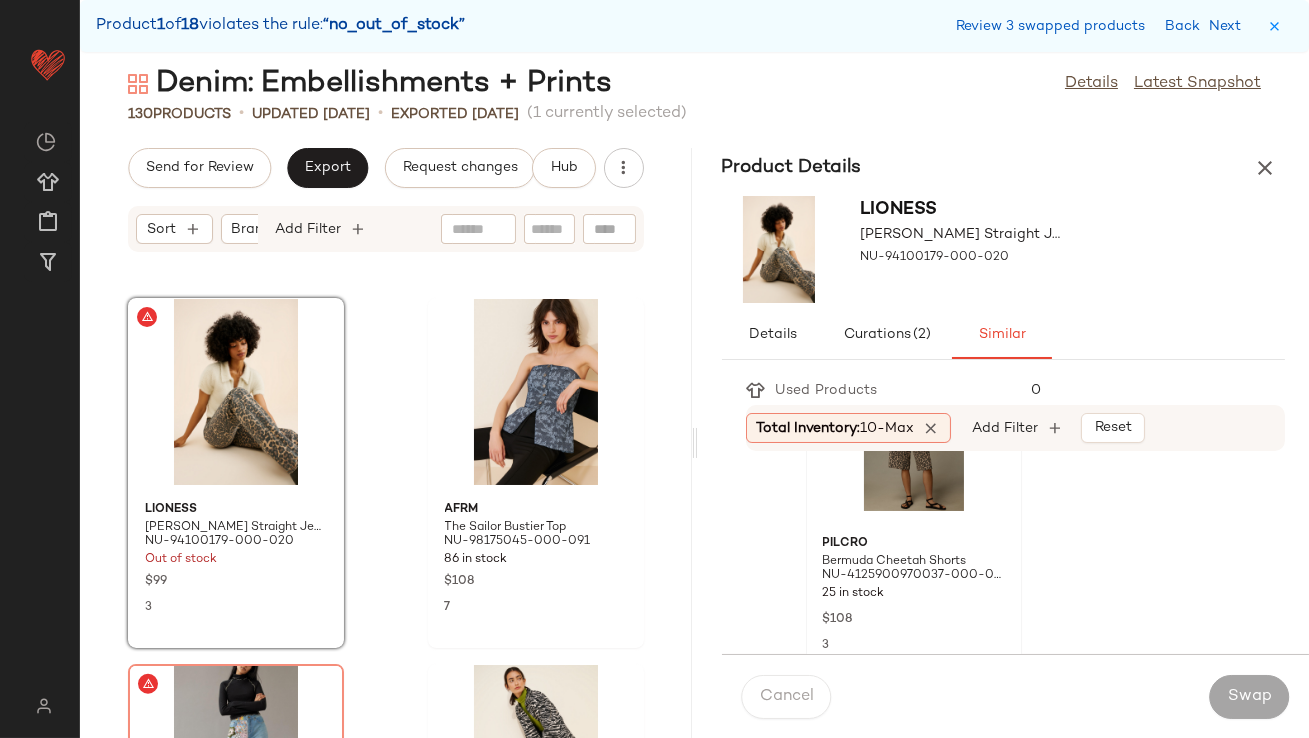 click 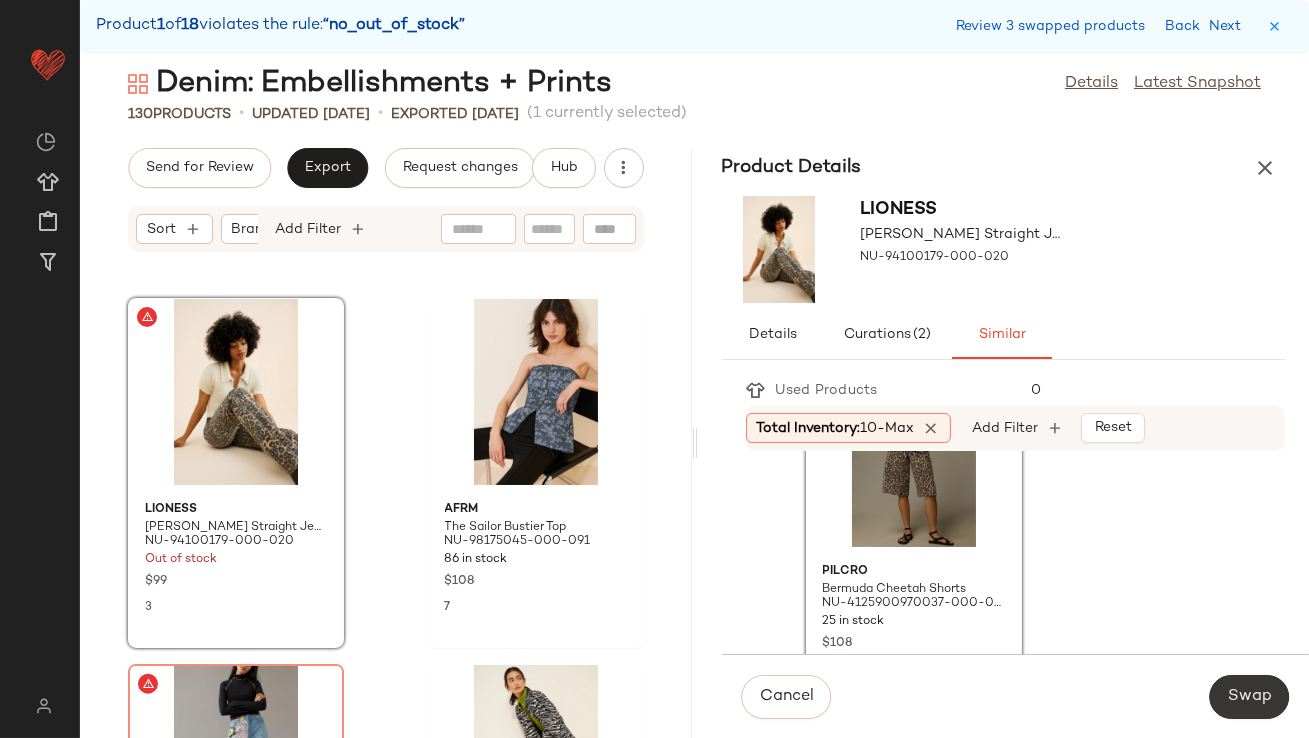 click on "Swap" 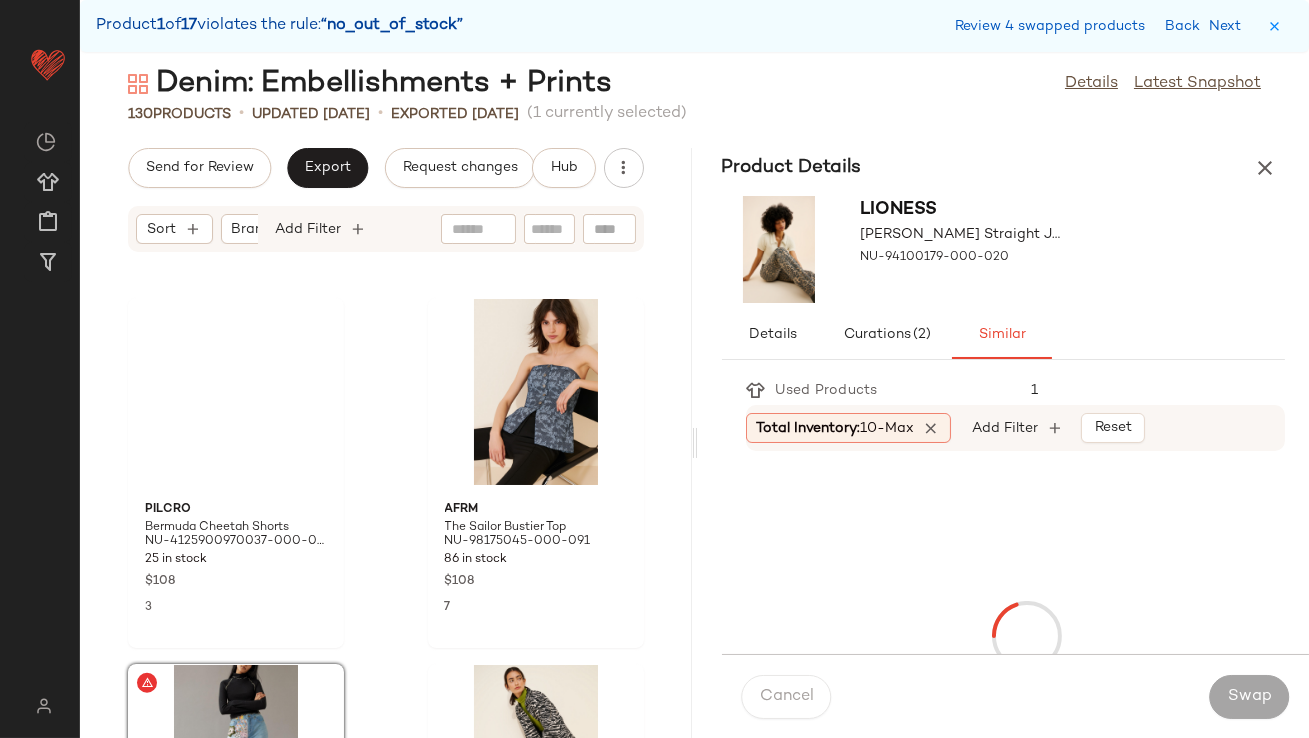 scroll, scrollTop: 4025, scrollLeft: 0, axis: vertical 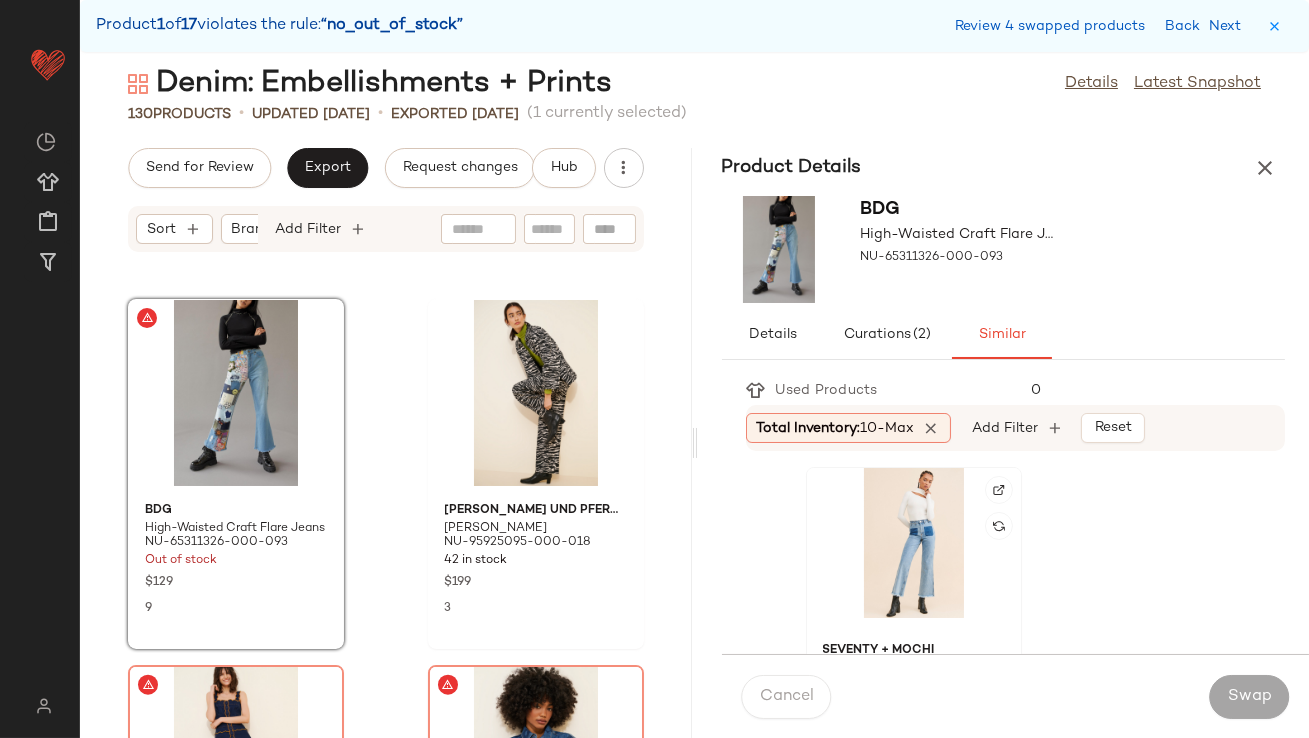 click 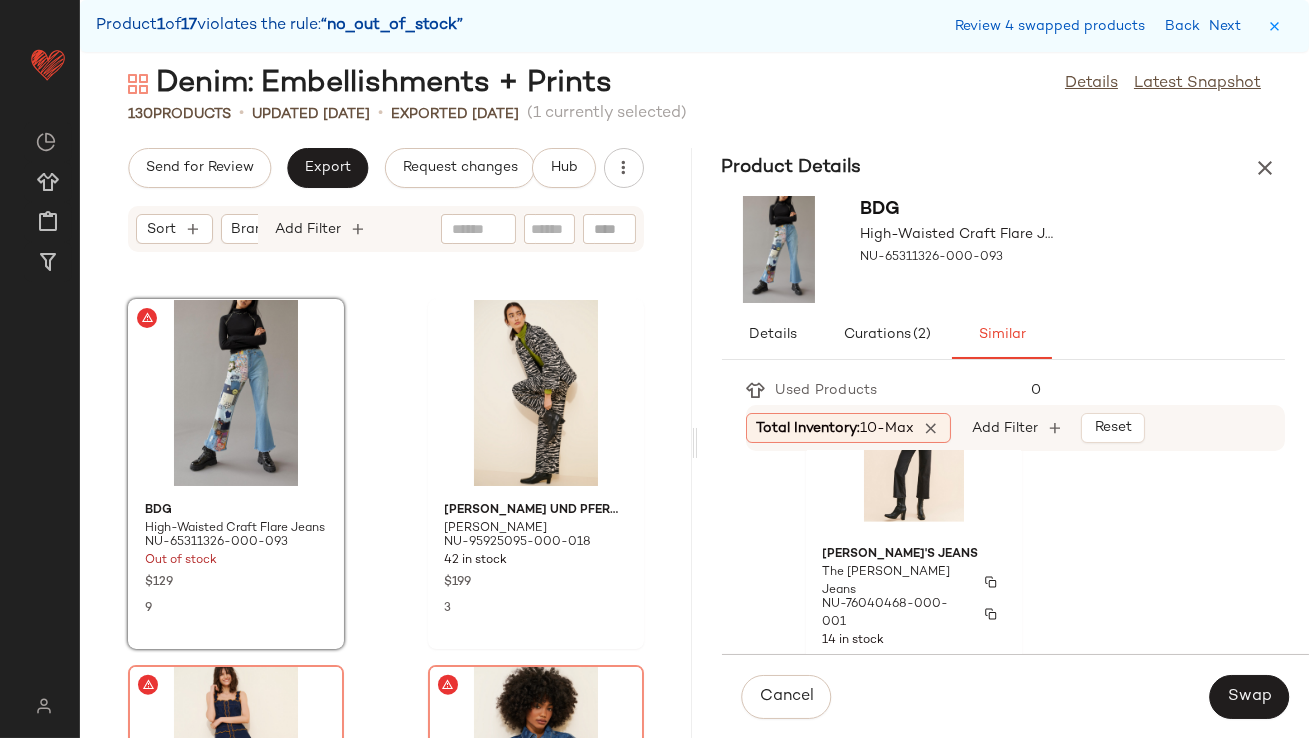 scroll, scrollTop: 2270, scrollLeft: 0, axis: vertical 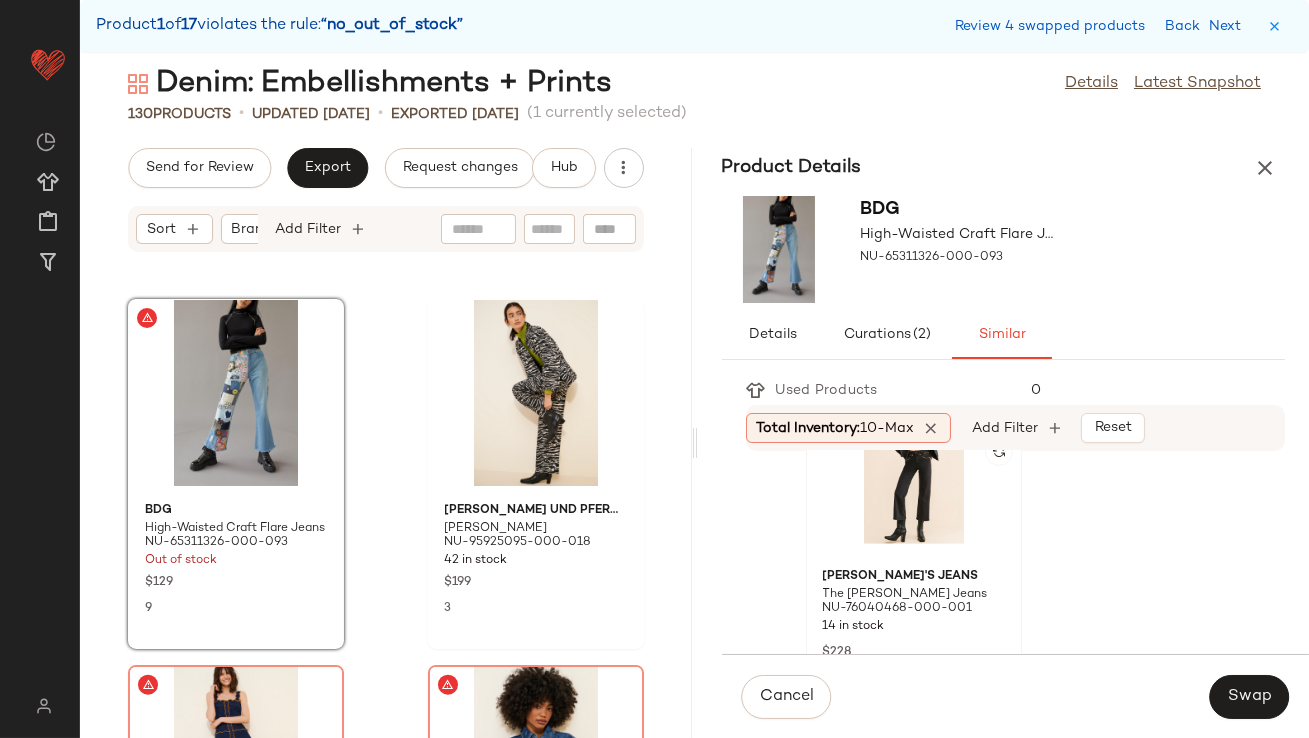 click 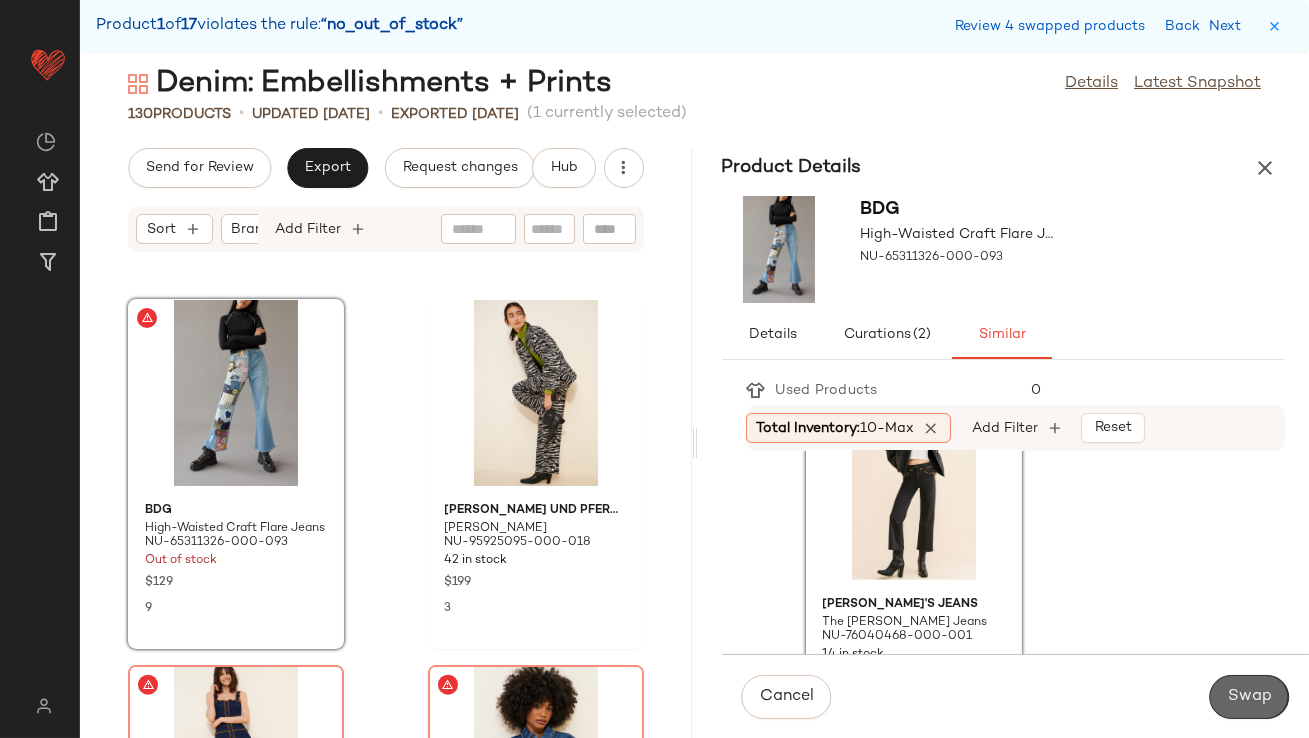 click on "Swap" 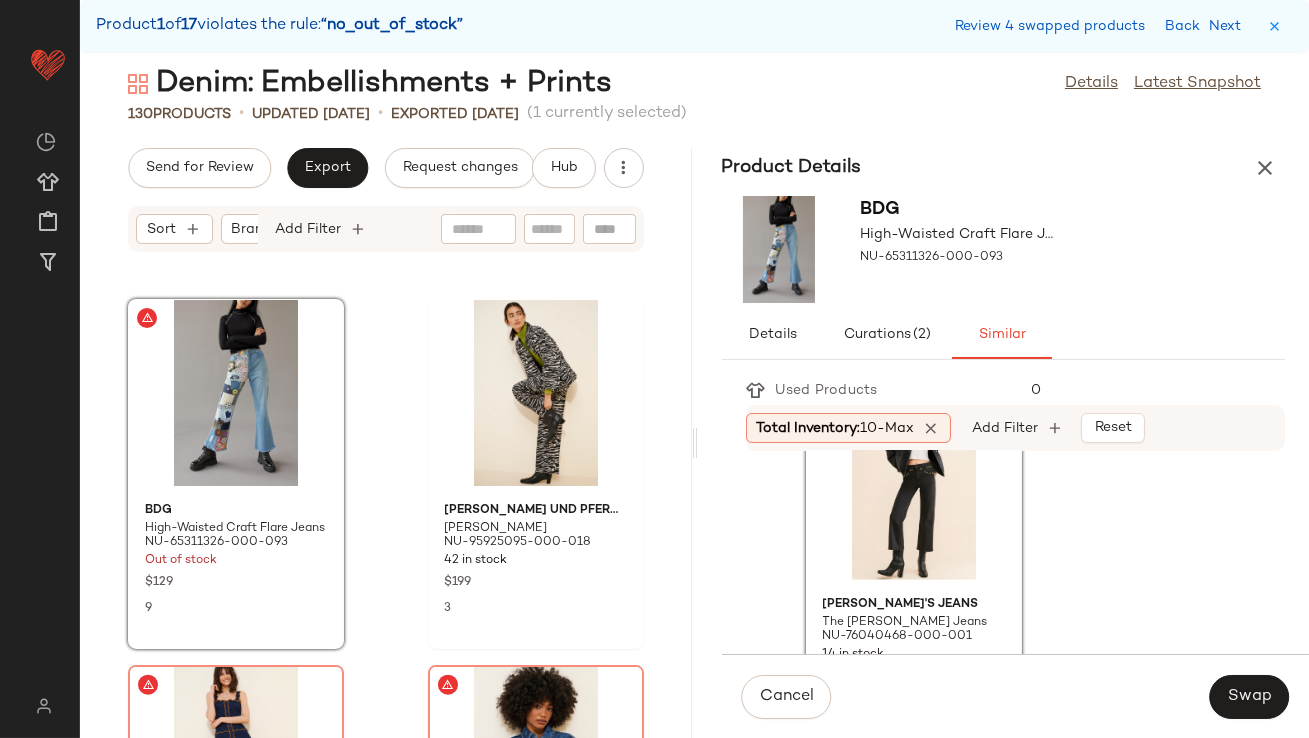scroll, scrollTop: 4391, scrollLeft: 0, axis: vertical 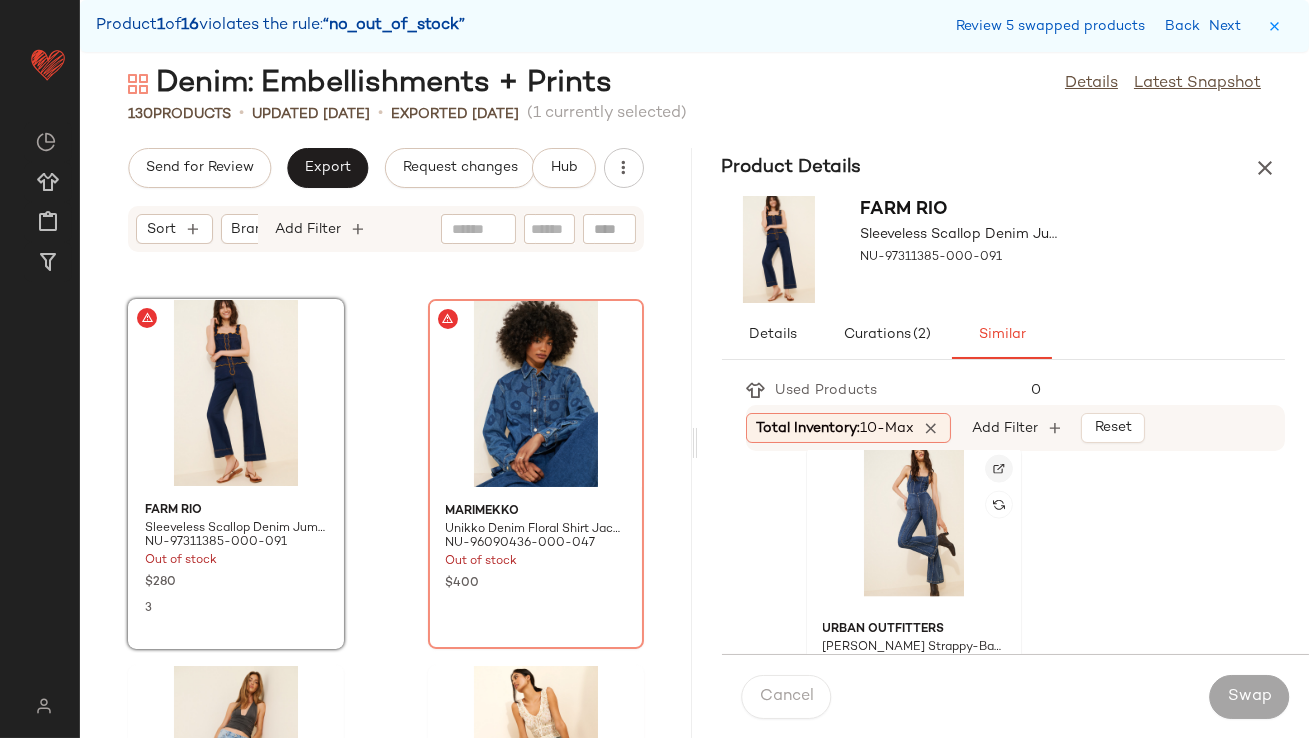 click 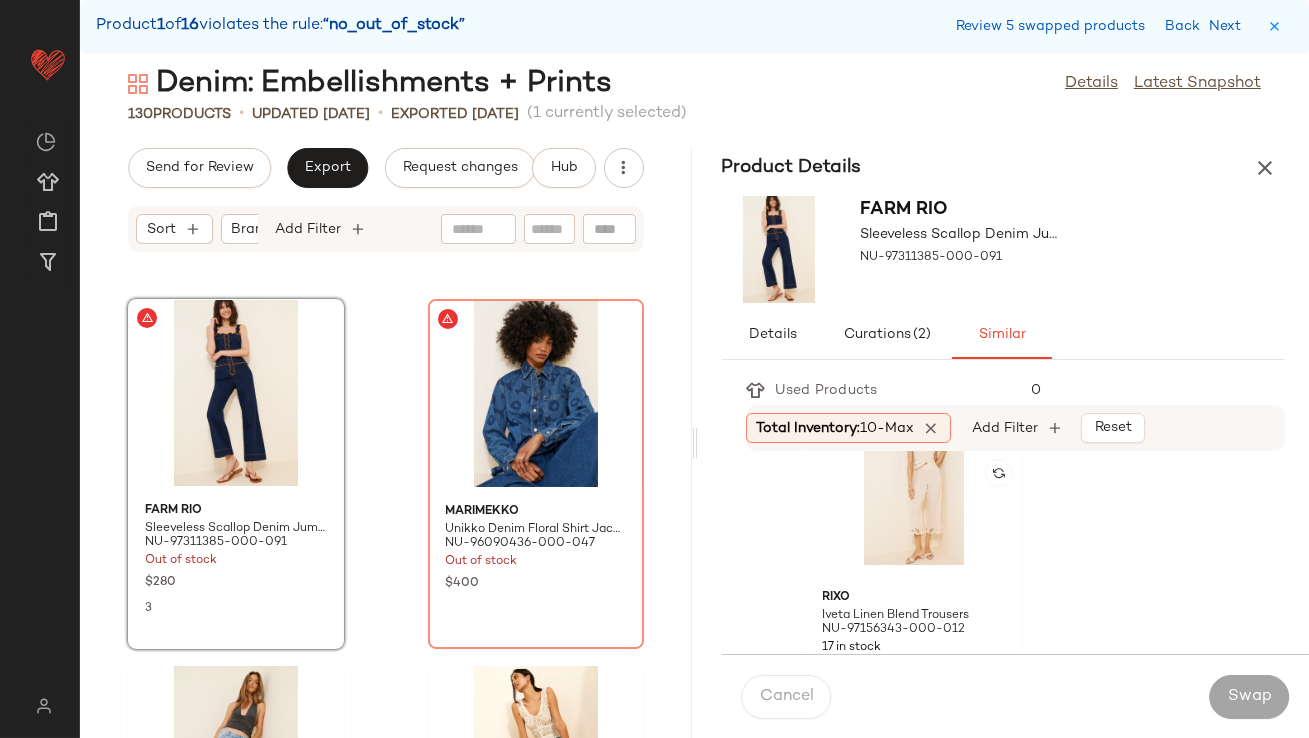 scroll, scrollTop: 1690, scrollLeft: 0, axis: vertical 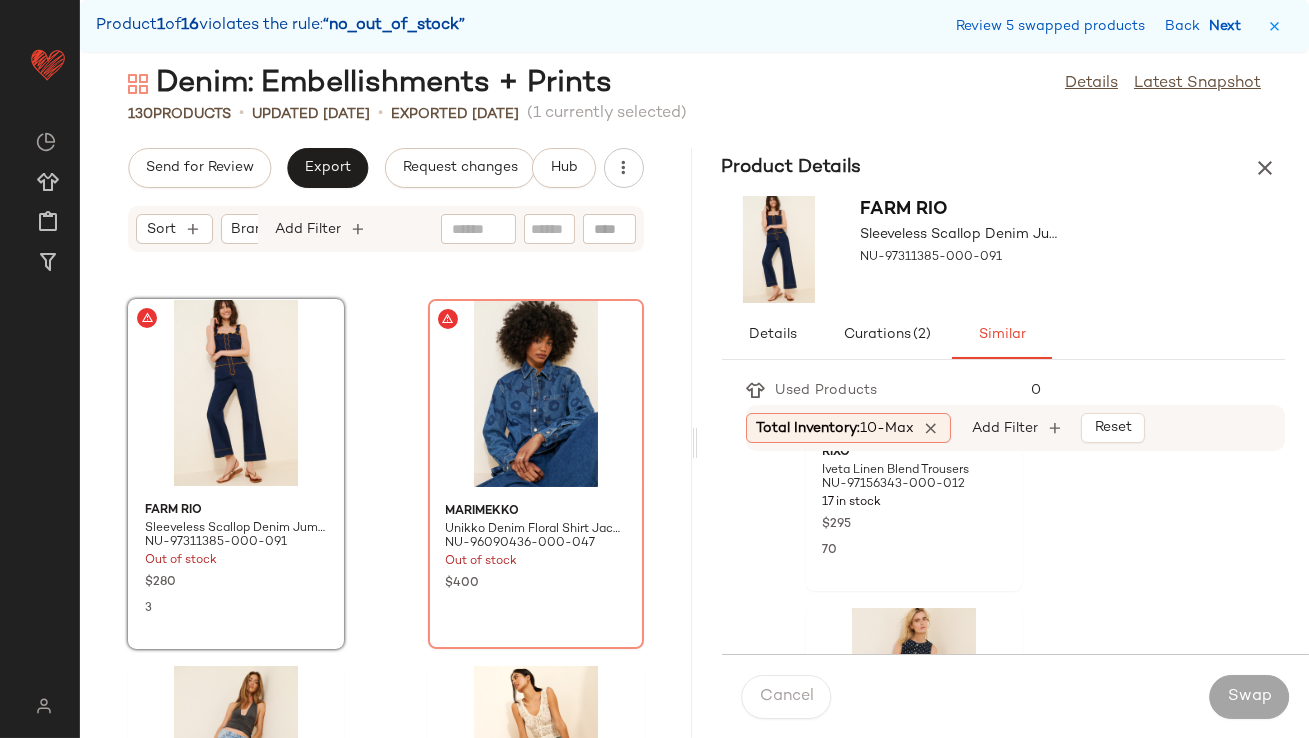 click on "Next" at bounding box center (1229, 26) 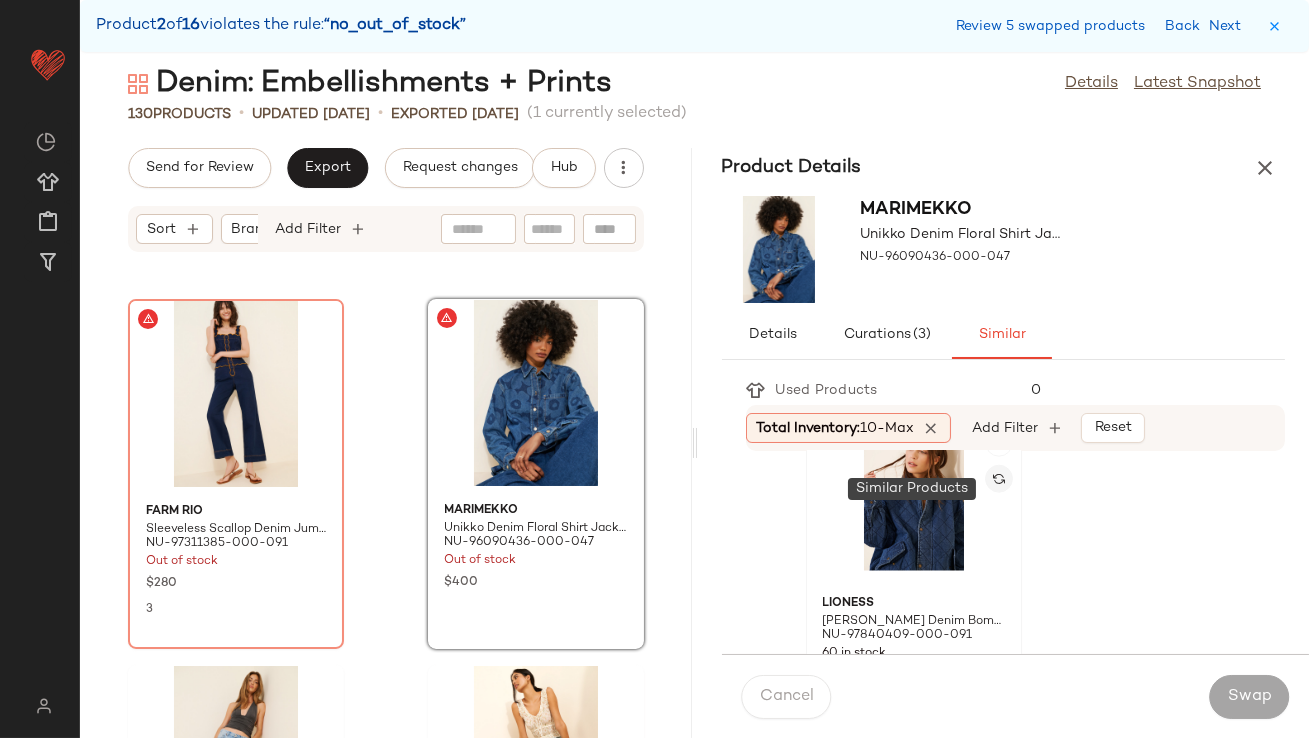 scroll, scrollTop: 4760, scrollLeft: 0, axis: vertical 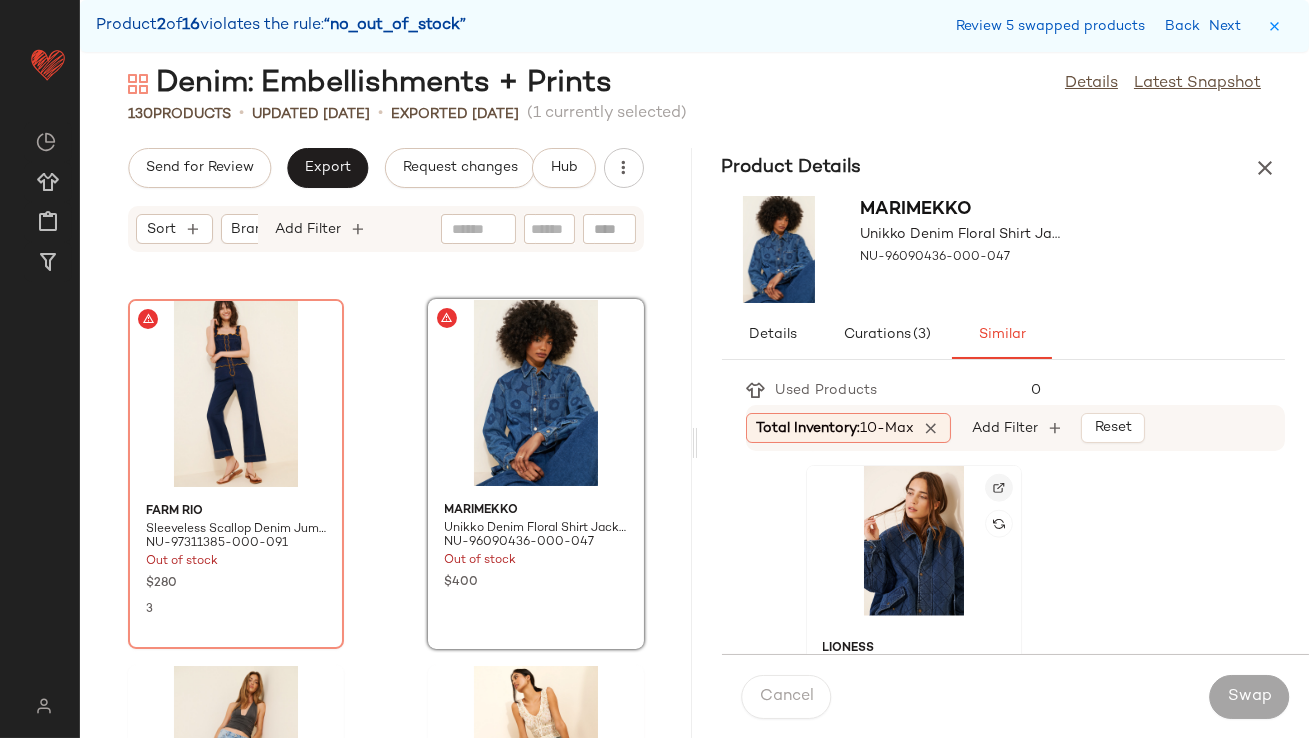 click at bounding box center (999, 488) 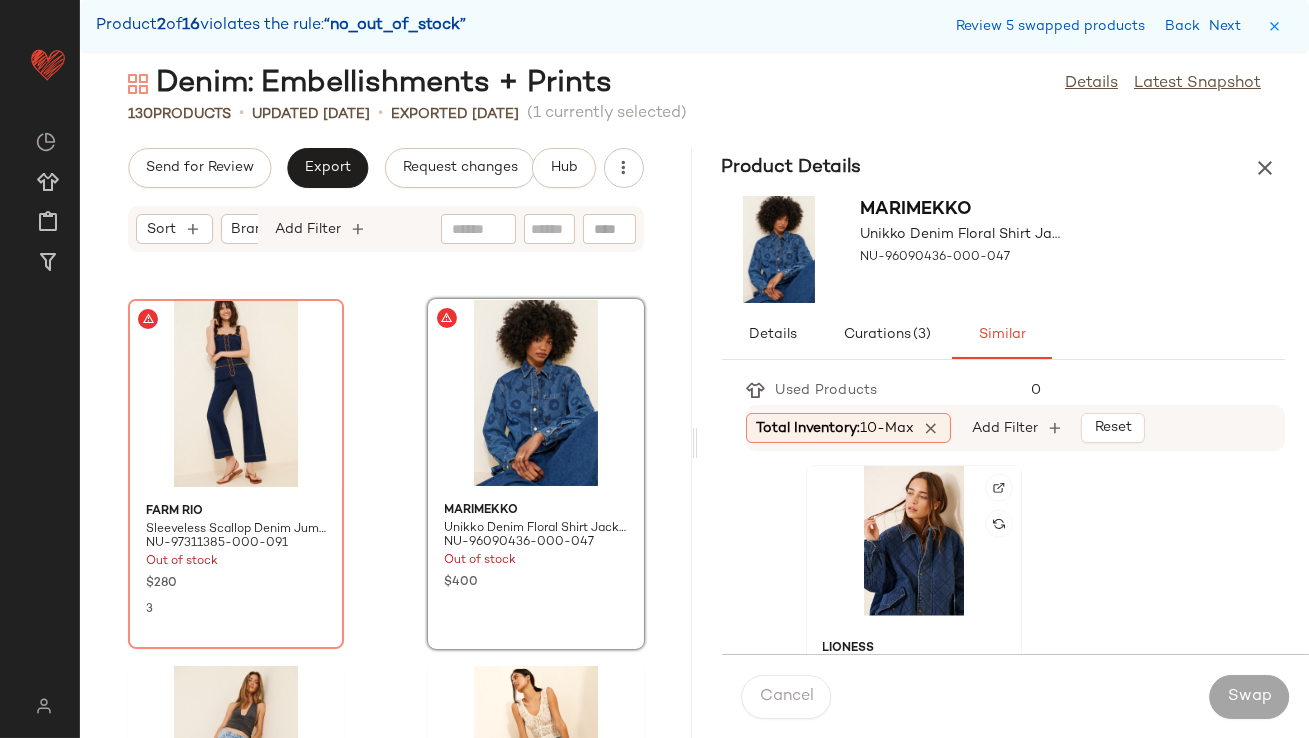 click 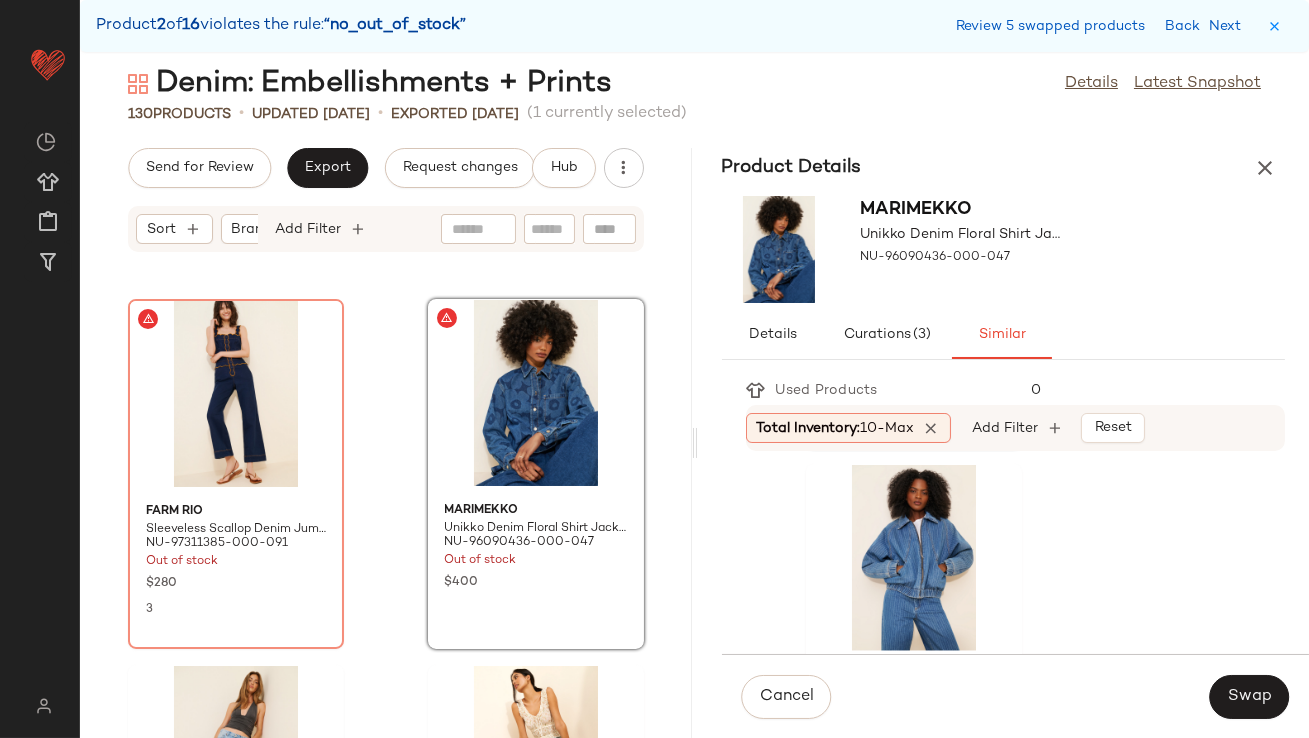 scroll, scrollTop: 5119, scrollLeft: 0, axis: vertical 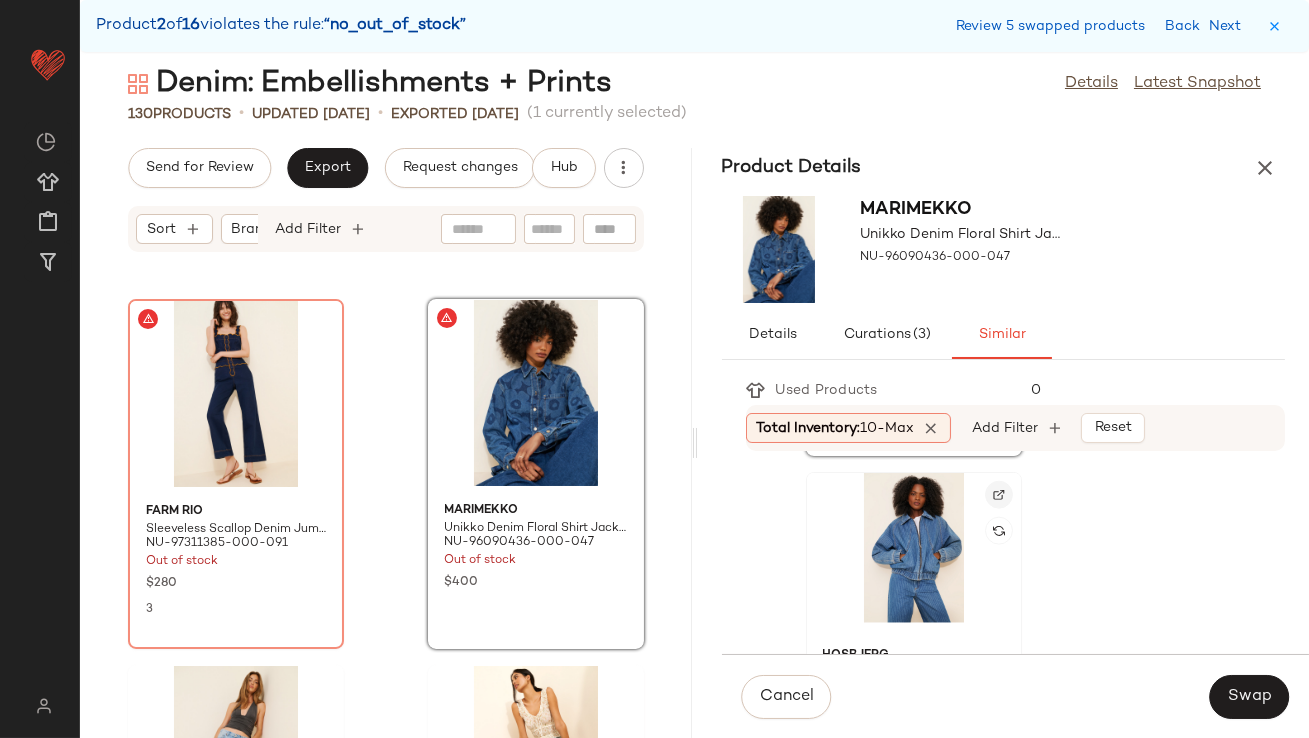 click at bounding box center (999, 495) 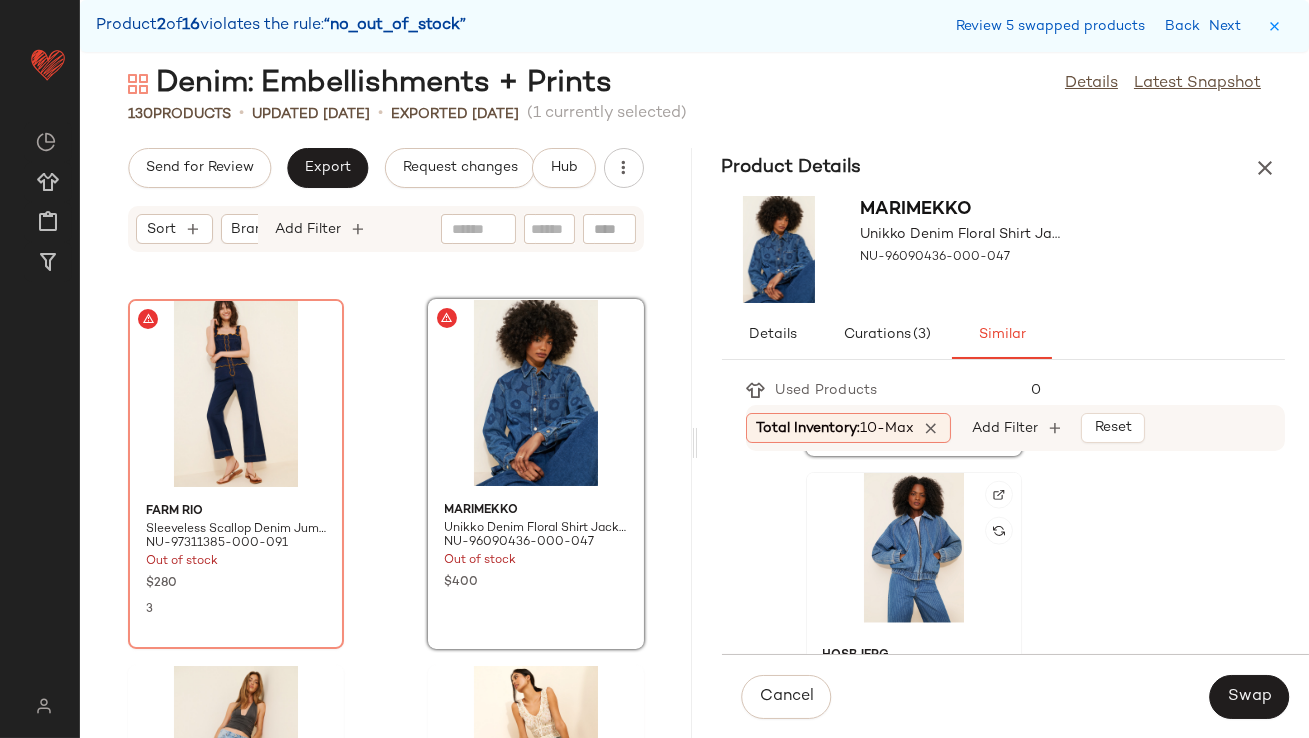 click 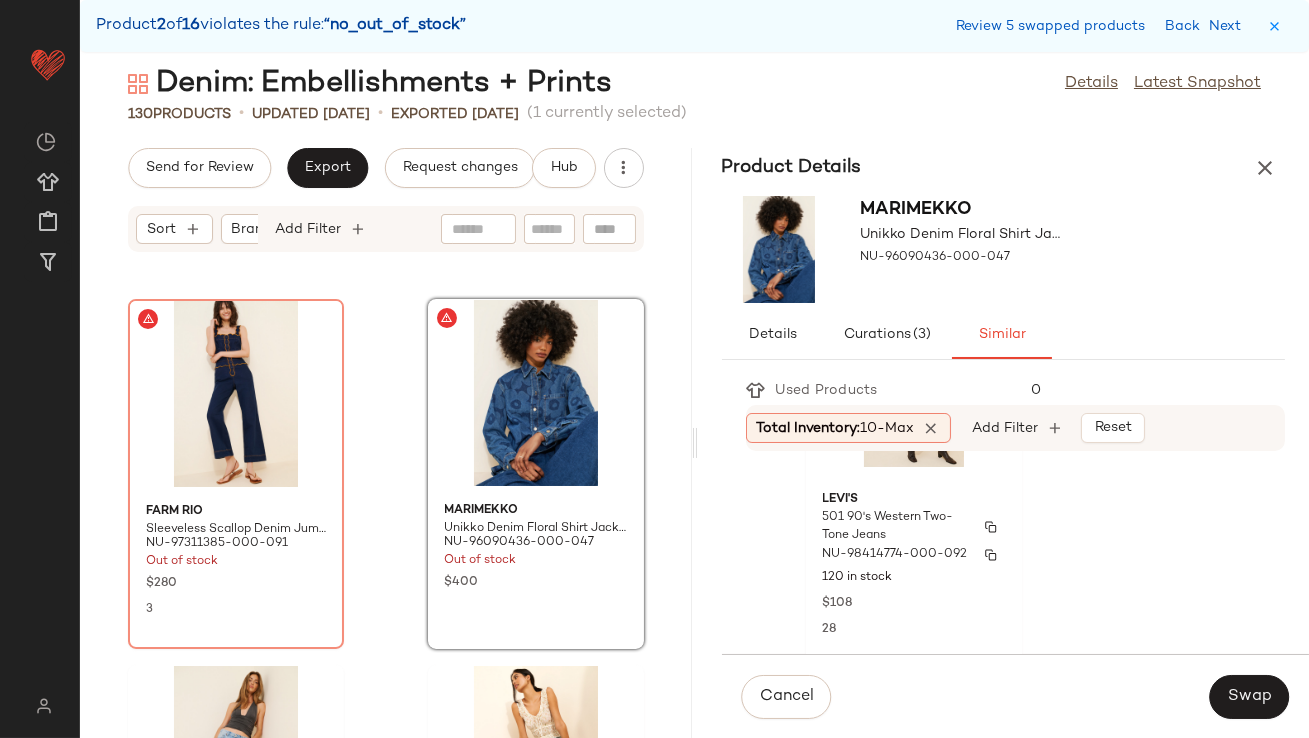 scroll, scrollTop: 7277, scrollLeft: 0, axis: vertical 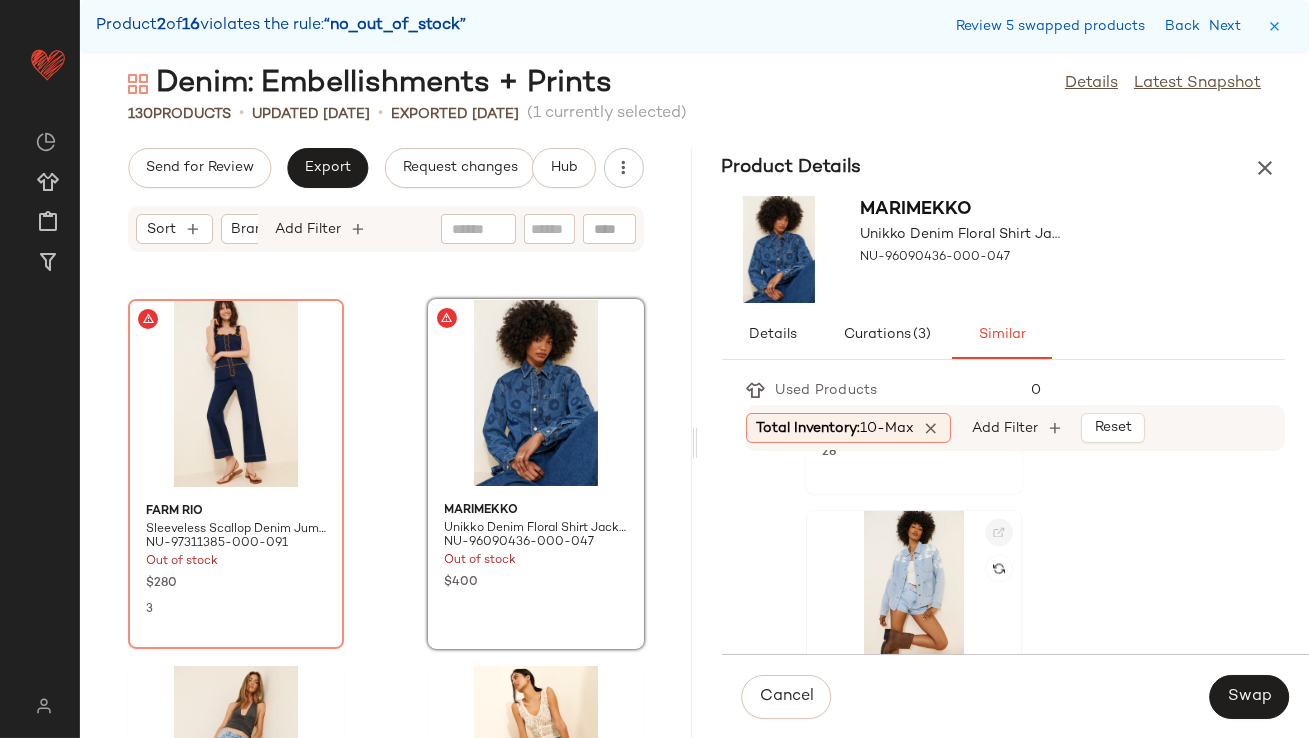 click 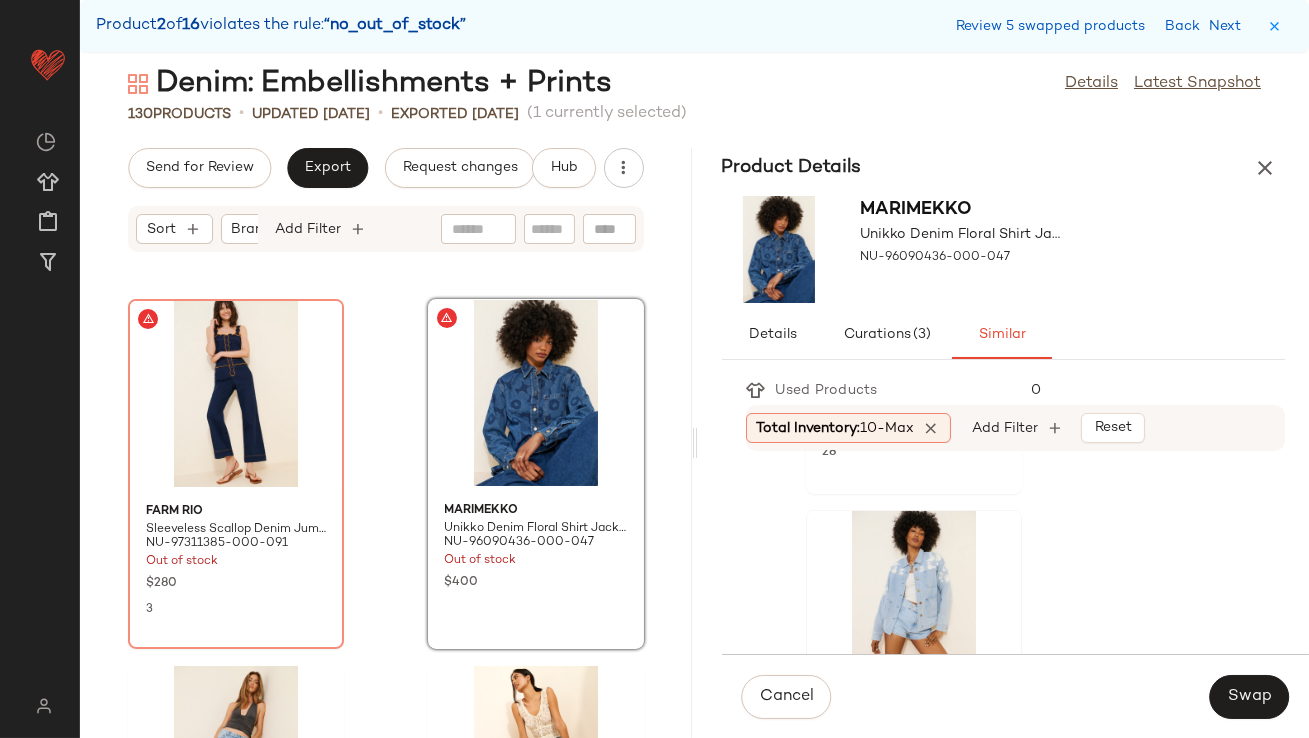 scroll, scrollTop: 7249, scrollLeft: 0, axis: vertical 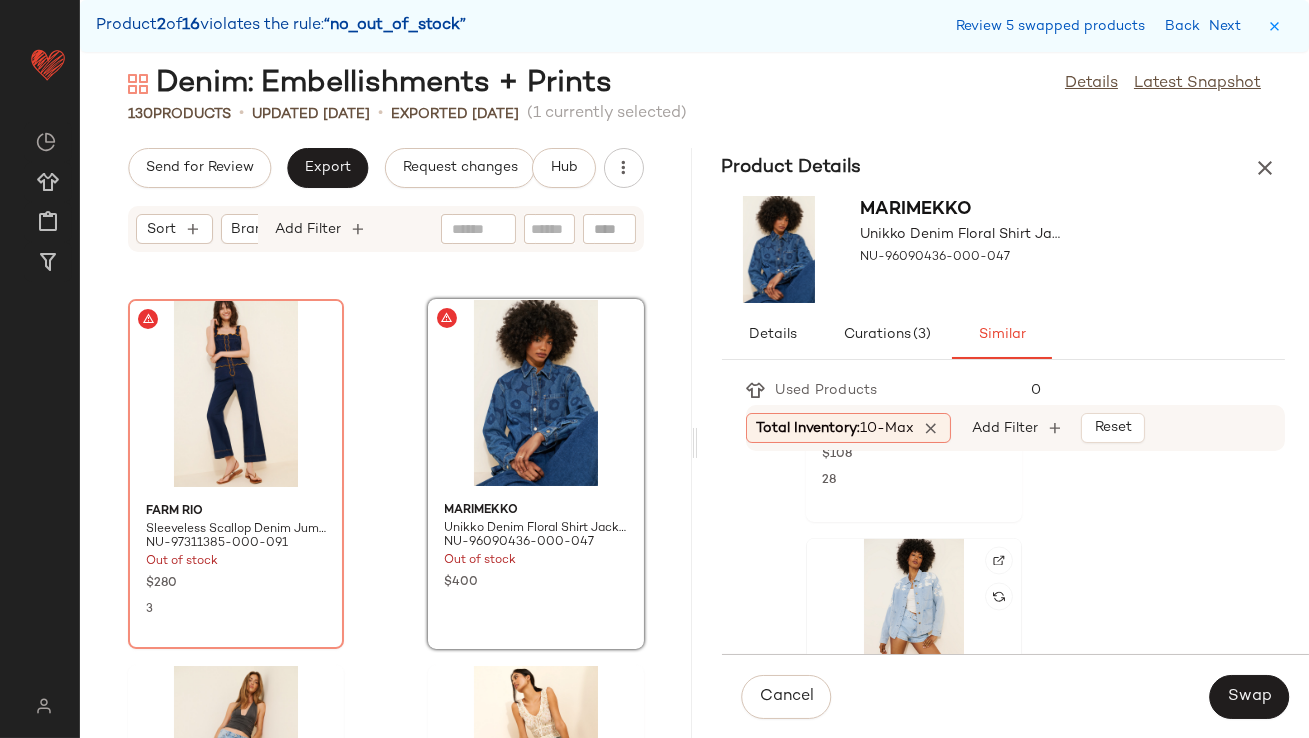 click 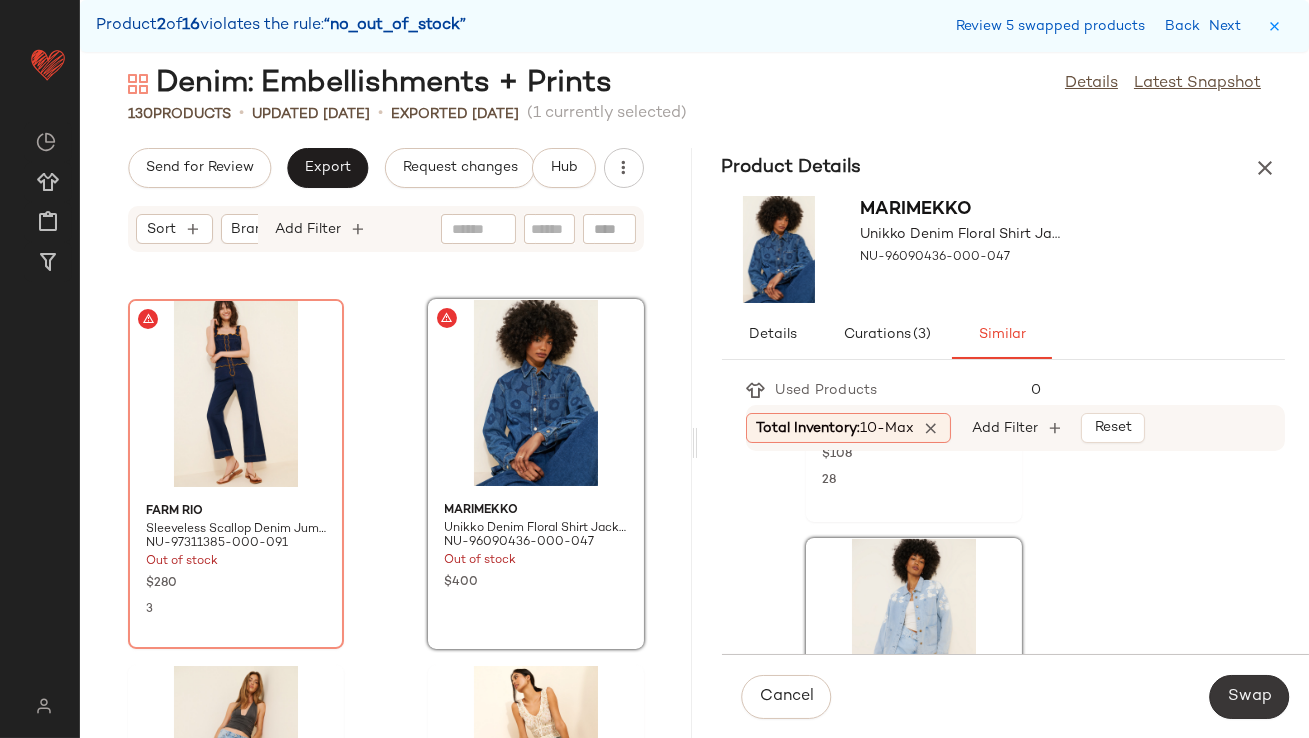 click on "Swap" 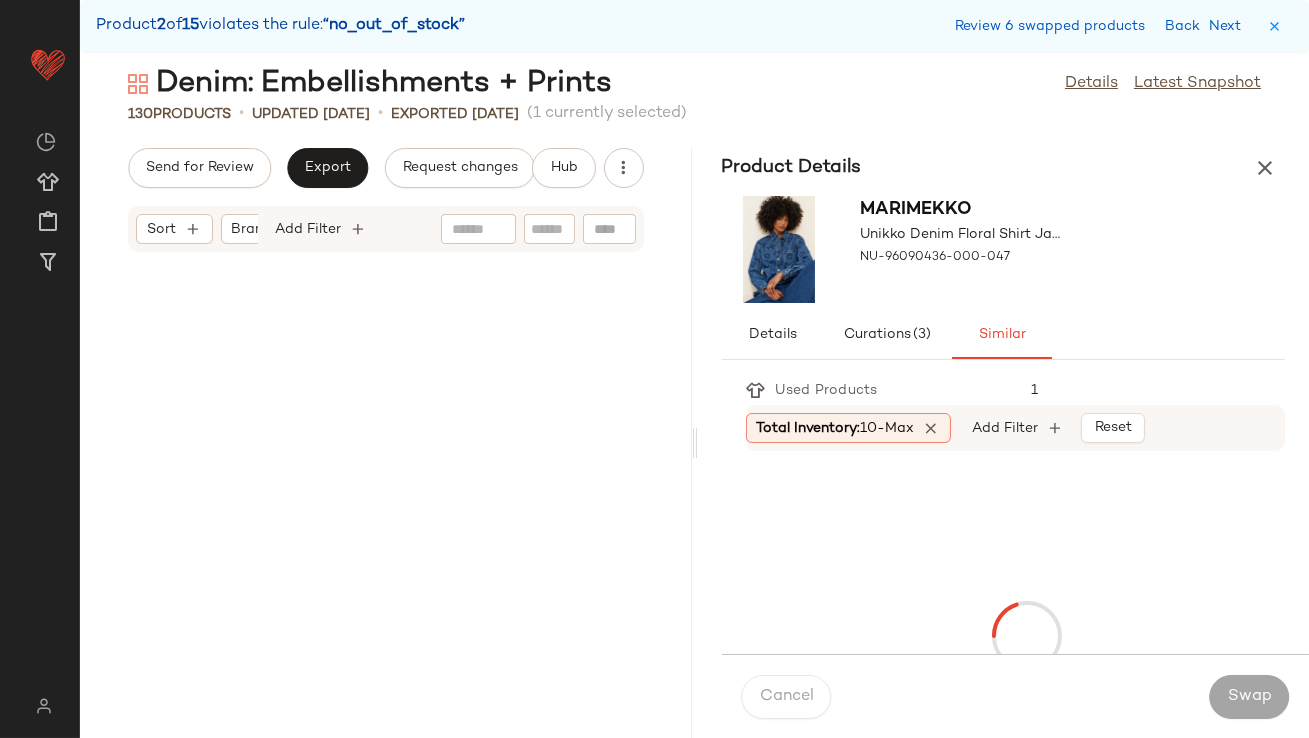 scroll, scrollTop: 5855, scrollLeft: 0, axis: vertical 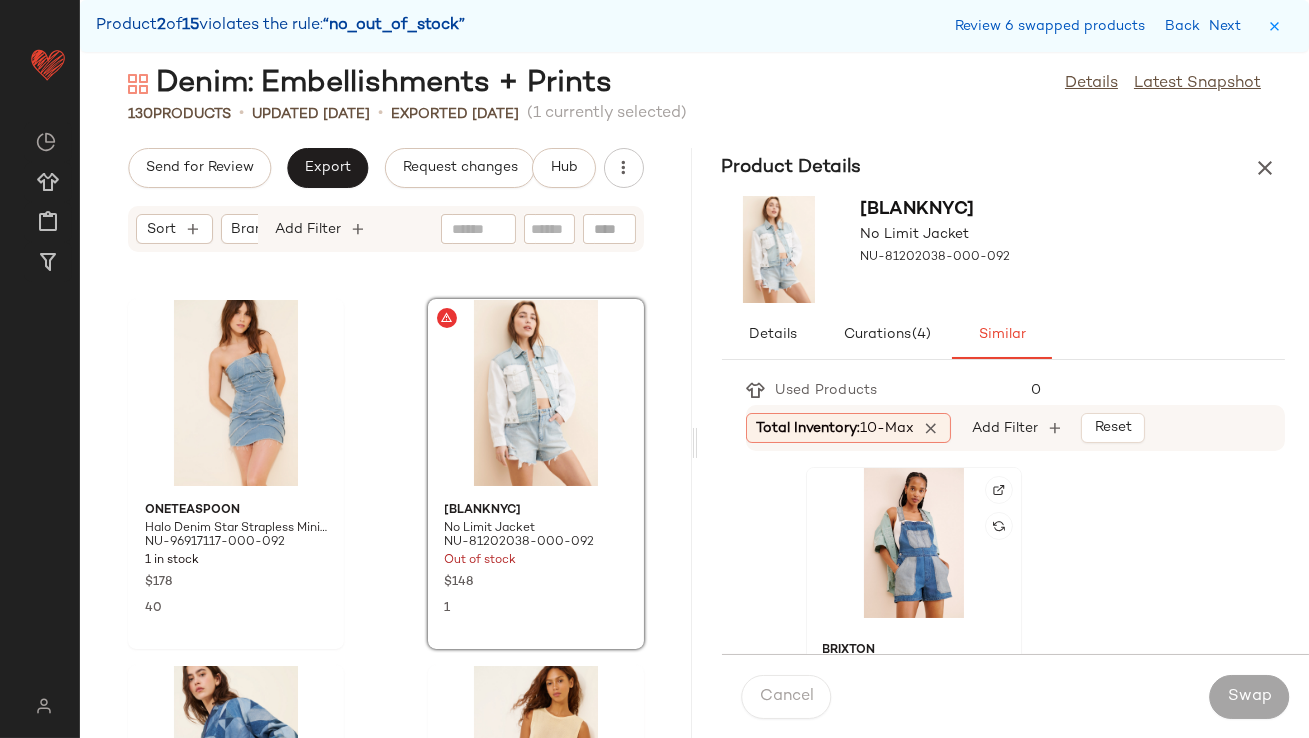 click 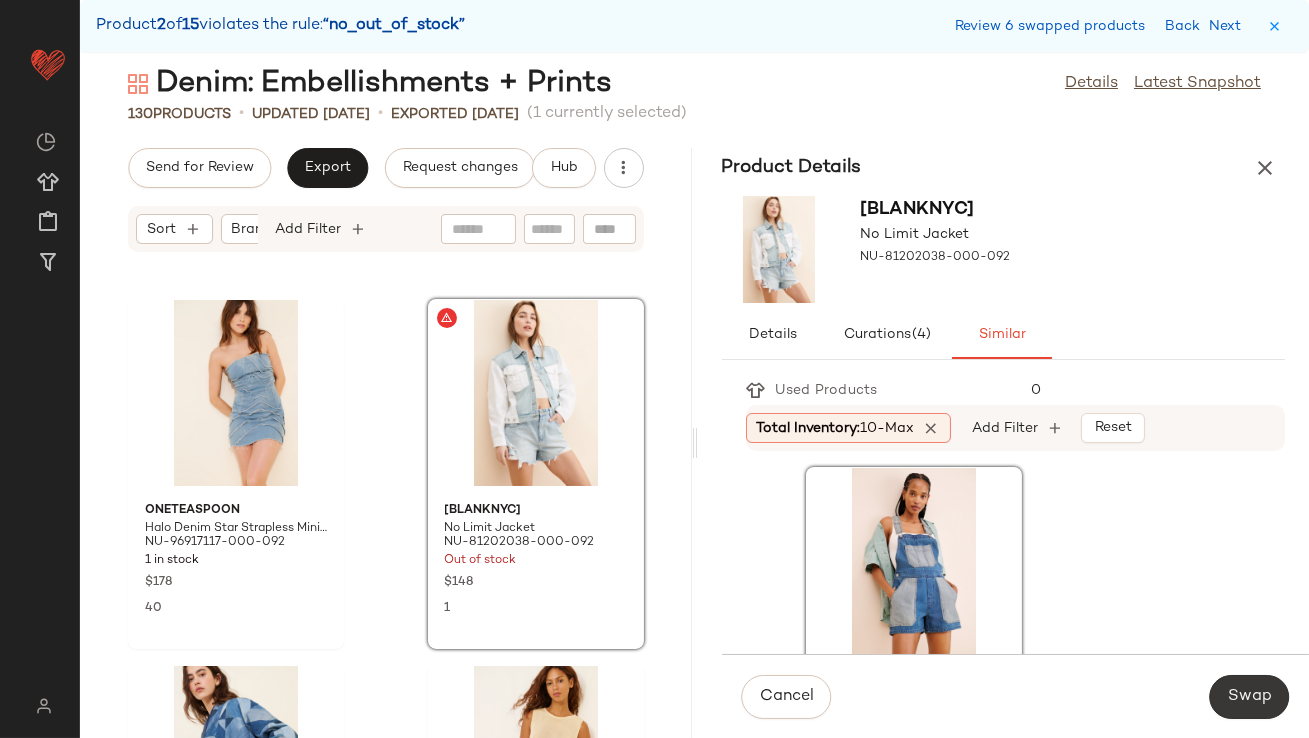click on "Swap" 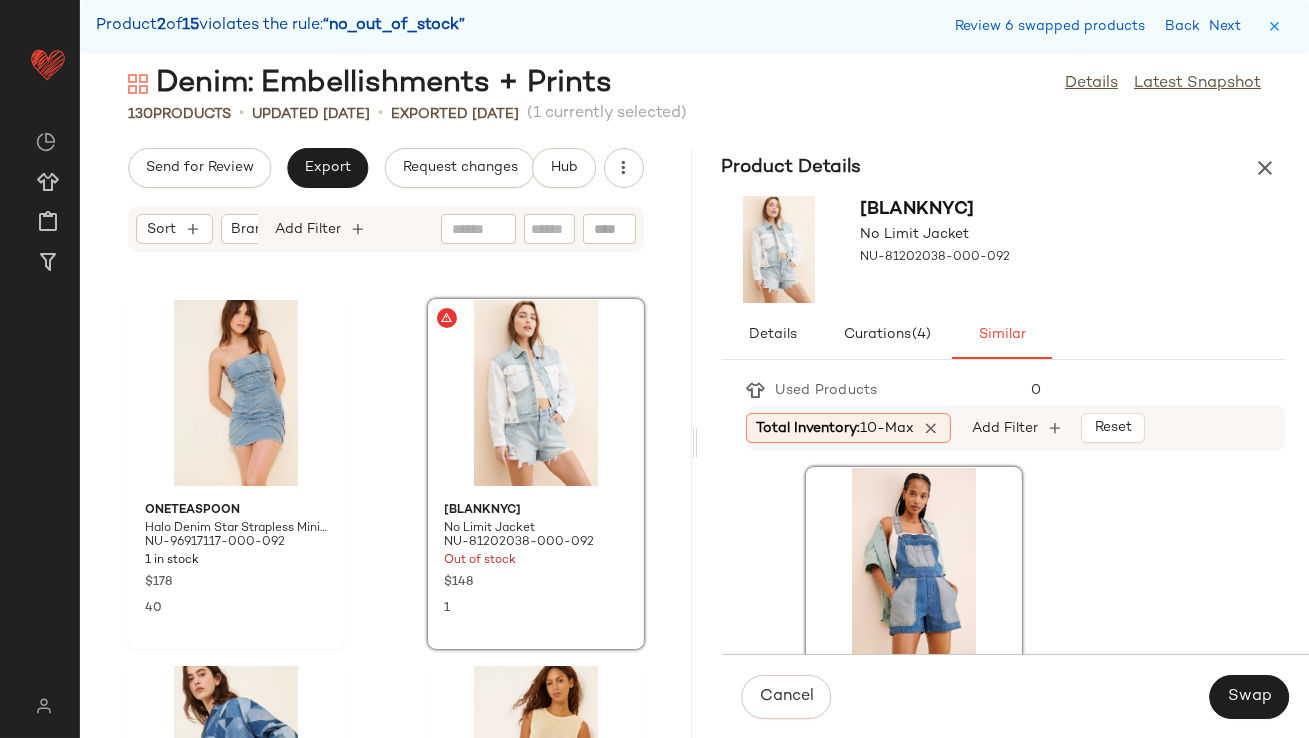 scroll, scrollTop: 6588, scrollLeft: 0, axis: vertical 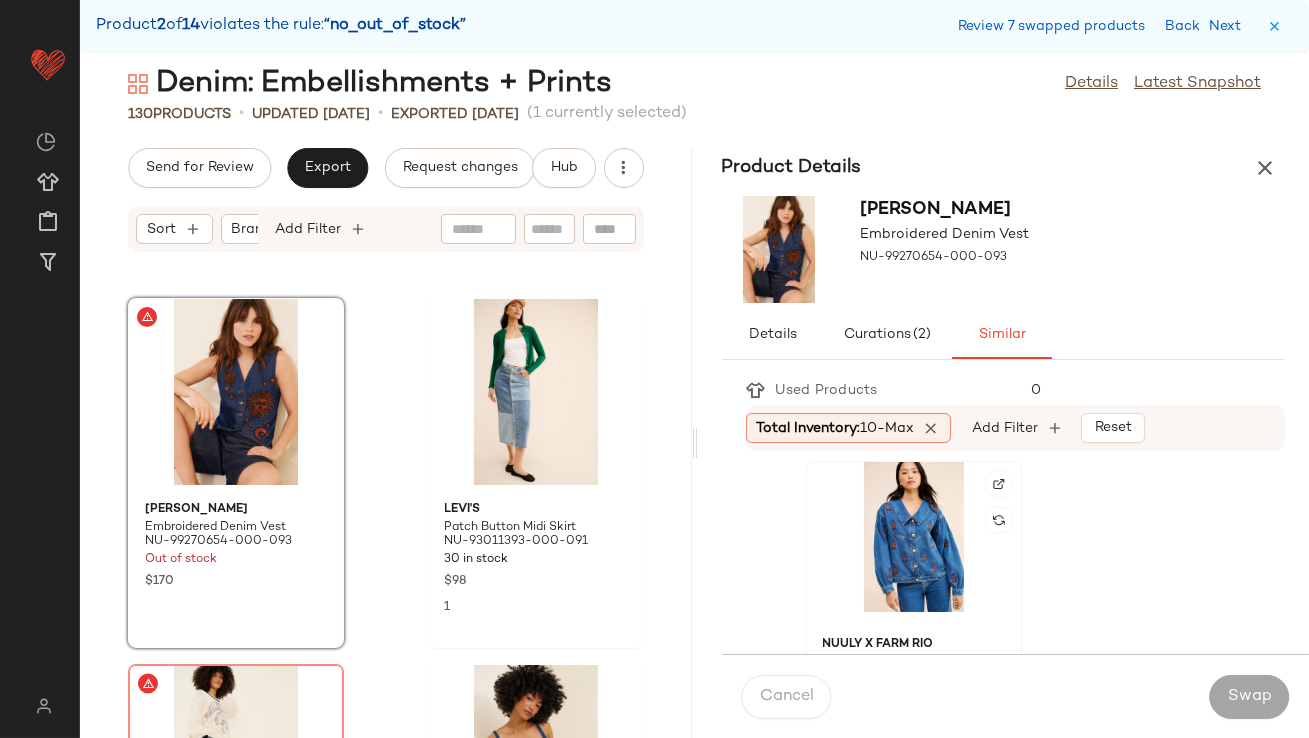 click 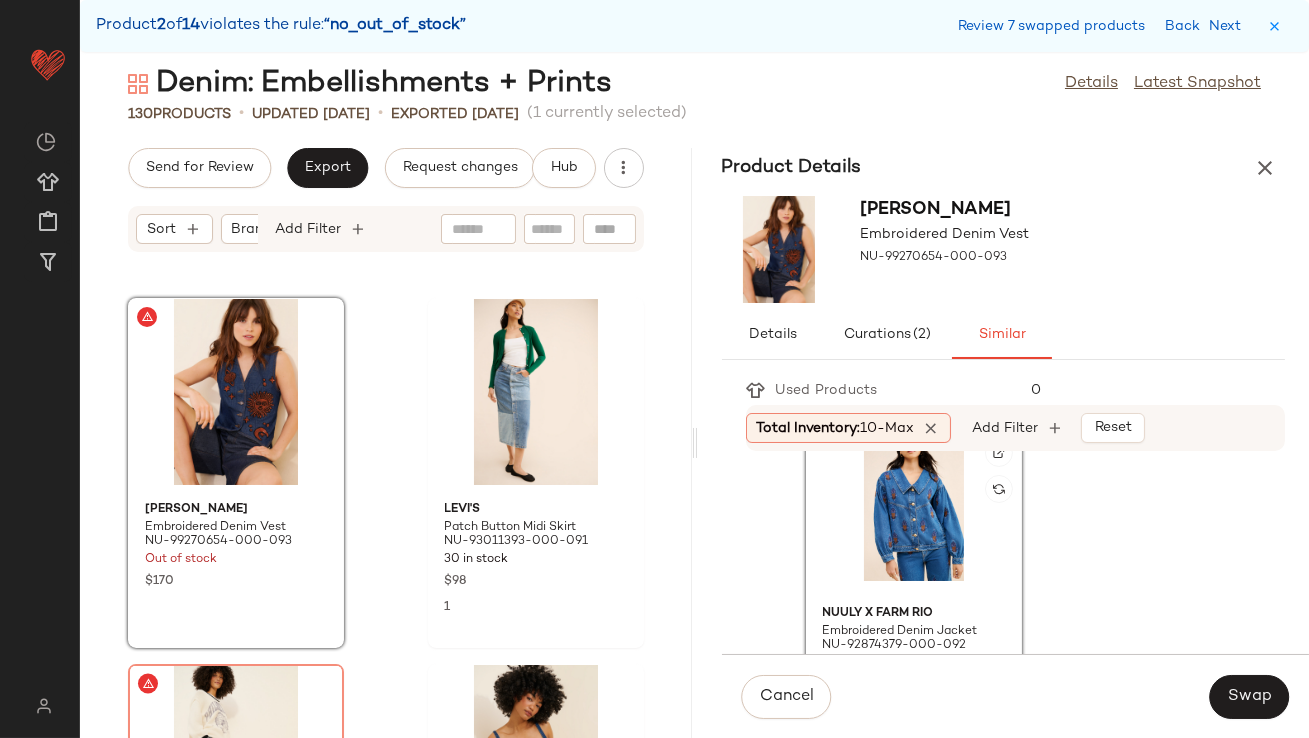 scroll, scrollTop: 4794, scrollLeft: 0, axis: vertical 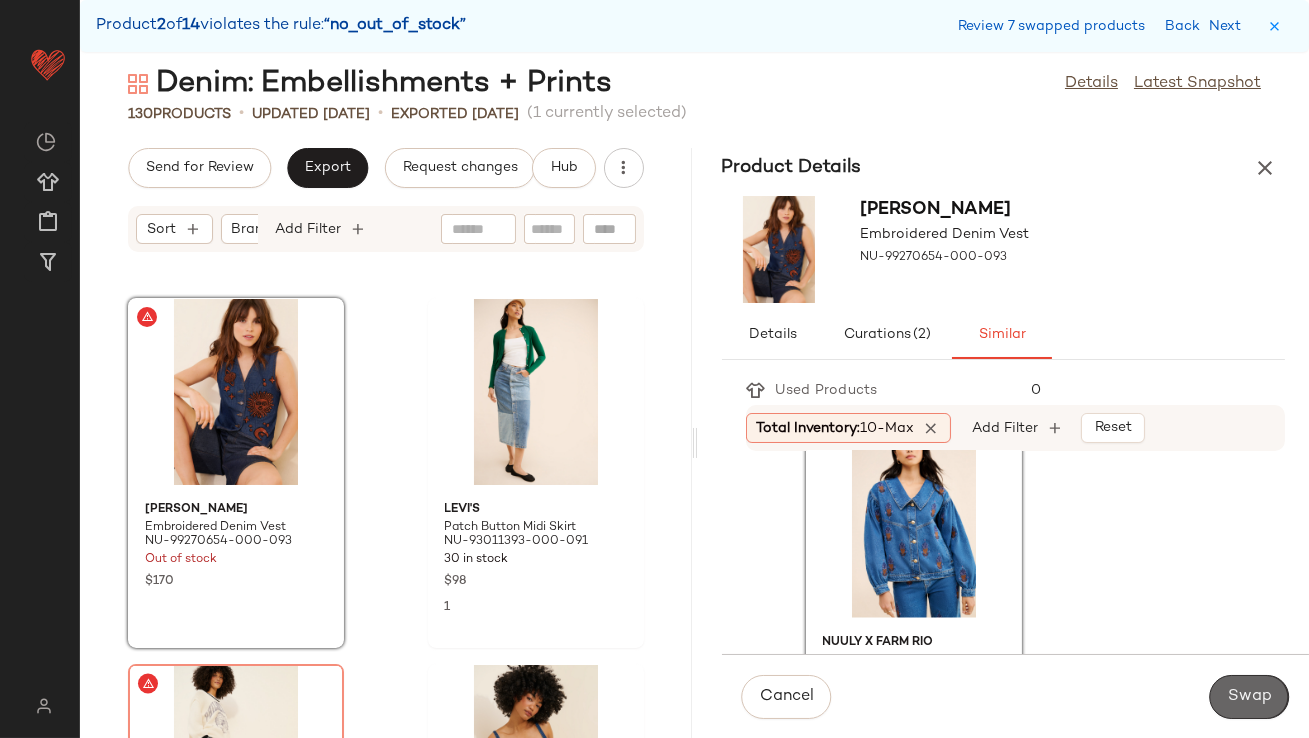 click on "Swap" at bounding box center (1249, 697) 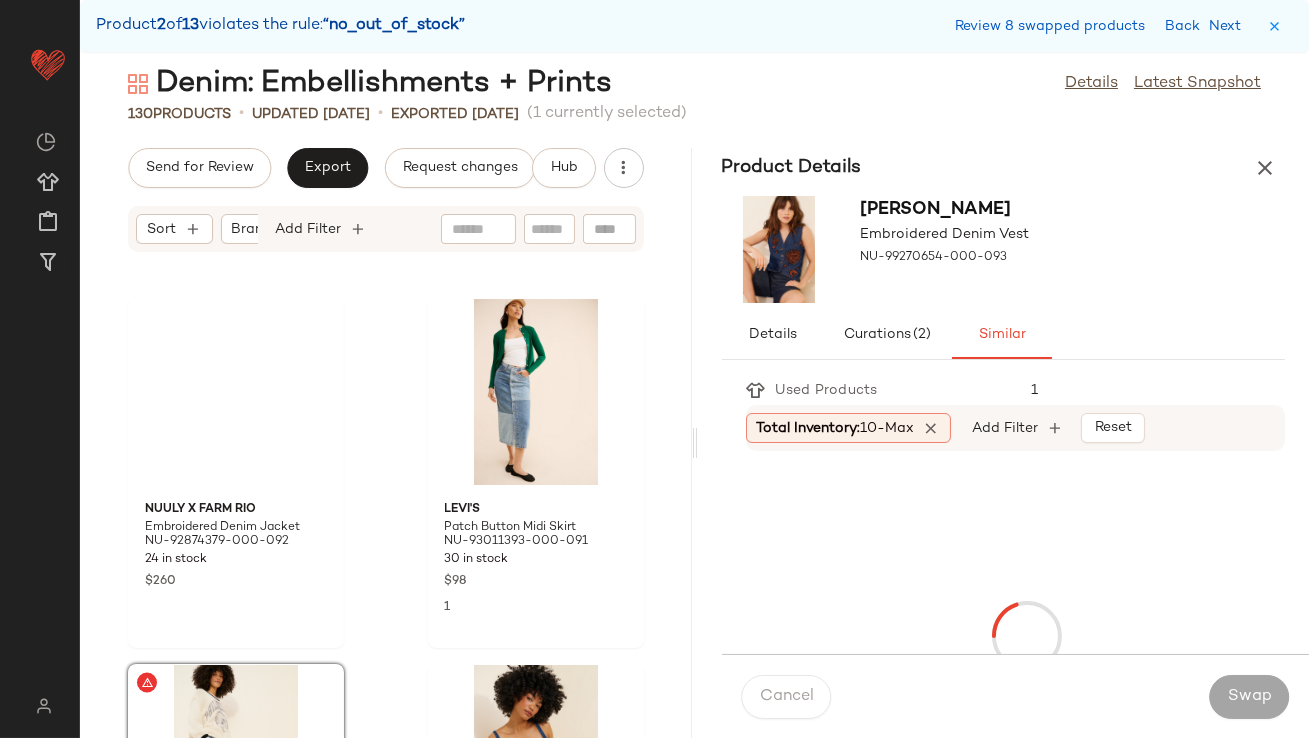 scroll, scrollTop: 6954, scrollLeft: 0, axis: vertical 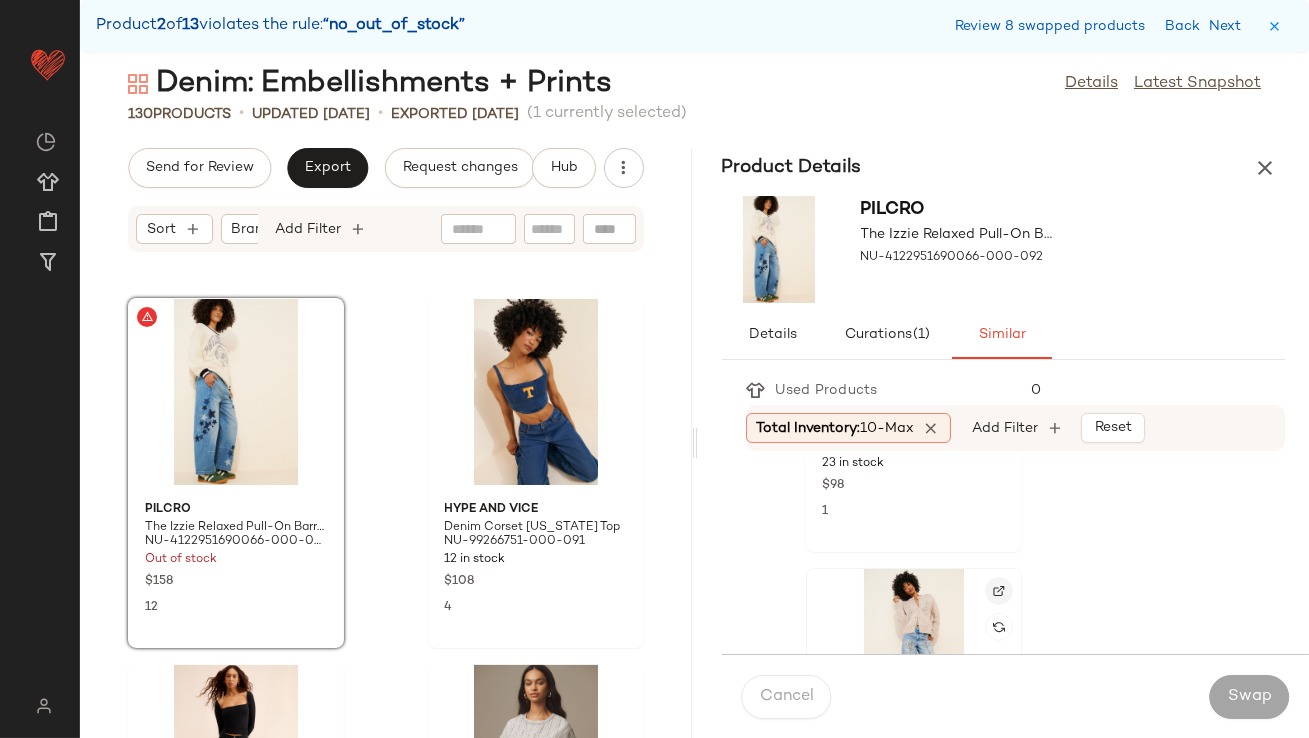 click at bounding box center [999, 591] 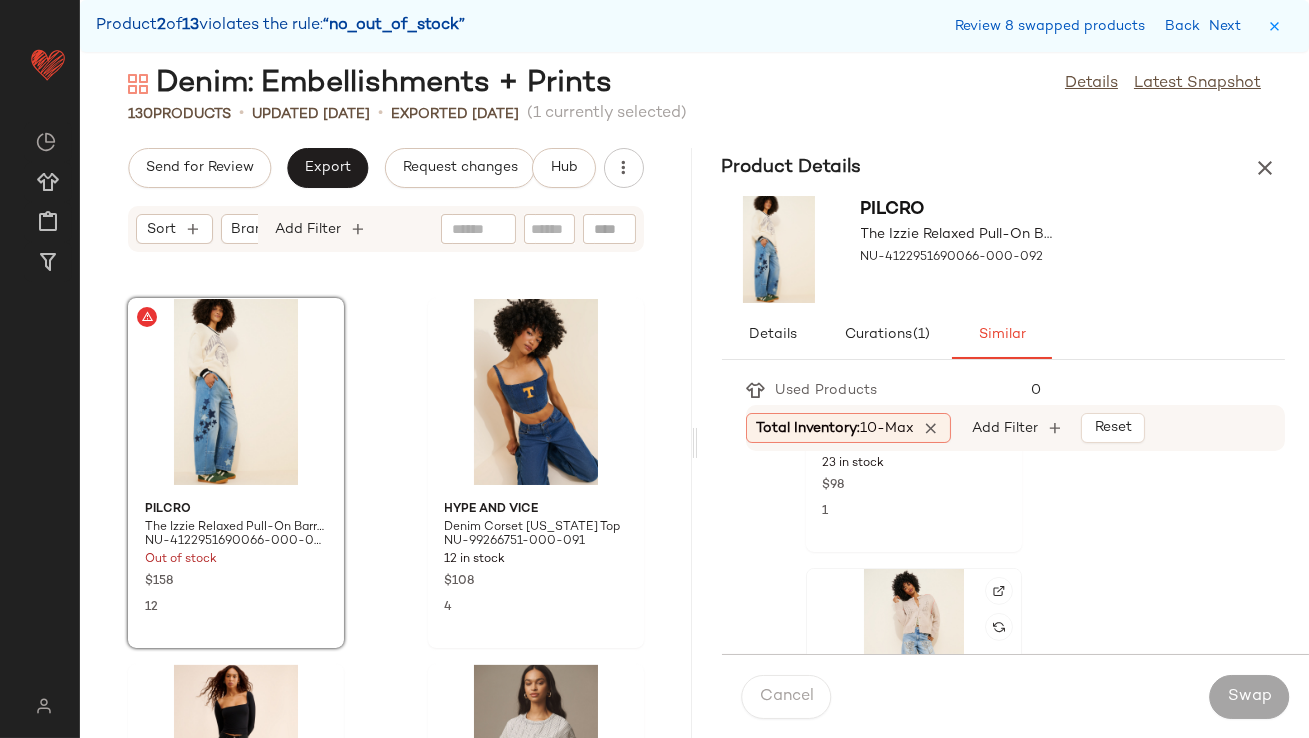 click 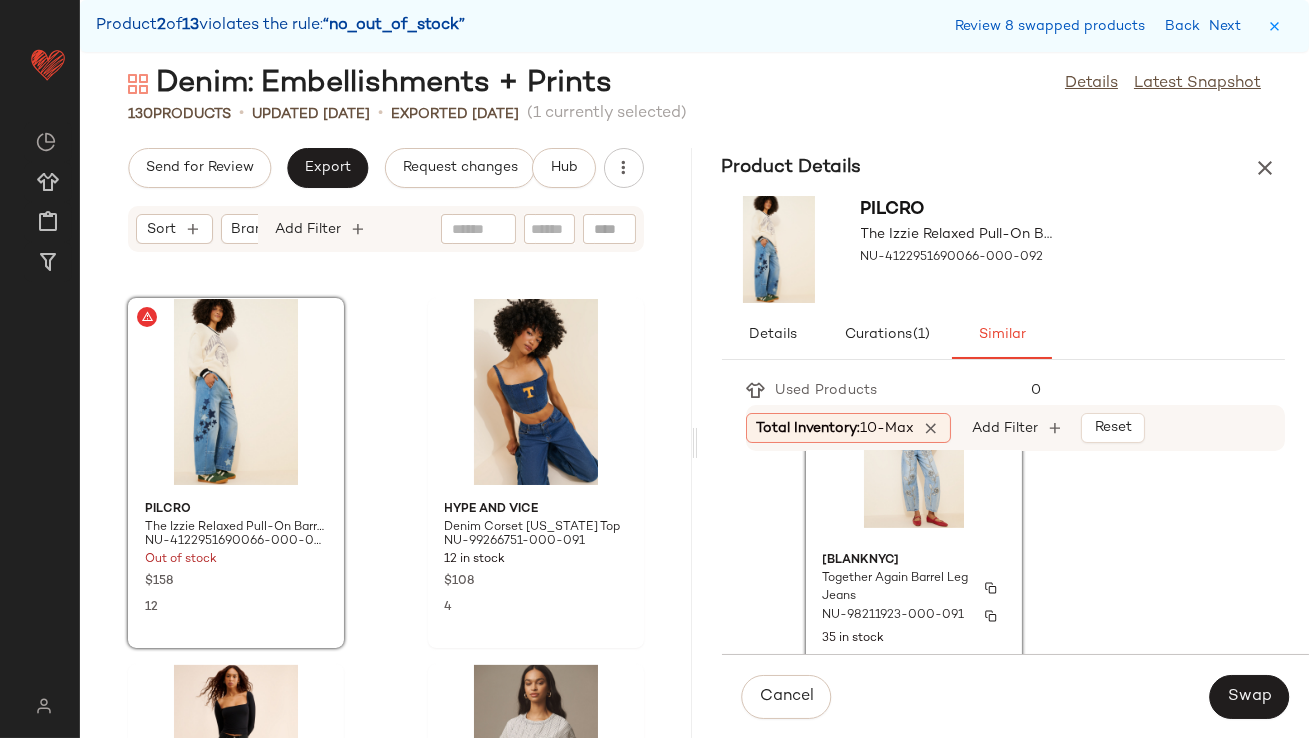 scroll, scrollTop: 1569, scrollLeft: 0, axis: vertical 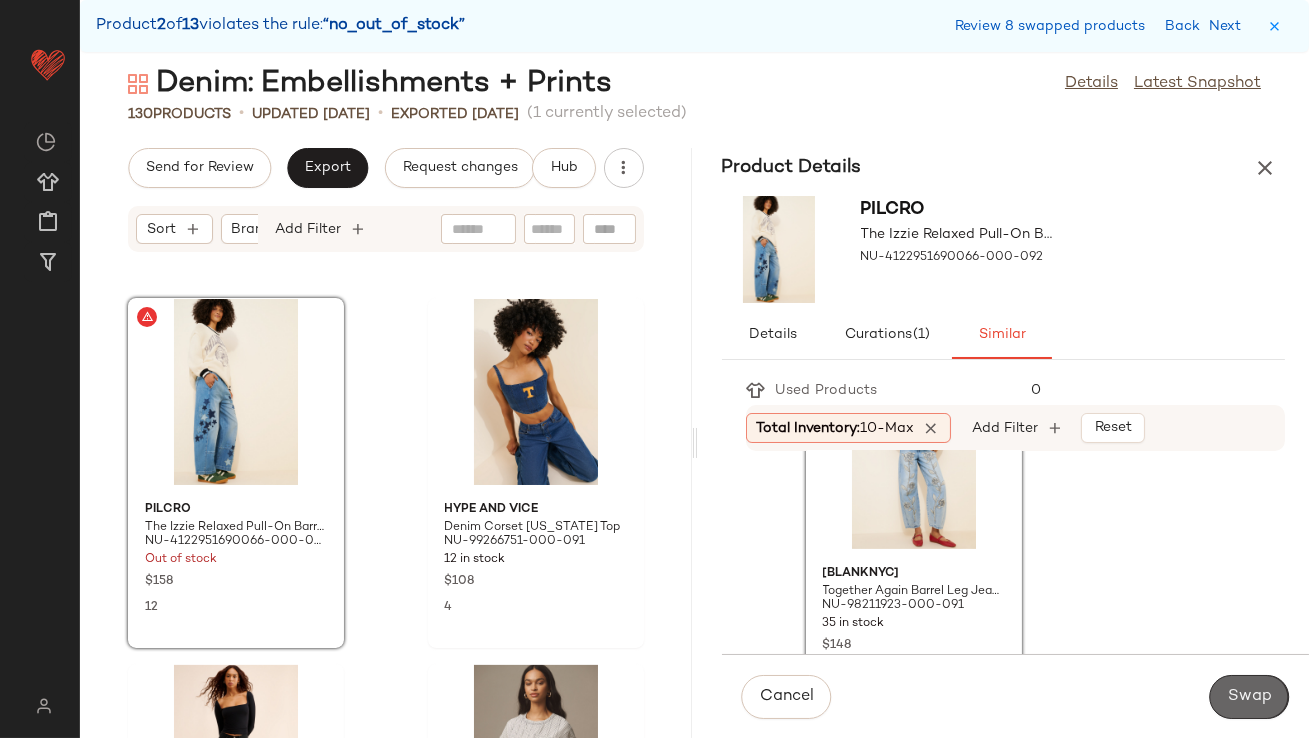 click on "Swap" 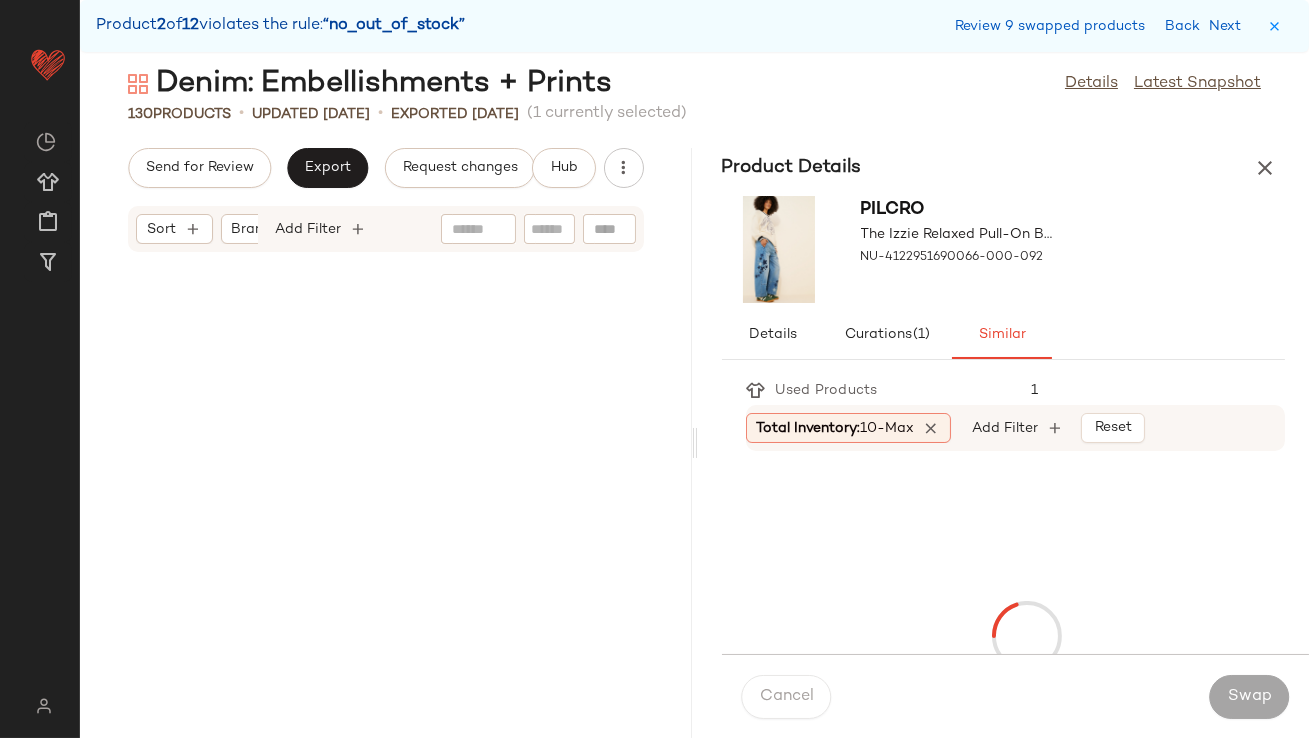 scroll, scrollTop: 8418, scrollLeft: 0, axis: vertical 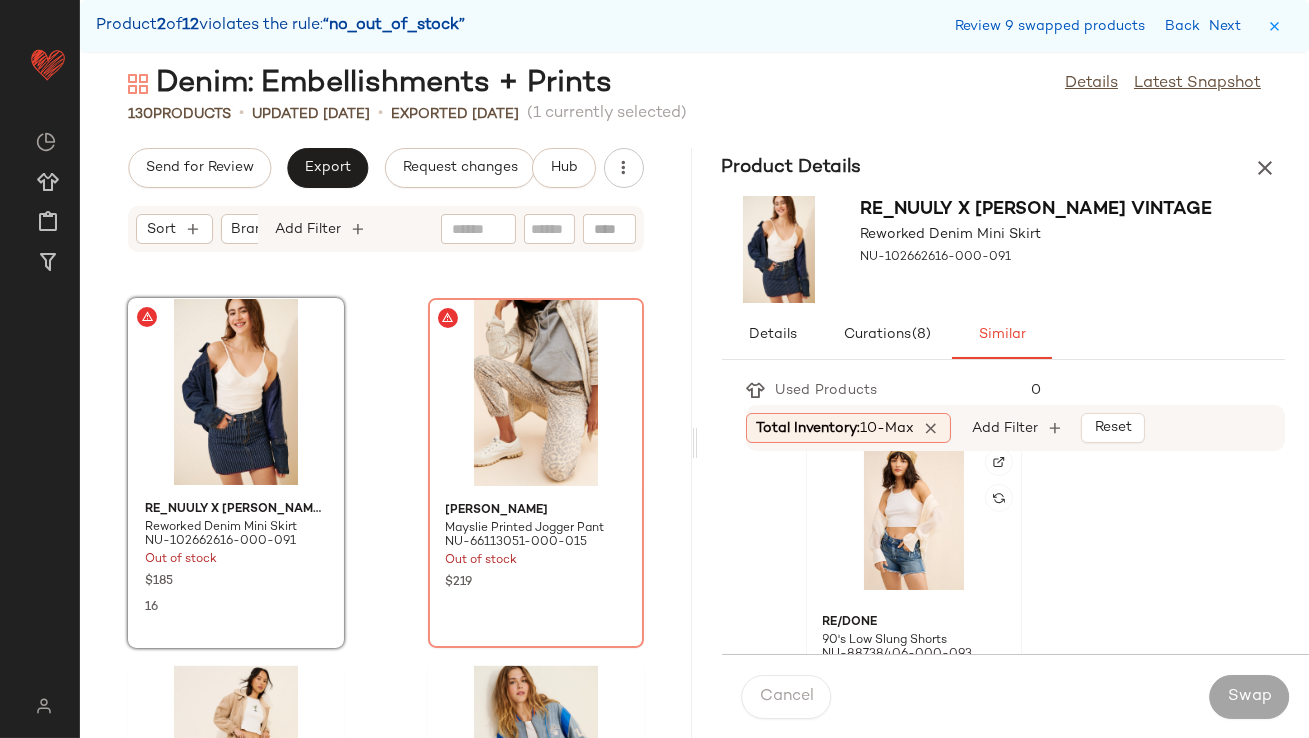 click 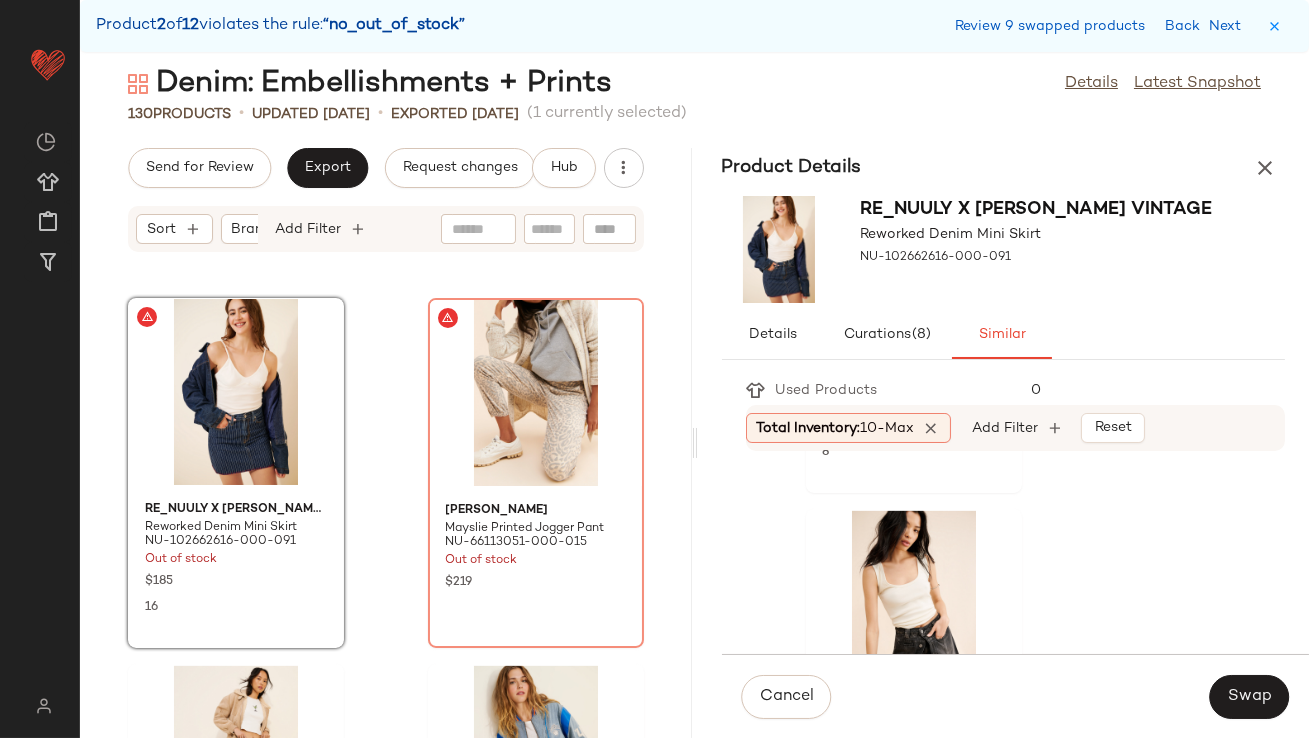 scroll, scrollTop: 8740, scrollLeft: 0, axis: vertical 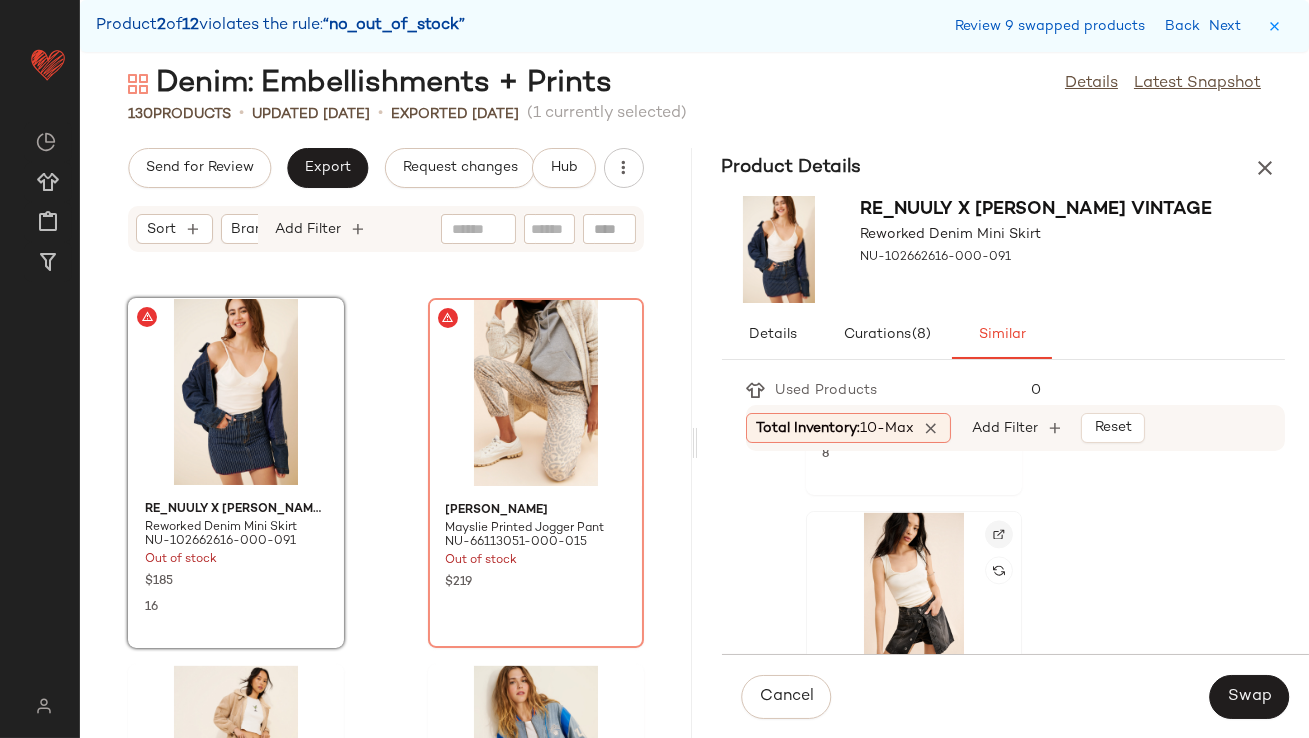 click at bounding box center [999, 534] 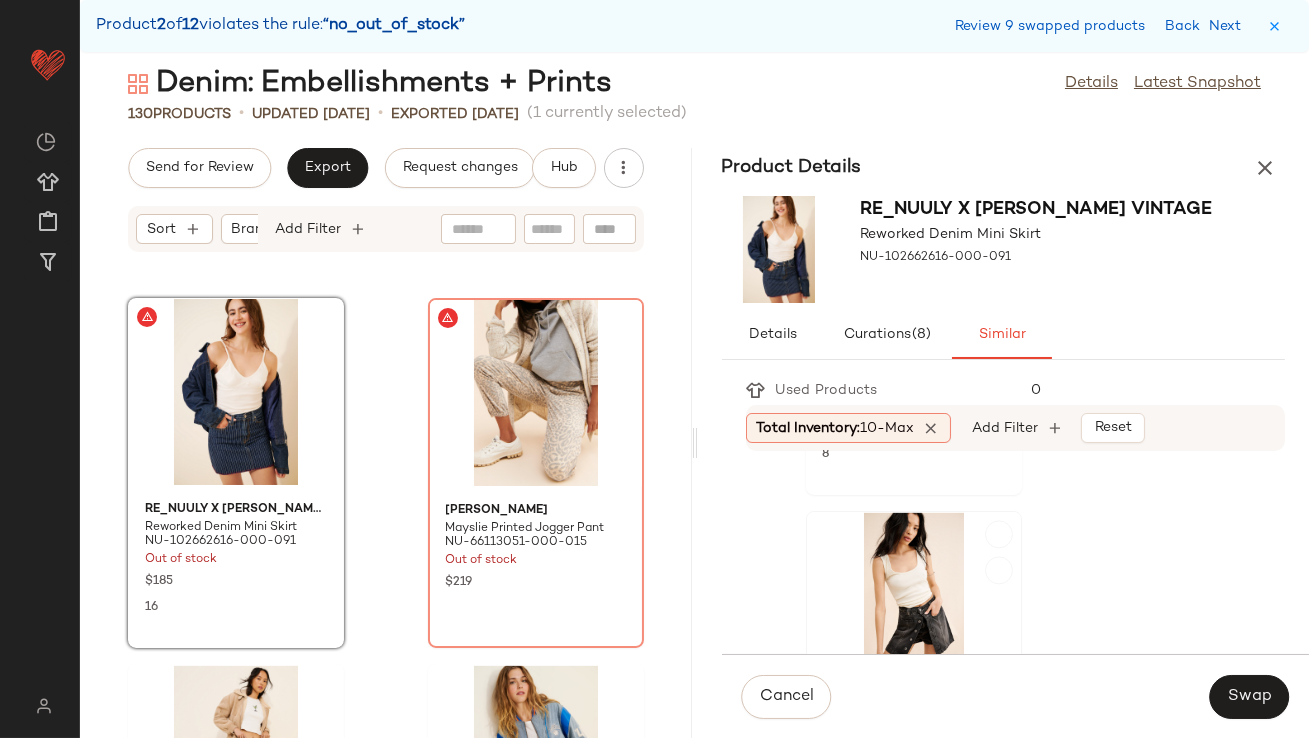 scroll, scrollTop: 8720, scrollLeft: 0, axis: vertical 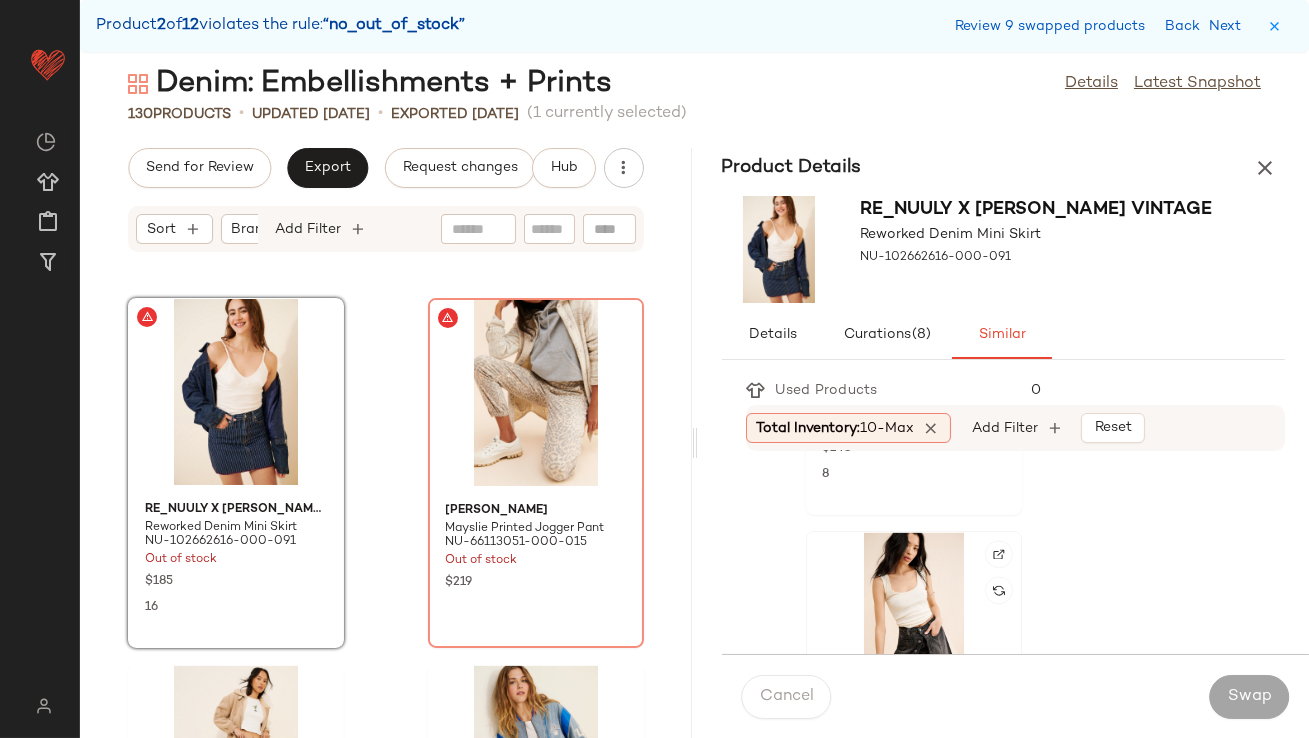 click 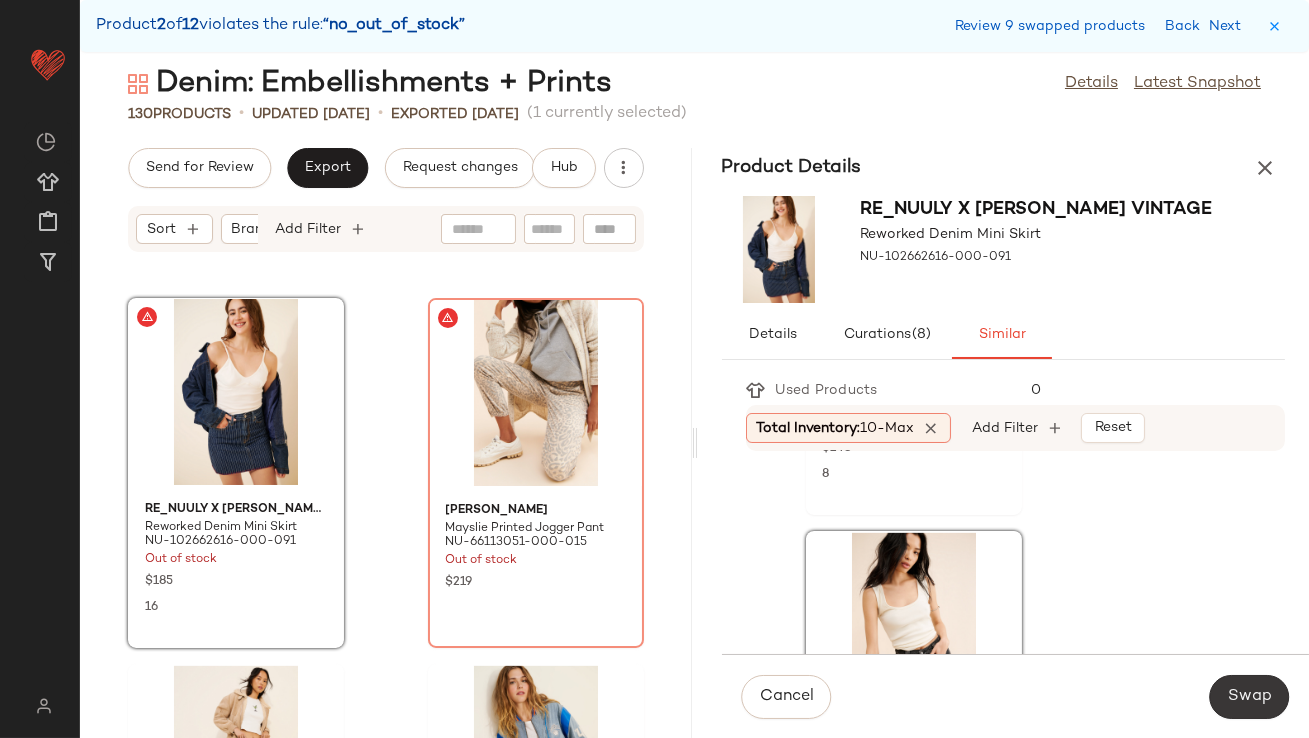 click on "Swap" 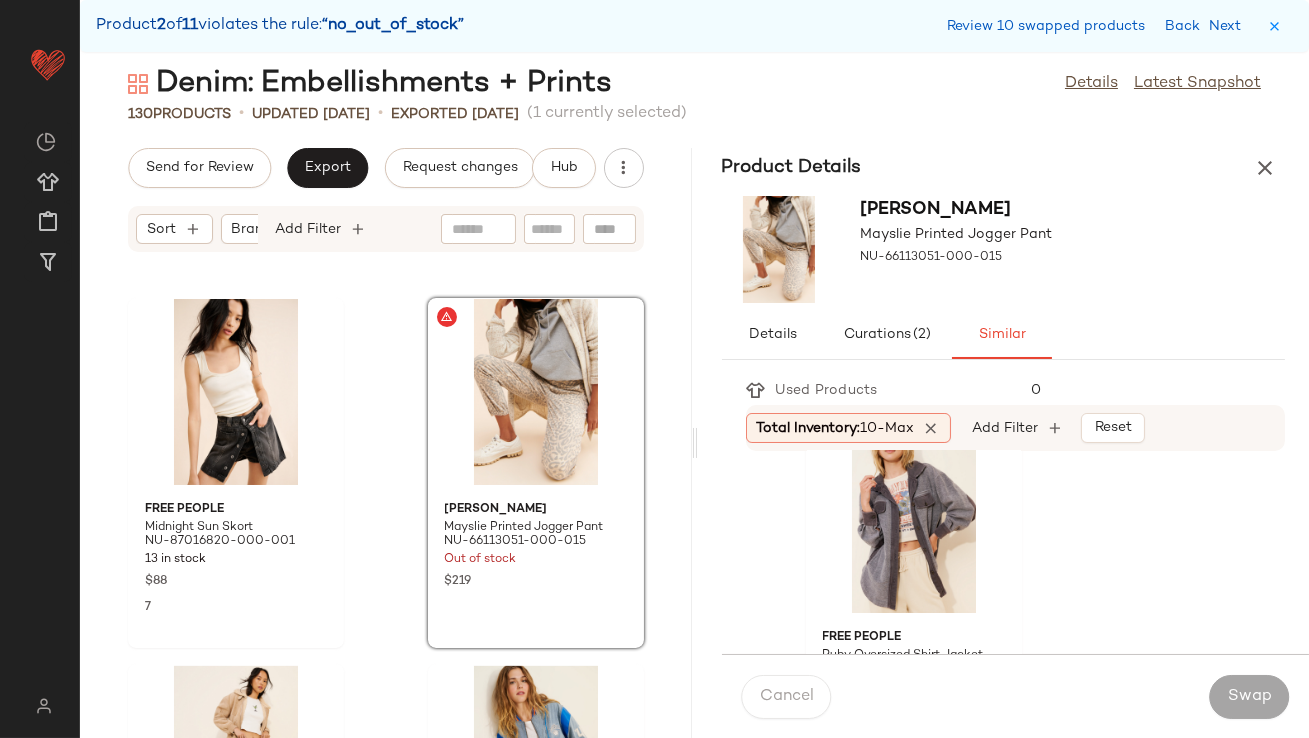 scroll, scrollTop: 8946, scrollLeft: 0, axis: vertical 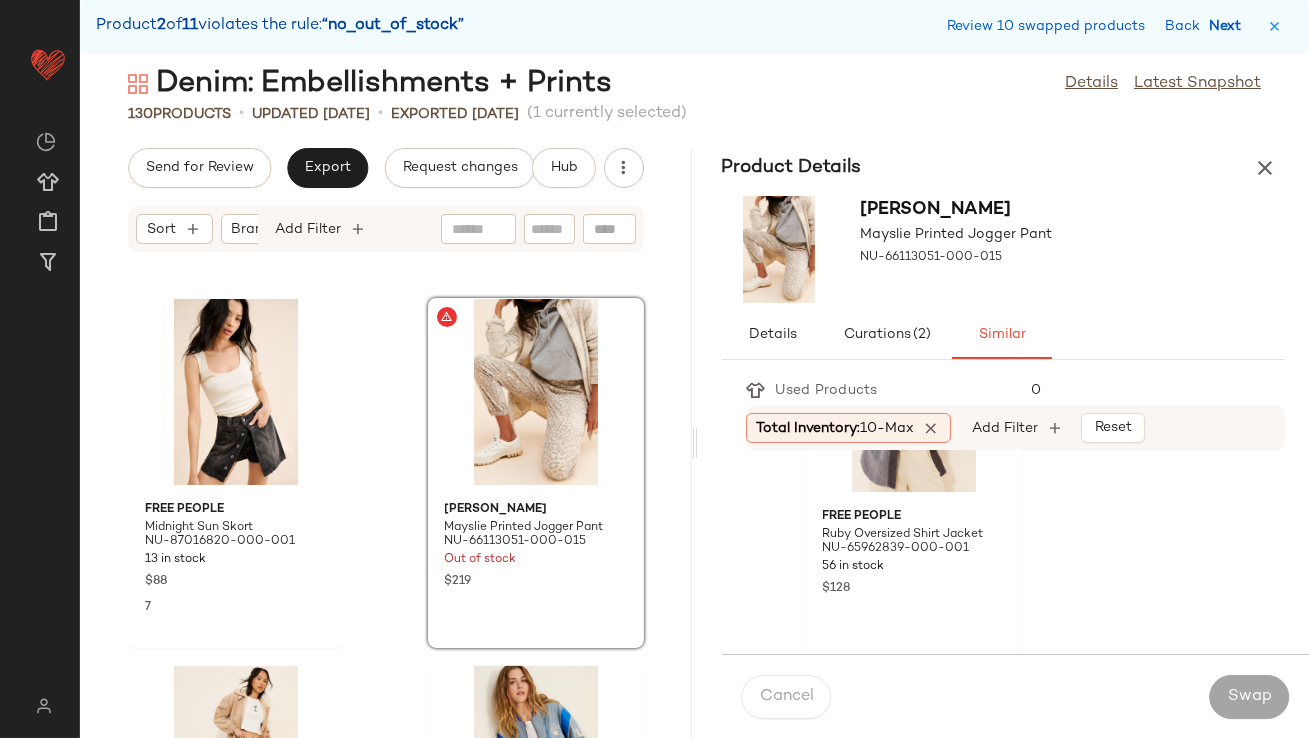 click on "Next" at bounding box center [1229, 26] 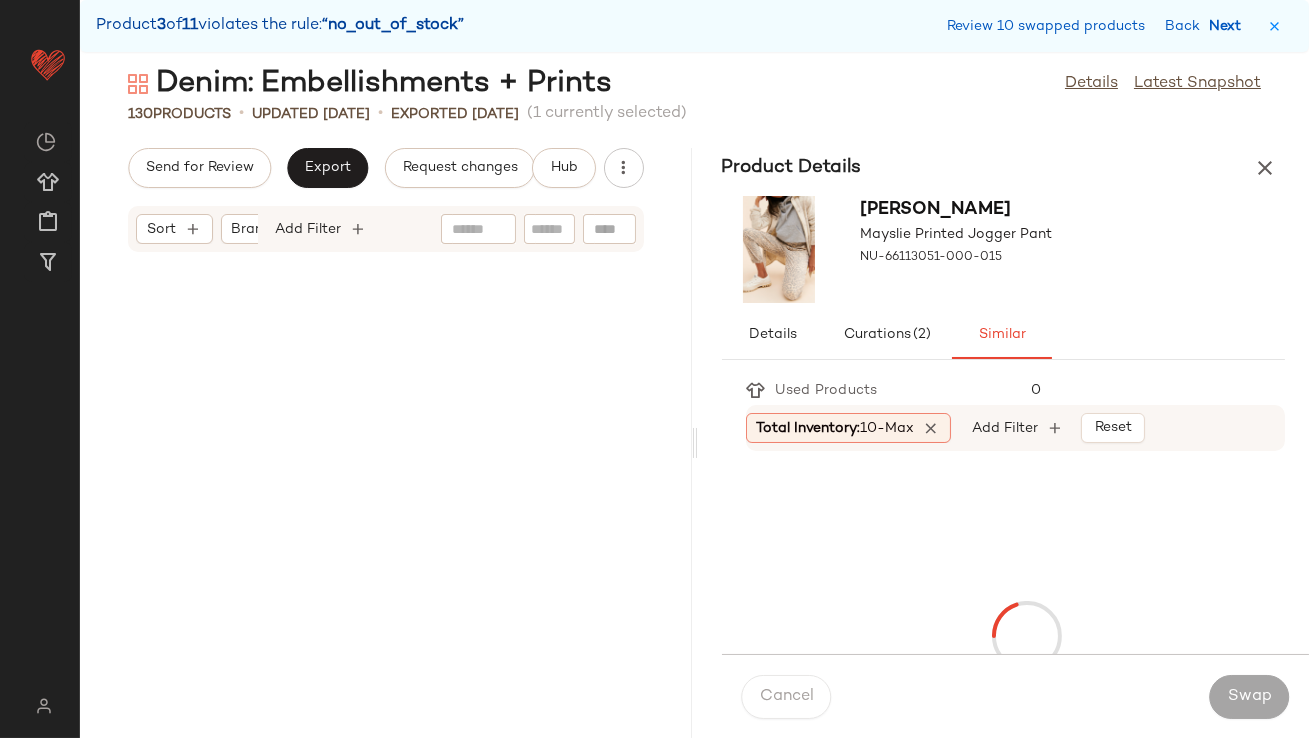 scroll, scrollTop: 10614, scrollLeft: 0, axis: vertical 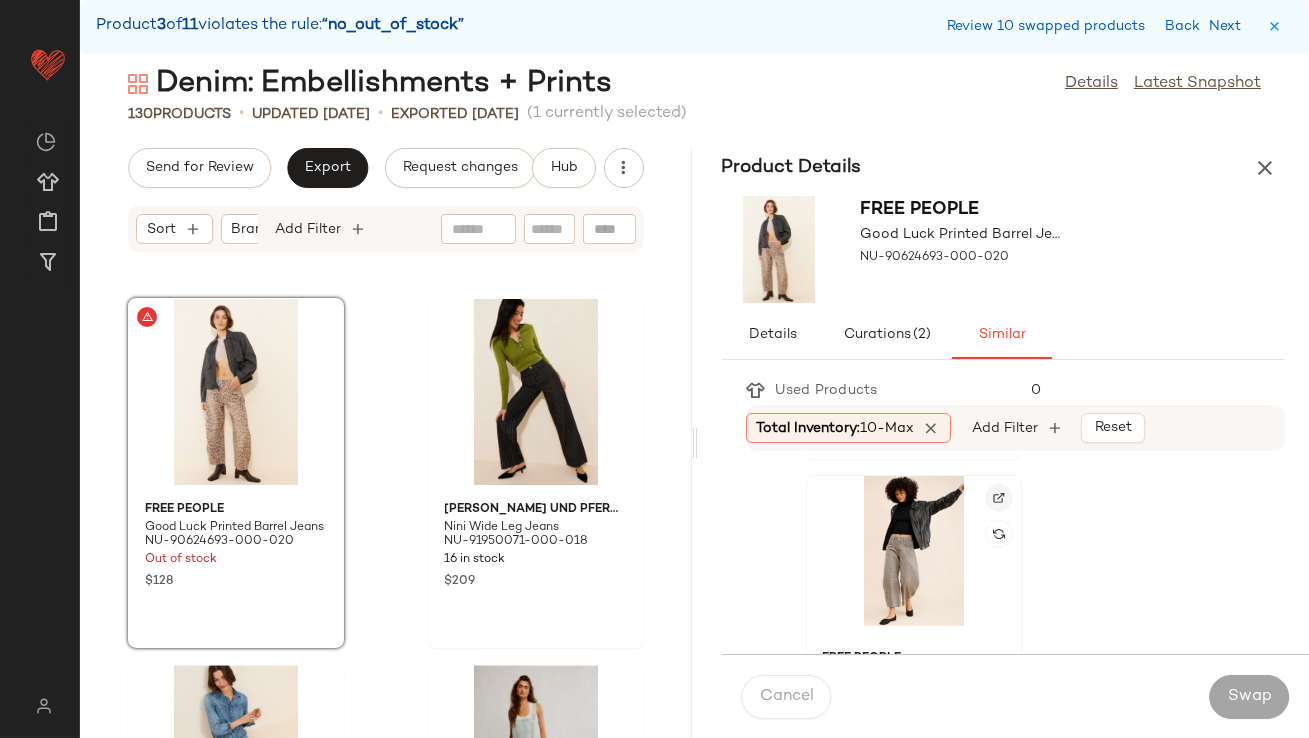 click 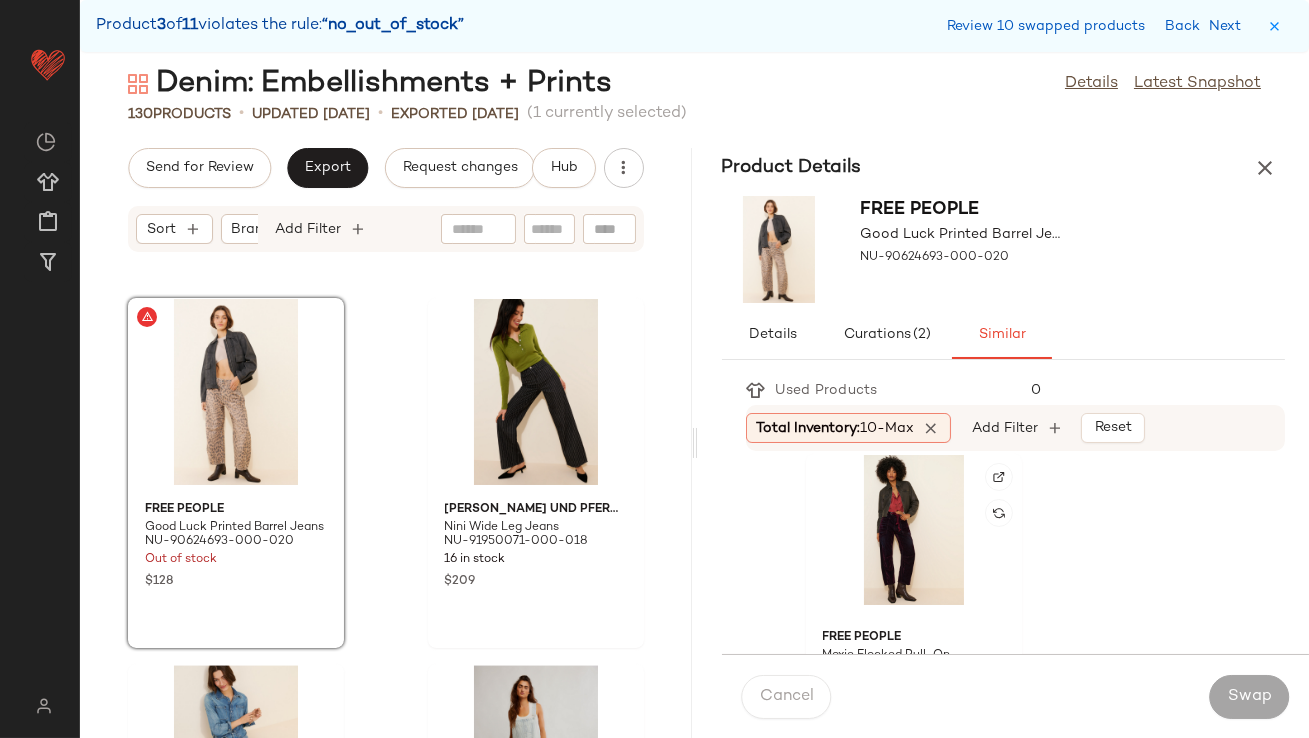 scroll, scrollTop: 2516, scrollLeft: 0, axis: vertical 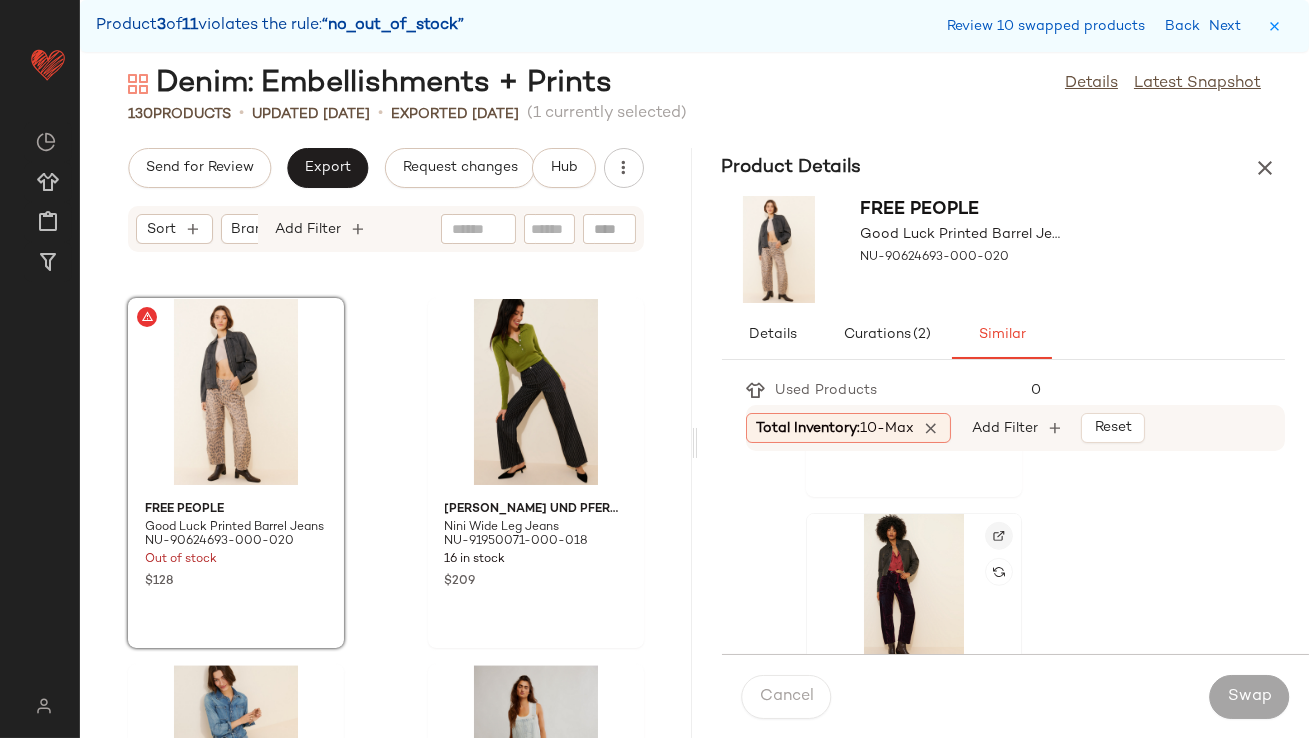 click 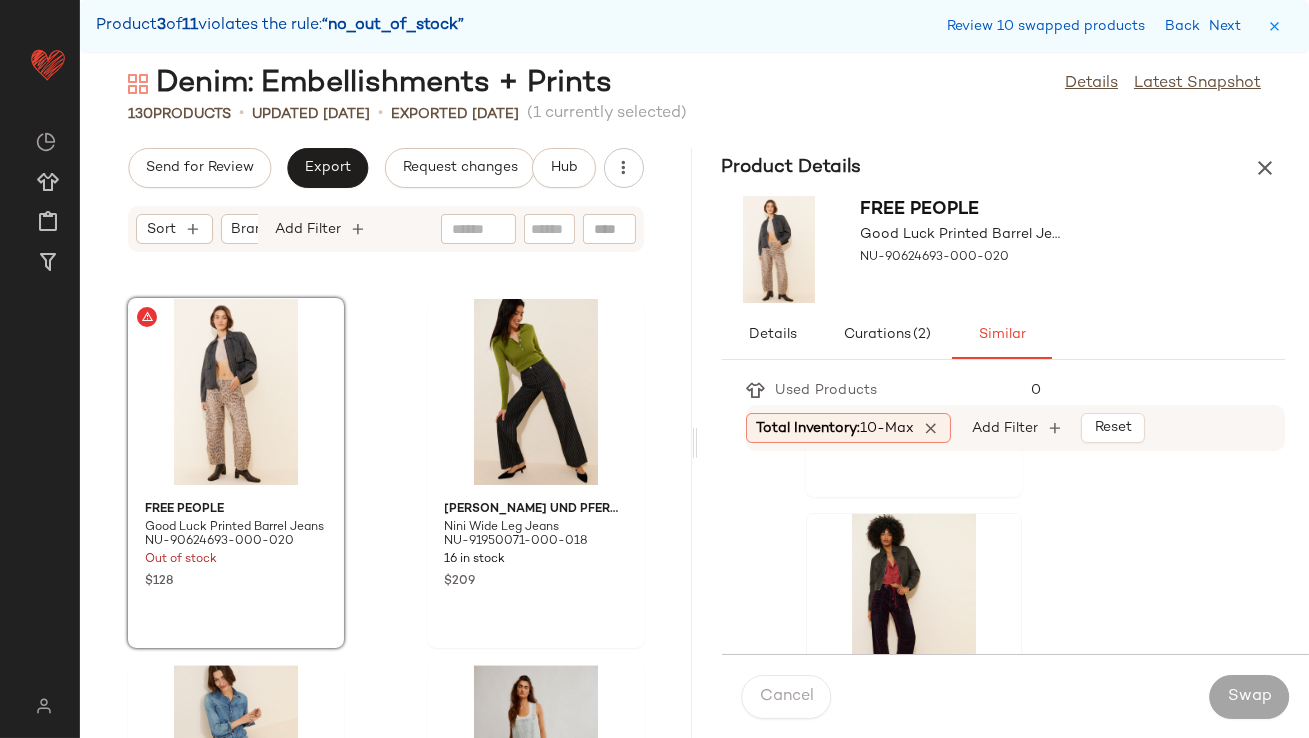 click 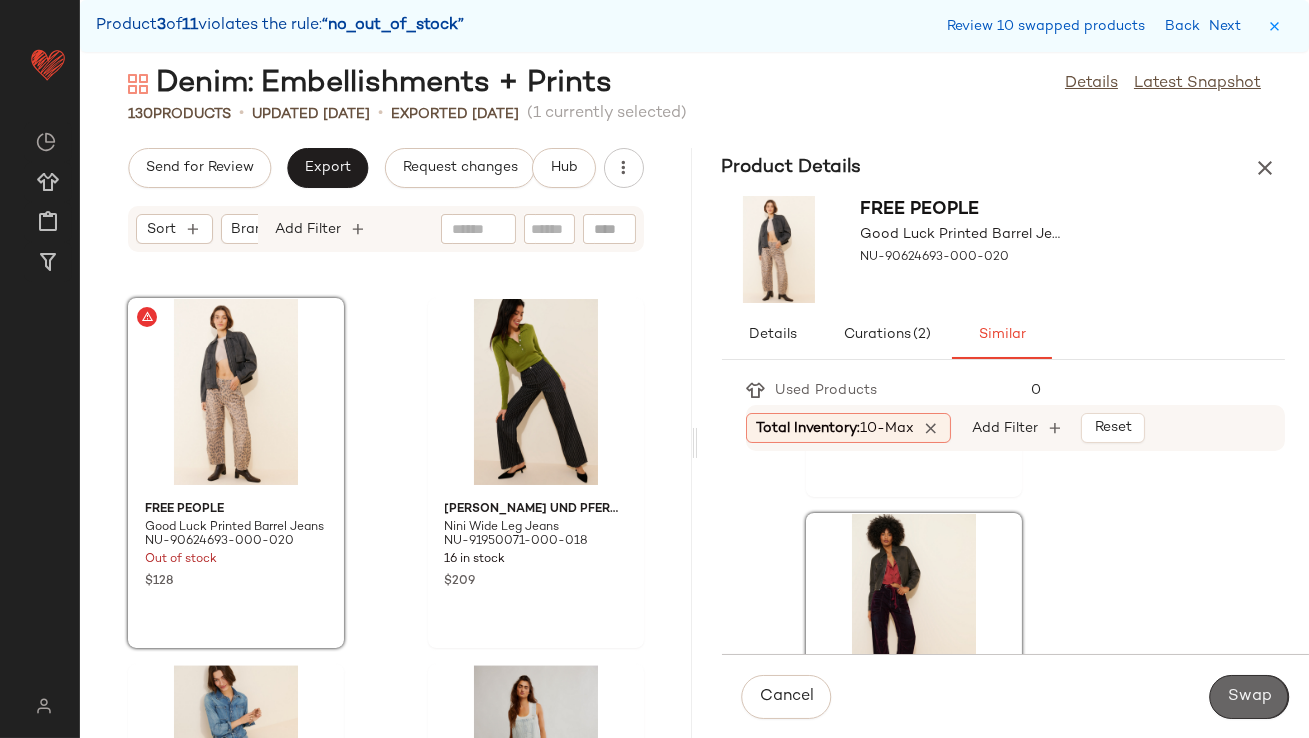 click on "Swap" at bounding box center (1249, 697) 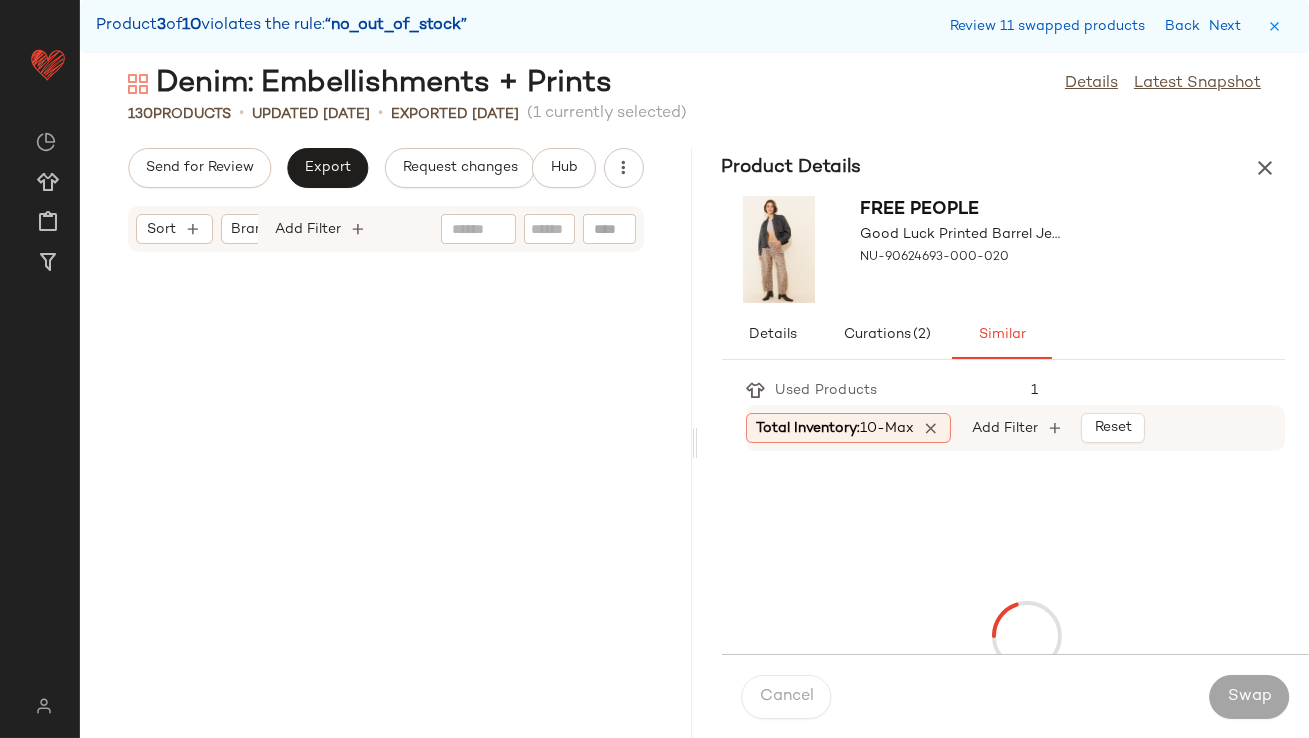 scroll, scrollTop: 11345, scrollLeft: 0, axis: vertical 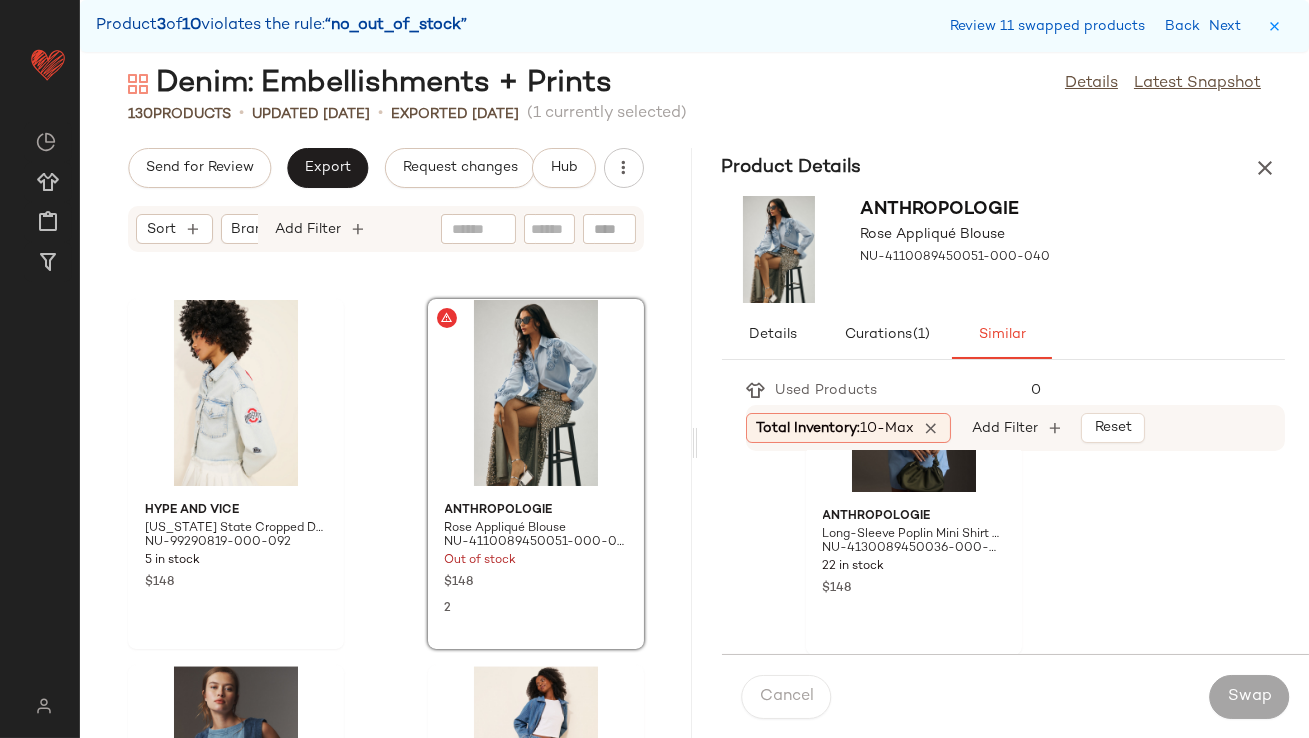 click on "Review 11 swapped products Back Next" at bounding box center [1099, 26] 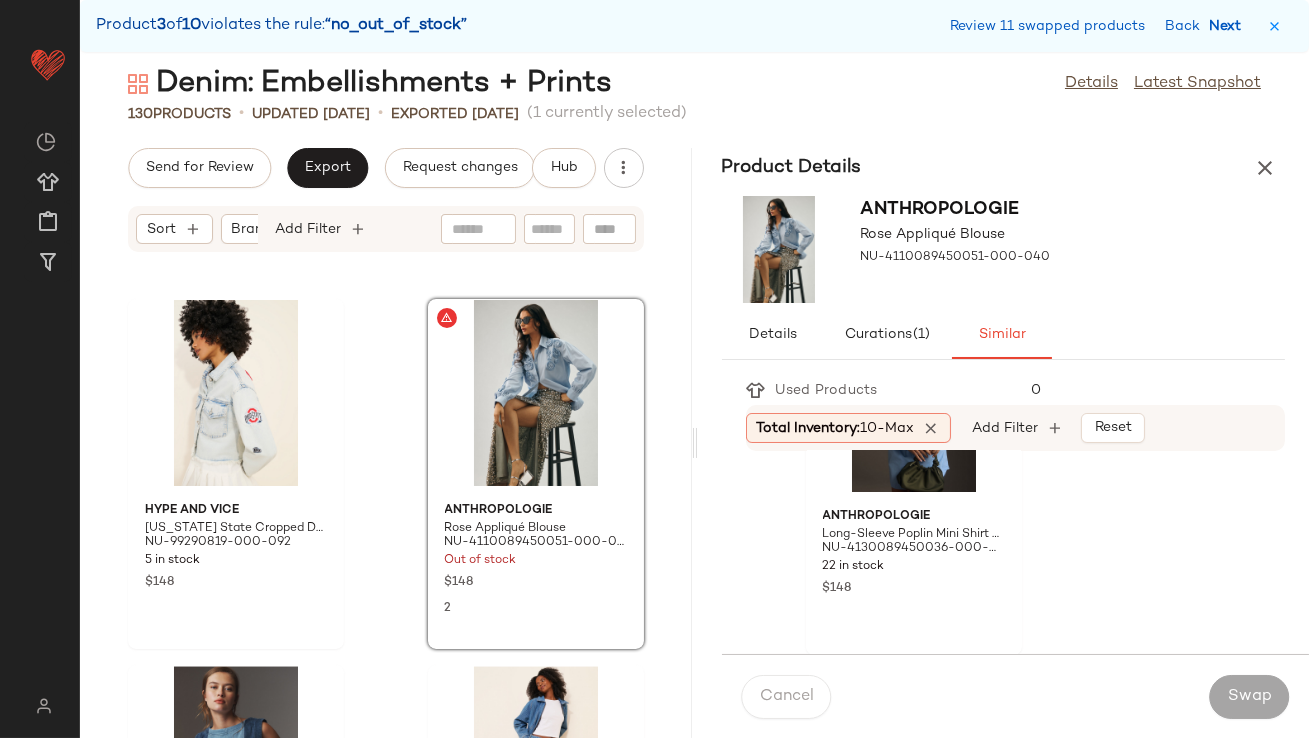 click on "Next" at bounding box center [1229, 26] 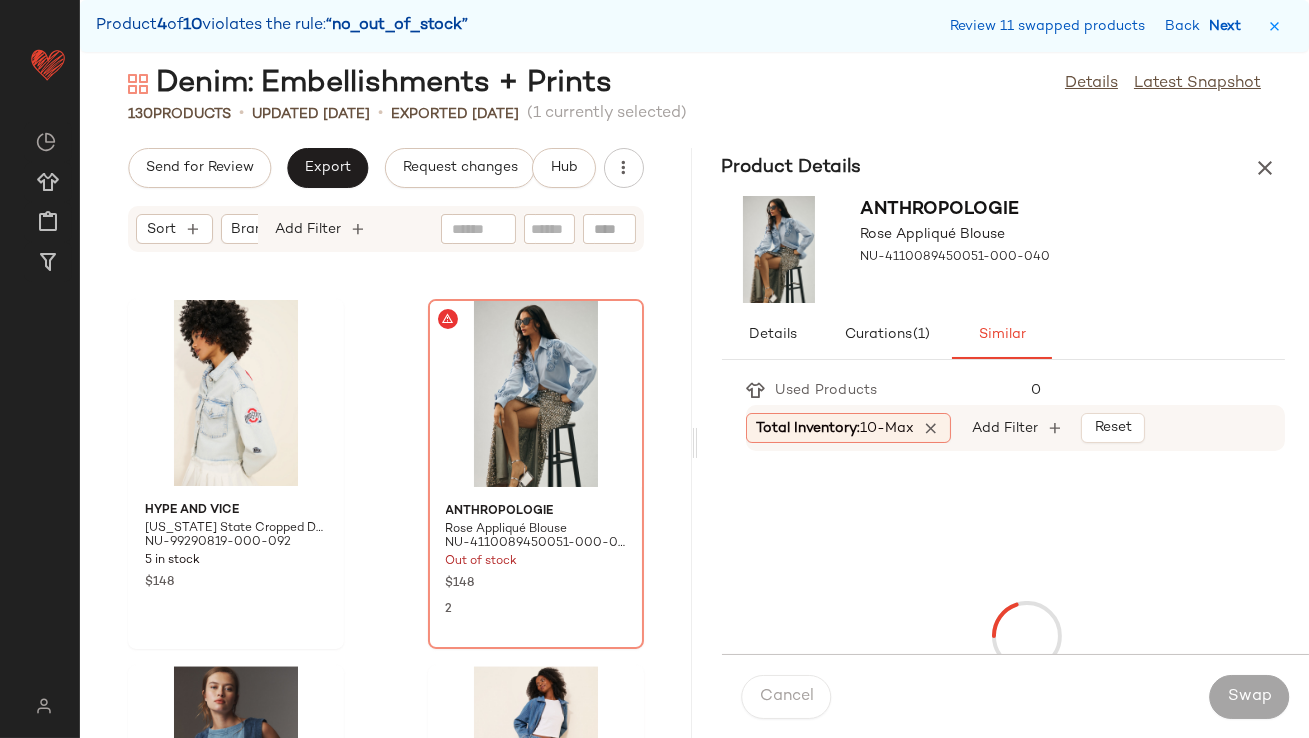 scroll, scrollTop: 13908, scrollLeft: 0, axis: vertical 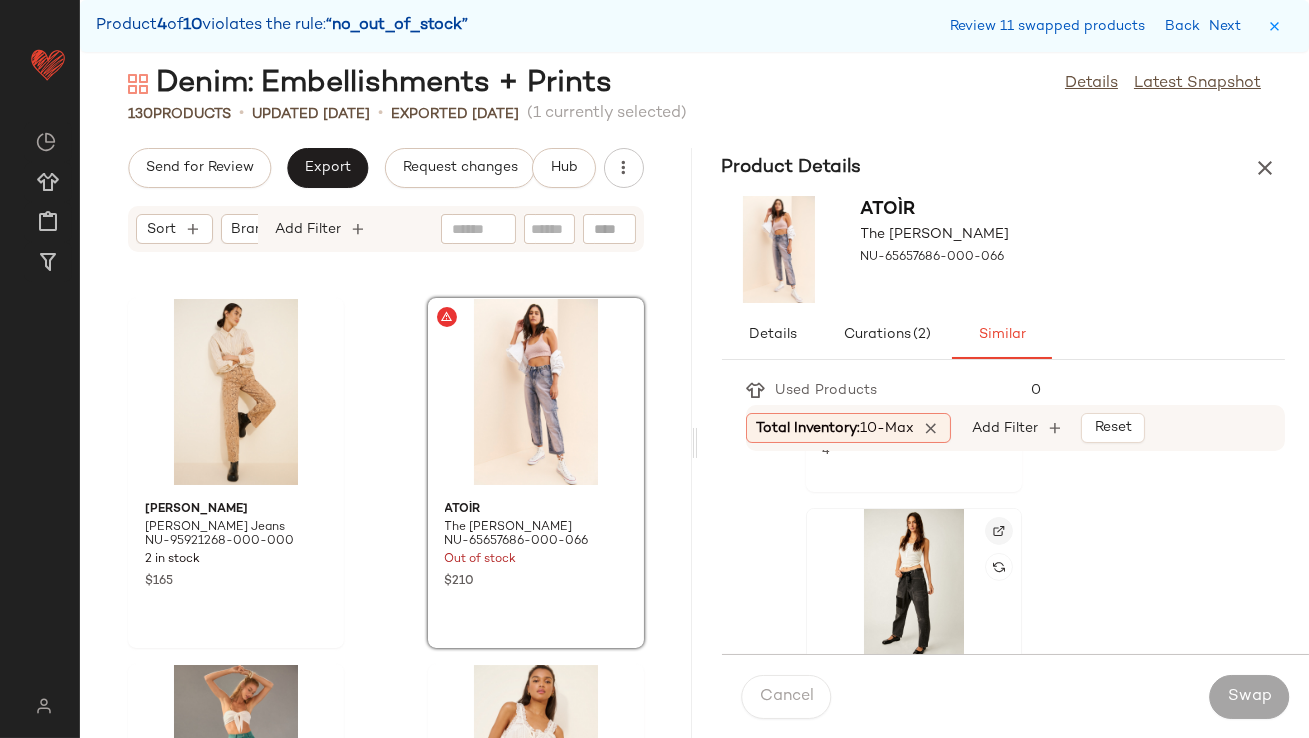 click 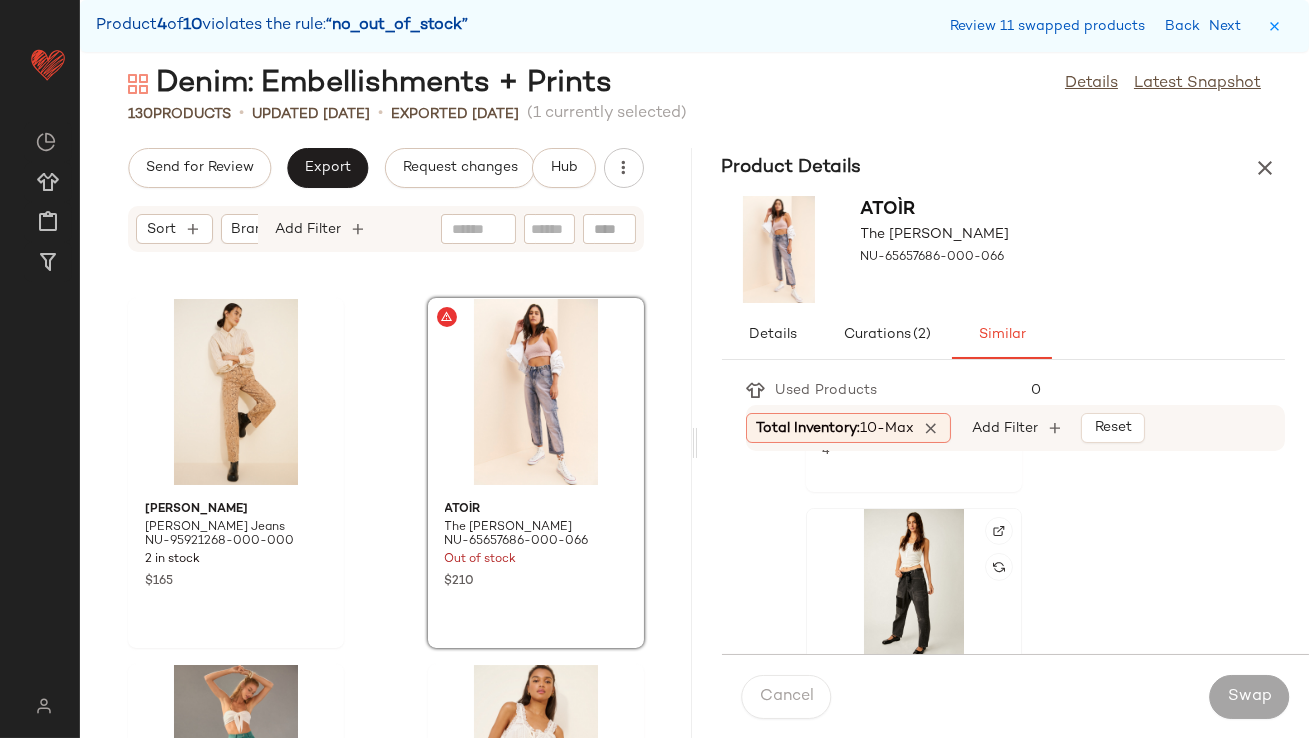 click 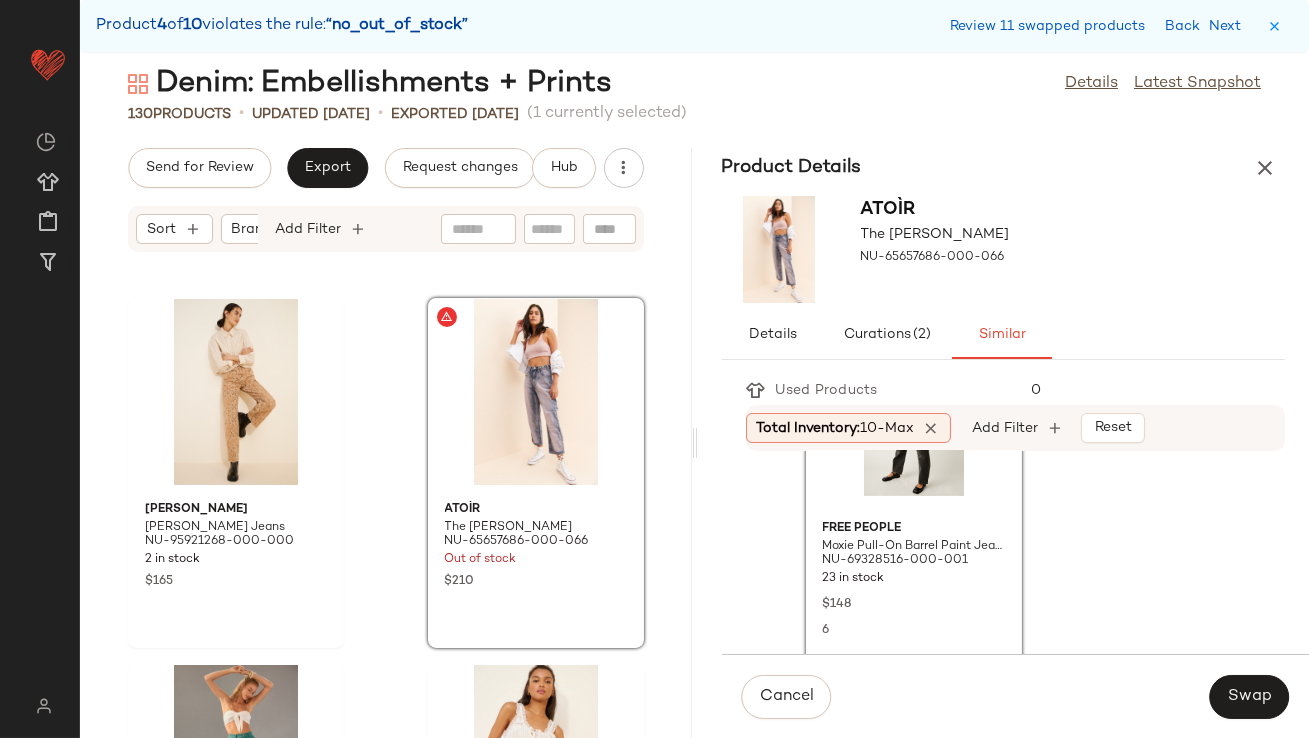 scroll, scrollTop: 1588, scrollLeft: 0, axis: vertical 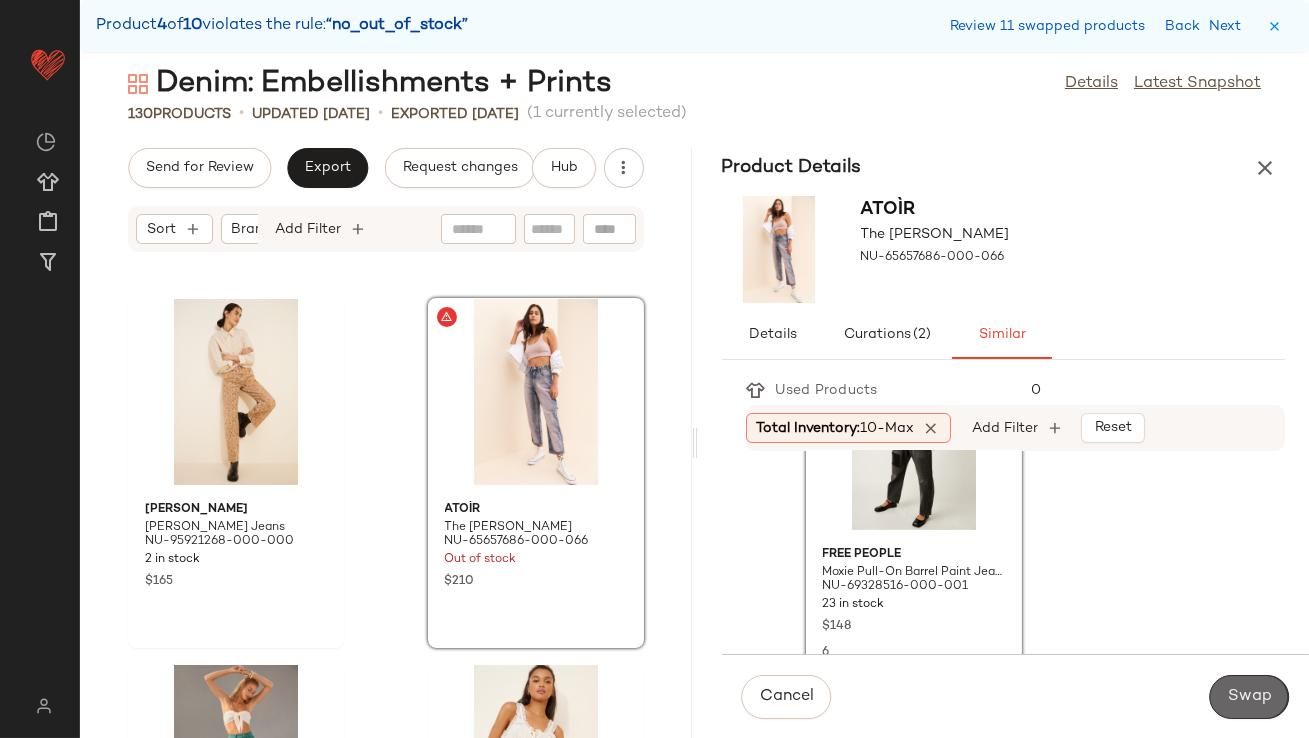 click on "Swap" 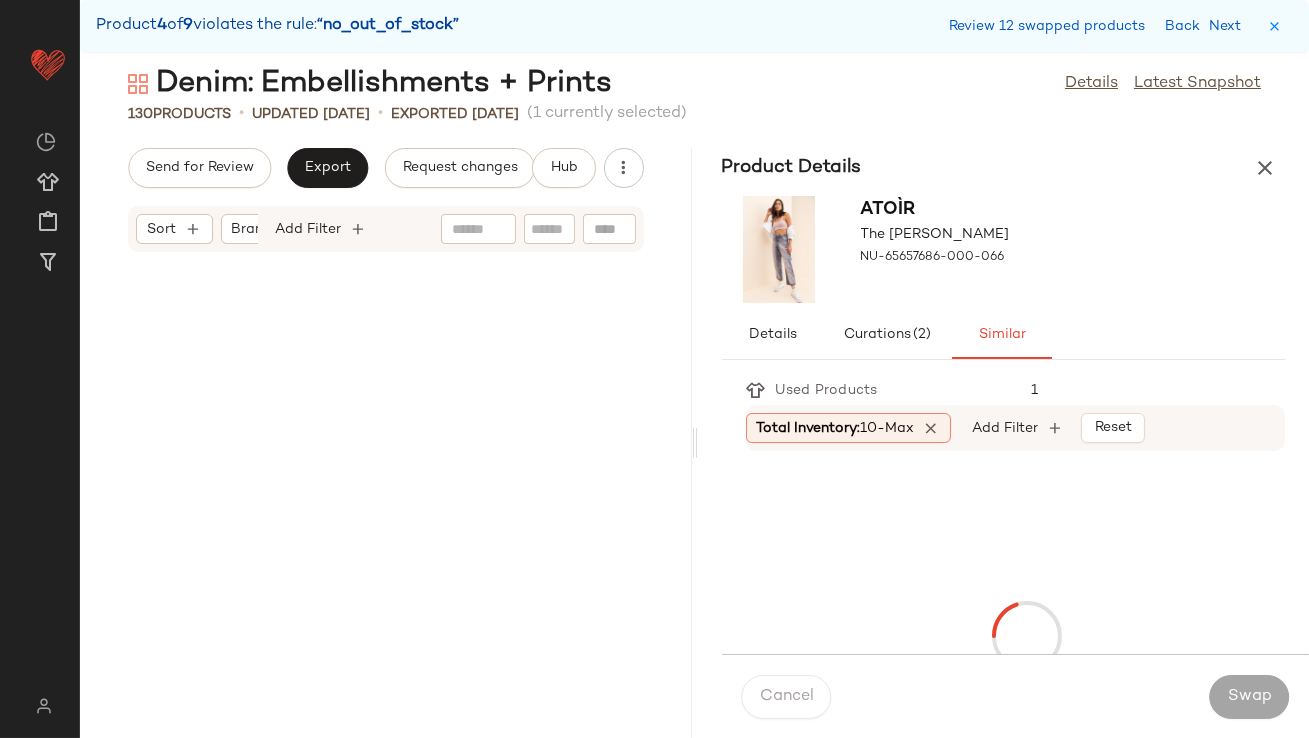 scroll, scrollTop: 16835, scrollLeft: 0, axis: vertical 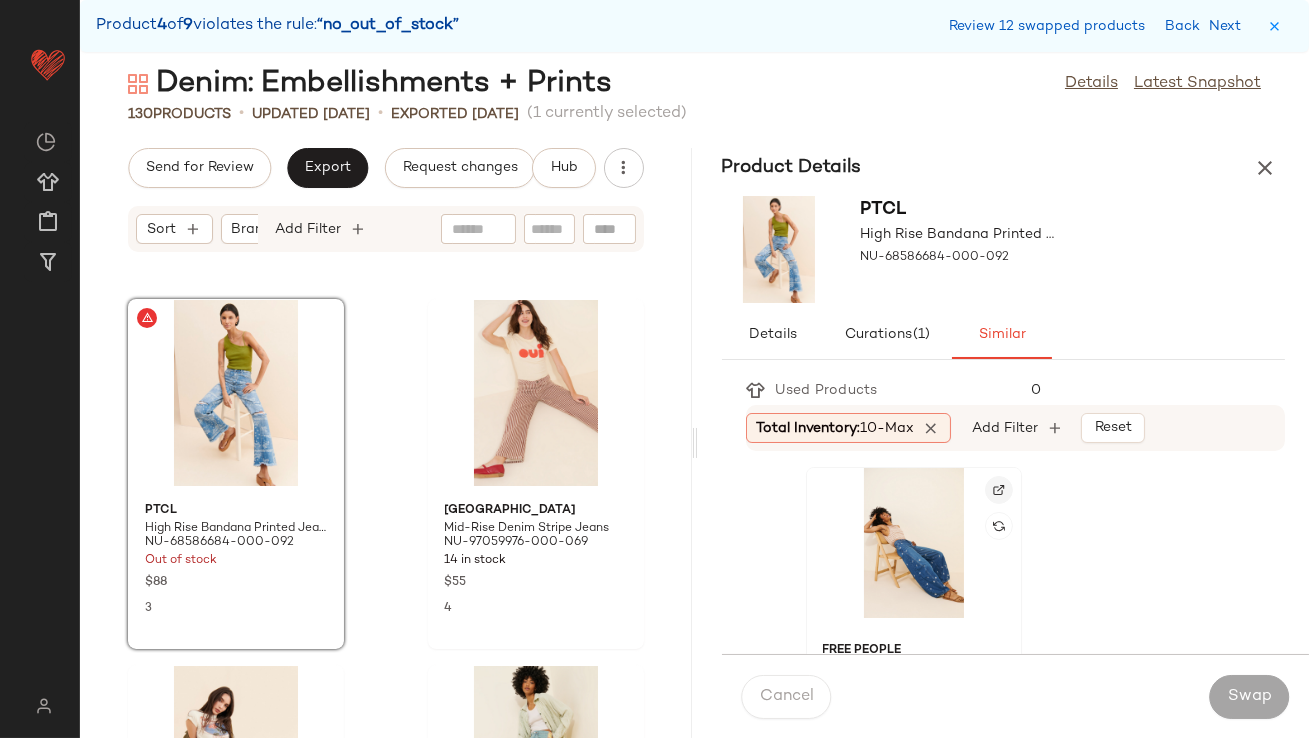click at bounding box center [999, 490] 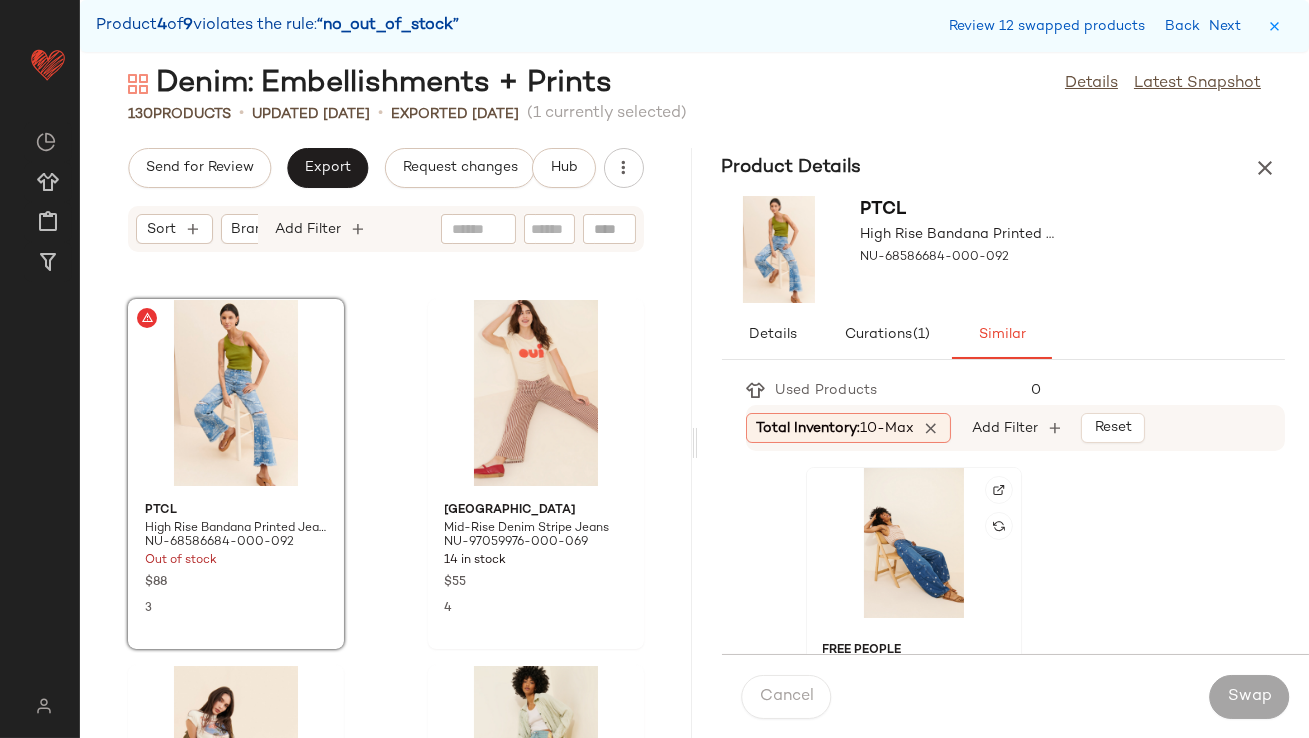 click 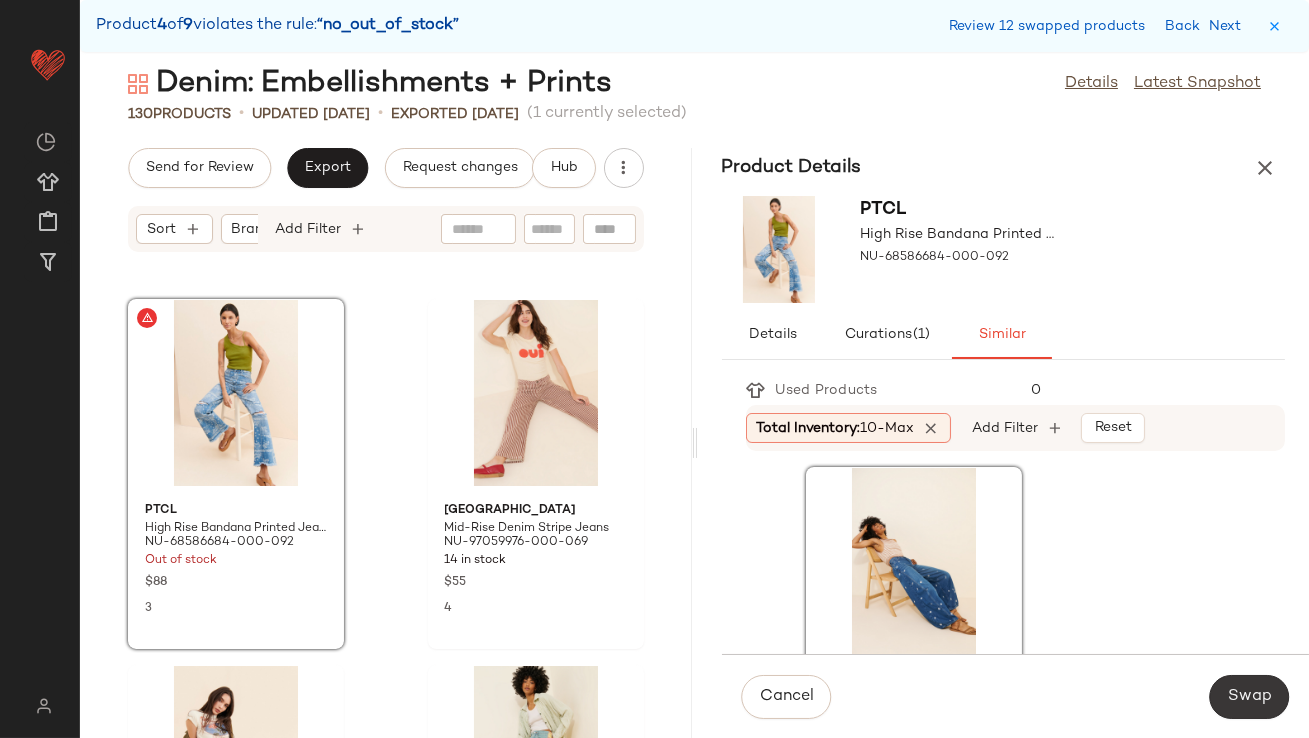 click on "Swap" 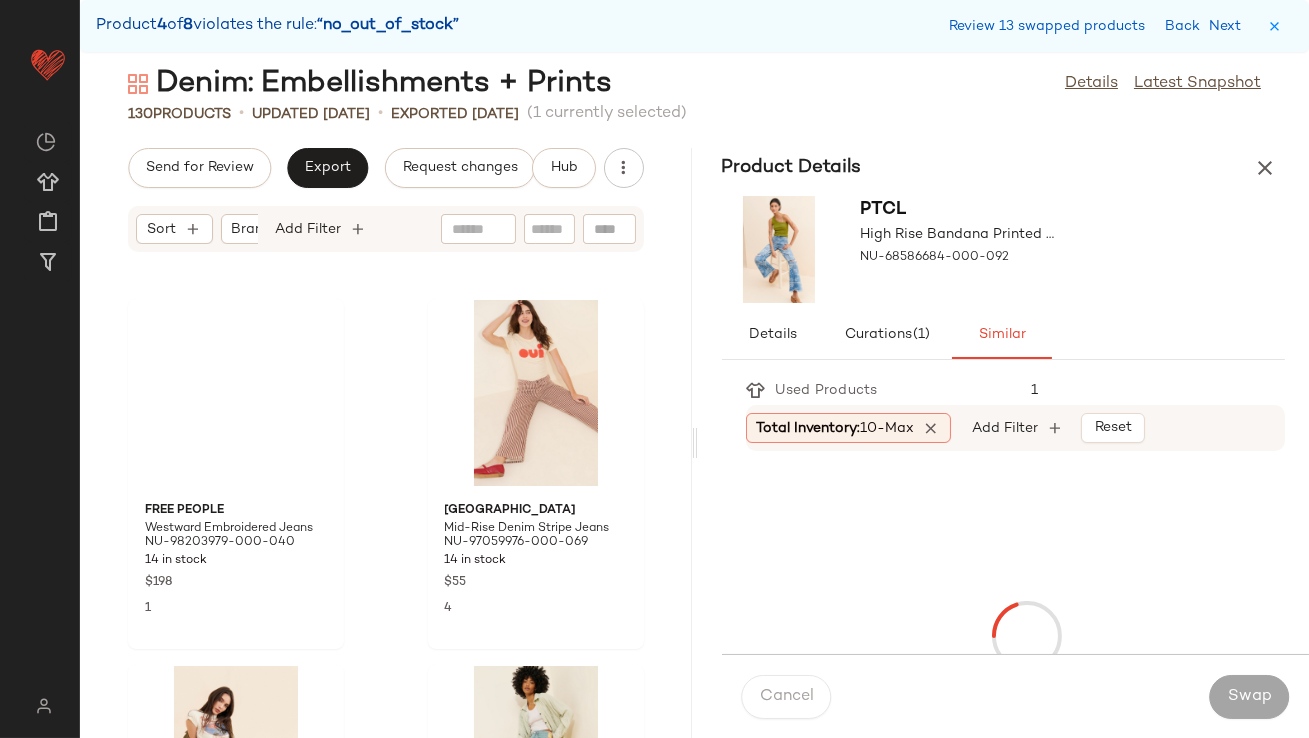 scroll, scrollTop: 19398, scrollLeft: 0, axis: vertical 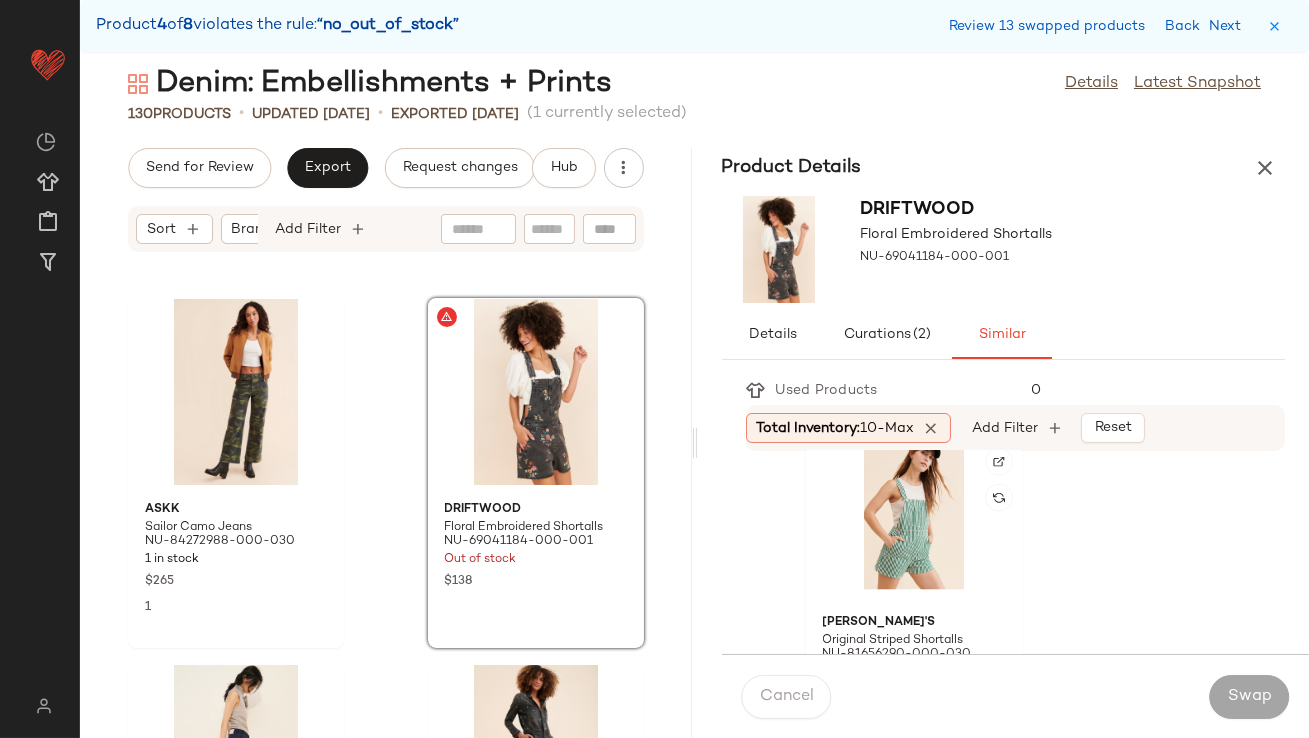 click 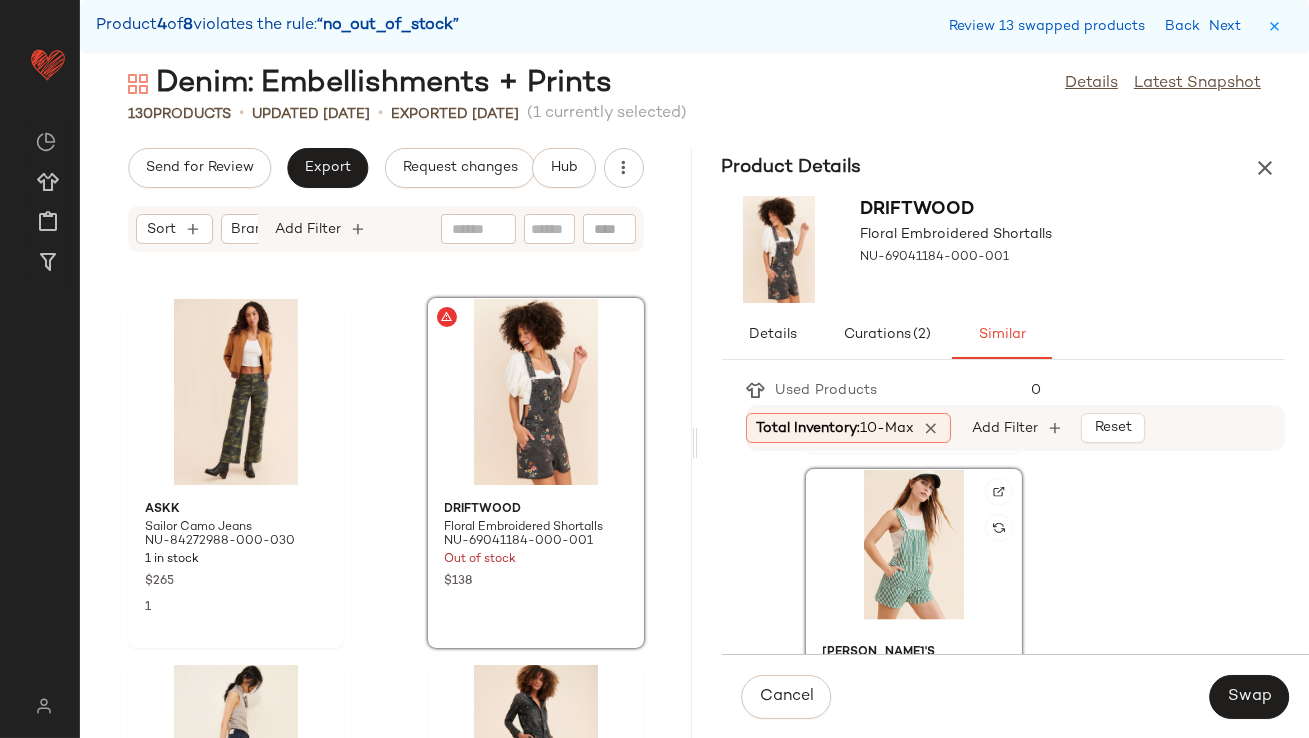 scroll, scrollTop: 5848, scrollLeft: 0, axis: vertical 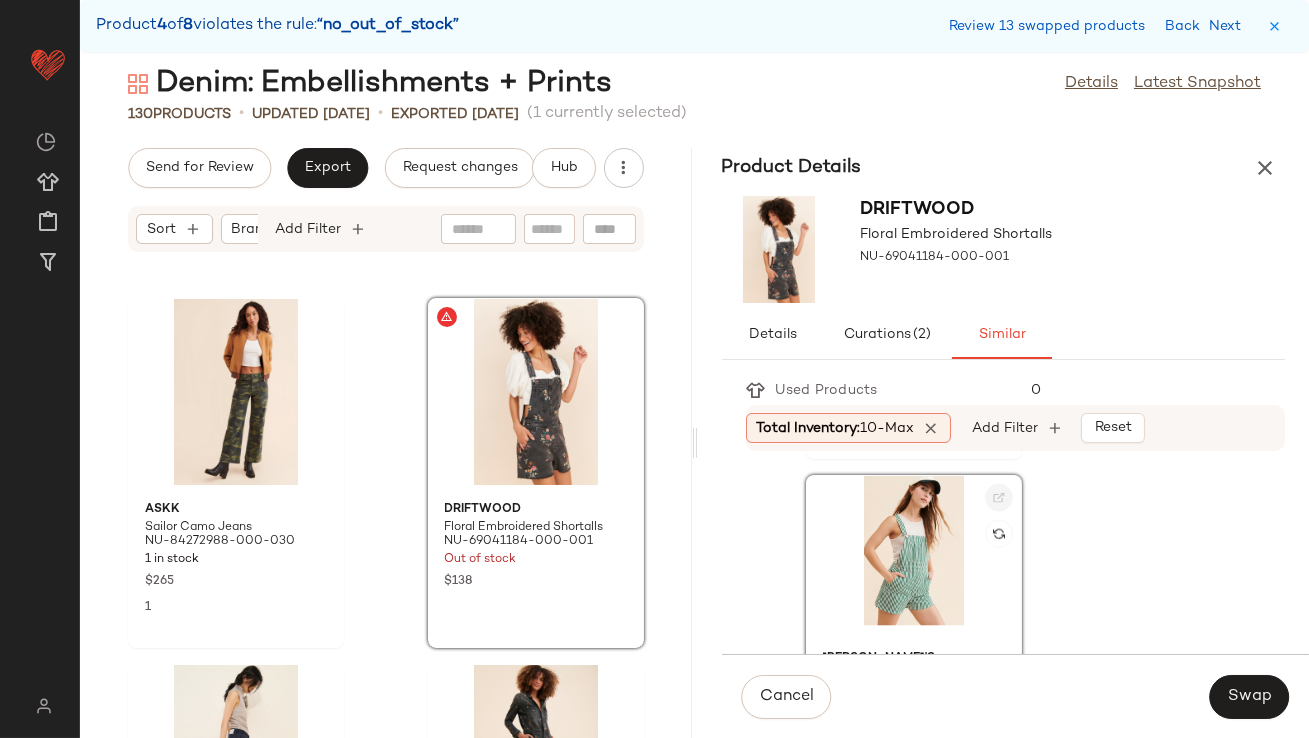 click 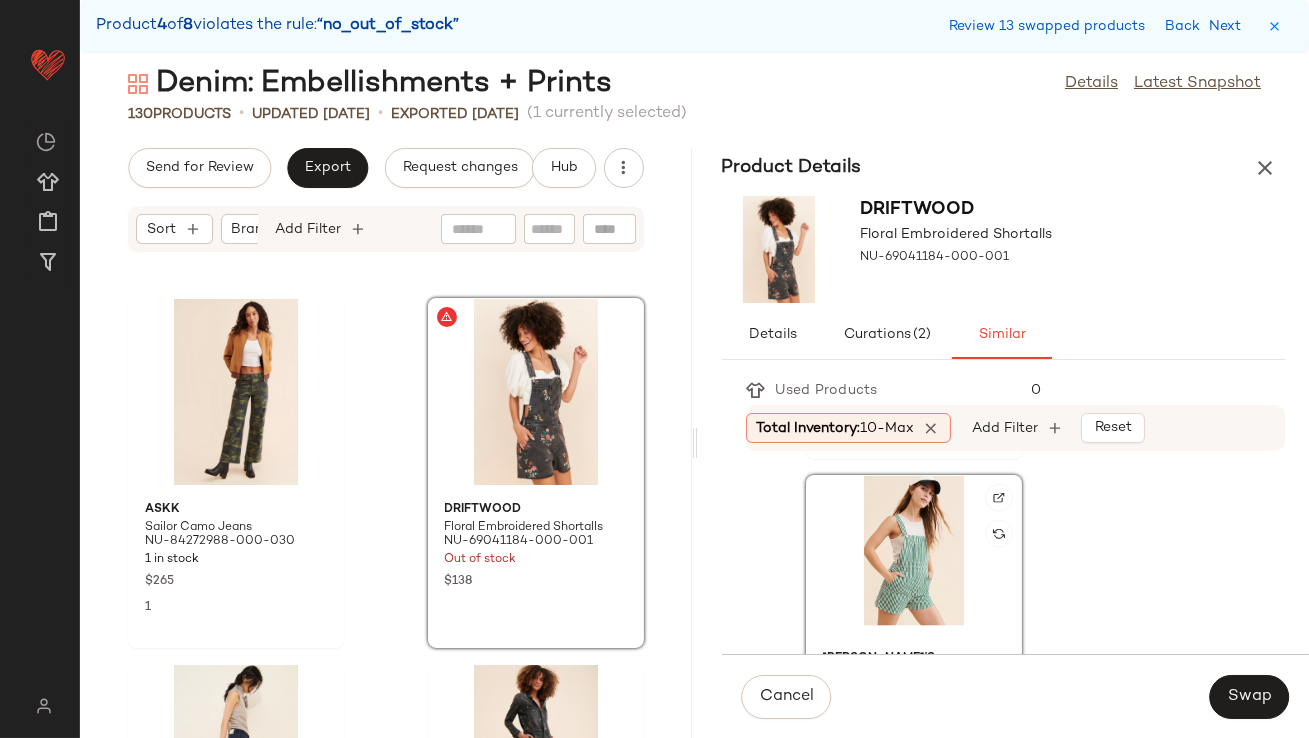 click 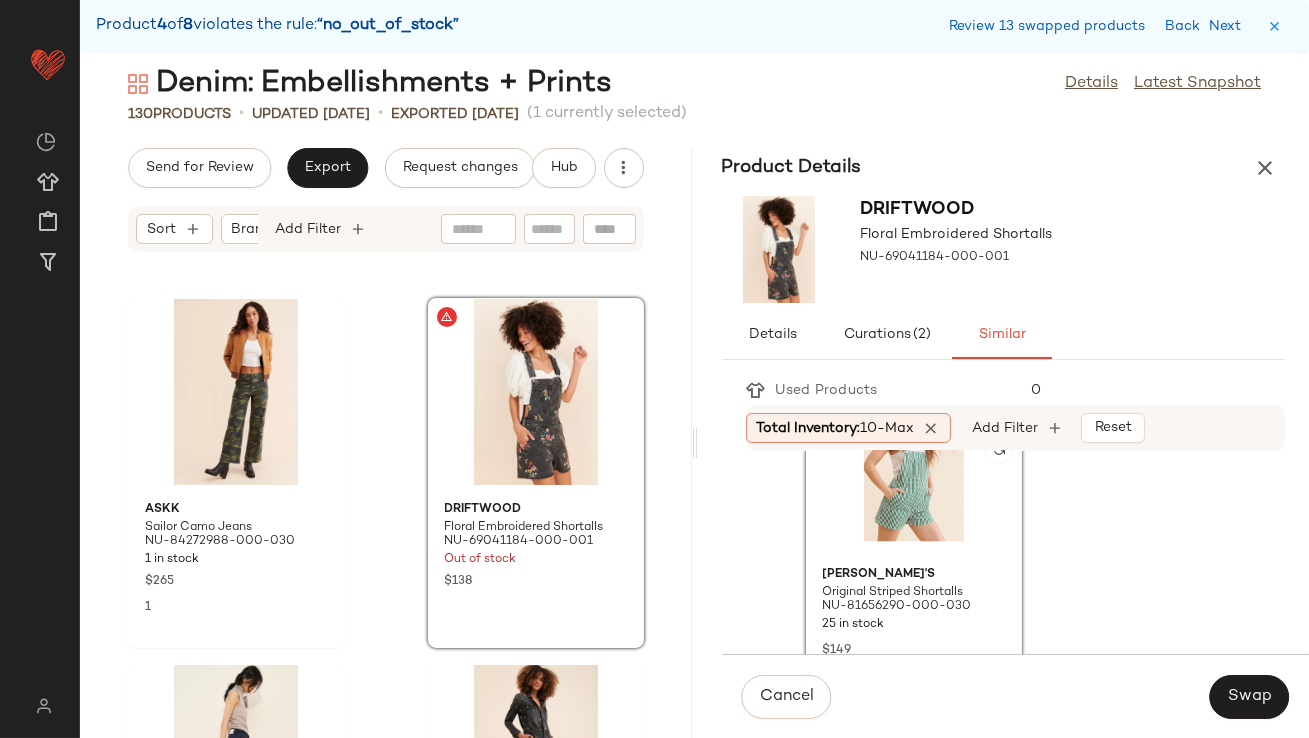 scroll, scrollTop: 5939, scrollLeft: 0, axis: vertical 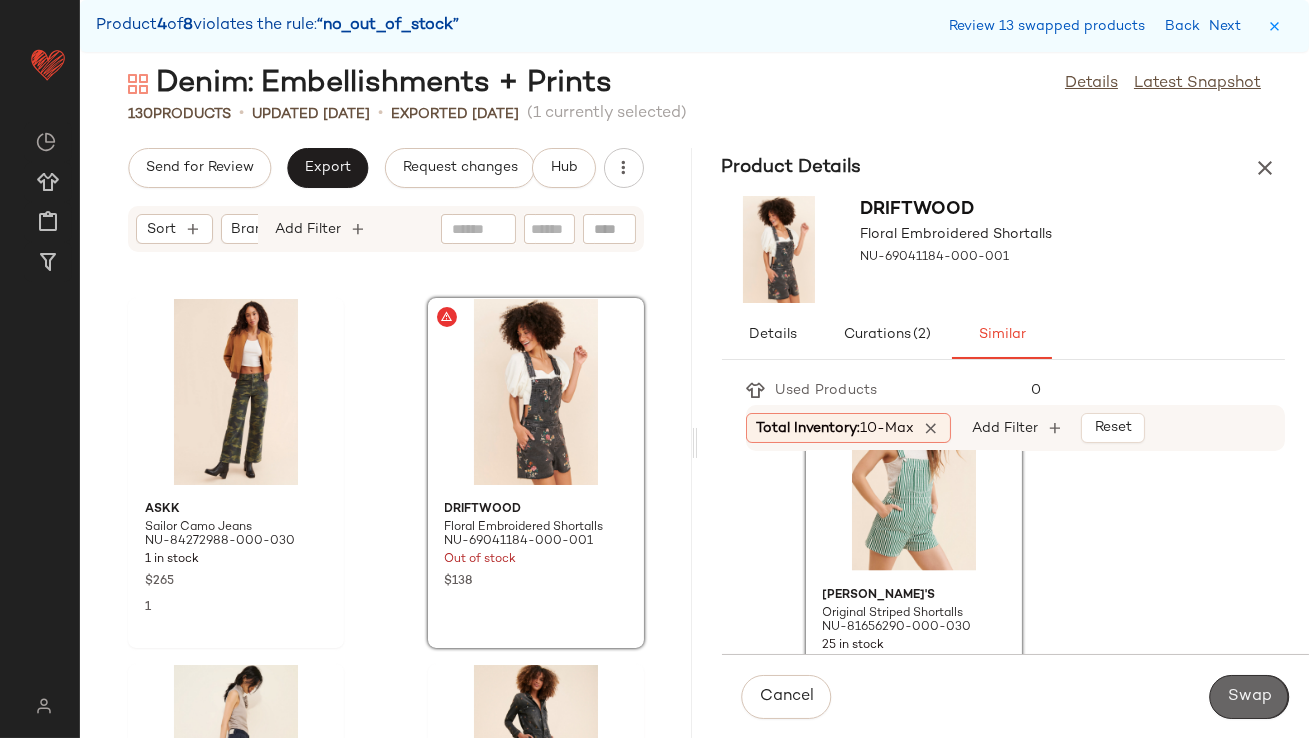 click on "Swap" 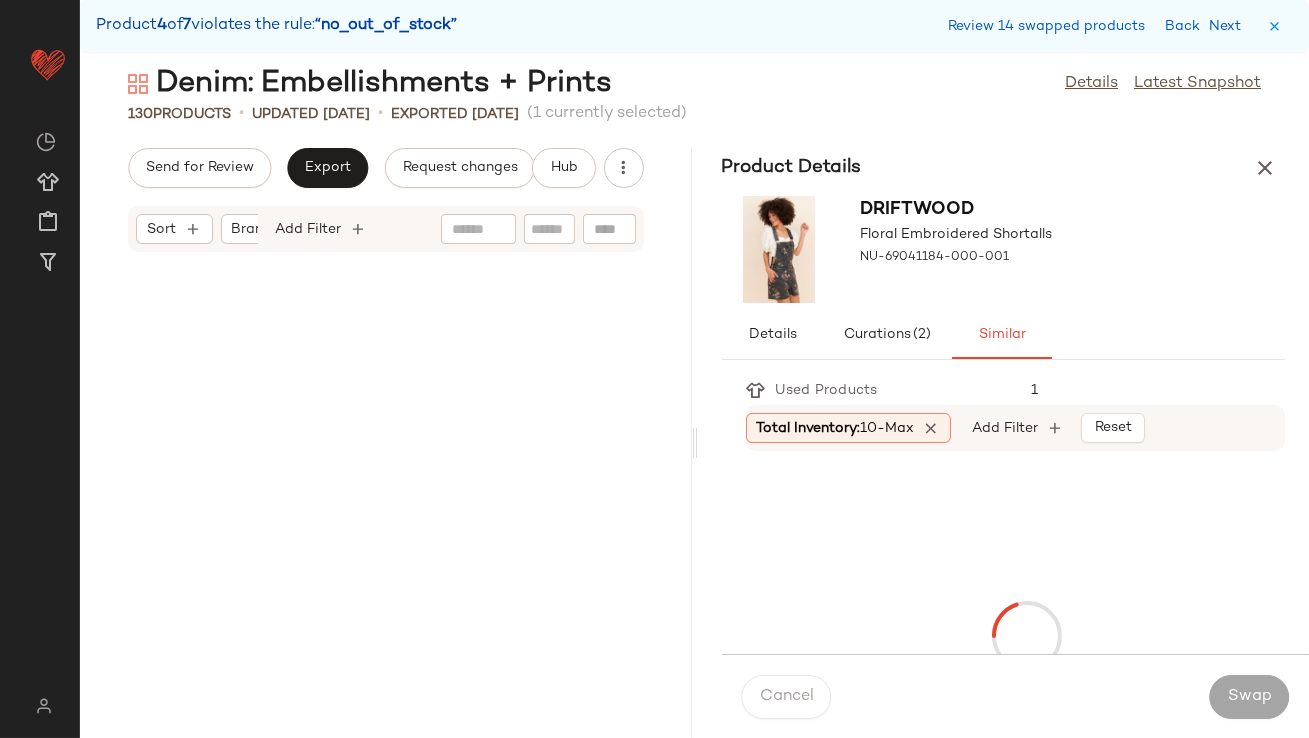 scroll, scrollTop: 20130, scrollLeft: 0, axis: vertical 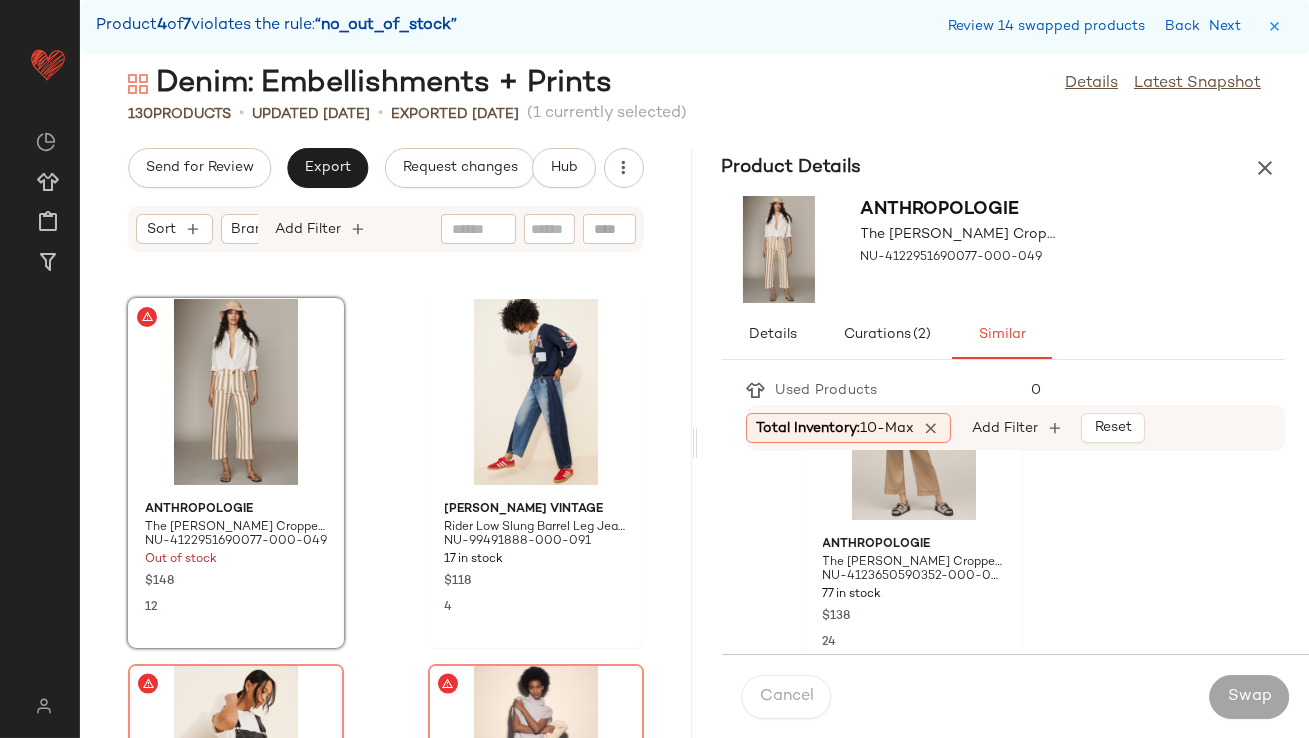 click on "Anthropologie The Colette Linen Cropped Pants NU-4123650590242-000-085 20 in stock $138 2 Anthropologie The Colette Cropped Wide-Leg Pants: Contrast-Stitch Linen Edition NU-4123650590352-000-036 77 in stock $138 24 Anthropologie The Colette Cropped Wide-Leg Pants: Denim Edition NU-4122951690016-000-091 50 in stock $148 3 WeWoreWhat Tie Waist Pants NU-96435474-000-060 97 in stock $98 20 Anthropologie The Colette Cropped Wide-Leg Corduroy Pants NU-4123942870029-000-223 15 in stock $138 Rolla's Sailor Patch Pocket Jeans NU-65917064-000-093 25 in stock $129 8 Anthropologie The Denim Colette Cropped Wide-Leg Jeans NU-4122900970110-000-010 17 in stock $130 8 FRAME Le Crop High-Rise Bootcut Jeans NU-83881581-000-066 15 in stock $258 3 Free People Good Luck Mid-Rise Cord Barrel Jeans NU-90323270-000-020 159 in stock $128 7 Anthropologie The Colette Cropped Wide-Leg Pants: Contrast-Stitch Linen Edition NU-4123650590352-000-041 25 in stock $138 10 Anthropologie The Bennet Buttondown Shirt NU-4110916210171-000-049 $98 4" 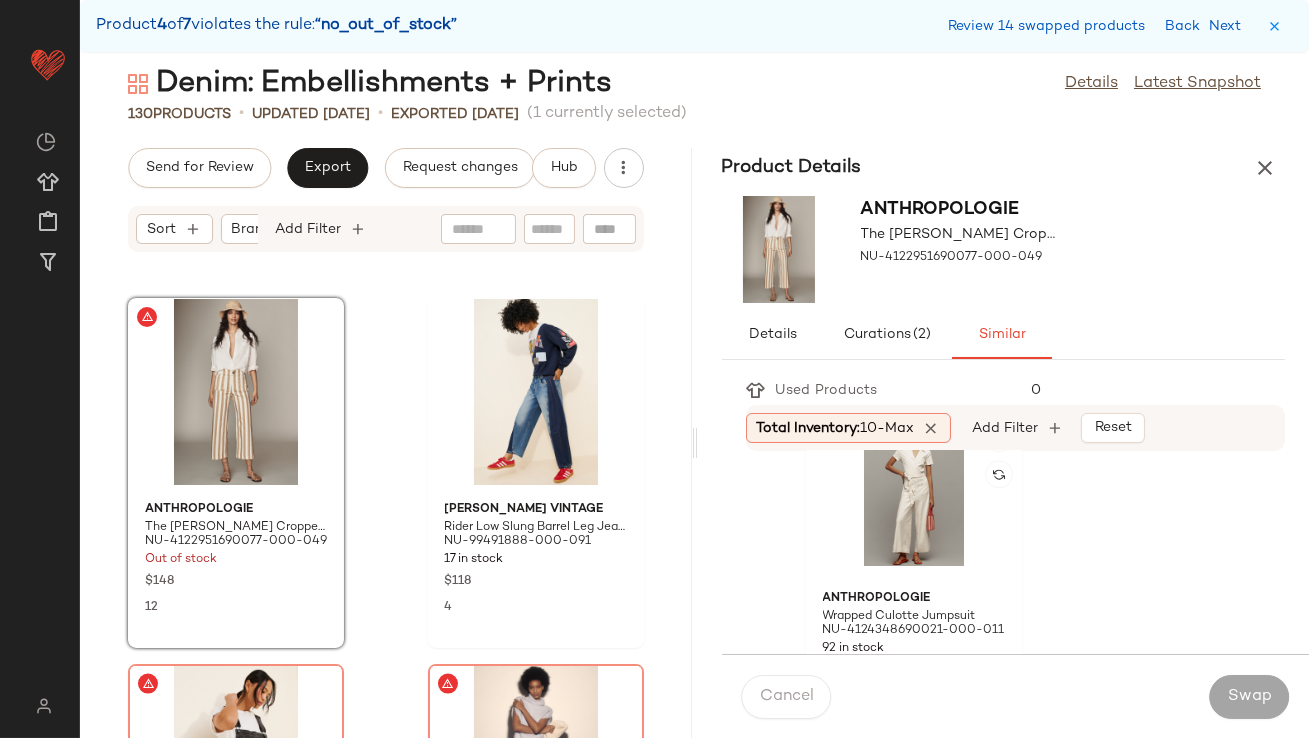 scroll, scrollTop: 8946, scrollLeft: 0, axis: vertical 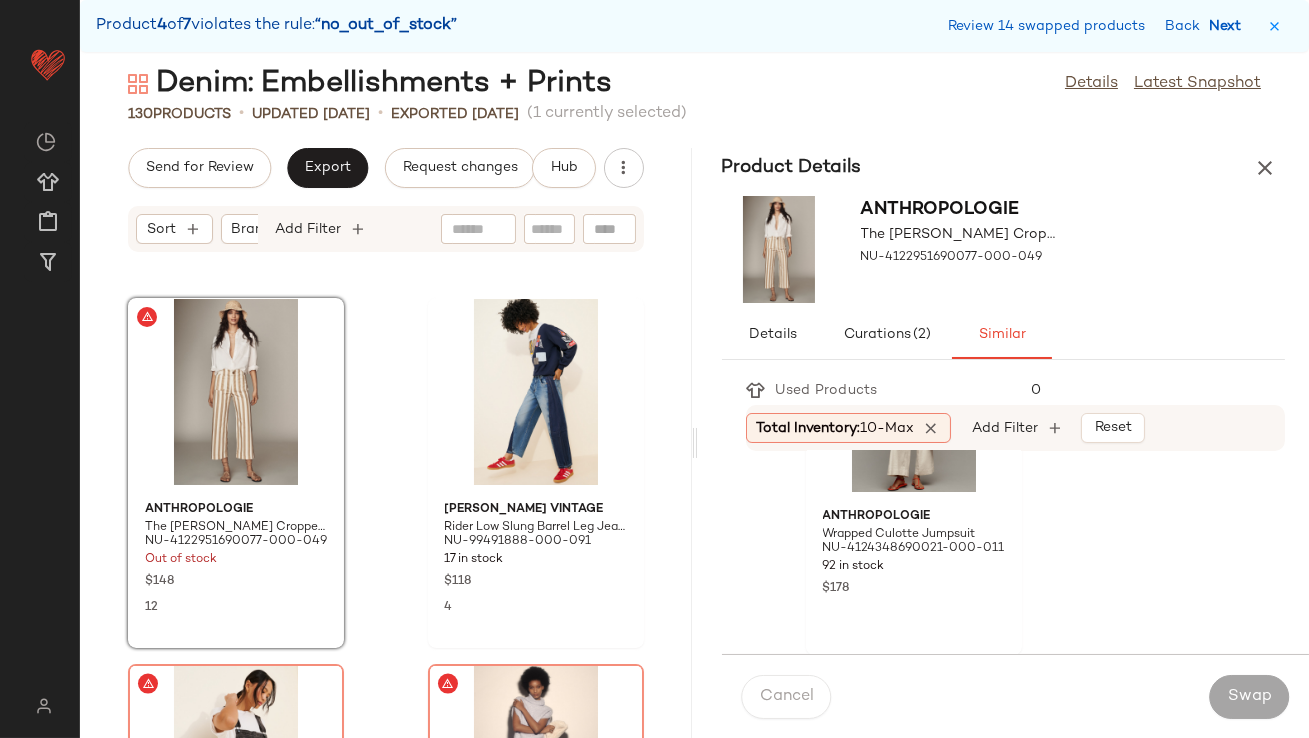 click on "Next" at bounding box center [1229, 26] 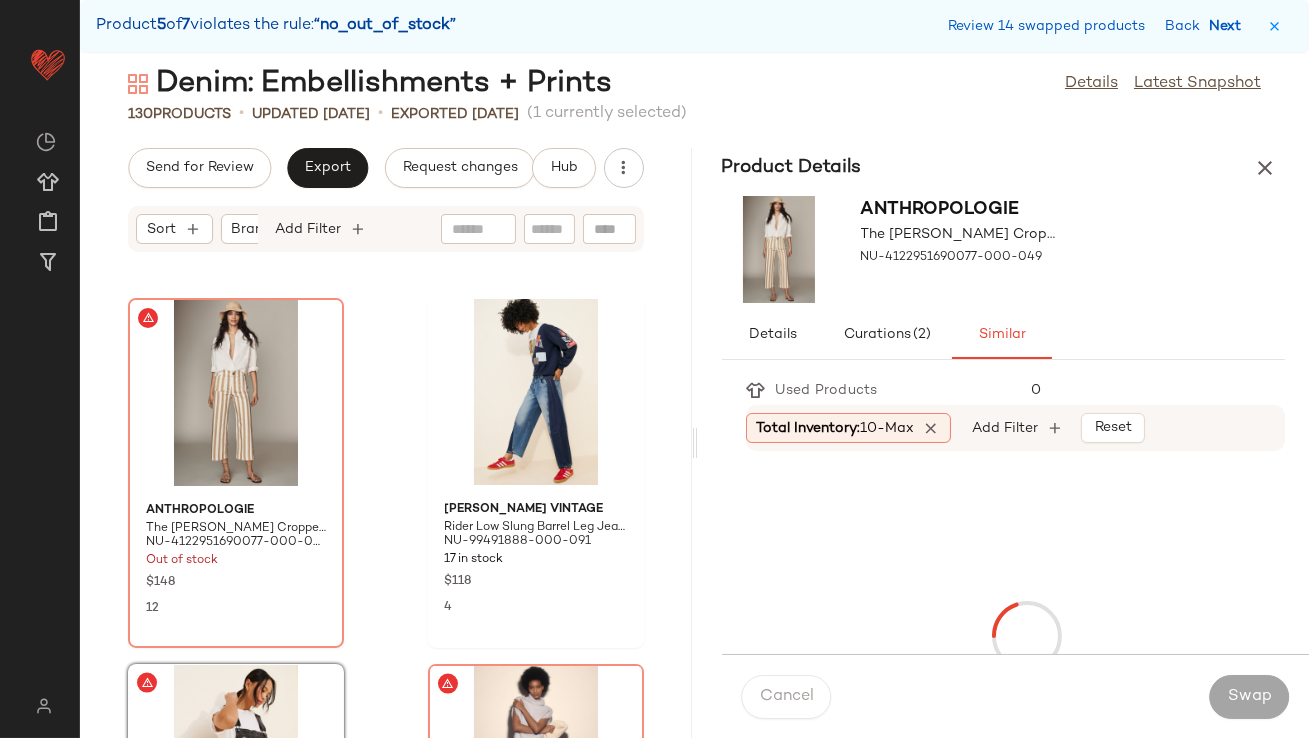 scroll, scrollTop: 20495, scrollLeft: 0, axis: vertical 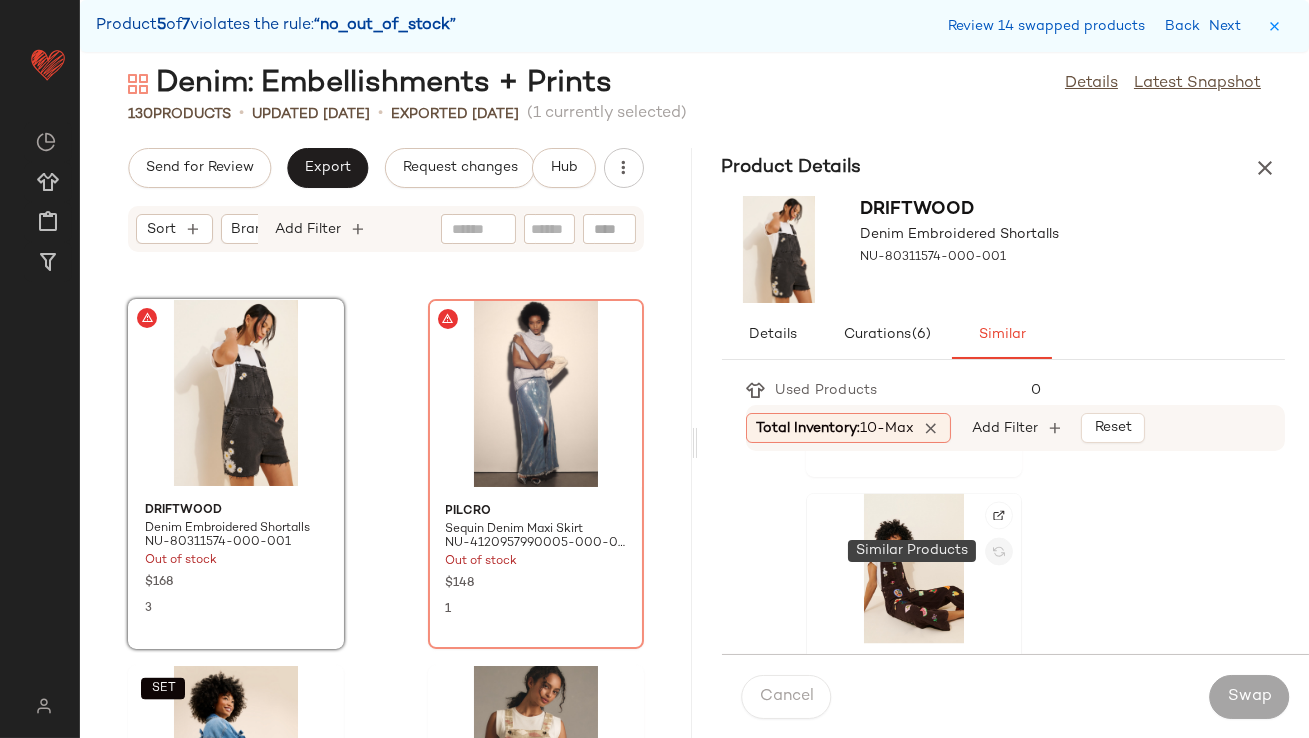 click 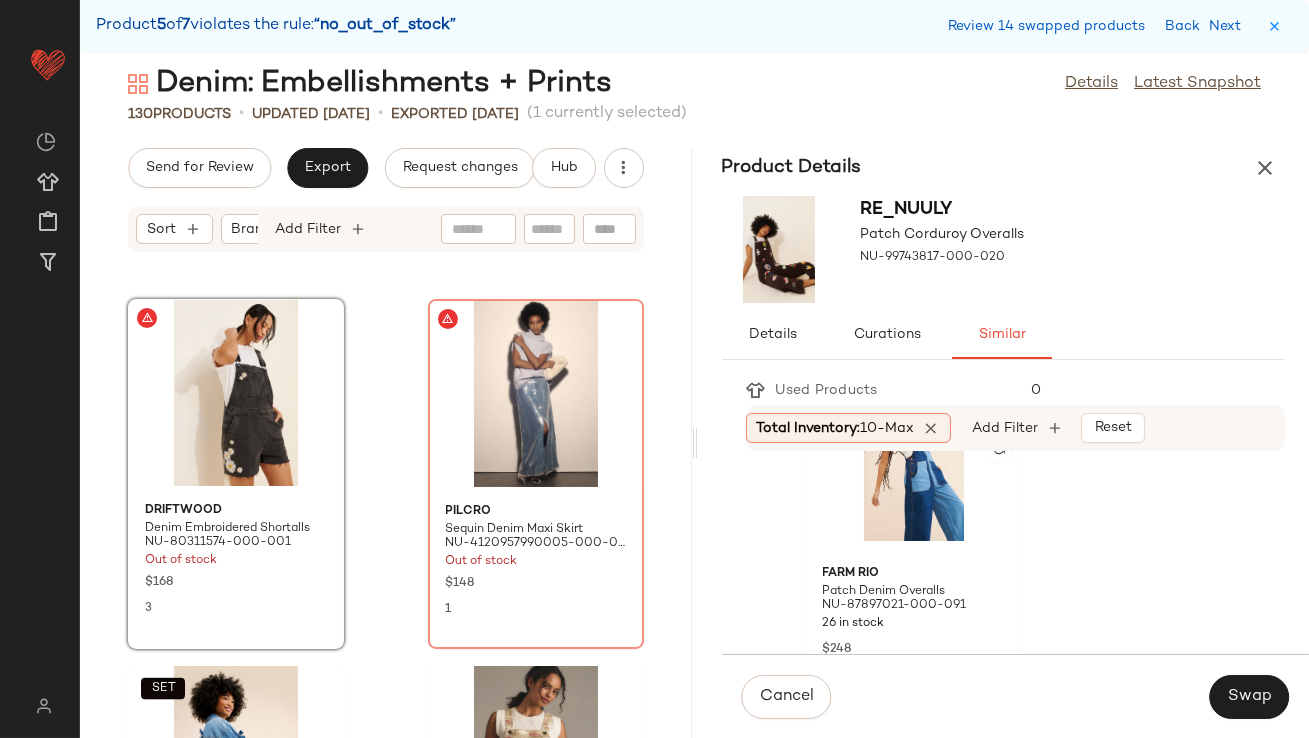 scroll, scrollTop: 2640, scrollLeft: 0, axis: vertical 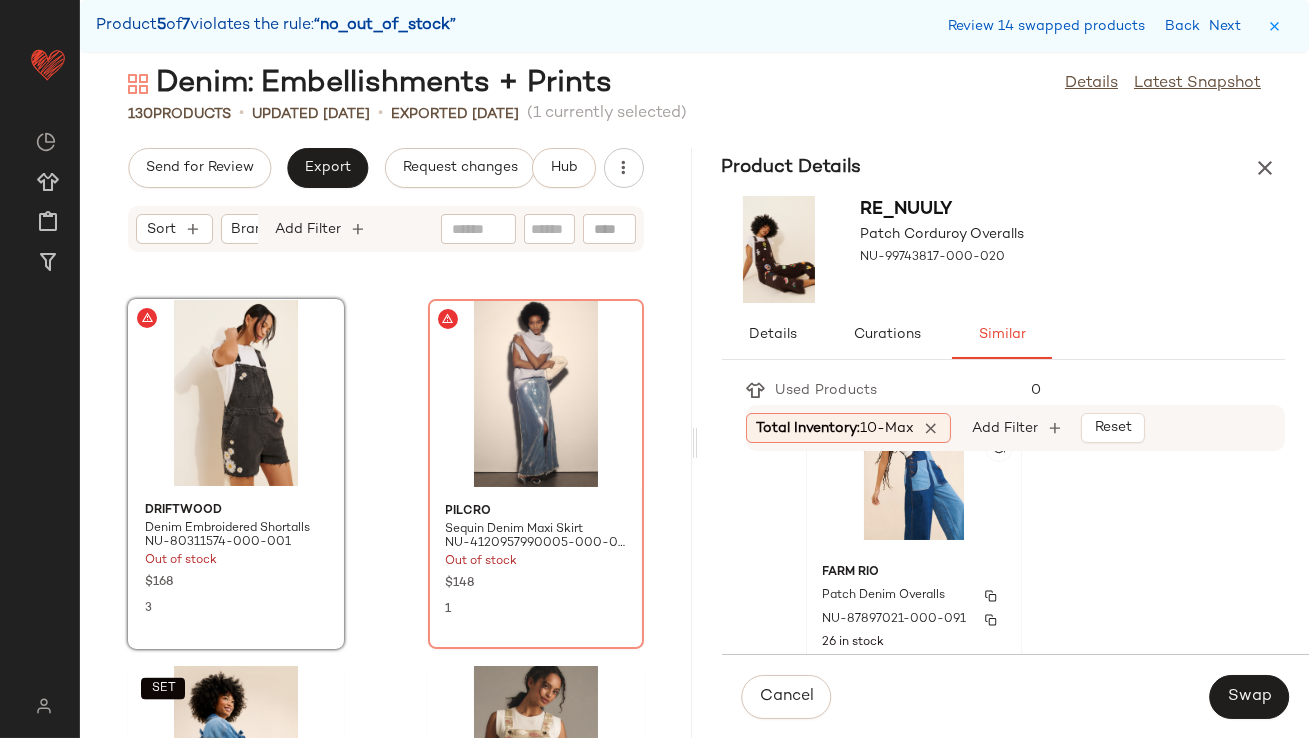 click 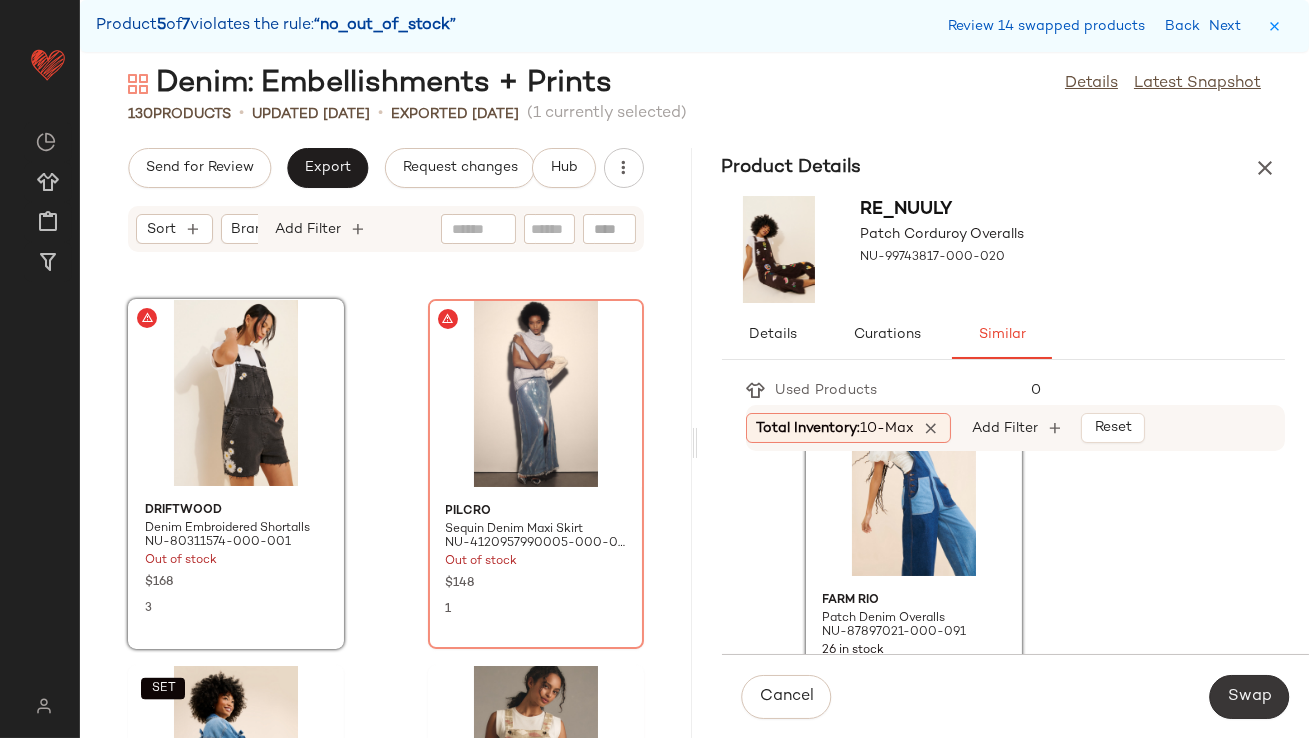 click on "Swap" 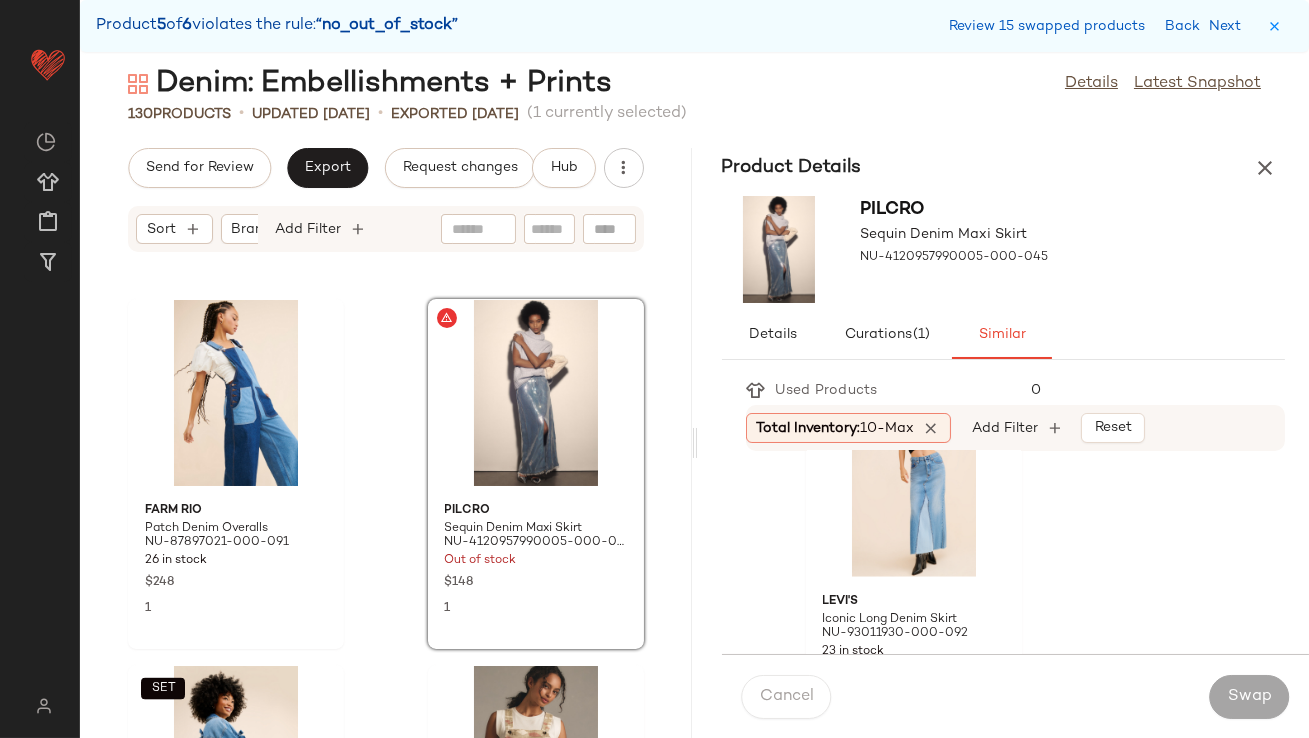scroll, scrollTop: 4104, scrollLeft: 0, axis: vertical 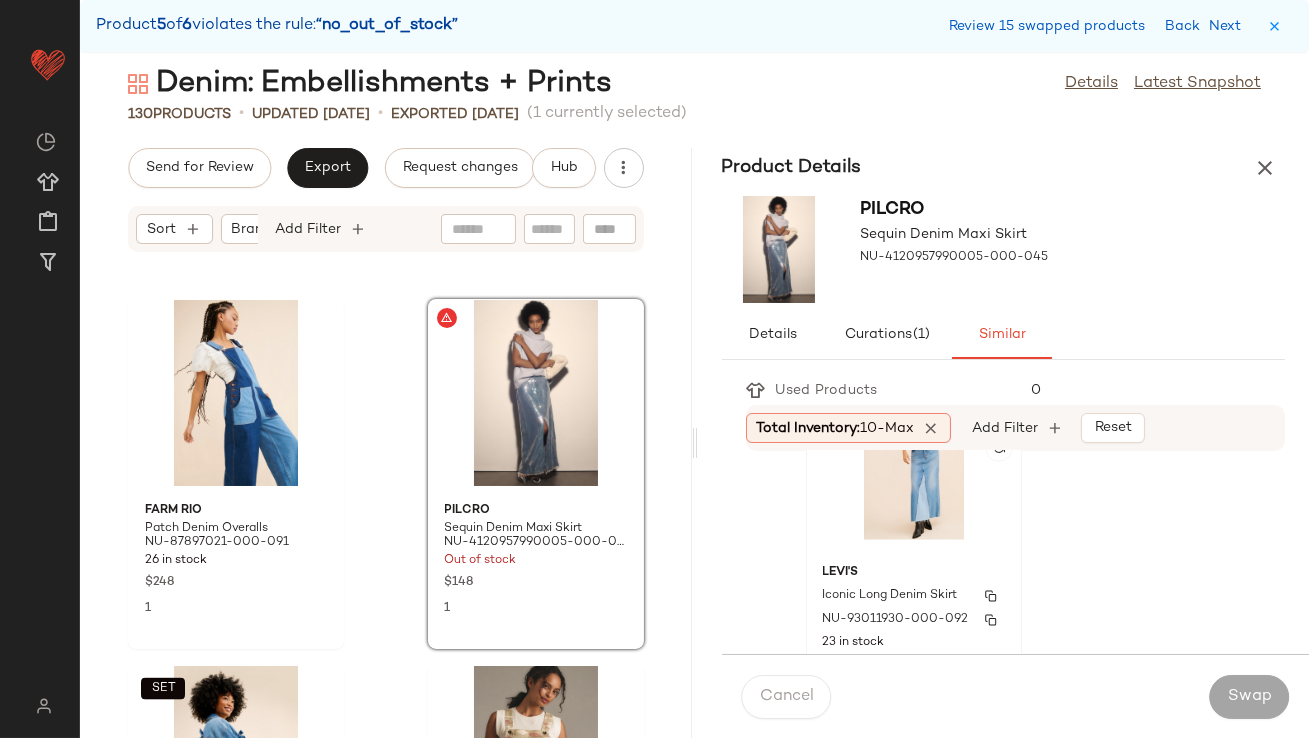 click on "Levi's Iconic Long Denim Skirt NU-93011930-000-092 23 in stock $98 8" 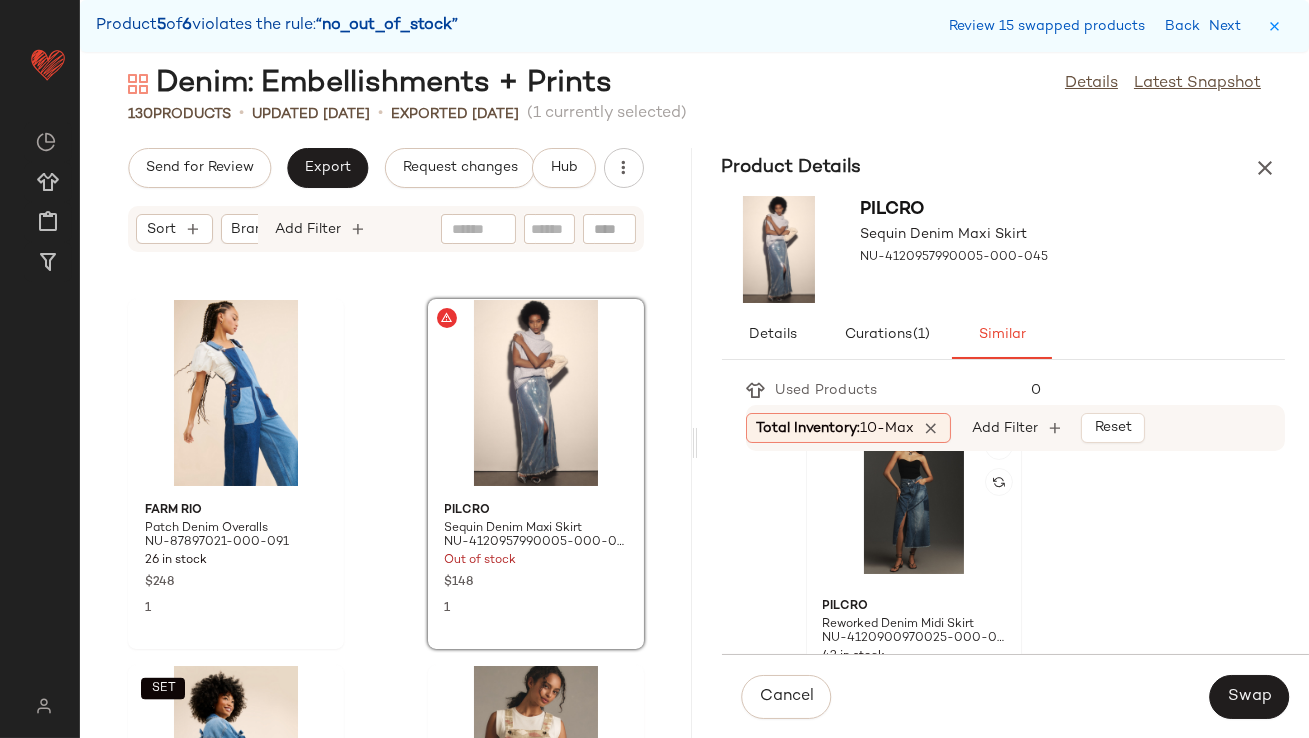 scroll, scrollTop: 6932, scrollLeft: 0, axis: vertical 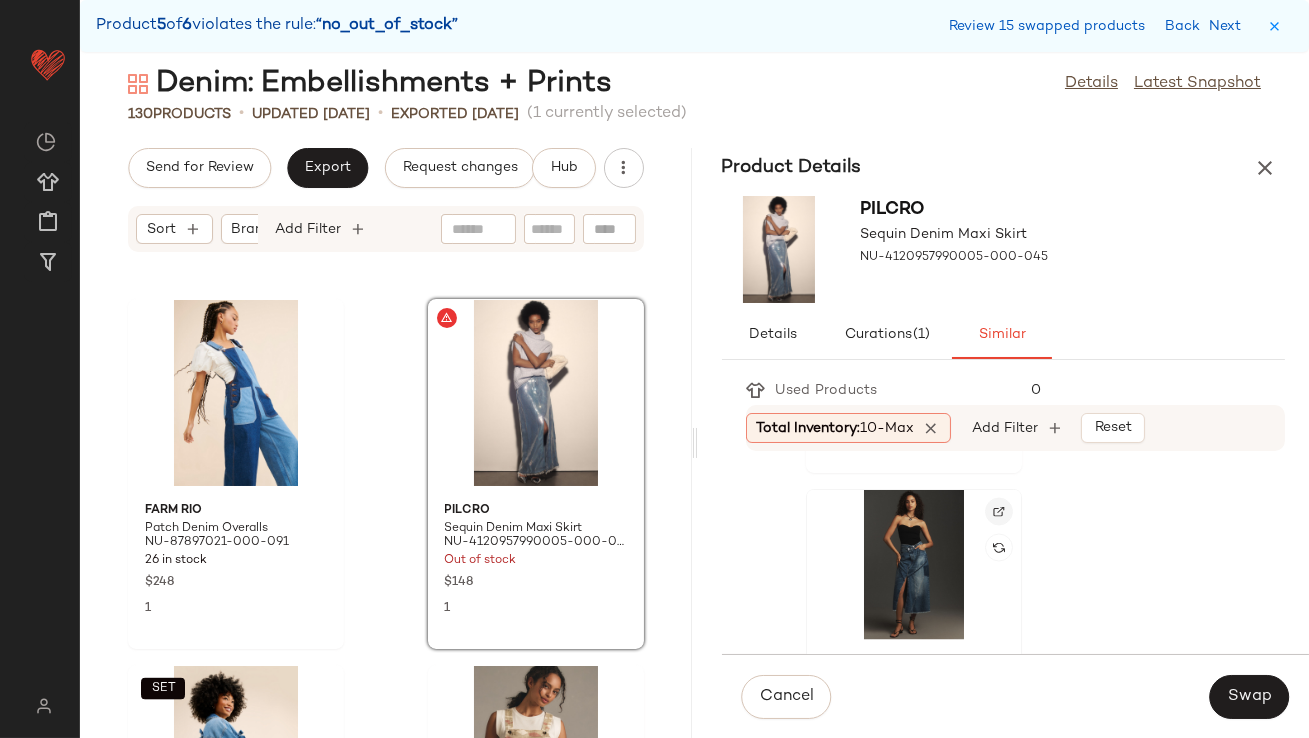 click 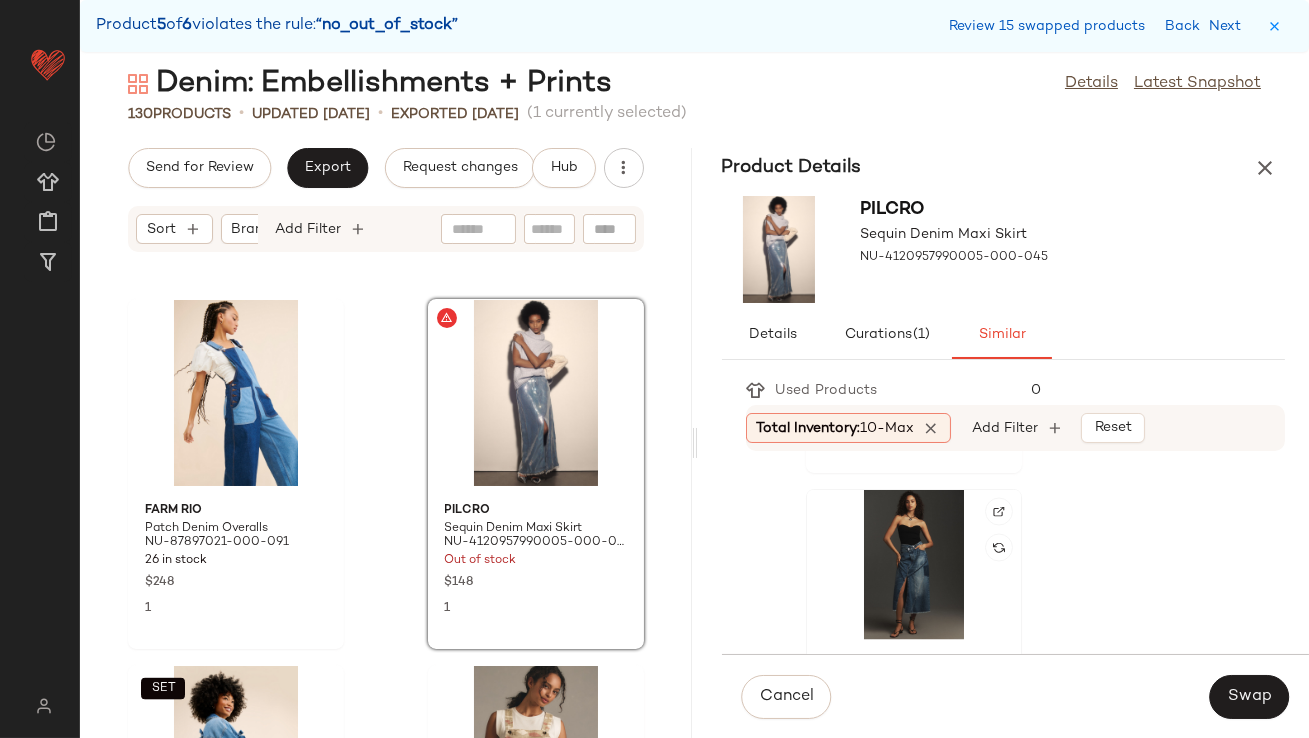 click 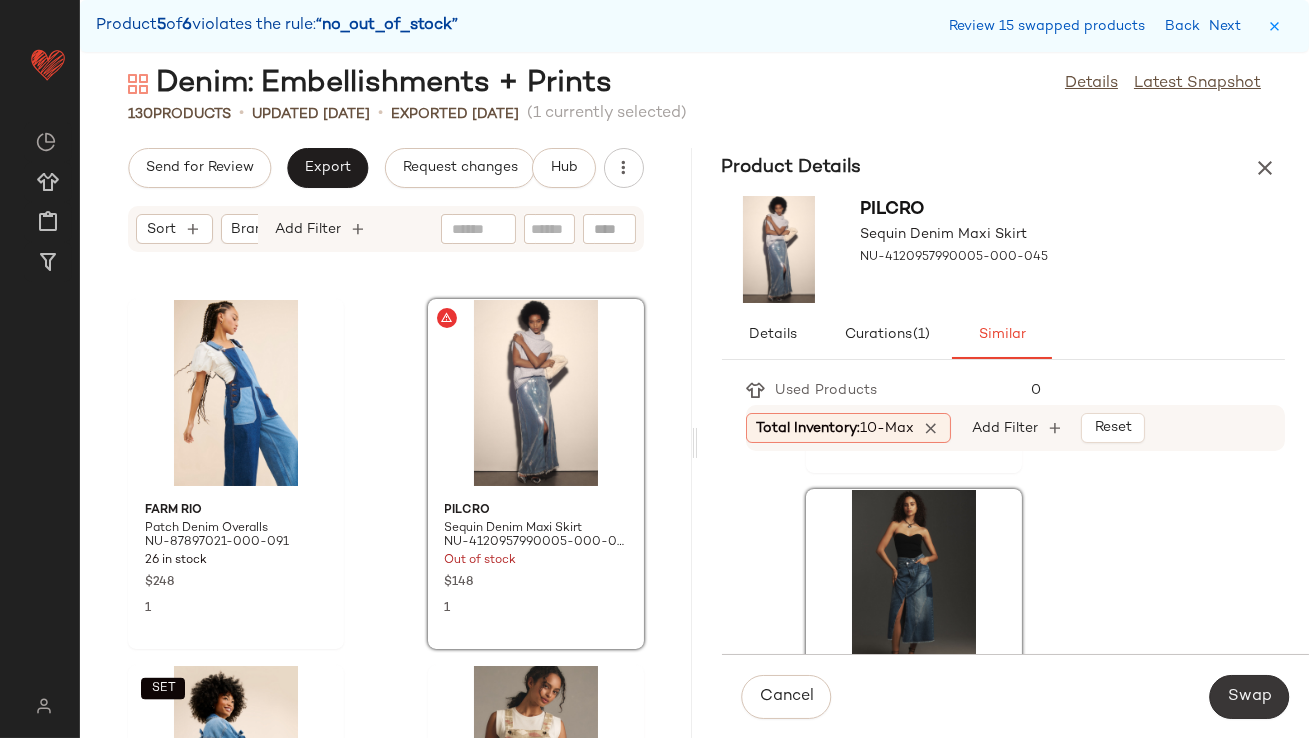 click on "Swap" at bounding box center (1249, 697) 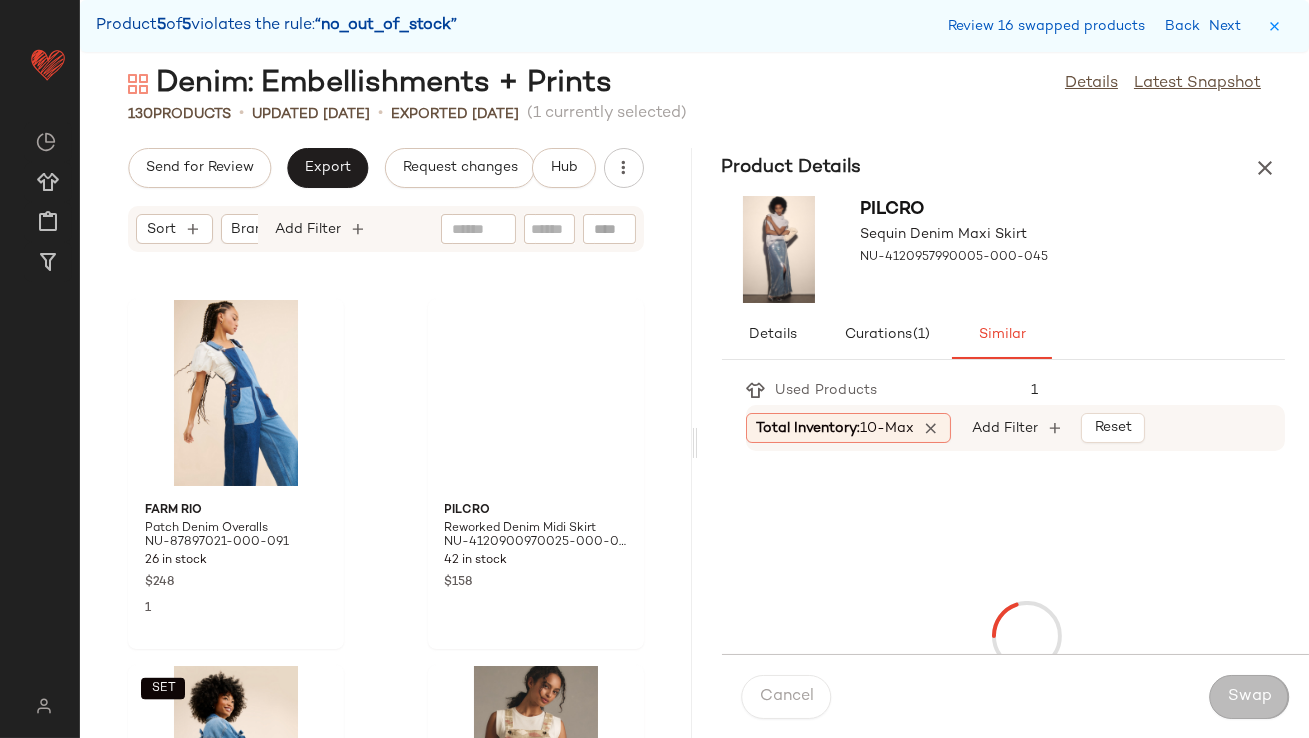 scroll, scrollTop: 21594, scrollLeft: 0, axis: vertical 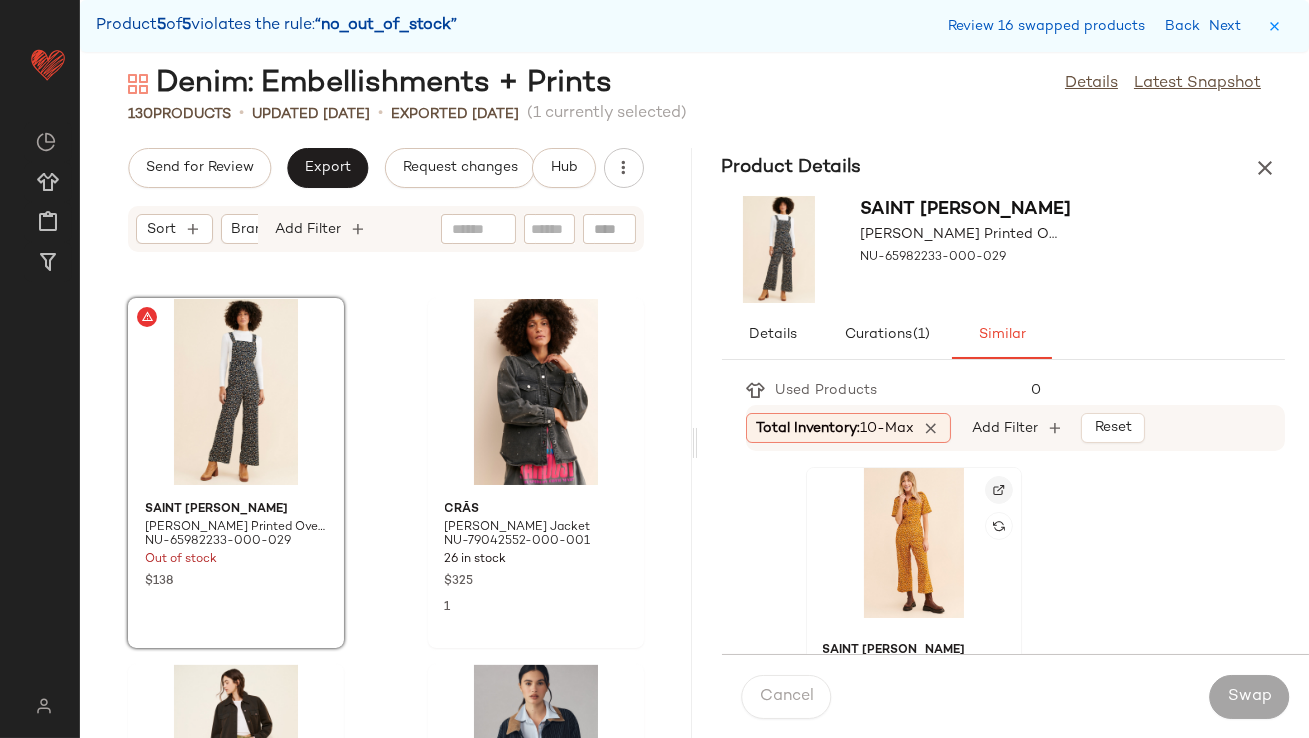 click at bounding box center (999, 490) 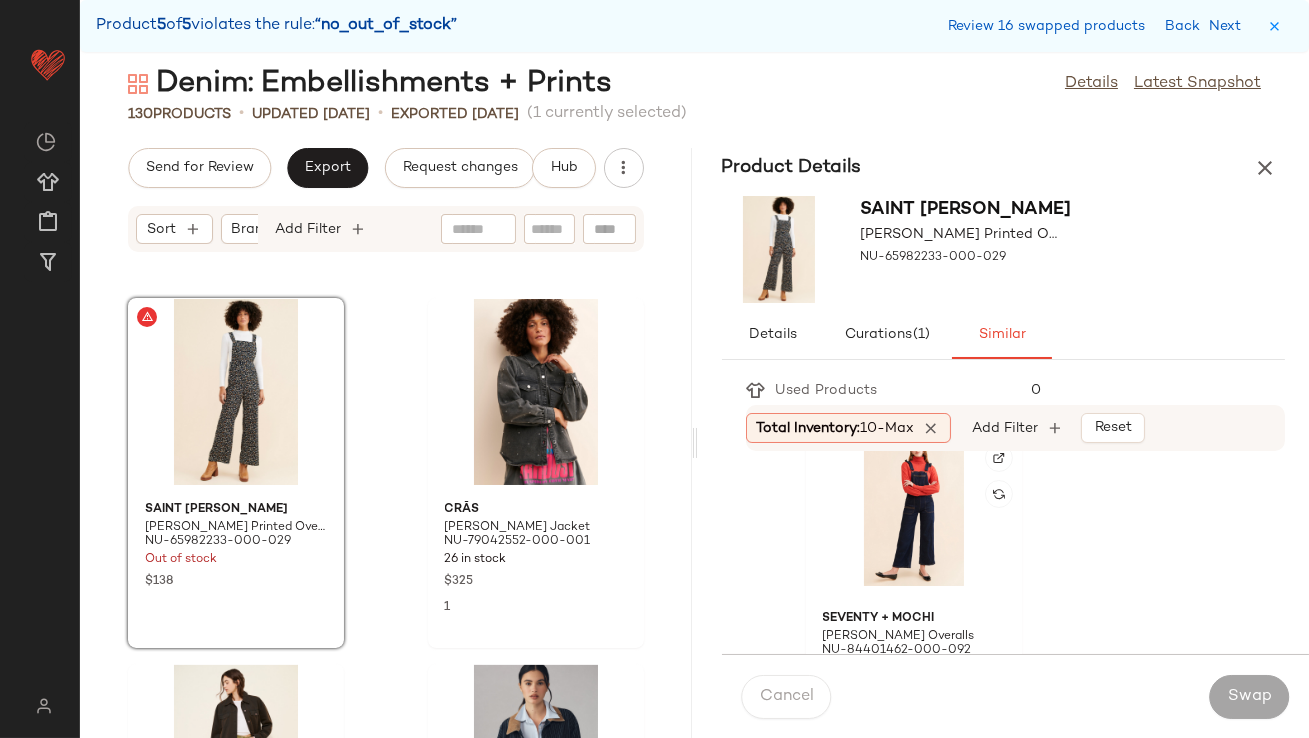 scroll, scrollTop: 761, scrollLeft: 0, axis: vertical 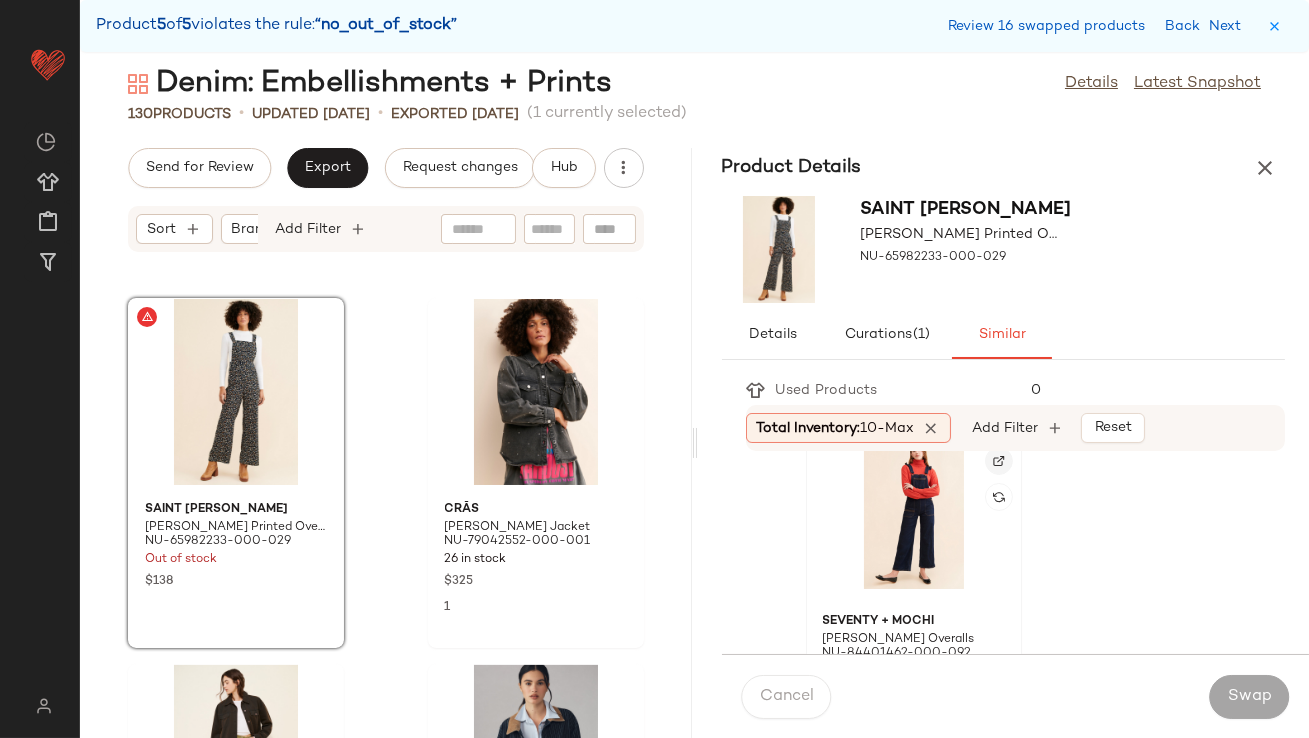 click at bounding box center [999, 461] 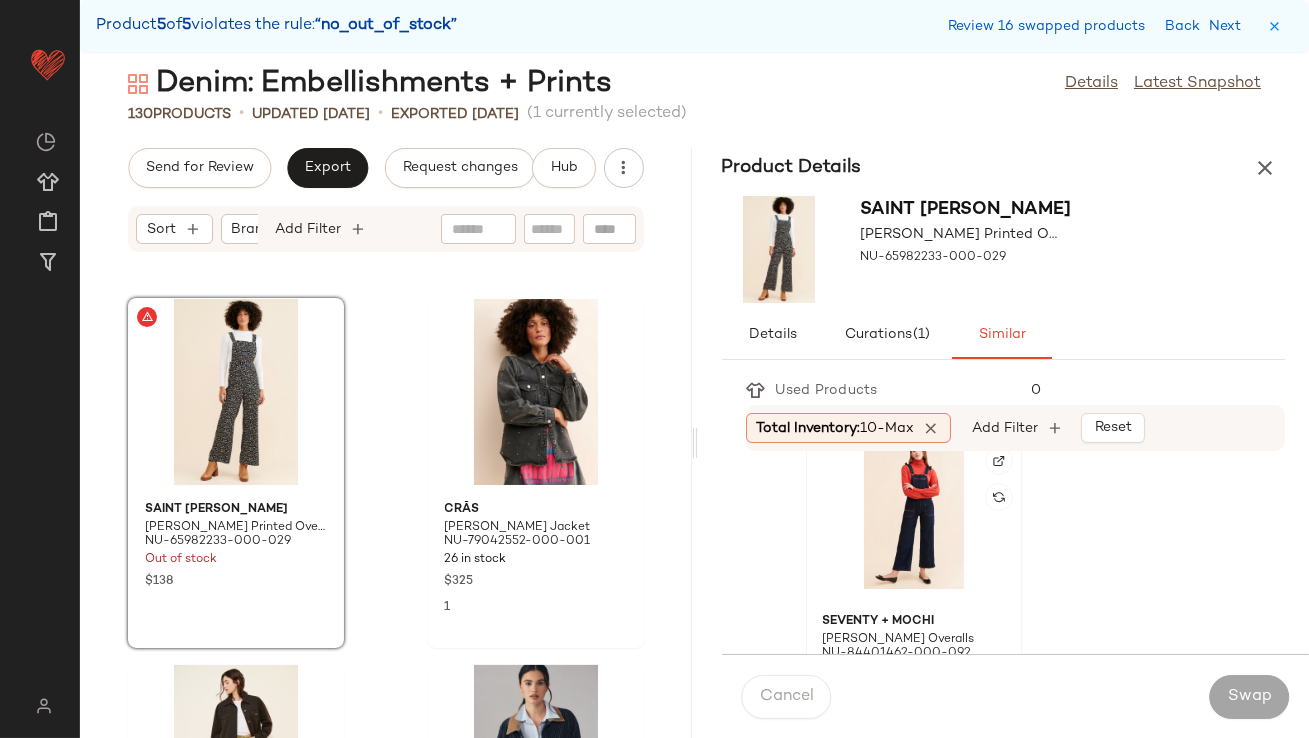 click 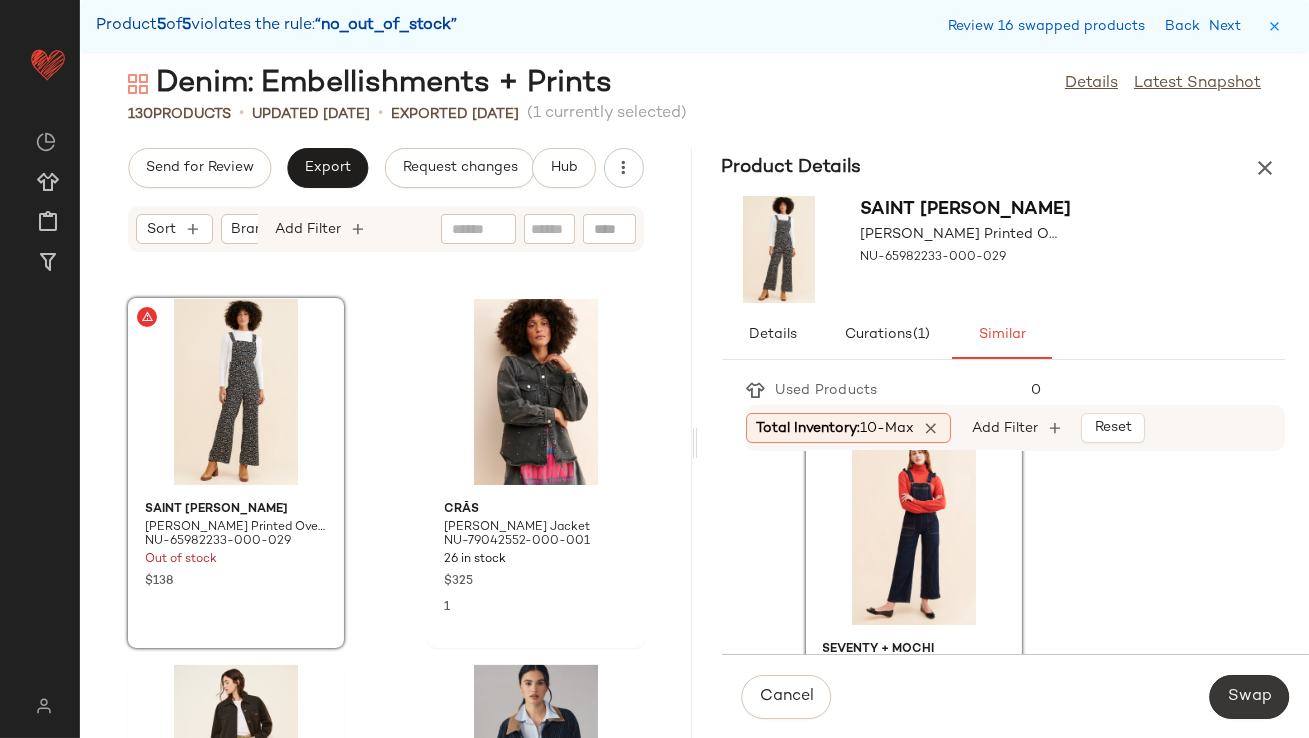 click on "Swap" at bounding box center (1249, 697) 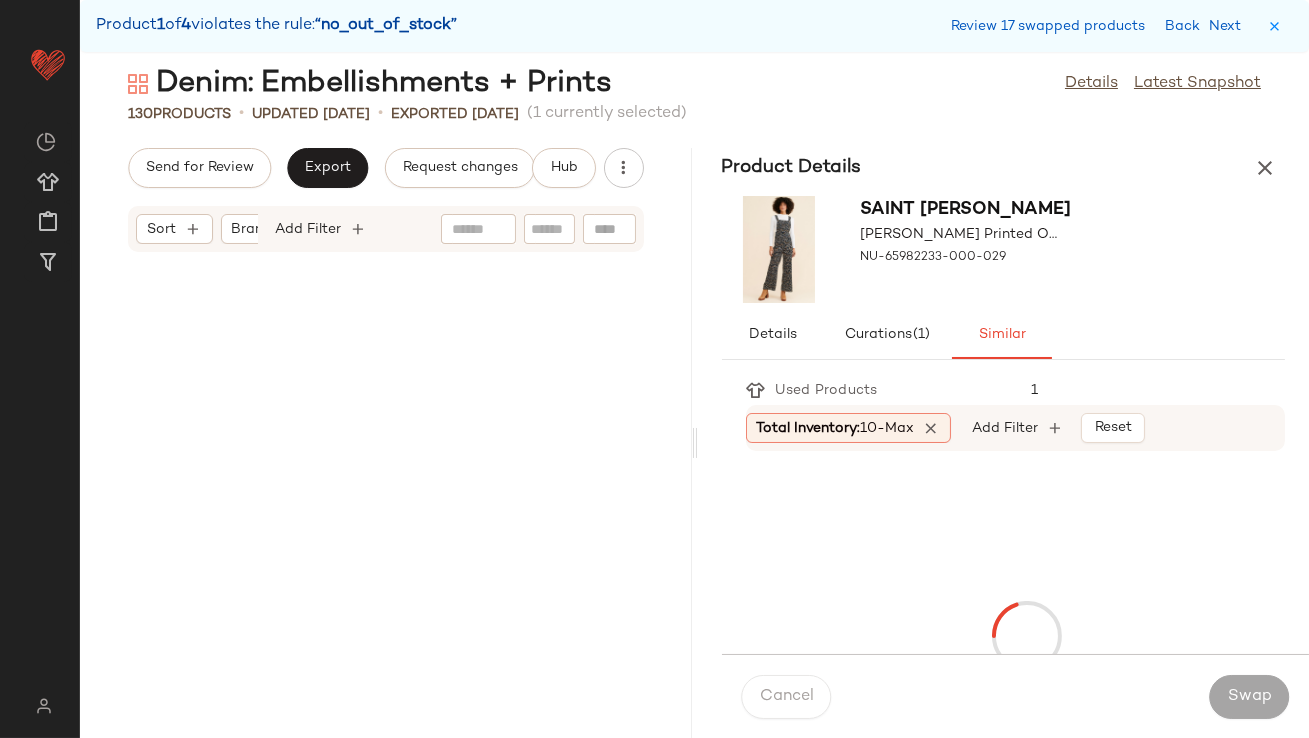 scroll, scrollTop: 4391, scrollLeft: 0, axis: vertical 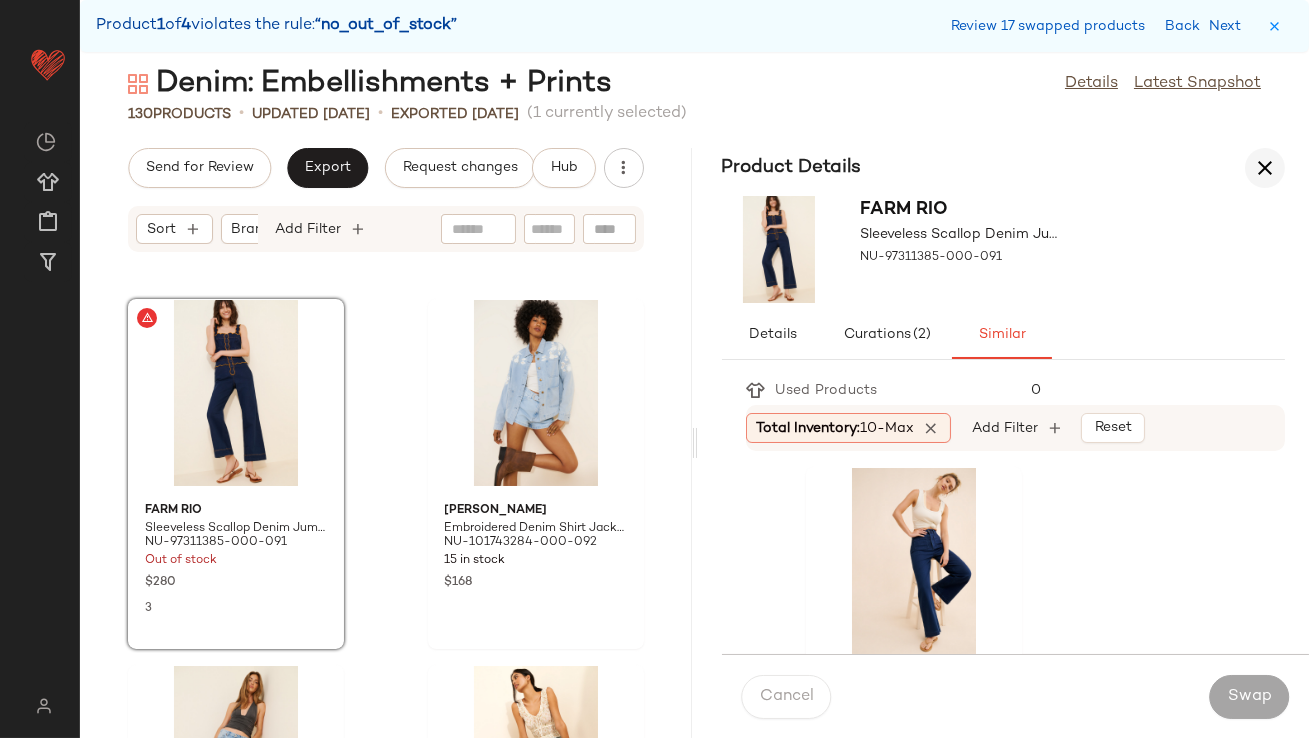 click at bounding box center (1265, 168) 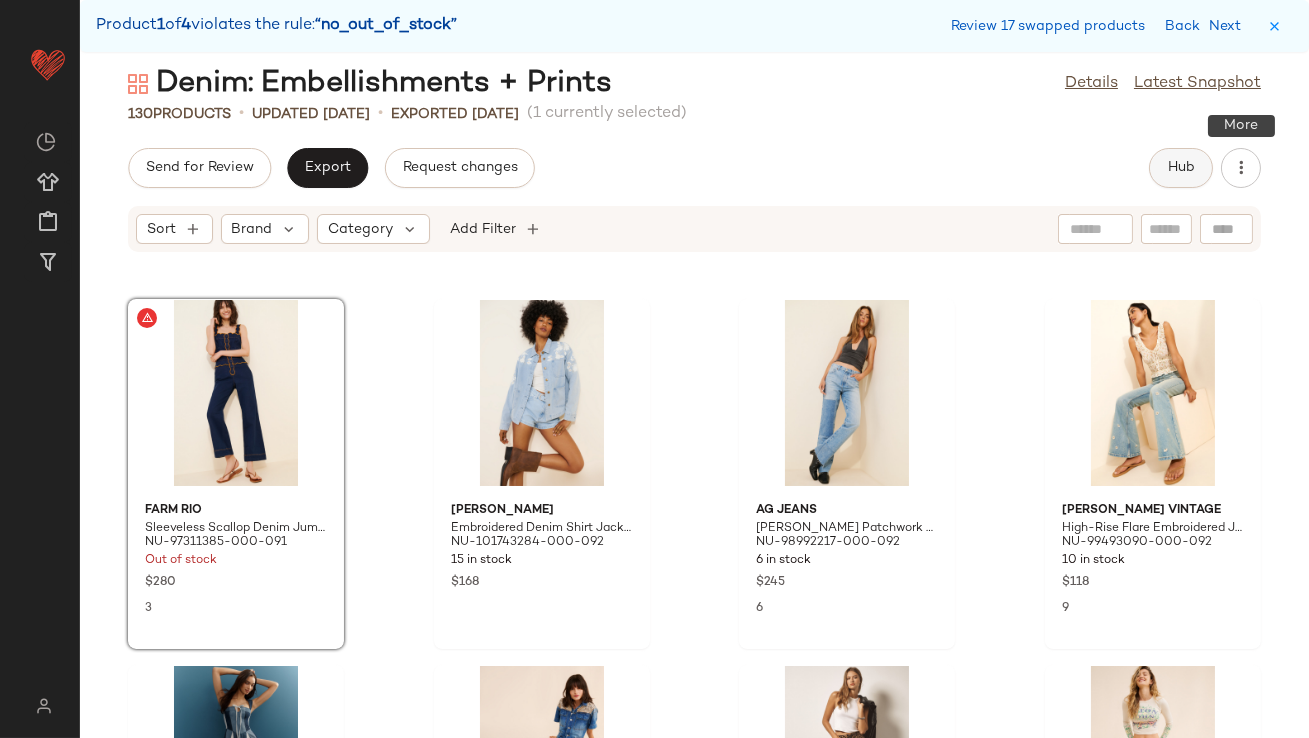 click on "Hub" 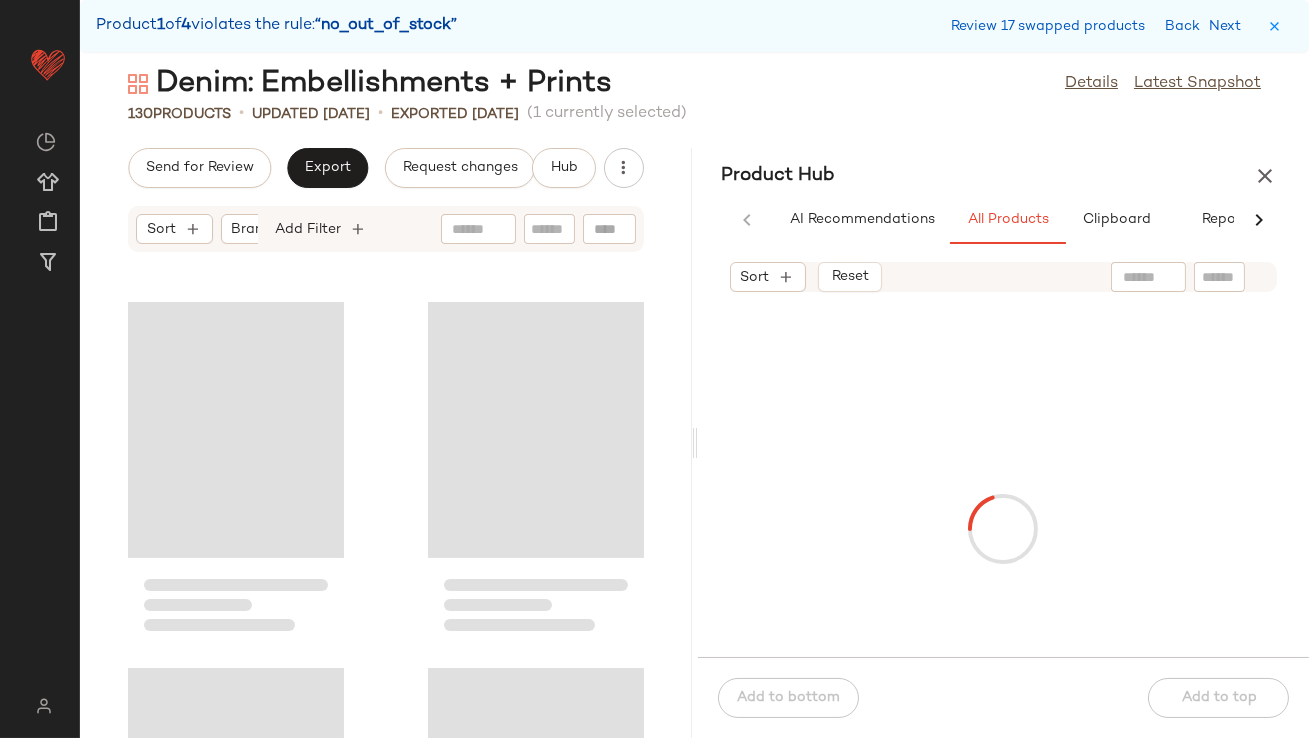 scroll, scrollTop: 4391, scrollLeft: 0, axis: vertical 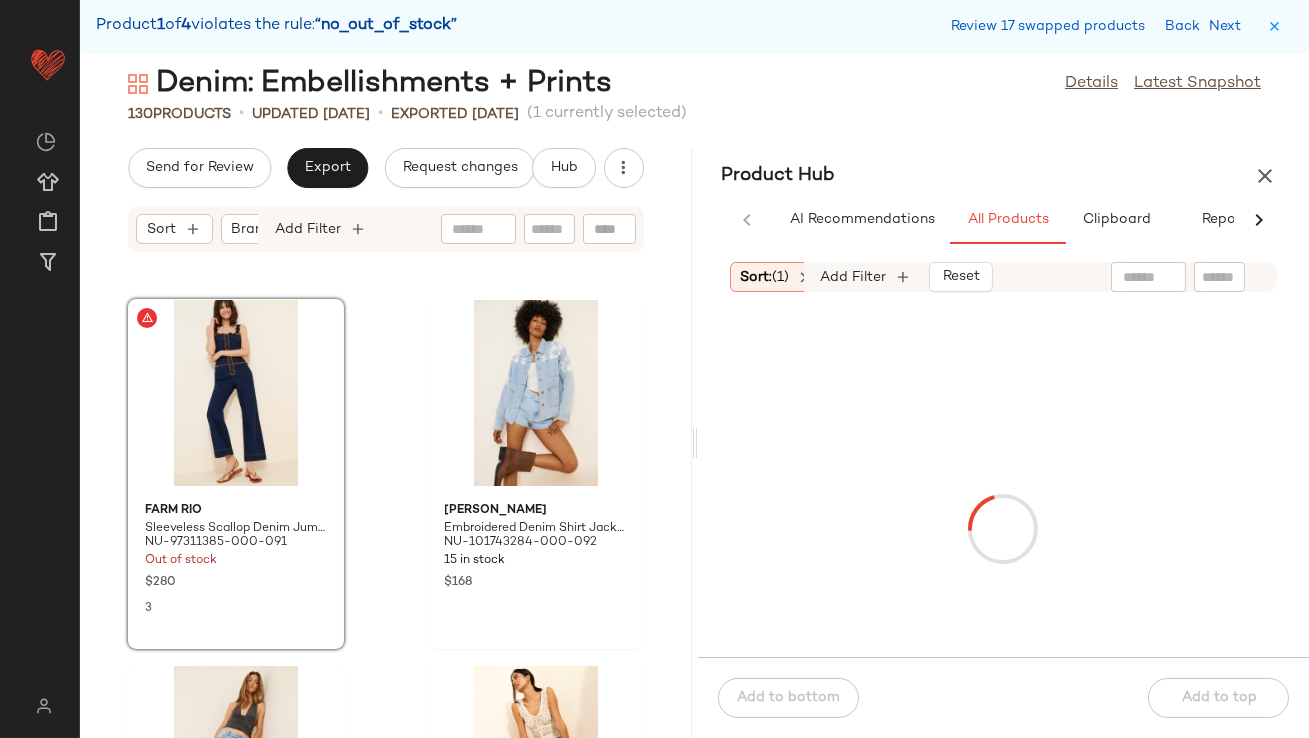 click on "Product Hub  AI Recommendations   All Products   Clipboard   Report  Sort:   (1) Brand  Category  In Curation?:   No Availability:   in_stock Creation Date:   Last 7 days Total Inventory:   10-Max Weekly Product Sold:   10-Max Add Filter   Reset   Add to bottom   Add to top" 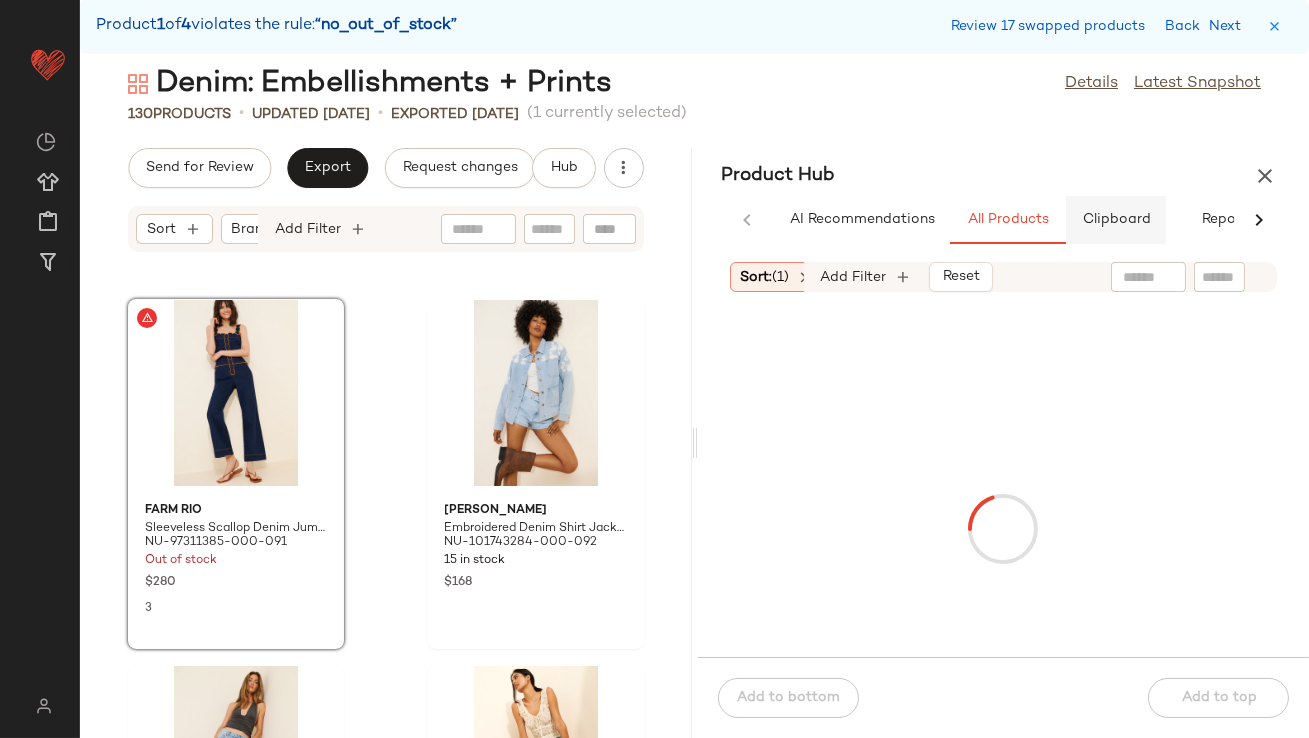 click on "Clipboard" 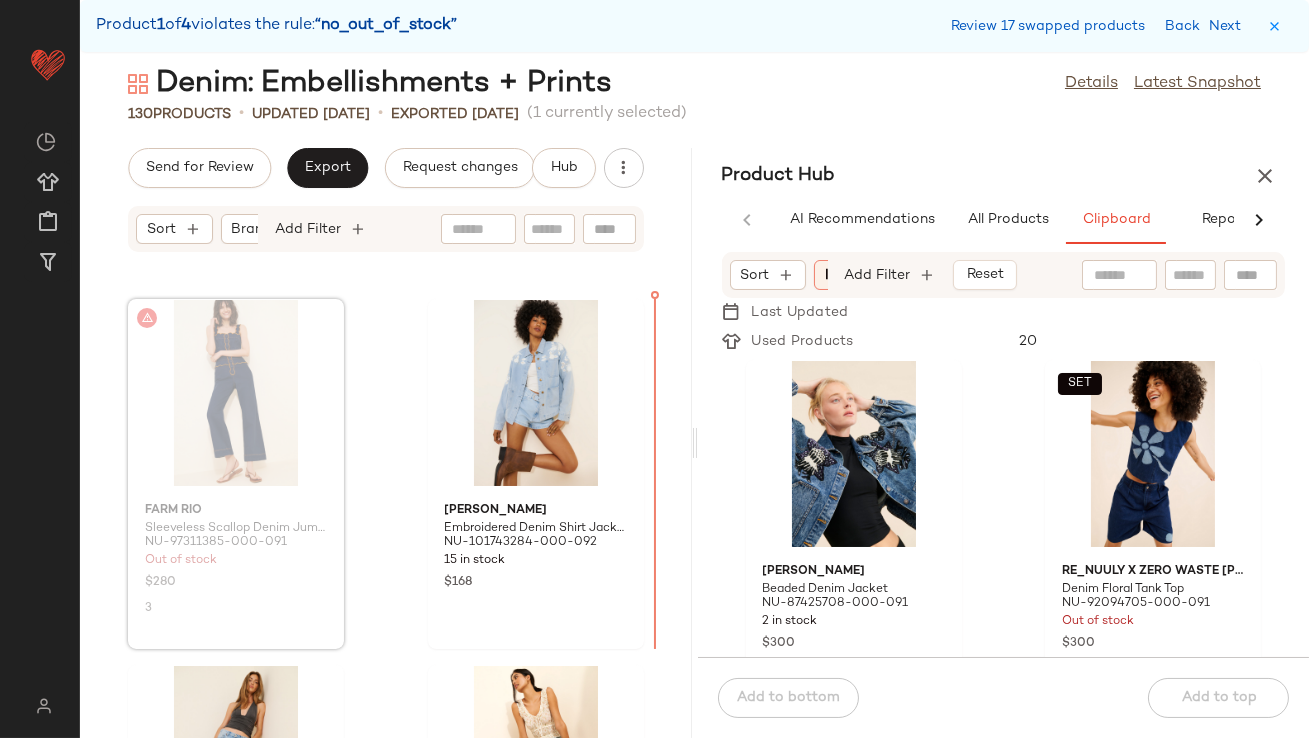 scroll, scrollTop: 4390, scrollLeft: 0, axis: vertical 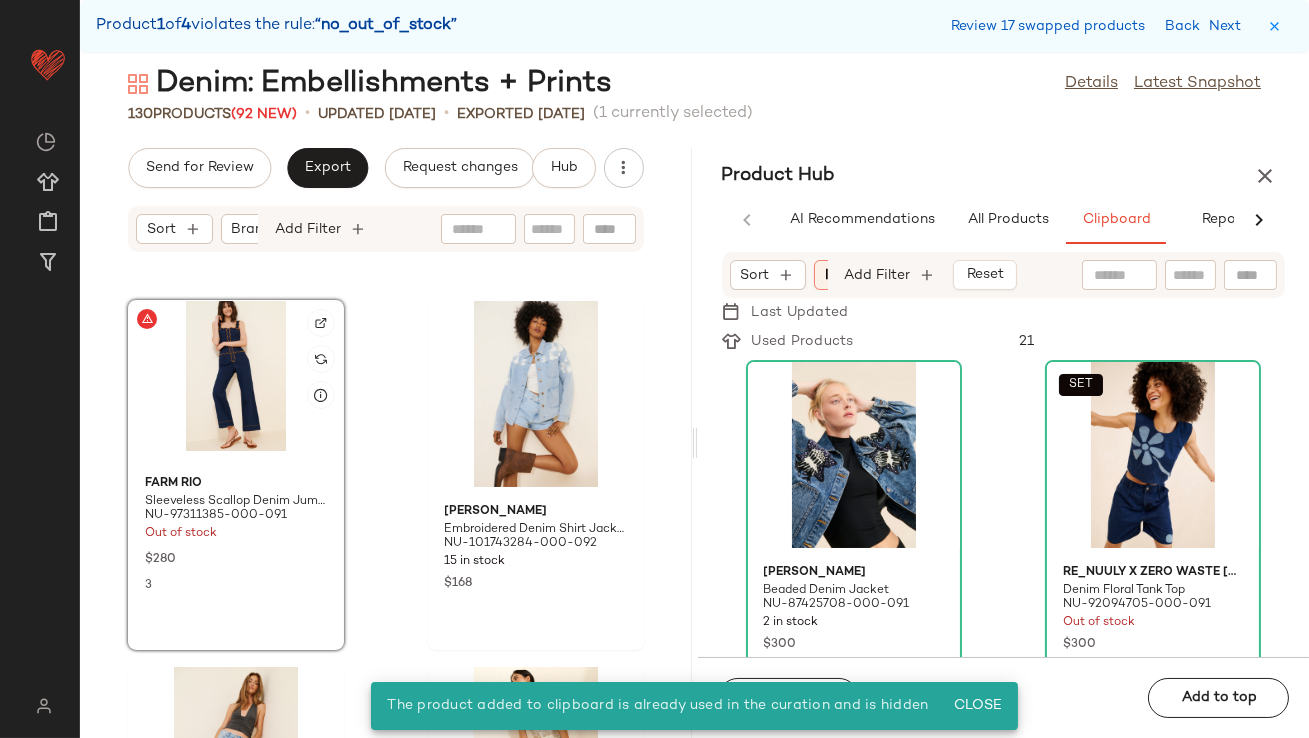 click 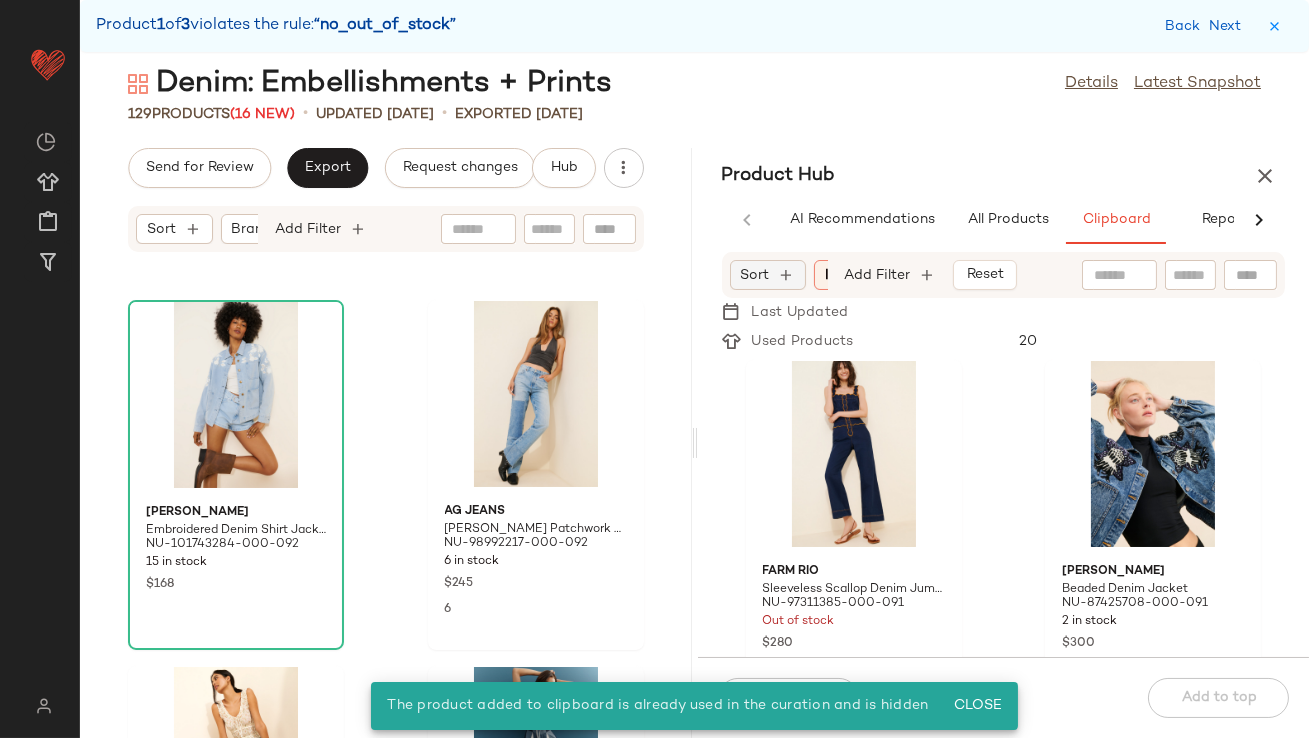 click on "Sort" 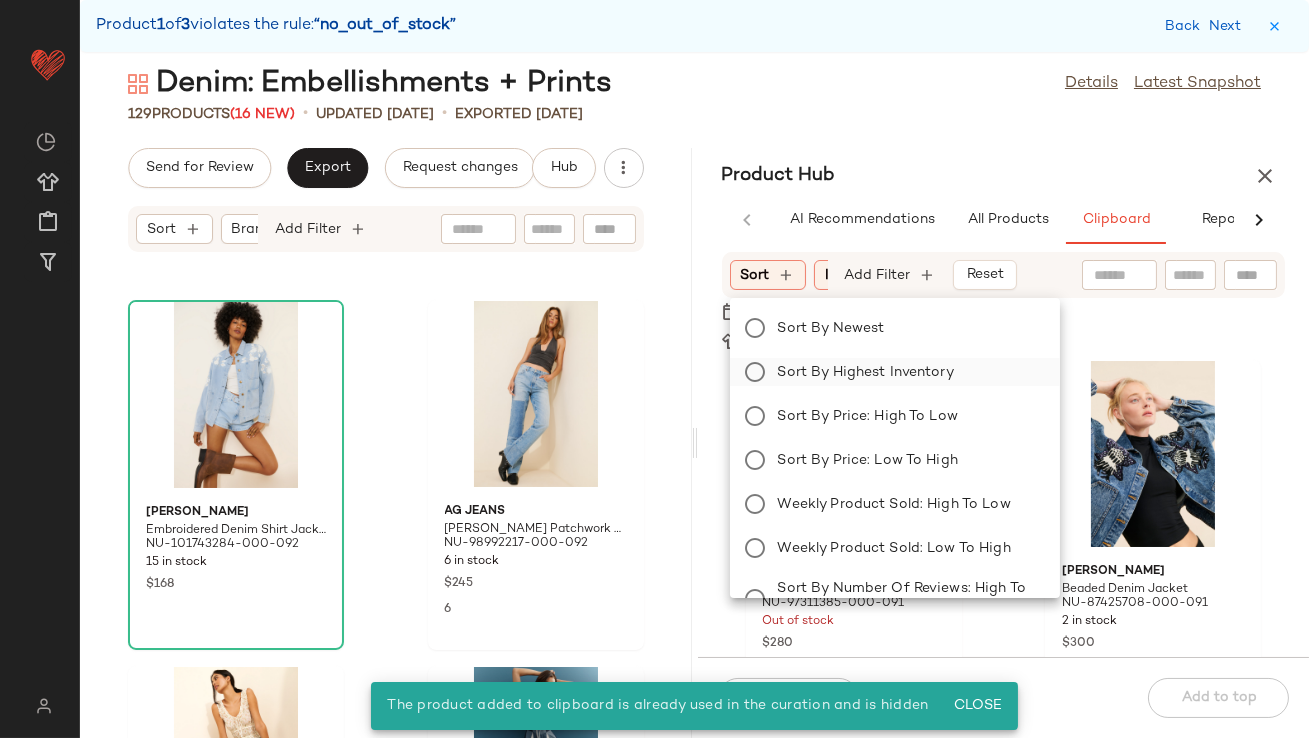 click on "Sort by Highest Inventory" 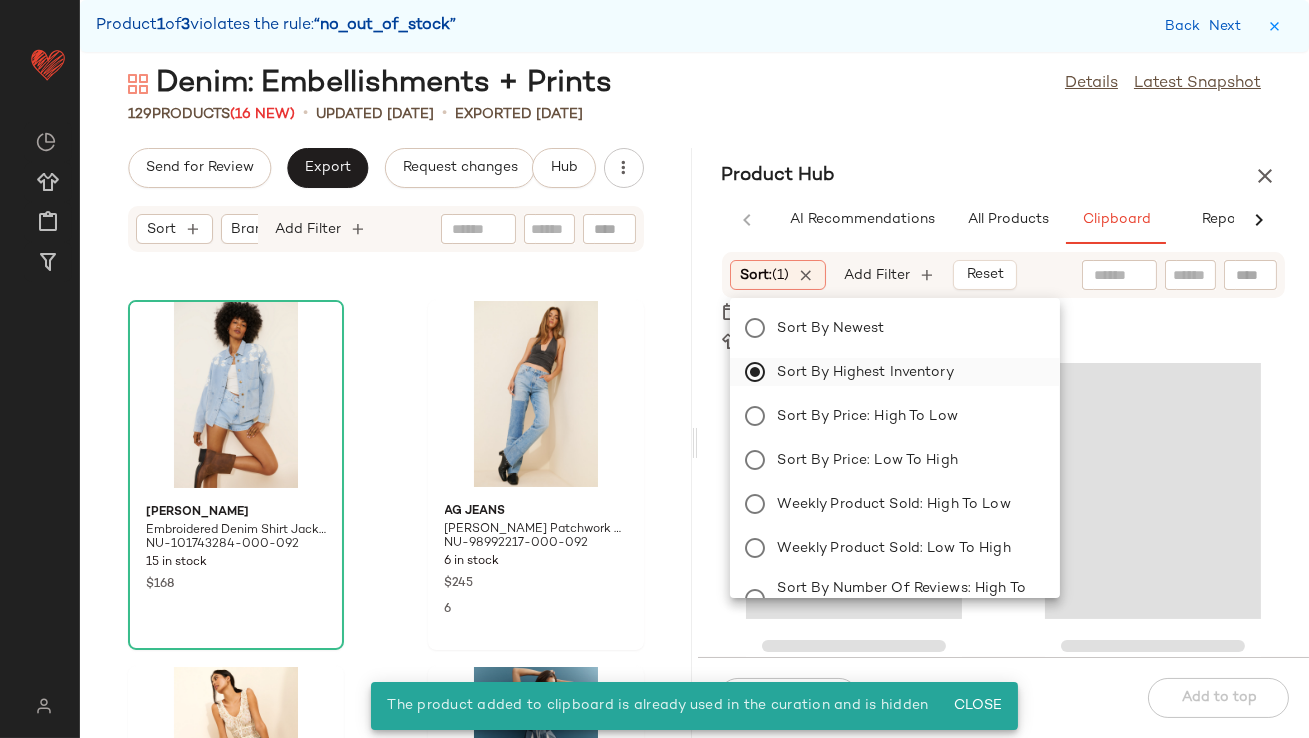 scroll, scrollTop: 17201, scrollLeft: 0, axis: vertical 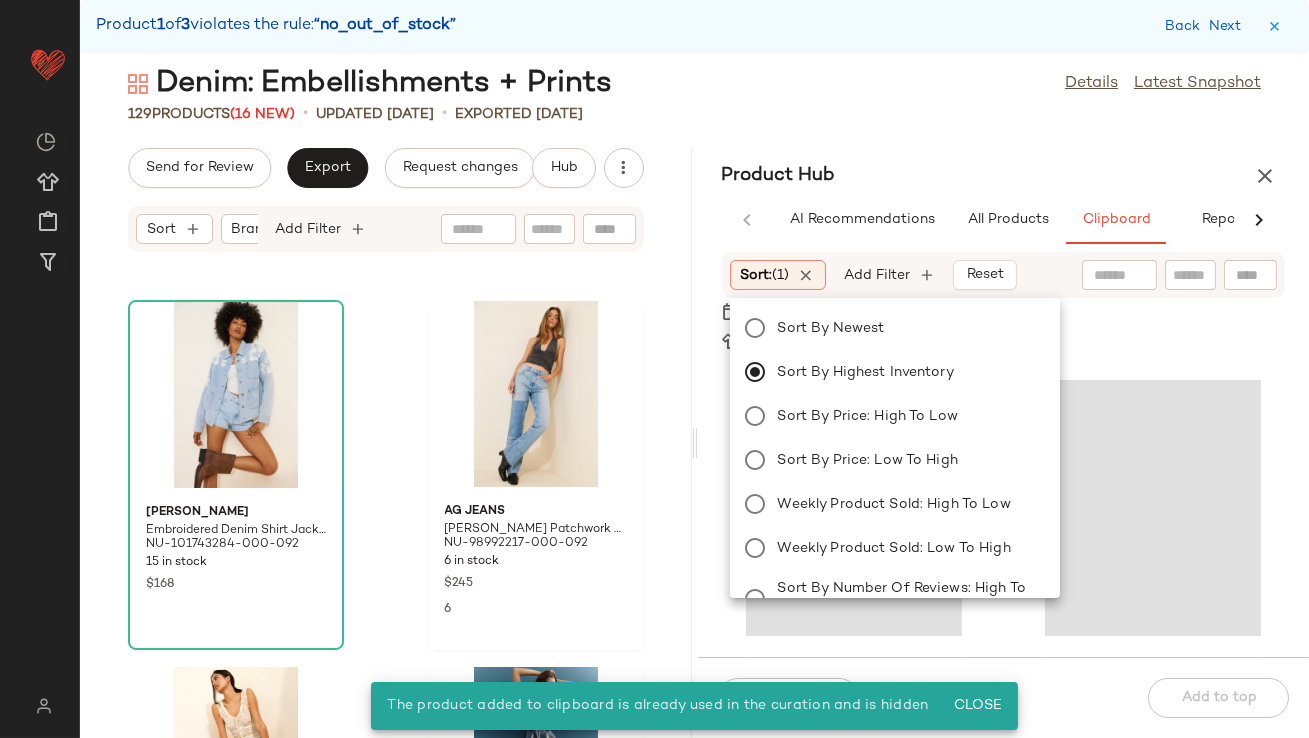 click on "Product Hub  AI Recommendations   All Products   Clipboard   Report  Sort:   (1) Brand  Category  In Curation?:   No Availability:   in_stock Creation Date:   Last 7 days Total Inventory:   10-Max Weekly Product Sold:   10-Max Add Filter   Reset  Sort:   (1) In Curation?:   No Add Filter   Reset   Last Updated   Used Products  20  Add to bottom   Add to top" 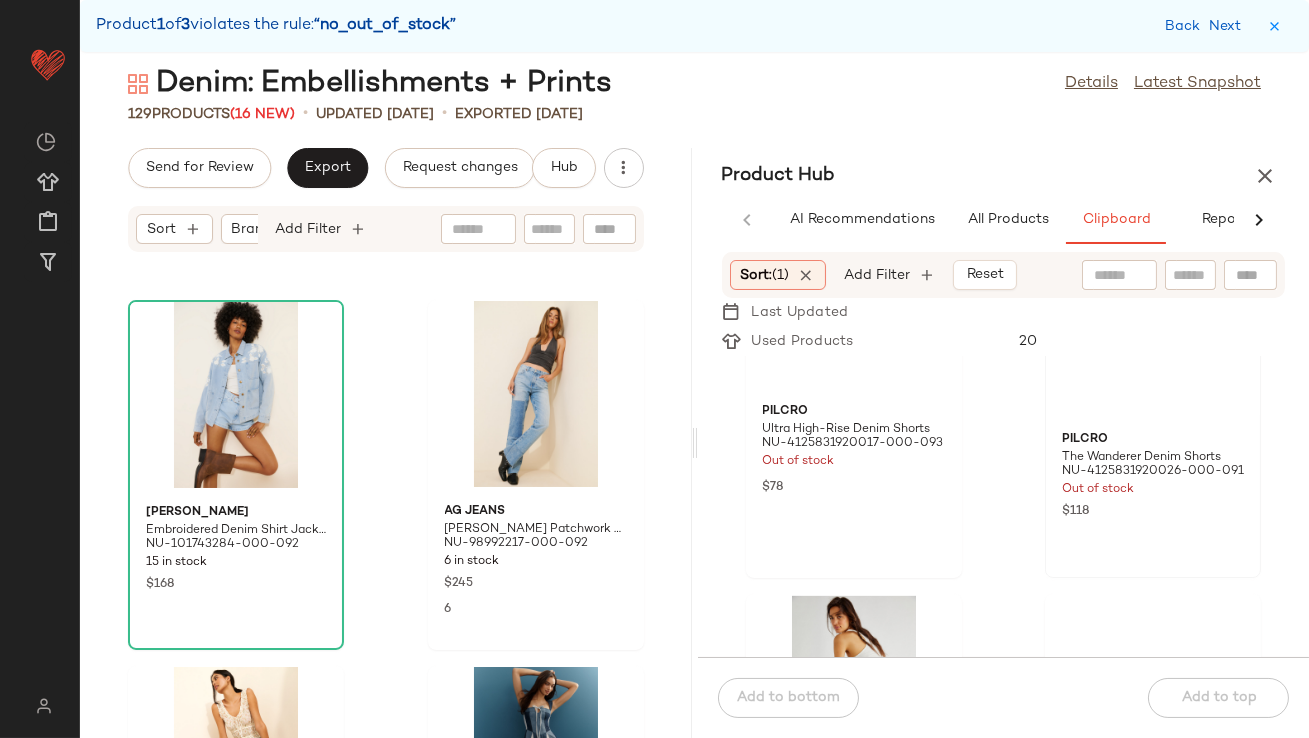 scroll, scrollTop: 7949, scrollLeft: 0, axis: vertical 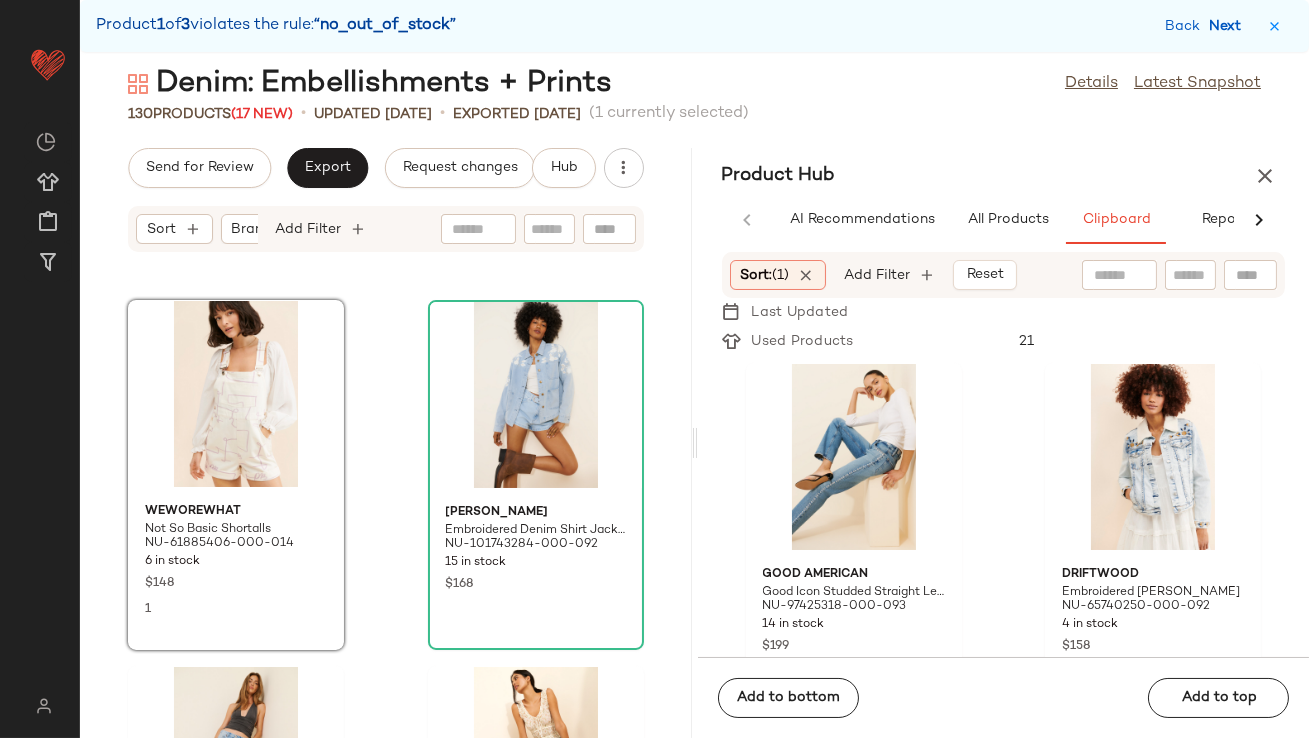 click on "Next" at bounding box center (1229, 26) 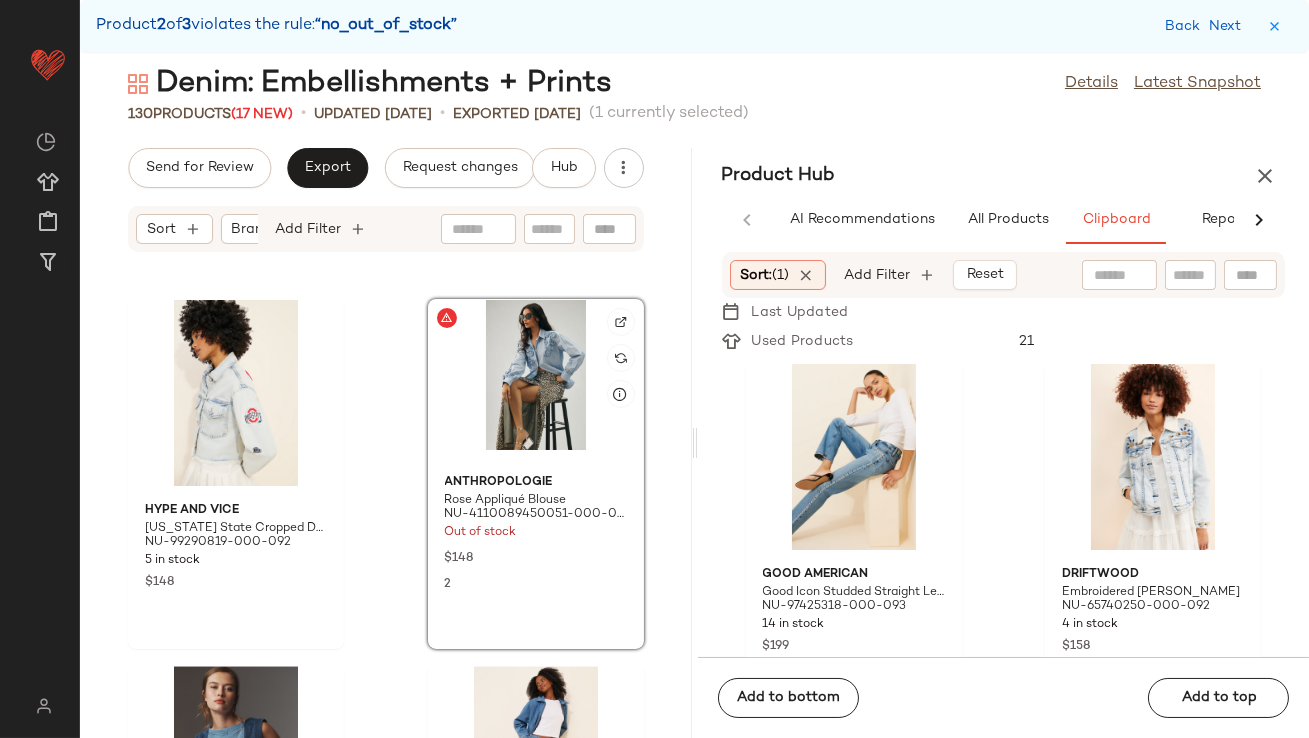scroll, scrollTop: 11345, scrollLeft: 0, axis: vertical 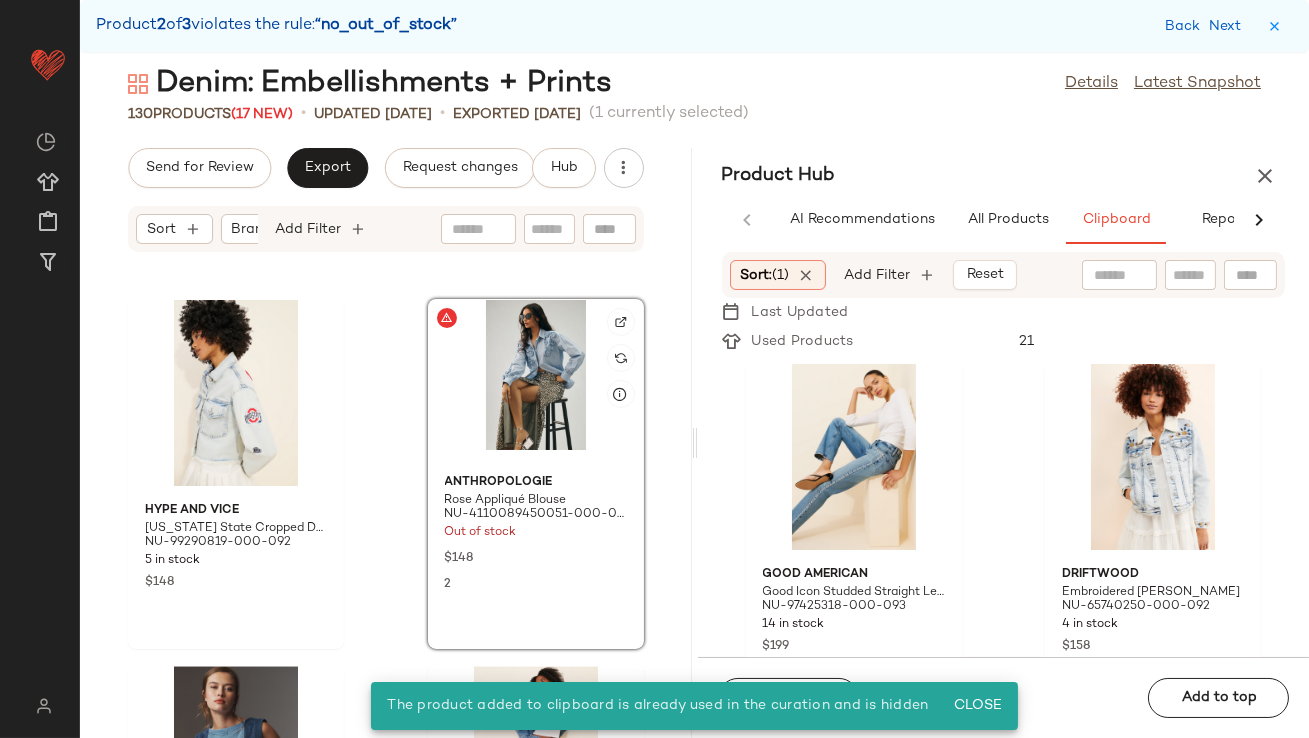 click 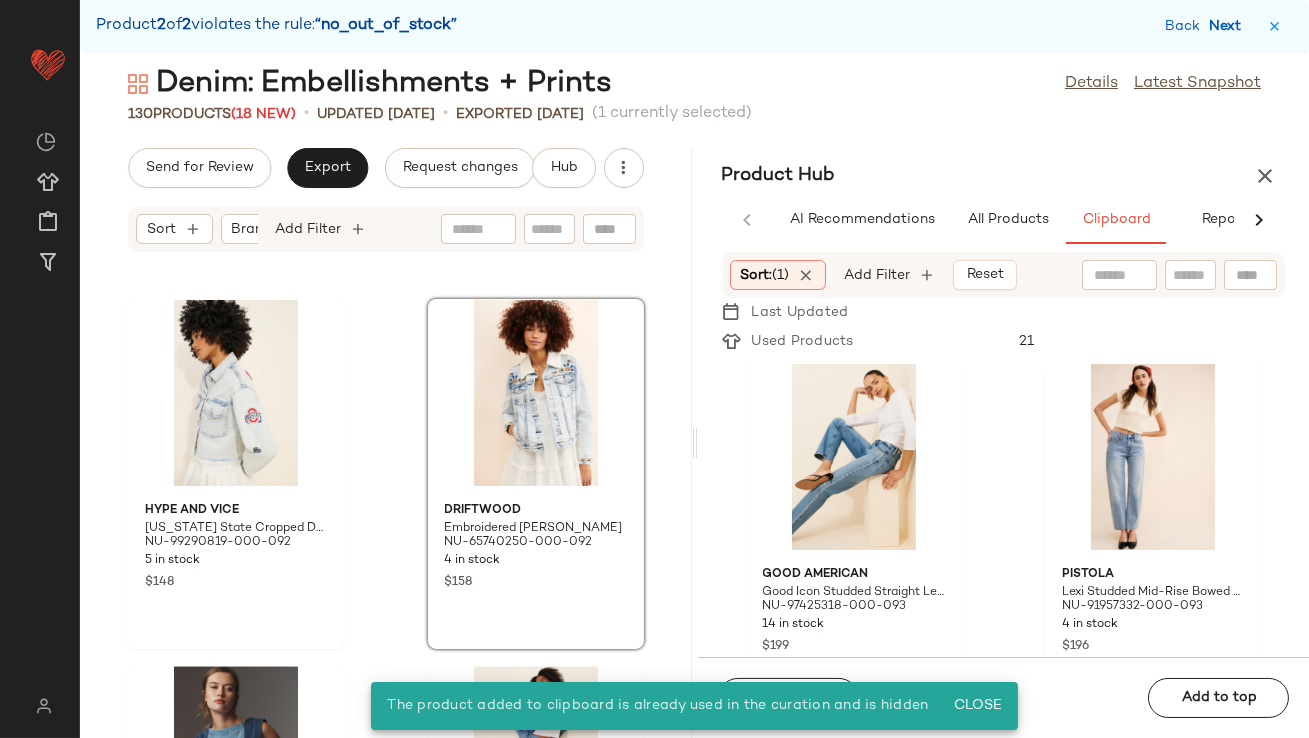 click on "Next" at bounding box center [1229, 26] 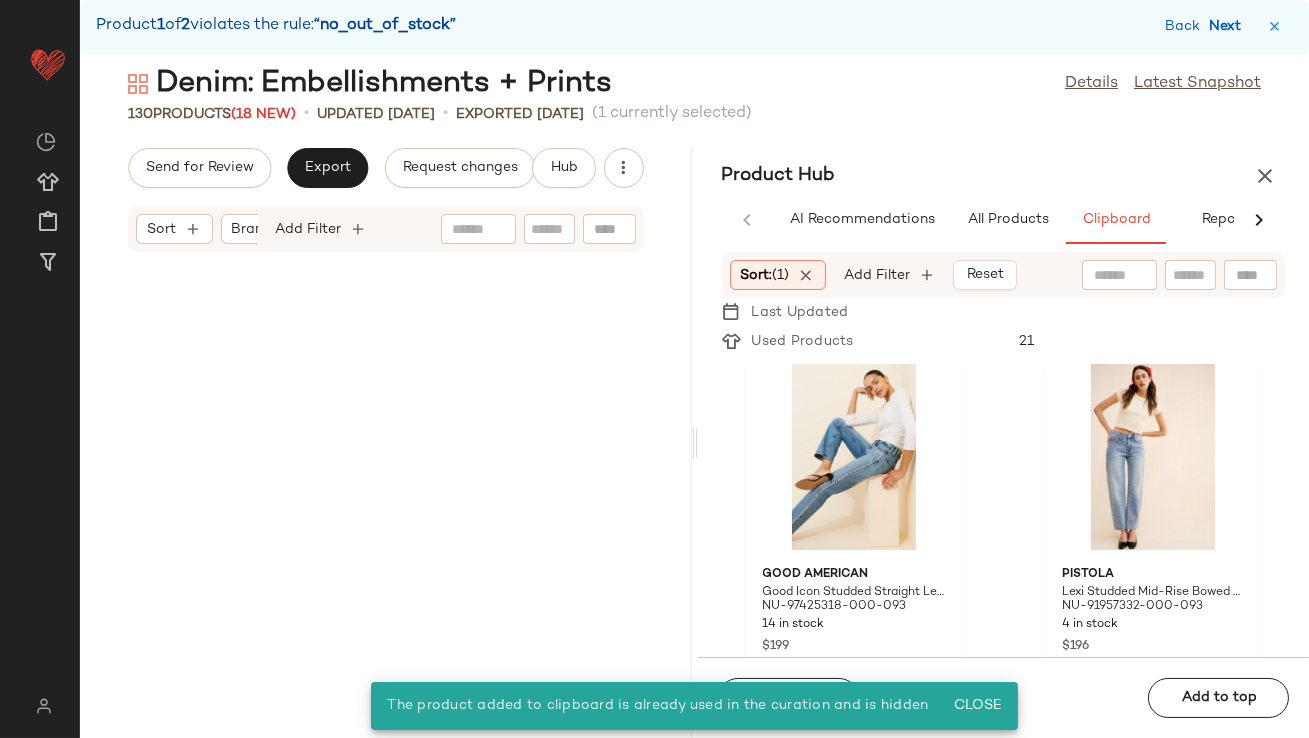 scroll, scrollTop: 8418, scrollLeft: 0, axis: vertical 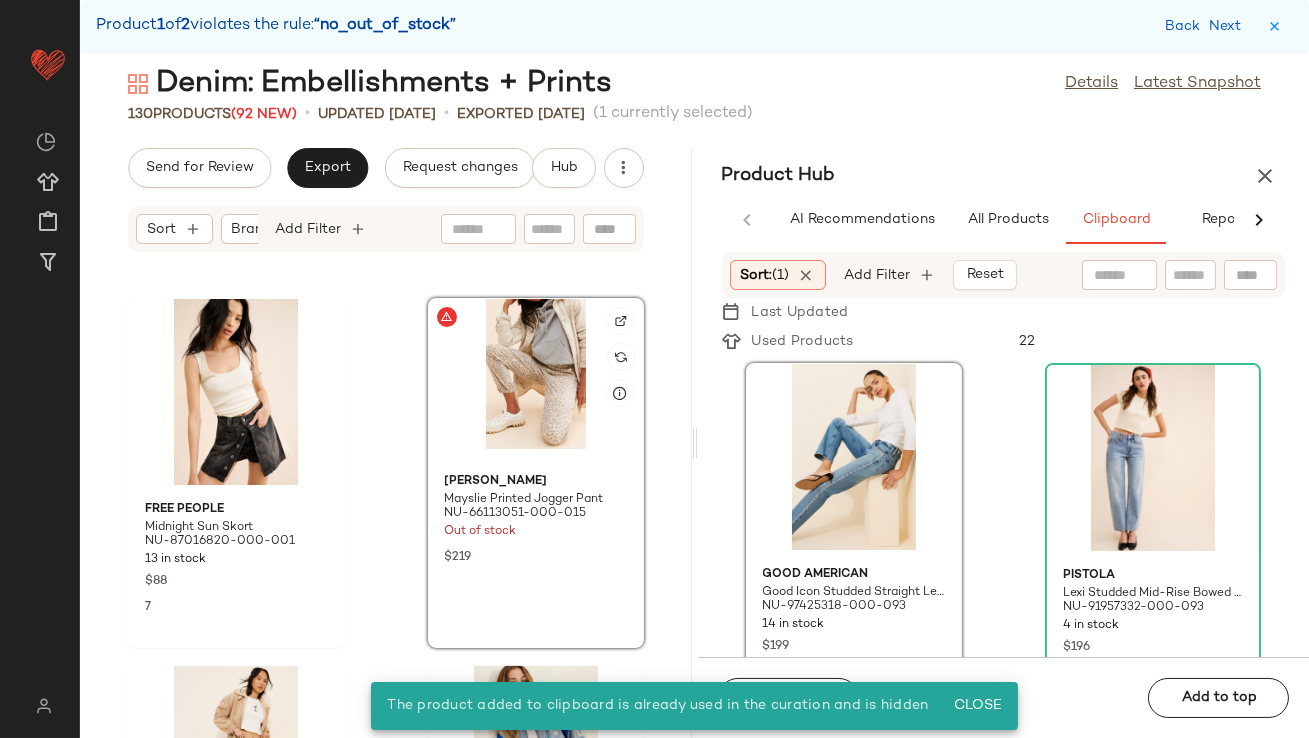click 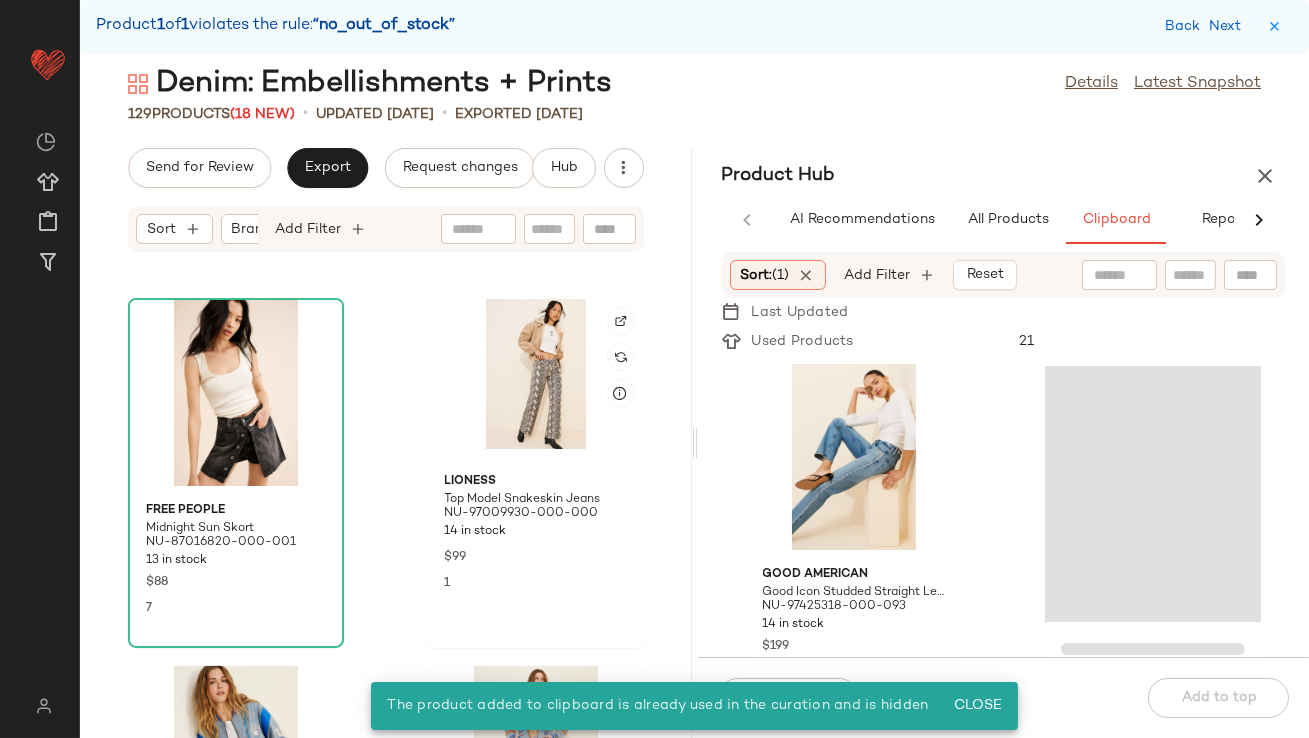 scroll, scrollTop: 363, scrollLeft: 0, axis: vertical 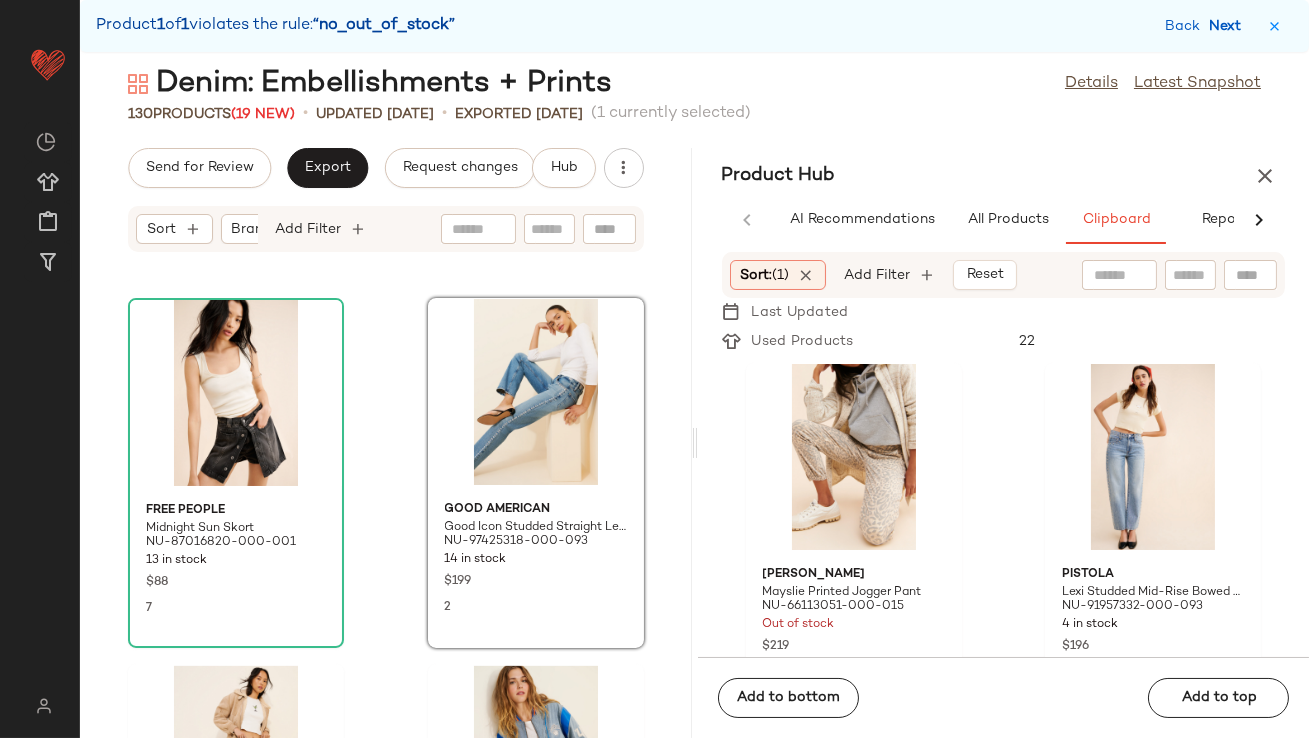 click on "Next" at bounding box center [1229, 26] 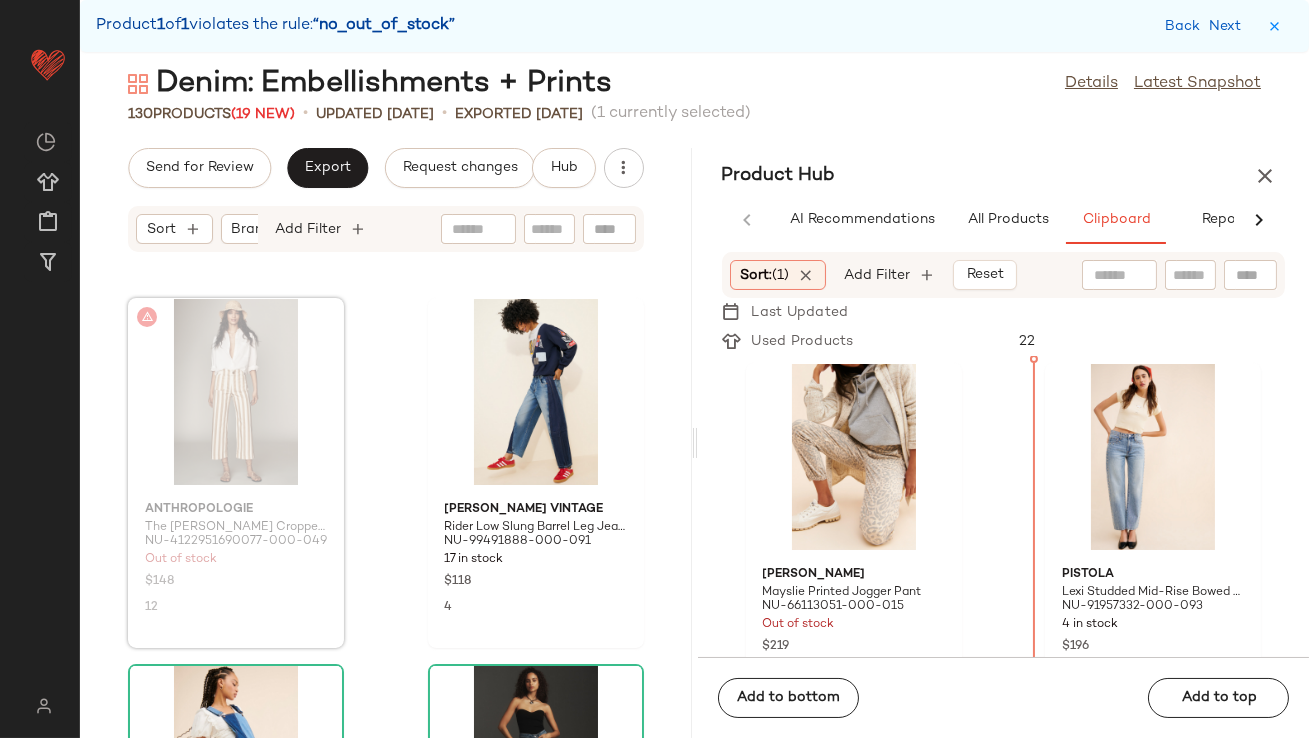 scroll, scrollTop: 20128, scrollLeft: 0, axis: vertical 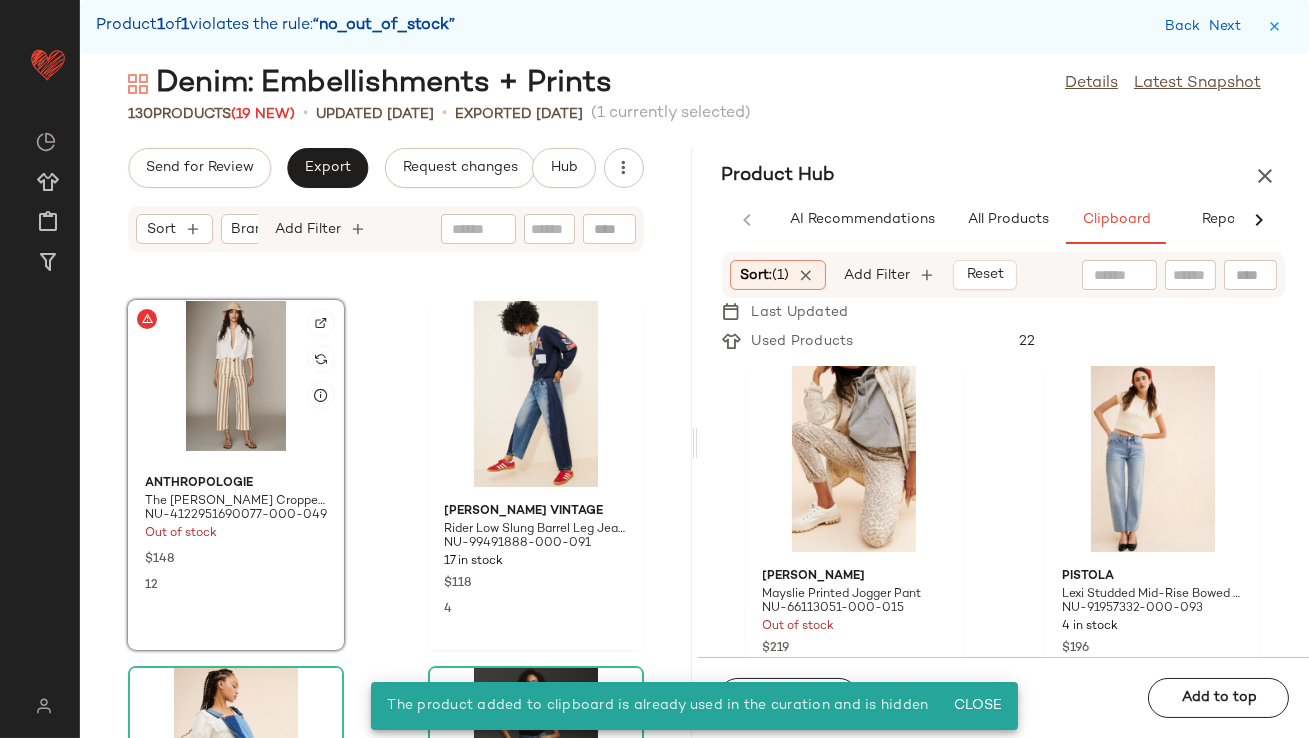 click 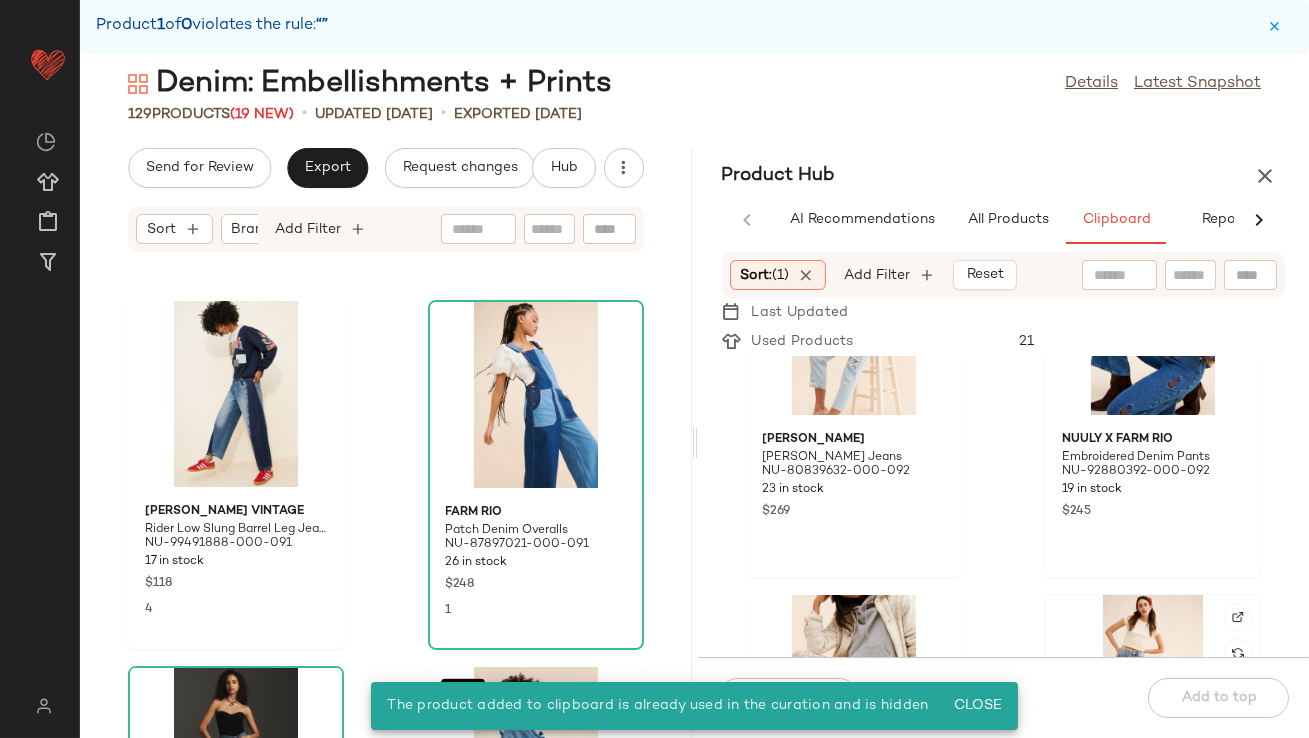 scroll, scrollTop: 0, scrollLeft: 0, axis: both 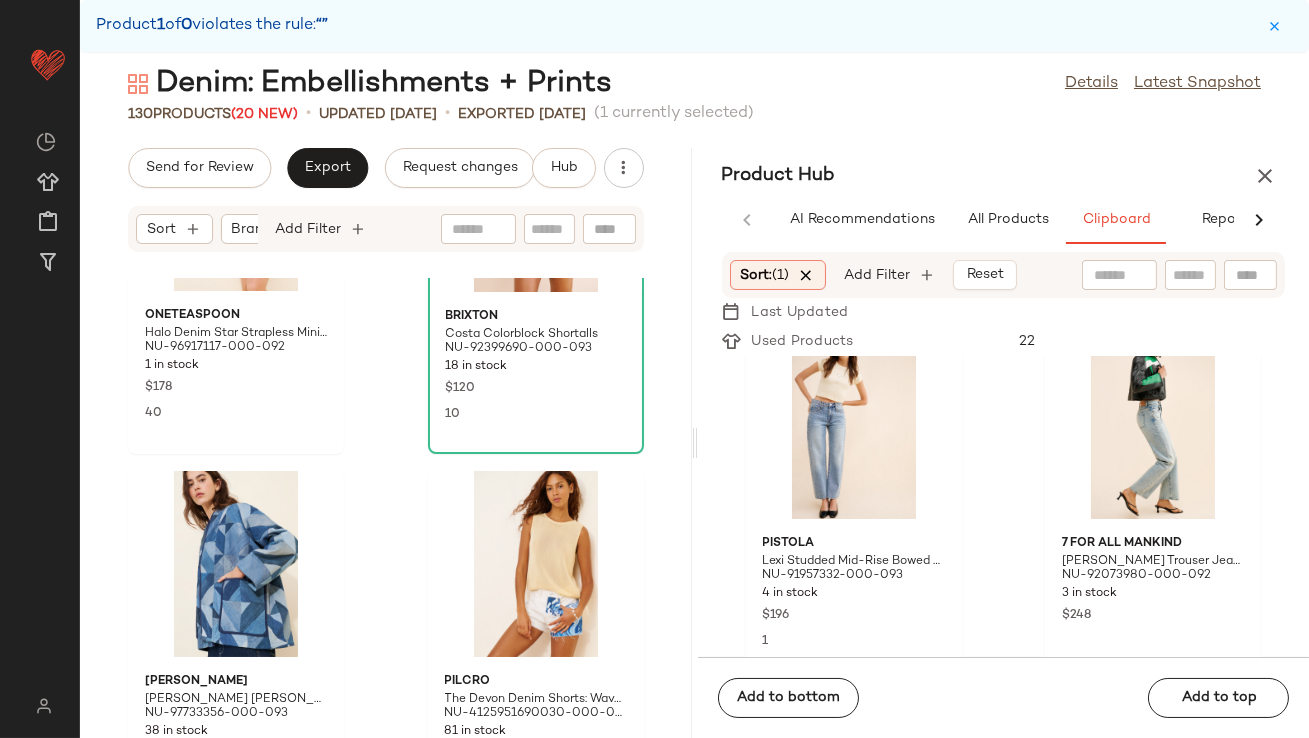 click at bounding box center [807, 275] 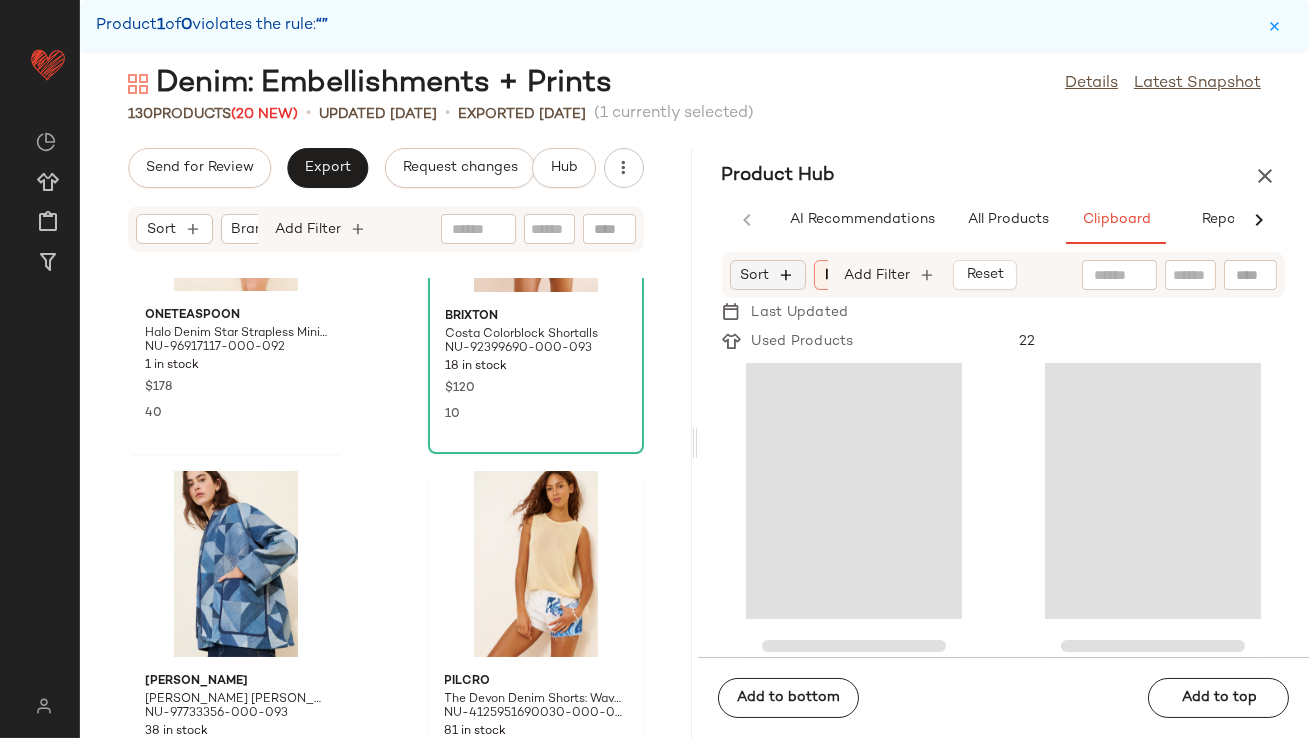 click at bounding box center (787, 275) 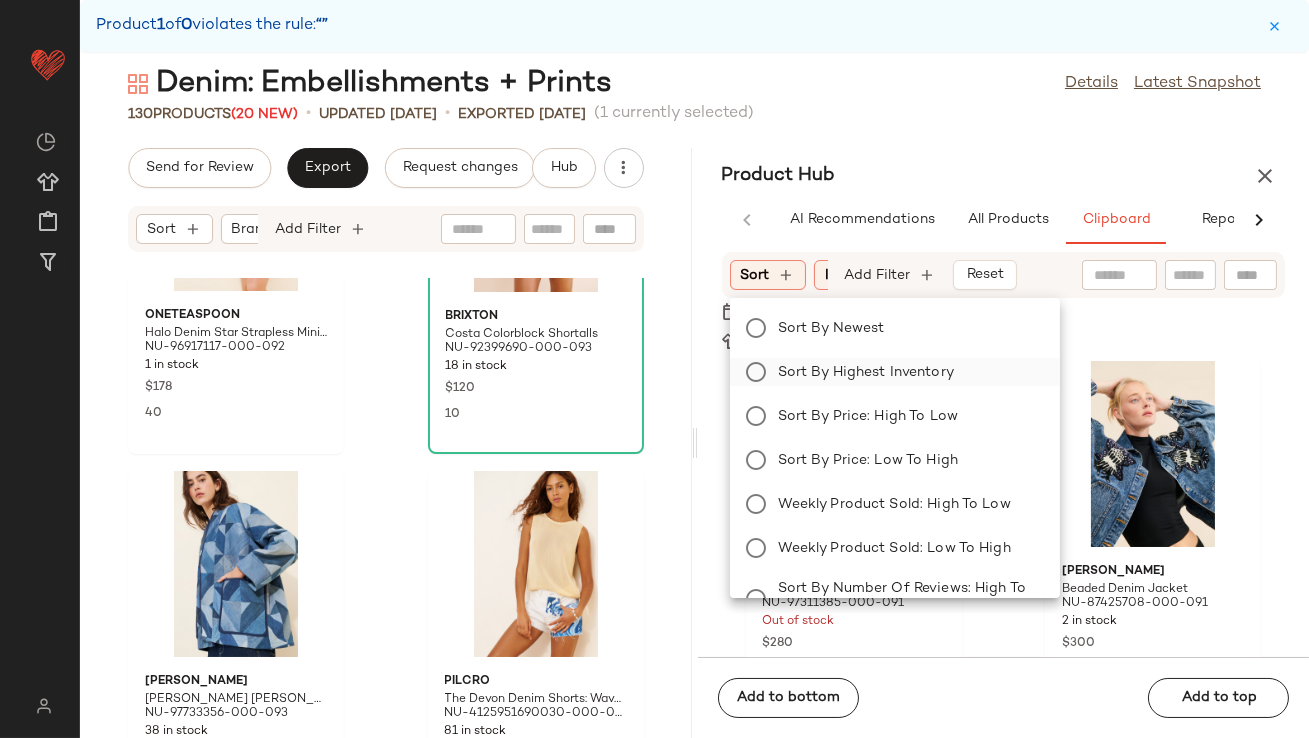 click on "Sort by Highest Inventory" 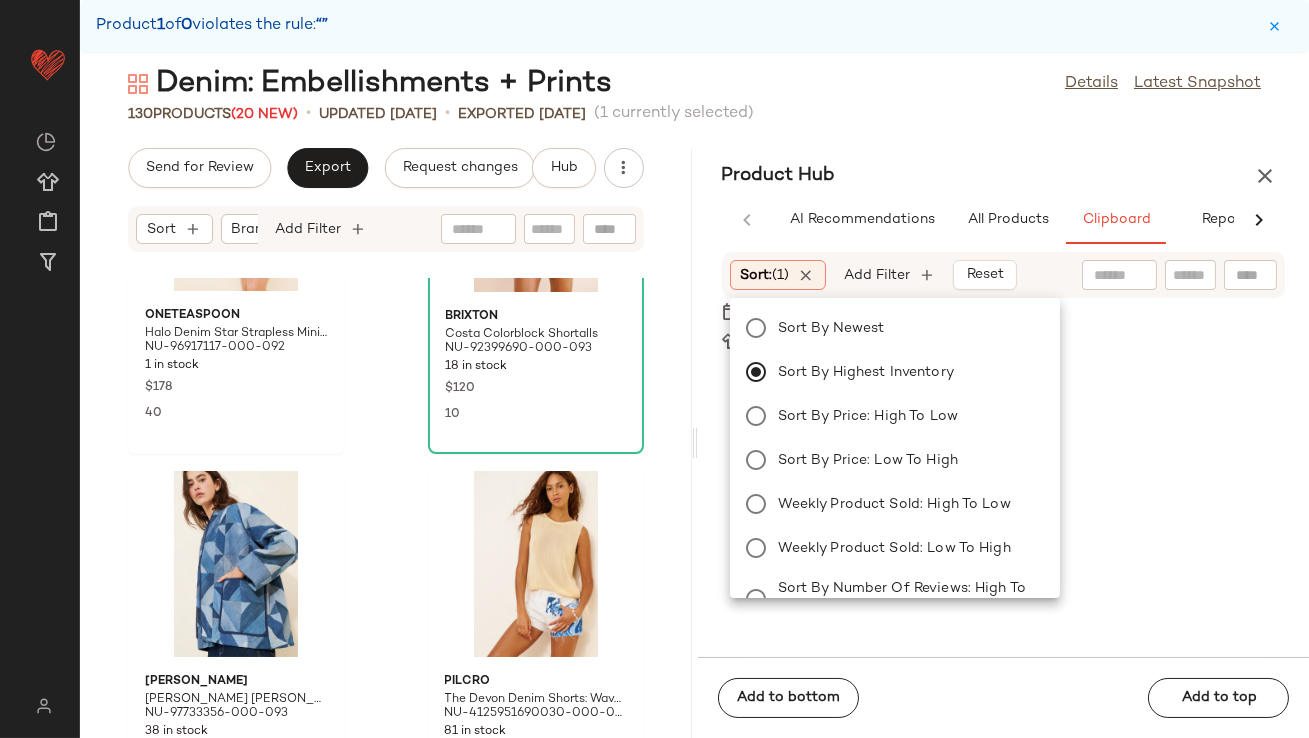 click on "Product Hub" at bounding box center (1004, 176) 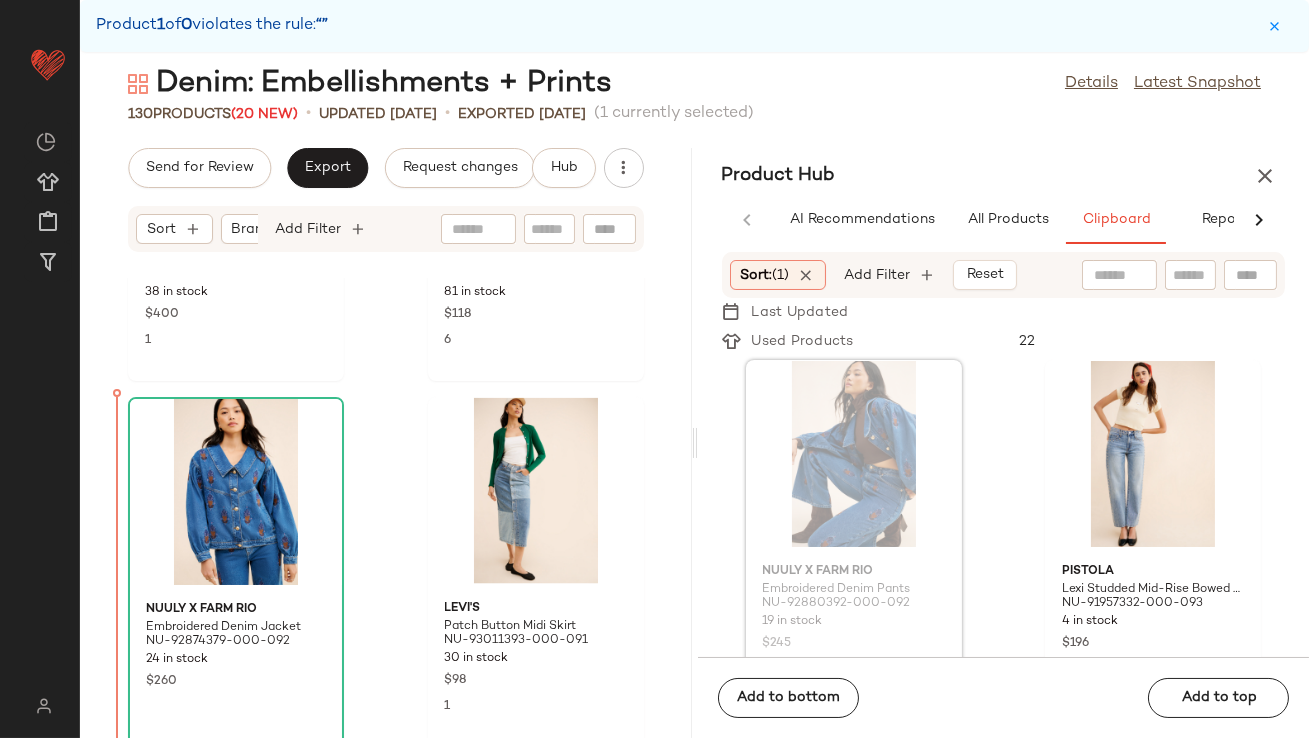scroll, scrollTop: 6516, scrollLeft: 0, axis: vertical 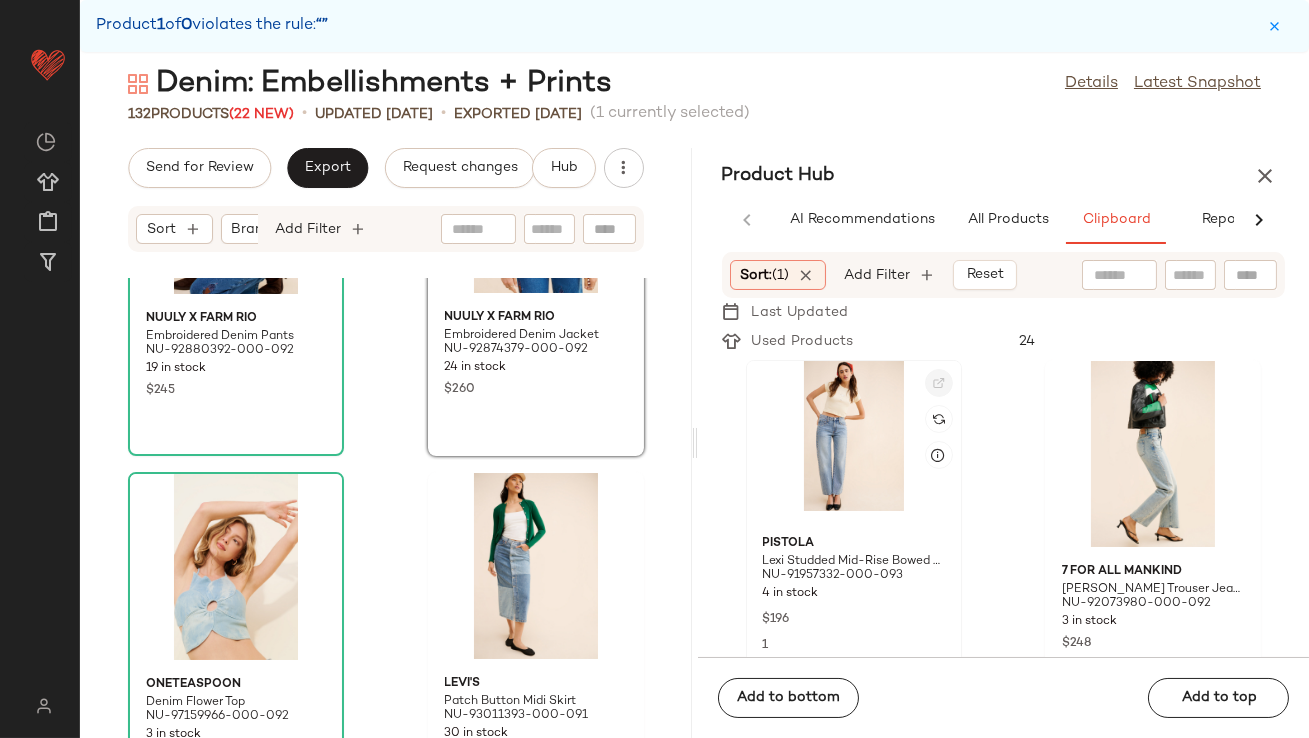 click 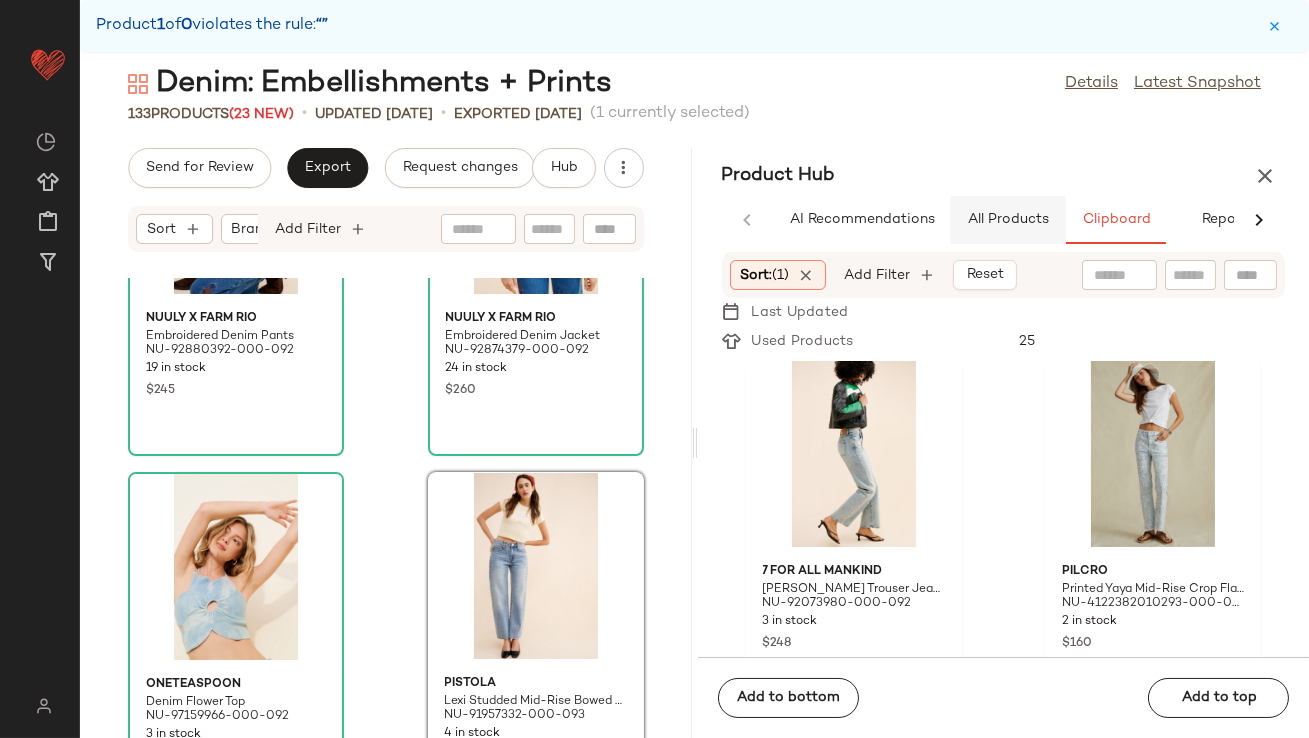 click on "All Products" 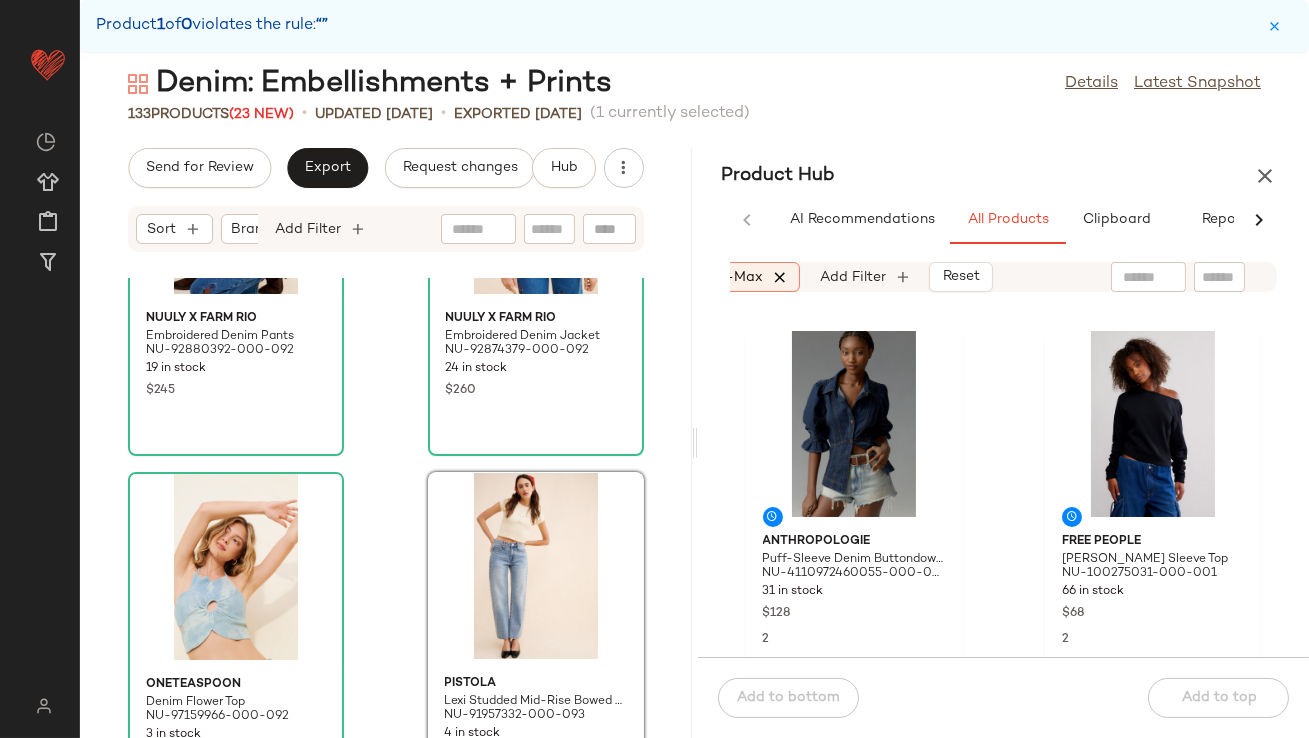 click at bounding box center [780, 277] 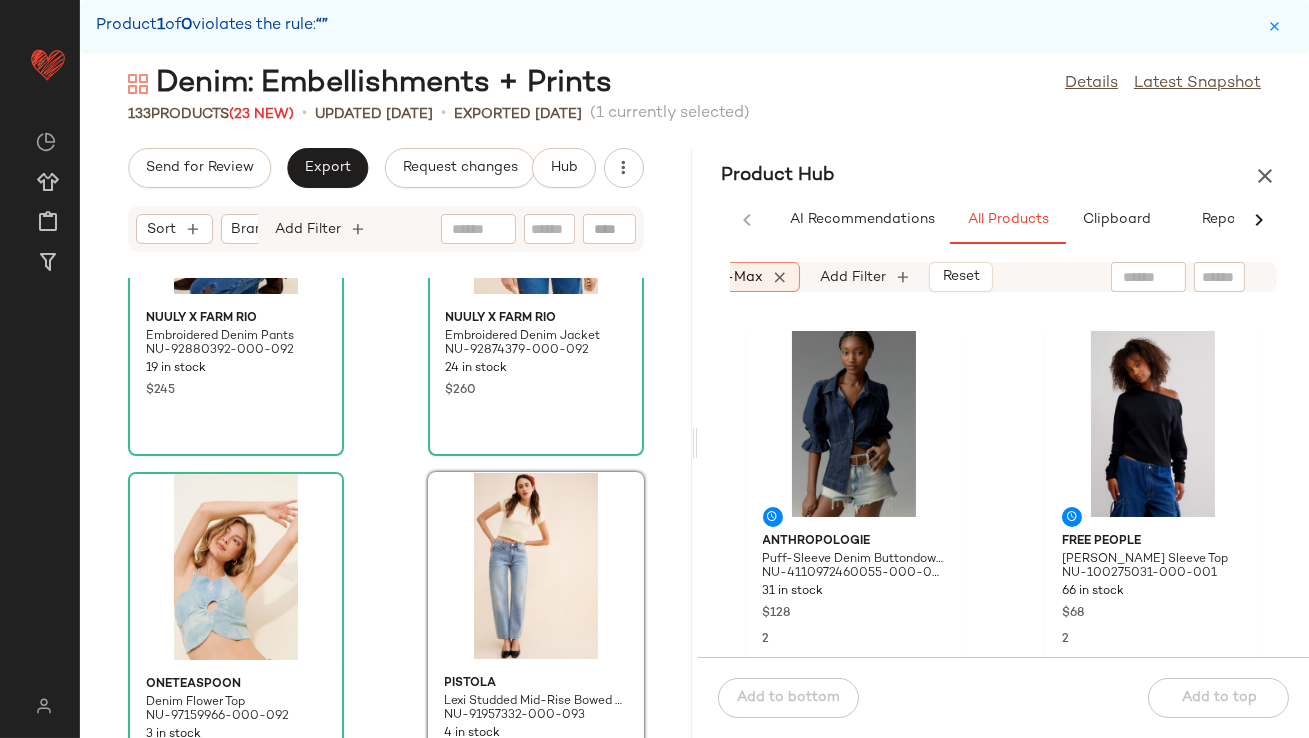 scroll, scrollTop: 0, scrollLeft: 1063, axis: horizontal 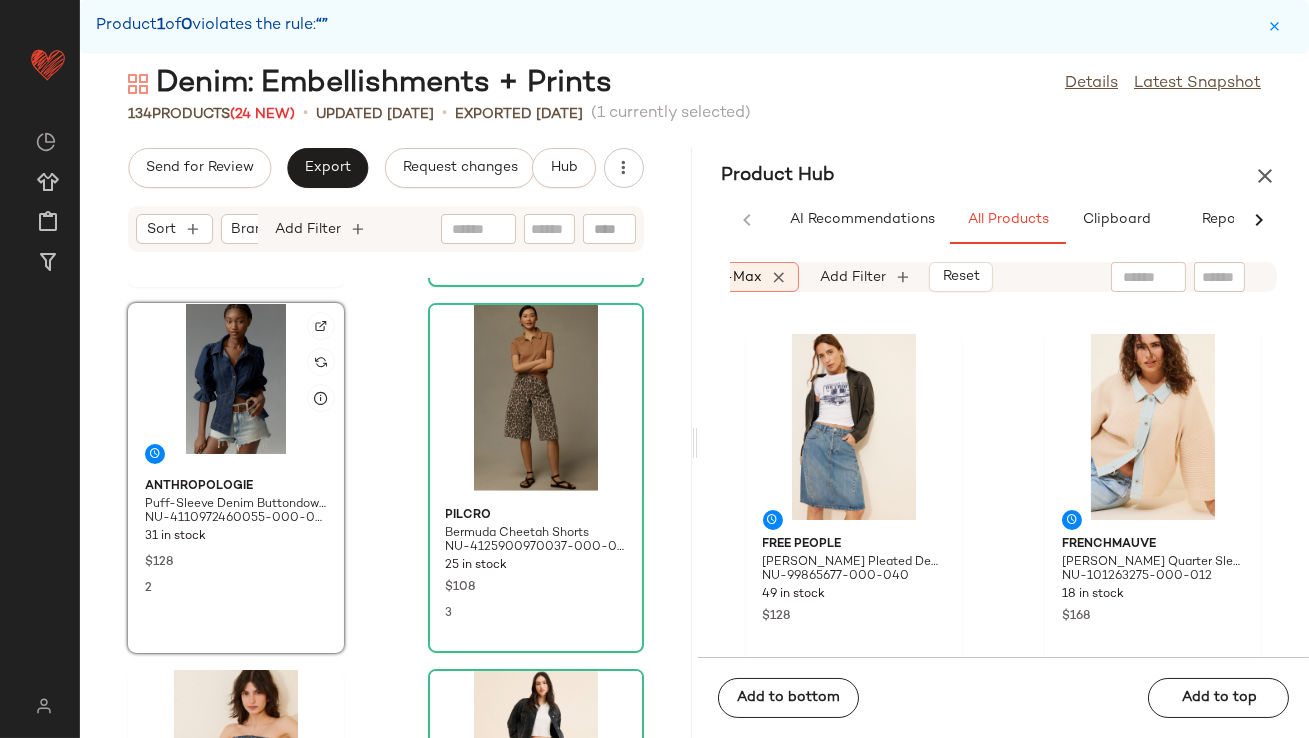 click 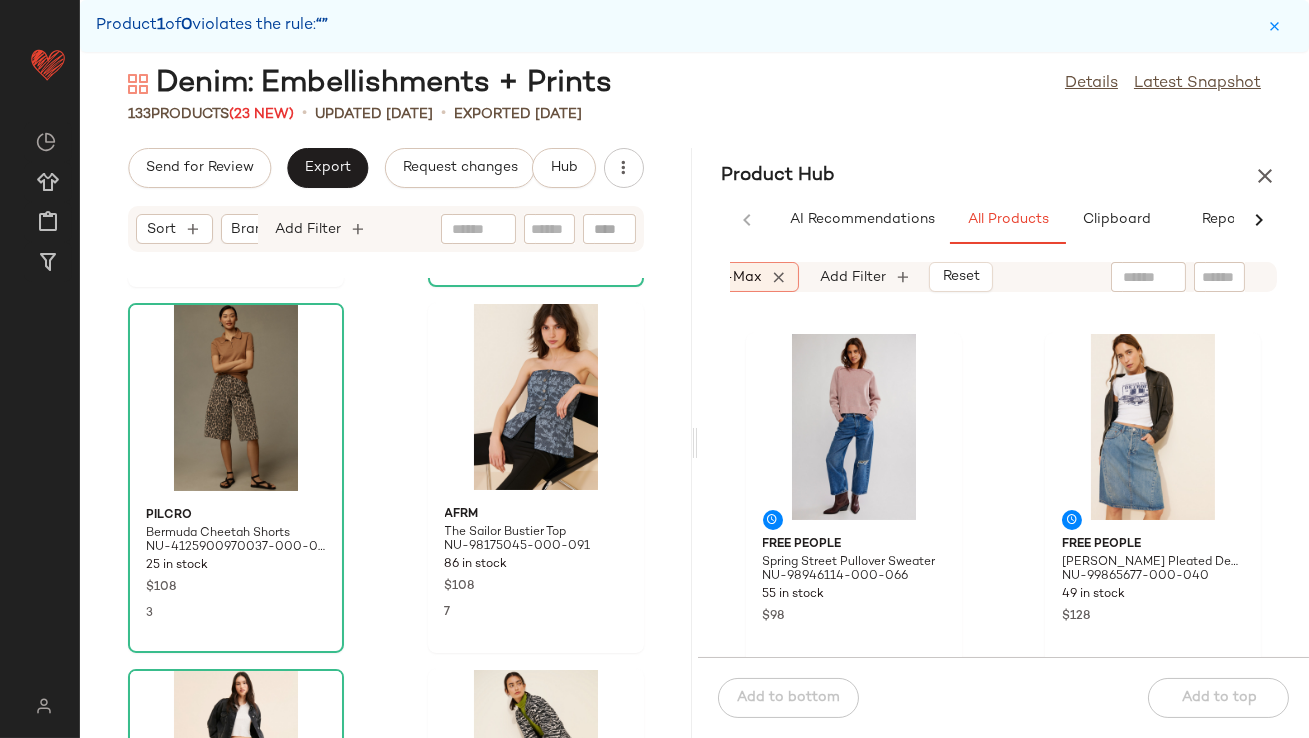 click 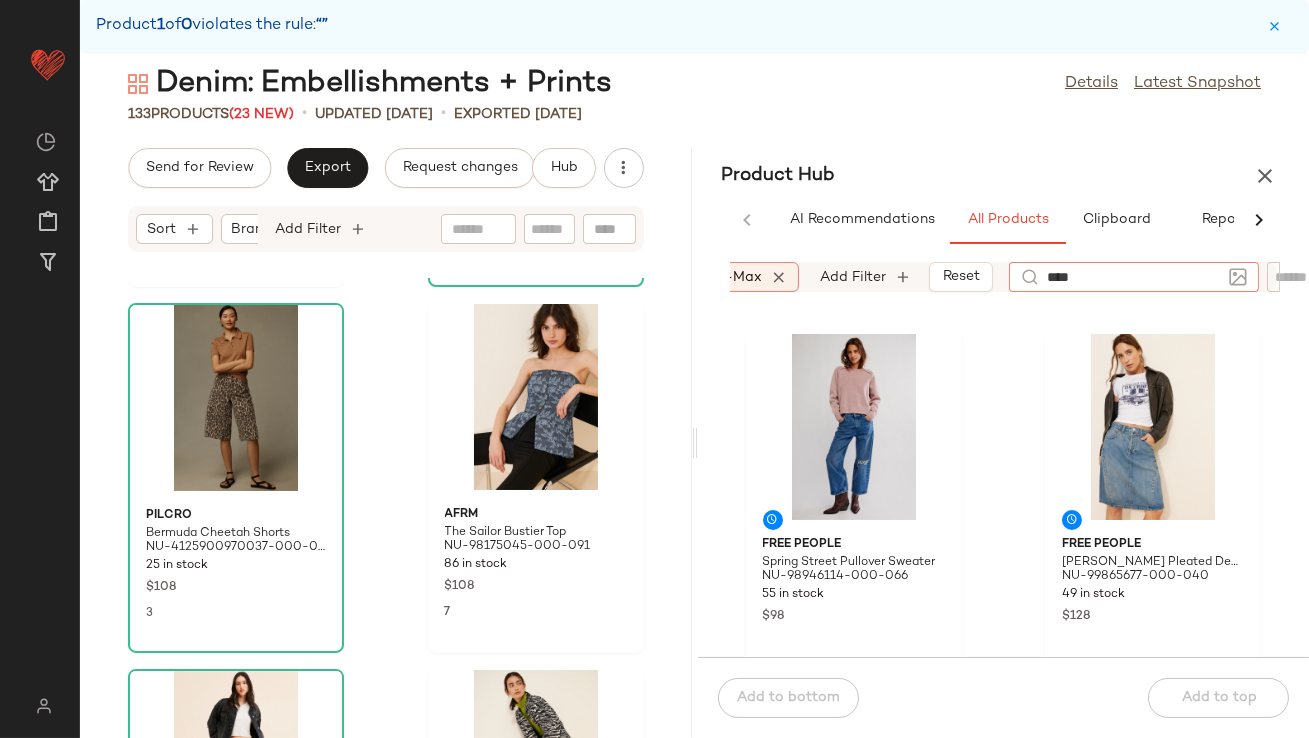 type on "*****" 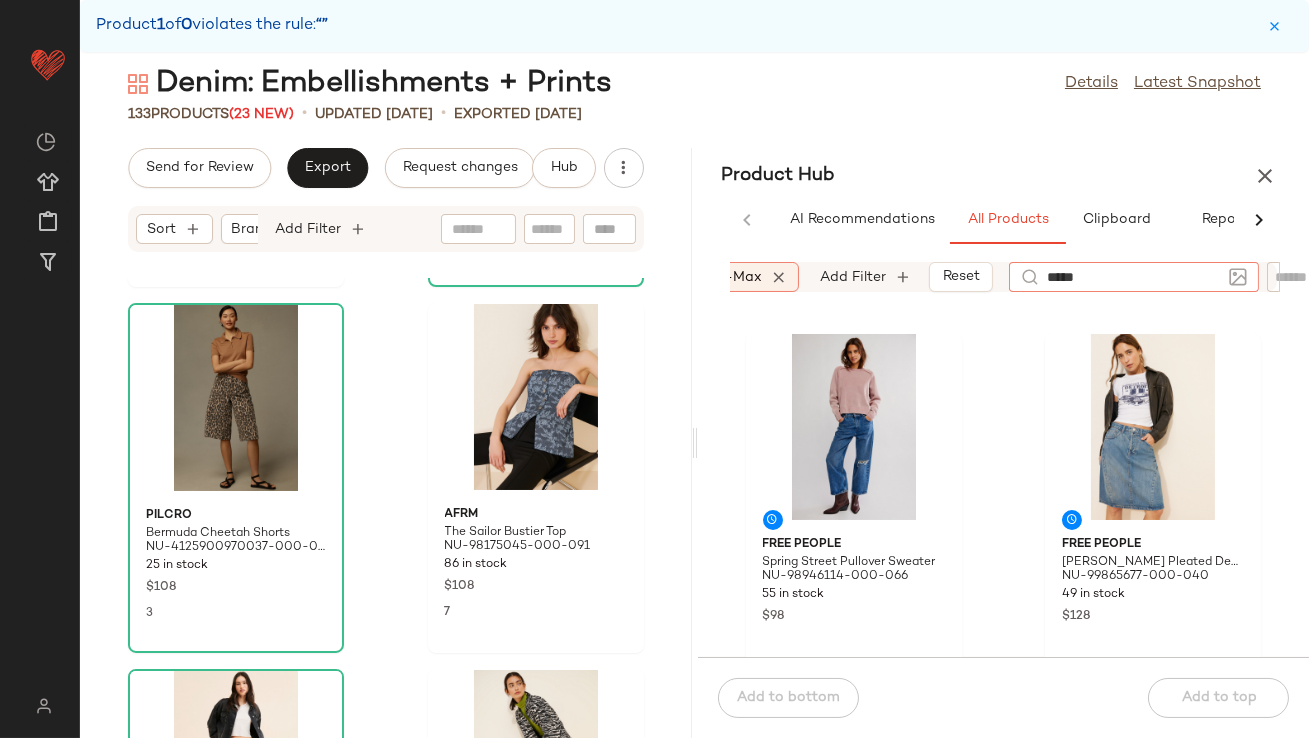 type 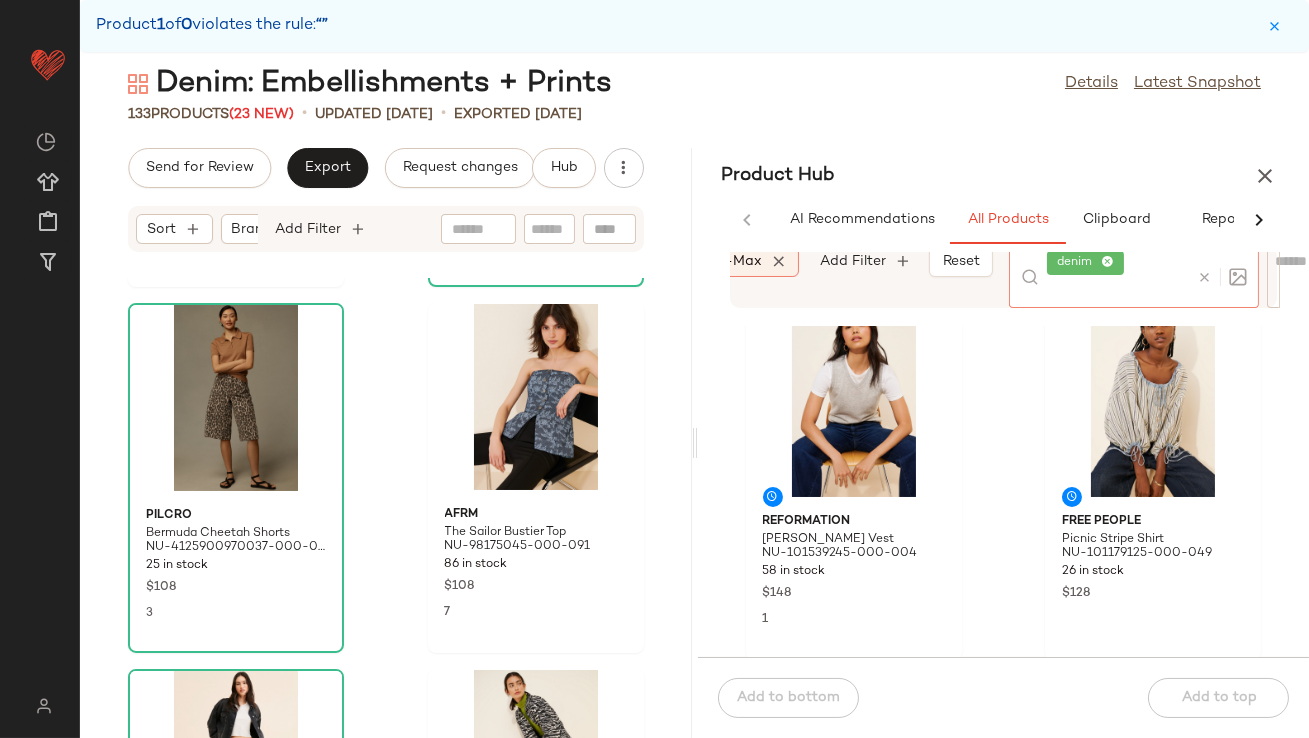 scroll, scrollTop: 1860, scrollLeft: 0, axis: vertical 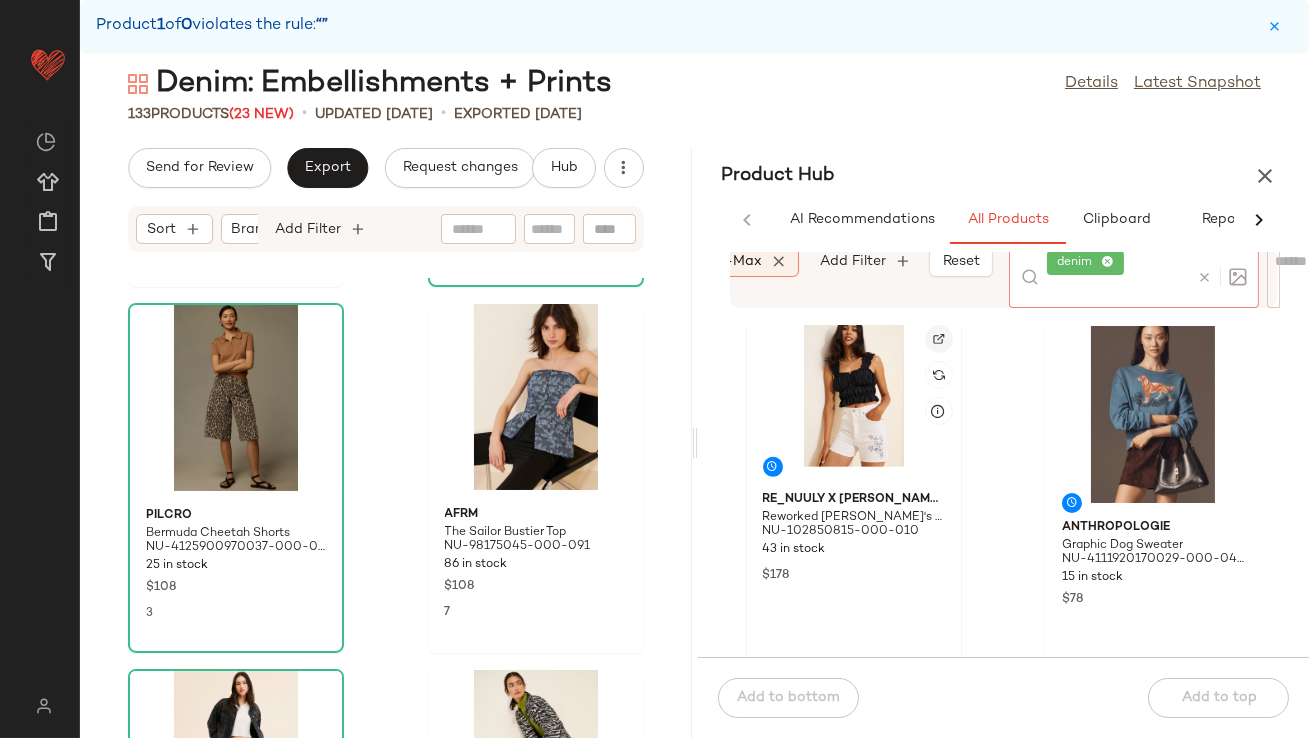 click at bounding box center [939, 339] 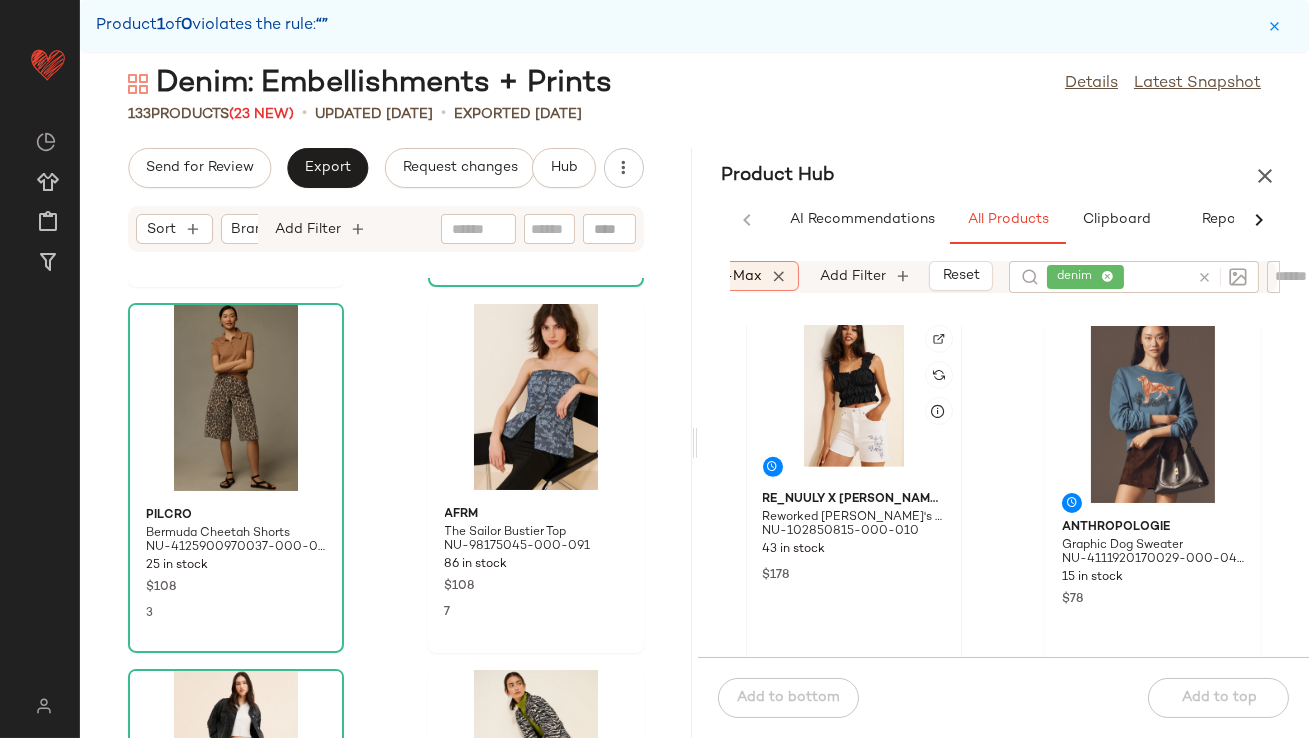 scroll, scrollTop: 1856, scrollLeft: 0, axis: vertical 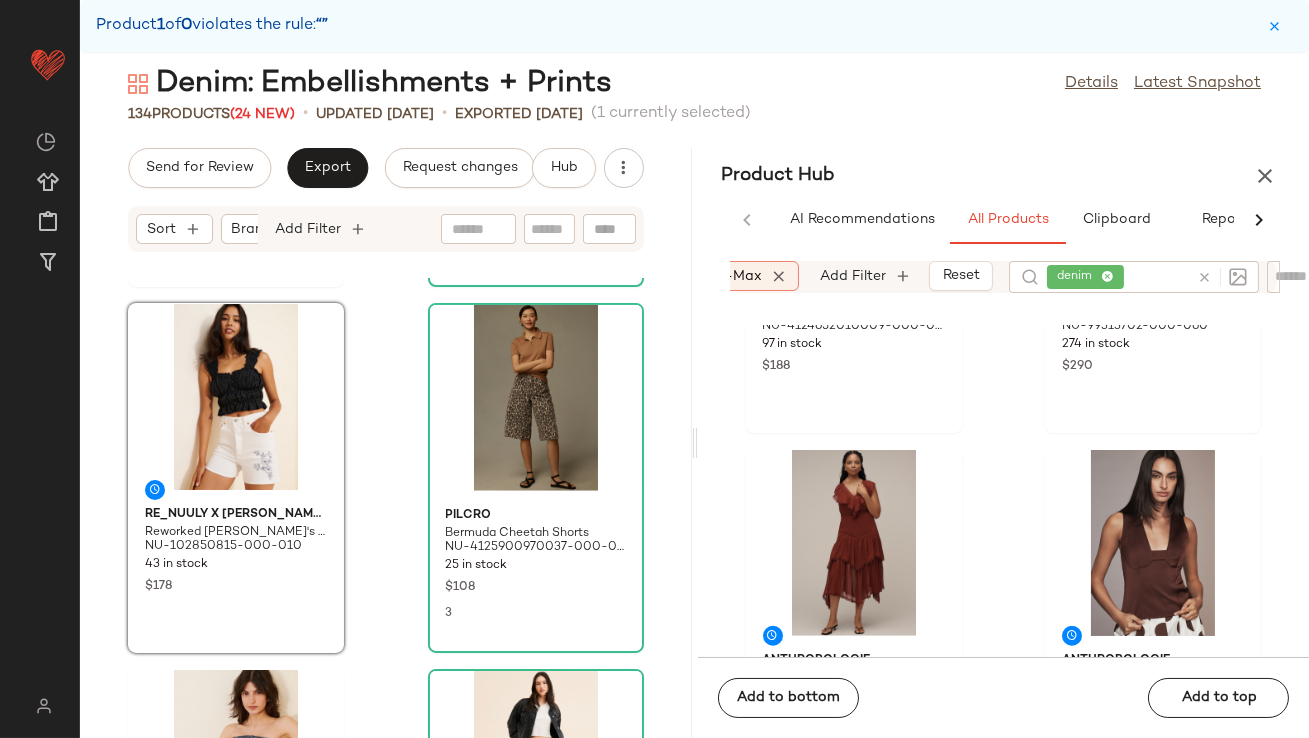 click on "denim" 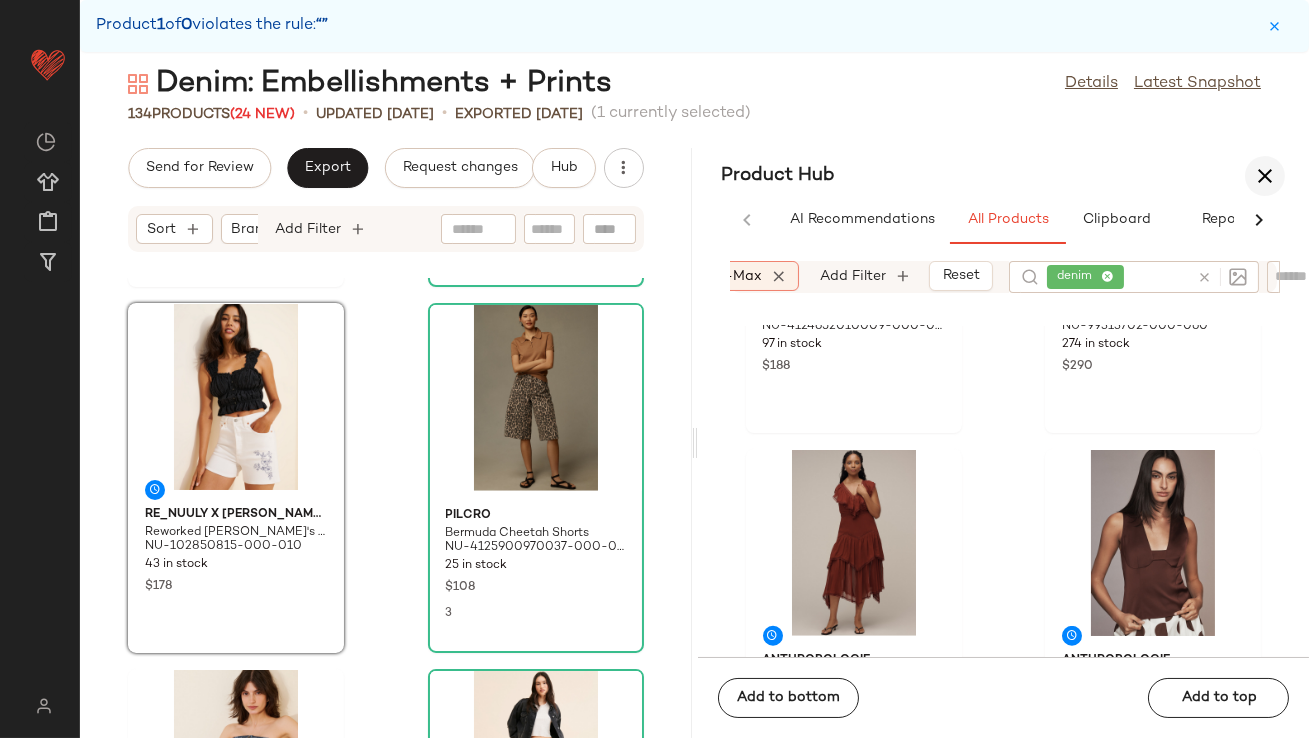 click at bounding box center [1265, 176] 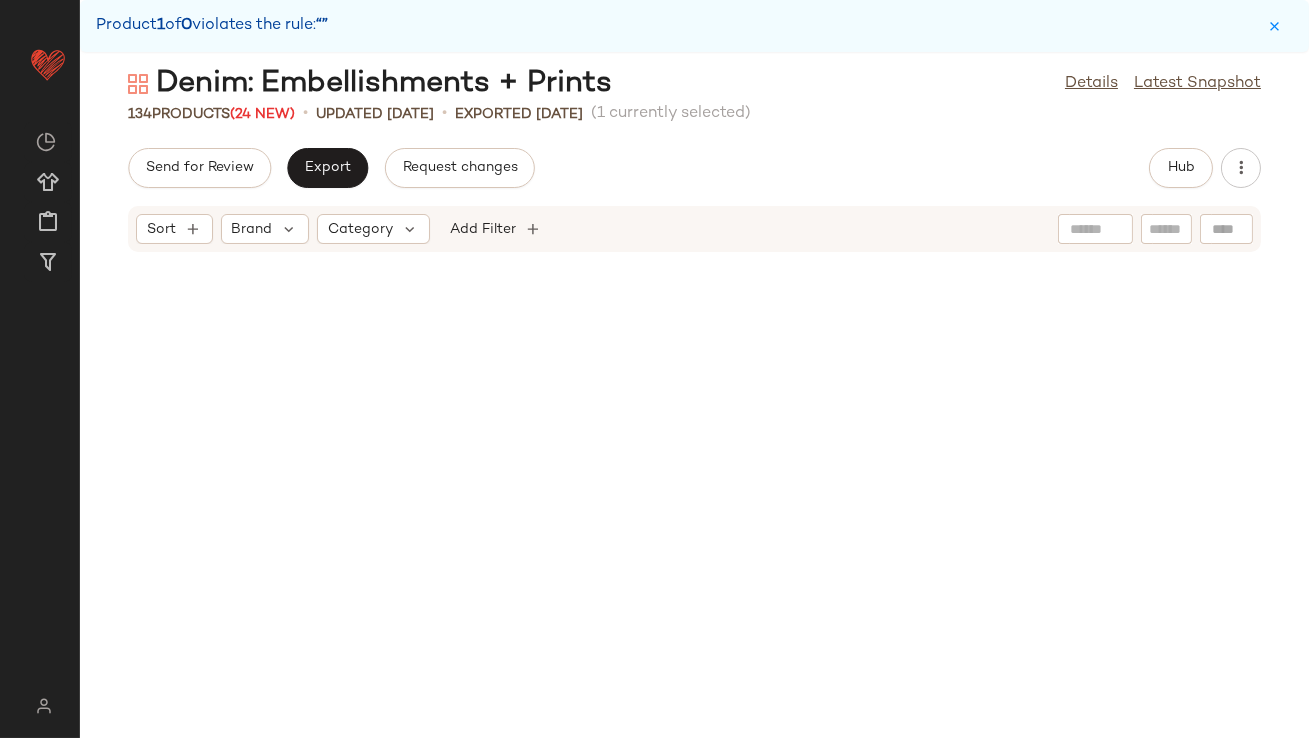 scroll, scrollTop: 0, scrollLeft: 0, axis: both 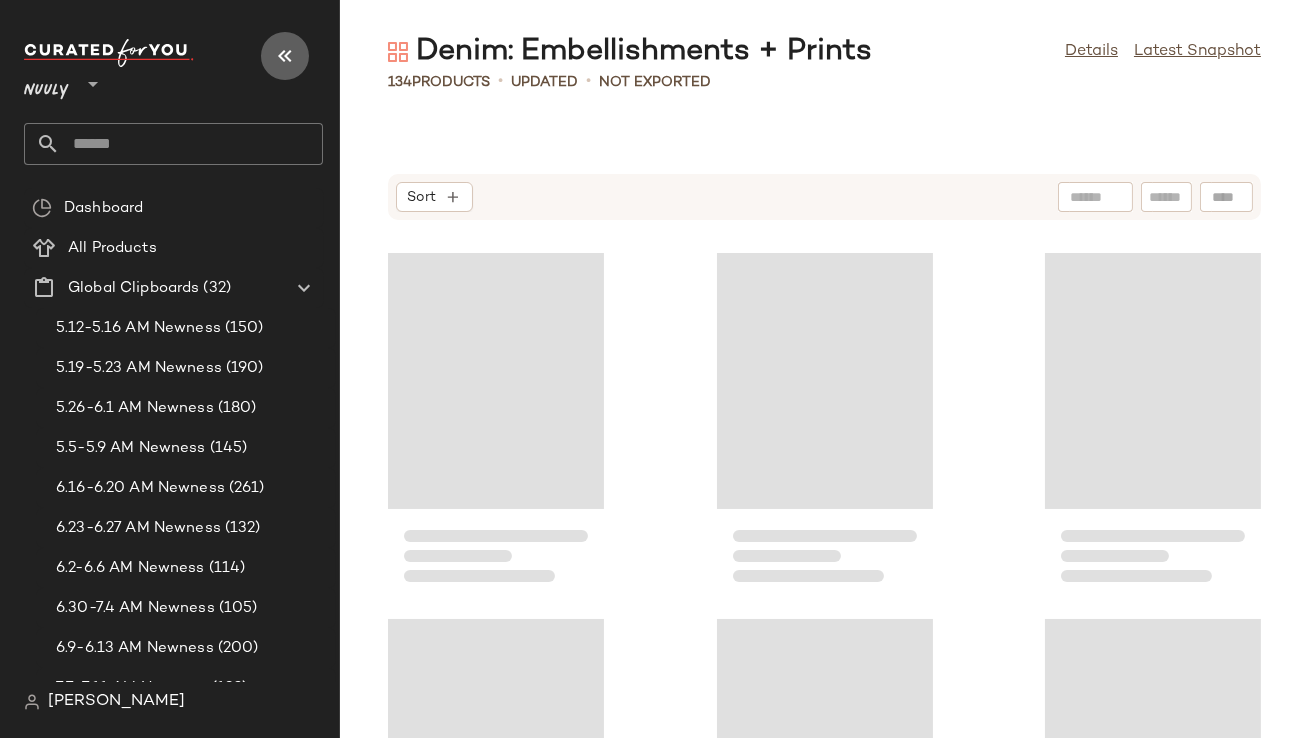 click at bounding box center (285, 56) 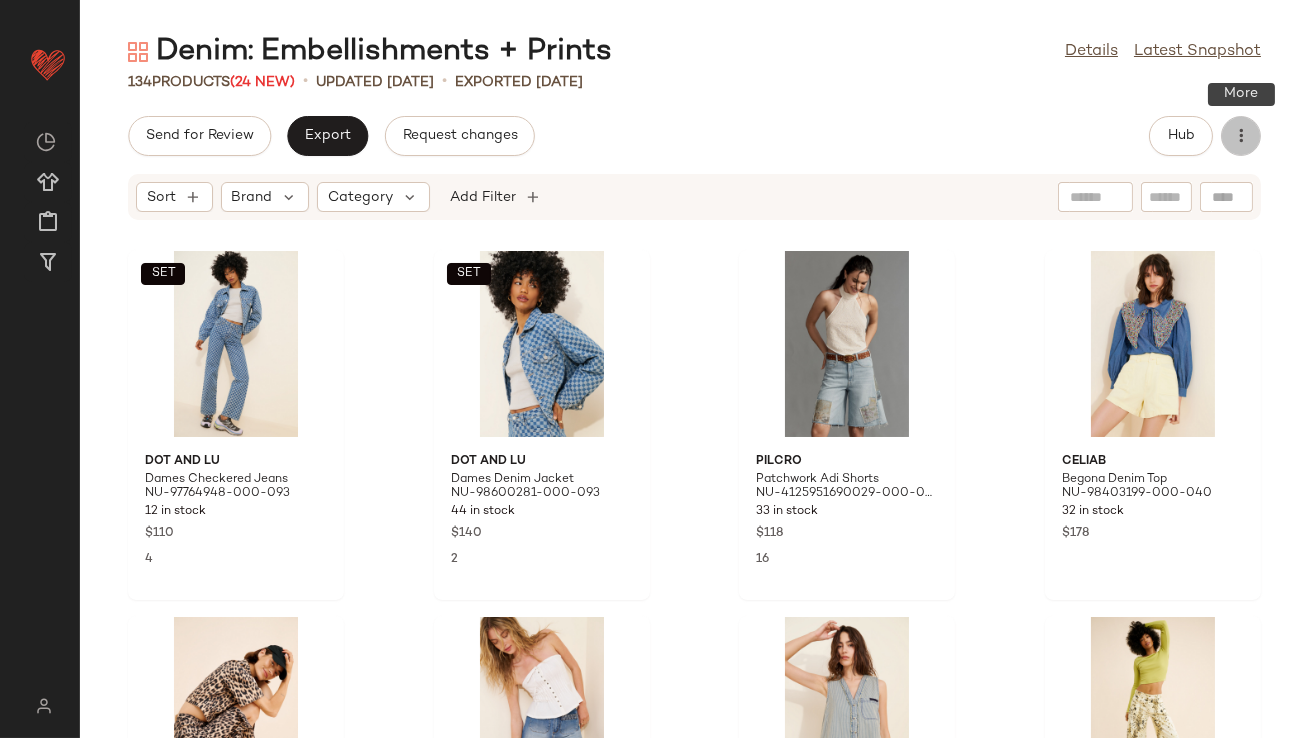 click 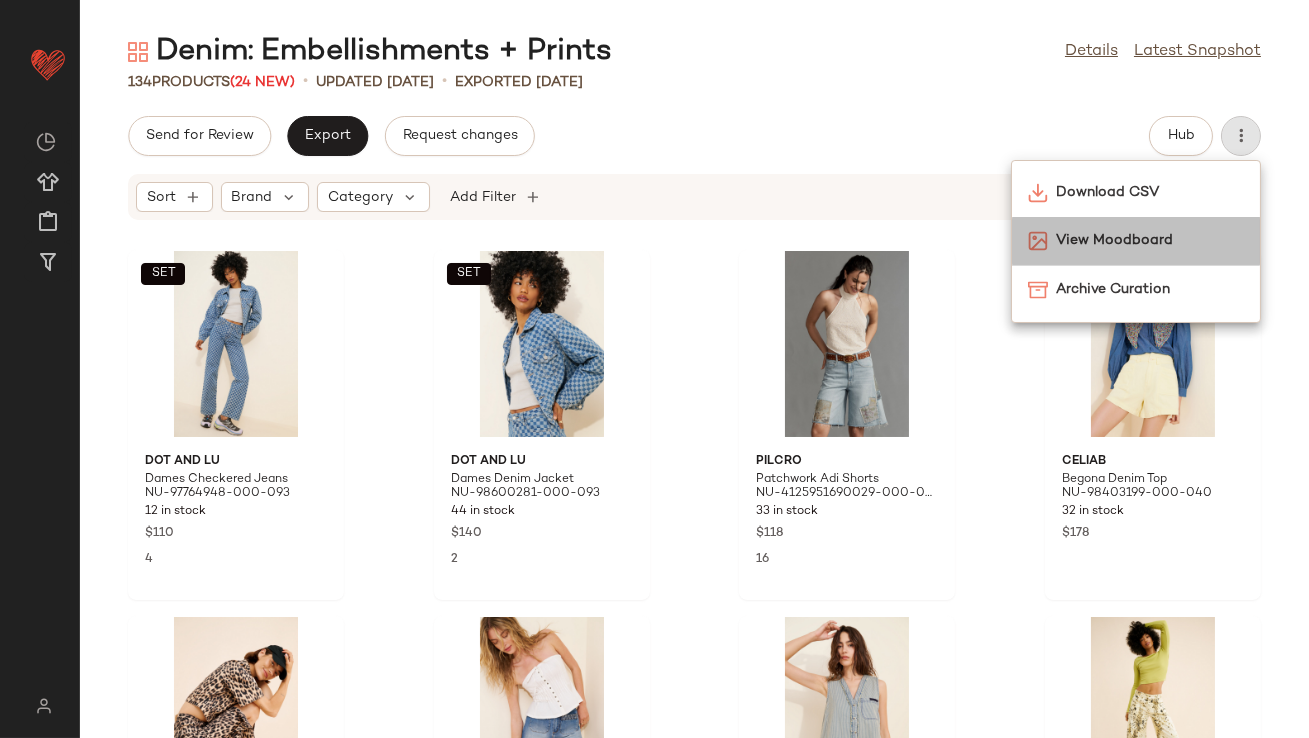 click on "View Moodboard" at bounding box center (1150, 240) 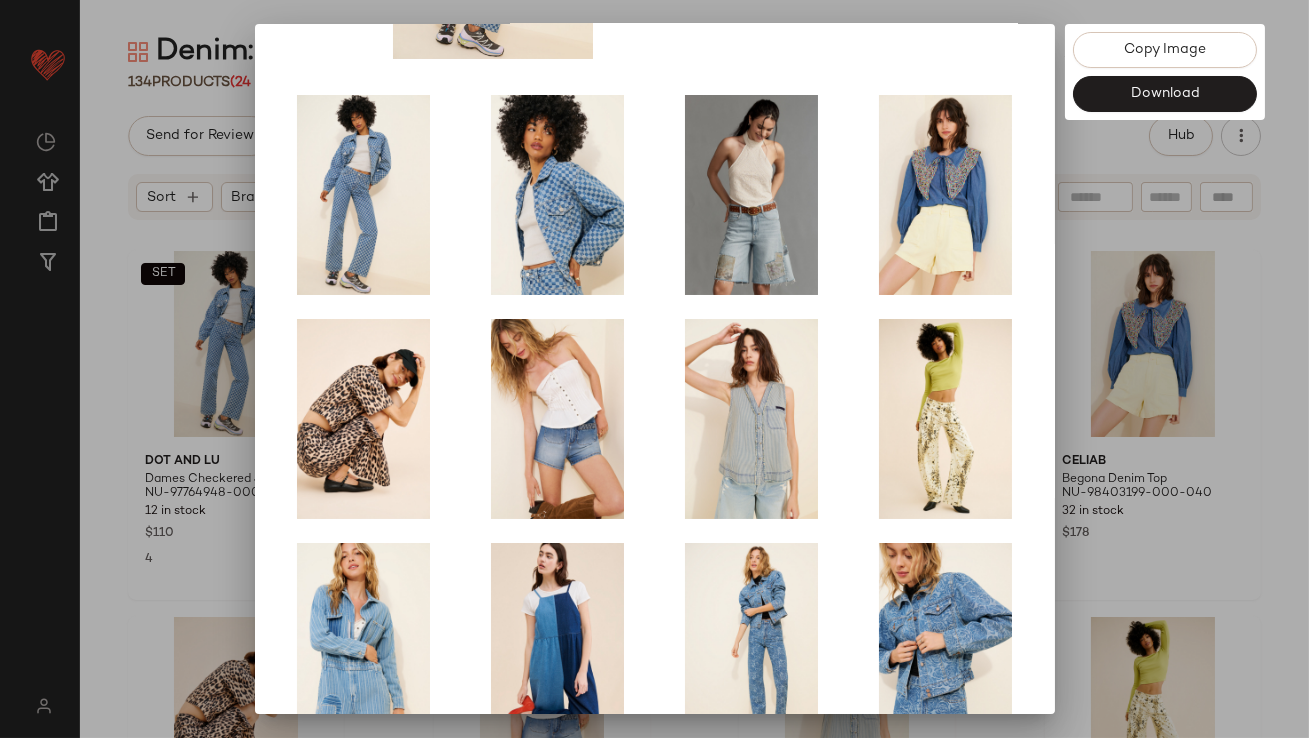 scroll, scrollTop: 341, scrollLeft: 0, axis: vertical 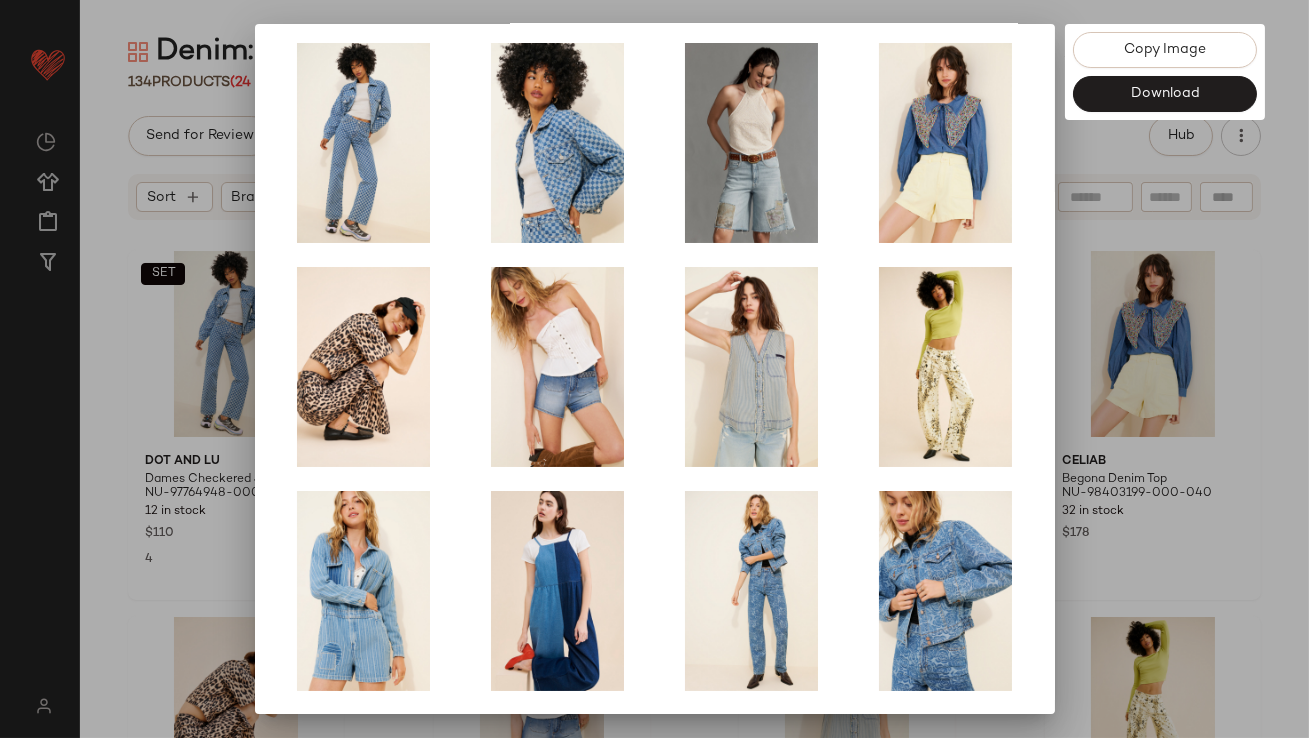 click at bounding box center [654, 369] 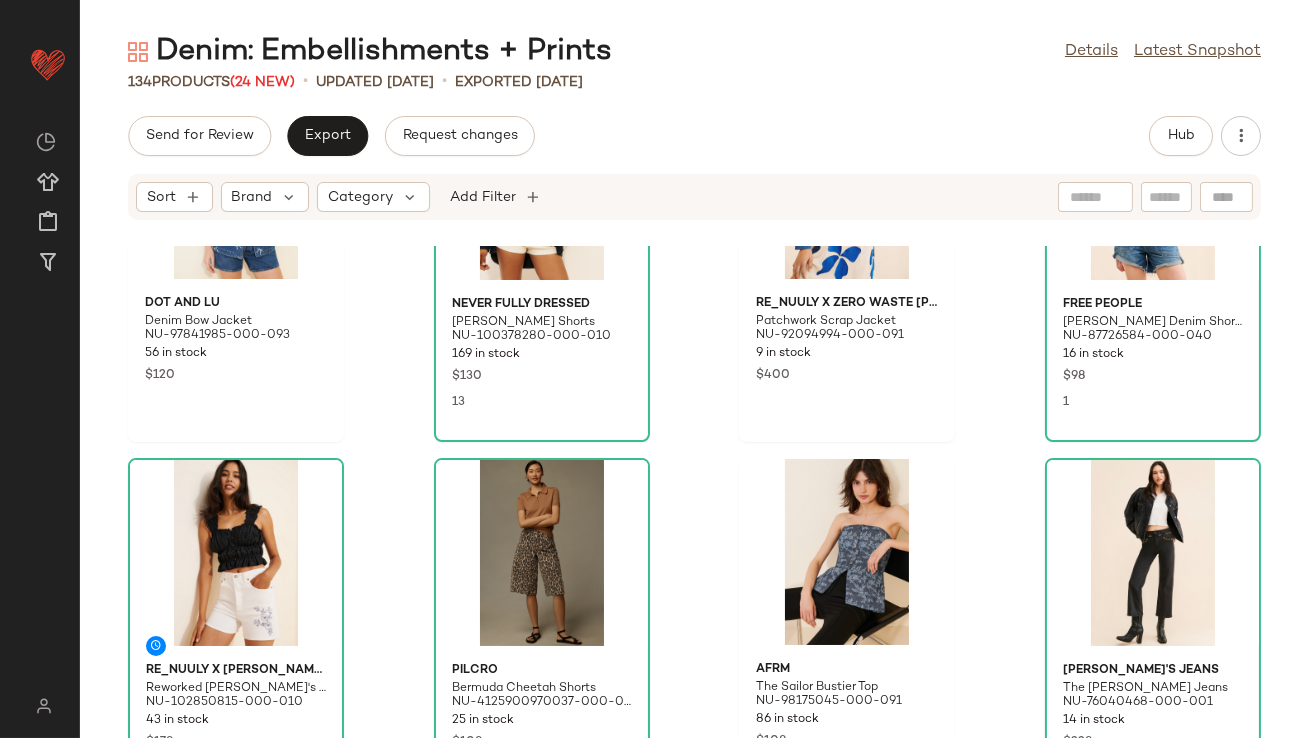 scroll, scrollTop: 1698, scrollLeft: 0, axis: vertical 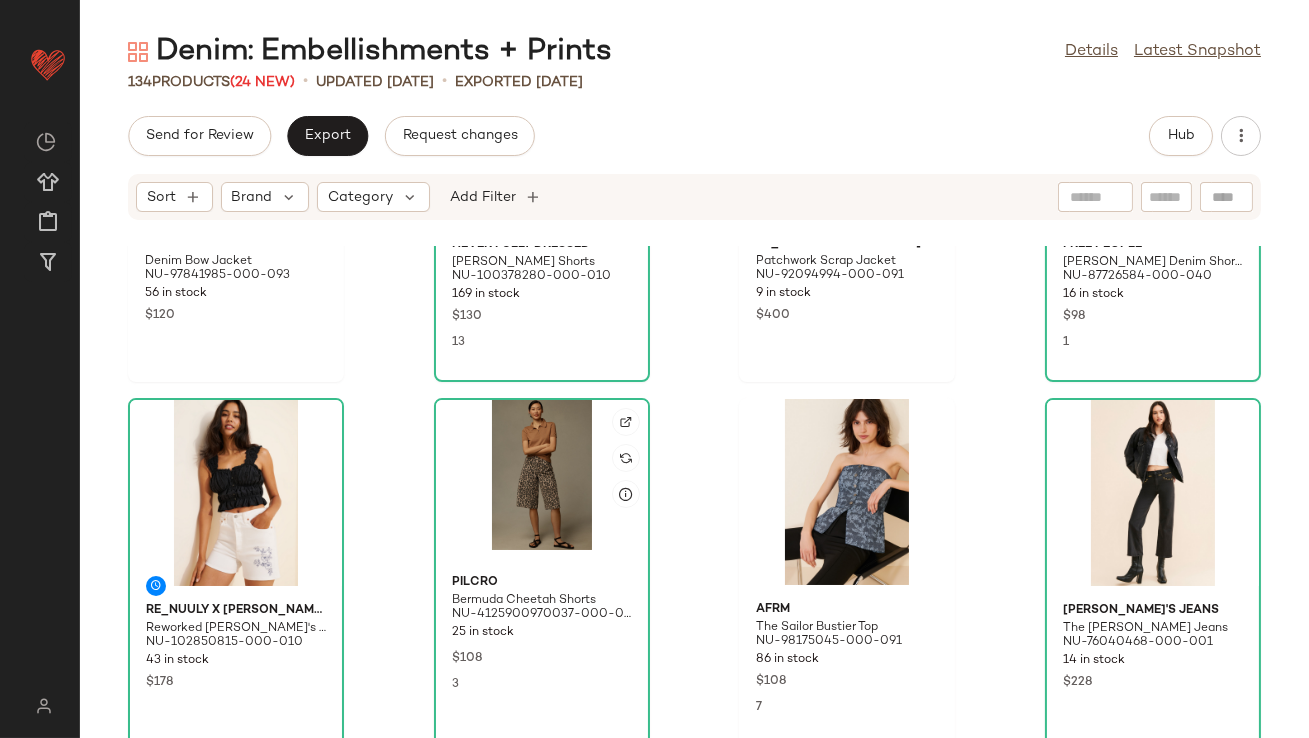 click 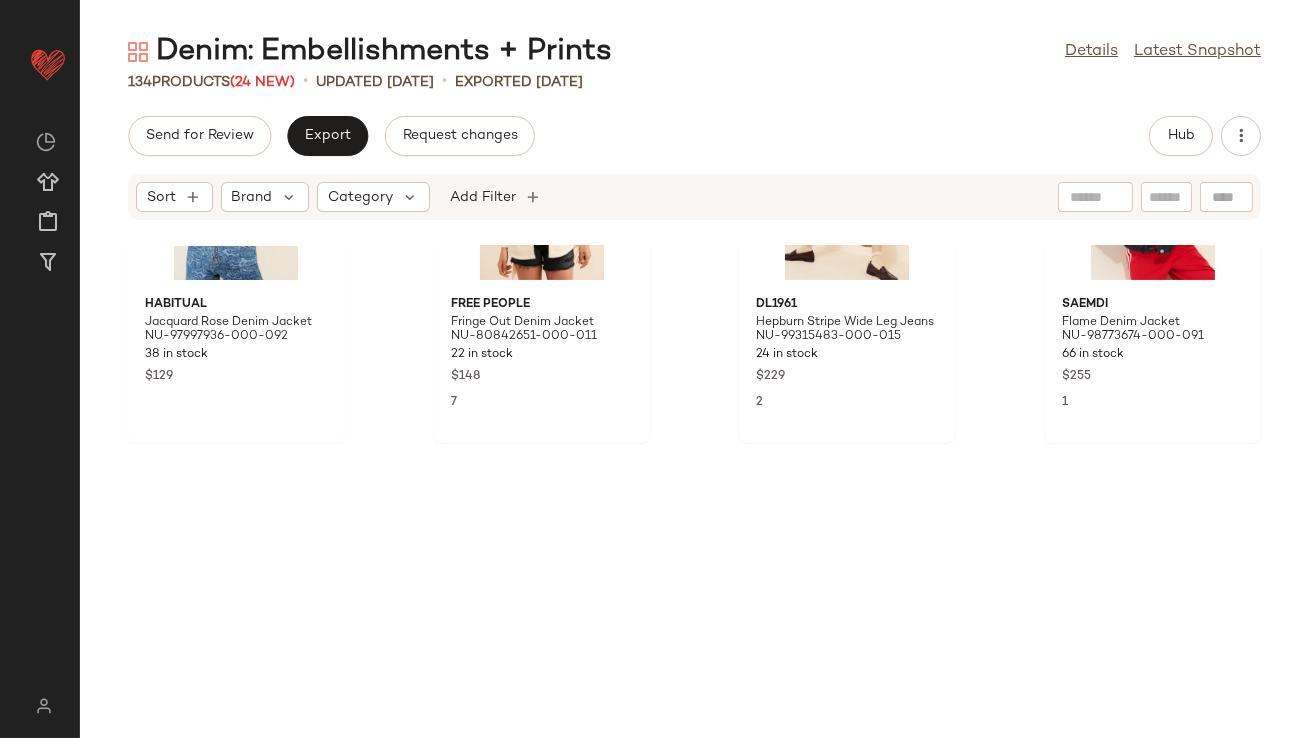 scroll, scrollTop: 0, scrollLeft: 0, axis: both 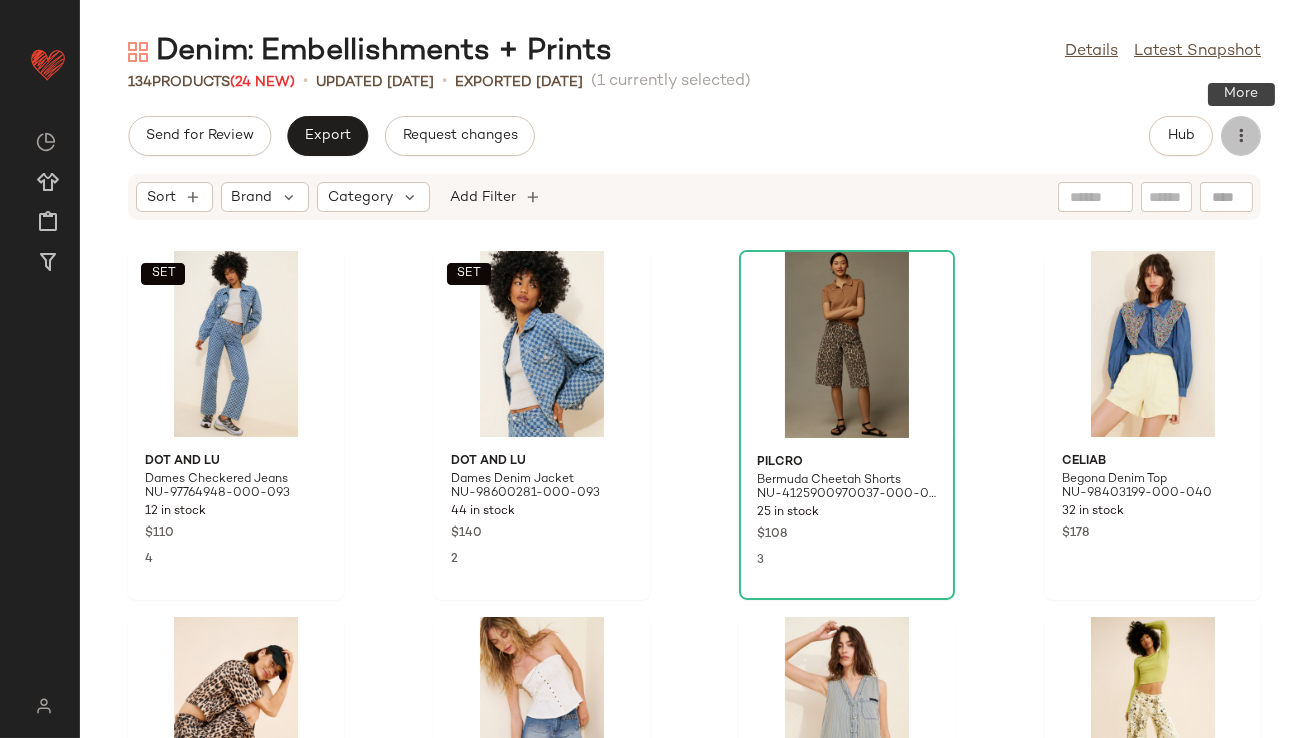 click 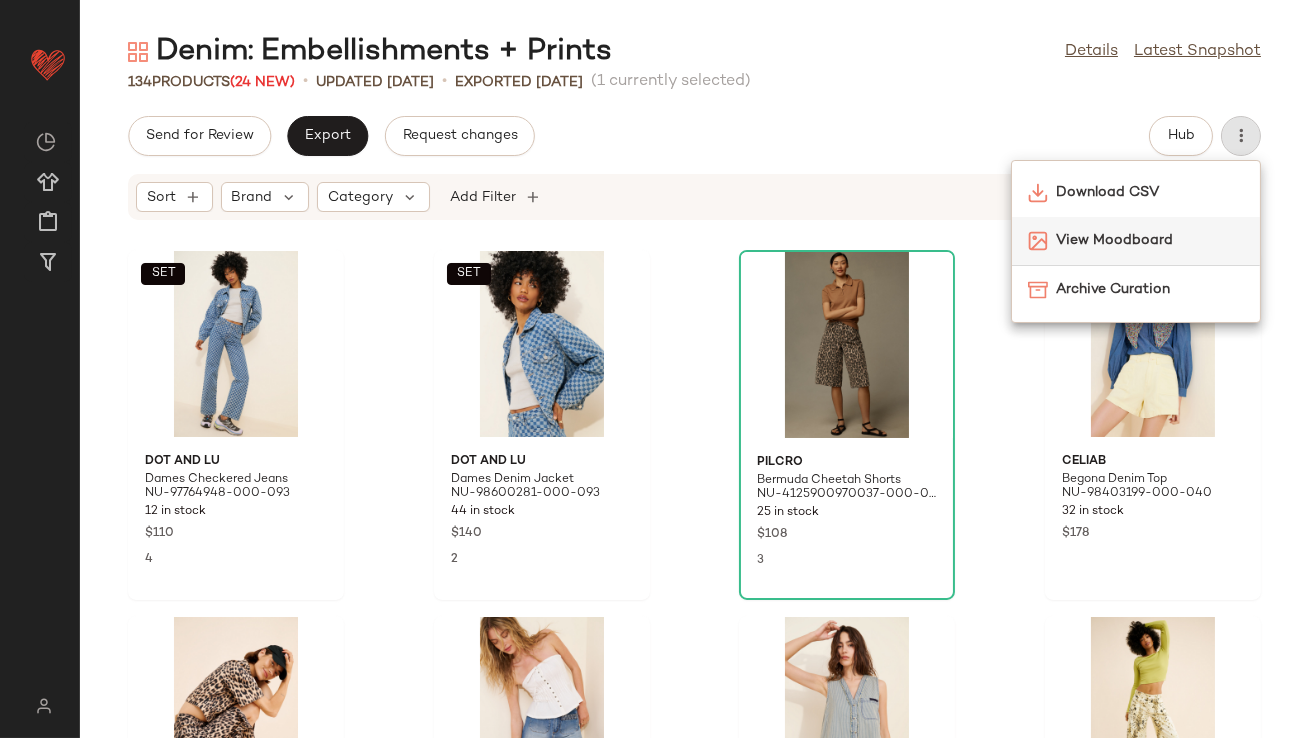 click on "View Moodboard" at bounding box center [1150, 240] 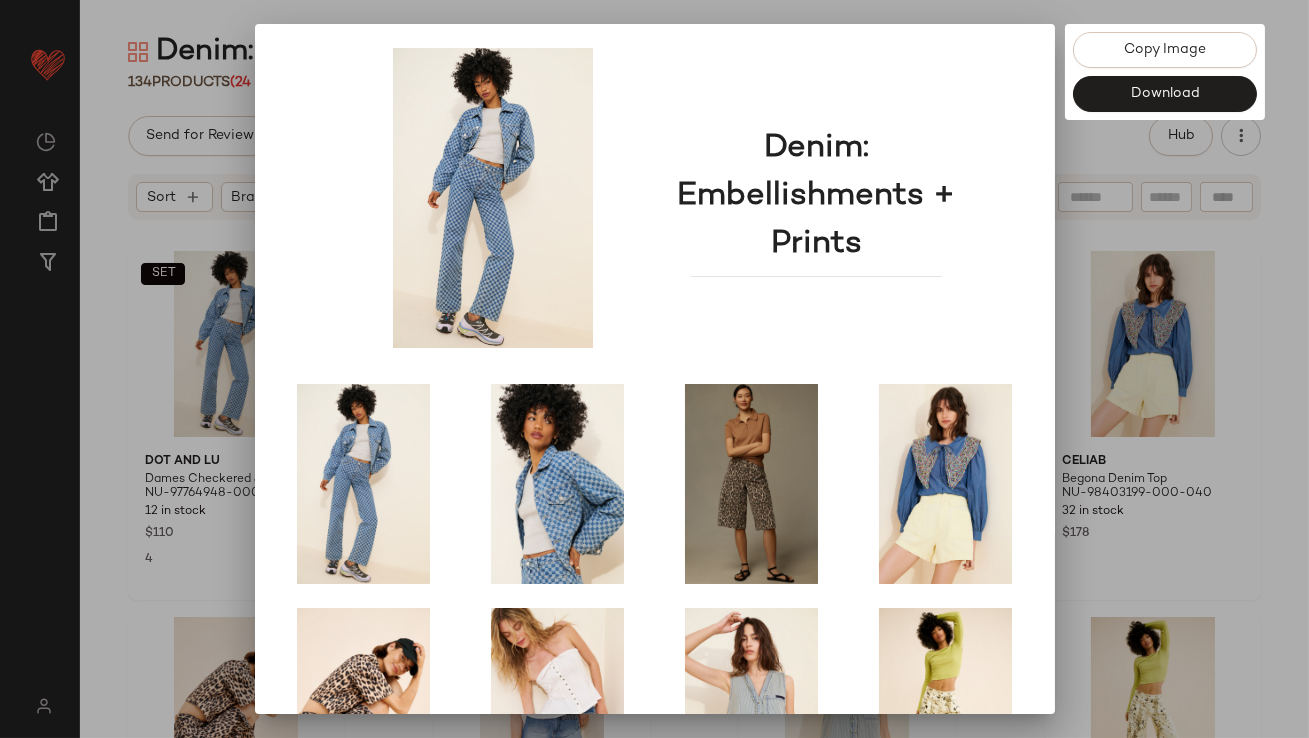 scroll, scrollTop: 341, scrollLeft: 0, axis: vertical 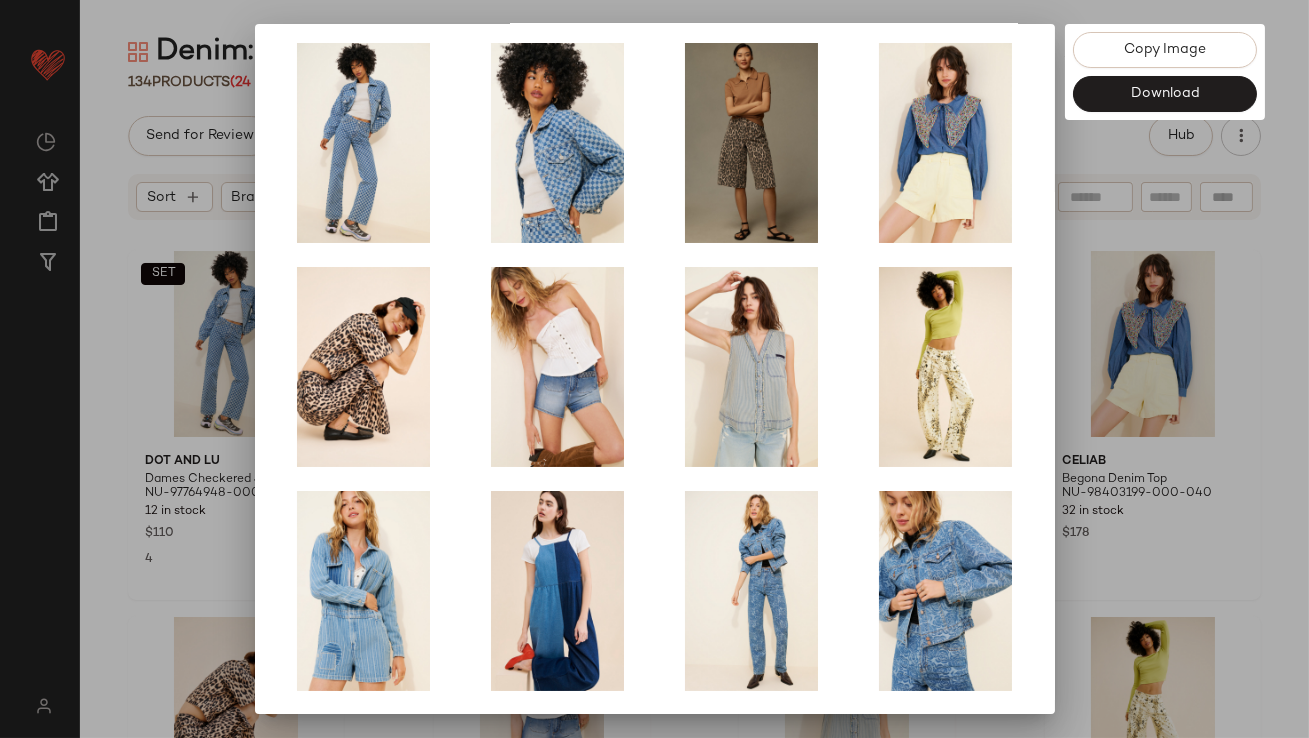 click at bounding box center [654, 369] 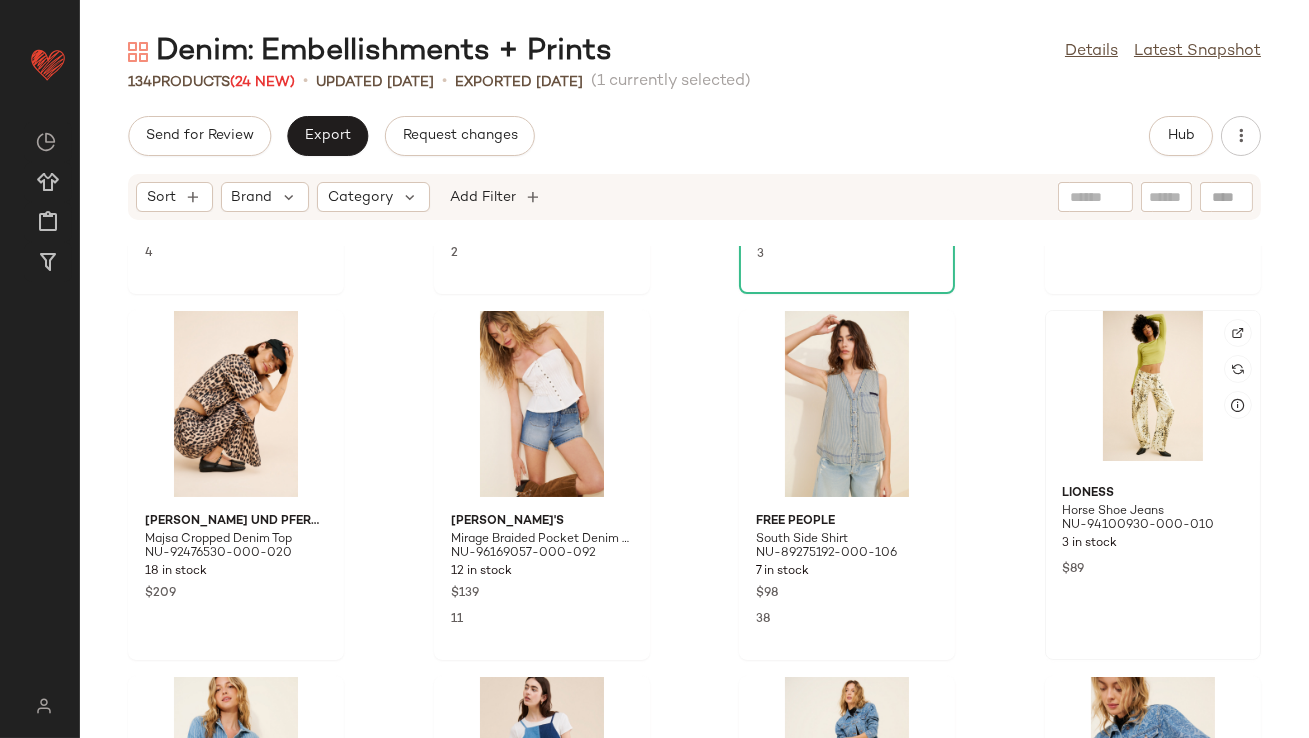 scroll, scrollTop: 430, scrollLeft: 0, axis: vertical 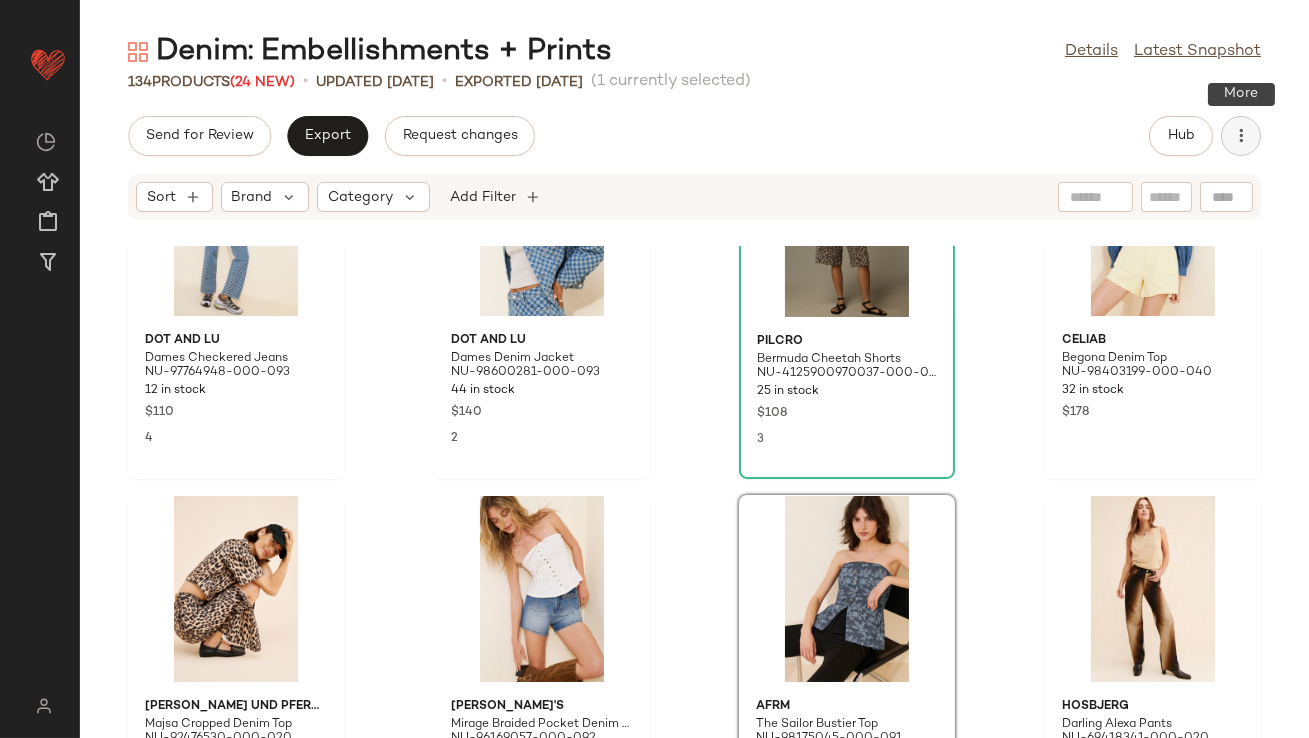 click 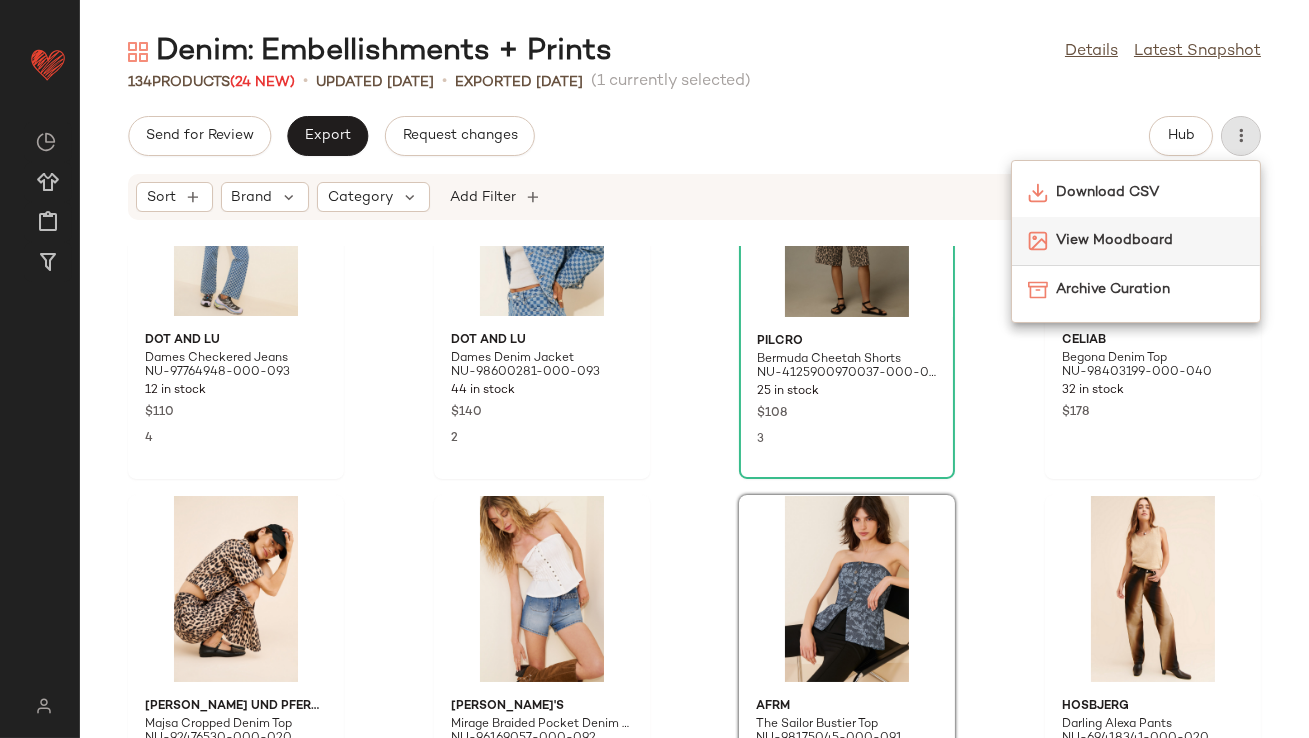 click on "View Moodboard" 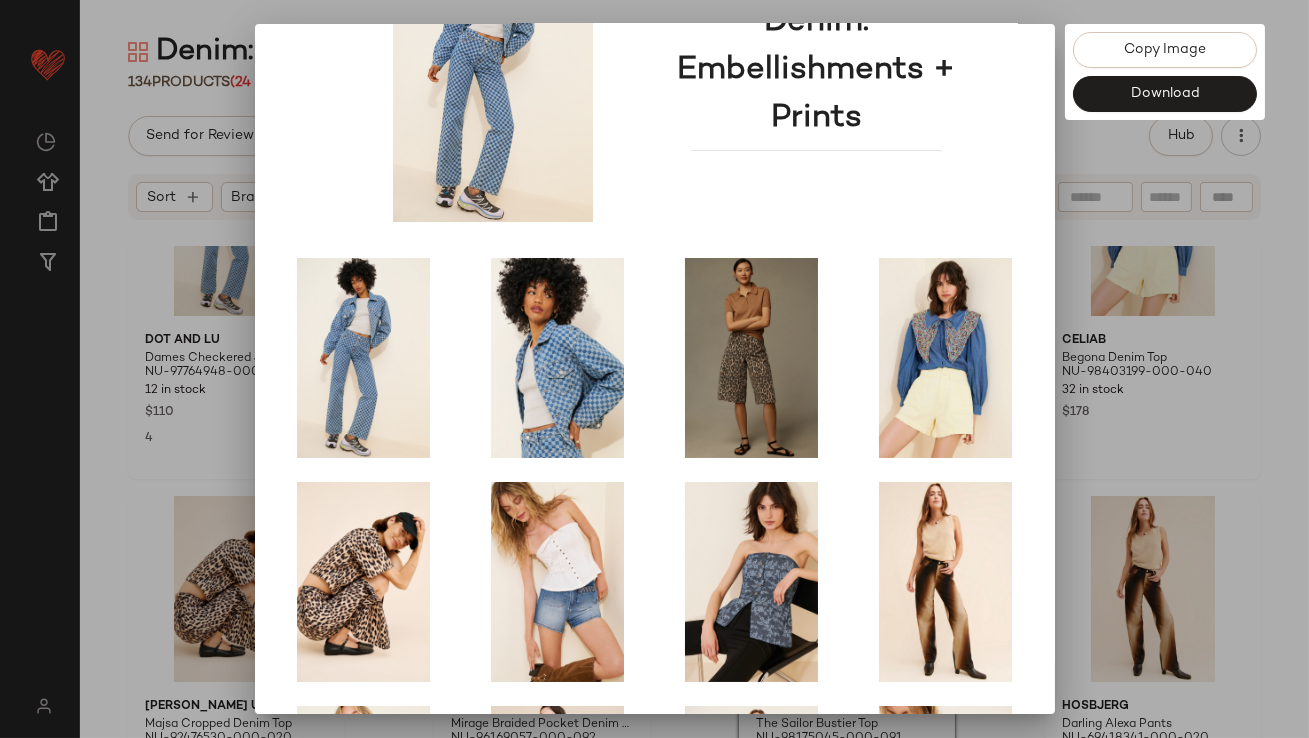 scroll, scrollTop: 341, scrollLeft: 0, axis: vertical 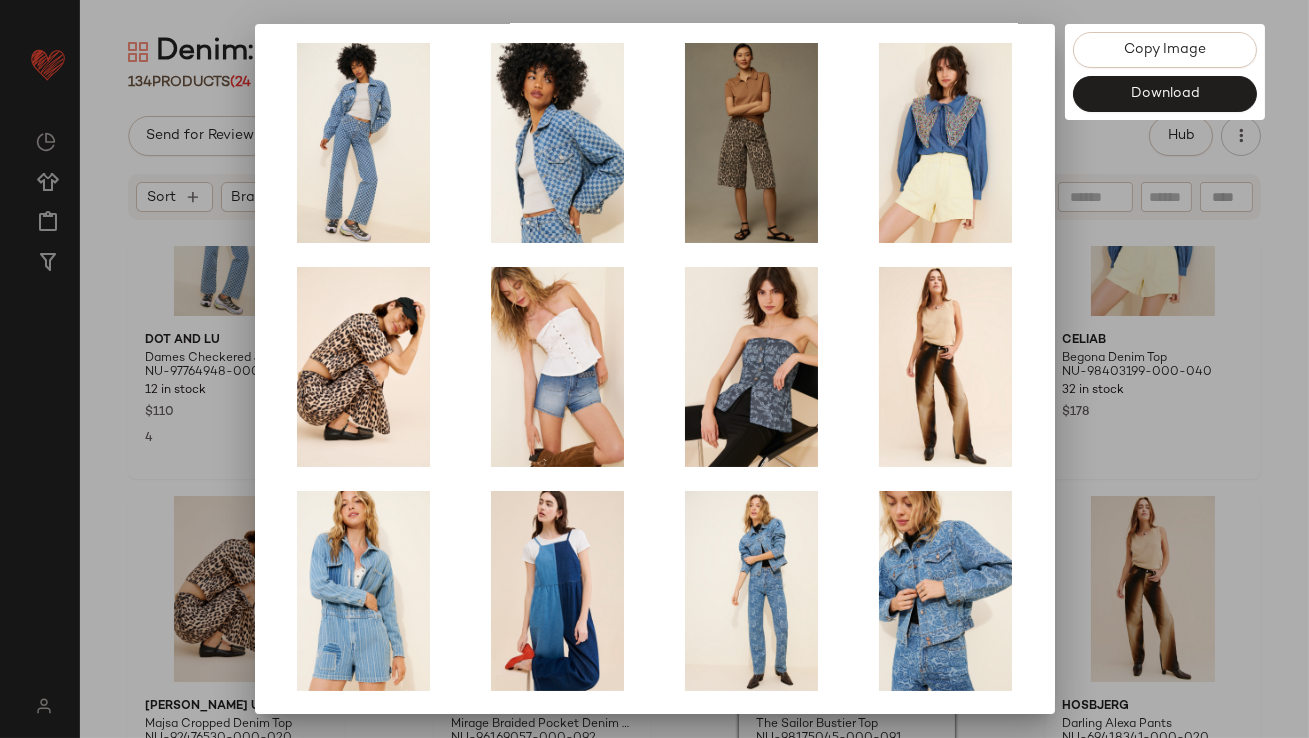 click at bounding box center (654, 369) 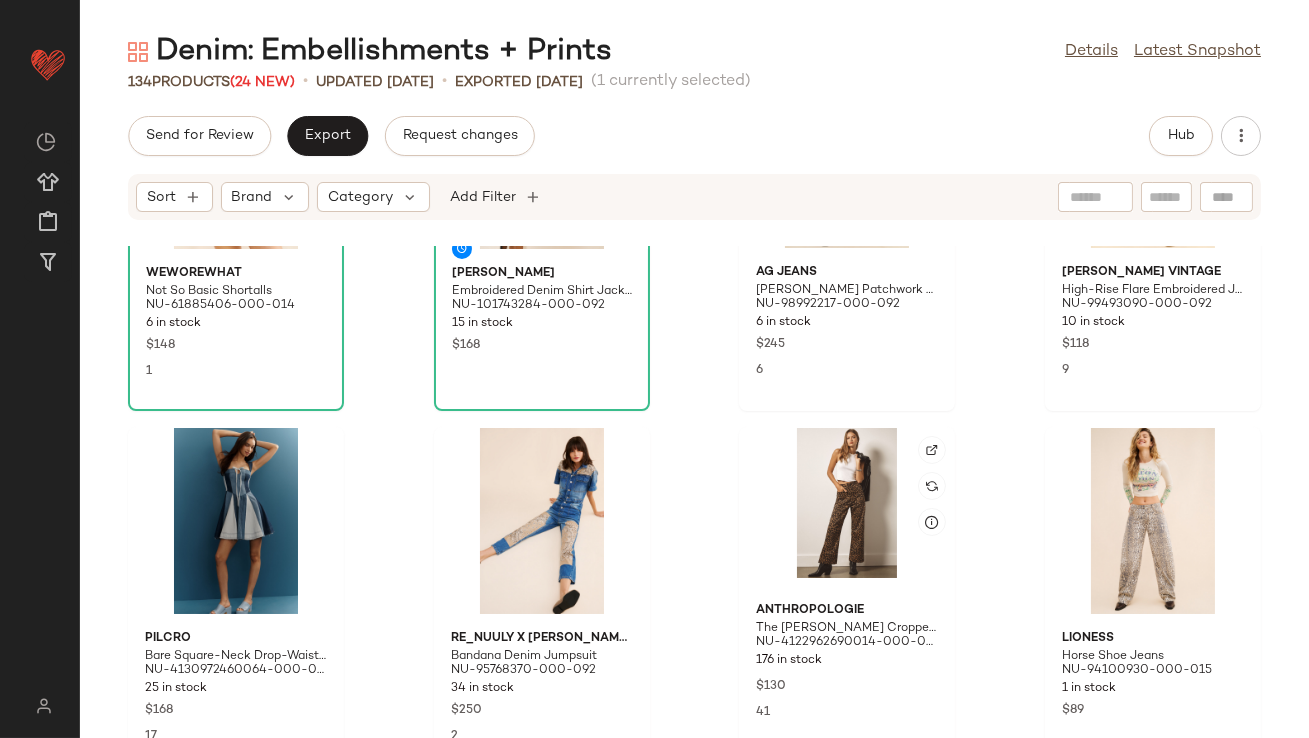 scroll, scrollTop: 2403, scrollLeft: 0, axis: vertical 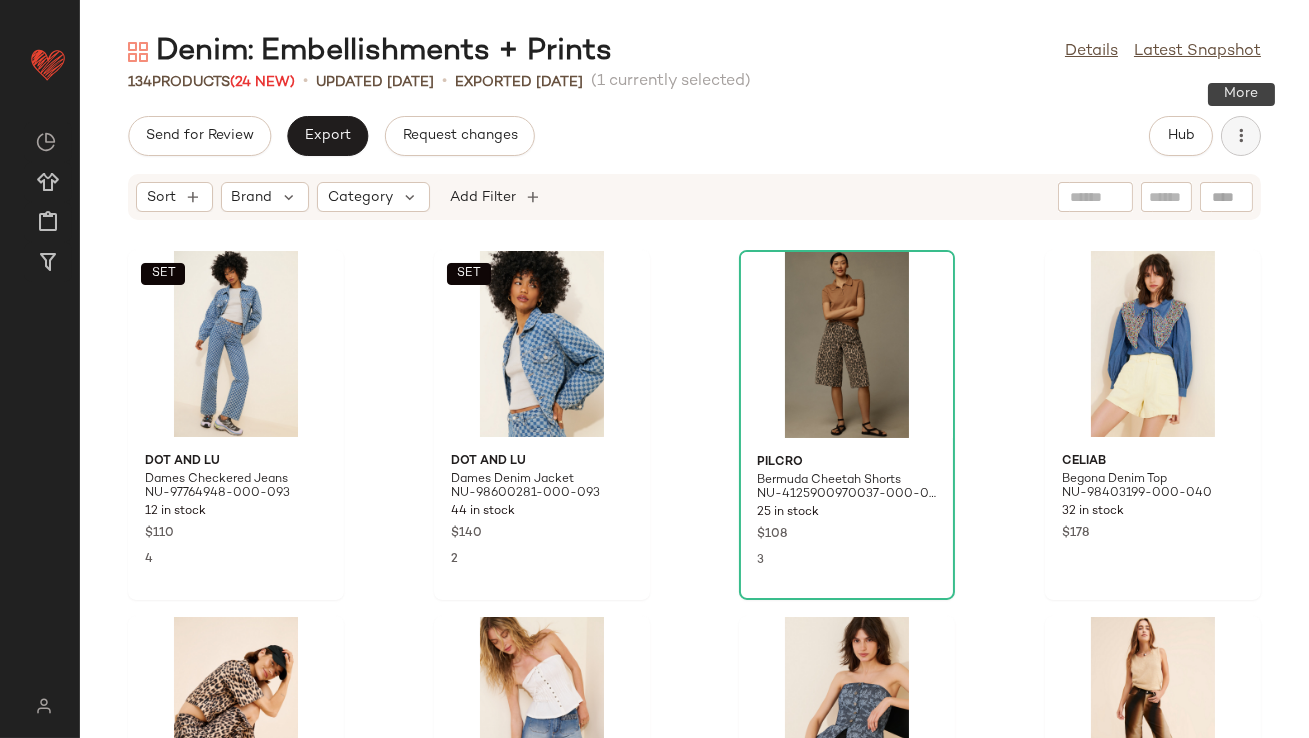 click 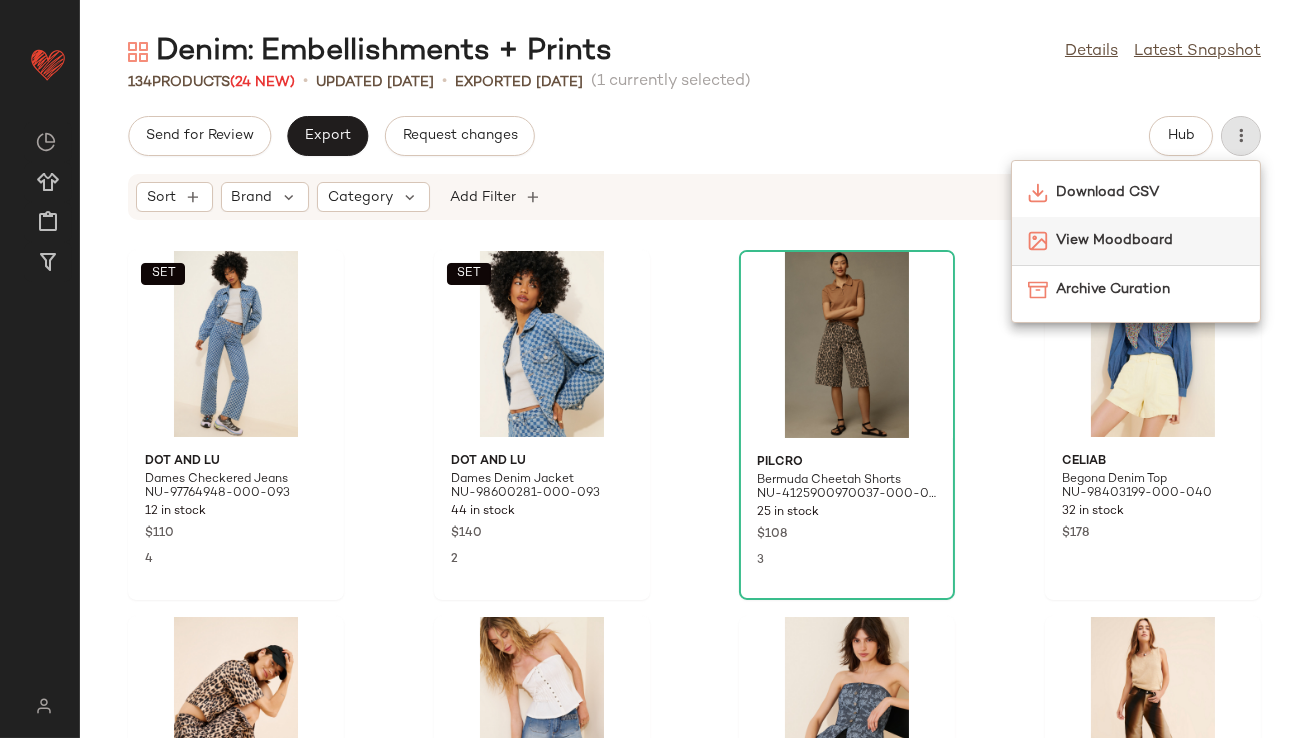 click on "View Moodboard" at bounding box center (1150, 240) 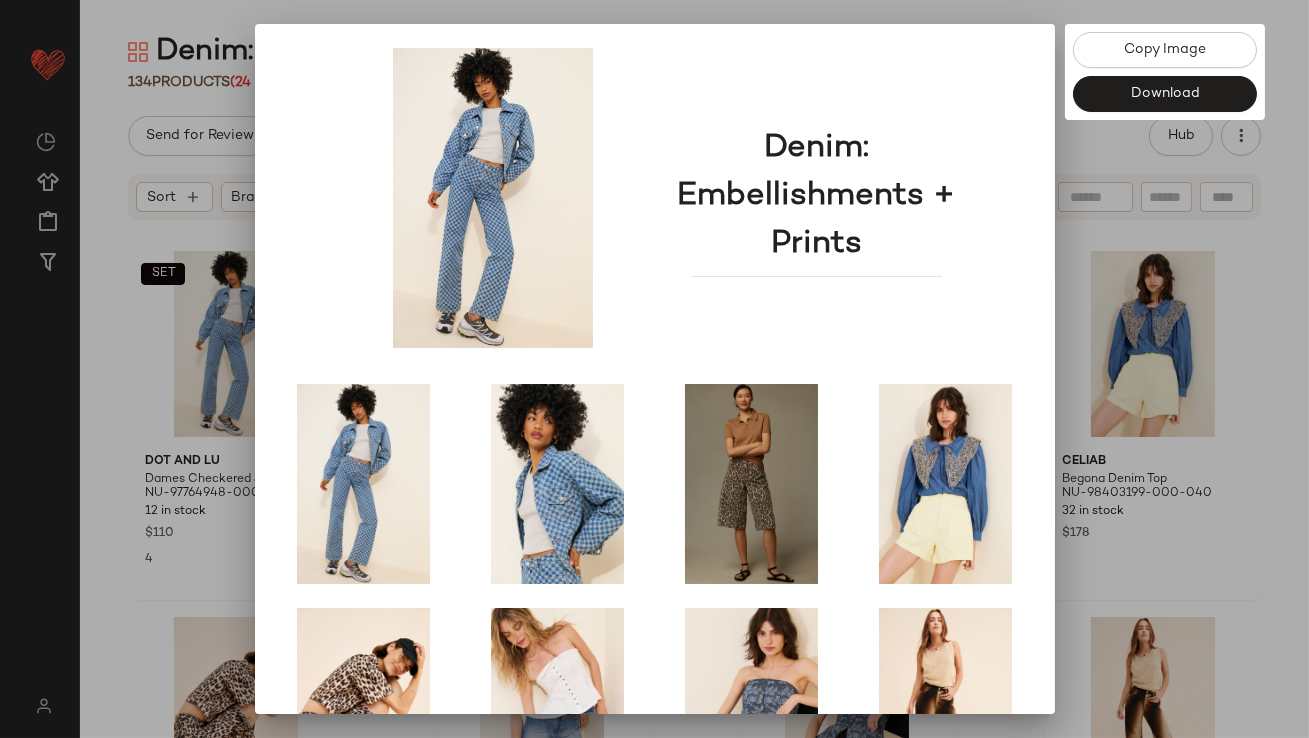 scroll, scrollTop: 341, scrollLeft: 0, axis: vertical 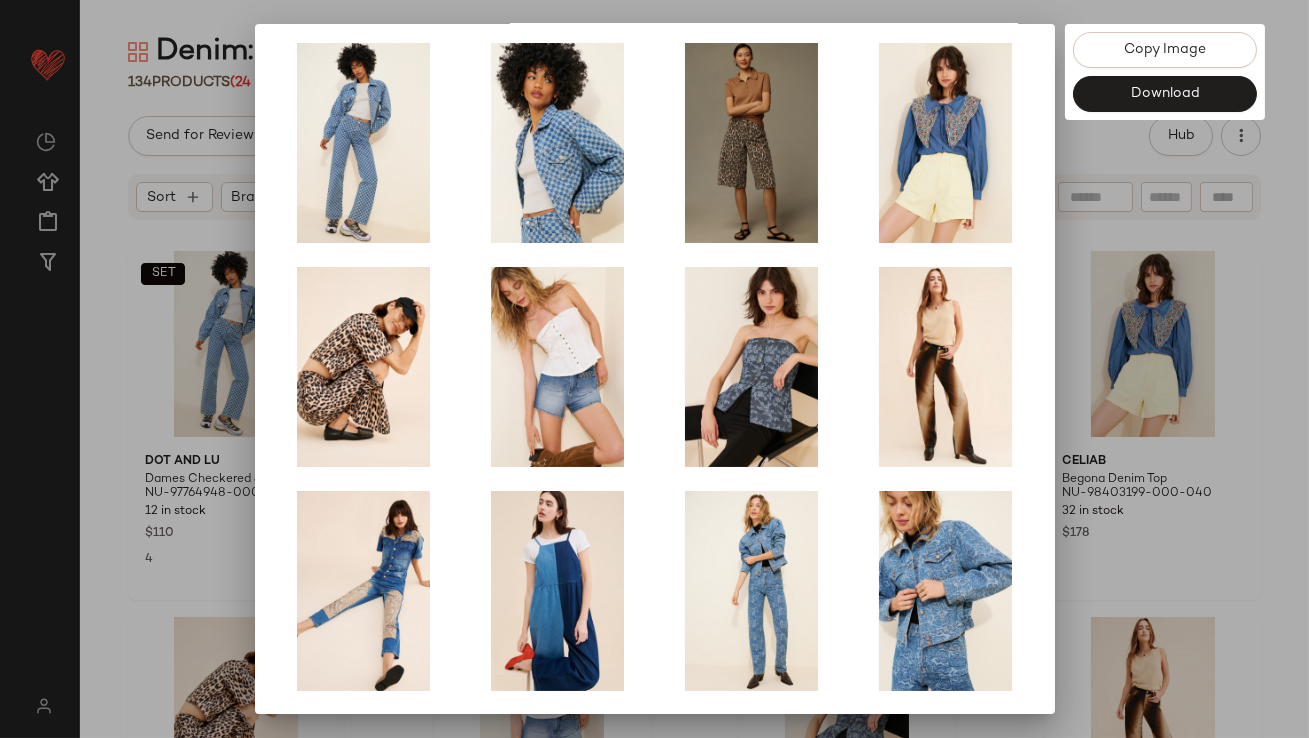 click at bounding box center [654, 369] 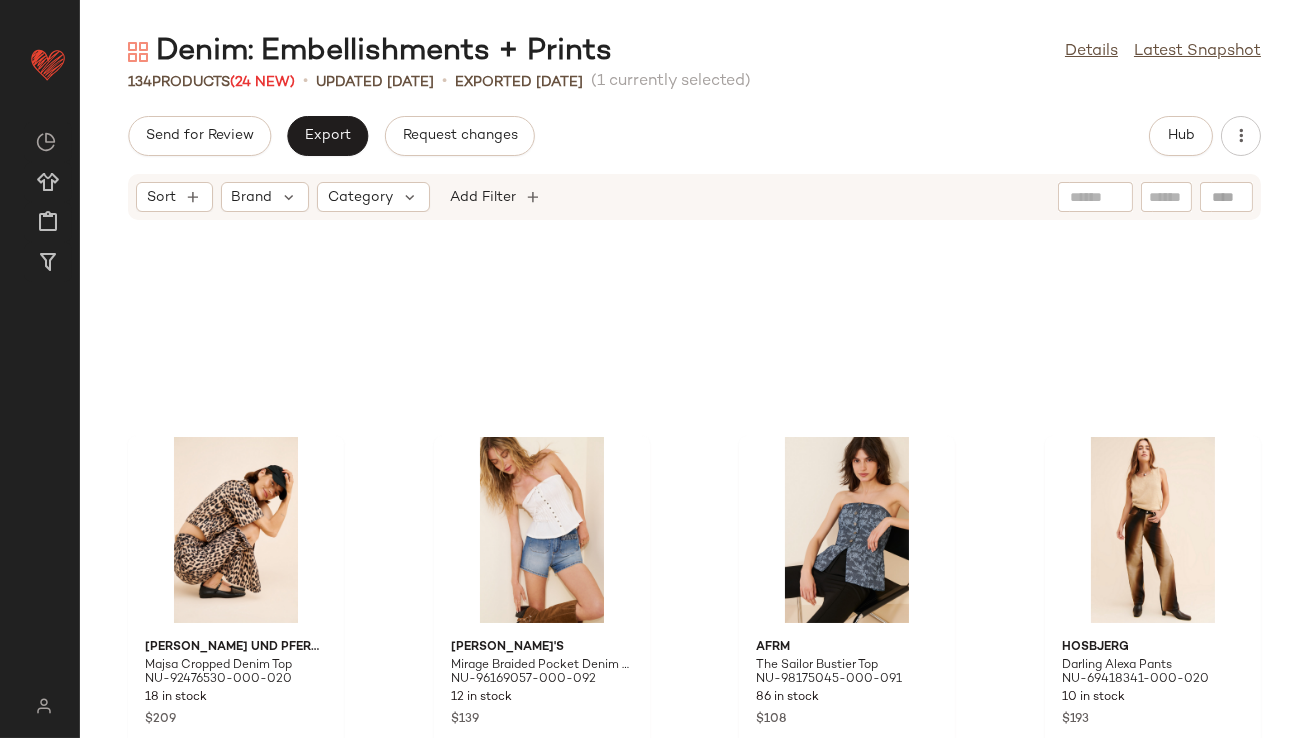 scroll, scrollTop: 548, scrollLeft: 0, axis: vertical 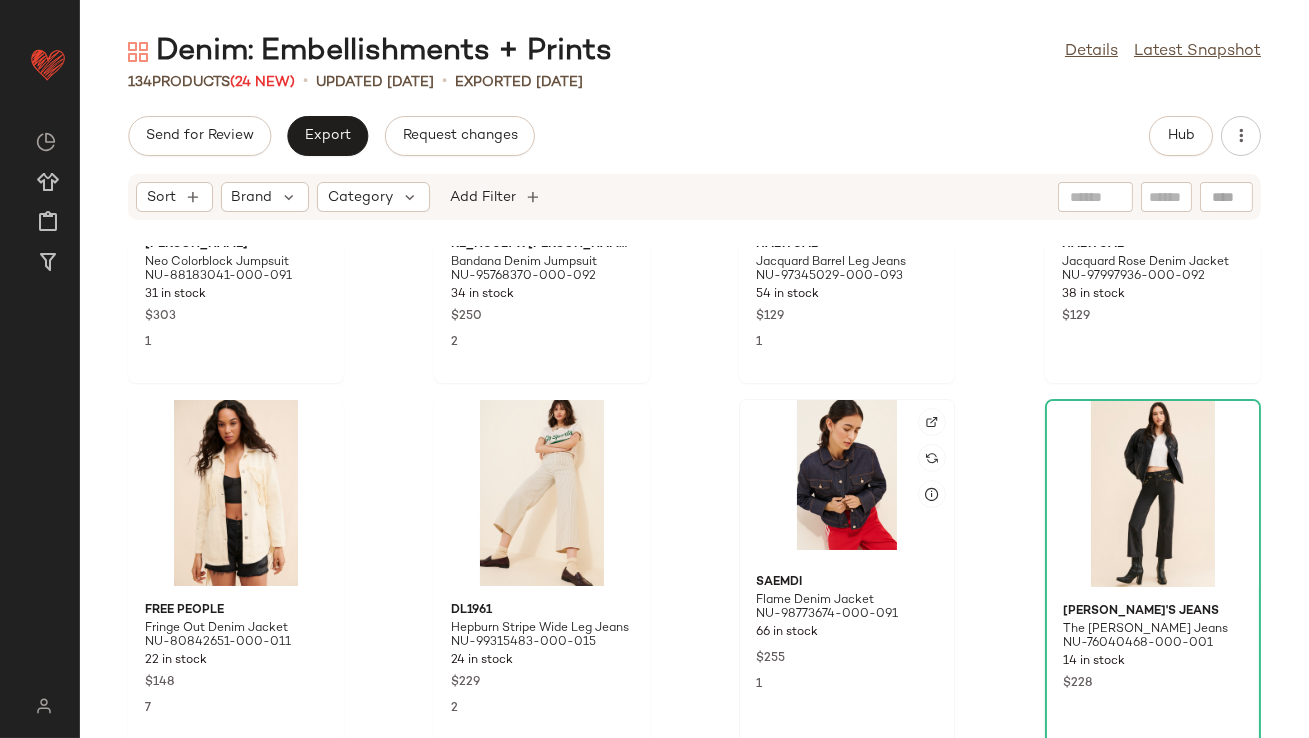 click 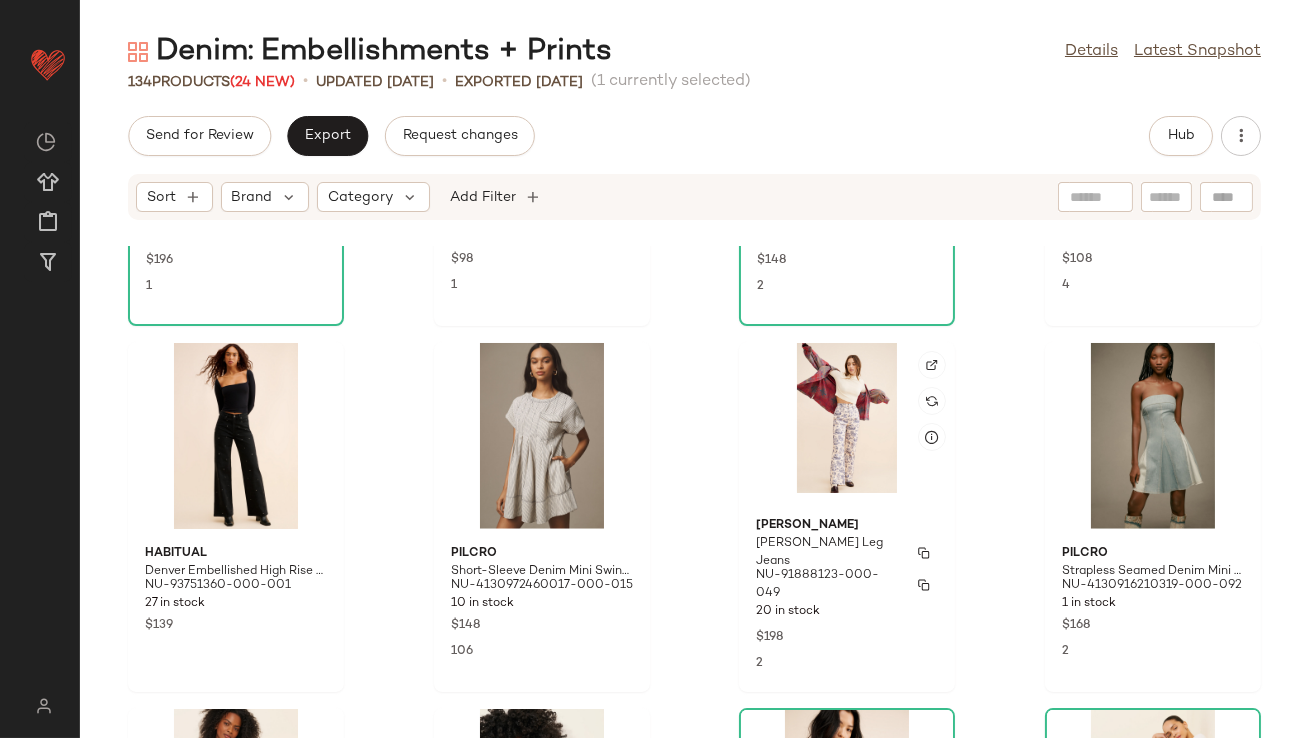 scroll, scrollTop: 3959, scrollLeft: 0, axis: vertical 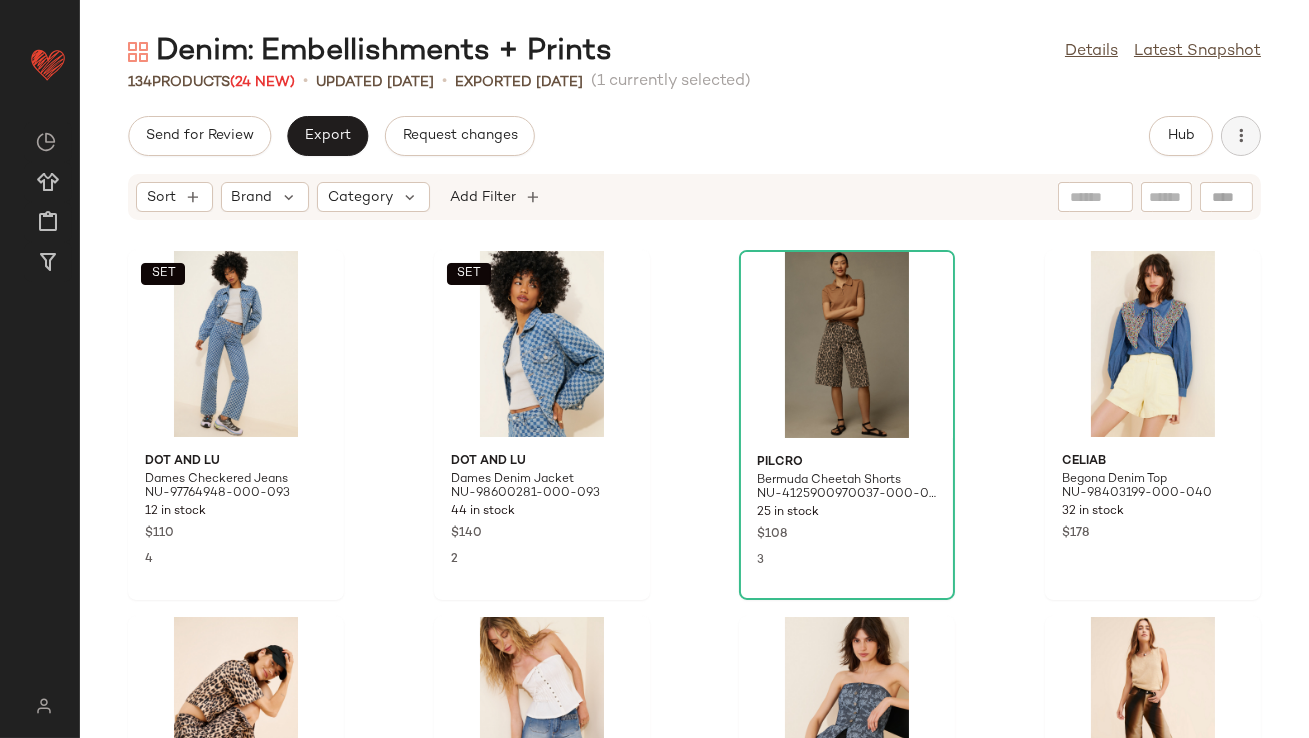 click 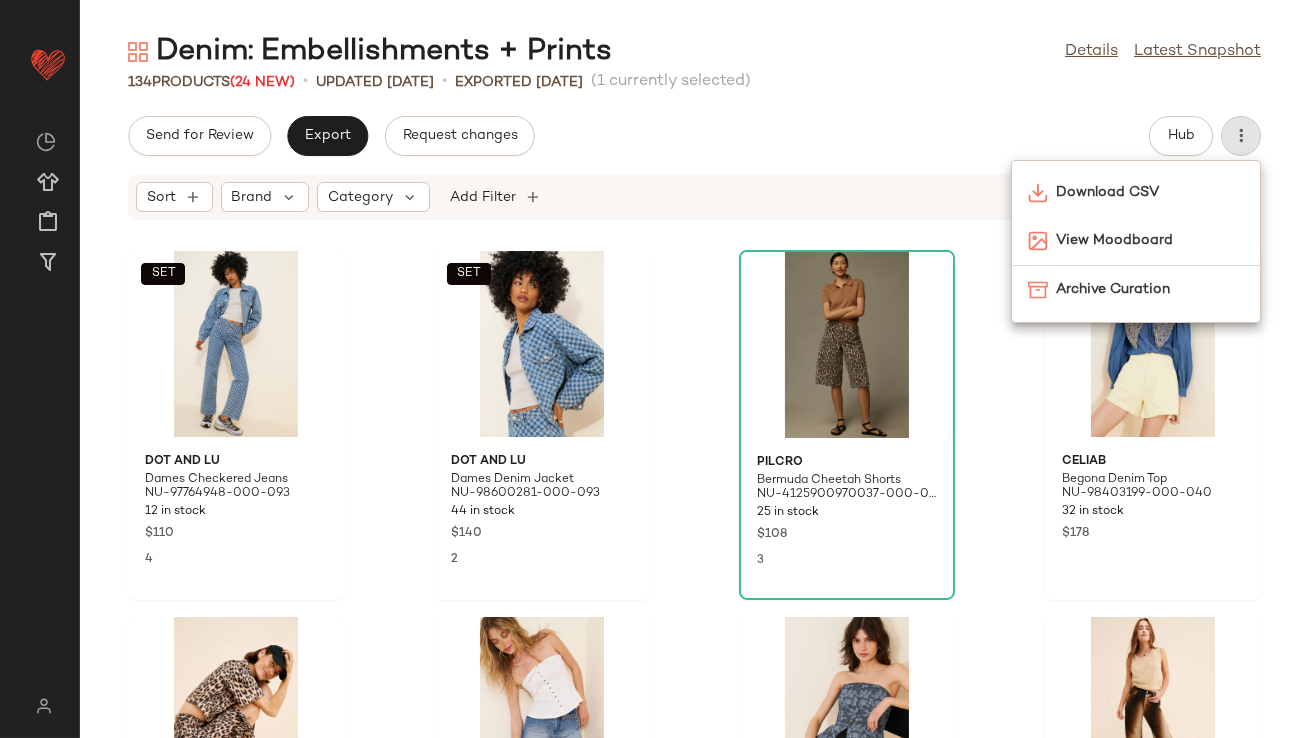 click on "134   Products  (24 New)  •   updated Jul 10th  •  Exported Jul 3rd   (1 currently selected)" 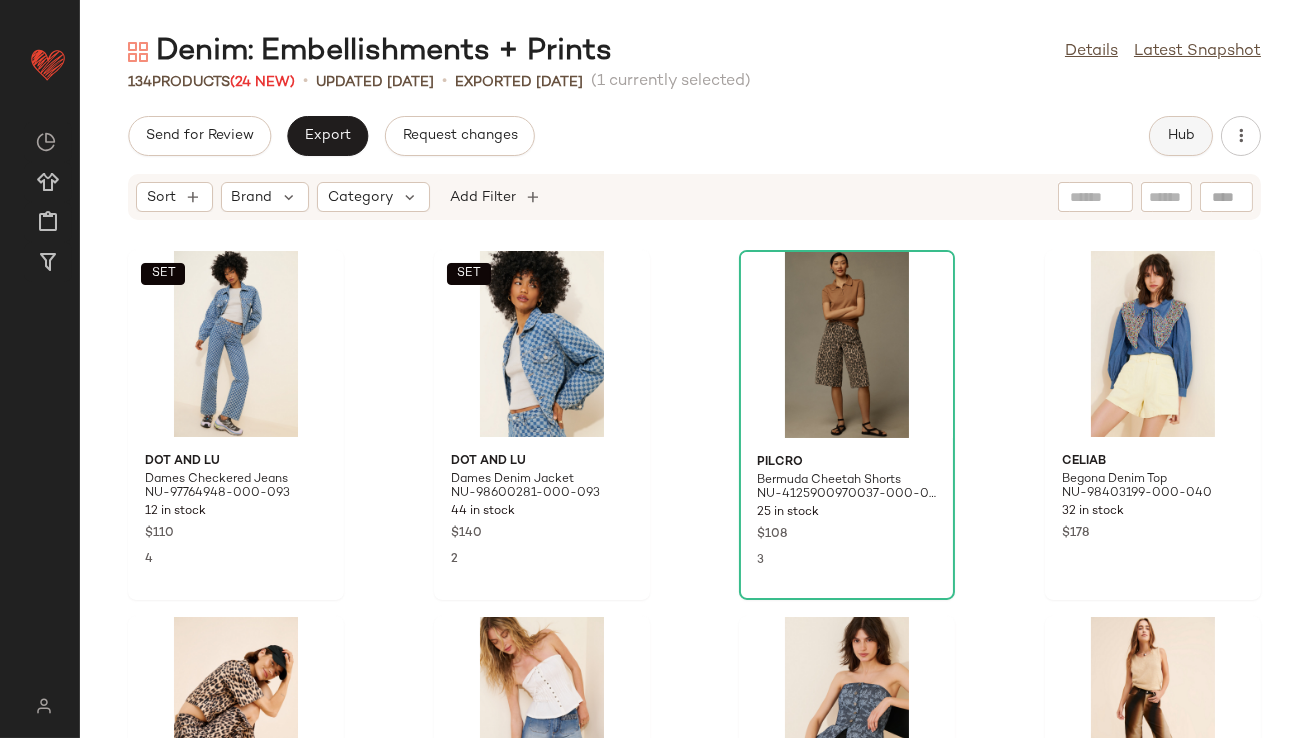 click on "Hub" at bounding box center (1181, 136) 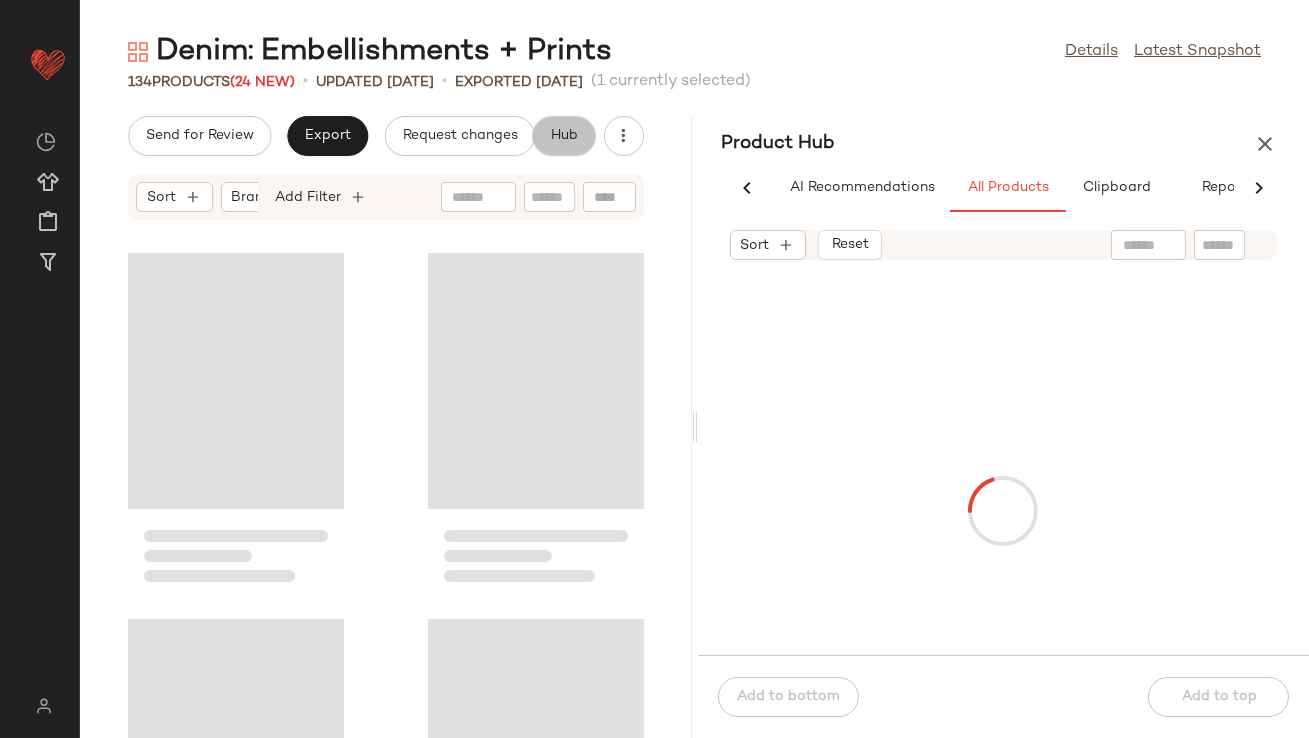 scroll, scrollTop: 0, scrollLeft: 48, axis: horizontal 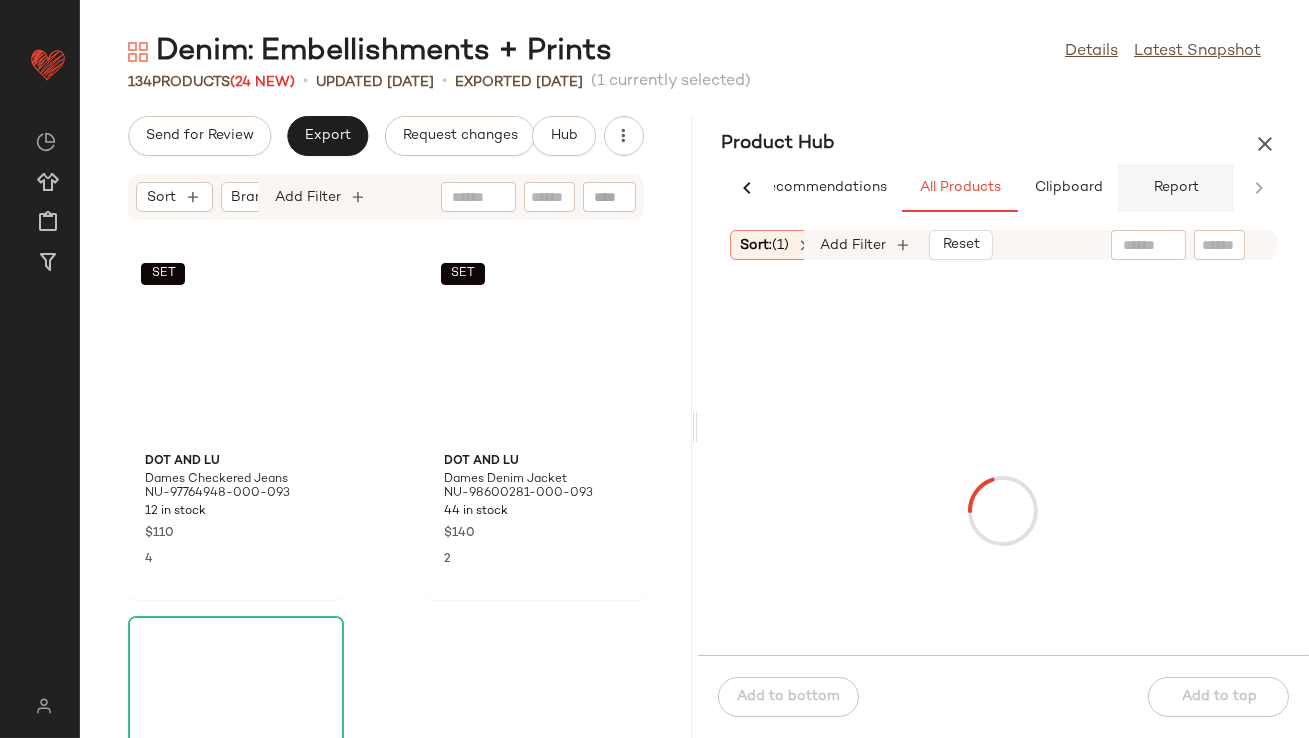 click on "Report" 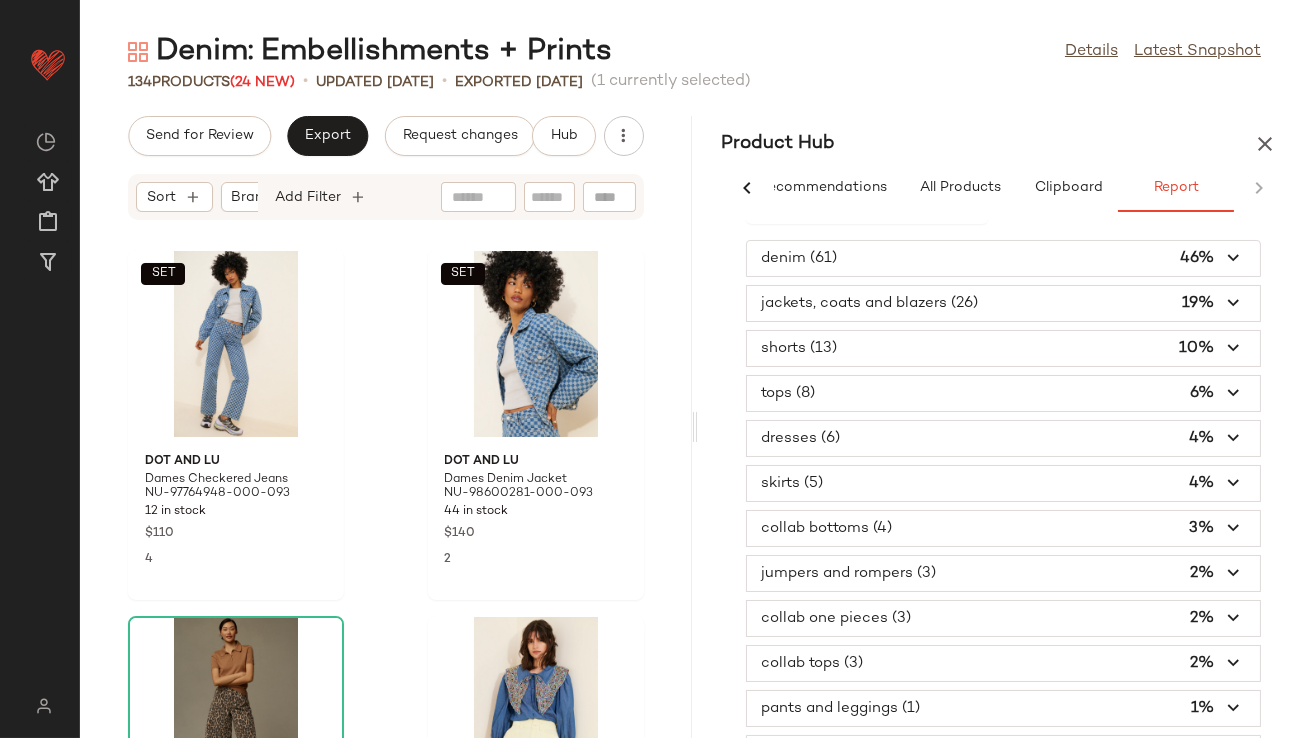 scroll, scrollTop: 73, scrollLeft: 0, axis: vertical 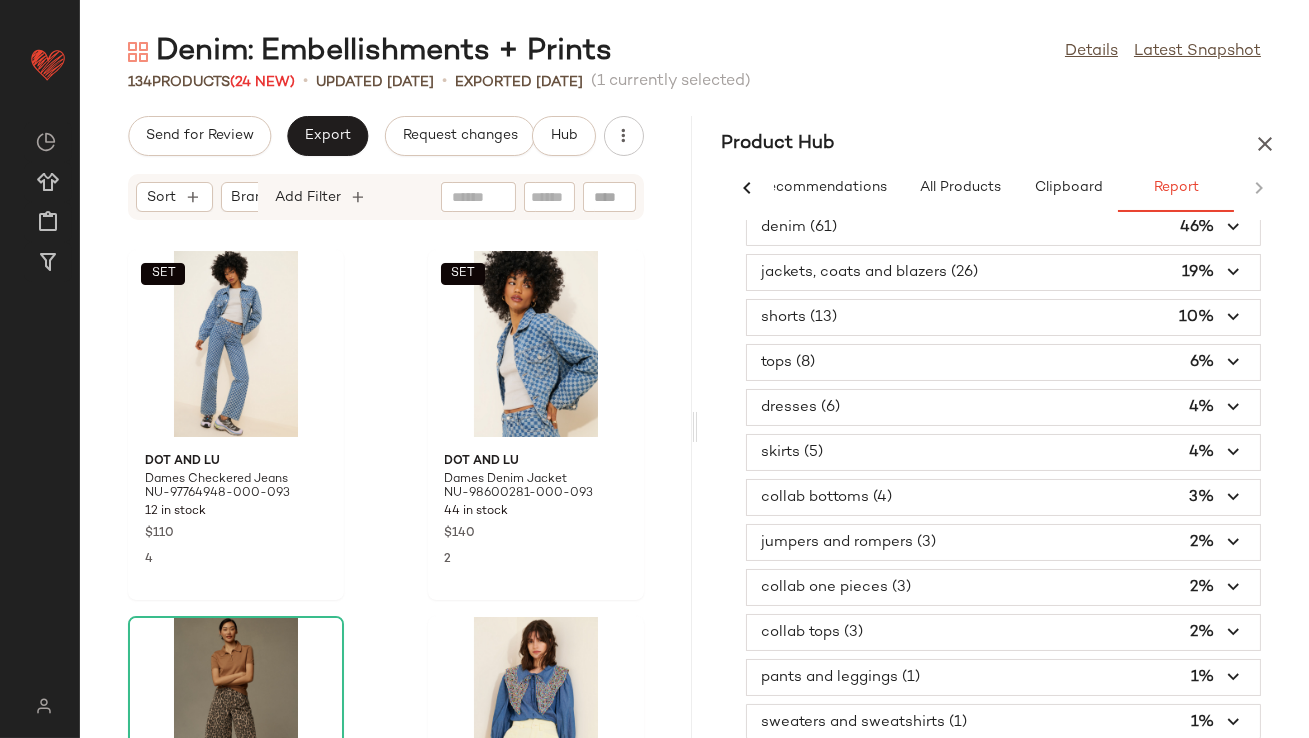 click at bounding box center (1004, 677) 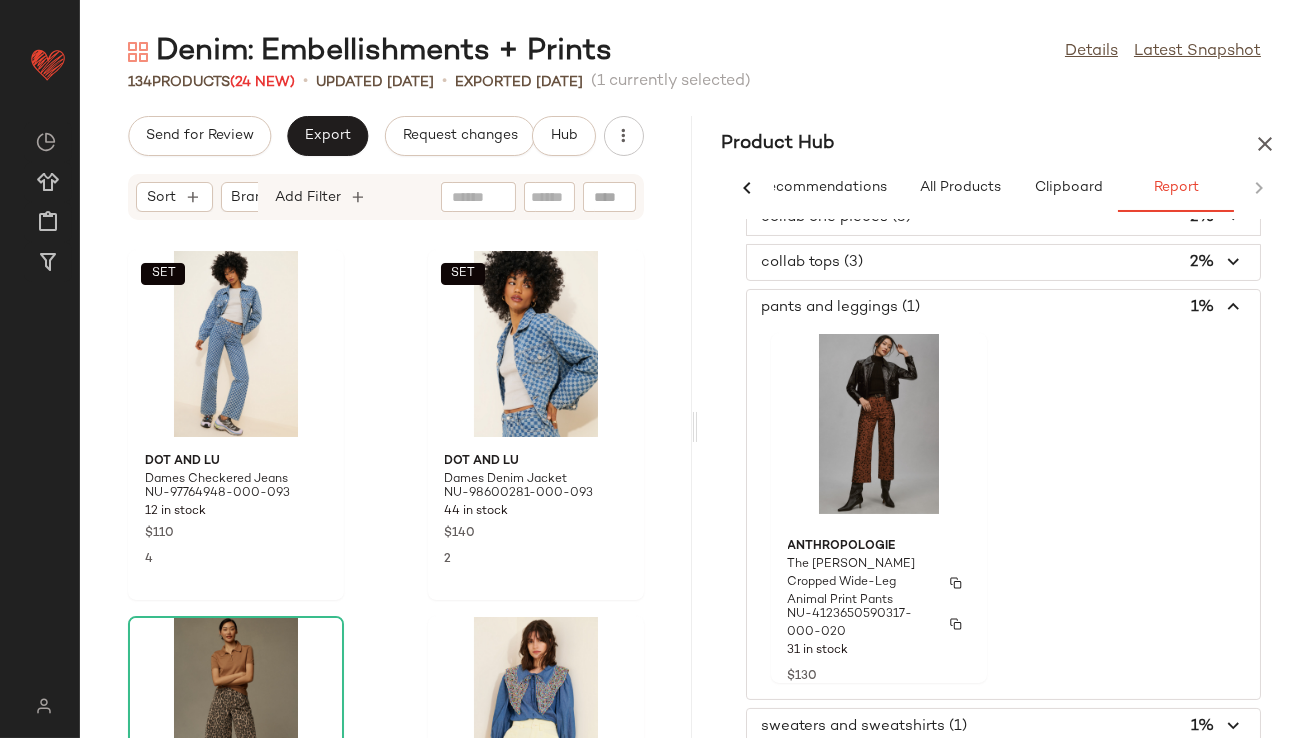 scroll, scrollTop: 447, scrollLeft: 0, axis: vertical 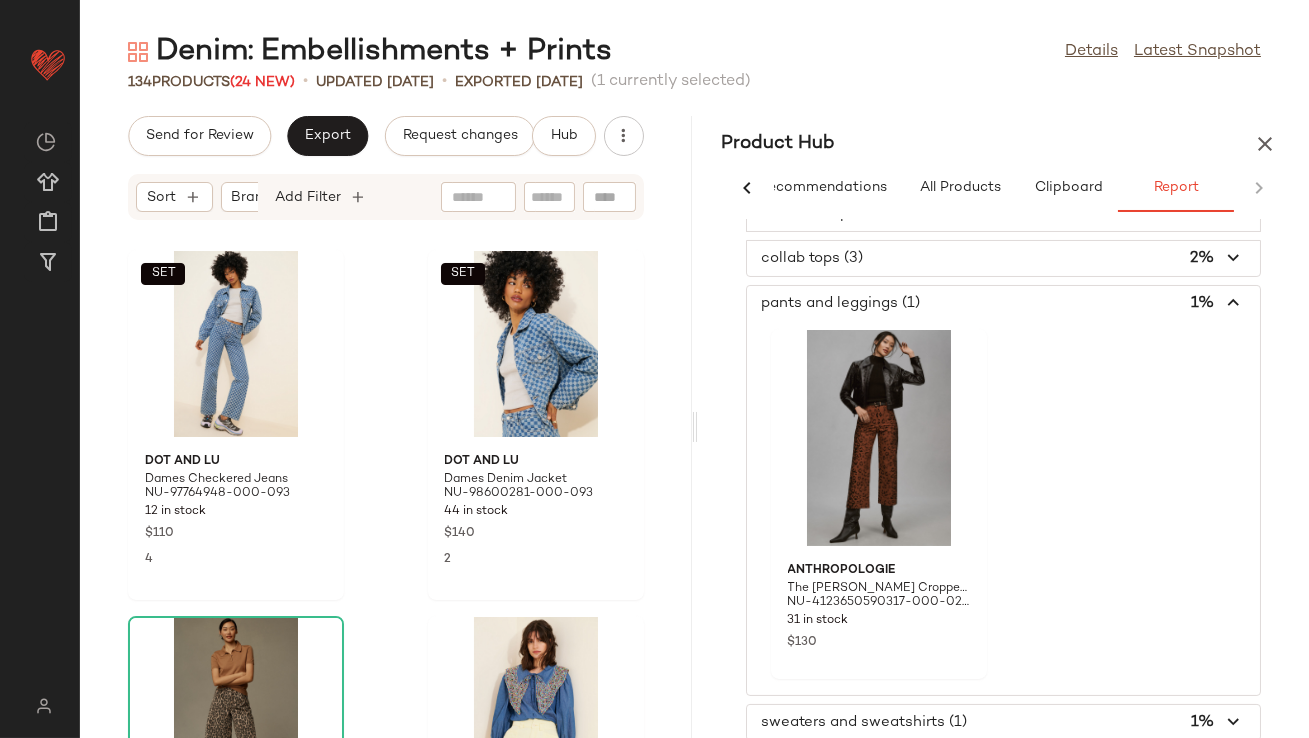 click at bounding box center [1004, 722] 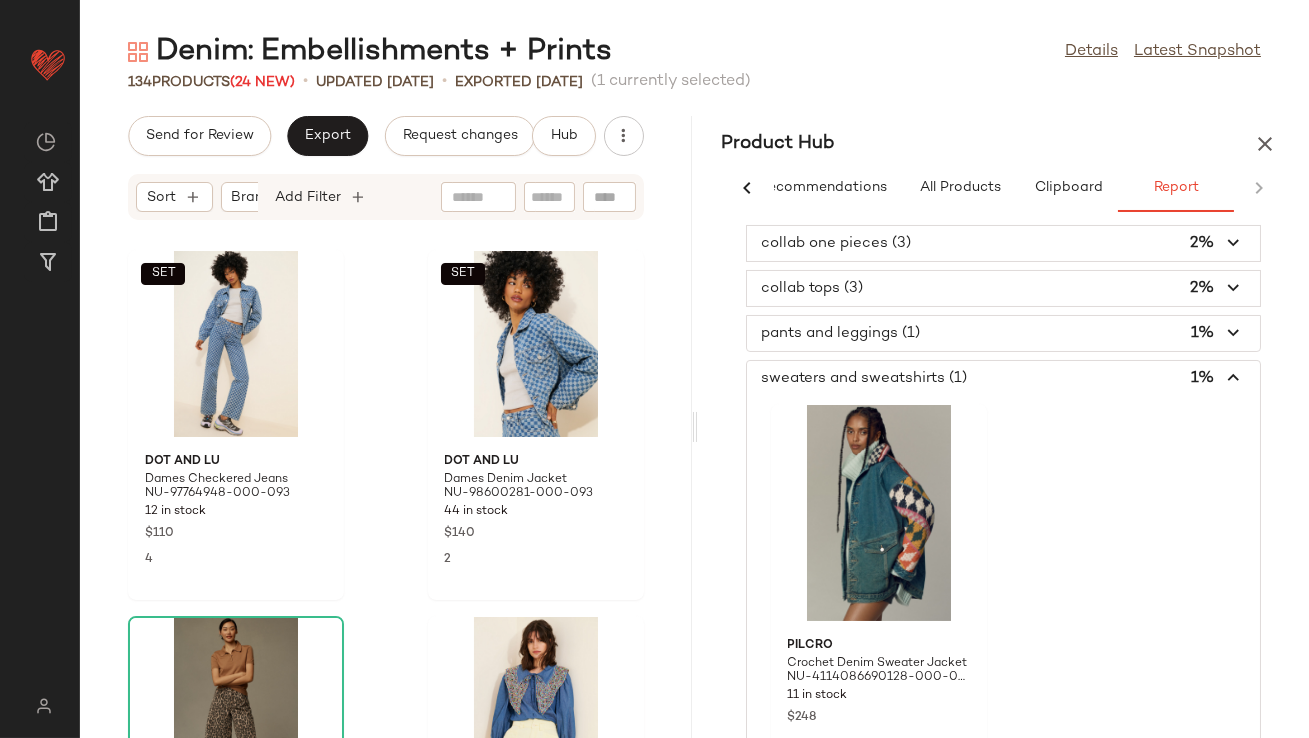 click at bounding box center [1004, 378] 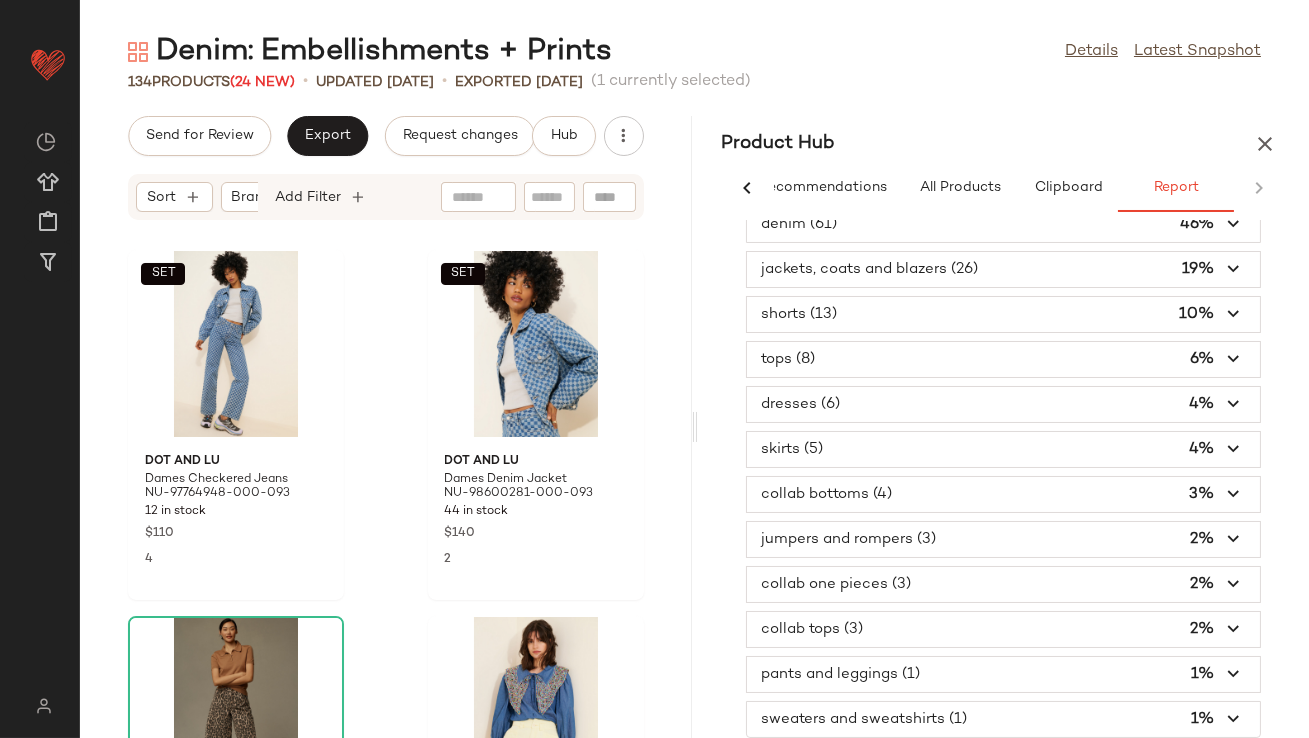 scroll, scrollTop: 73, scrollLeft: 0, axis: vertical 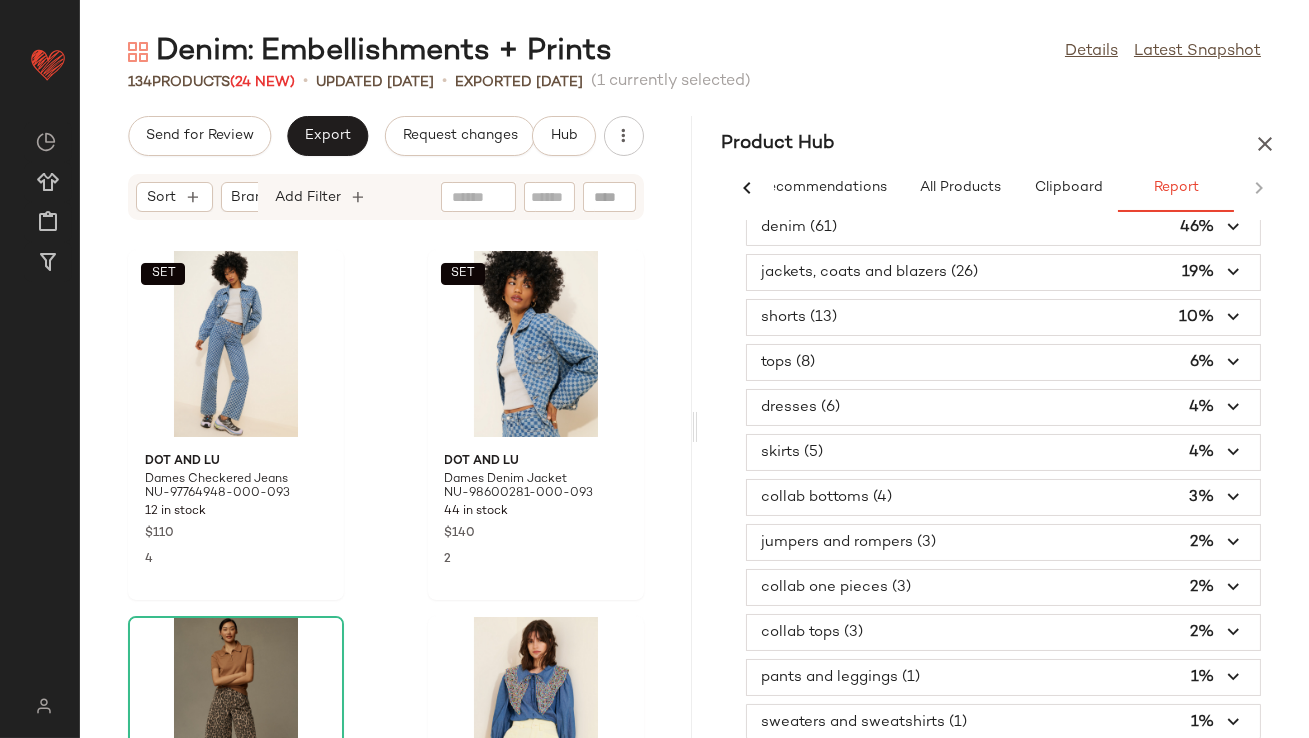 click at bounding box center [1004, 407] 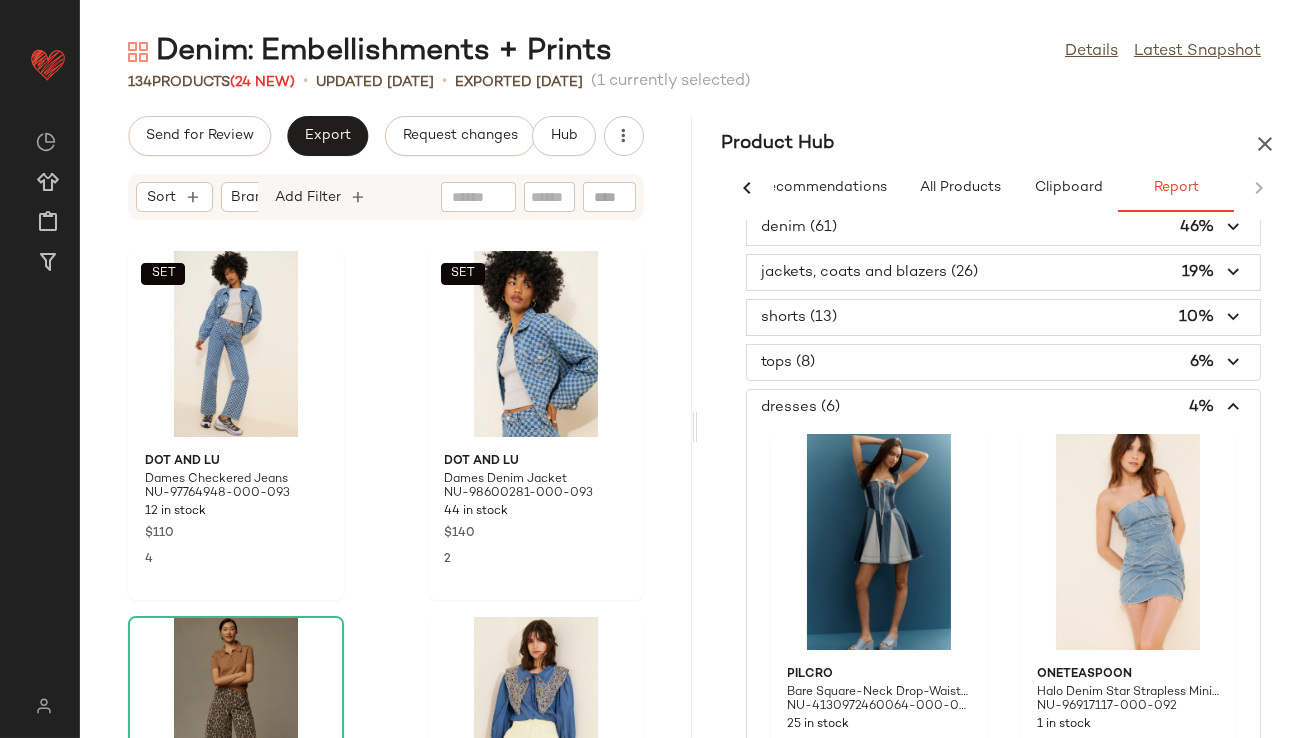 click at bounding box center (1004, 407) 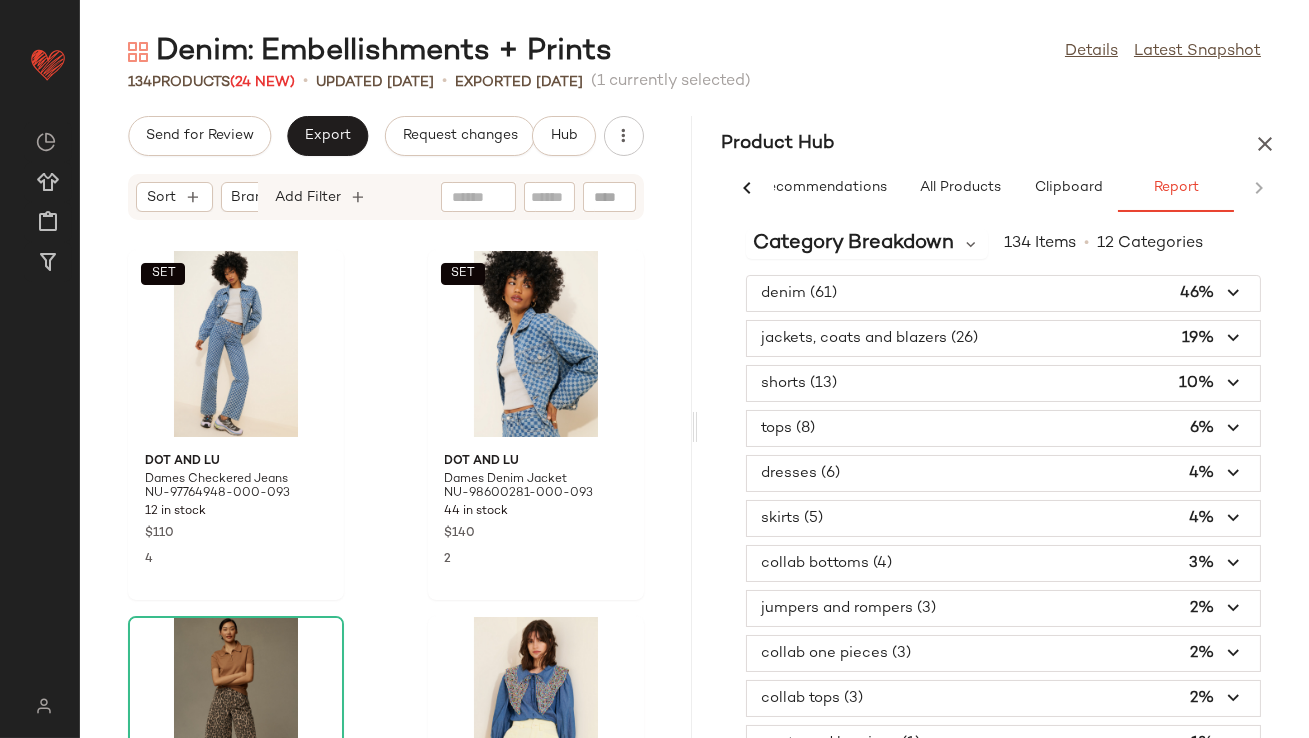 scroll, scrollTop: 3, scrollLeft: 0, axis: vertical 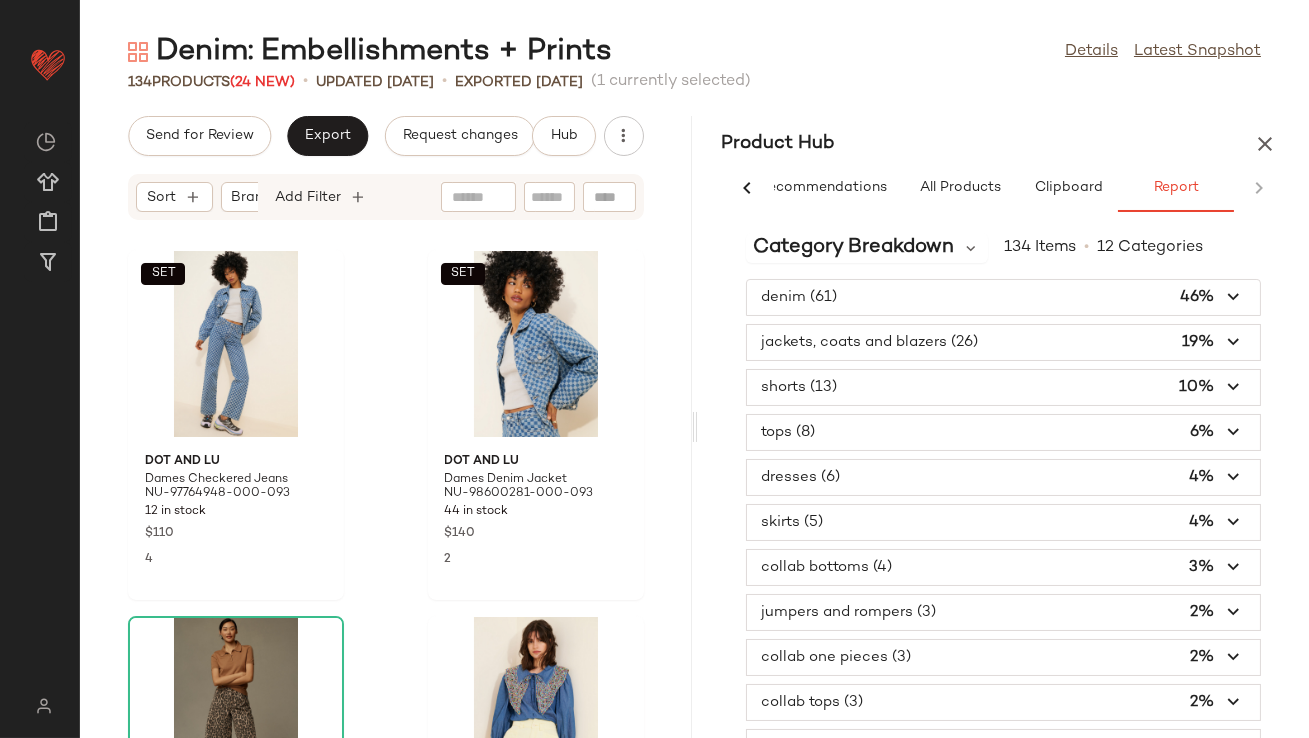 click at bounding box center [1004, 297] 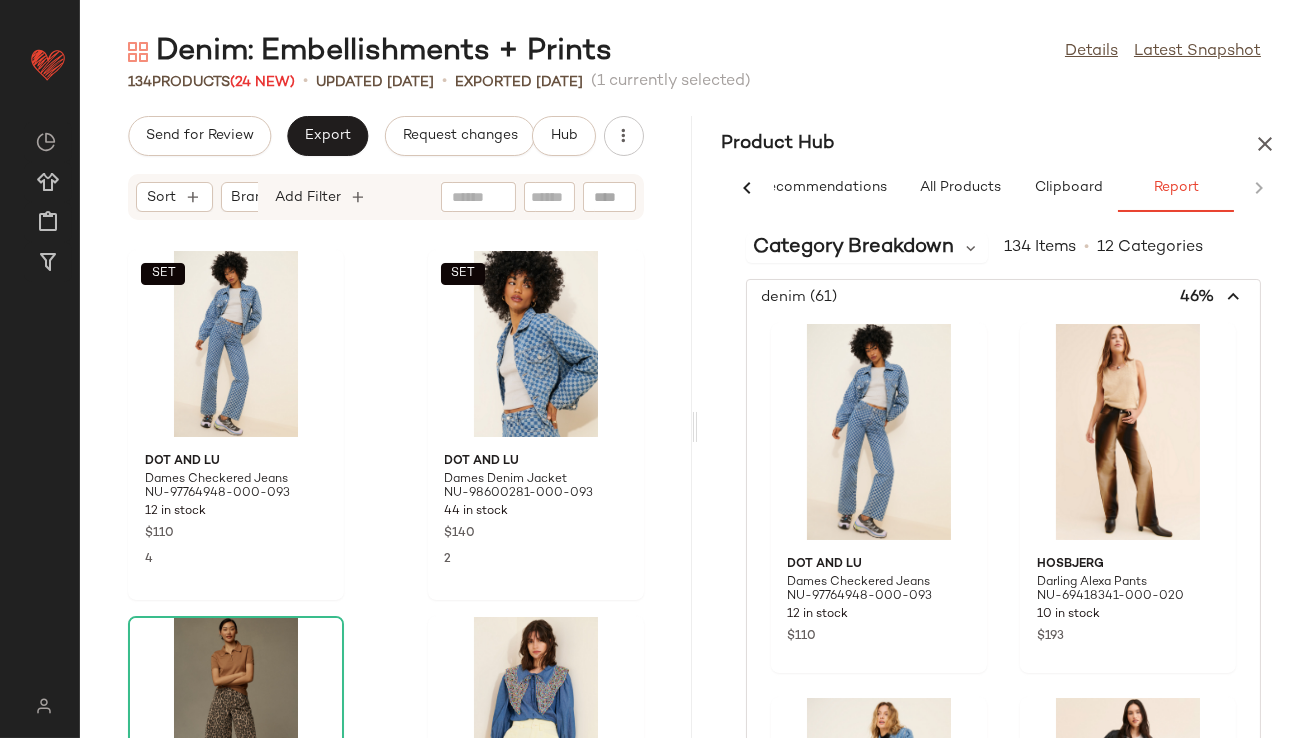 click at bounding box center (1004, 297) 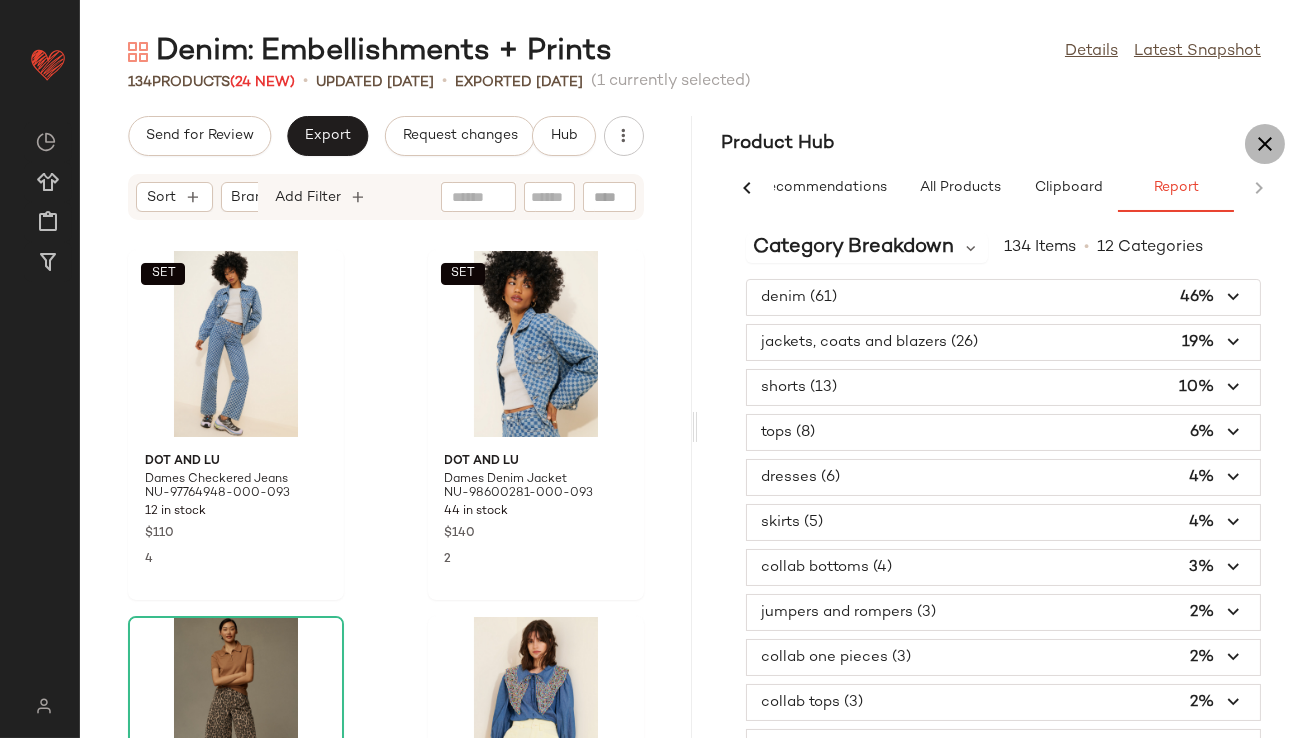 click at bounding box center (1265, 144) 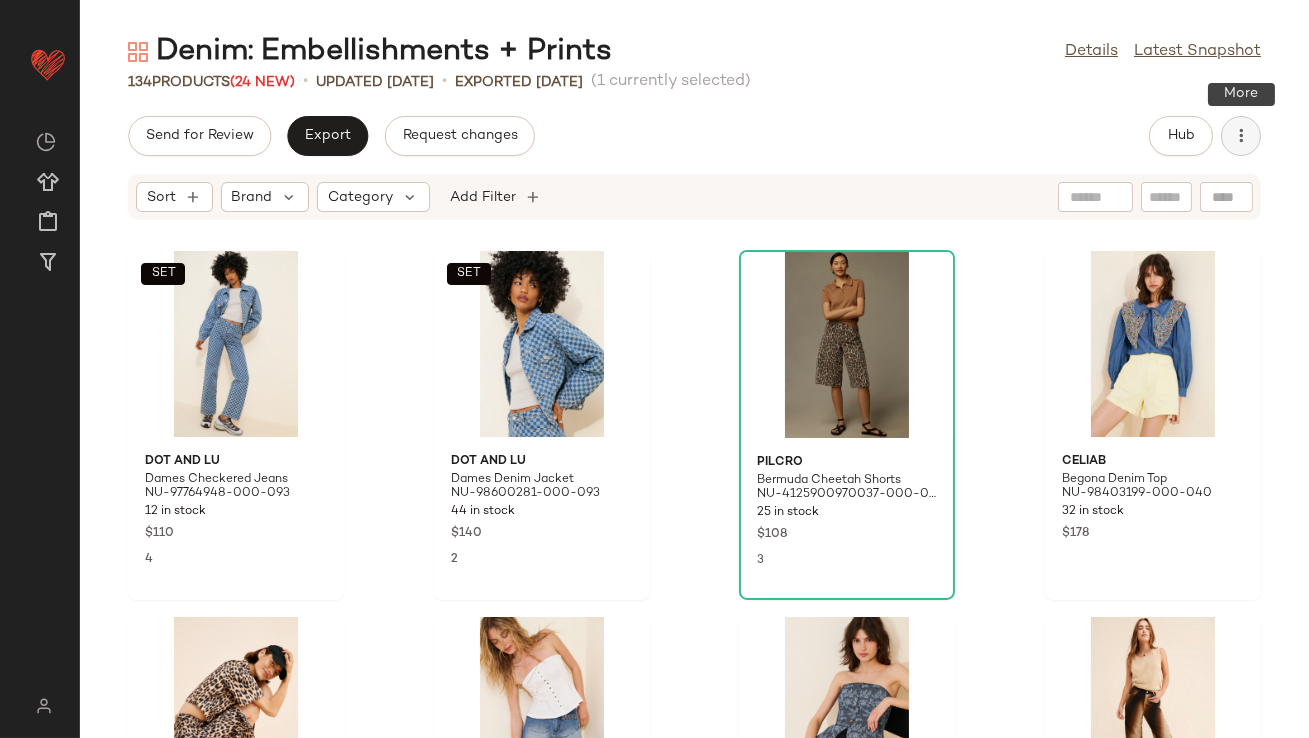 click 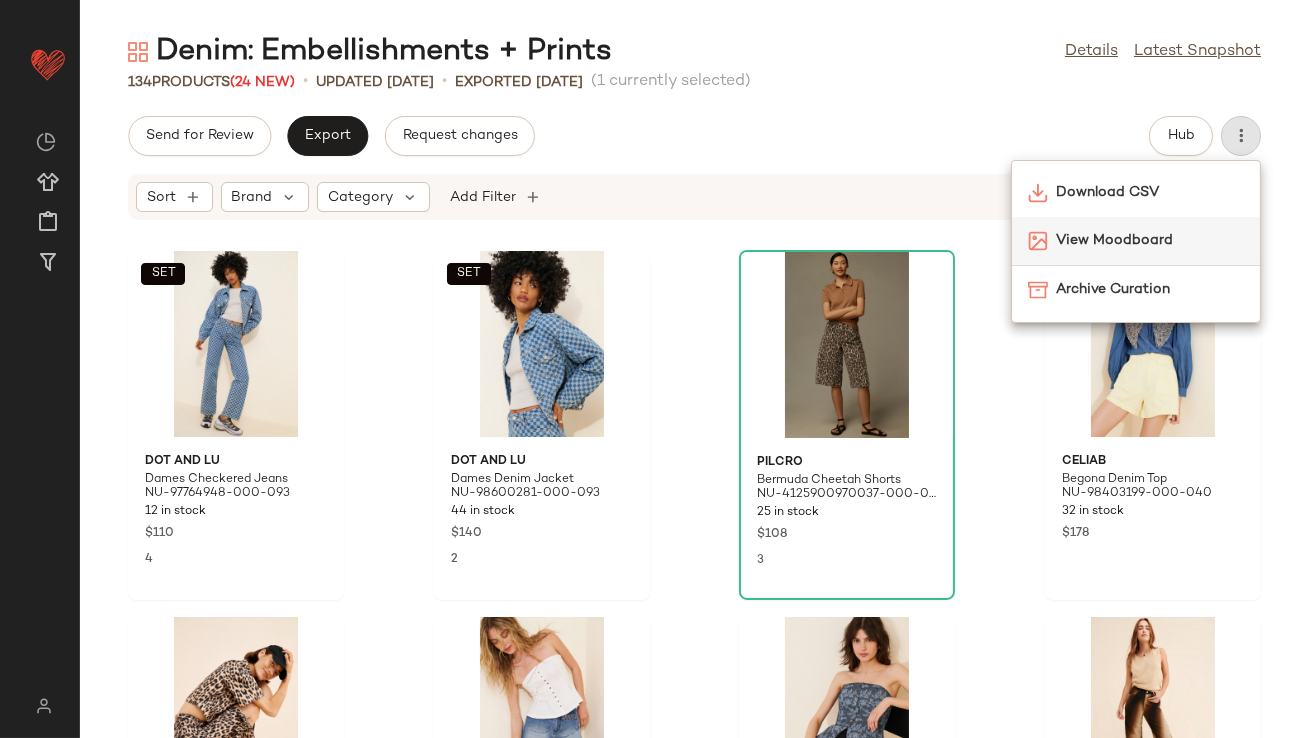 click on "View Moodboard" 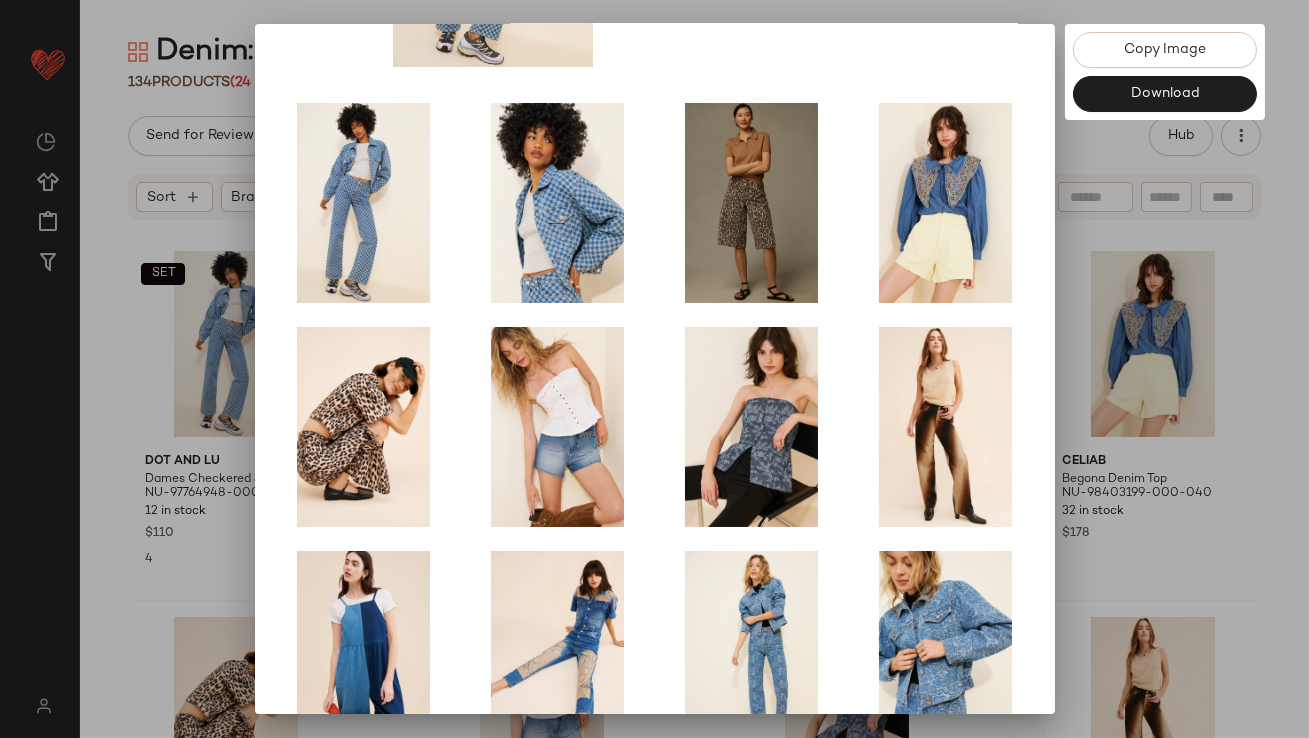 scroll, scrollTop: 341, scrollLeft: 0, axis: vertical 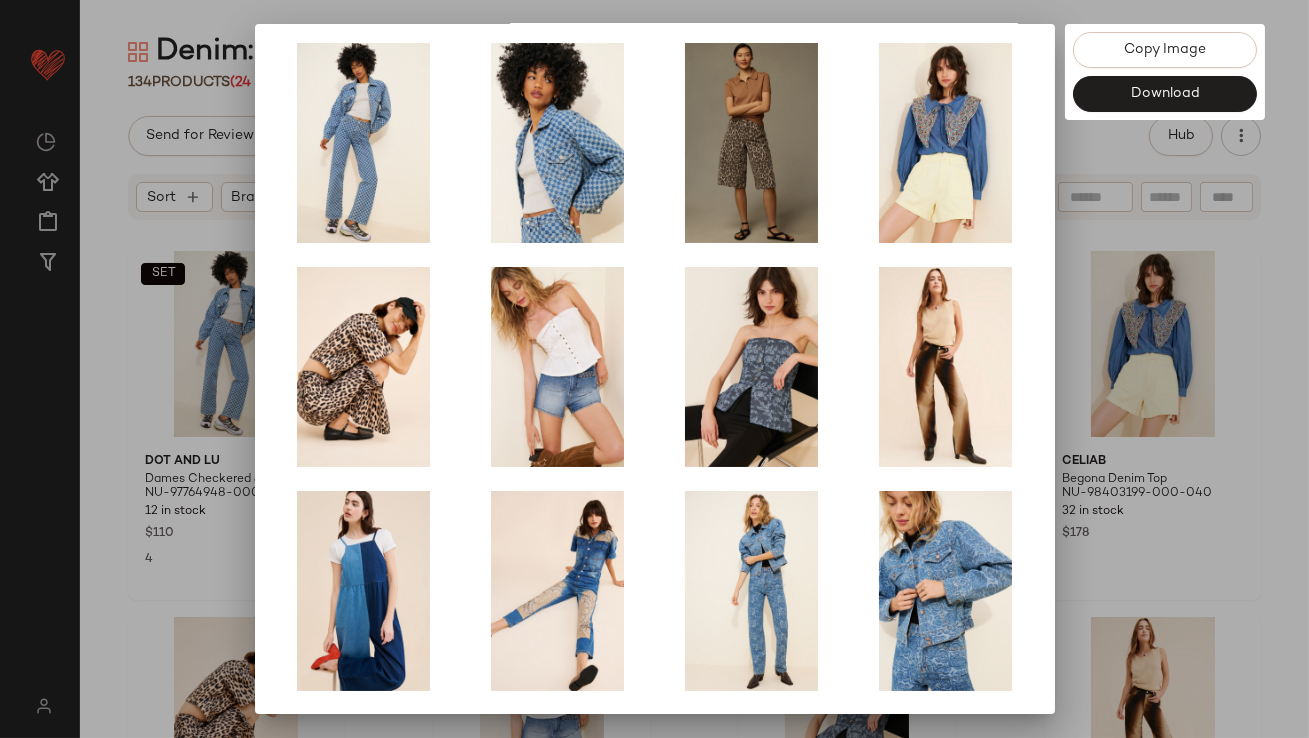 click at bounding box center (654, 369) 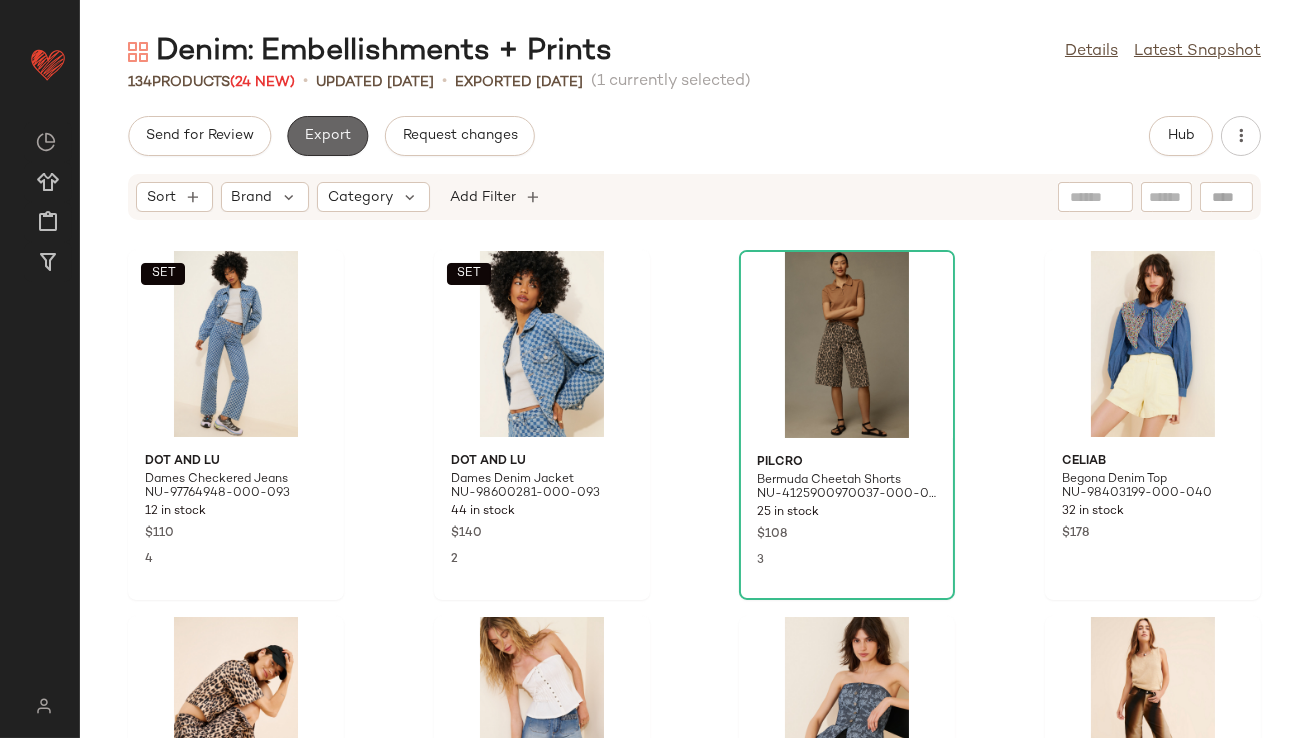 click on "Export" 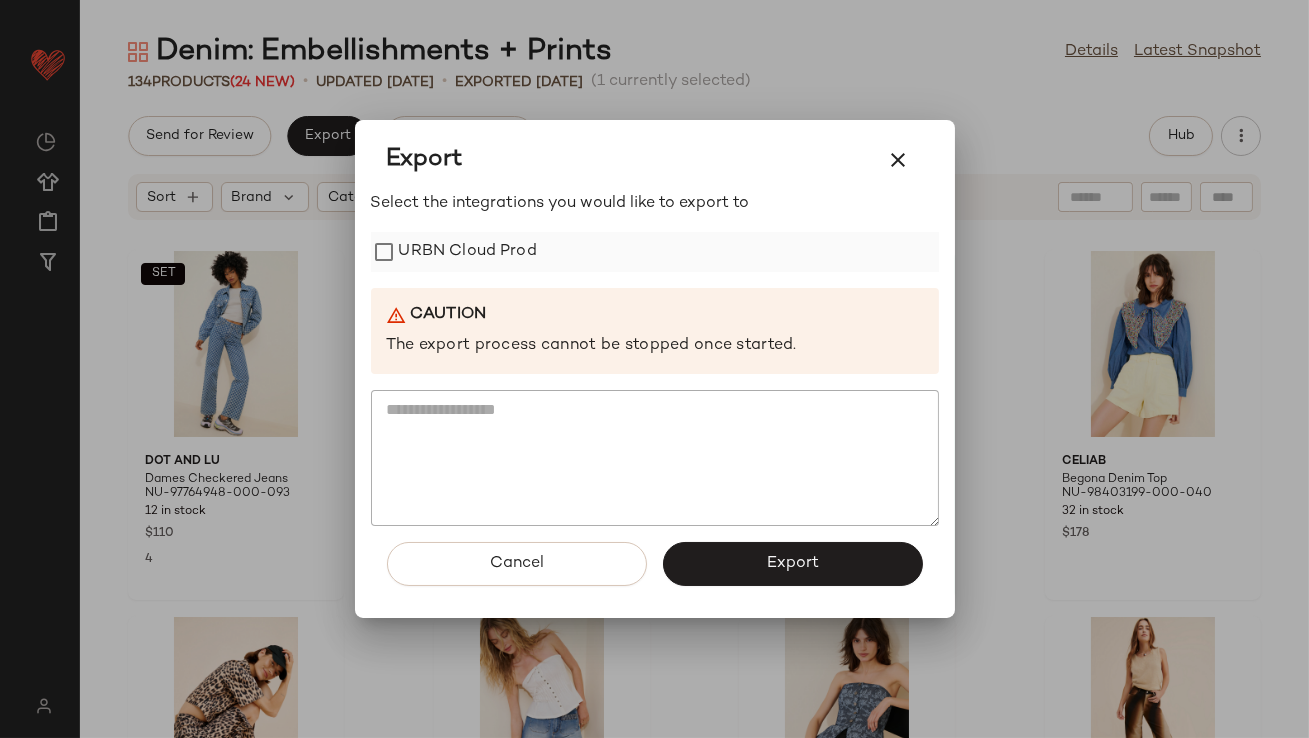 click on "URBN Cloud Prod" at bounding box center (468, 252) 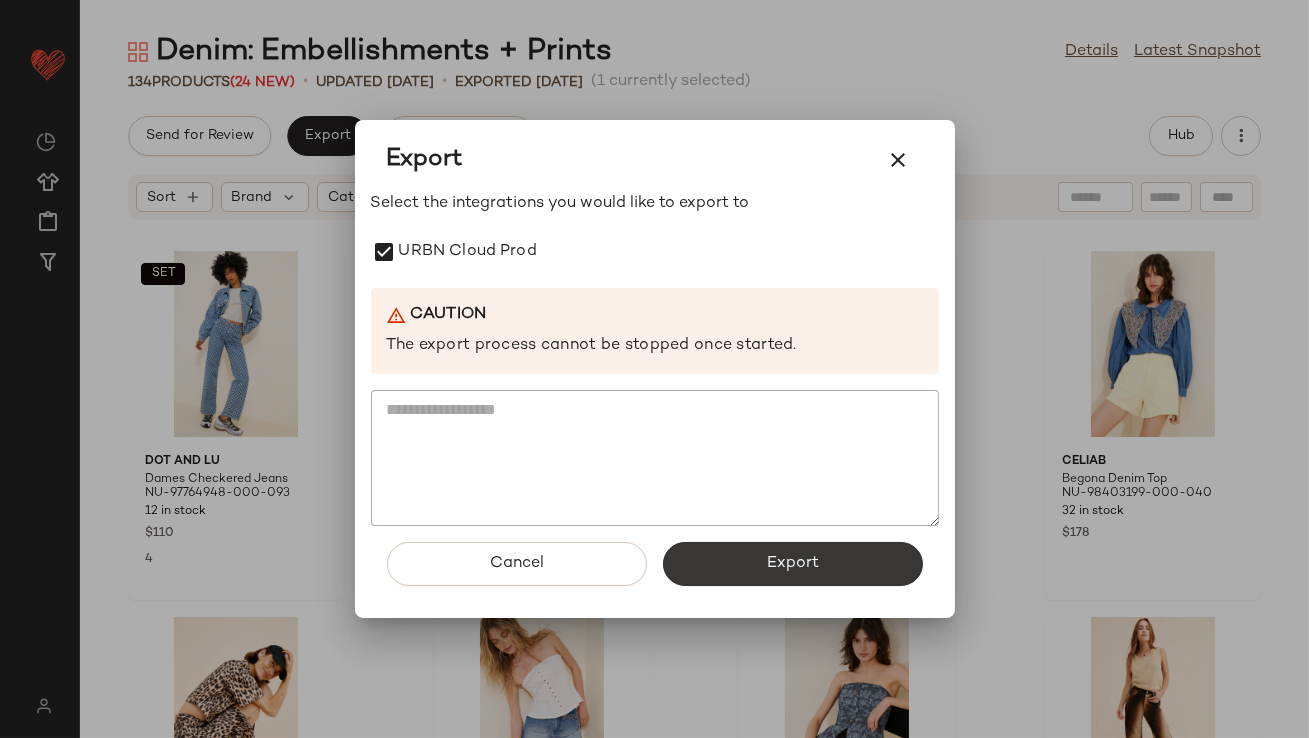 click on "Export" at bounding box center (793, 564) 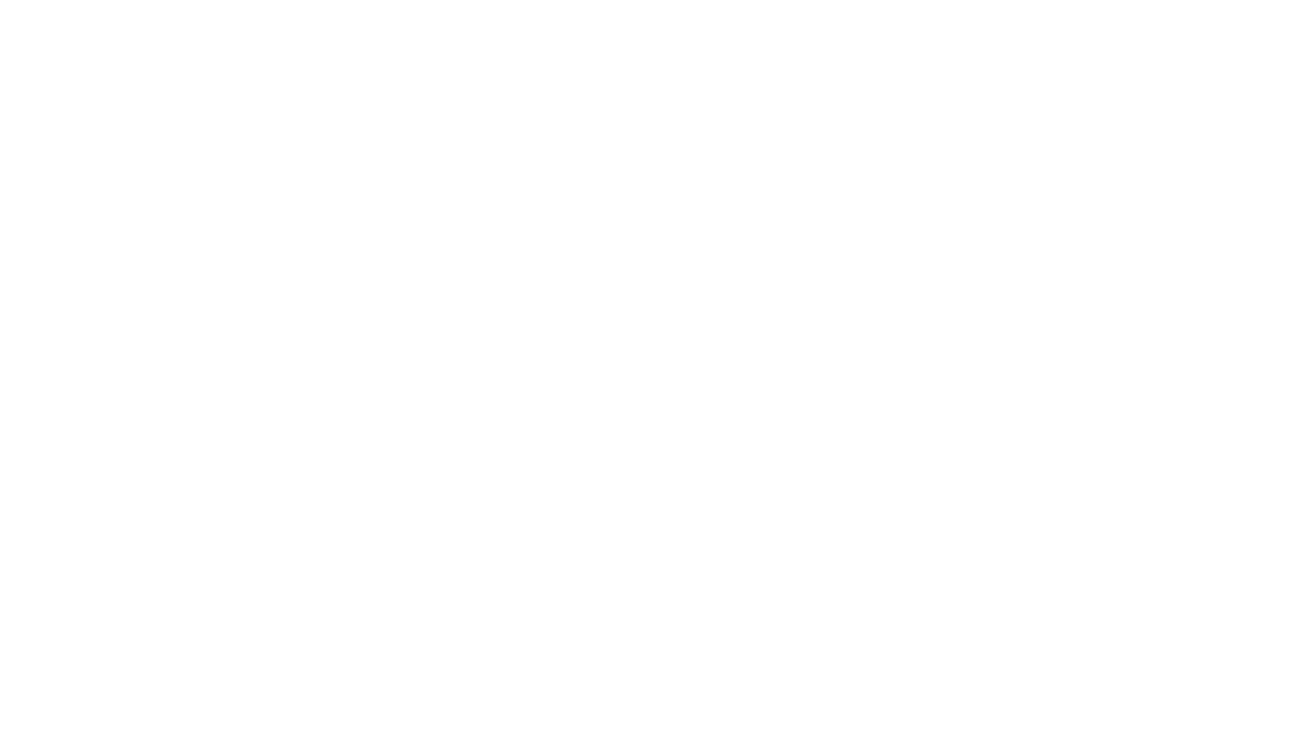 scroll, scrollTop: 0, scrollLeft: 0, axis: both 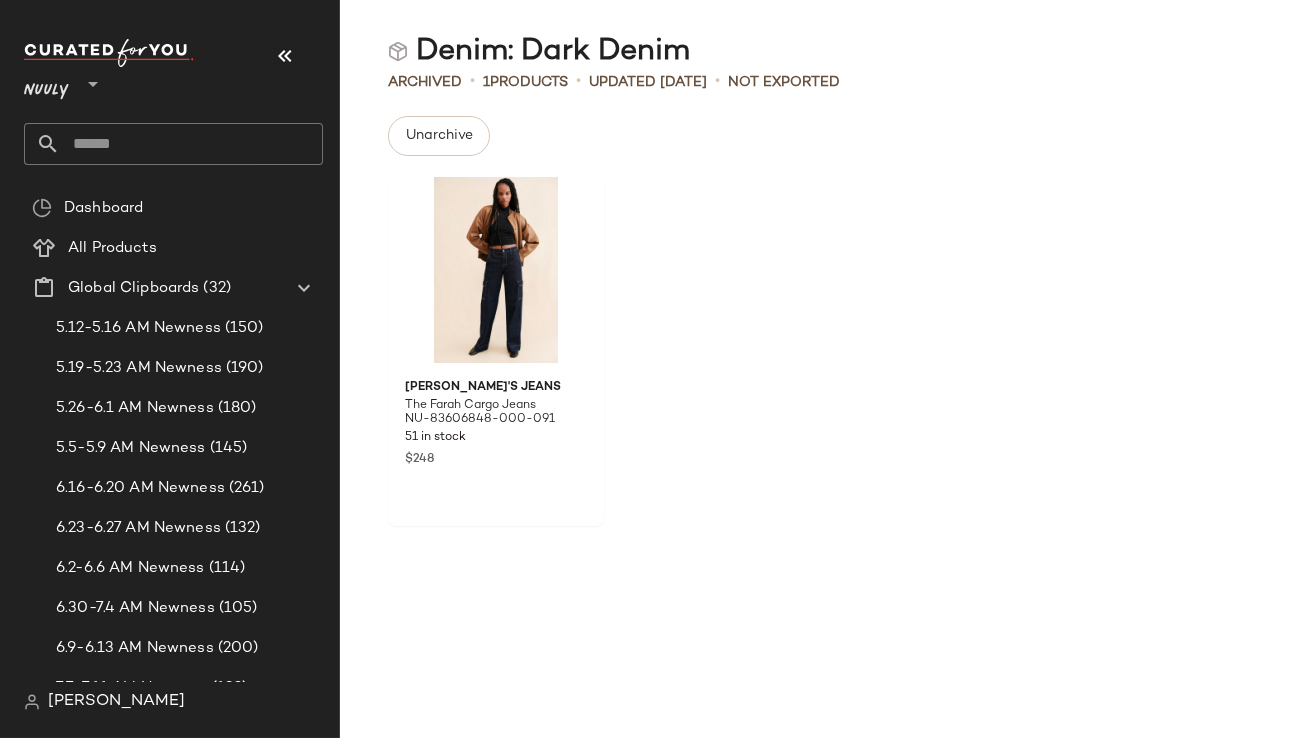 click 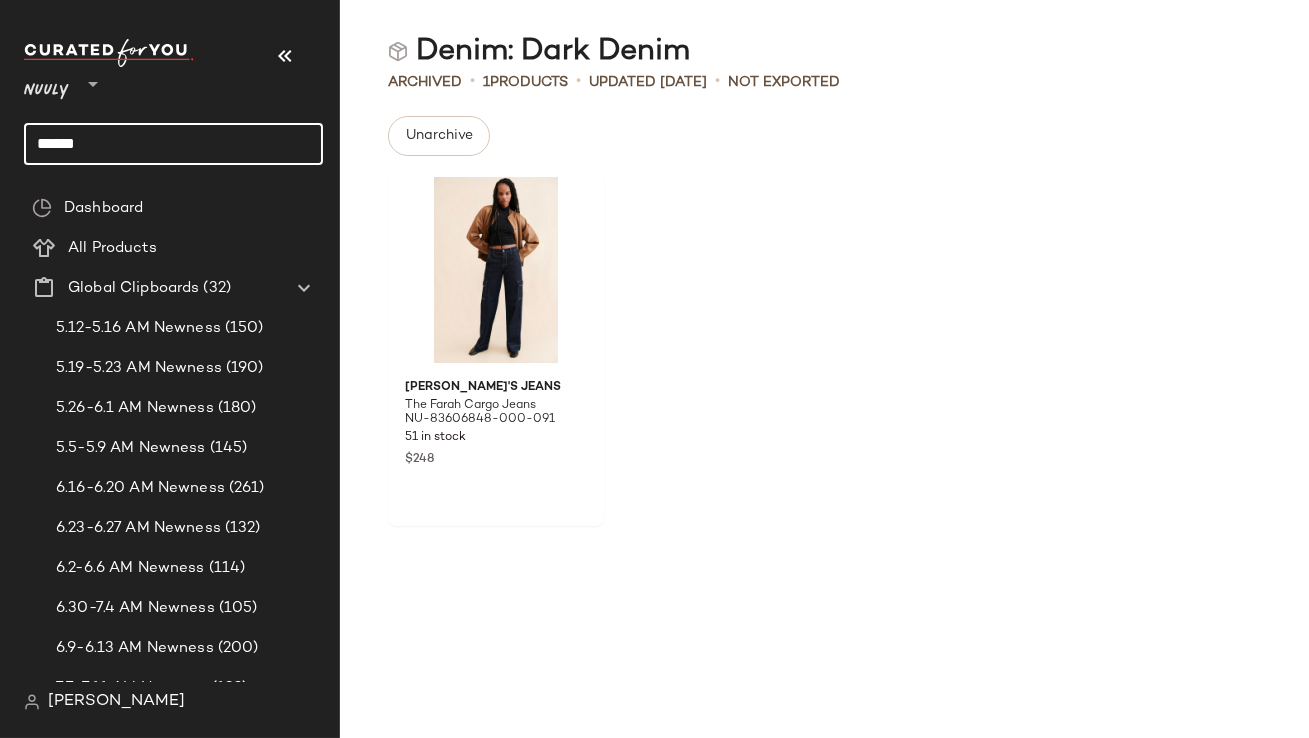 type on "**********" 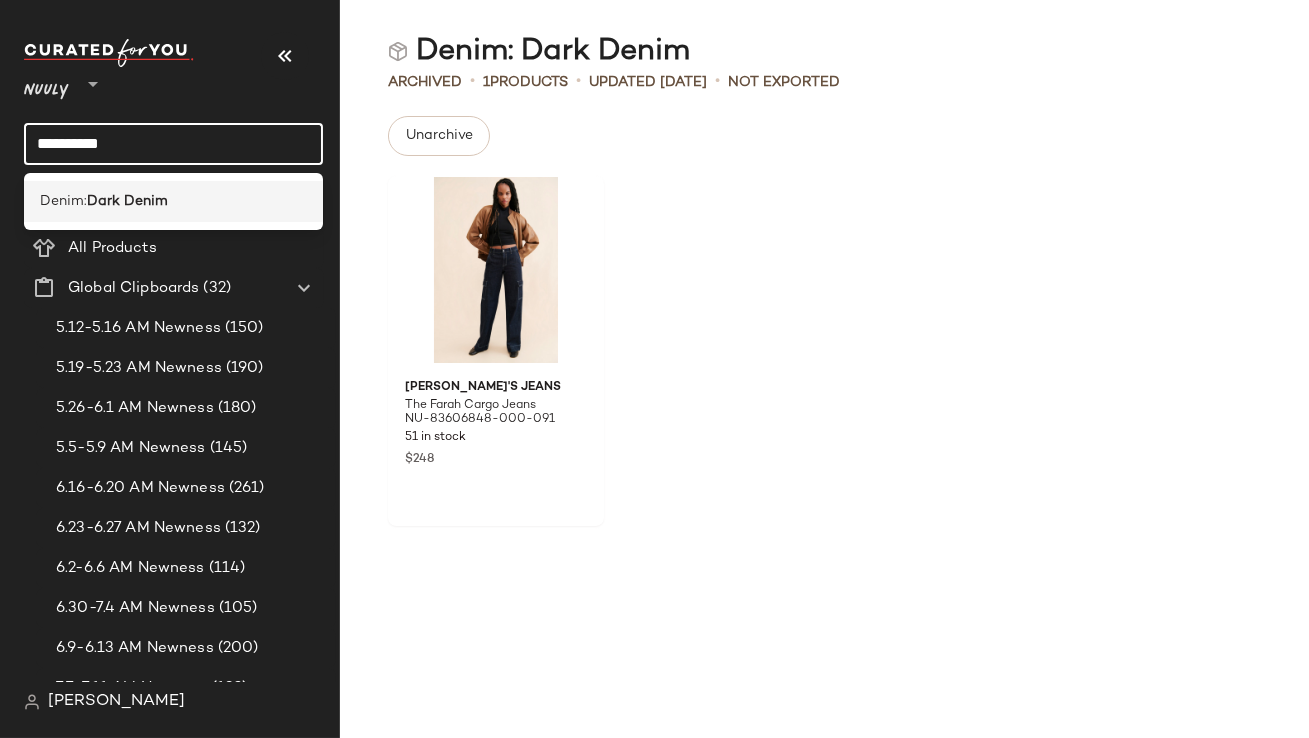 click on "Dark Denim" at bounding box center [127, 201] 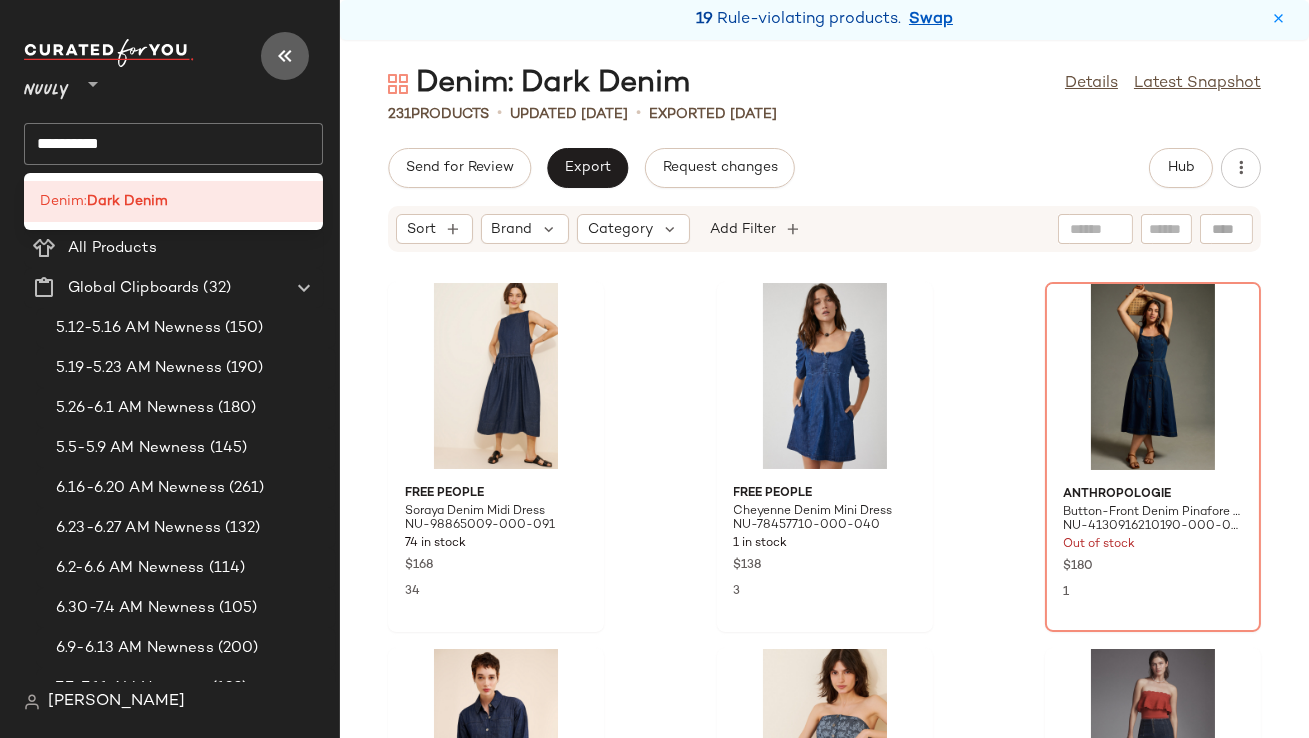 click at bounding box center [285, 56] 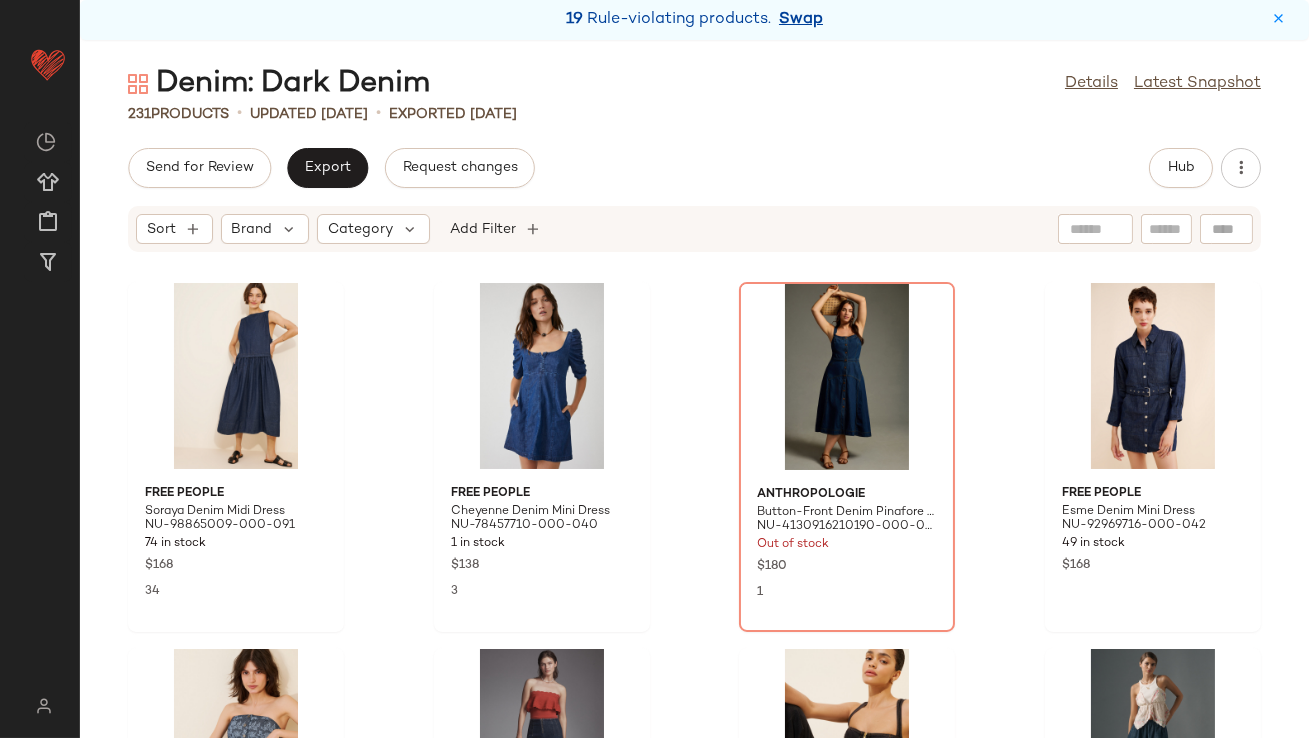 click on "Swap" at bounding box center (801, 20) 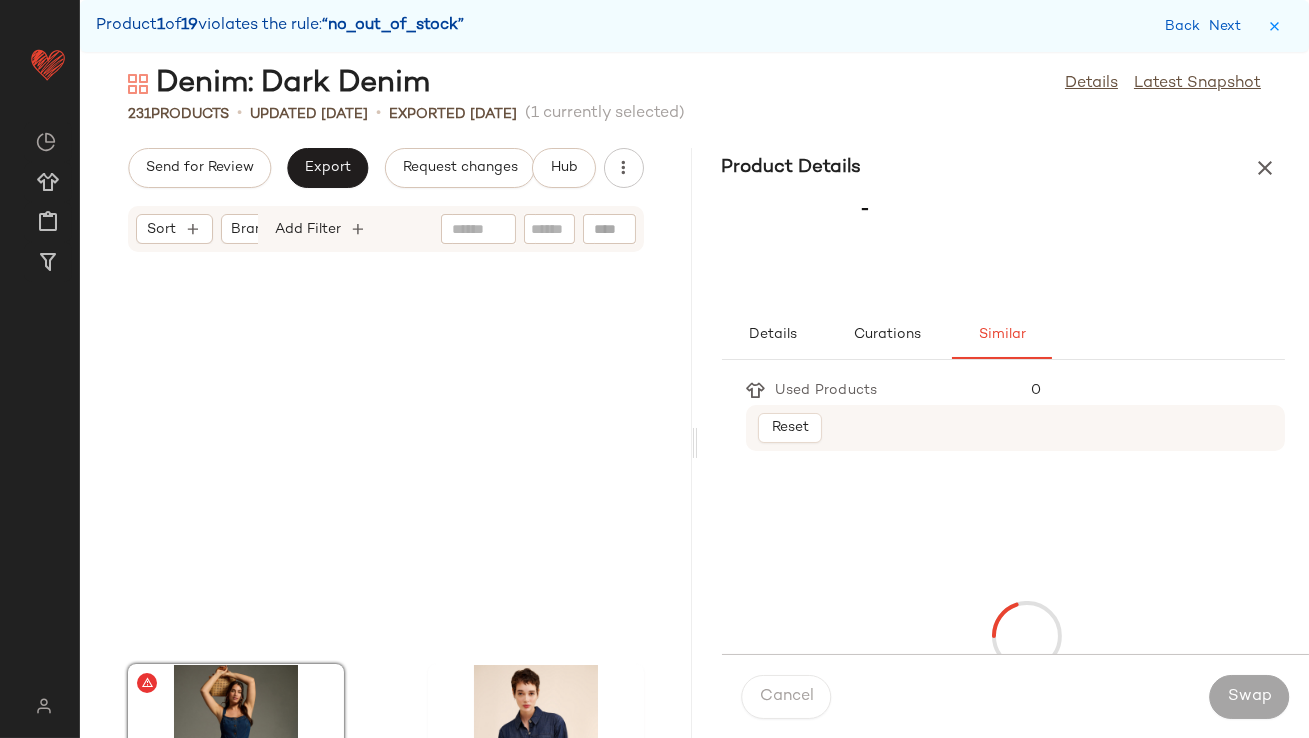 scroll, scrollTop: 381, scrollLeft: 0, axis: vertical 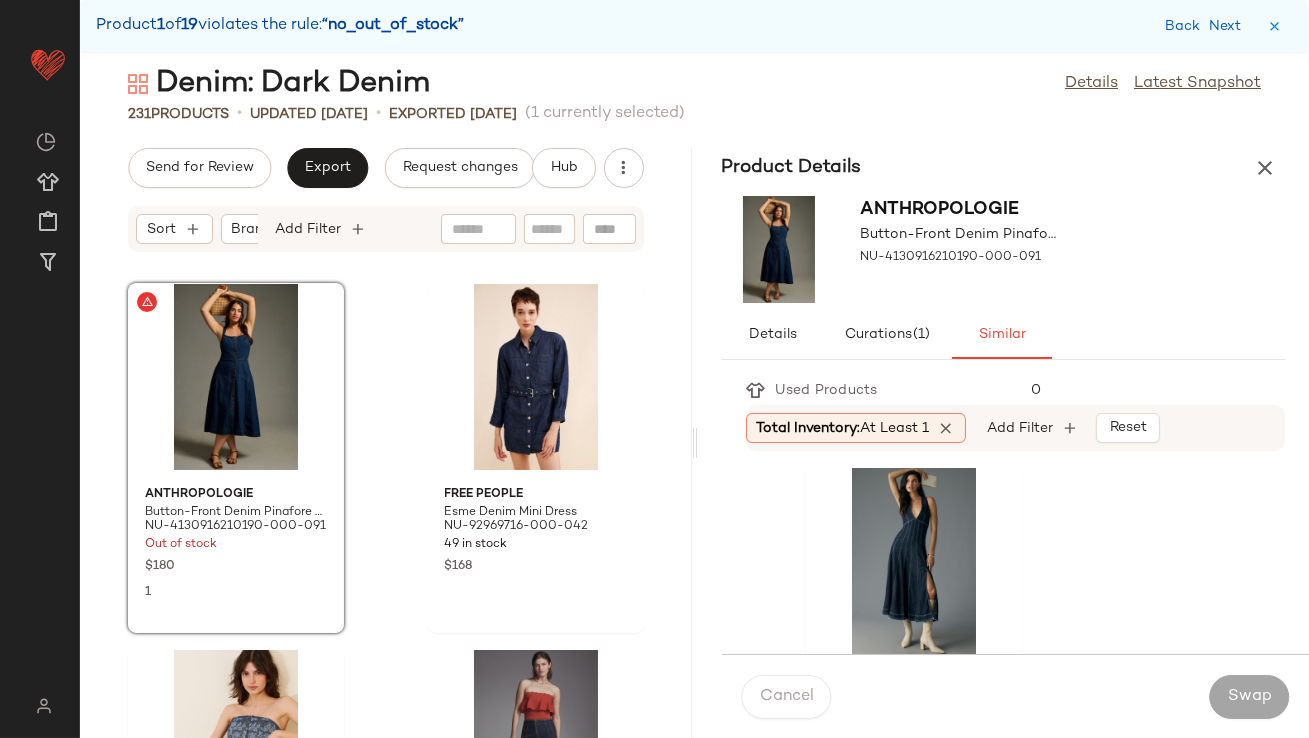 click on "Total Inventory:   At least 1" at bounding box center [843, 428] 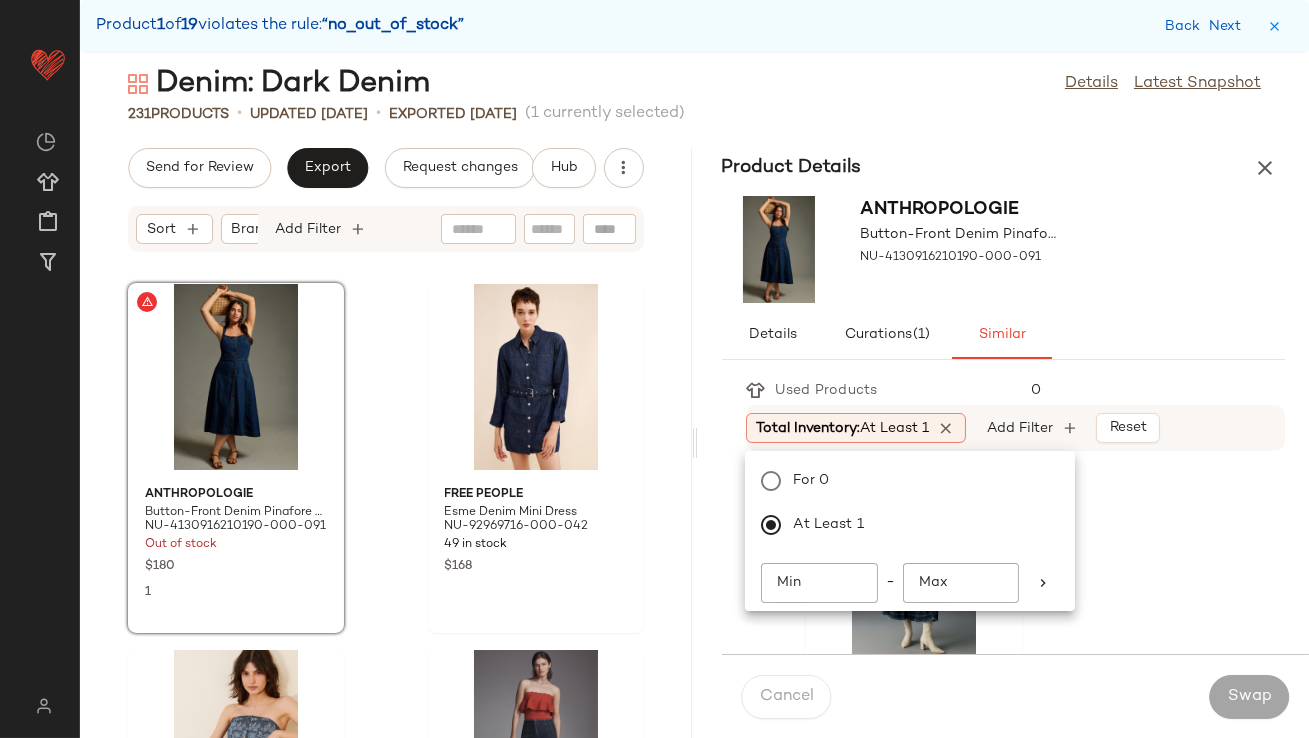 click on "Min" 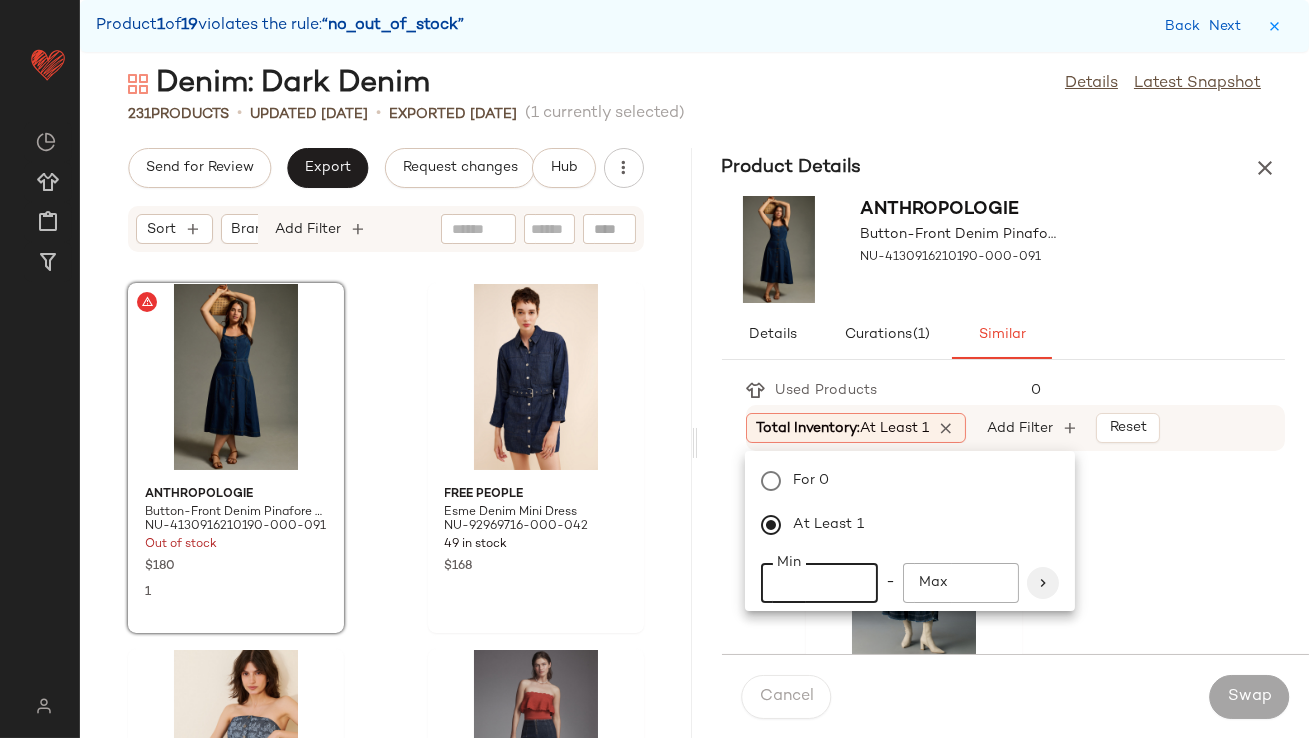 type on "**" 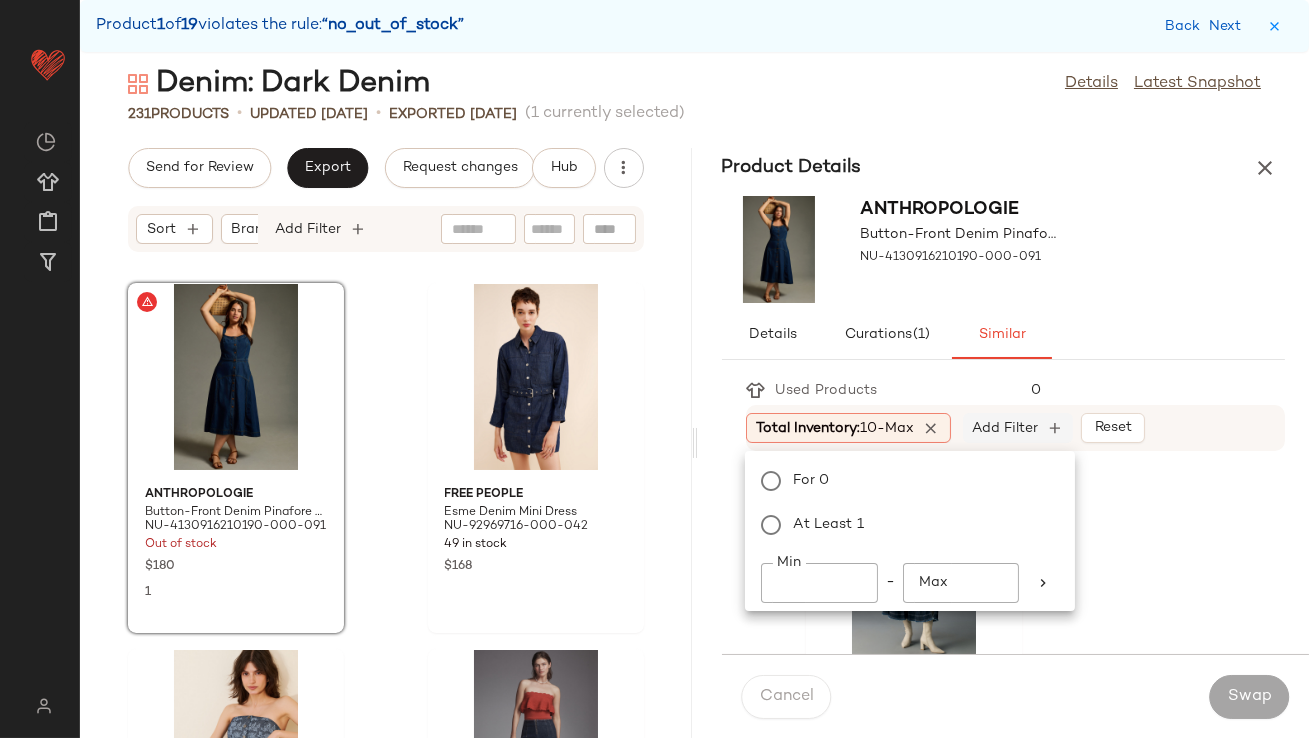 click on "Add Filter" at bounding box center [1005, 428] 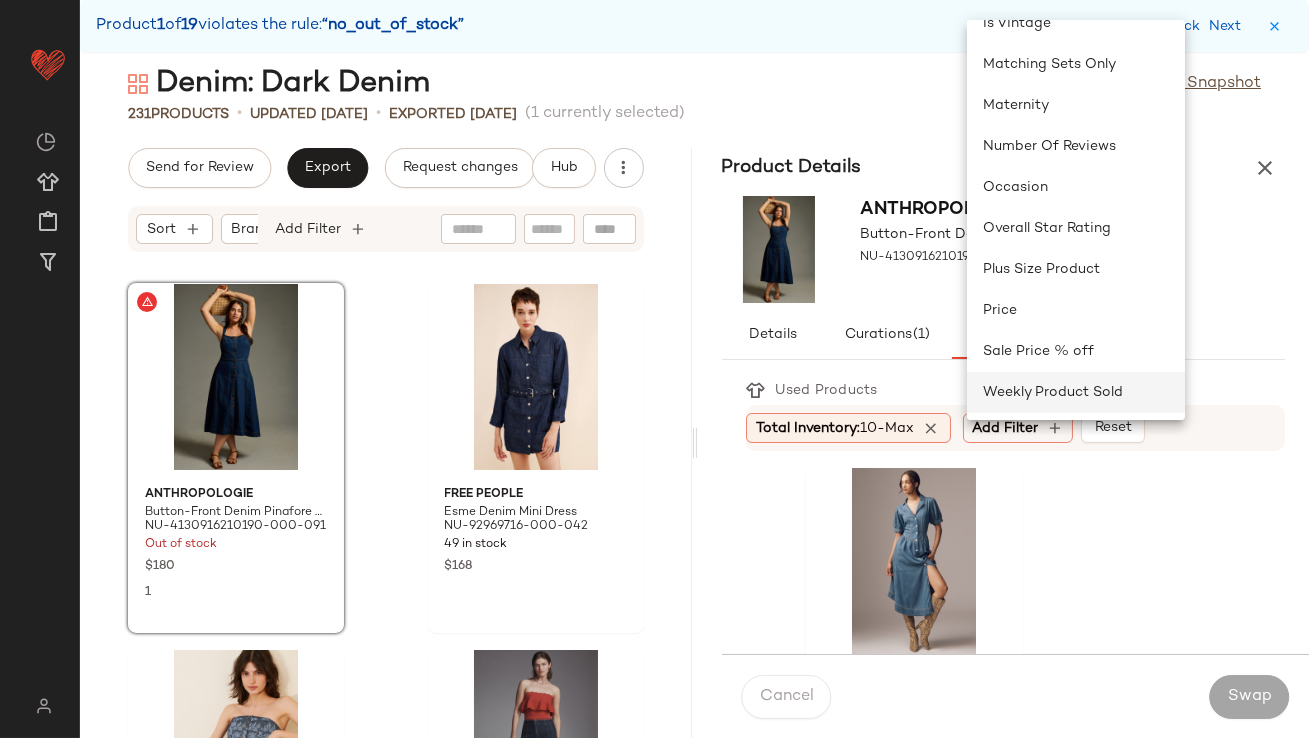 click on "Weekly Product Sold" 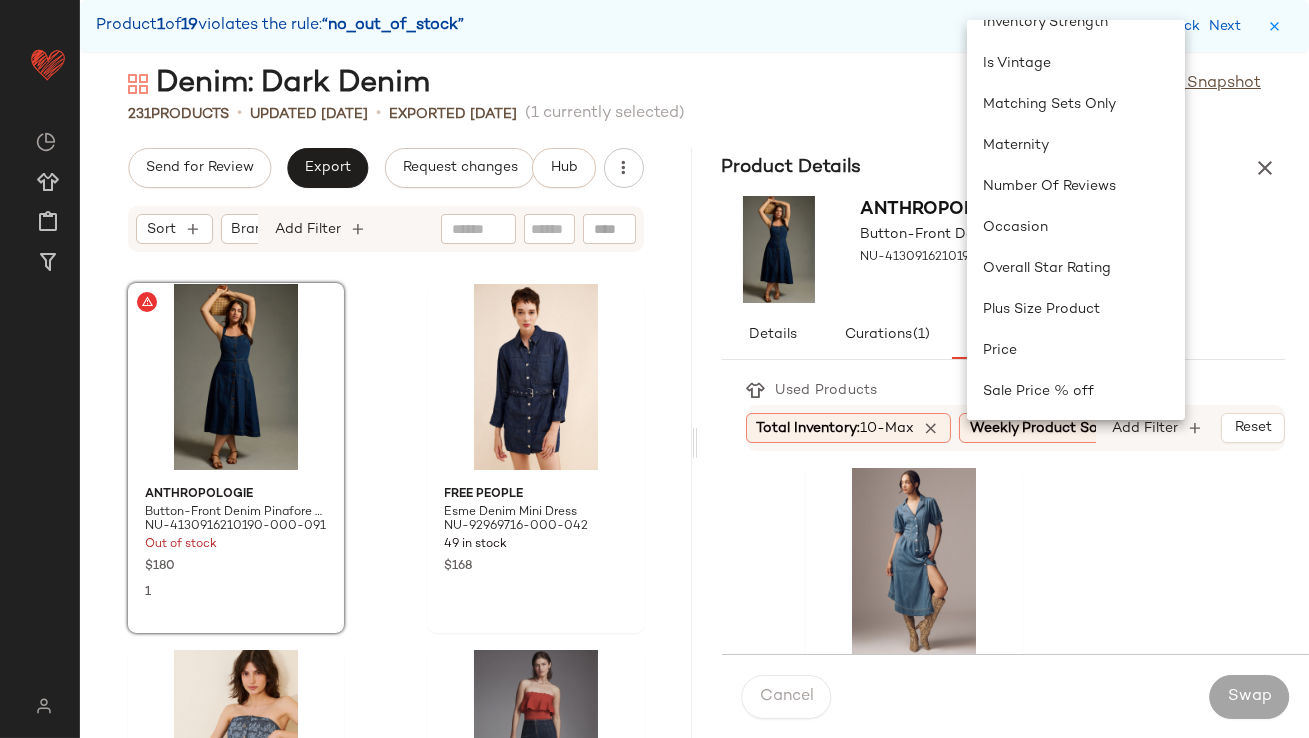 scroll, scrollTop: 476, scrollLeft: 0, axis: vertical 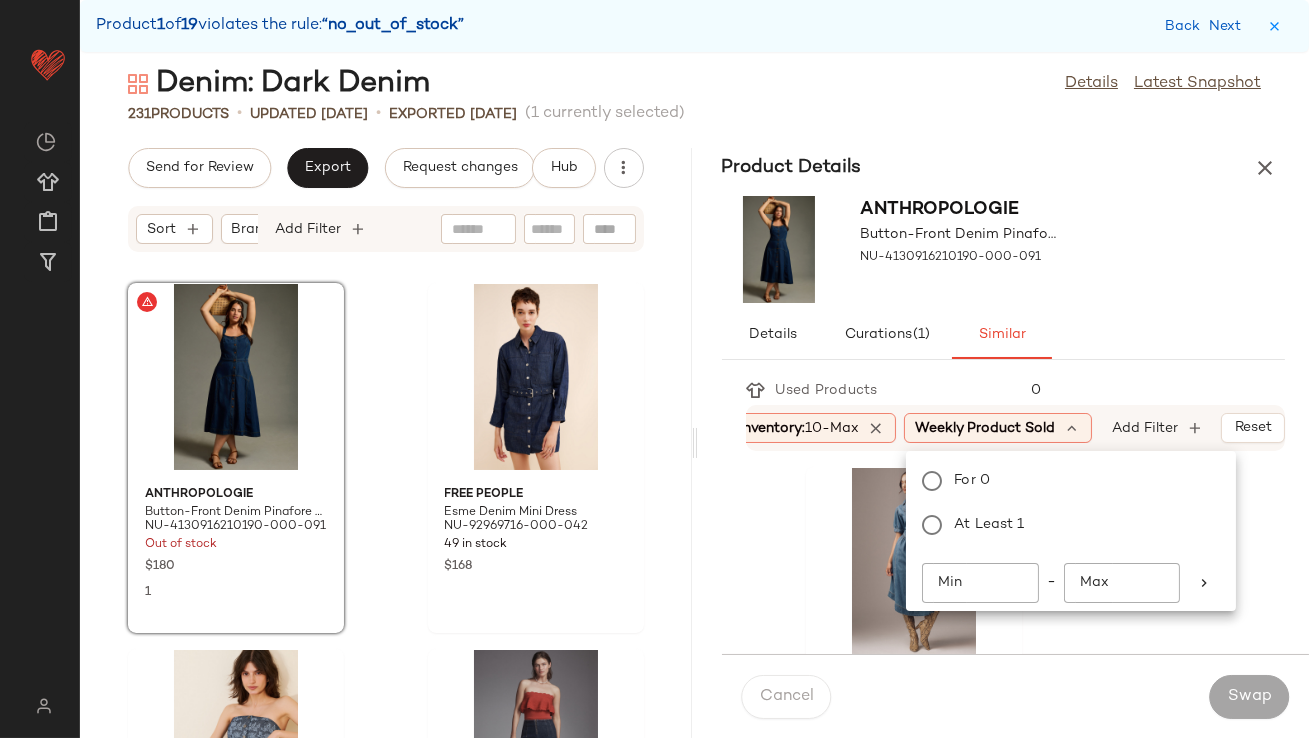 click on "Min" 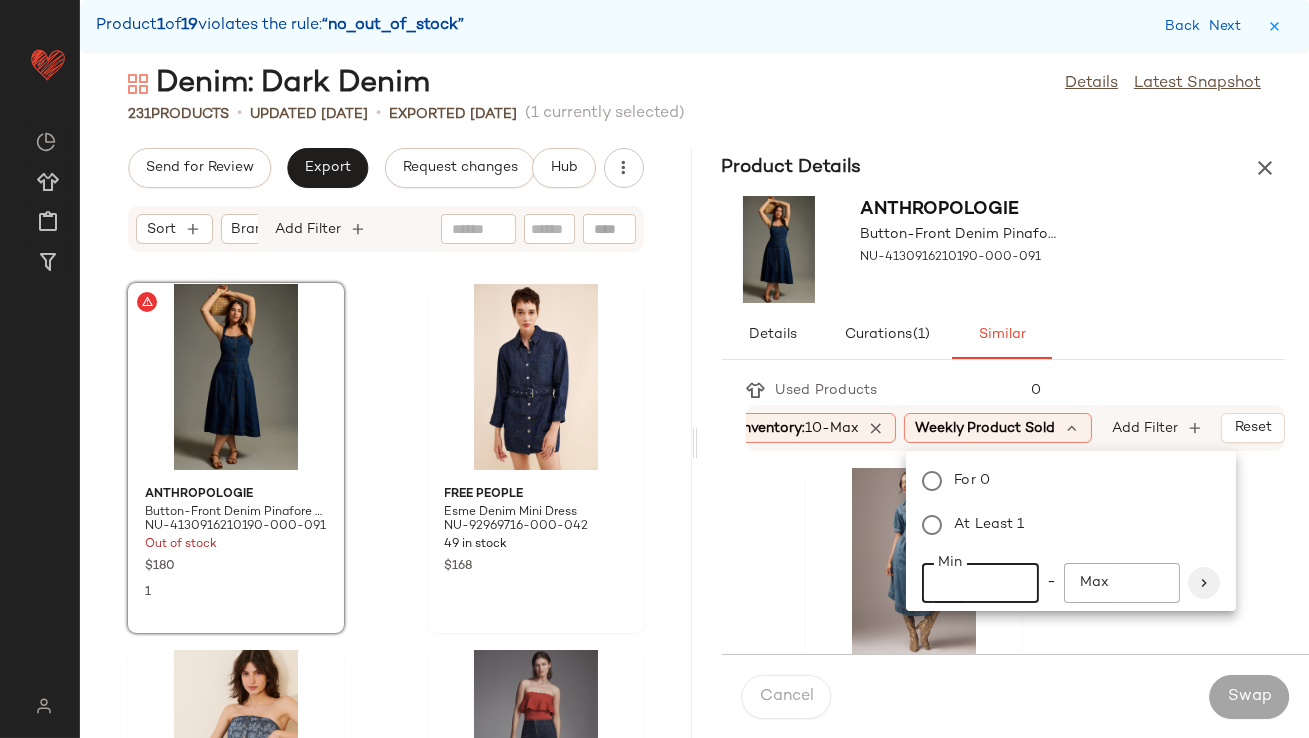 type on "**" 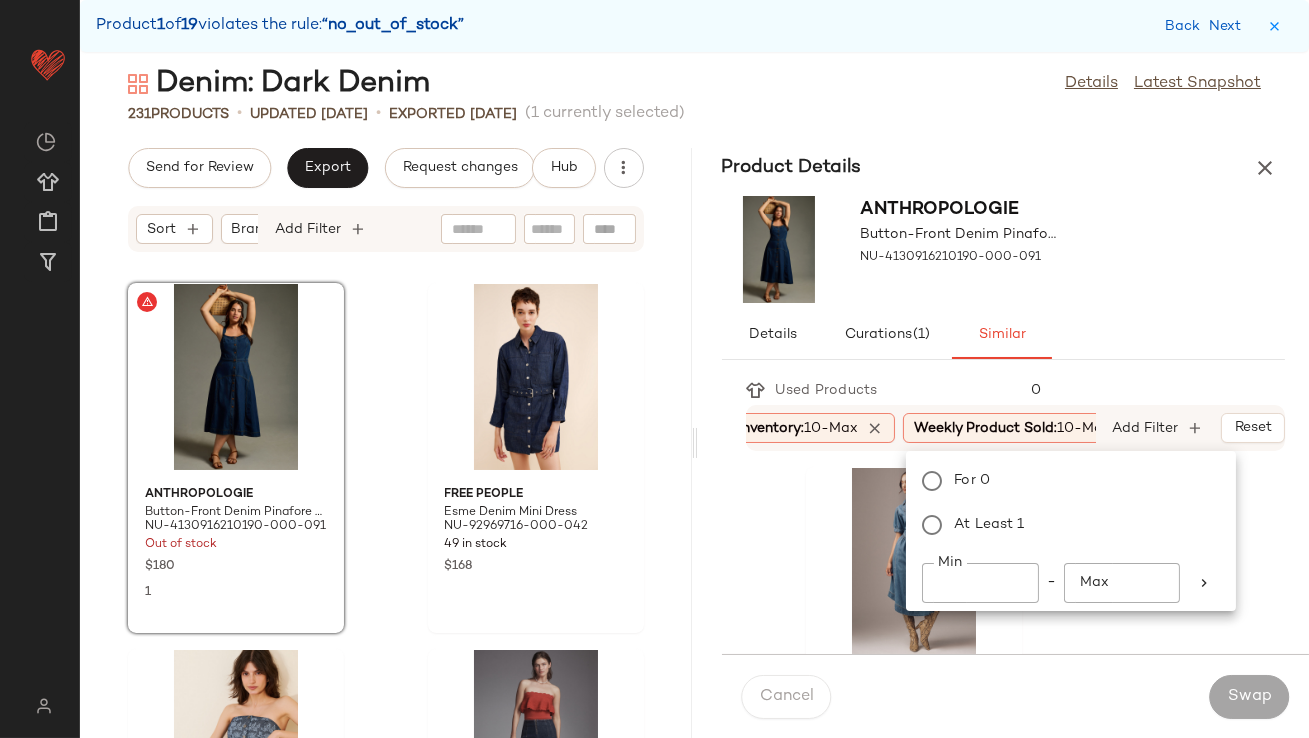 click on "Pilcro Short-Sleeve Denim Midi Shirt Dress NU-4130916210349-000-091 24 in stock $178 81 Free People Soundwave Maxi Dress NU-91839340-000-001 83 in stock $228 3 Free People Out Of Office Vest Dress NU-66932740-000-040 20 in stock $128 16 Seventy + Mochi [PERSON_NAME] Denim Dress NU-88196852-000-091 23 in stock $190 Pilcro The Madi Front-Slit Denim Dress NU-4130951690002-000-093 33 in stock $158 1 Anthropologie Denim Overall Midi Dress NU-4130900970003-000-092 33 in stock $170 [GEOGRAPHIC_DATA] Basque-Waist Denim Midi Skirt NU-4120448390021-000-091 19 in stock $96 17 Pilcro Puff-Sleeve Seamed Denim Dress NU-4130370060168-000-094 24 in stock $180 Free People Memphis Short Suit NU-98001449-000-093 20 in stock $128 32 Anthropologie Halter Midi Sundress NU-4130089540130-000-015 112 in stock $168 8 Anthropologie Cotton Sleeveless Scoop-Neck Midi Dress NU-4130972460071-000-010 111 in stock $178 53 Free People Sami Mini Dress NU-62110440-000-048 30 in stock $108 21 Free People [PERSON_NAME] Mini Dress NU-79502332-000-041 16 in stock 4" 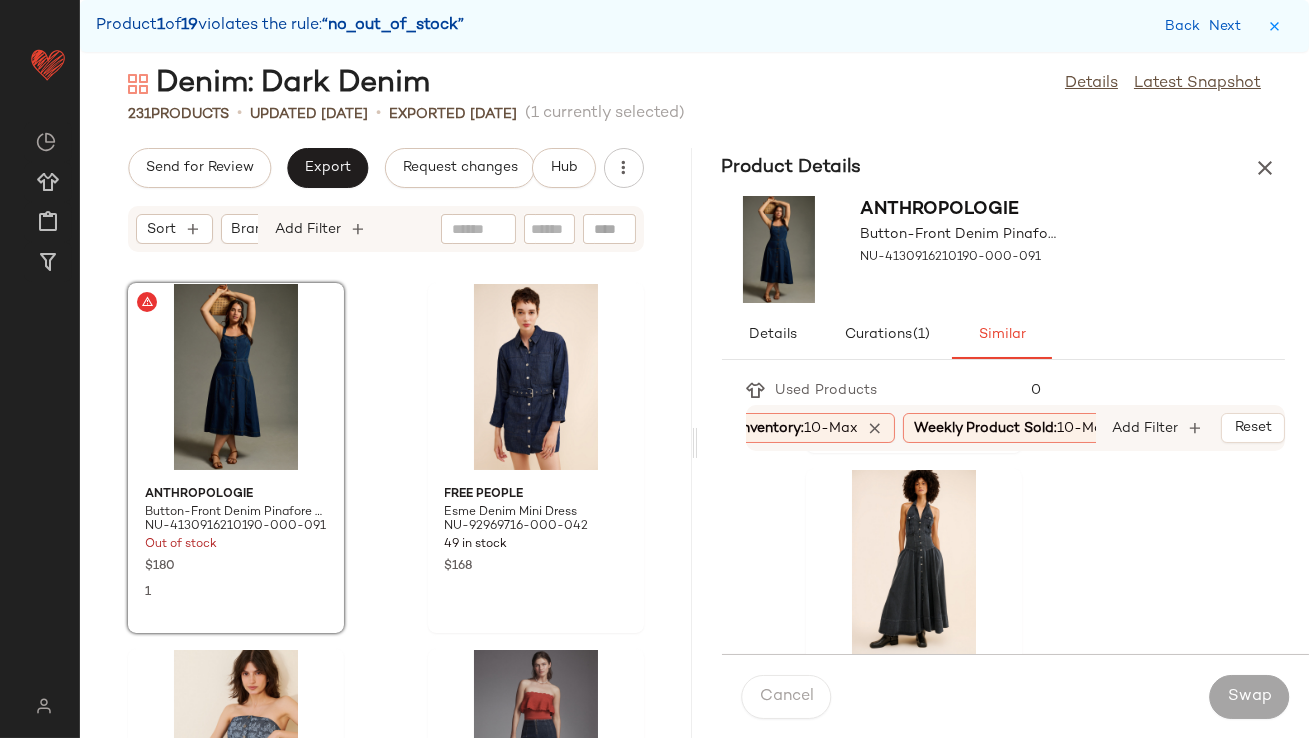 scroll, scrollTop: 456, scrollLeft: 0, axis: vertical 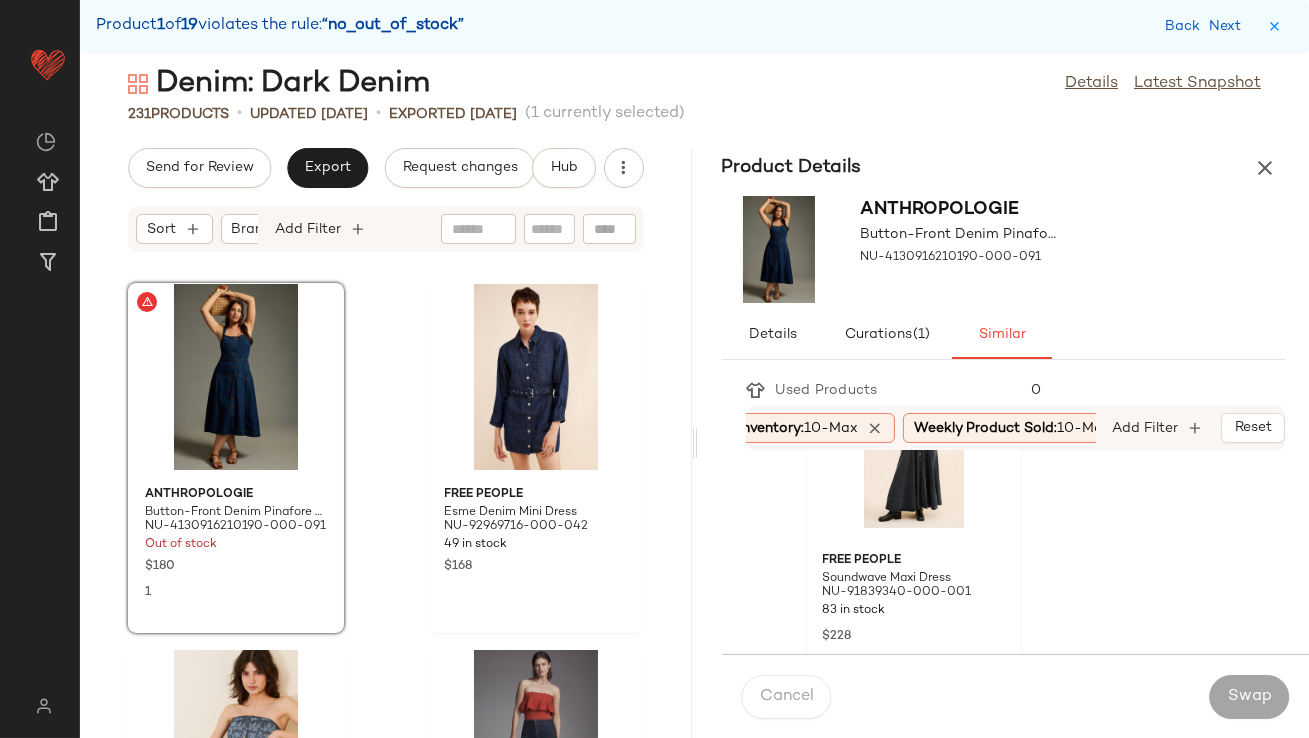 click 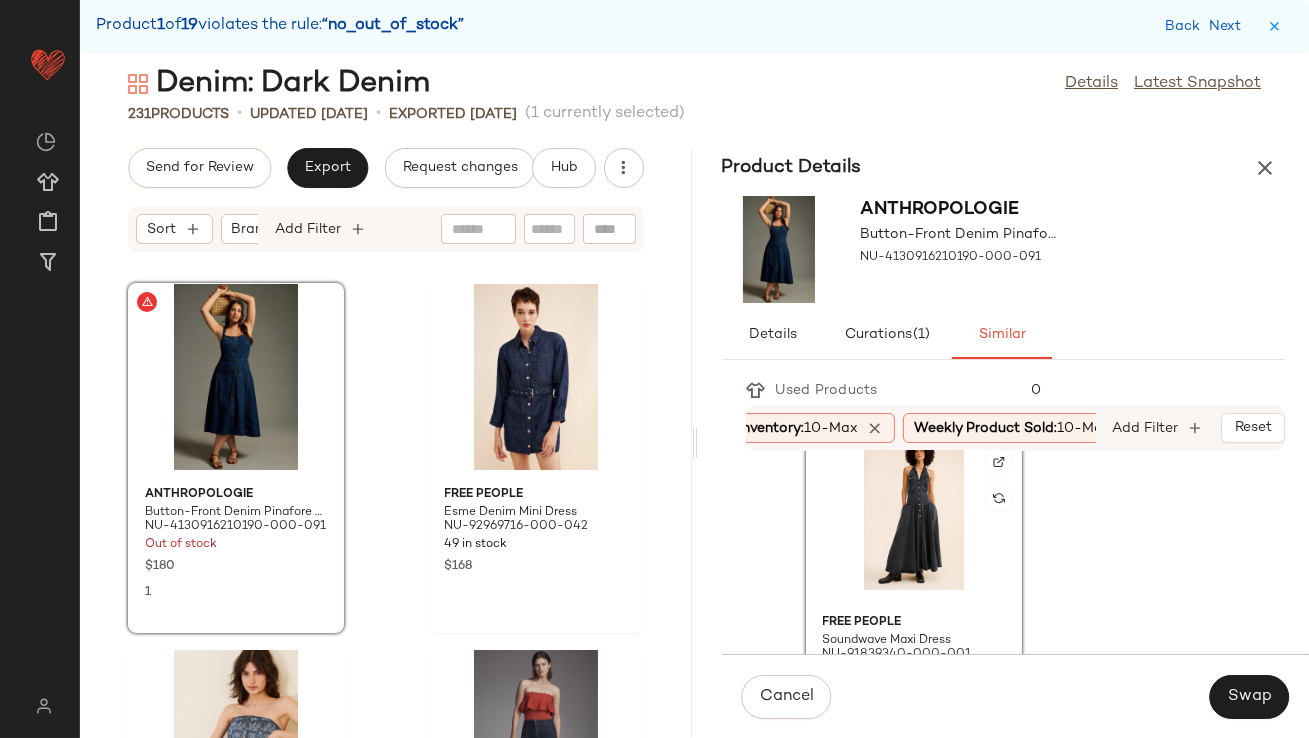 scroll, scrollTop: 374, scrollLeft: 0, axis: vertical 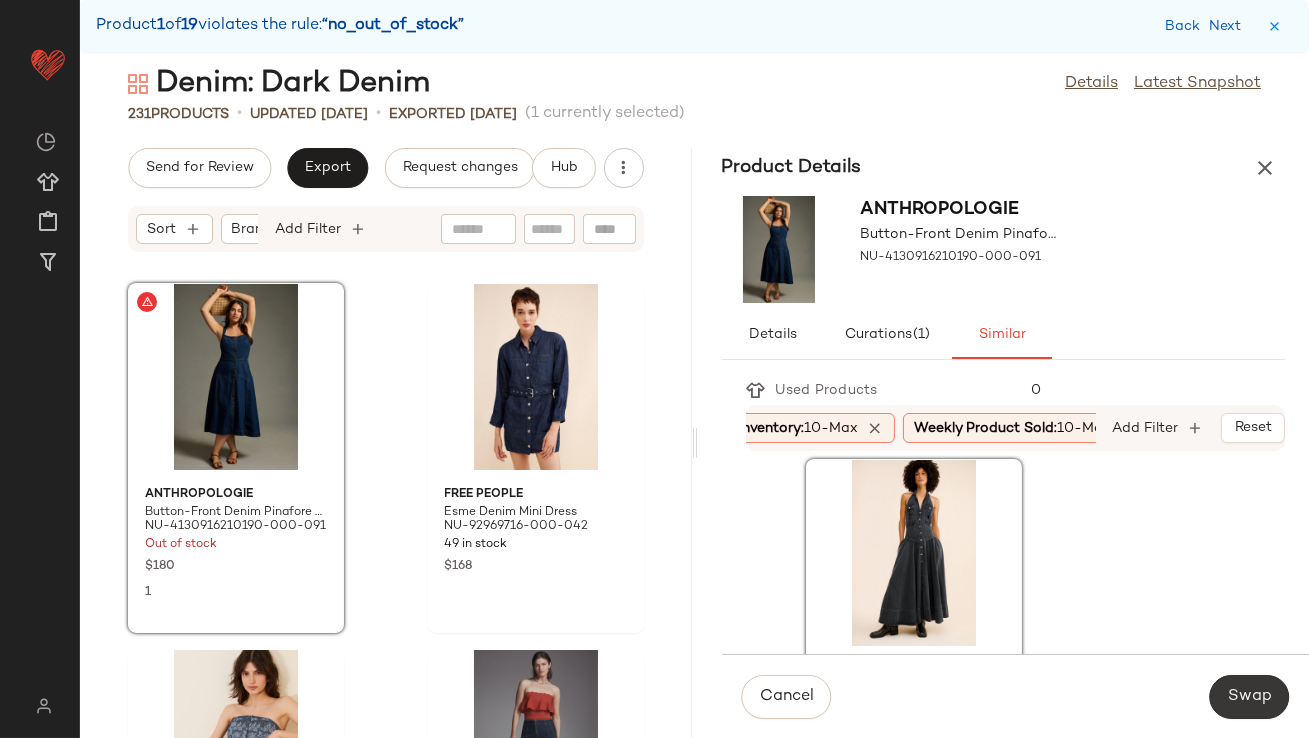 click on "Swap" at bounding box center (1249, 697) 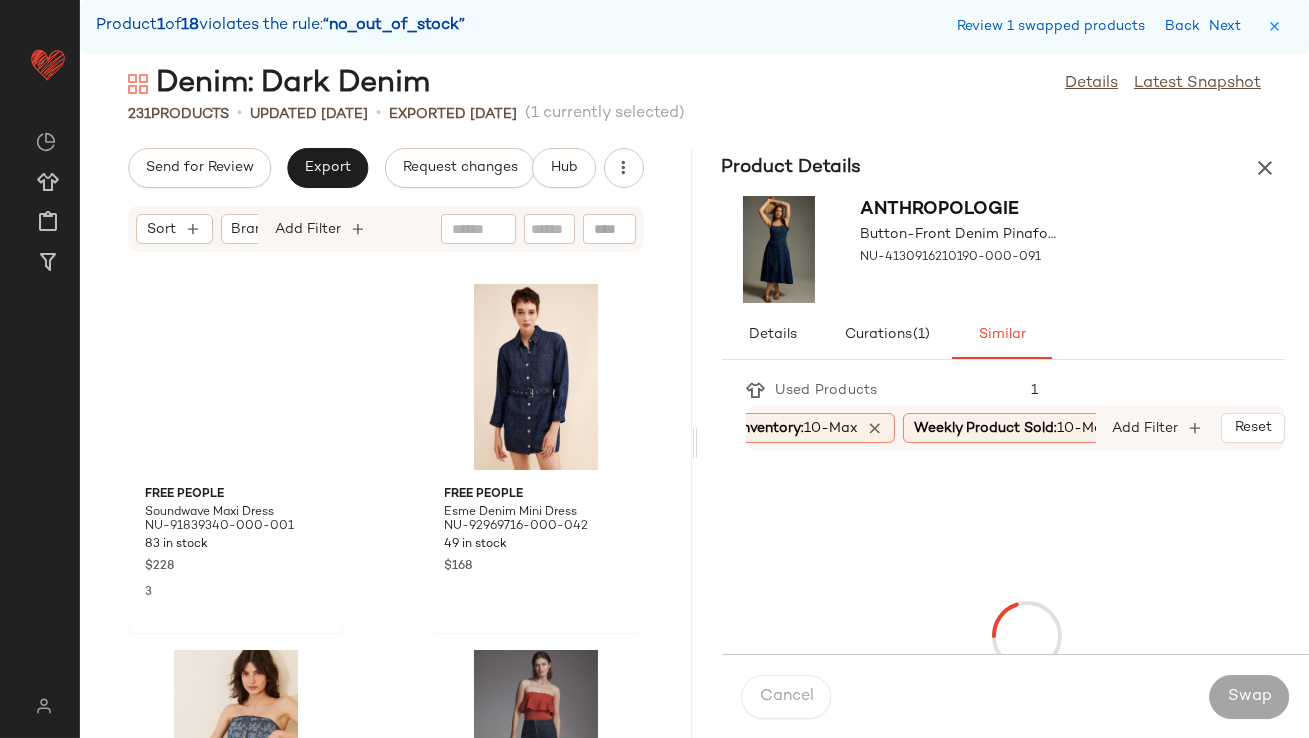 scroll, scrollTop: 1464, scrollLeft: 0, axis: vertical 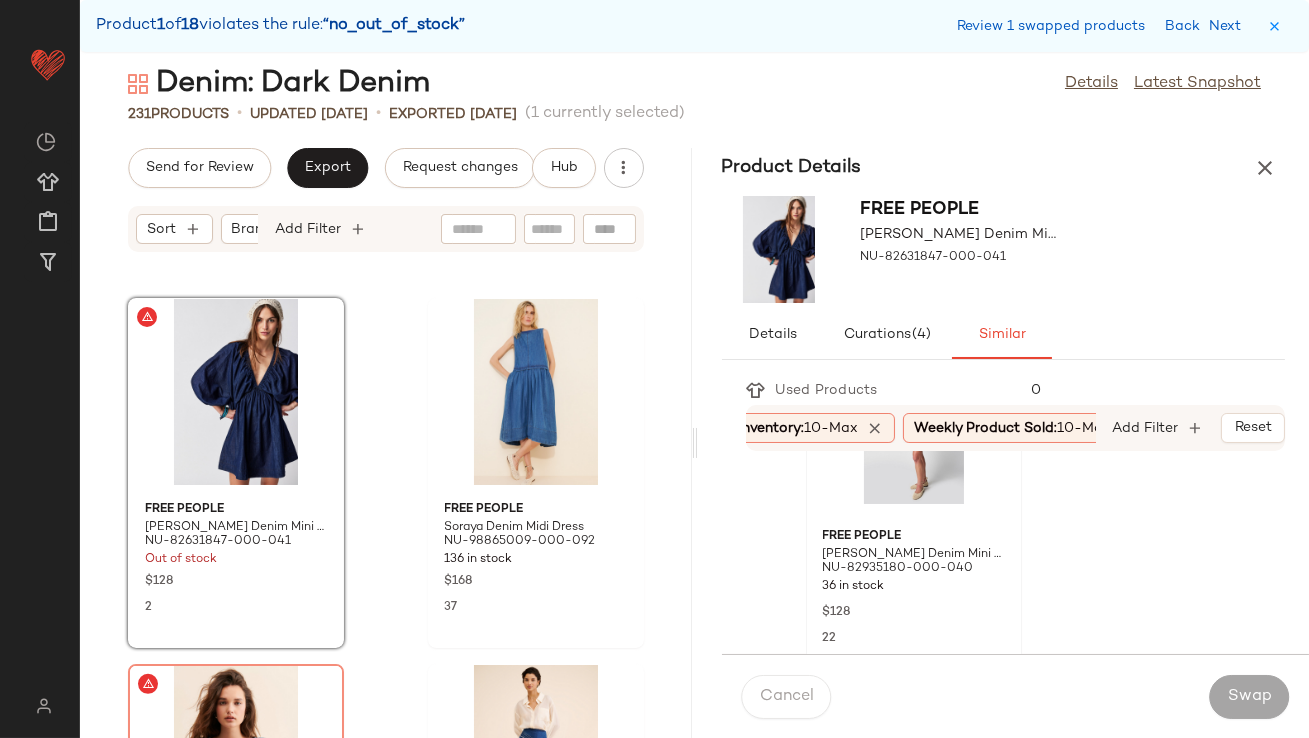 click 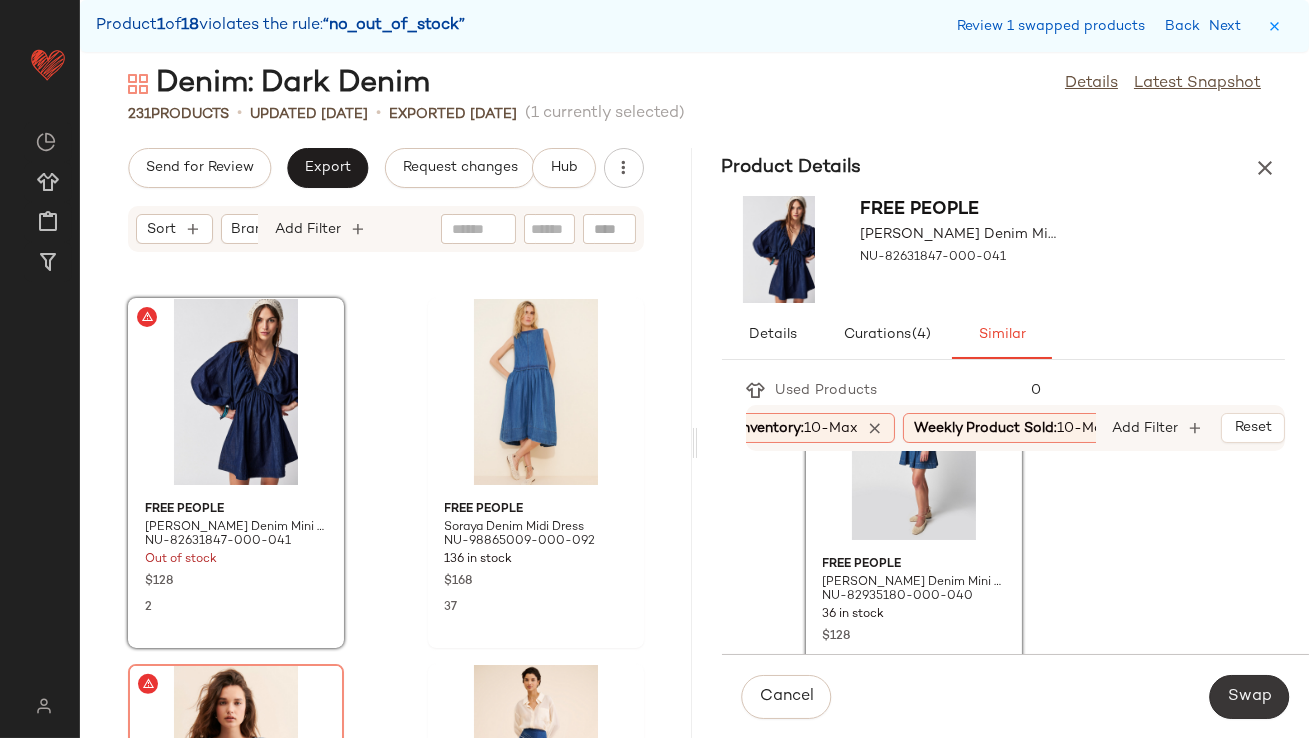 click on "Swap" 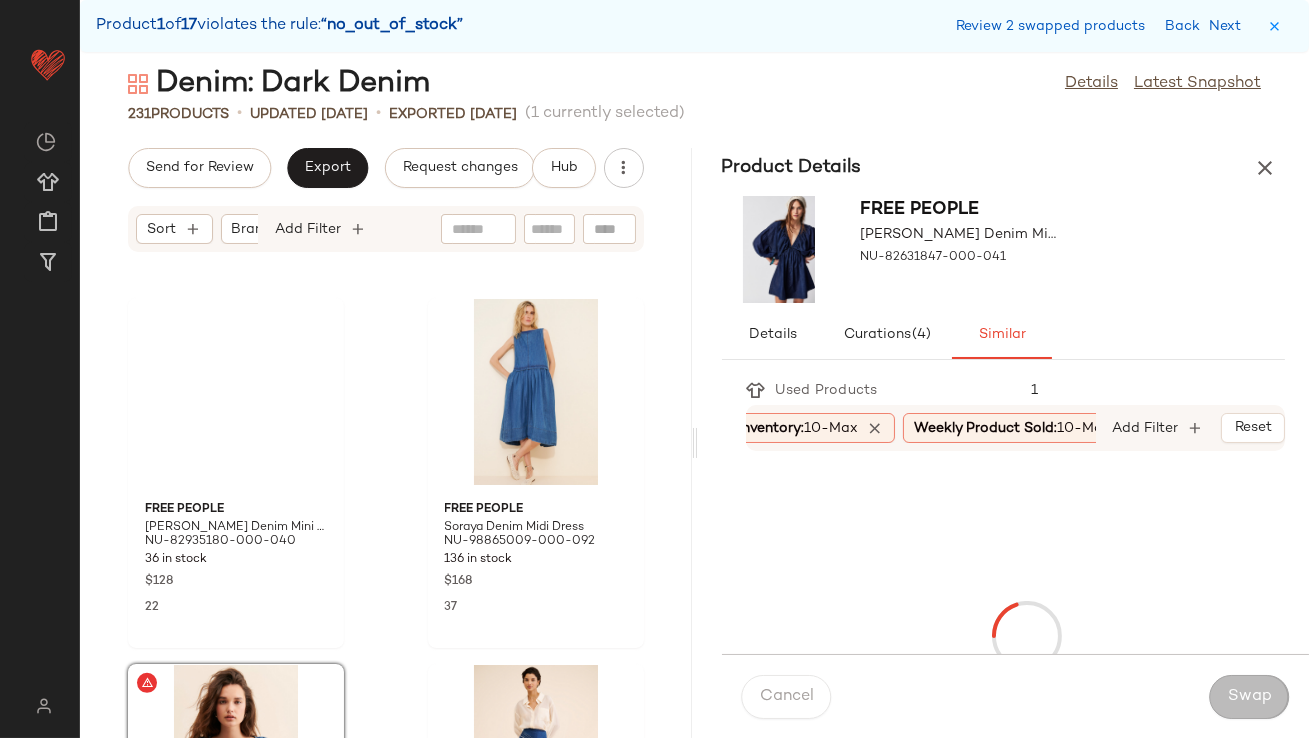 scroll, scrollTop: 1830, scrollLeft: 0, axis: vertical 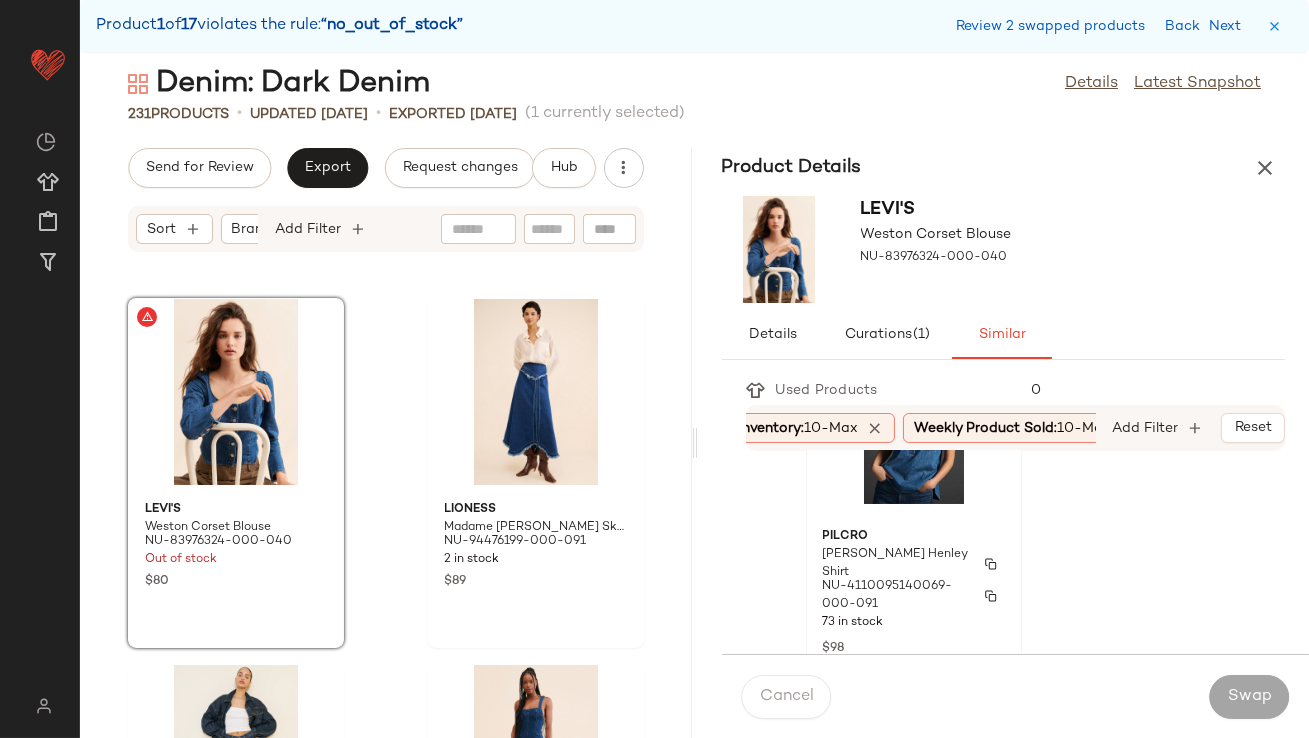 click on "Pilcro Aly Chambray Henley Shirt NU-4110095140069-000-091 73 in stock $98 8" 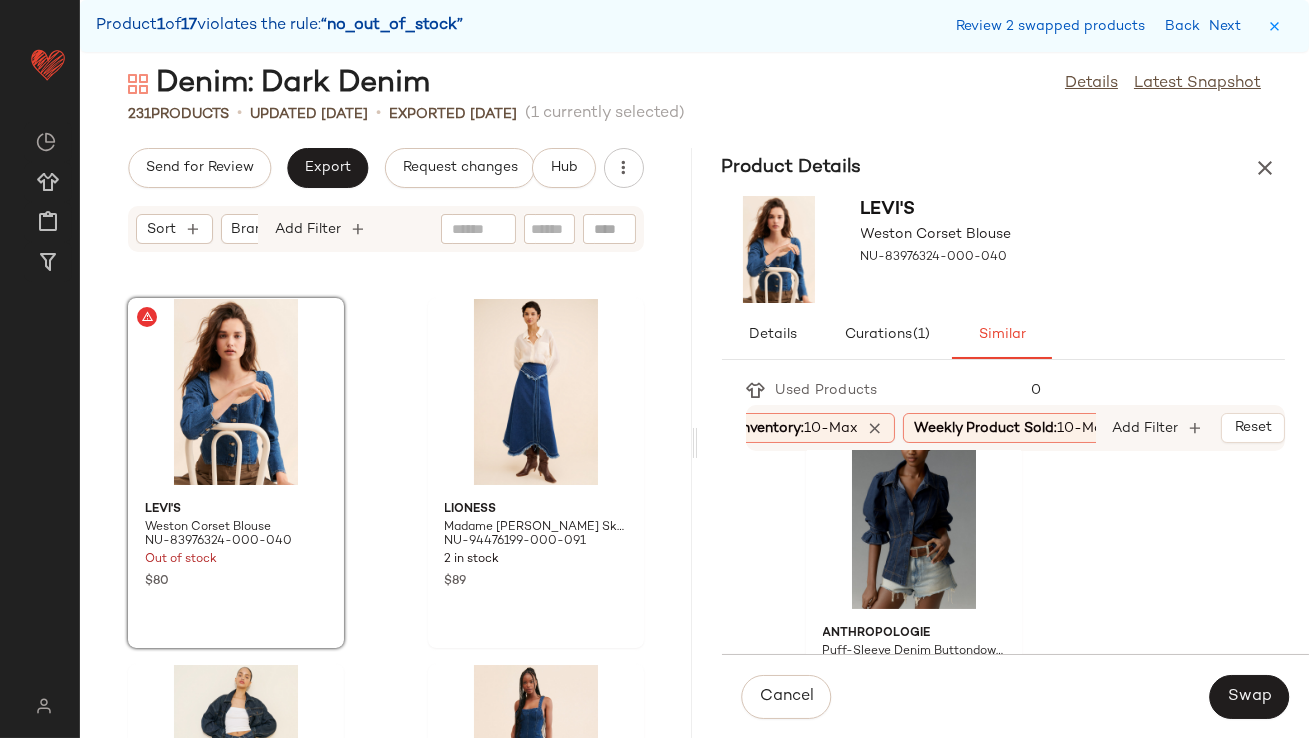 scroll, scrollTop: 767, scrollLeft: 0, axis: vertical 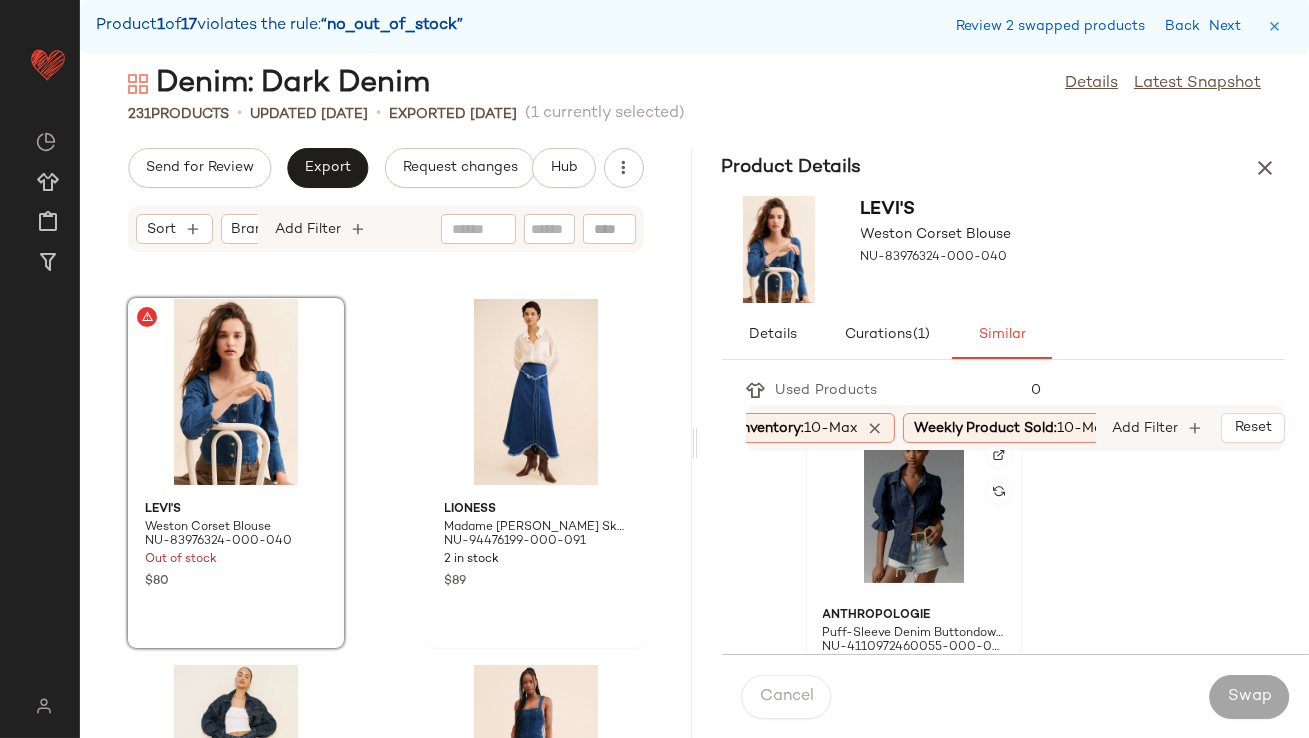 click 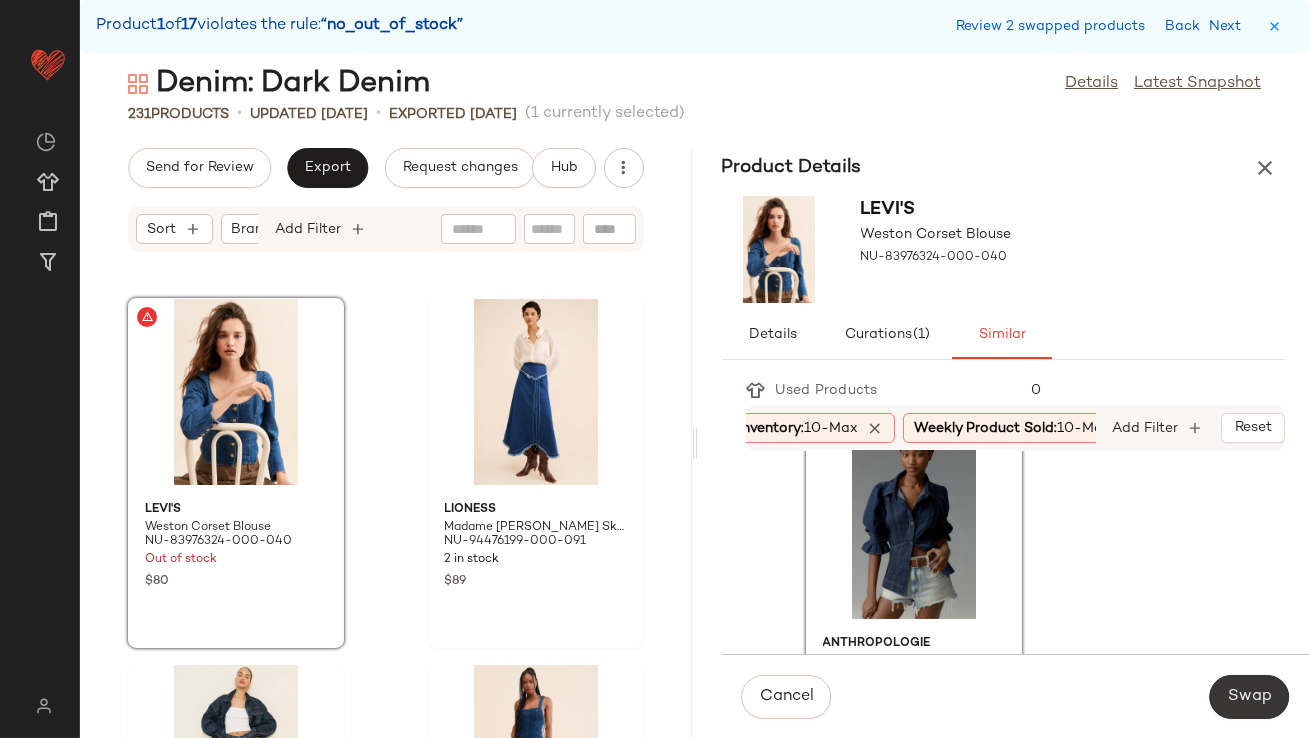 click on "Swap" 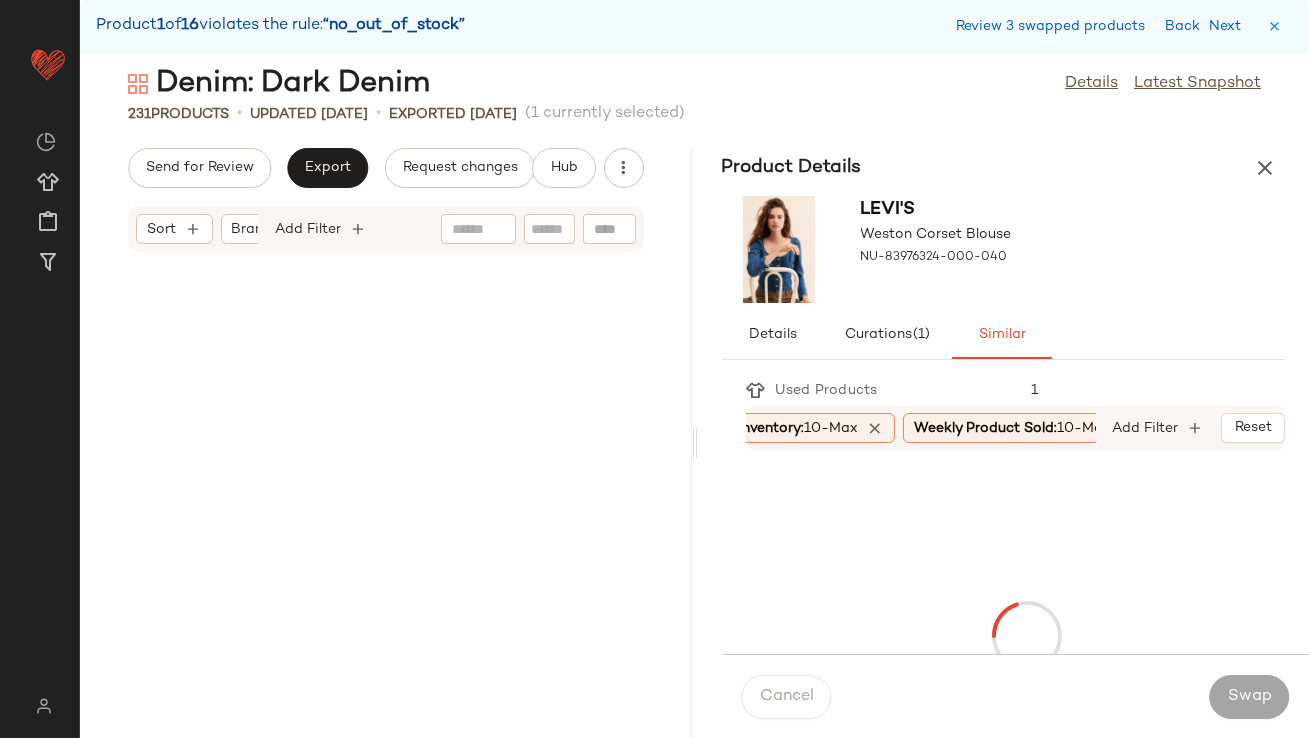 scroll, scrollTop: 2561, scrollLeft: 0, axis: vertical 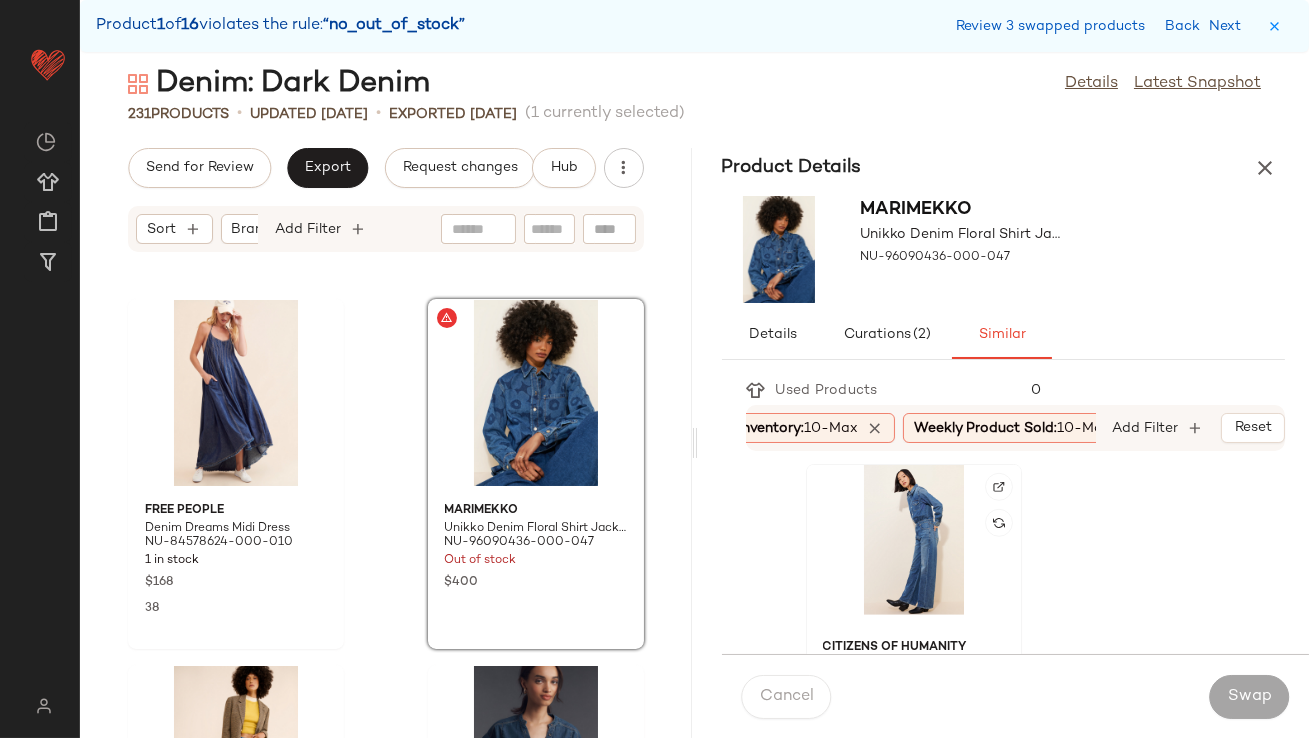 click 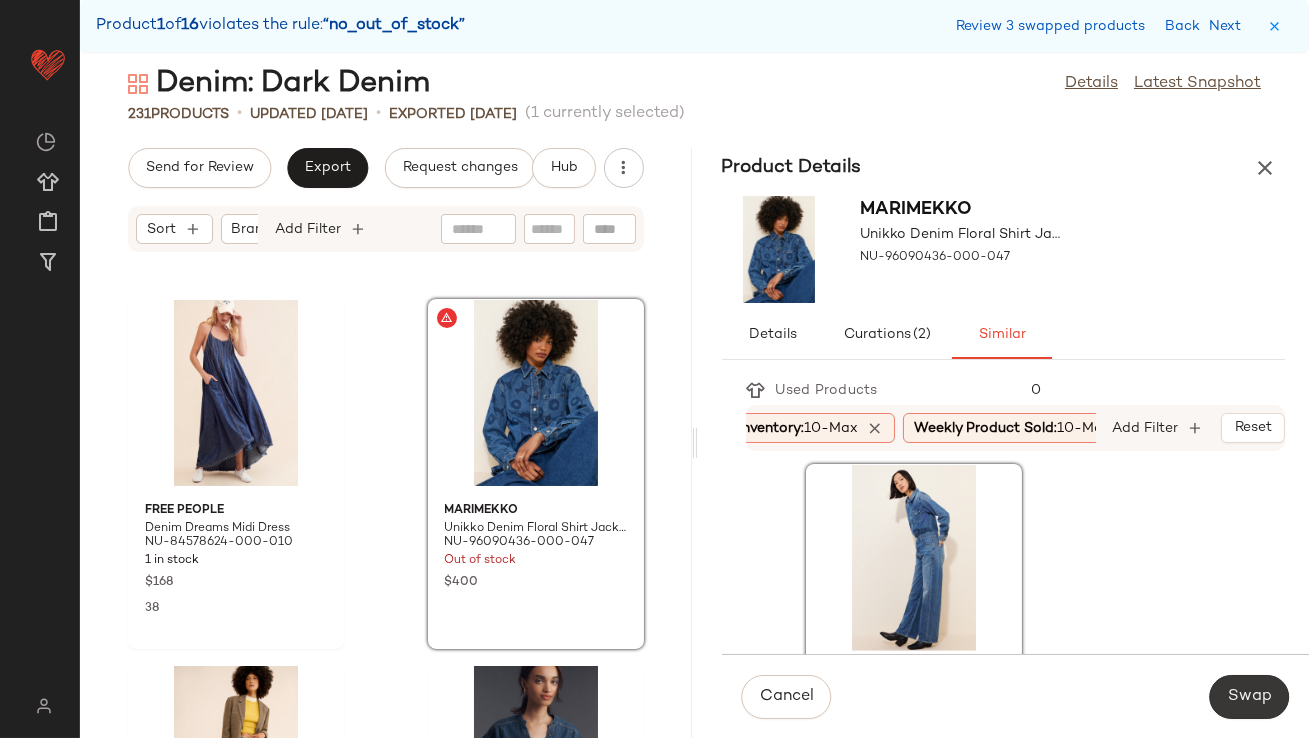 click on "Swap" at bounding box center [1249, 697] 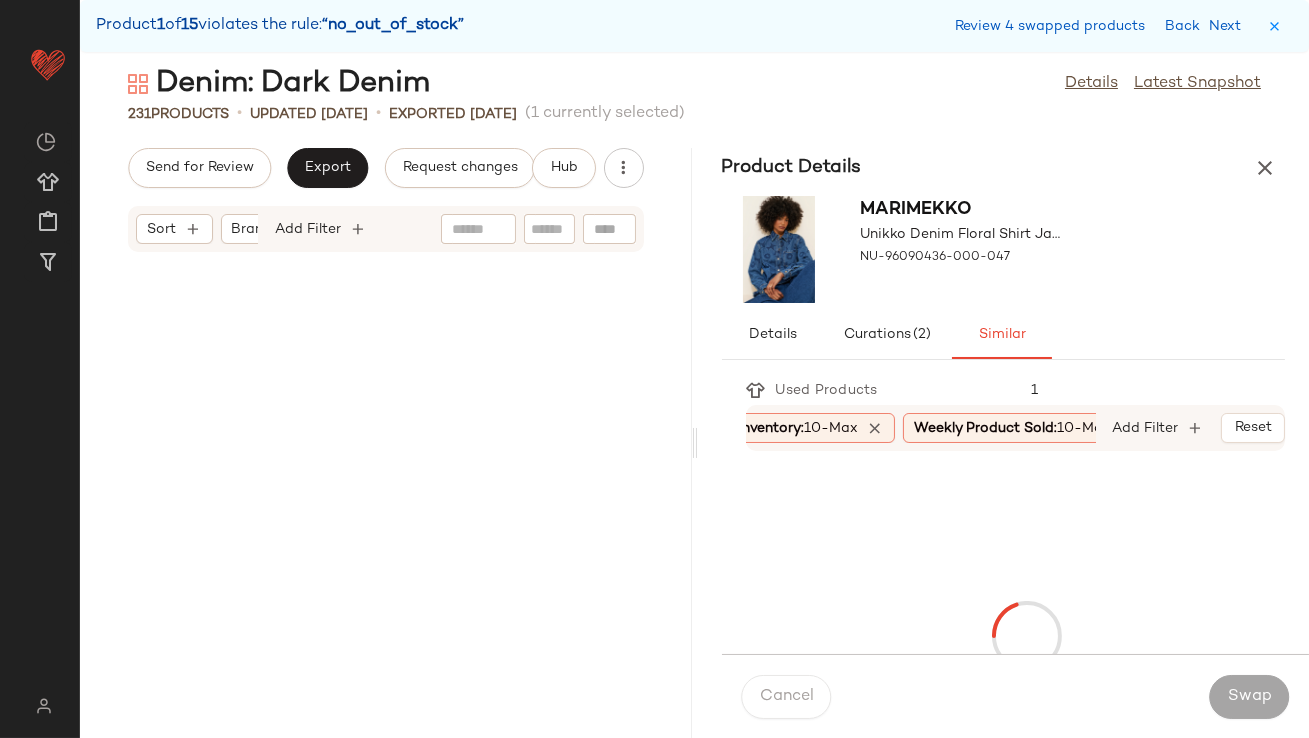 scroll, scrollTop: 4025, scrollLeft: 0, axis: vertical 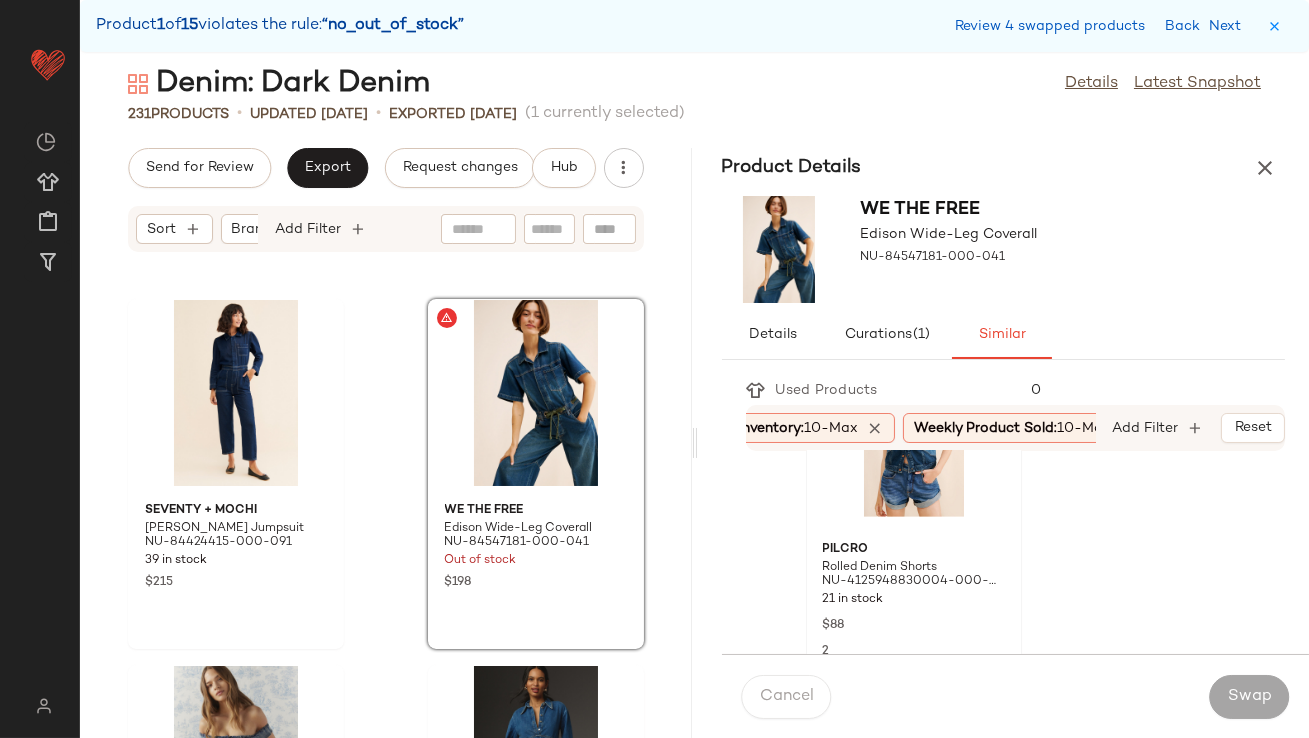 click 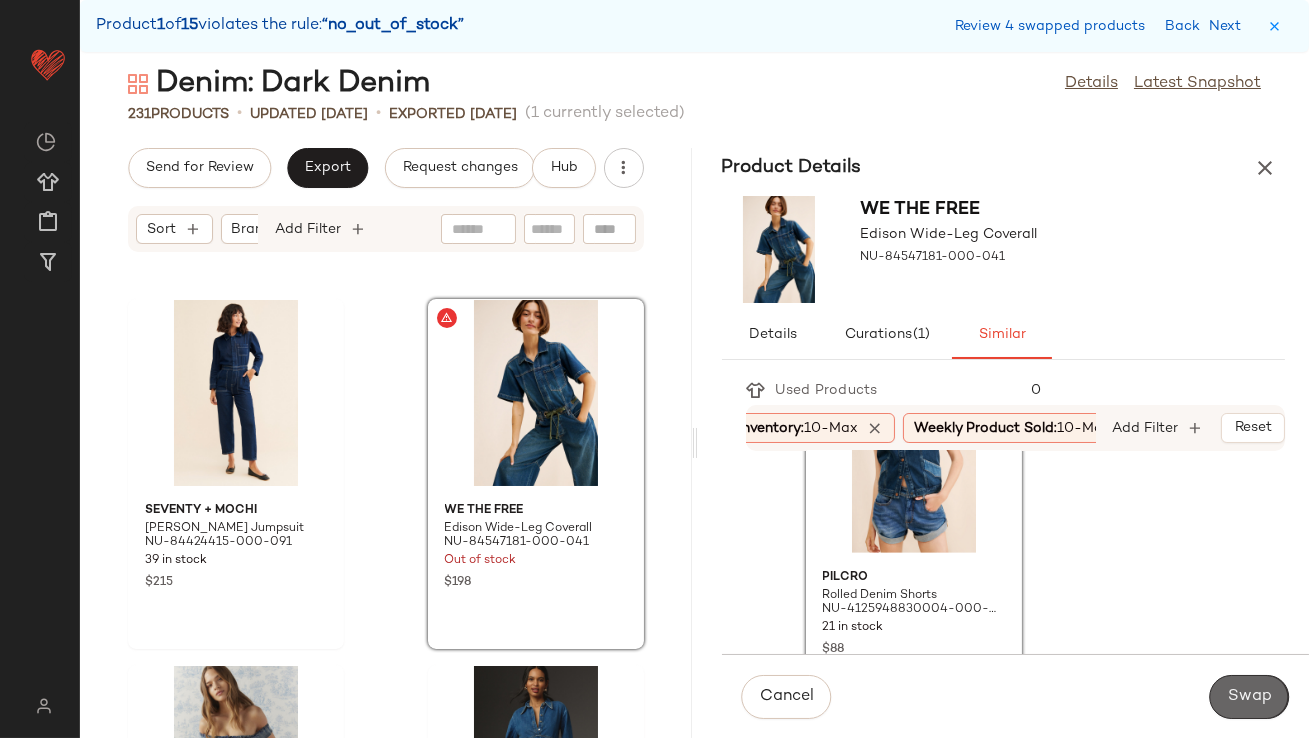 click on "Swap" 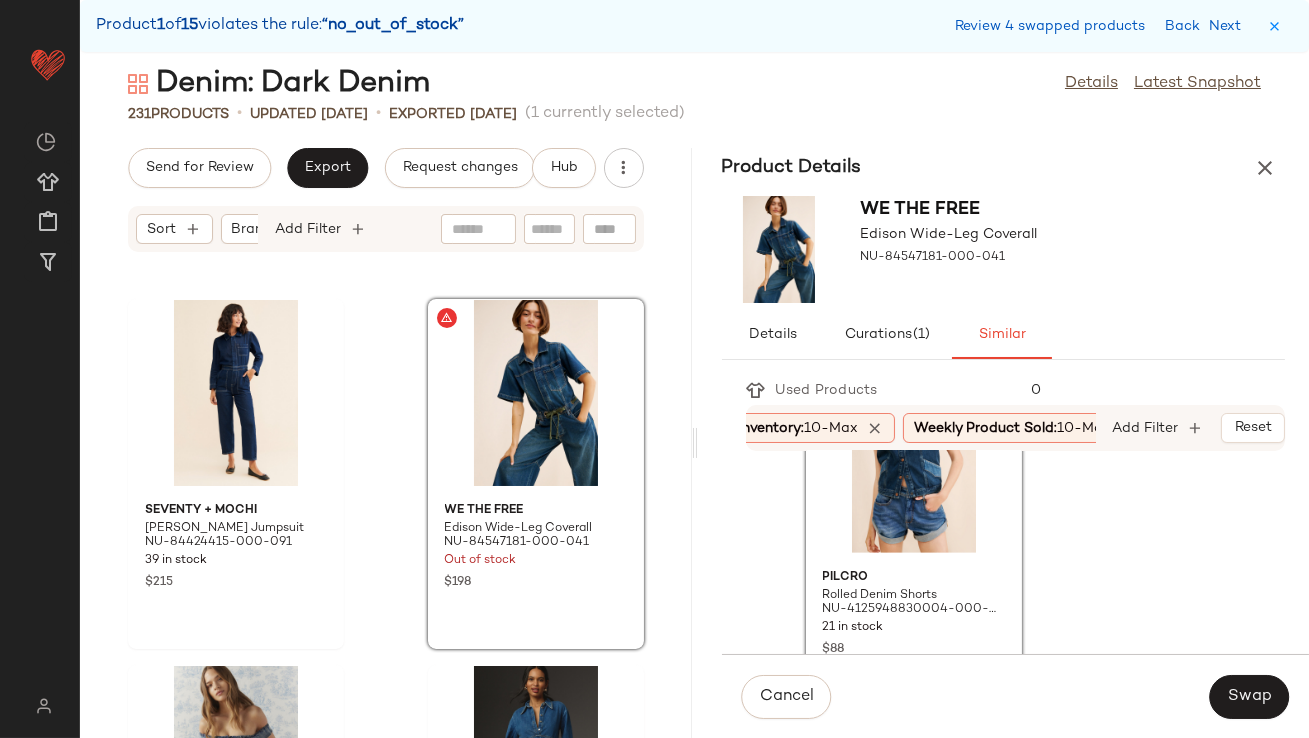 scroll, scrollTop: 5855, scrollLeft: 0, axis: vertical 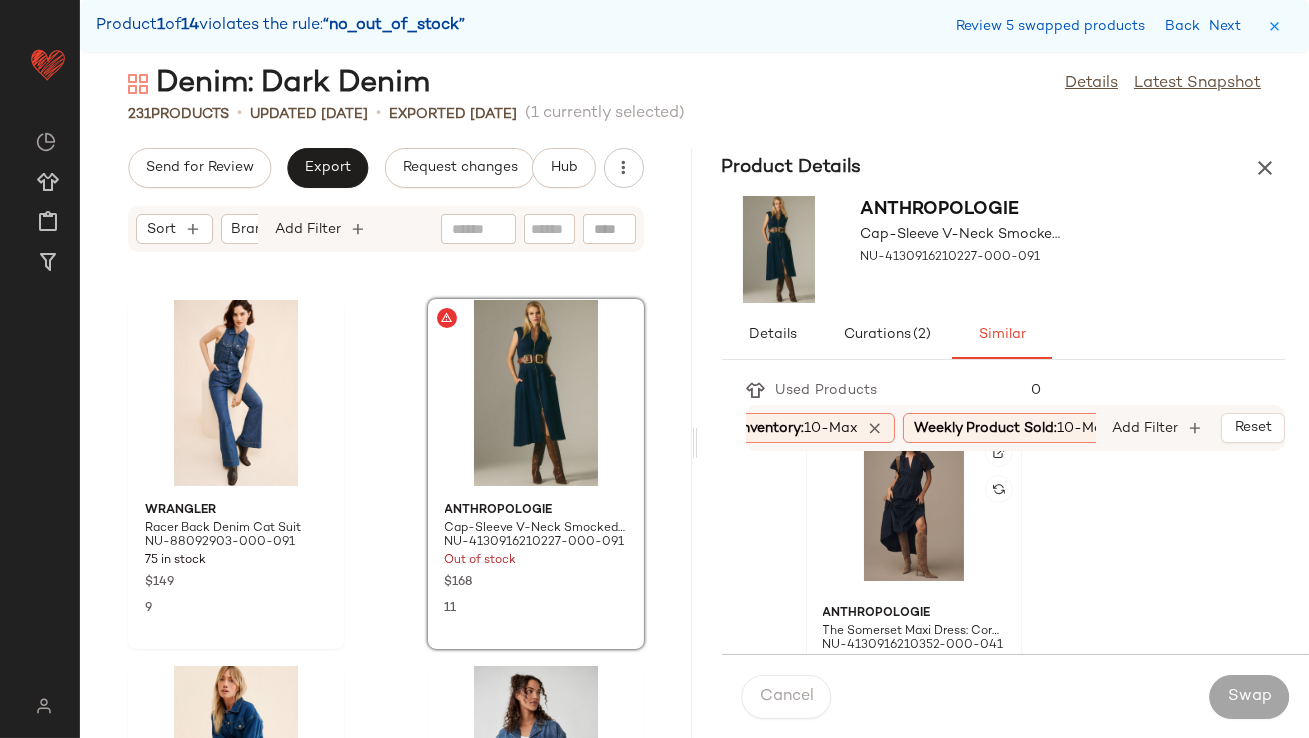 click 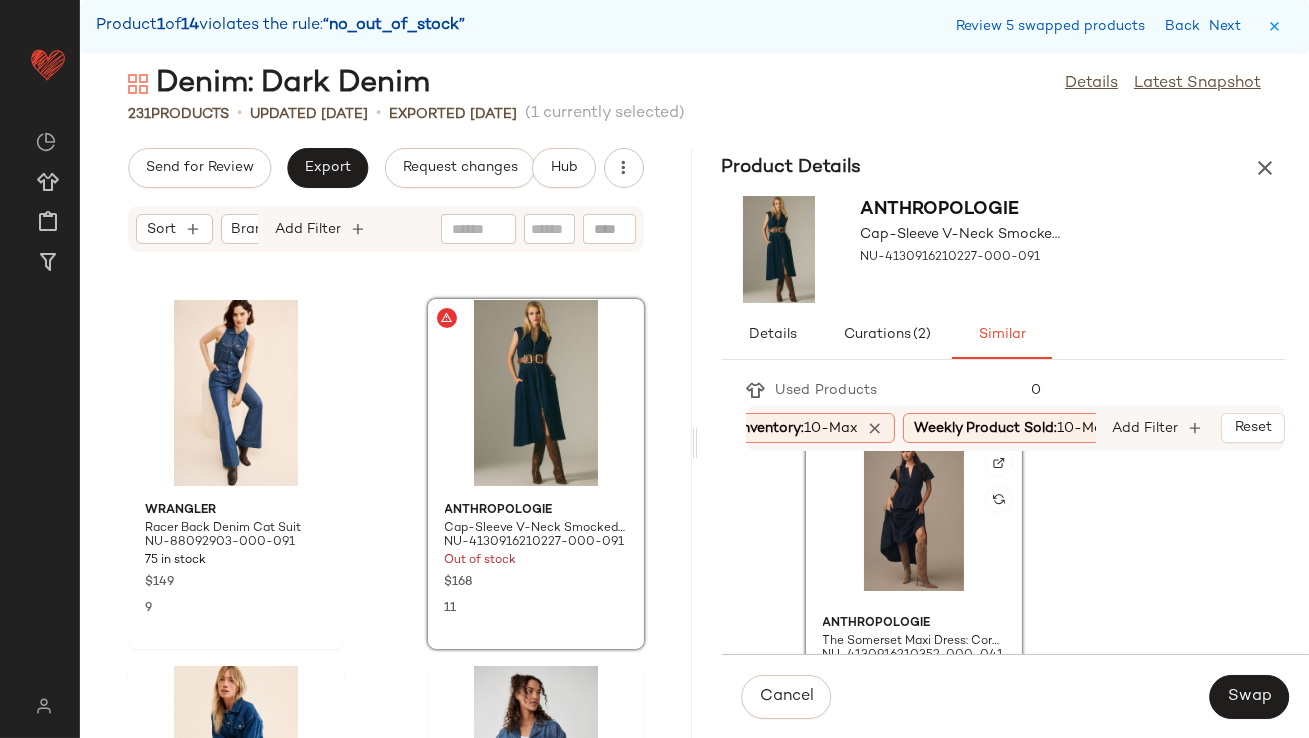 scroll, scrollTop: 4, scrollLeft: 0, axis: vertical 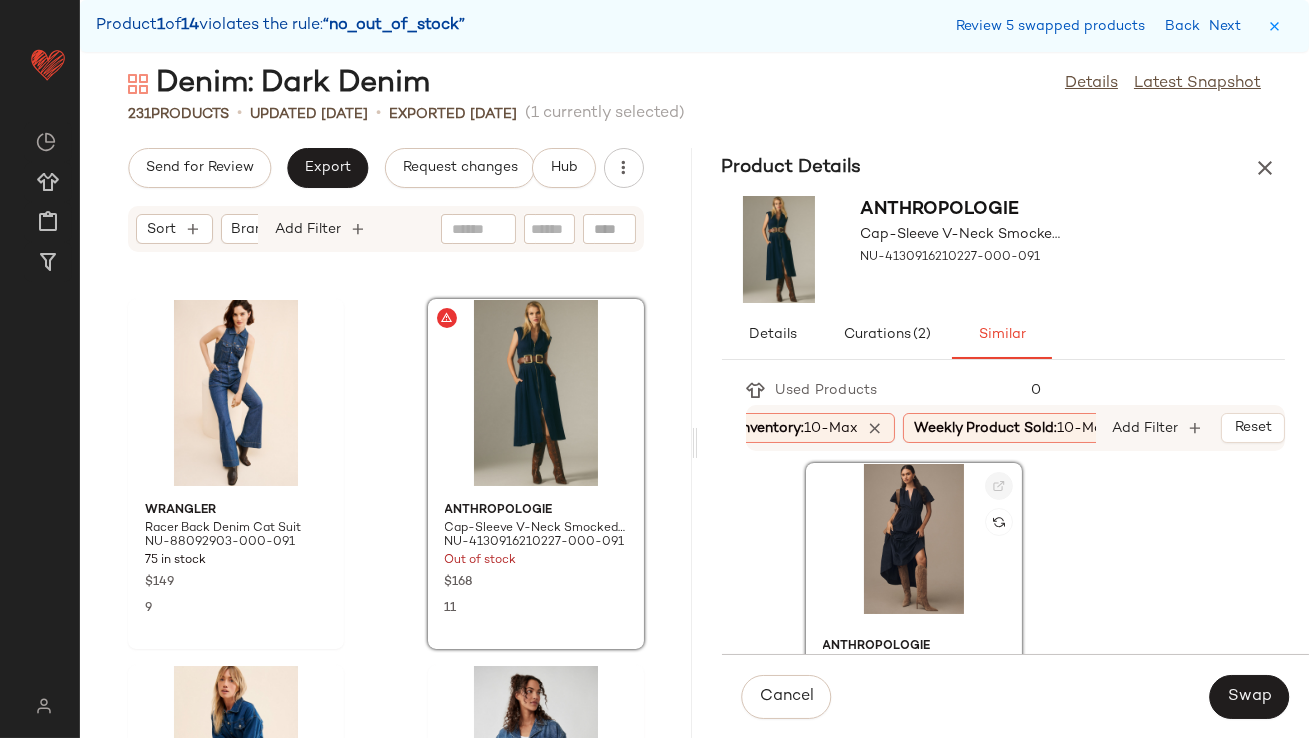 click at bounding box center (999, 486) 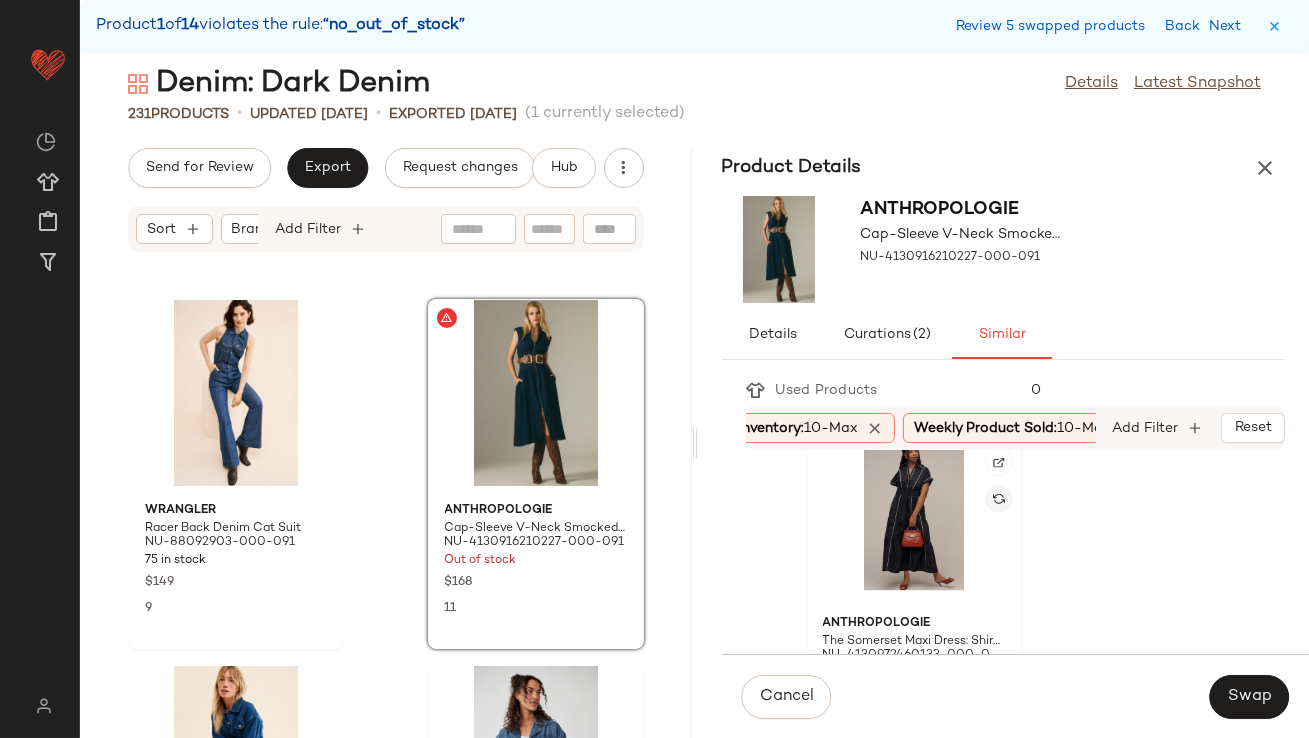 scroll, scrollTop: 6614, scrollLeft: 0, axis: vertical 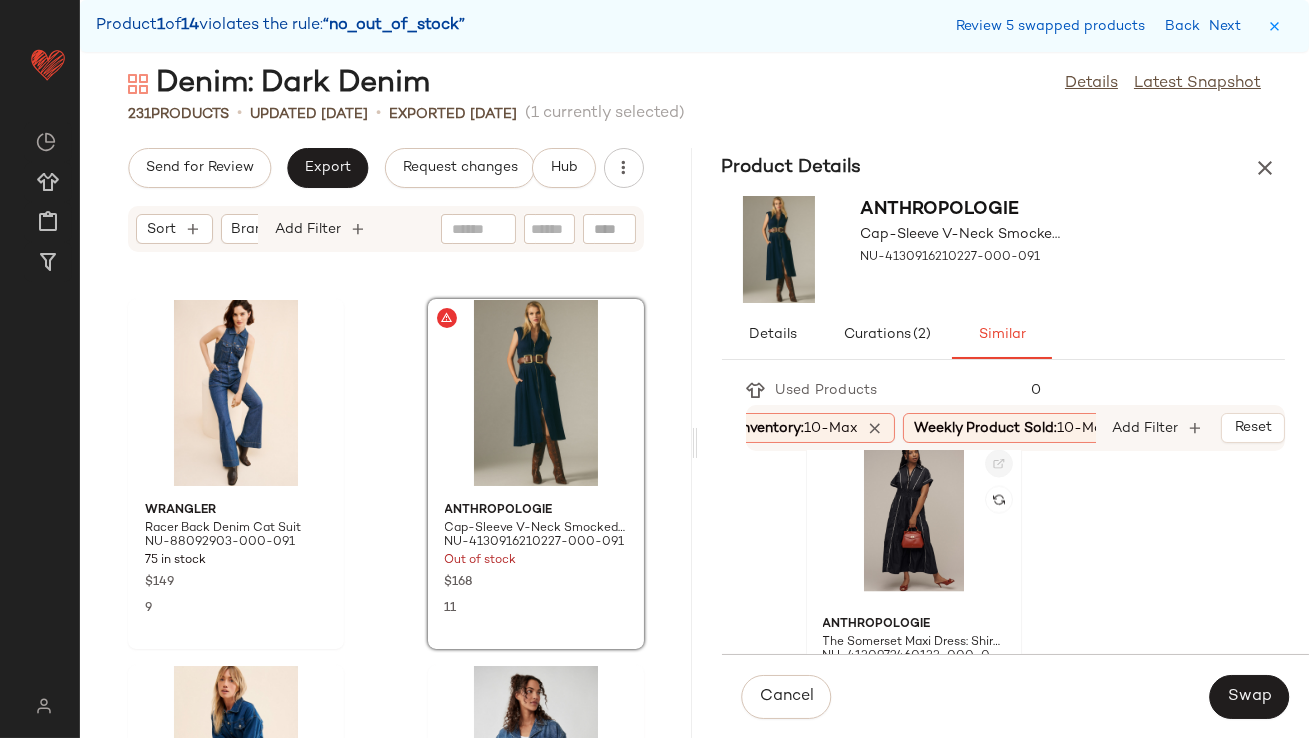 click at bounding box center (999, 464) 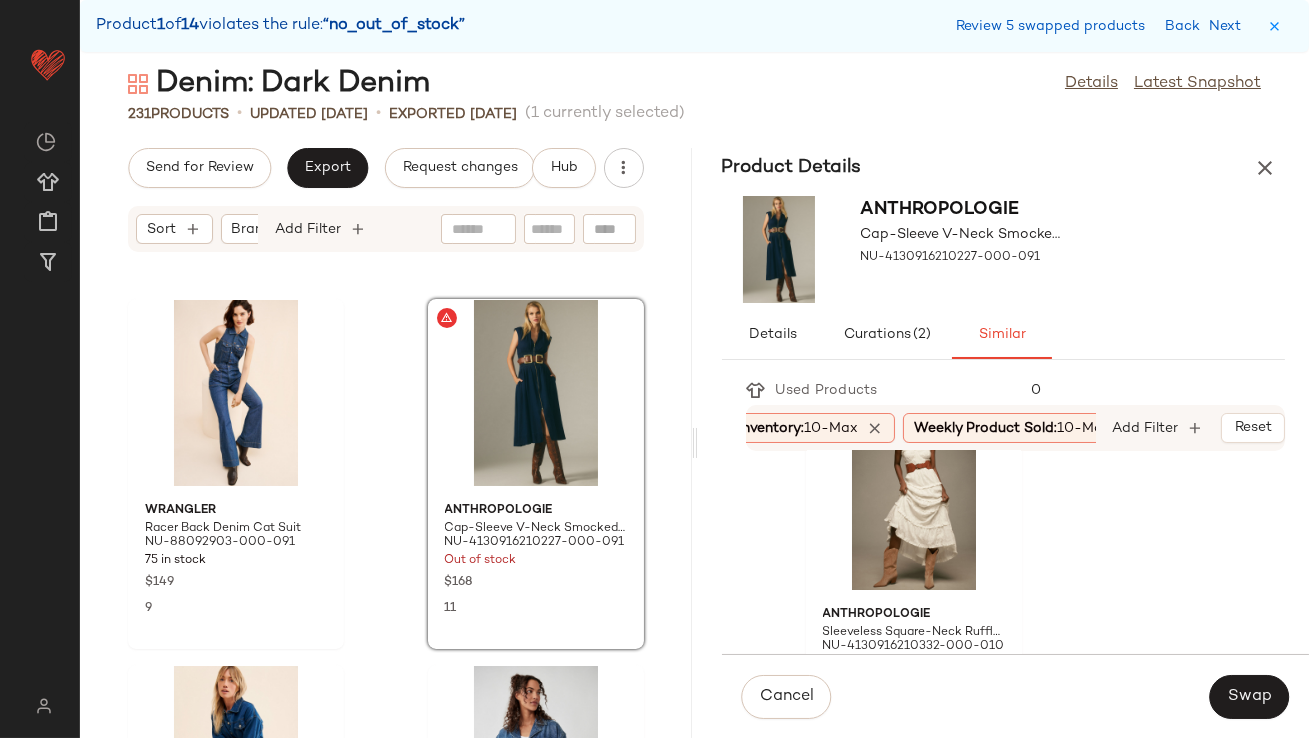 scroll, scrollTop: 8962, scrollLeft: 0, axis: vertical 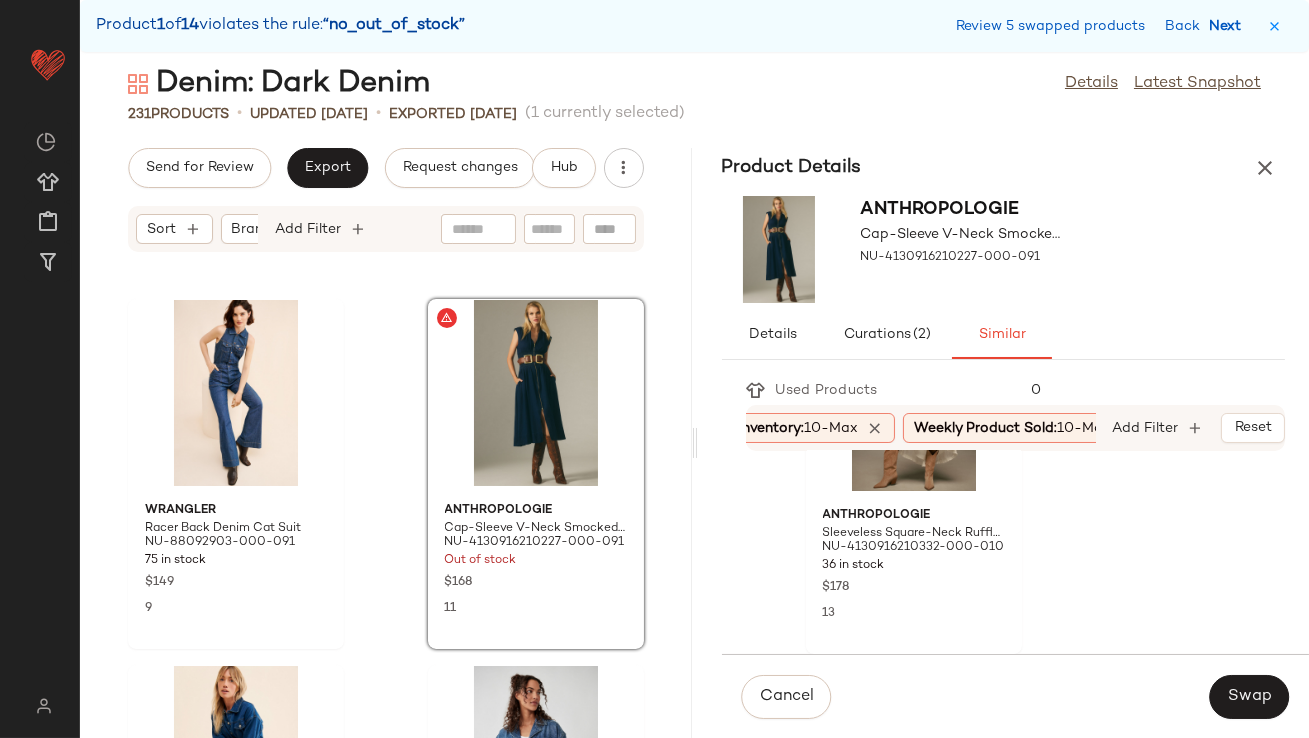 click on "Next" at bounding box center [1229, 26] 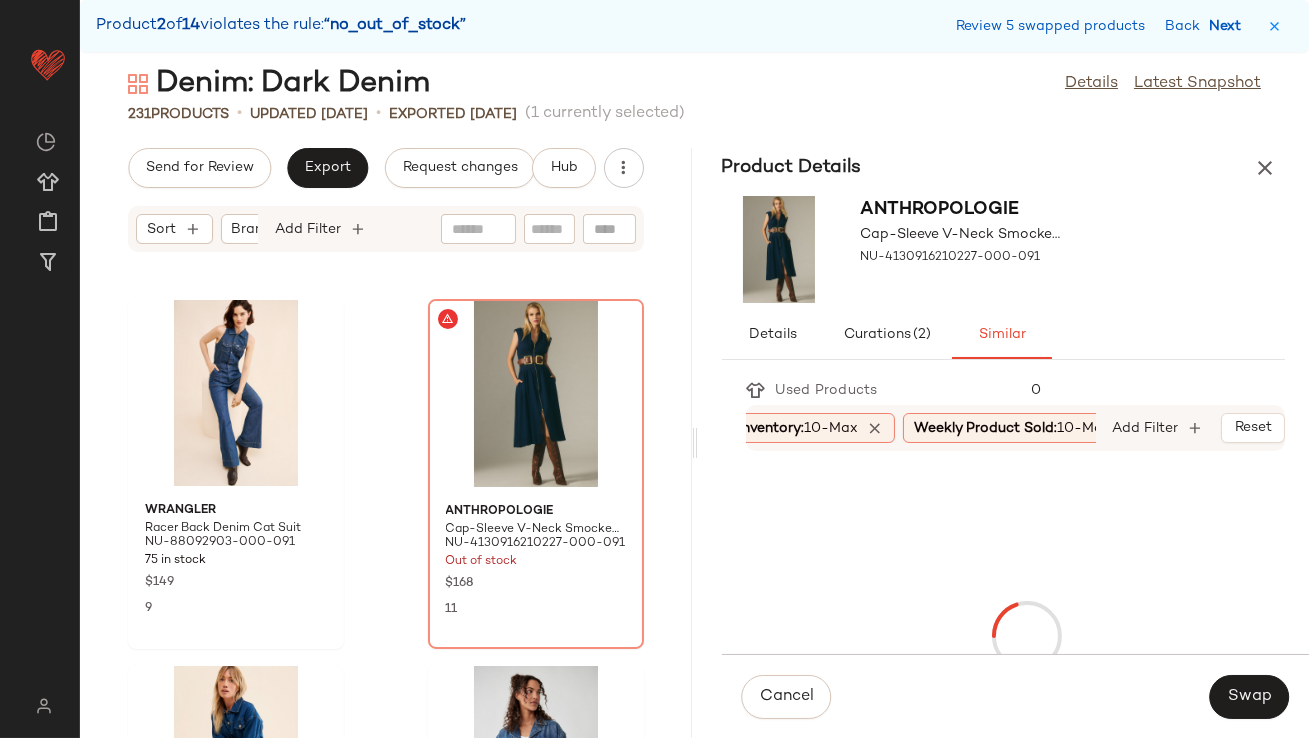 scroll, scrollTop: 6954, scrollLeft: 0, axis: vertical 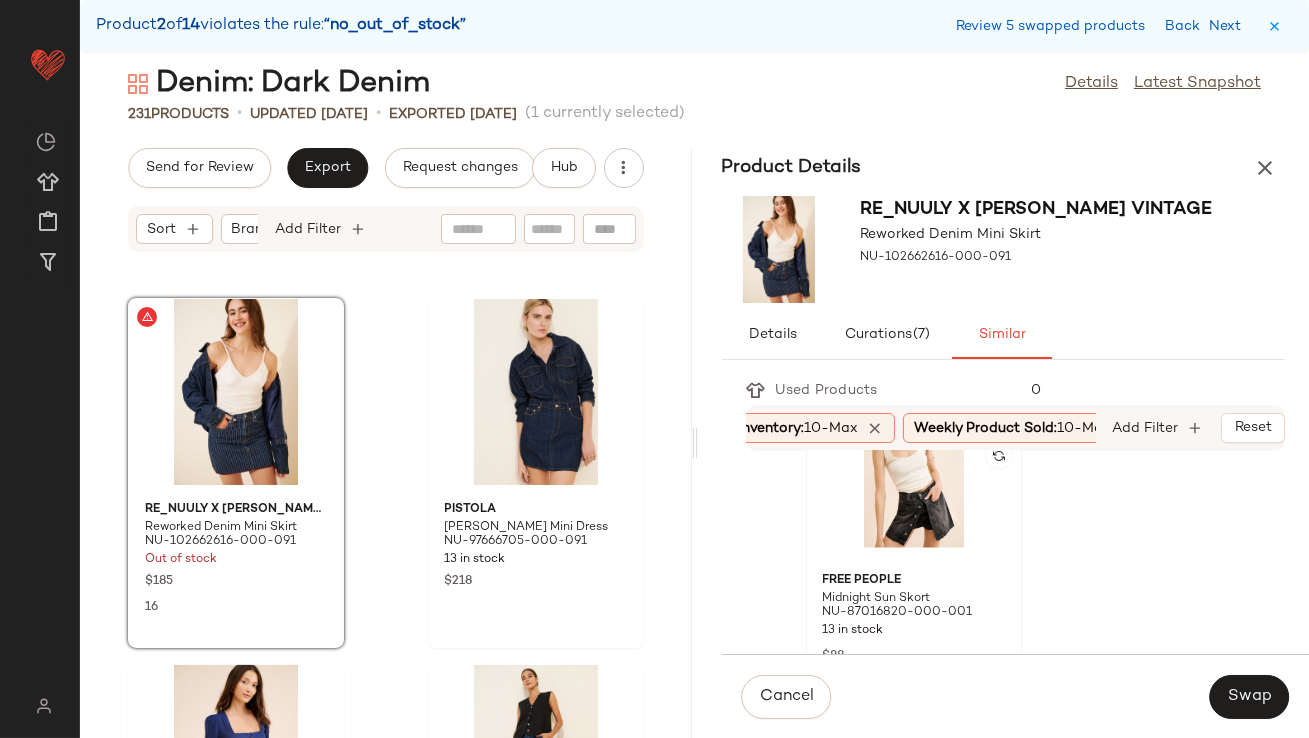 click 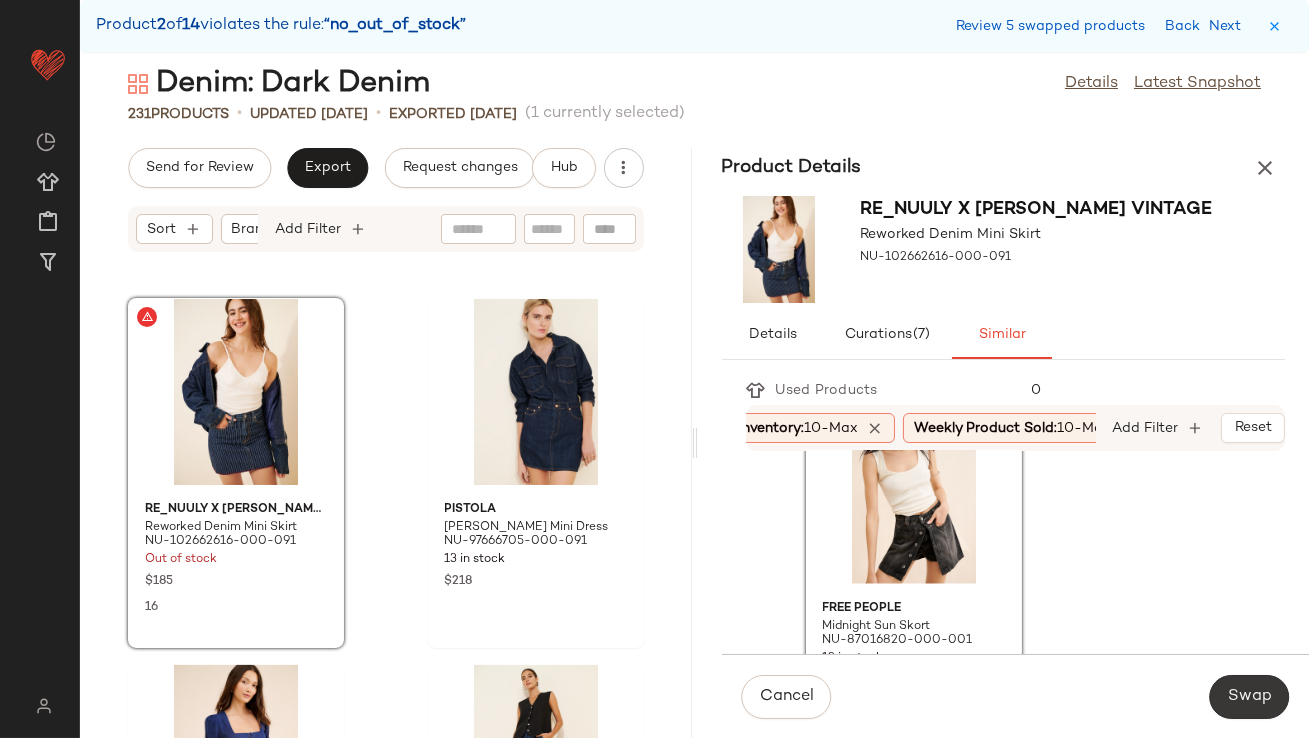 click on "Swap" 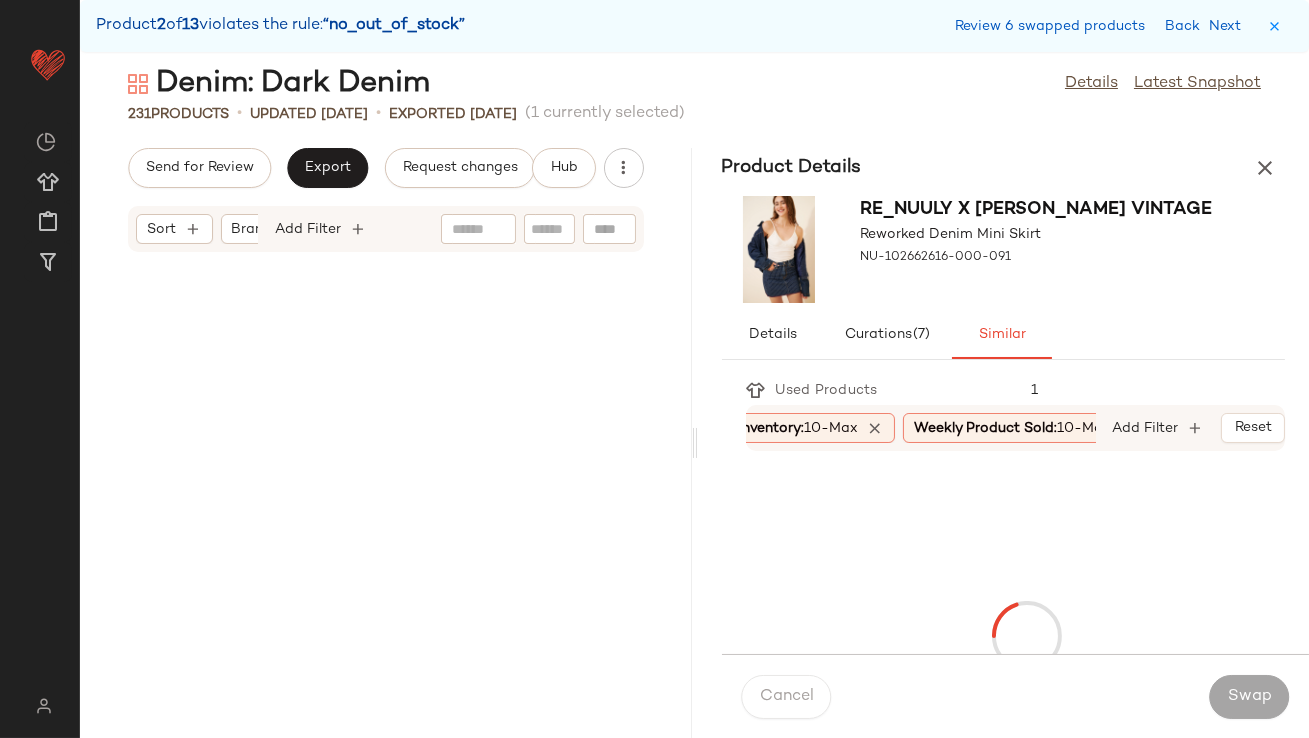 scroll, scrollTop: 7685, scrollLeft: 0, axis: vertical 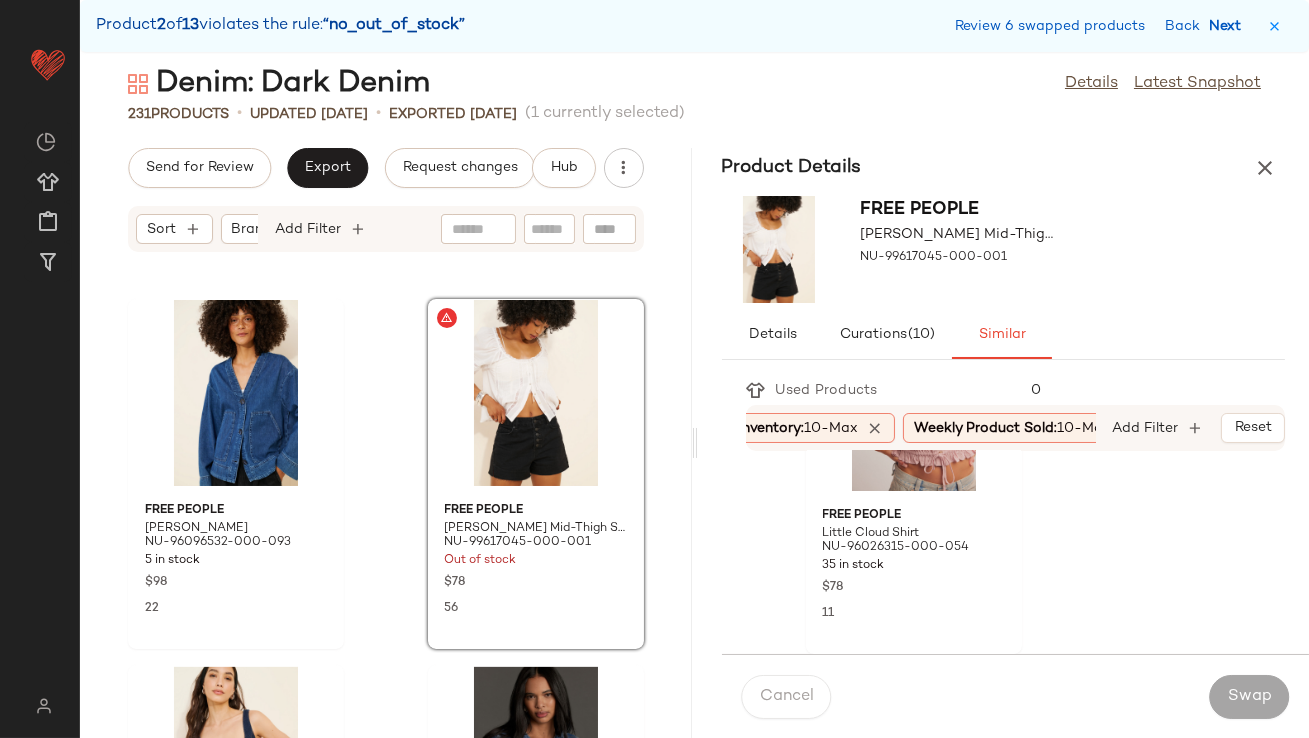 click on "Next" at bounding box center (1229, 26) 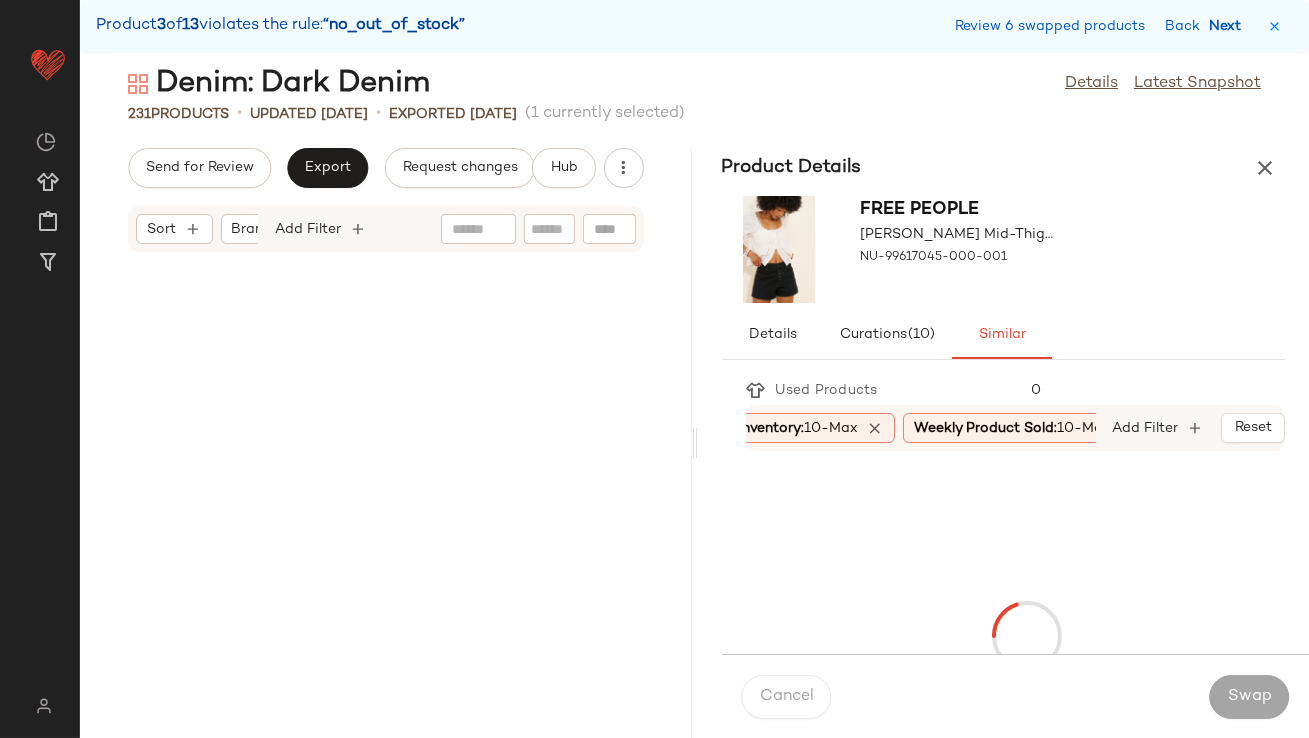 scroll, scrollTop: 8418, scrollLeft: 0, axis: vertical 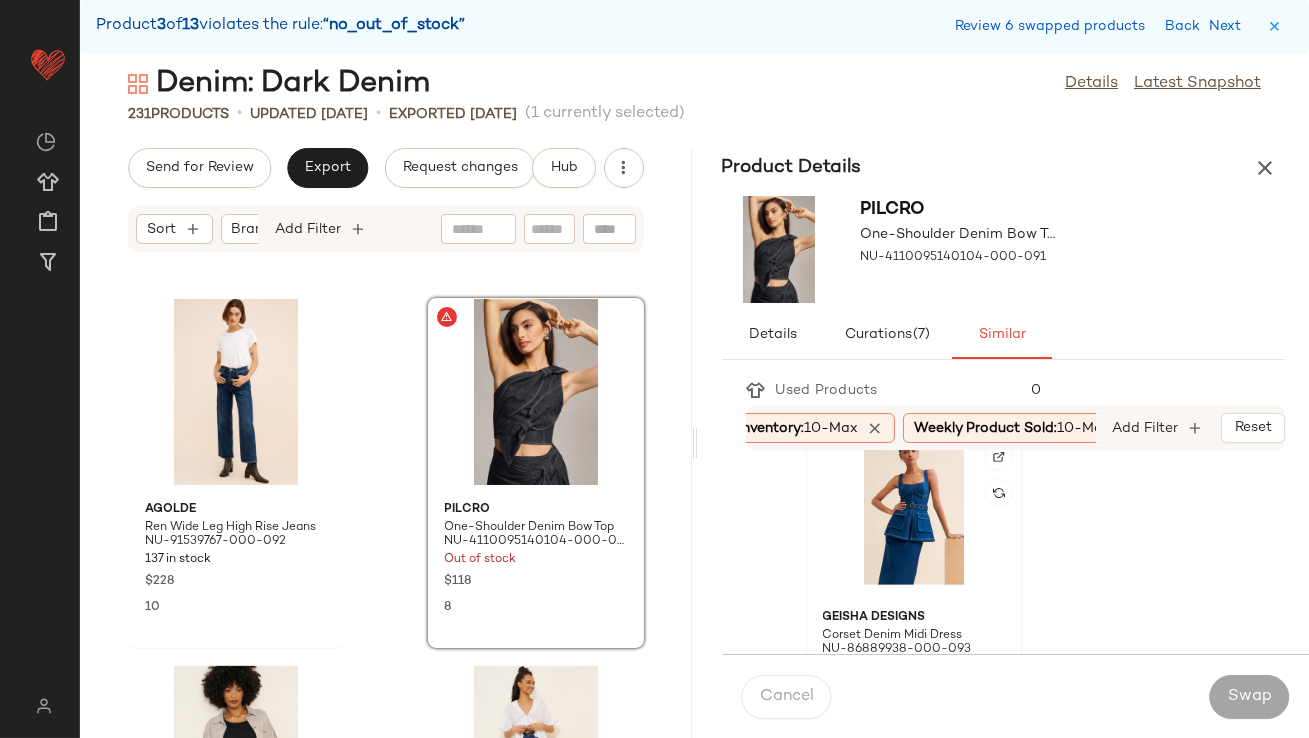 click 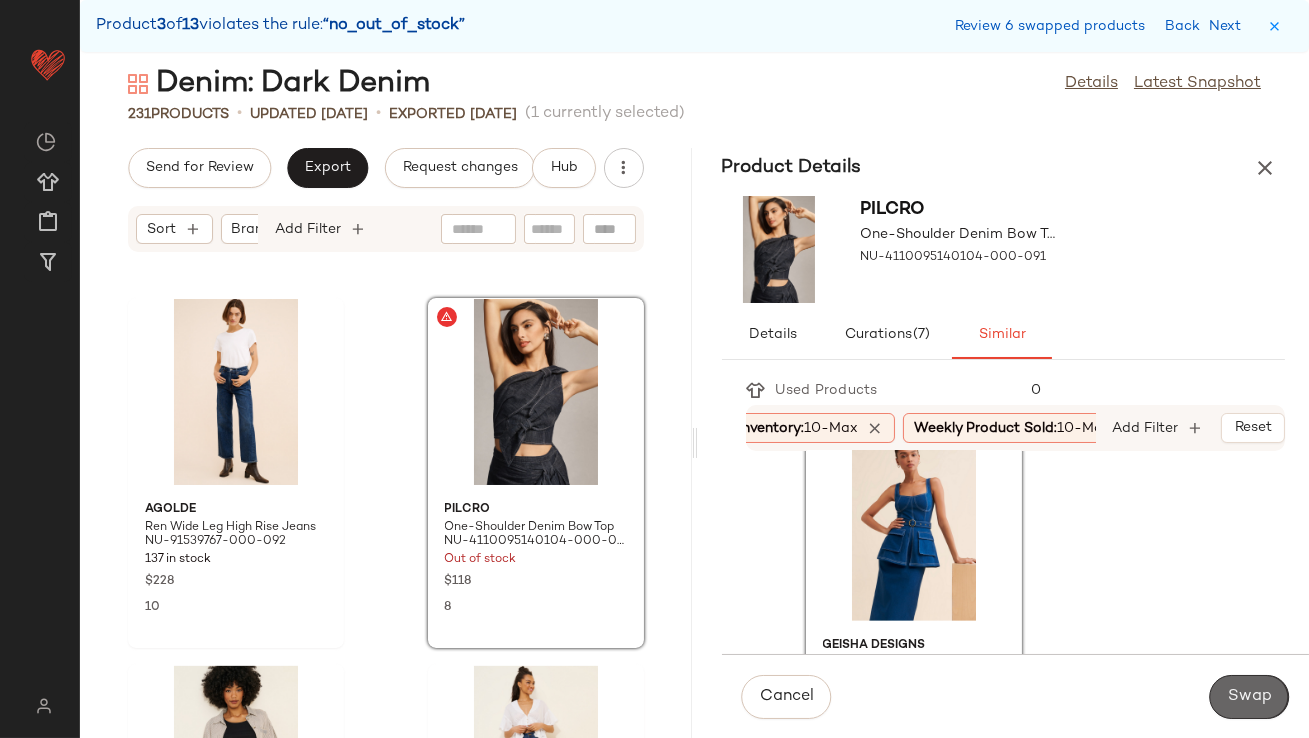 click on "Swap" at bounding box center [1249, 697] 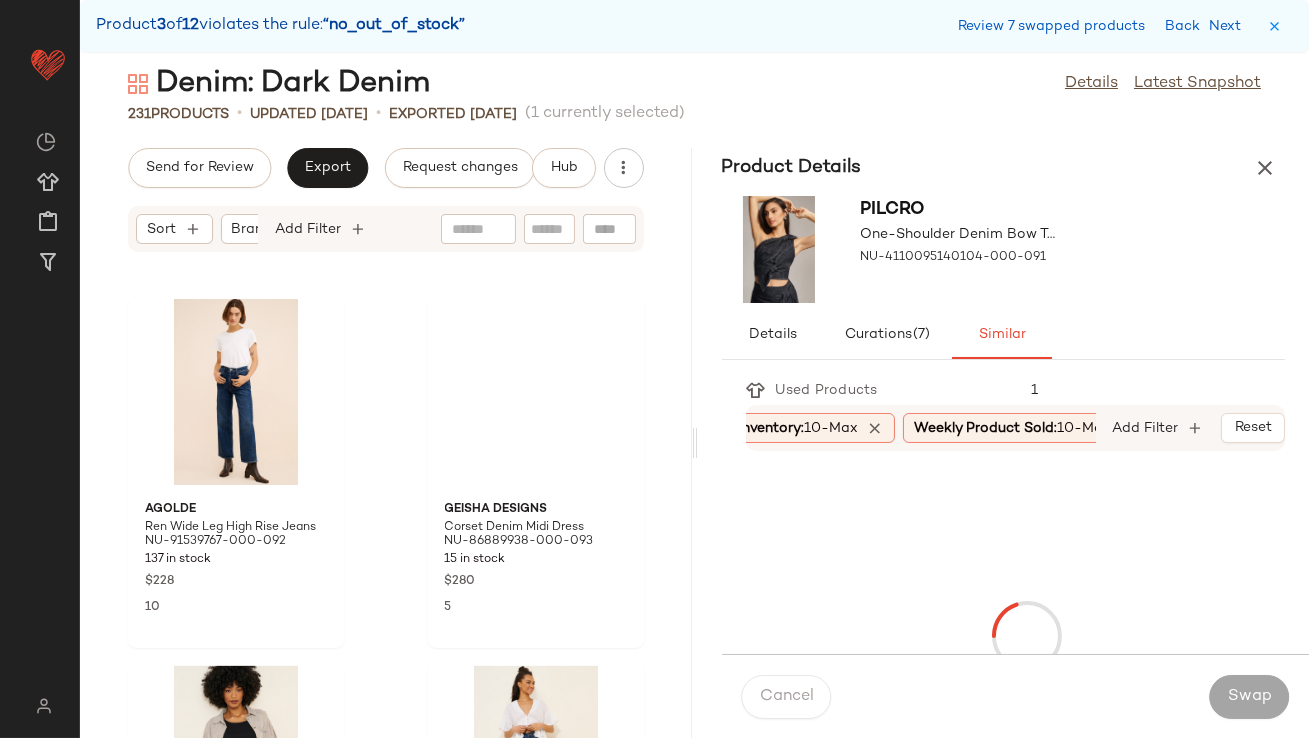 scroll, scrollTop: 10248, scrollLeft: 0, axis: vertical 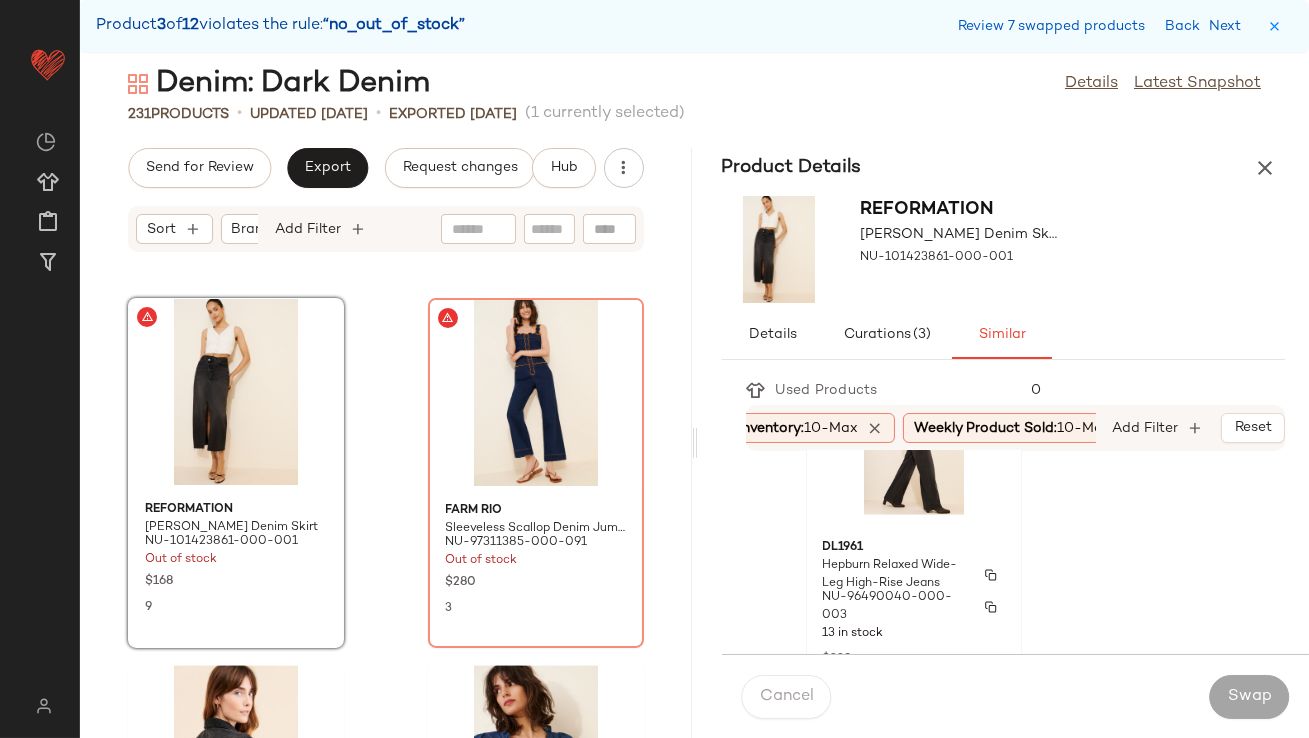 click on "DL1961 Hepburn Relaxed Wide-Leg High-Rise Jeans NU-96490040-000-003 13 in stock $229 12" 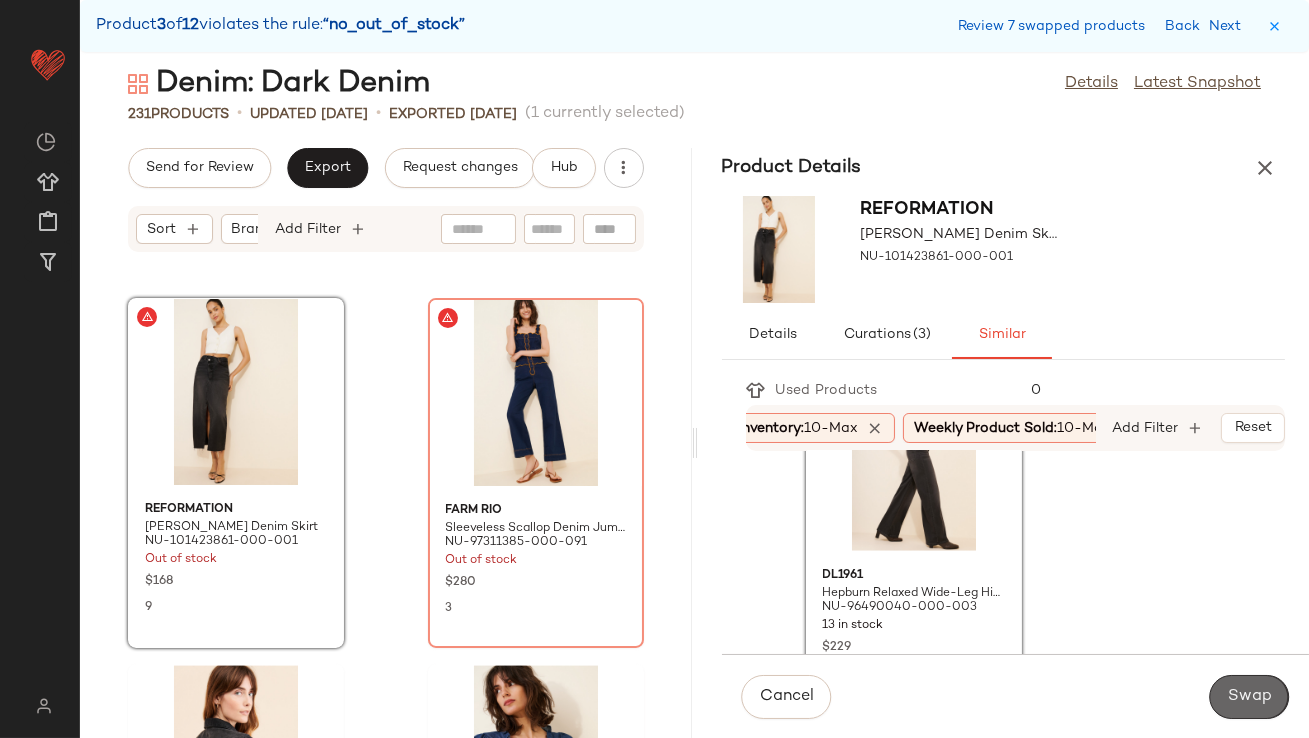 click on "Swap" 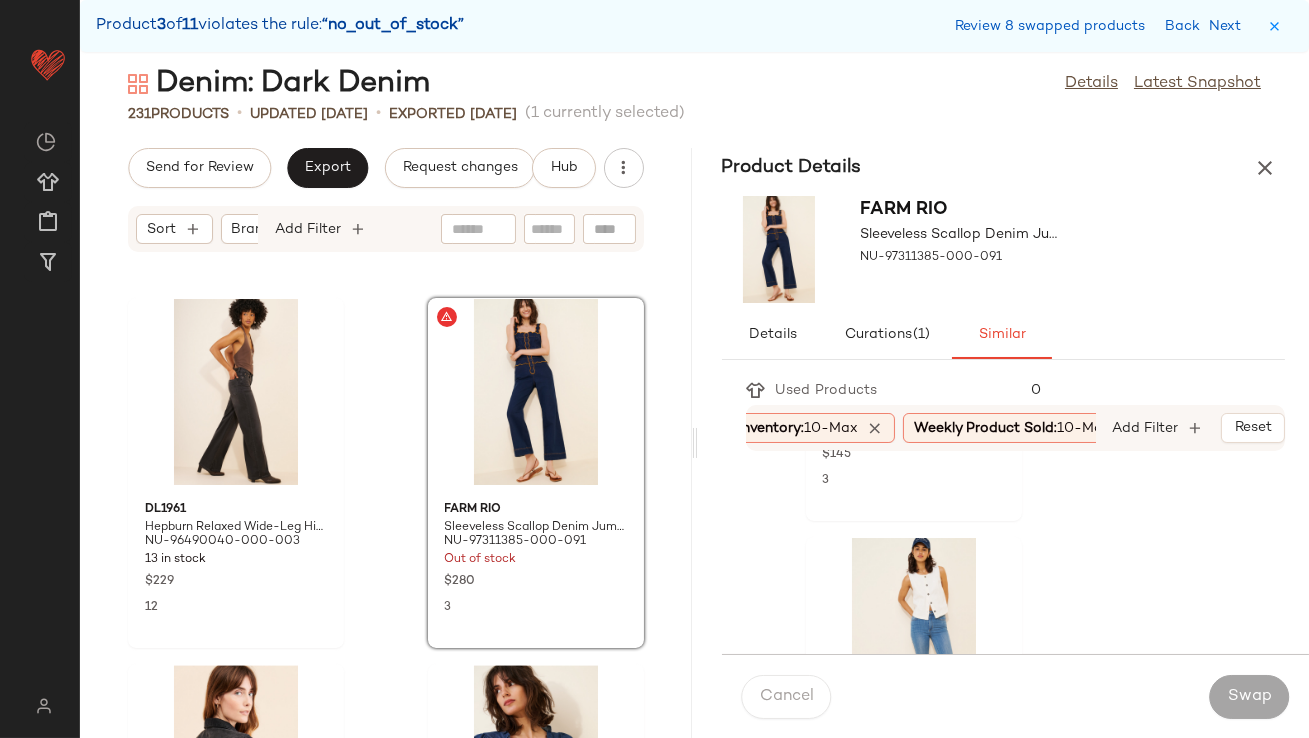 scroll, scrollTop: 740, scrollLeft: 0, axis: vertical 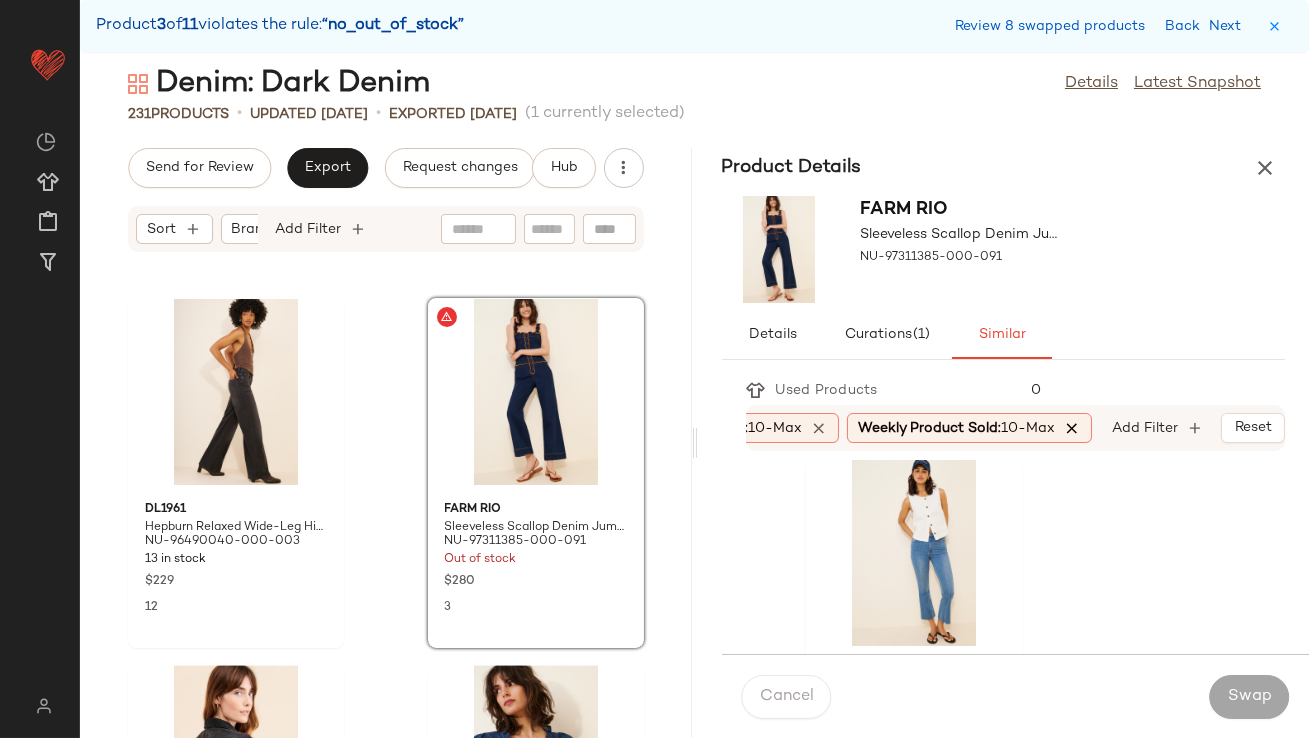click at bounding box center [1072, 428] 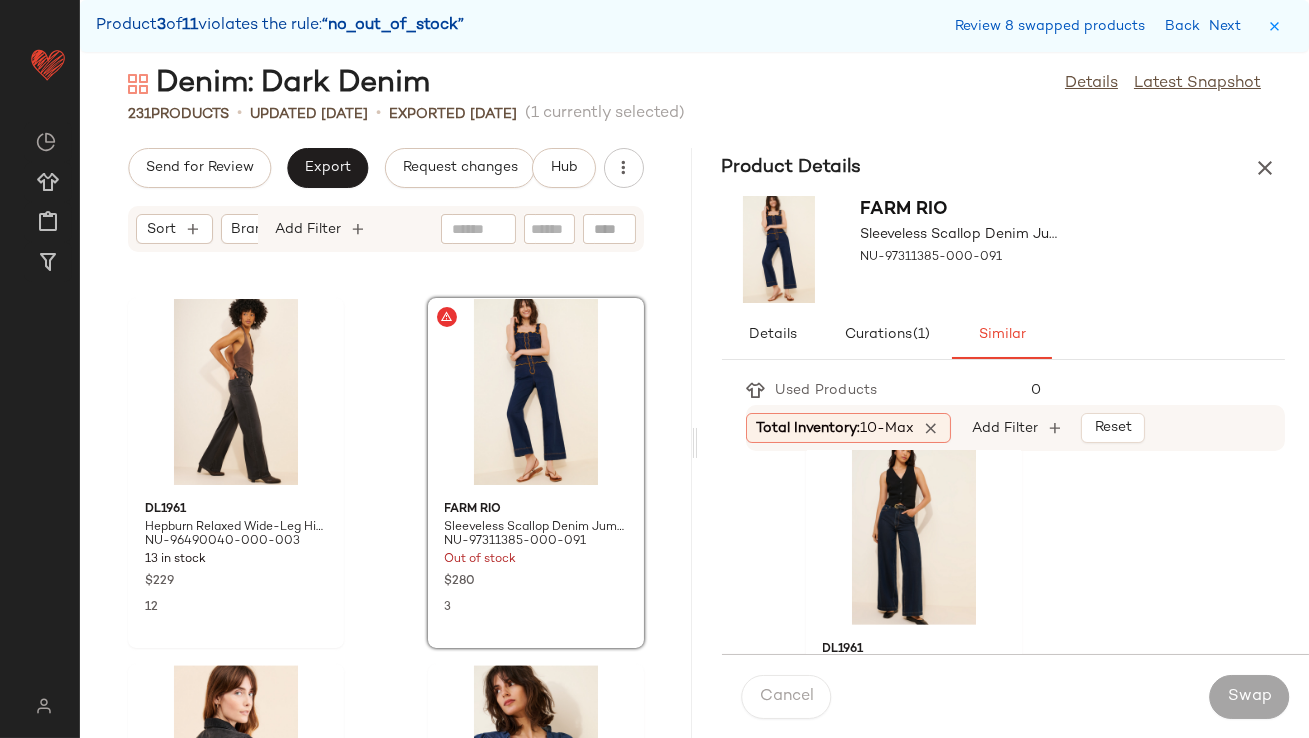 scroll, scrollTop: 1840, scrollLeft: 0, axis: vertical 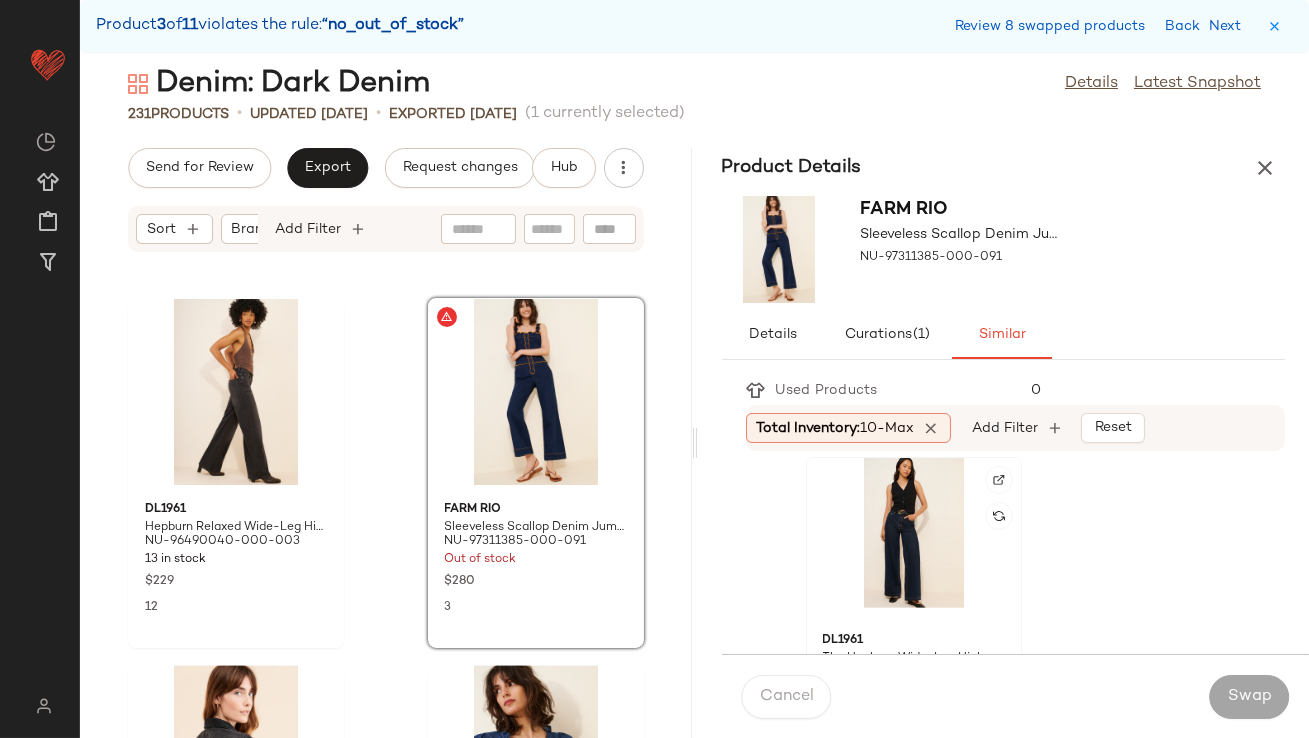 click 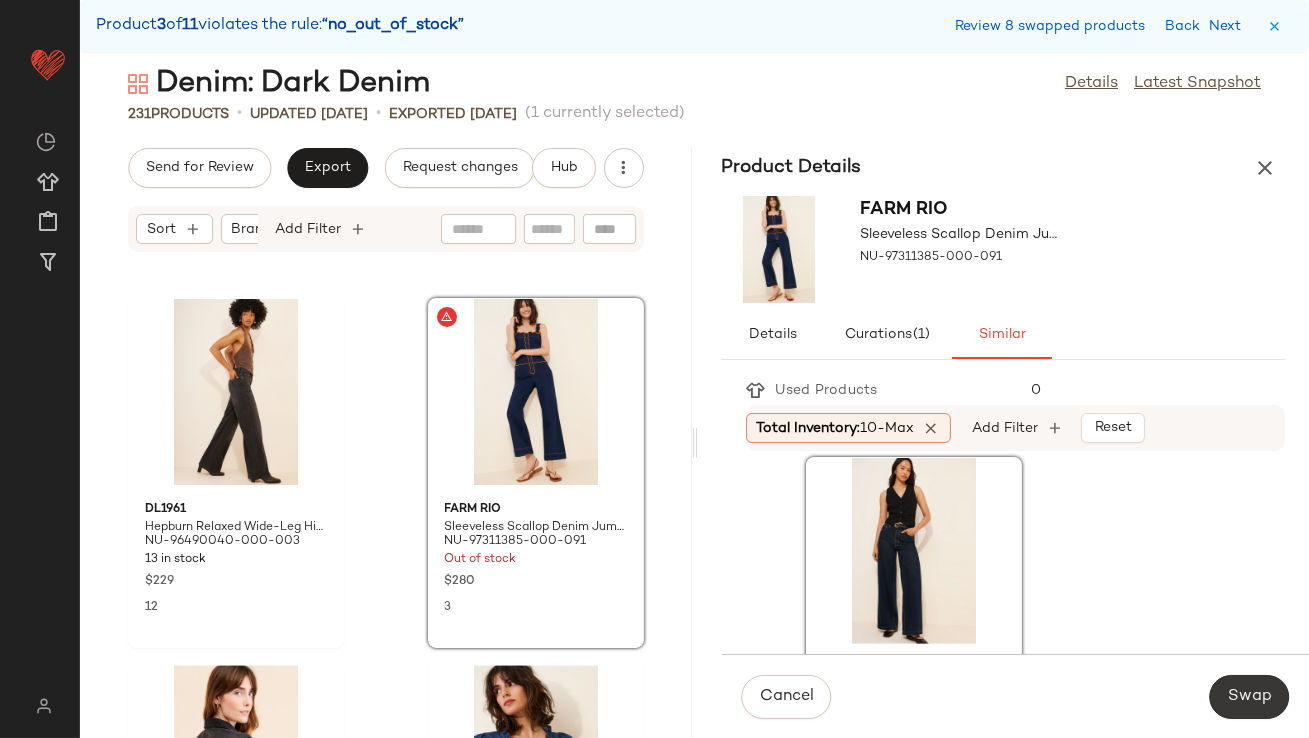 click on "Swap" at bounding box center [1249, 697] 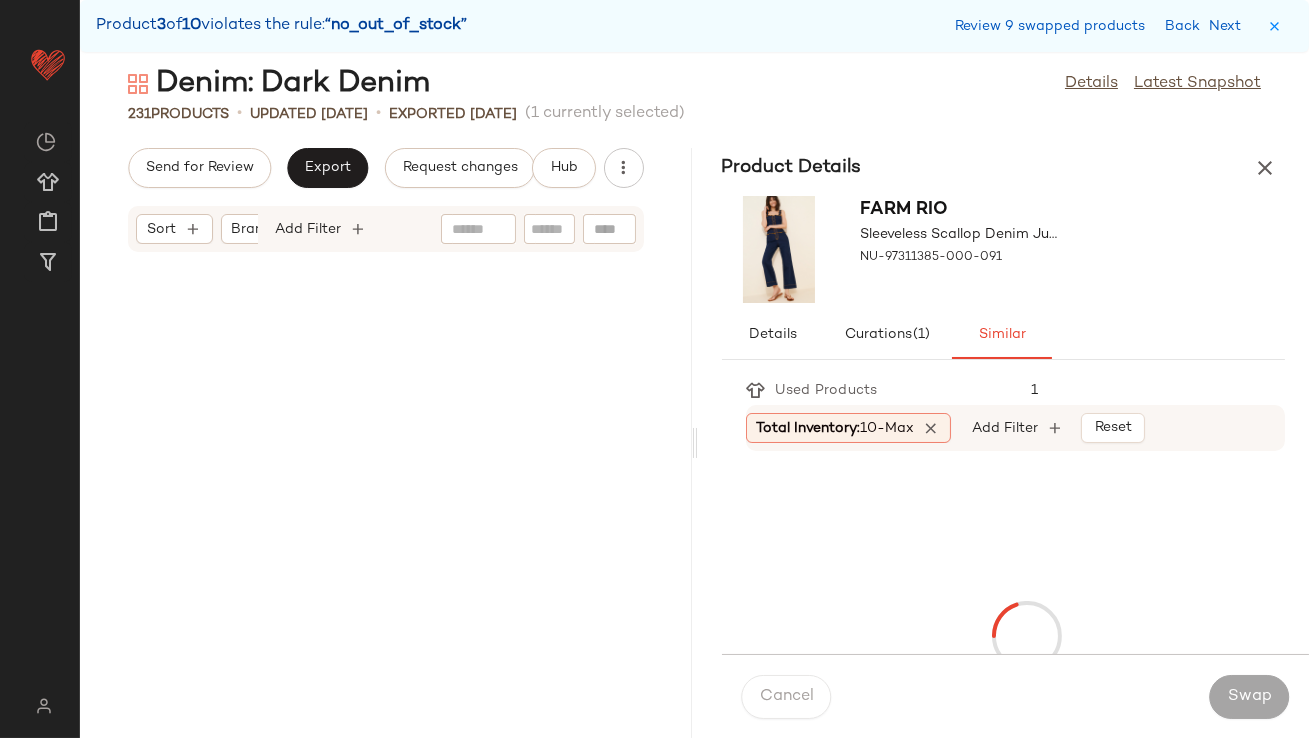 scroll, scrollTop: 15005, scrollLeft: 0, axis: vertical 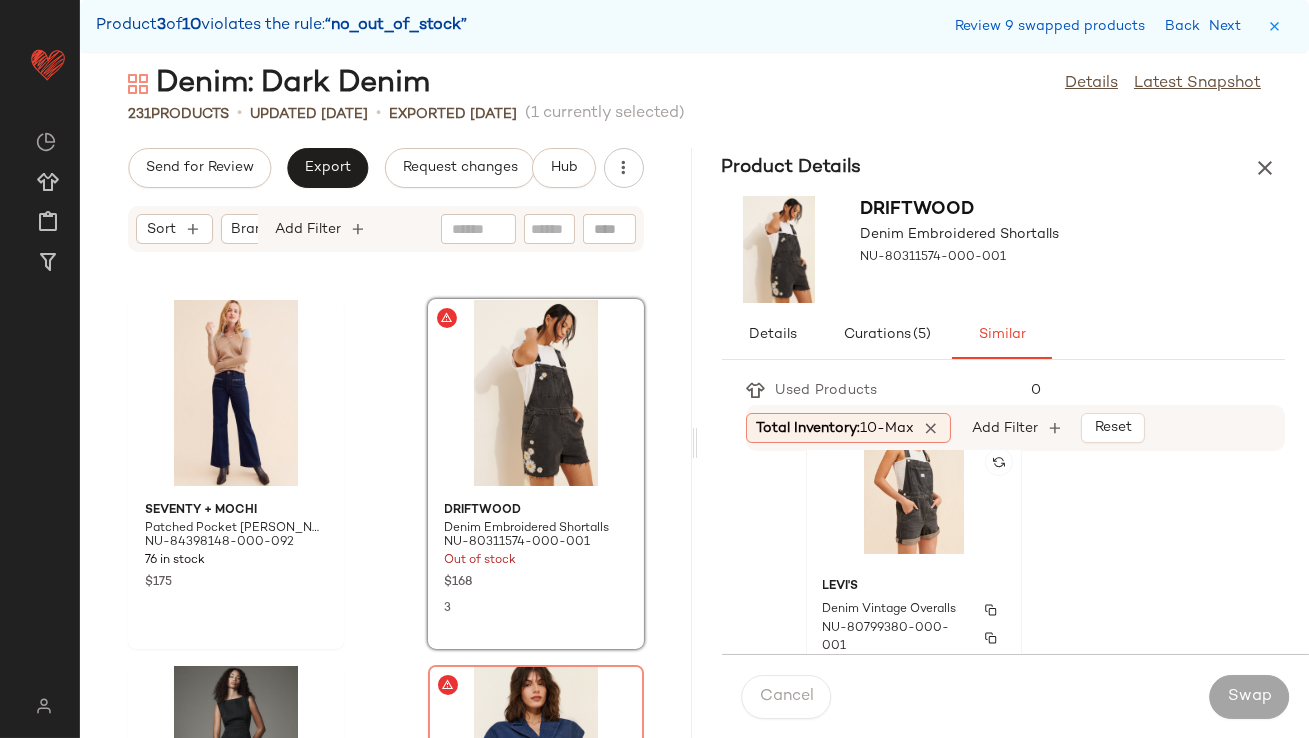 click on "Levi's Denim Vintage Overalls NU-80799380-000-001 40 in stock $98 3" 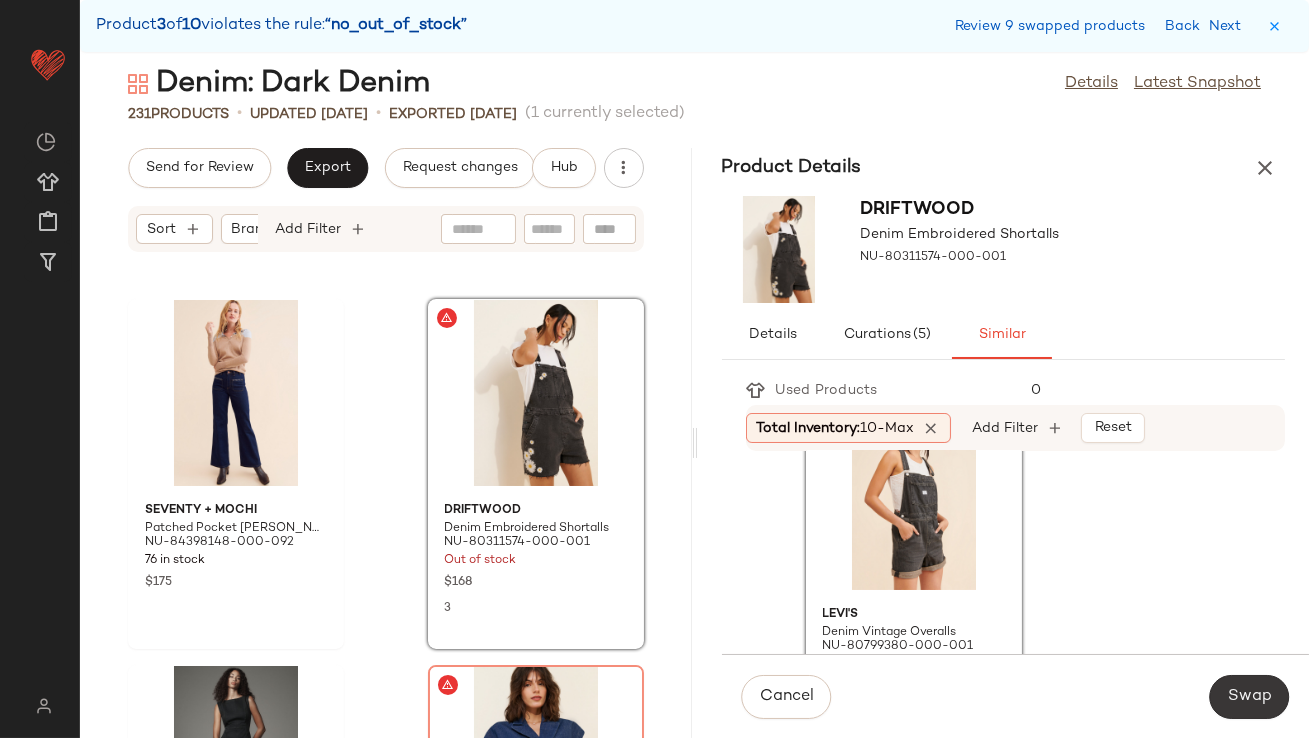 click on "Swap" at bounding box center (1249, 697) 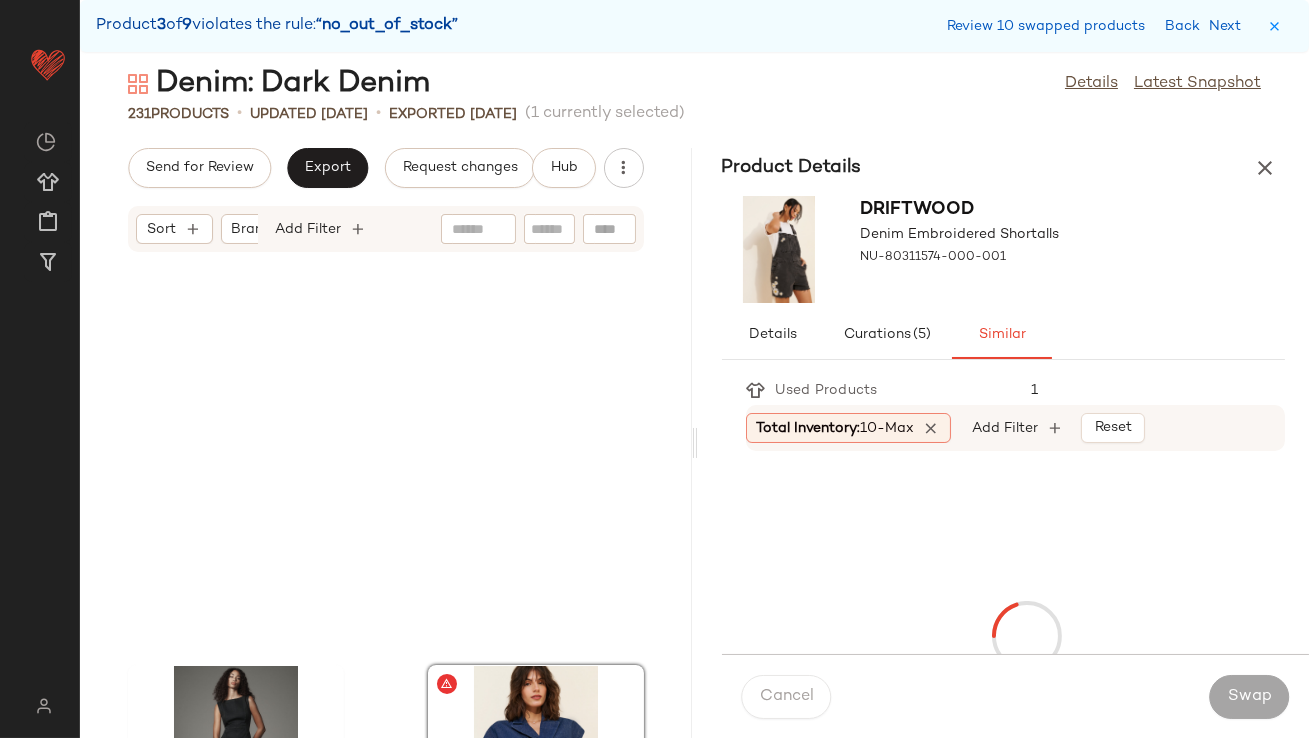 scroll, scrollTop: 15371, scrollLeft: 0, axis: vertical 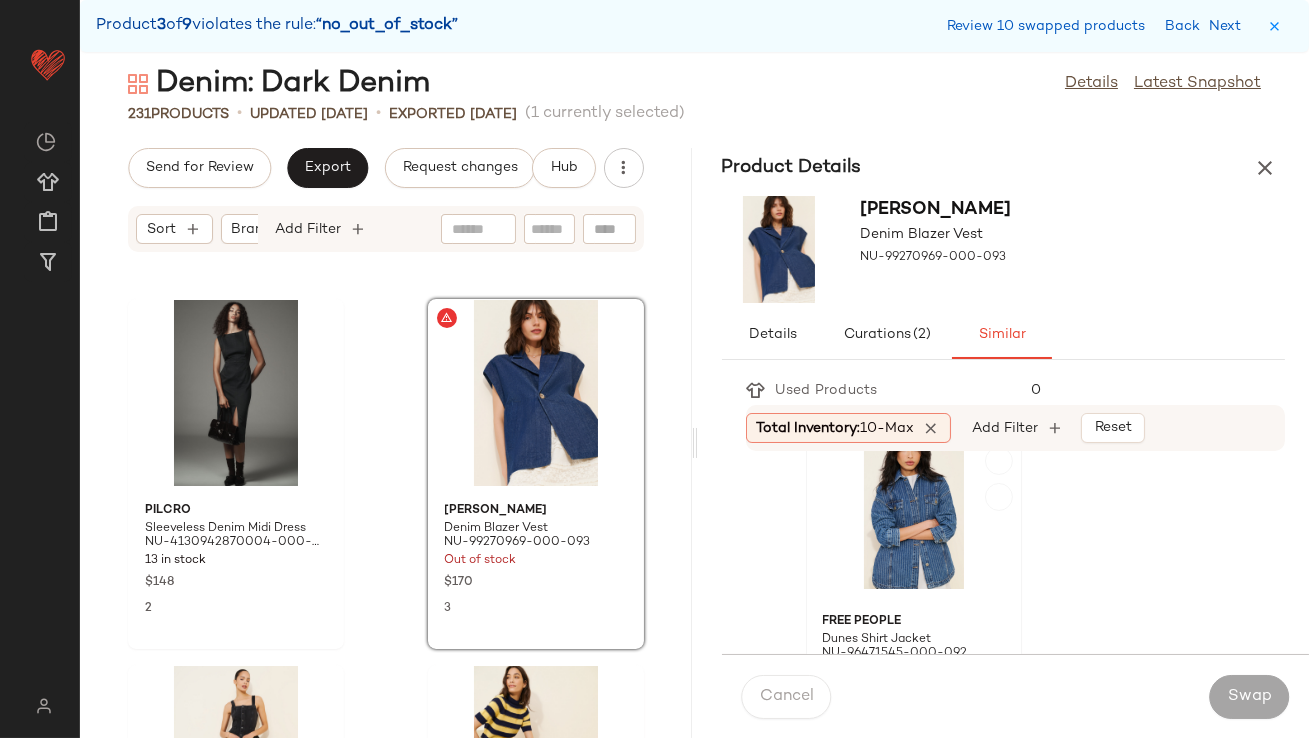 click 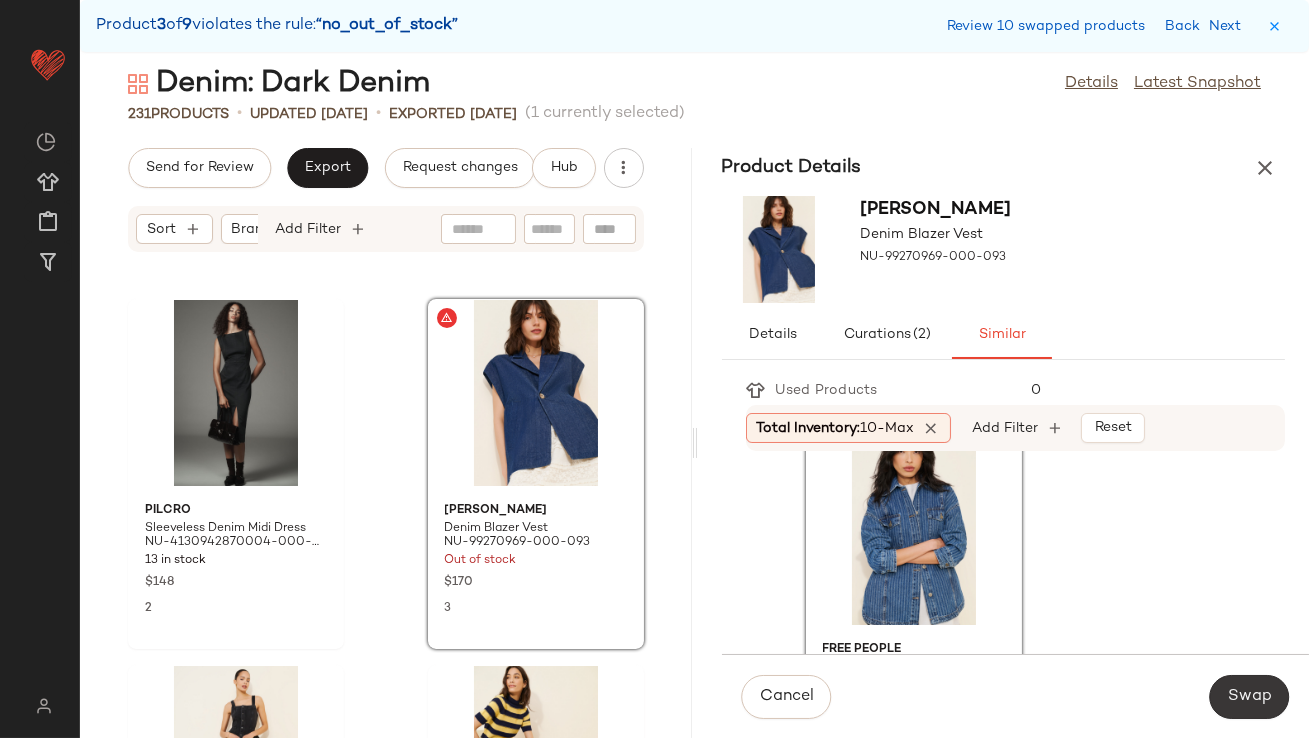 click on "Swap" 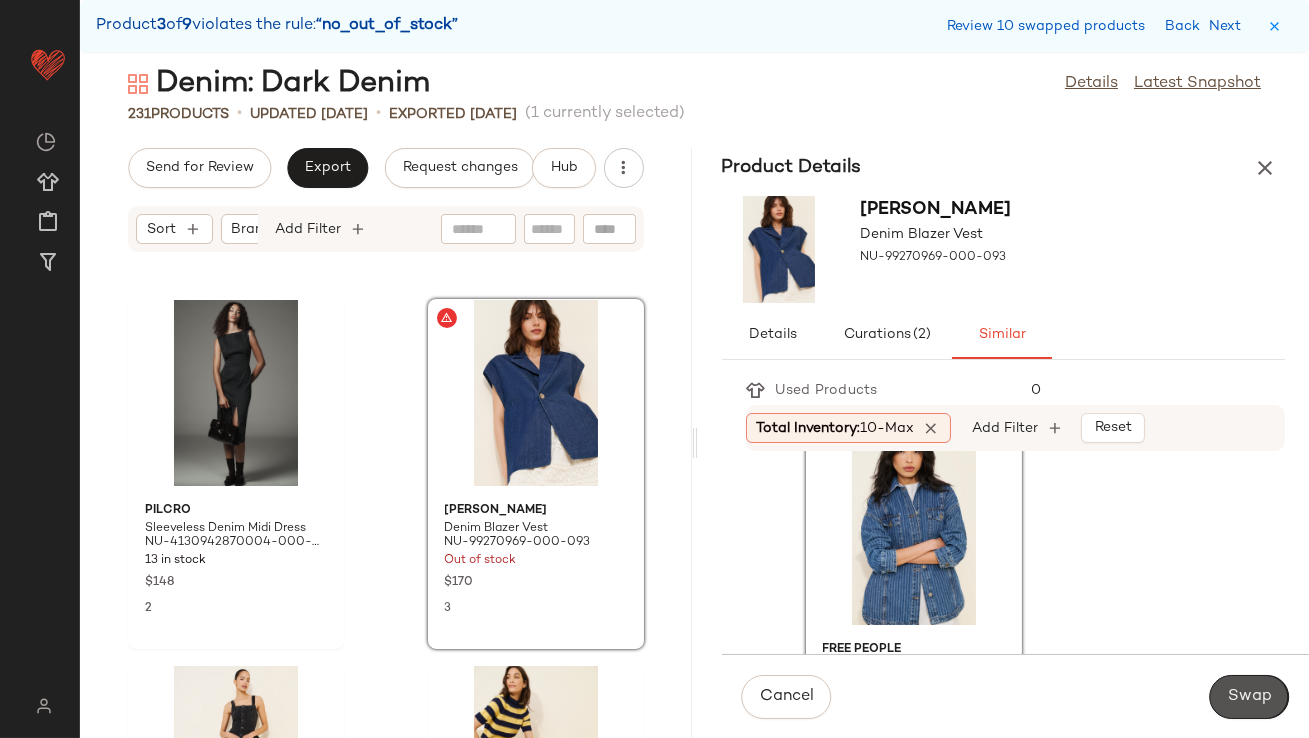 scroll, scrollTop: 19764, scrollLeft: 0, axis: vertical 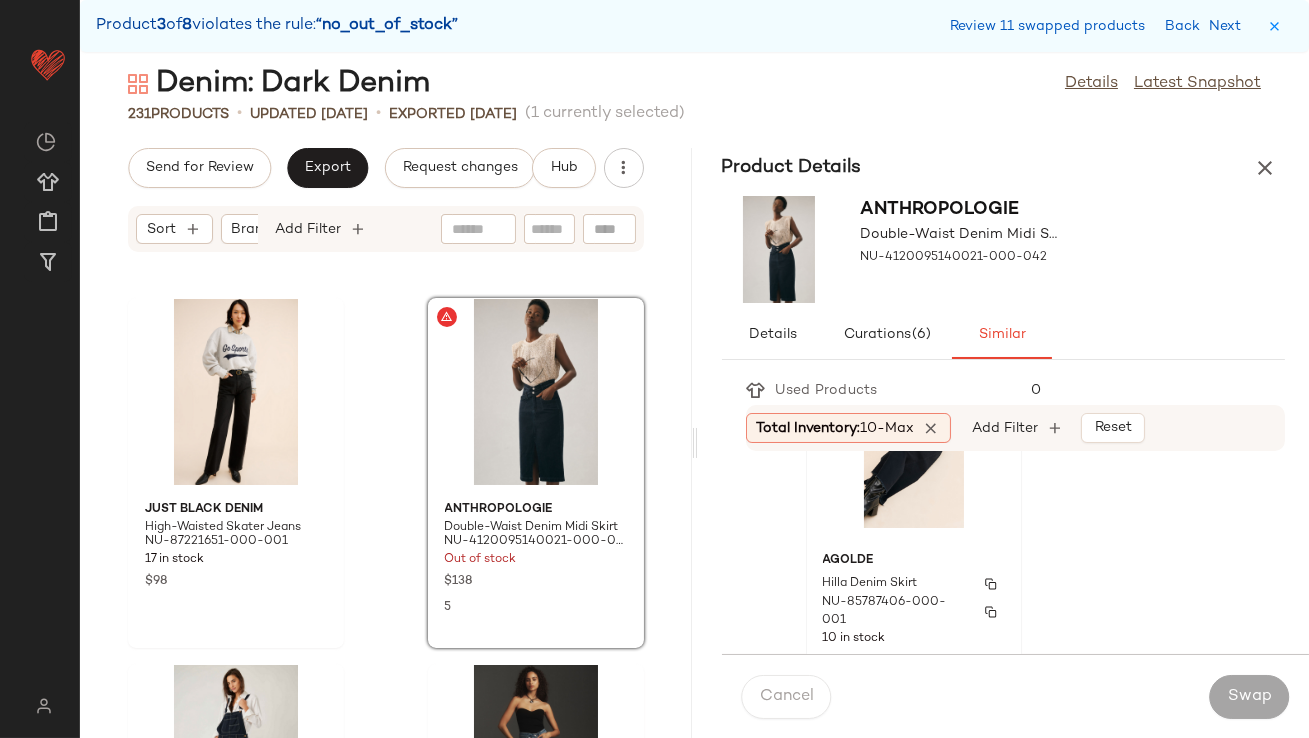 click on "AGOLDE Hilla Denim Skirt NU-85787406-000-001 10 in stock $238" 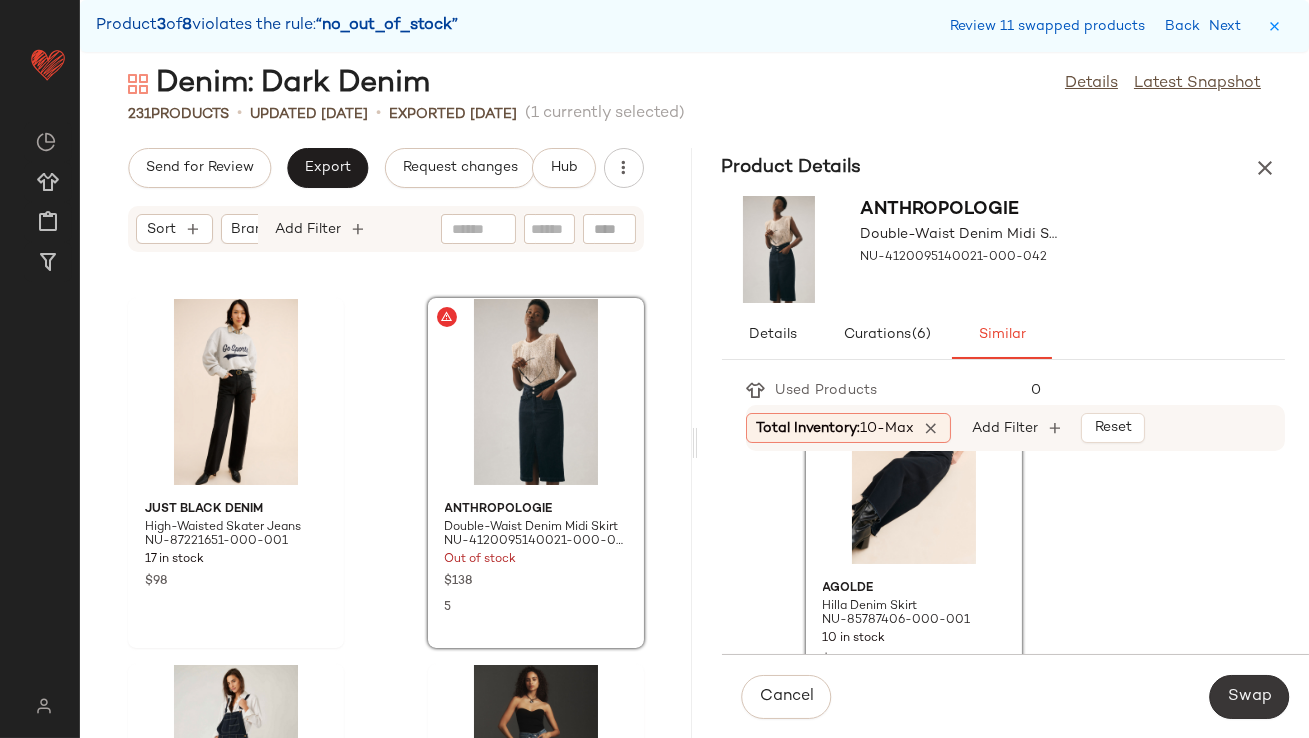 click on "Swap" 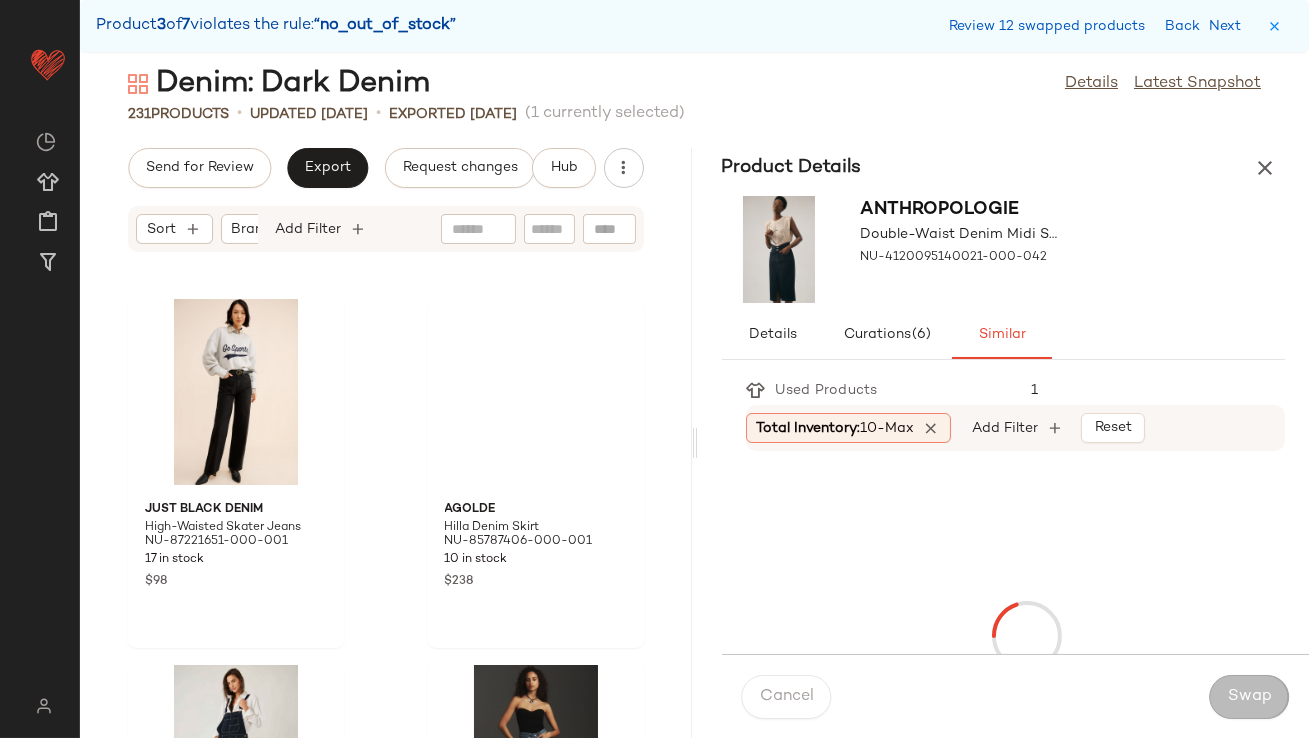 scroll, scrollTop: 21594, scrollLeft: 0, axis: vertical 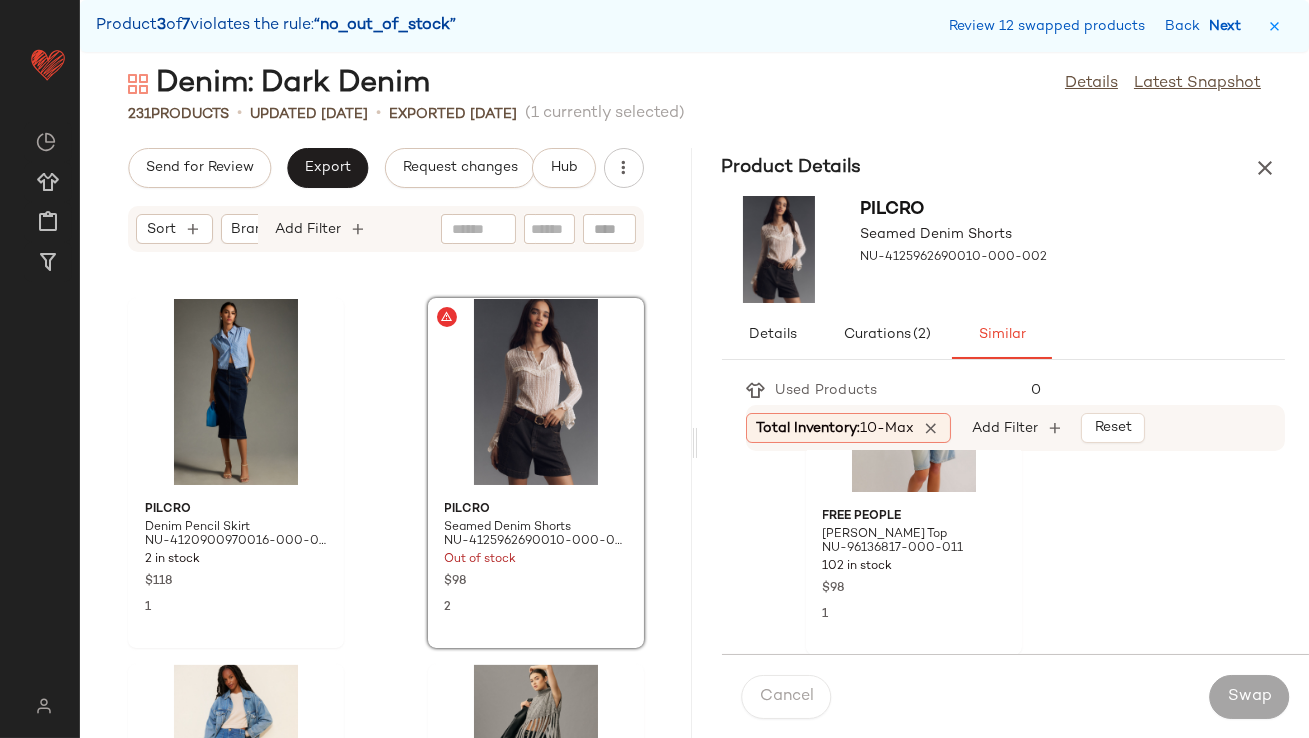 click on "Next" at bounding box center (1229, 26) 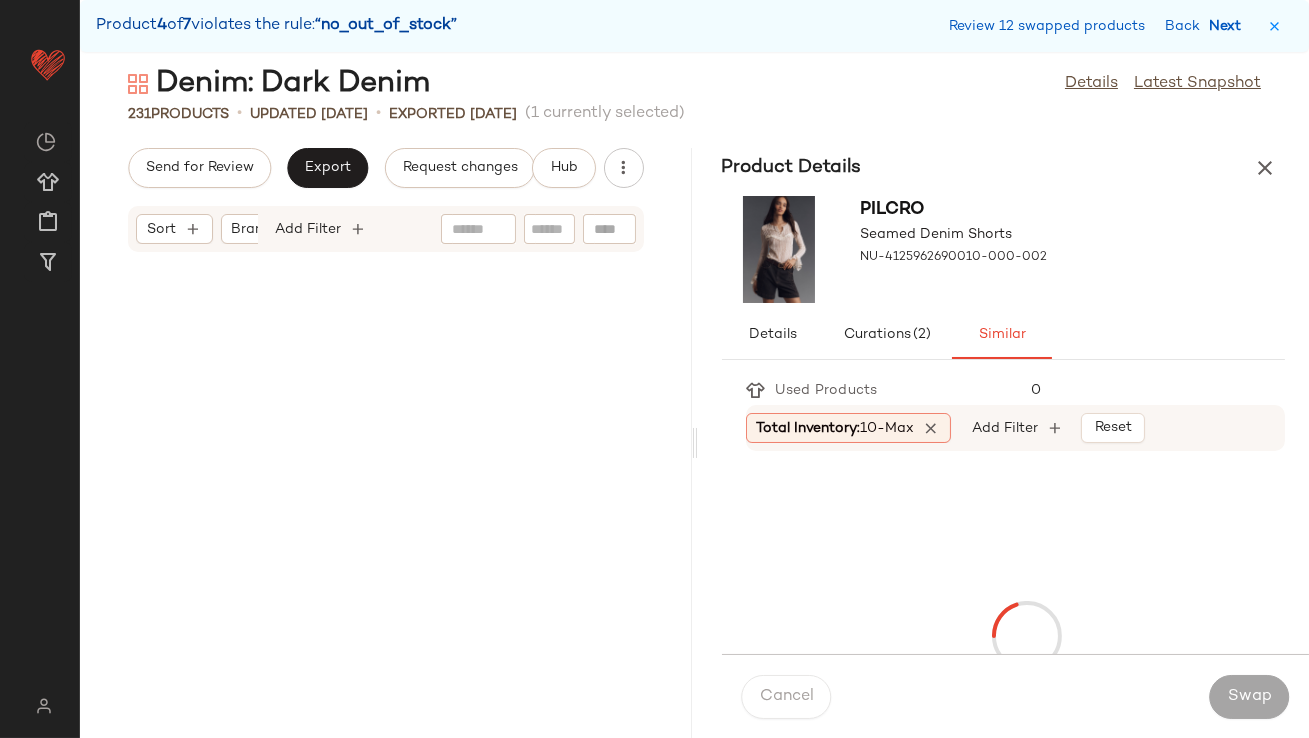 scroll, scrollTop: 23424, scrollLeft: 0, axis: vertical 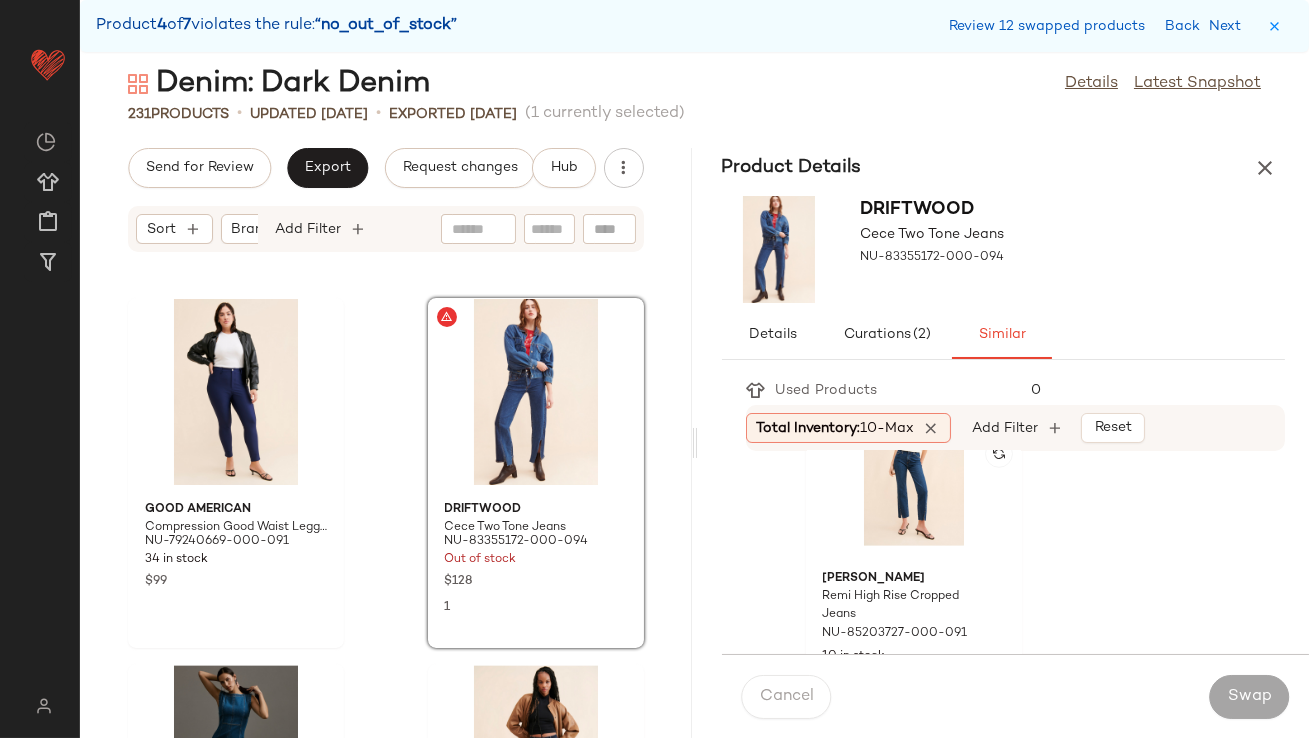 click on "Hudson Remi High Rise Cropped Jeans NU-85203727-000-091 10 in stock $195" 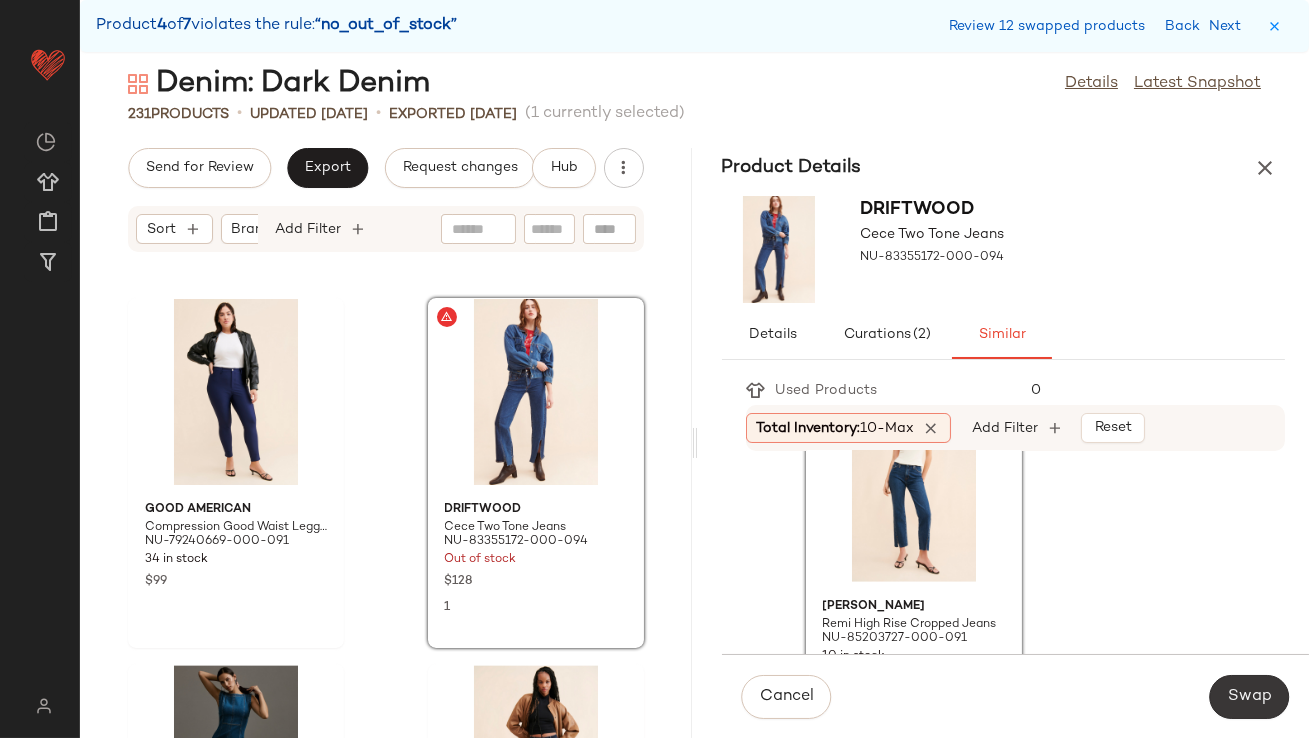 click on "Swap" at bounding box center [1249, 697] 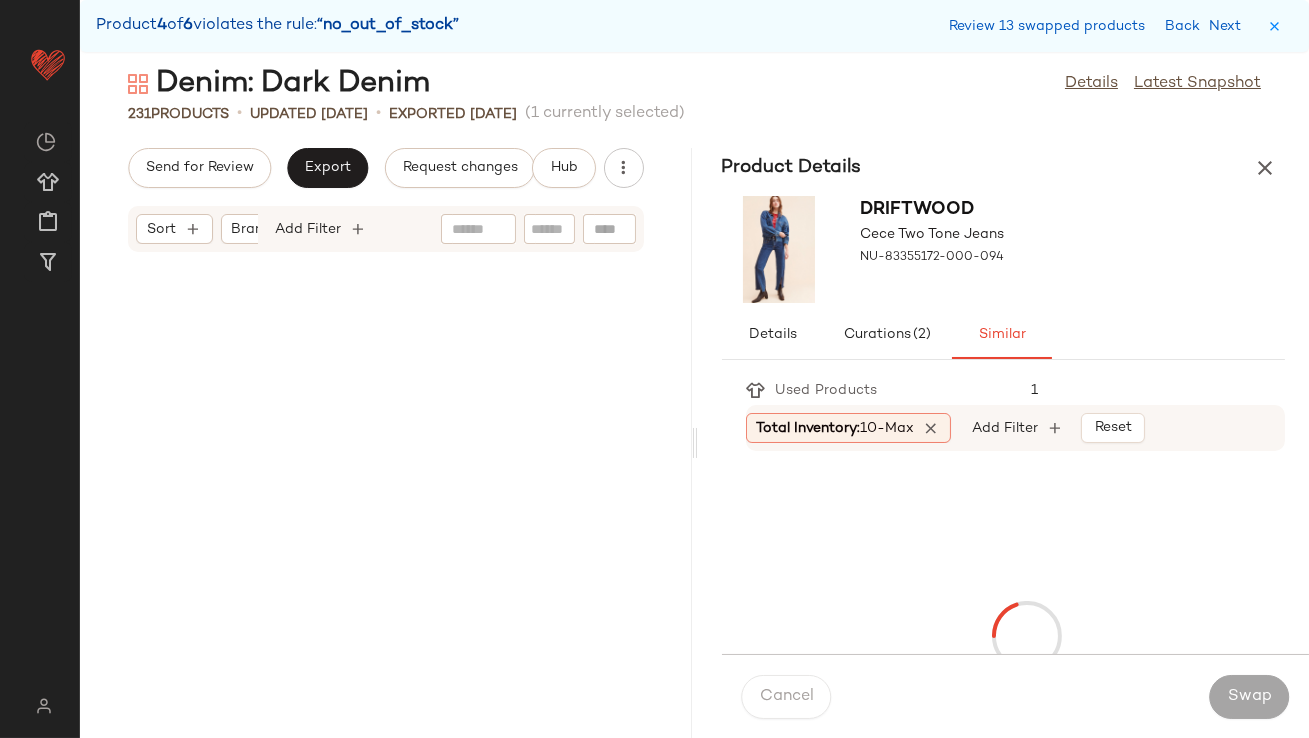 scroll, scrollTop: 39894, scrollLeft: 0, axis: vertical 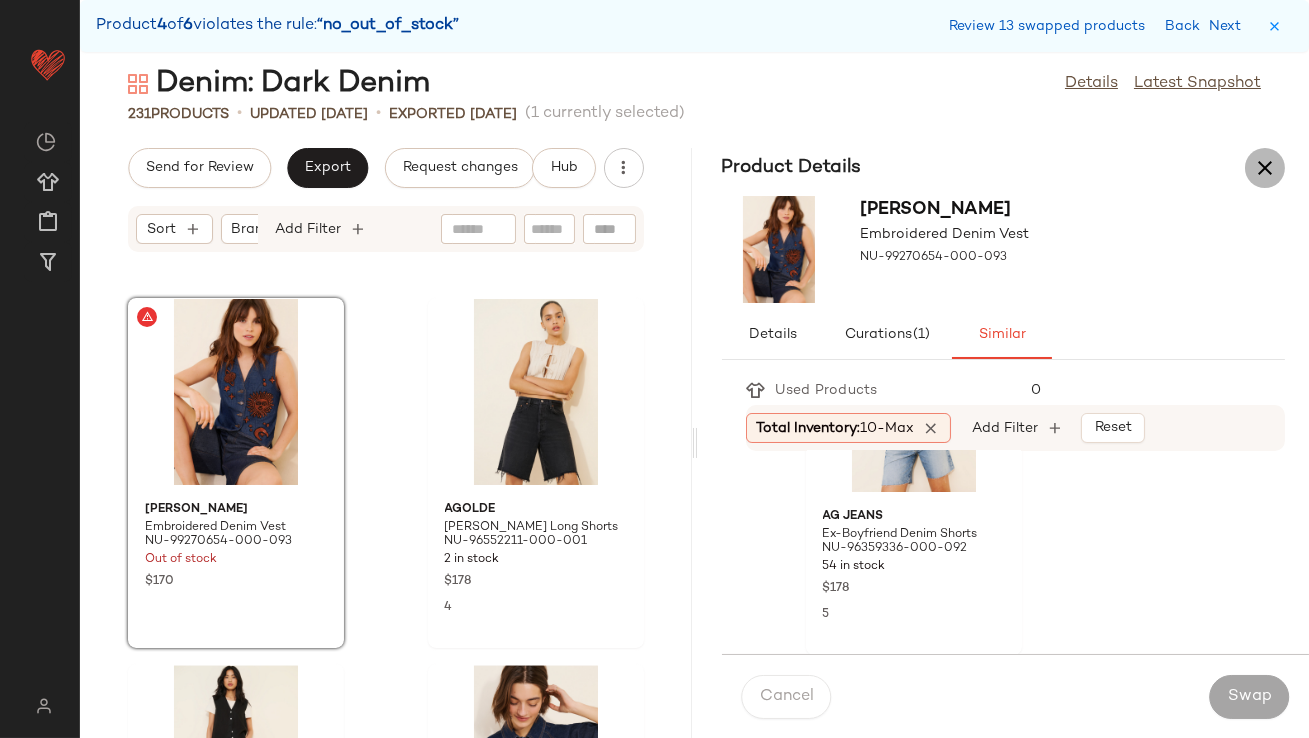 click at bounding box center [1265, 168] 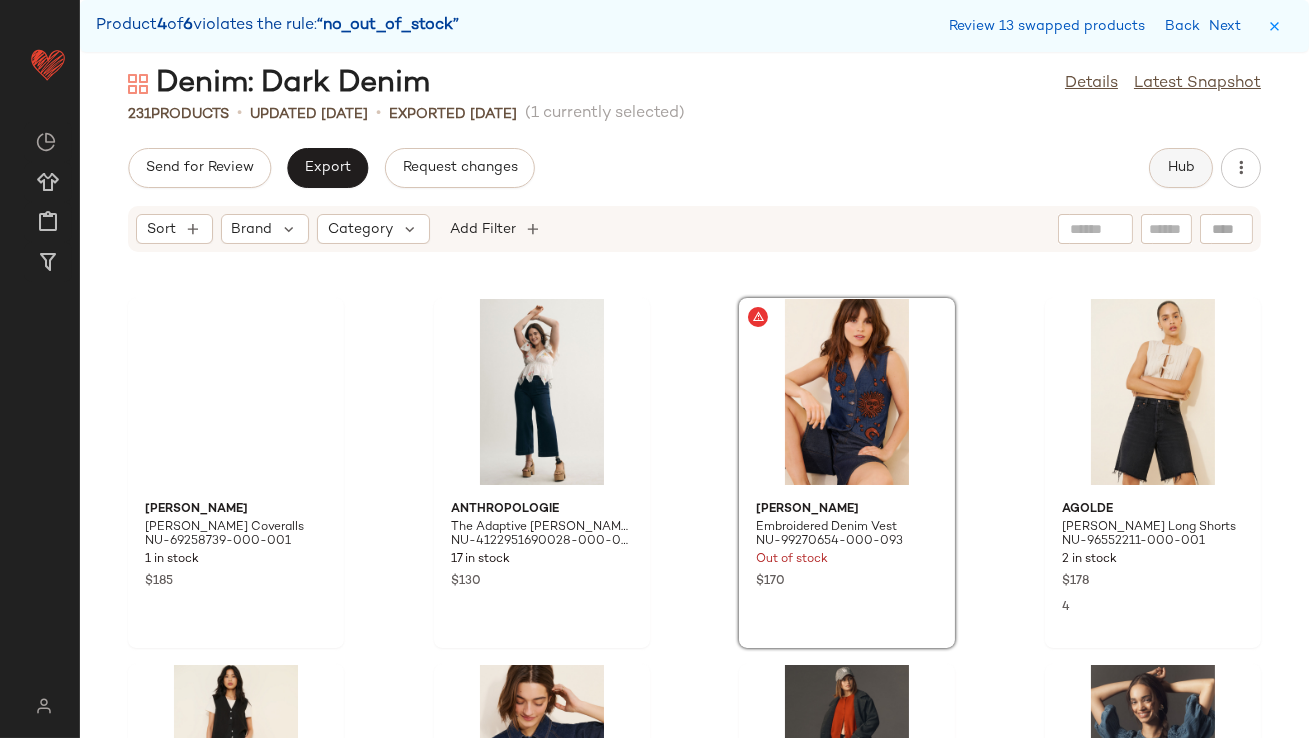 click on "Hub" 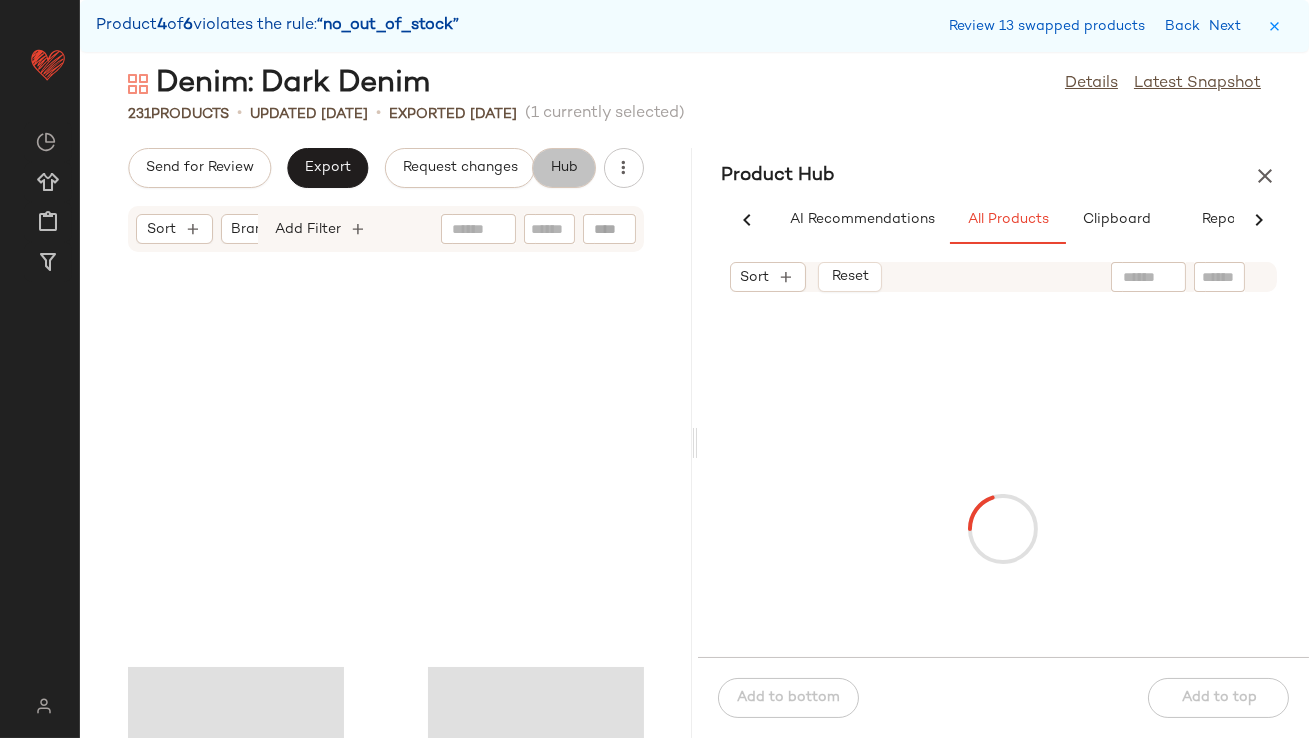 scroll, scrollTop: 20495, scrollLeft: 0, axis: vertical 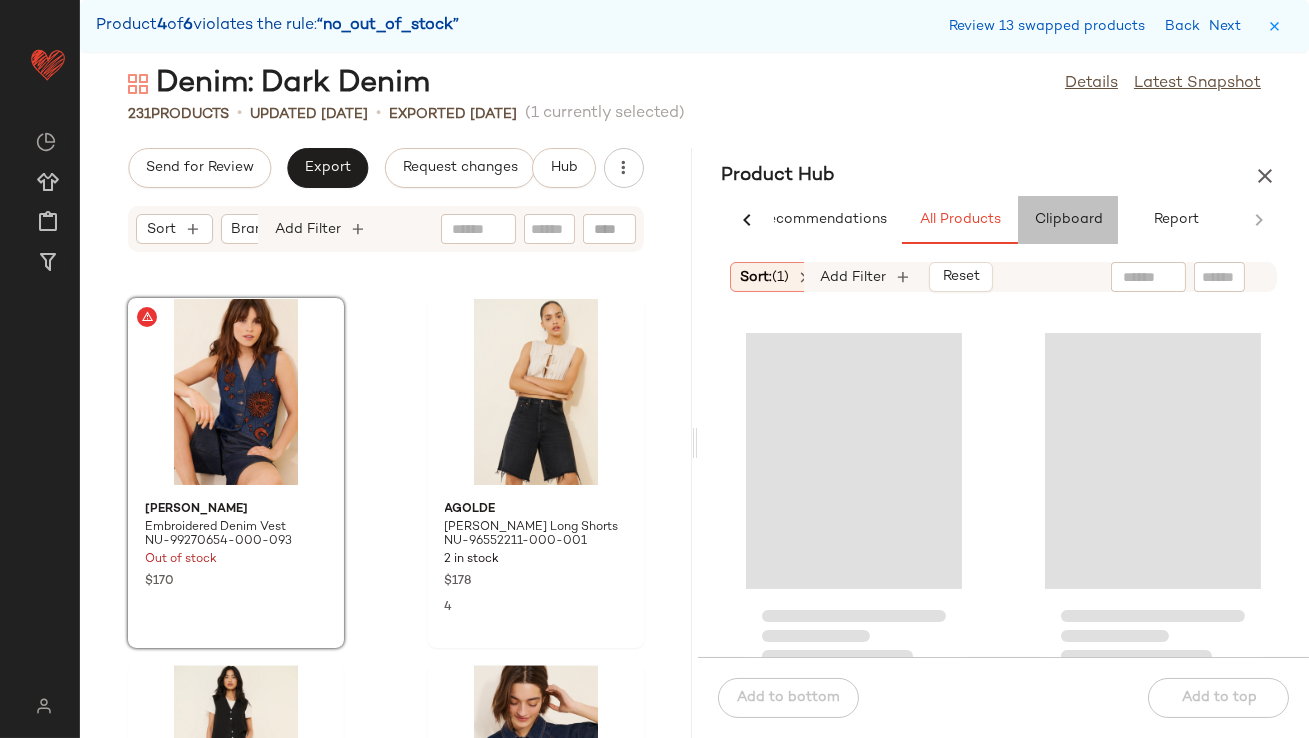 click on "Clipboard" at bounding box center [1068, 220] 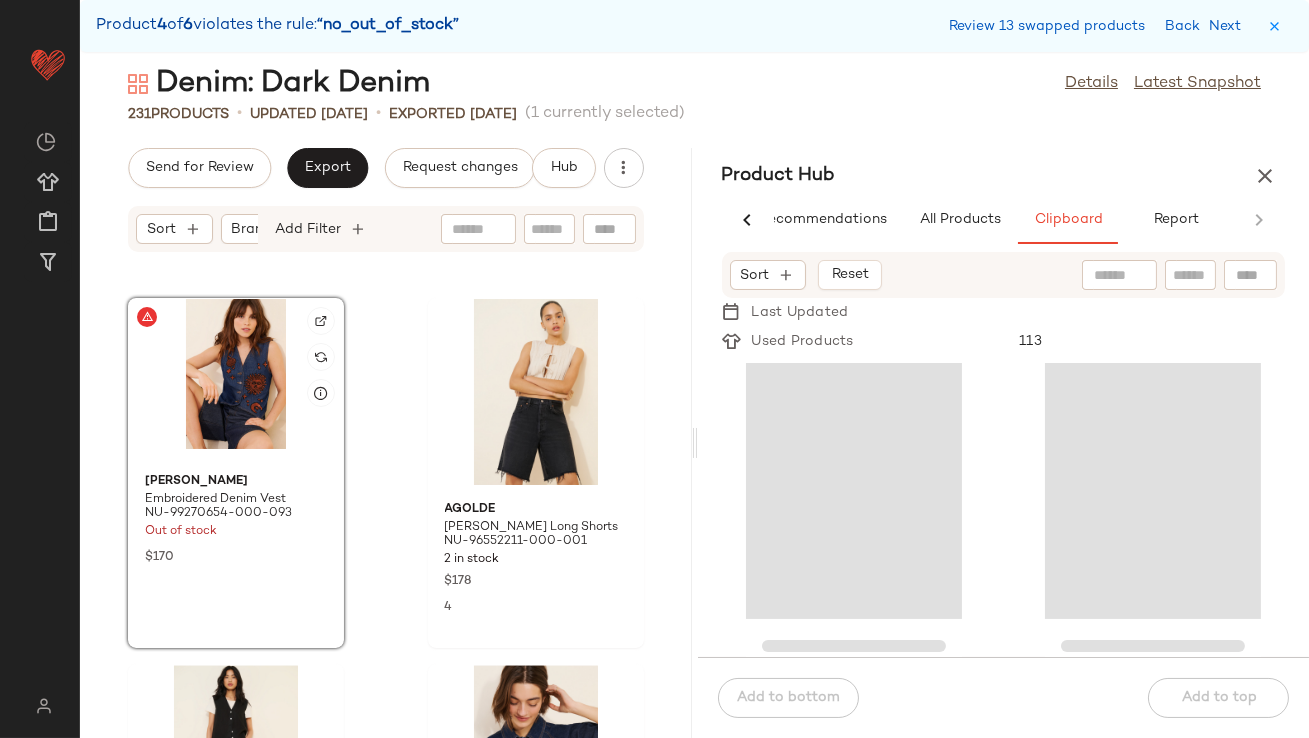 scroll, scrollTop: 39891, scrollLeft: 0, axis: vertical 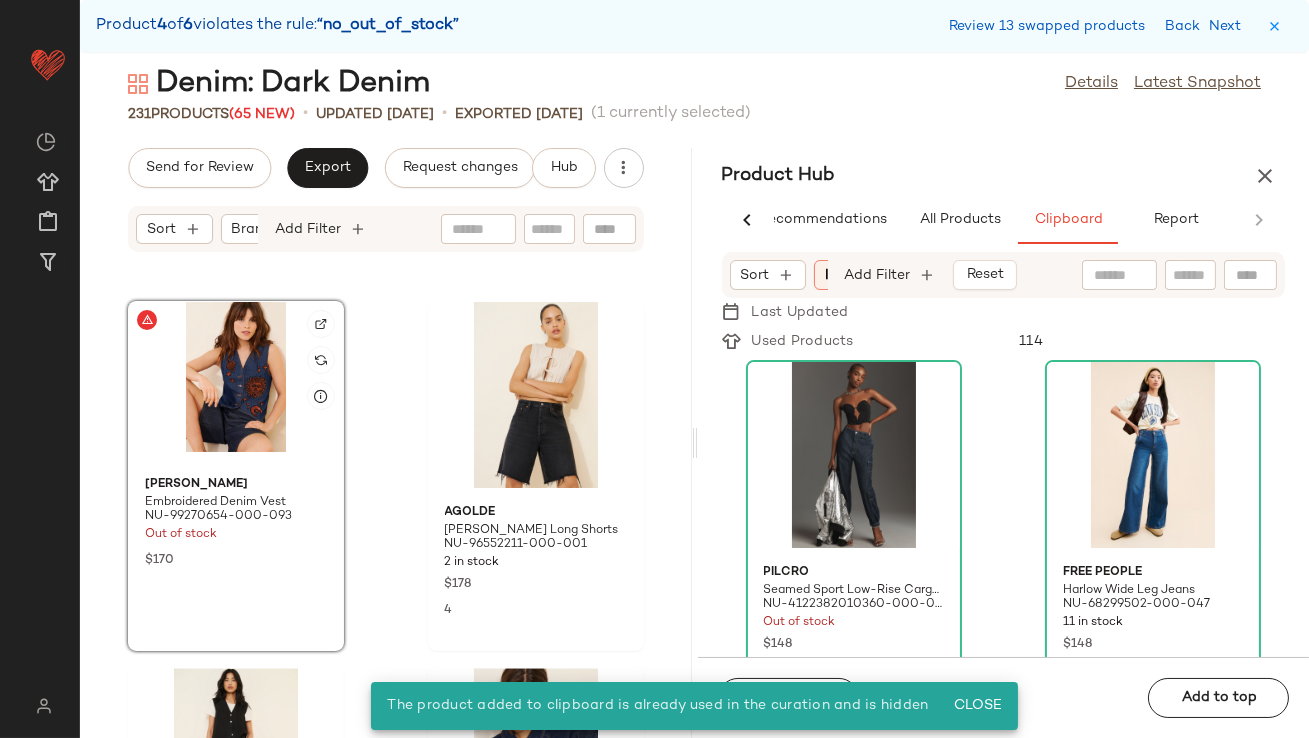 click 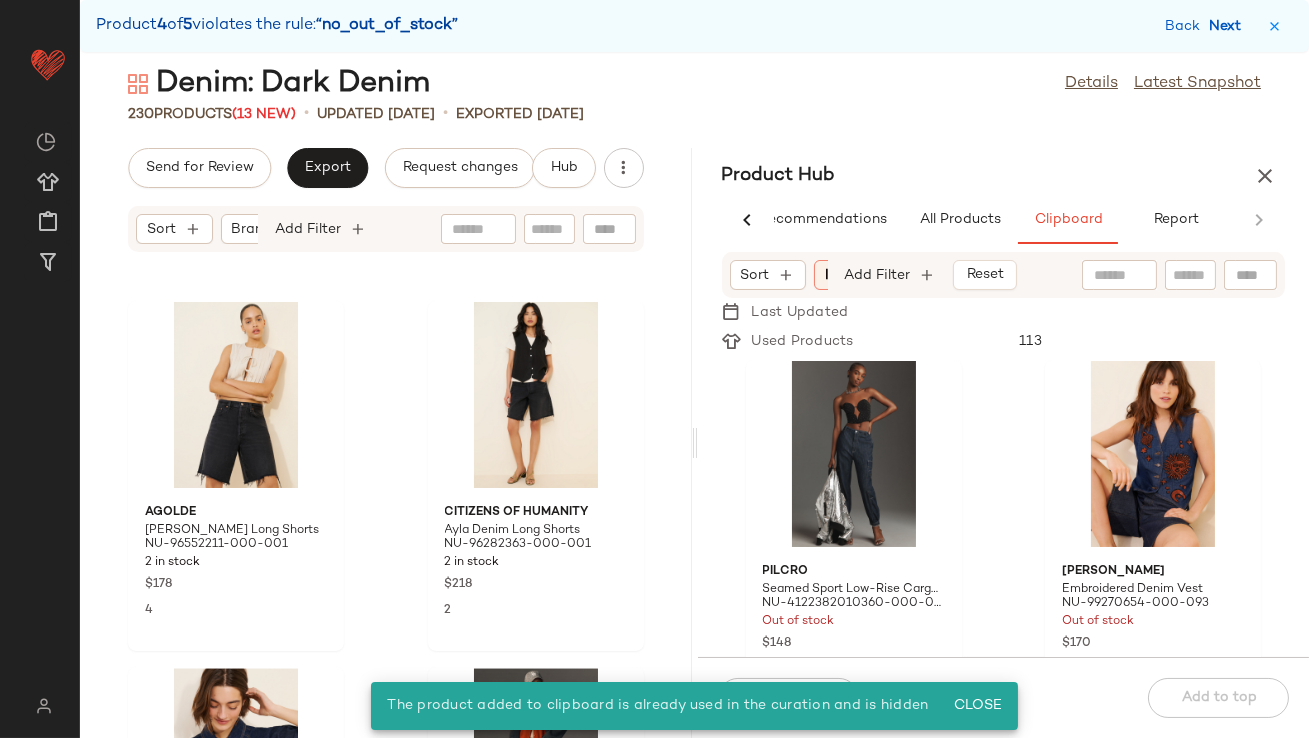 click on "Next" at bounding box center [1229, 26] 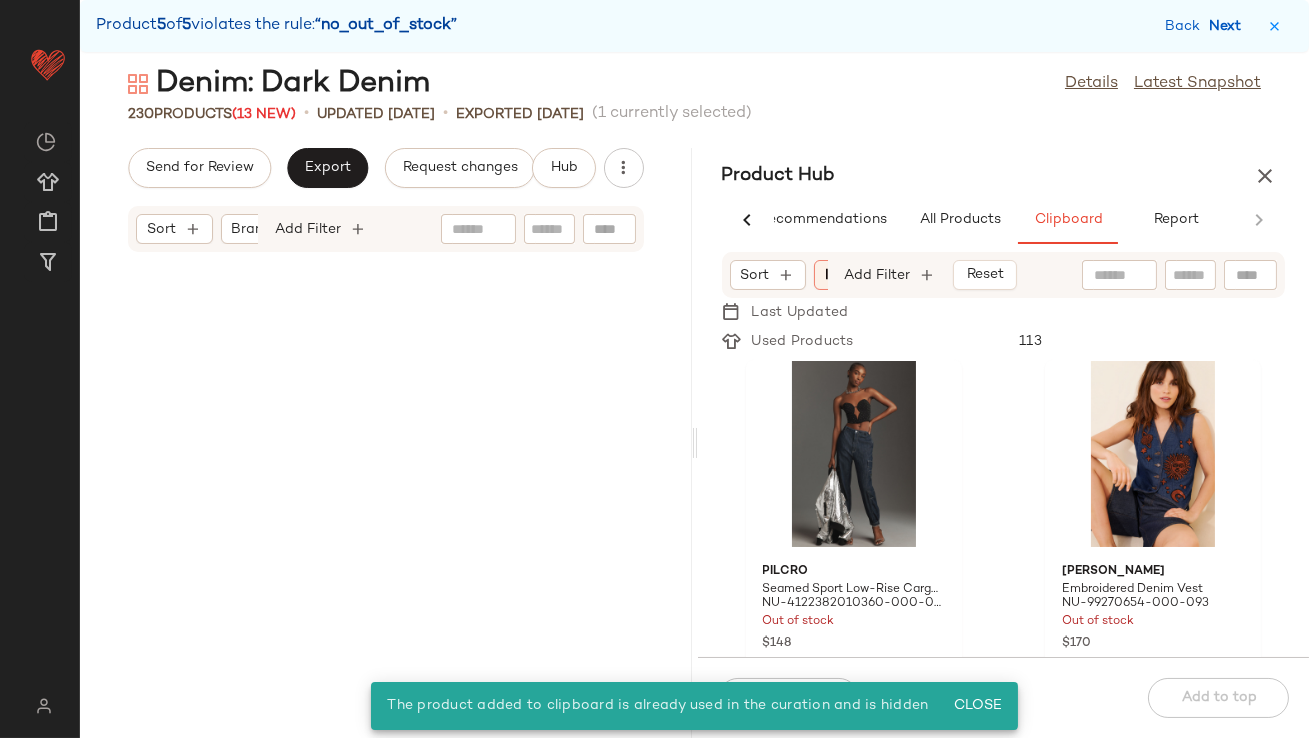 scroll, scrollTop: 41358, scrollLeft: 0, axis: vertical 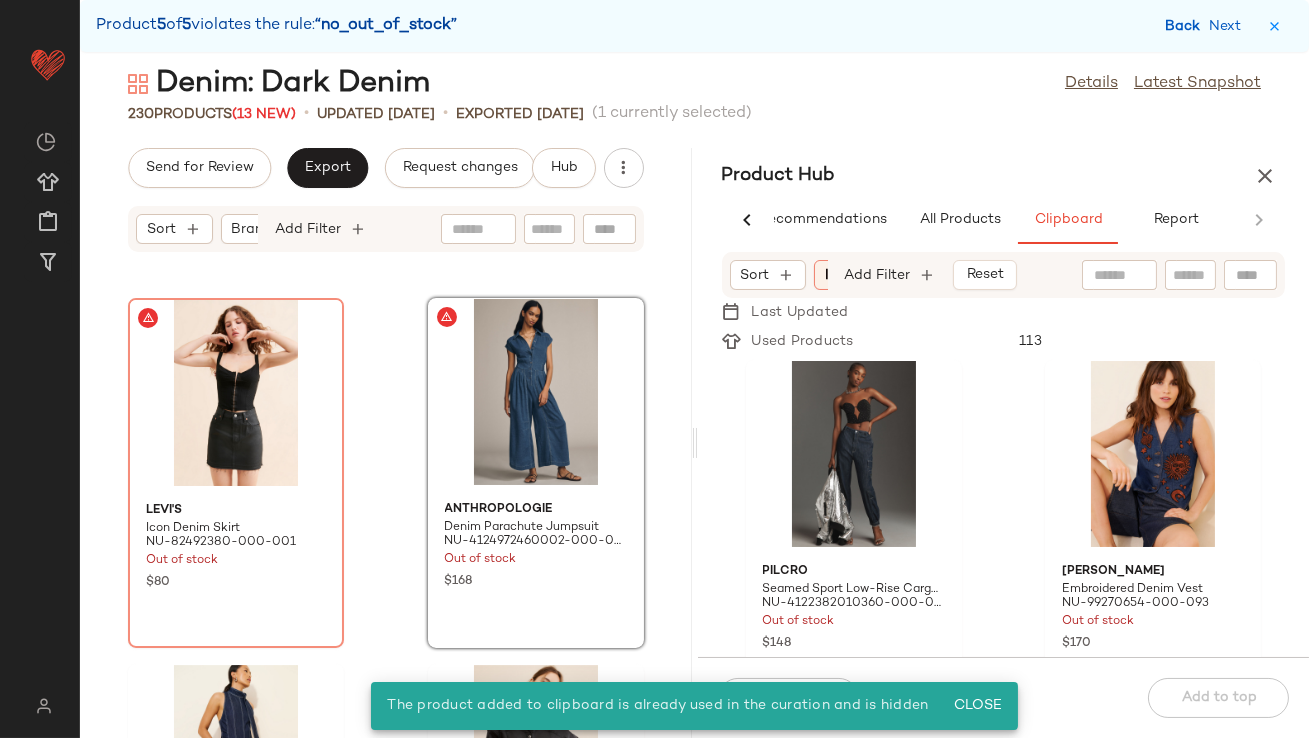 click on "Back" at bounding box center [1185, 26] 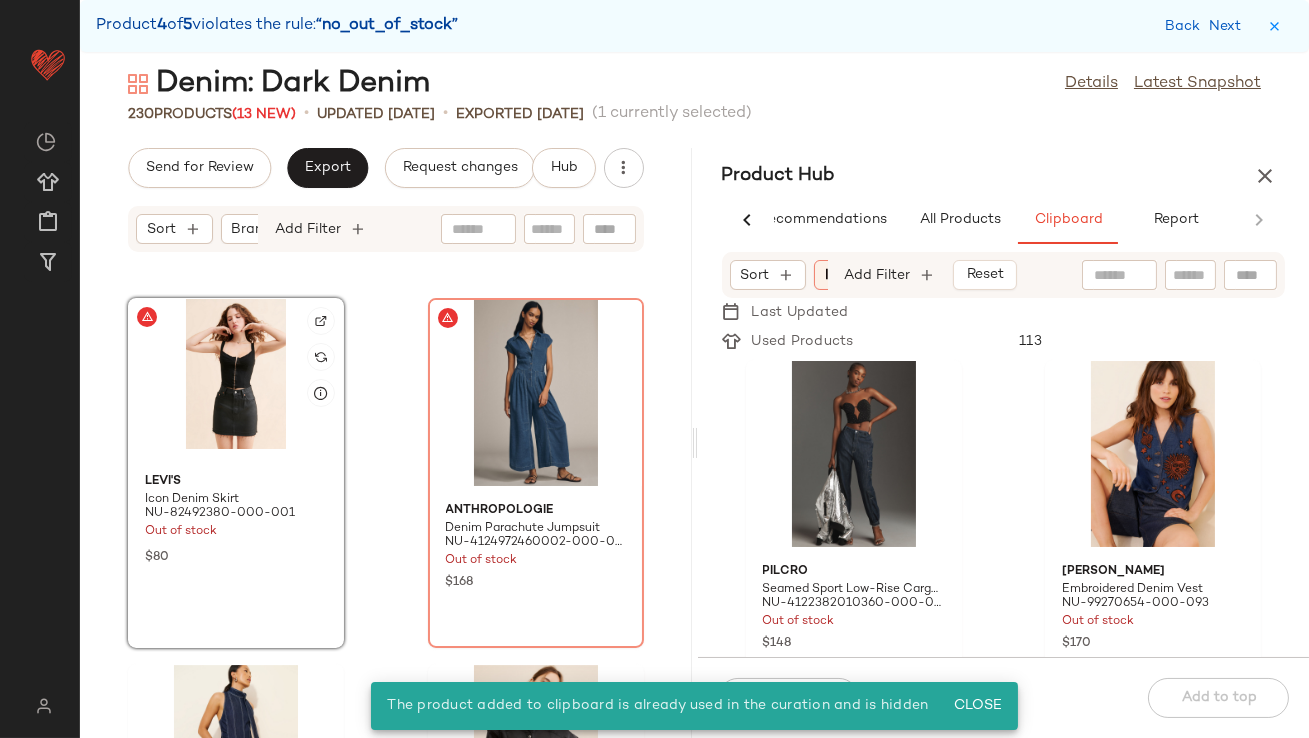 scroll, scrollTop: 41356, scrollLeft: 0, axis: vertical 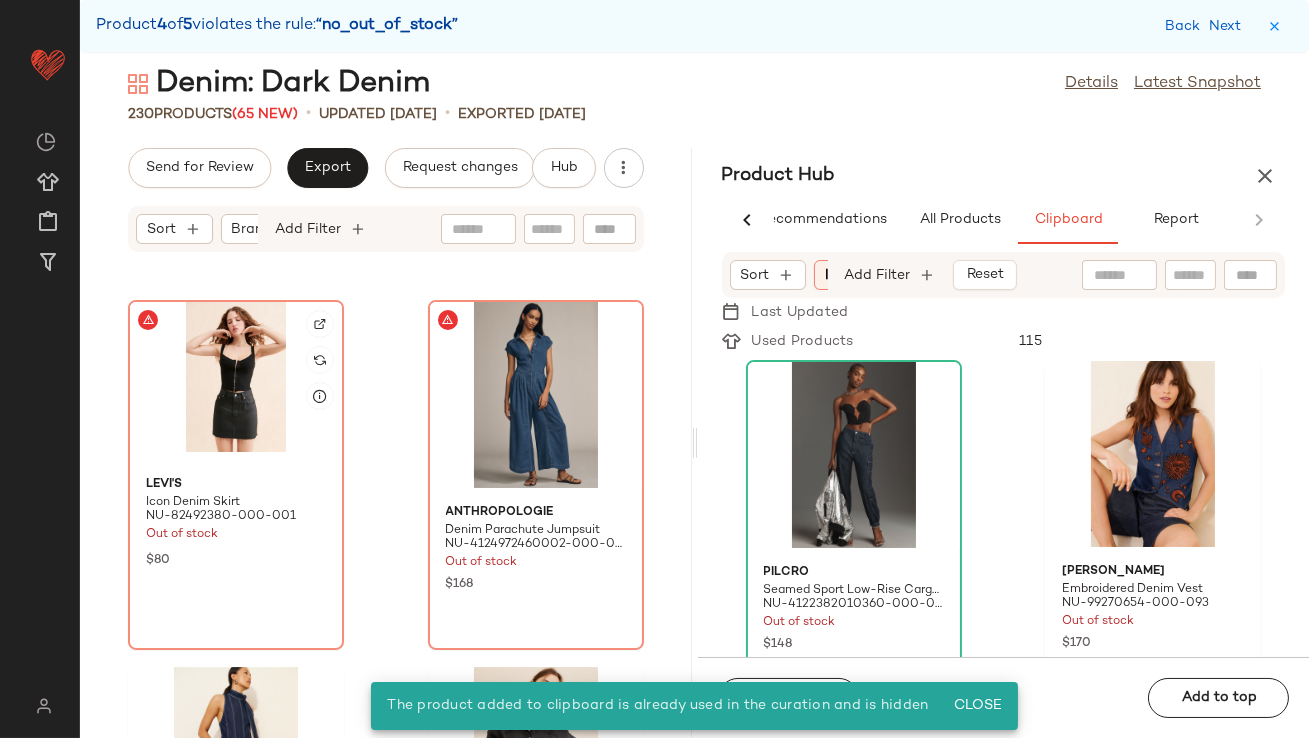 click 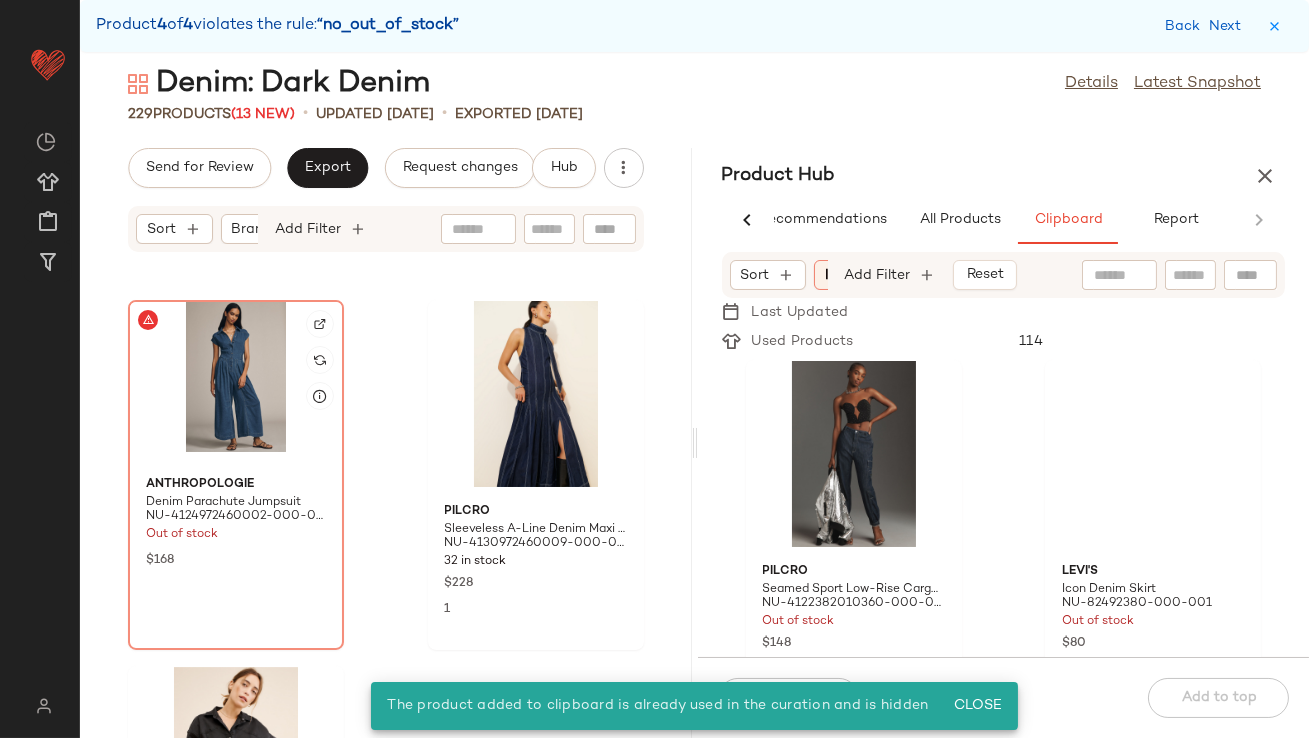 click 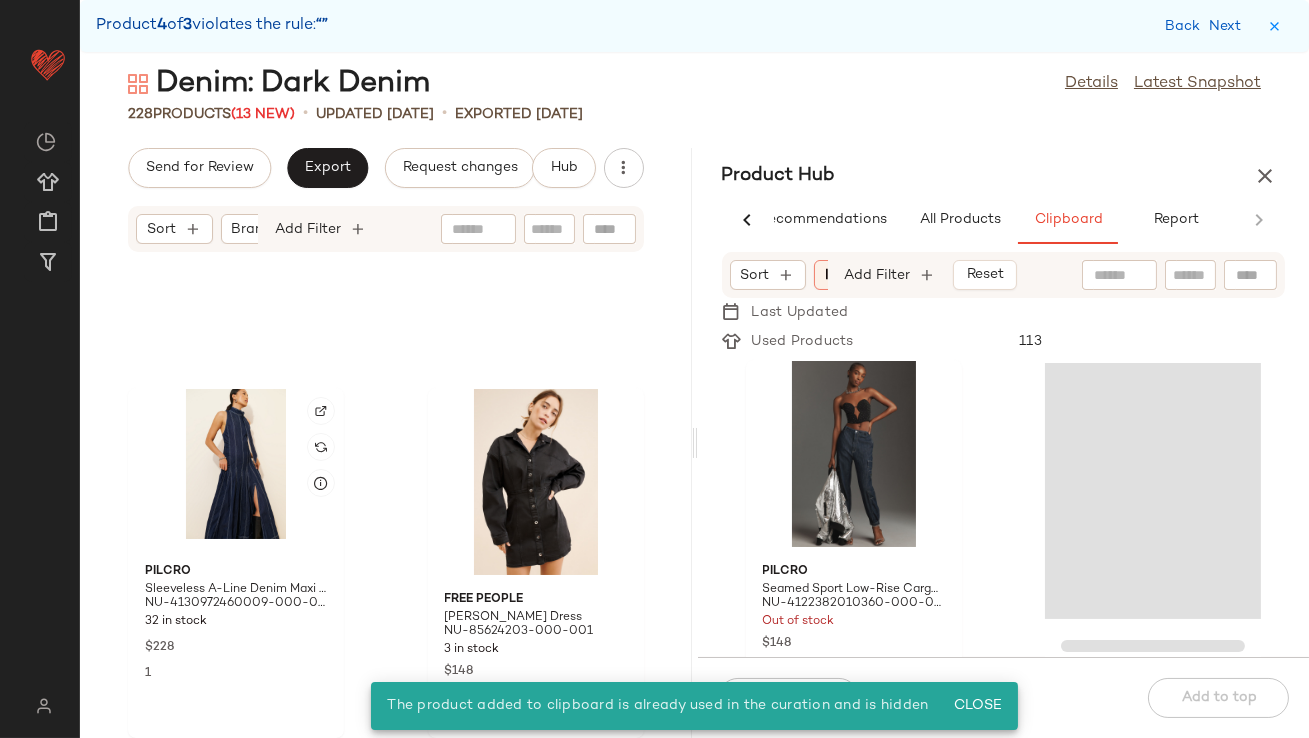 scroll, scrollTop: 41268, scrollLeft: 0, axis: vertical 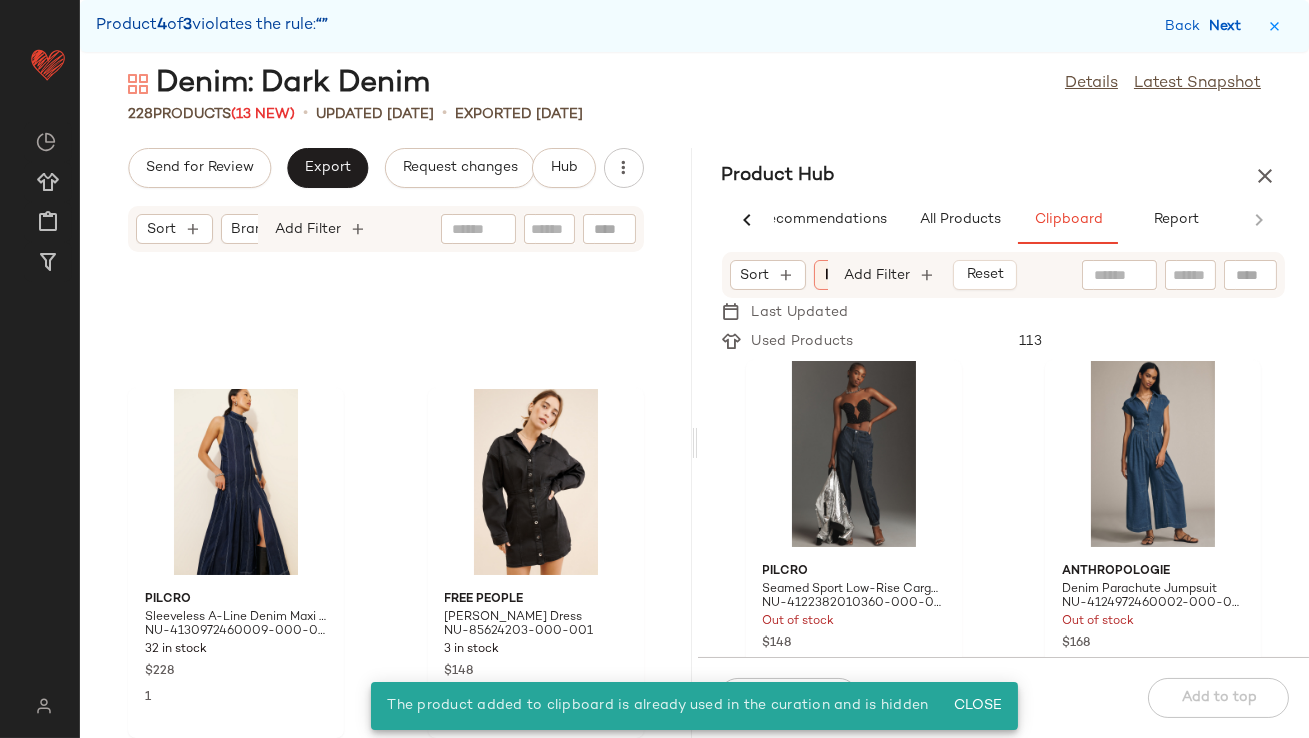 click on "Next" at bounding box center [1229, 26] 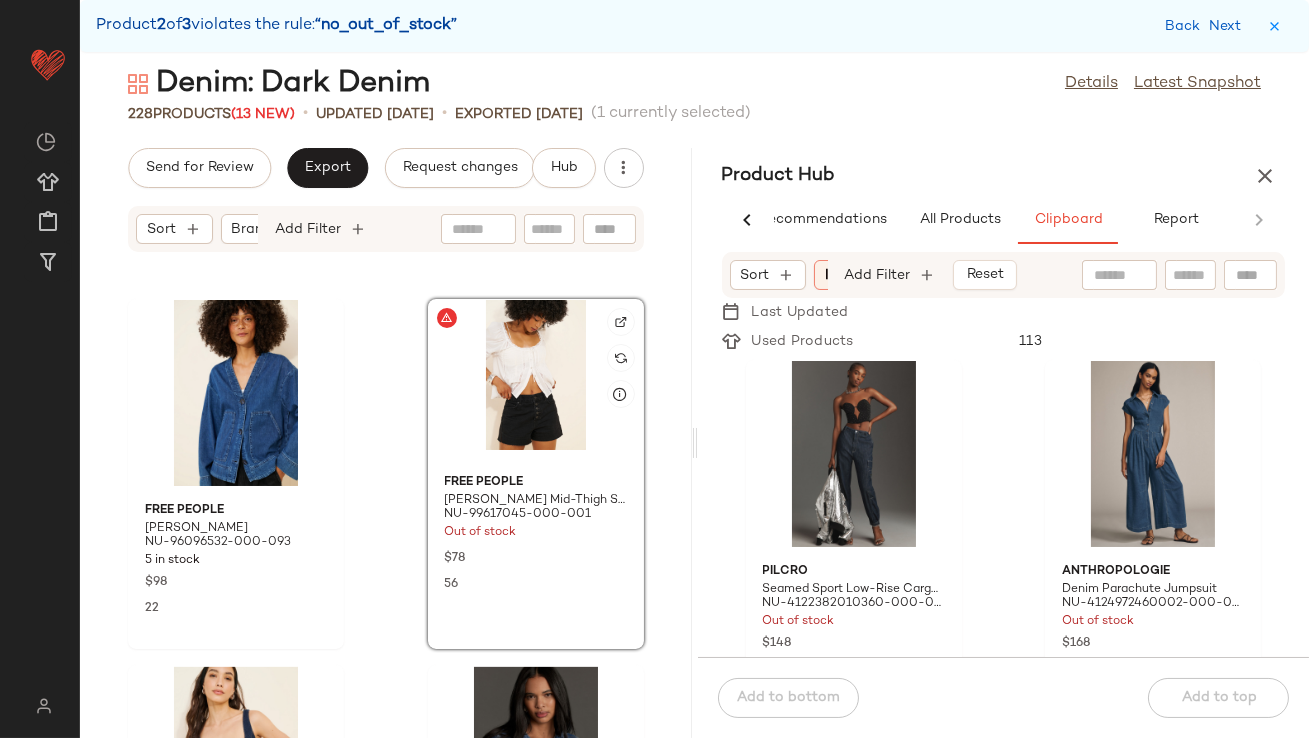 scroll, scrollTop: 7683, scrollLeft: 0, axis: vertical 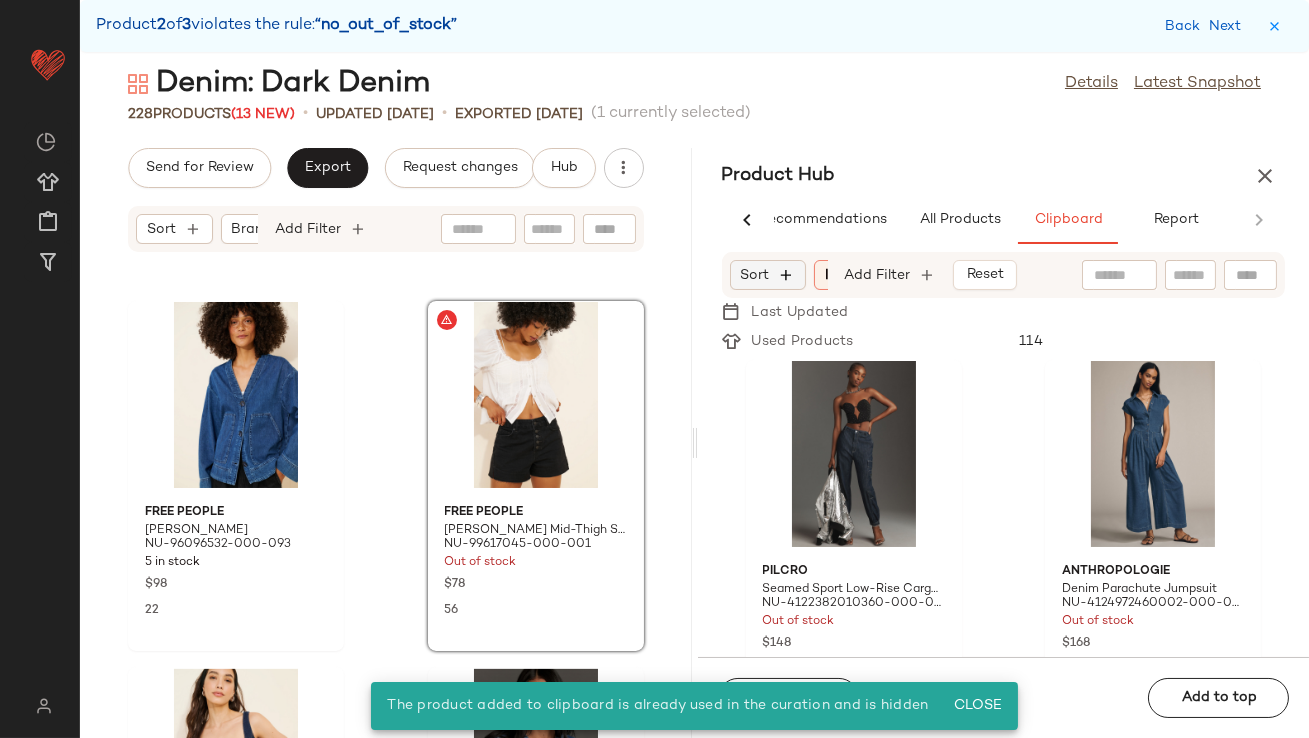 click at bounding box center (787, 275) 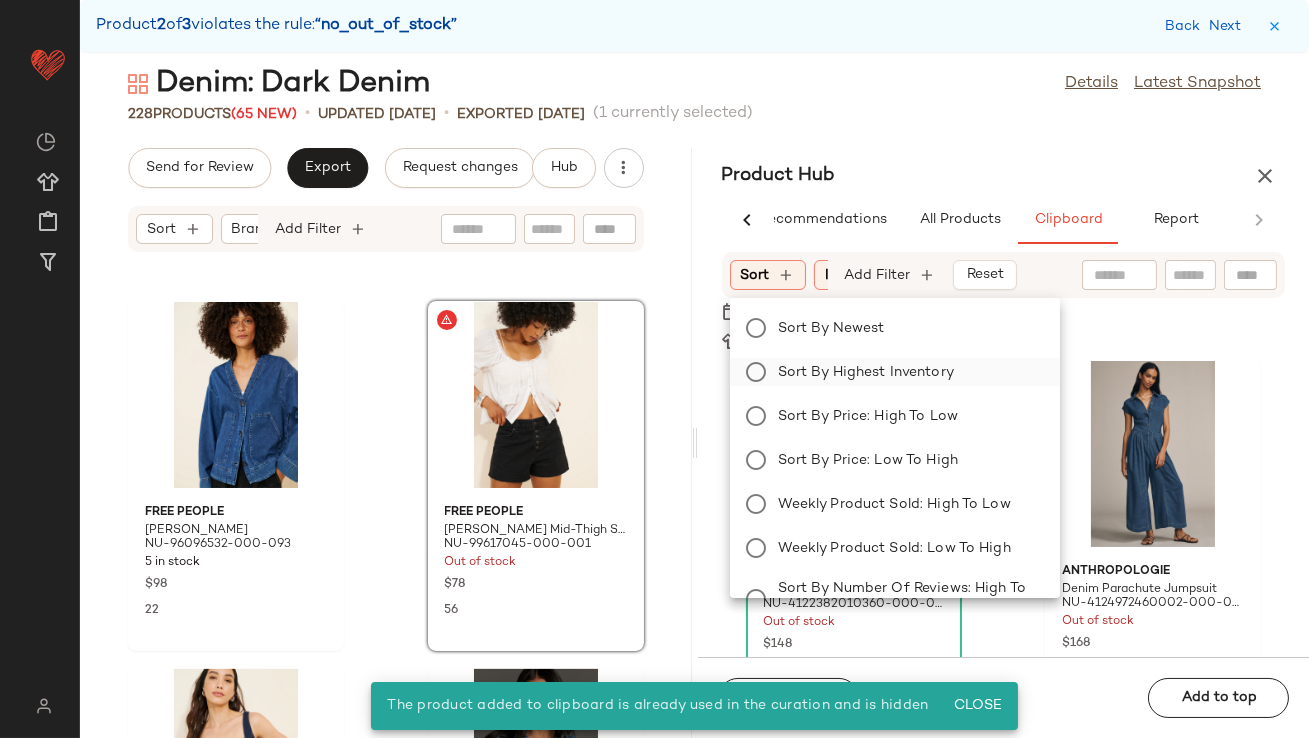 click on "Sort by Highest Inventory" 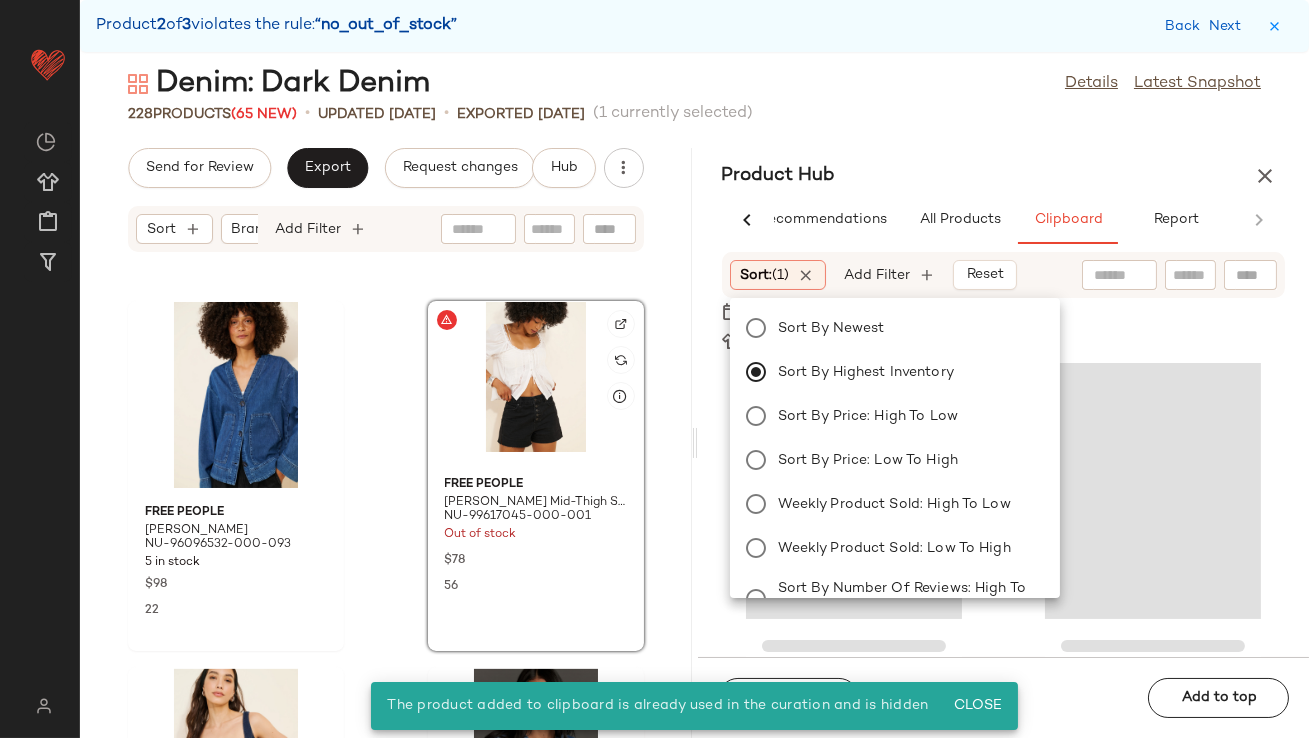 click 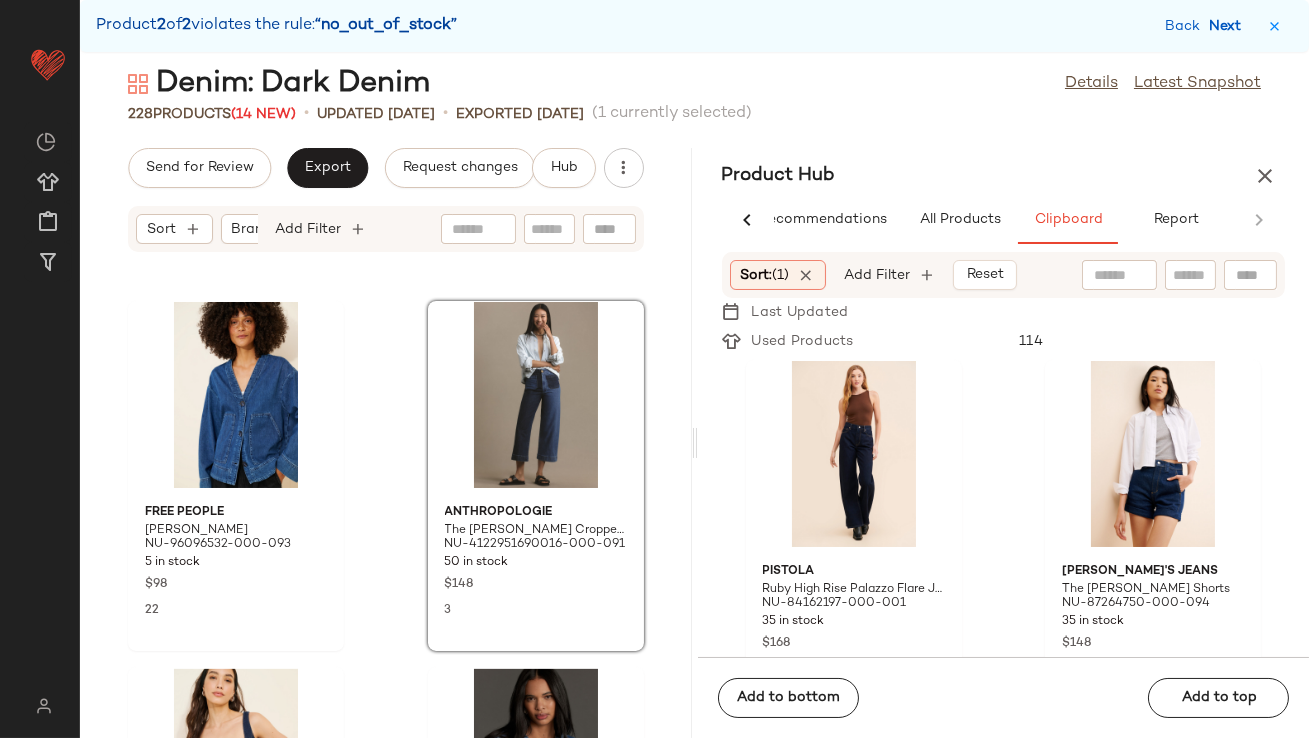 click on "Next" at bounding box center (1229, 26) 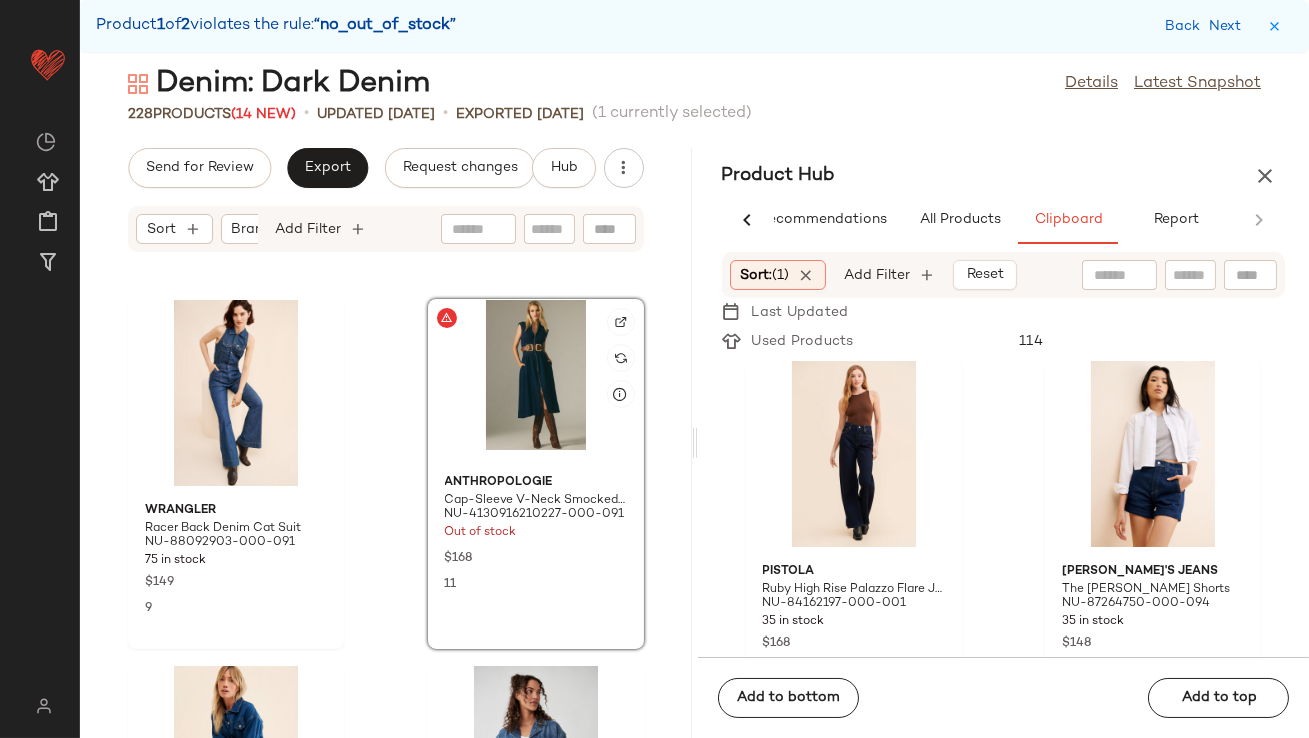 scroll, scrollTop: 5854, scrollLeft: 0, axis: vertical 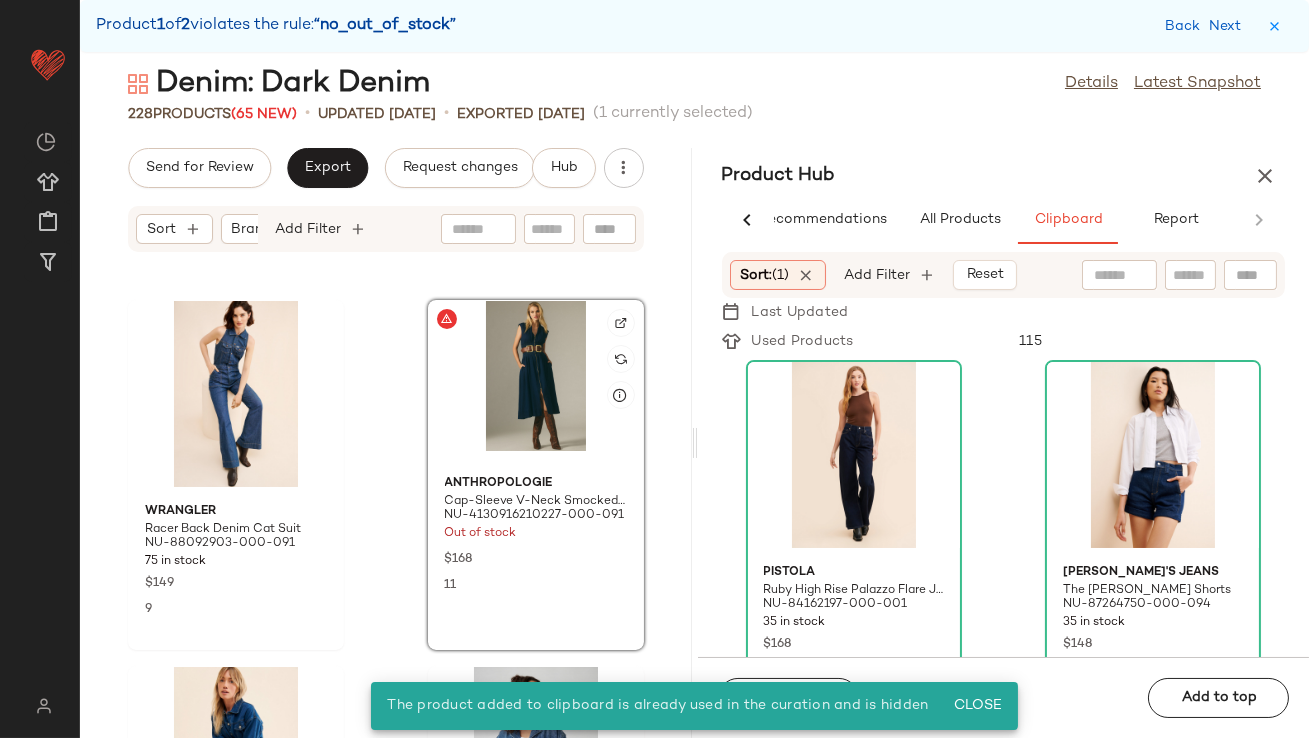 click 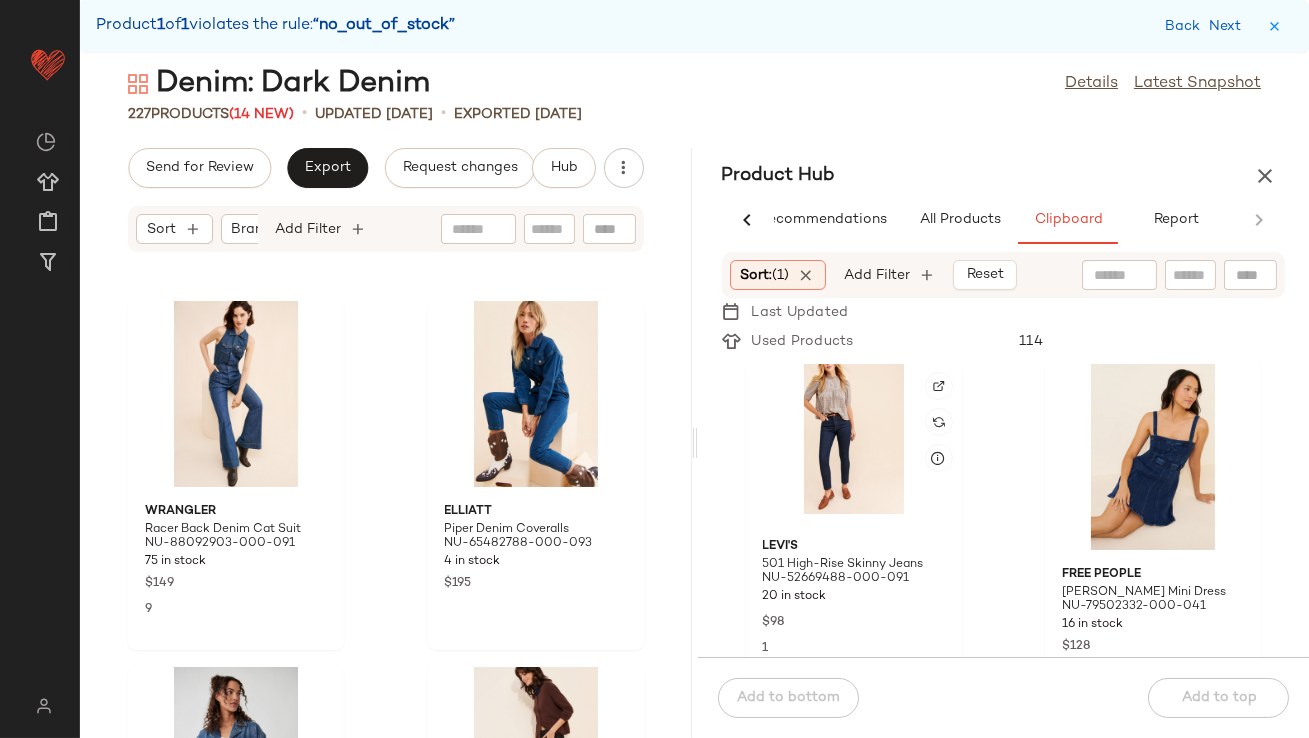 scroll, scrollTop: 1479, scrollLeft: 0, axis: vertical 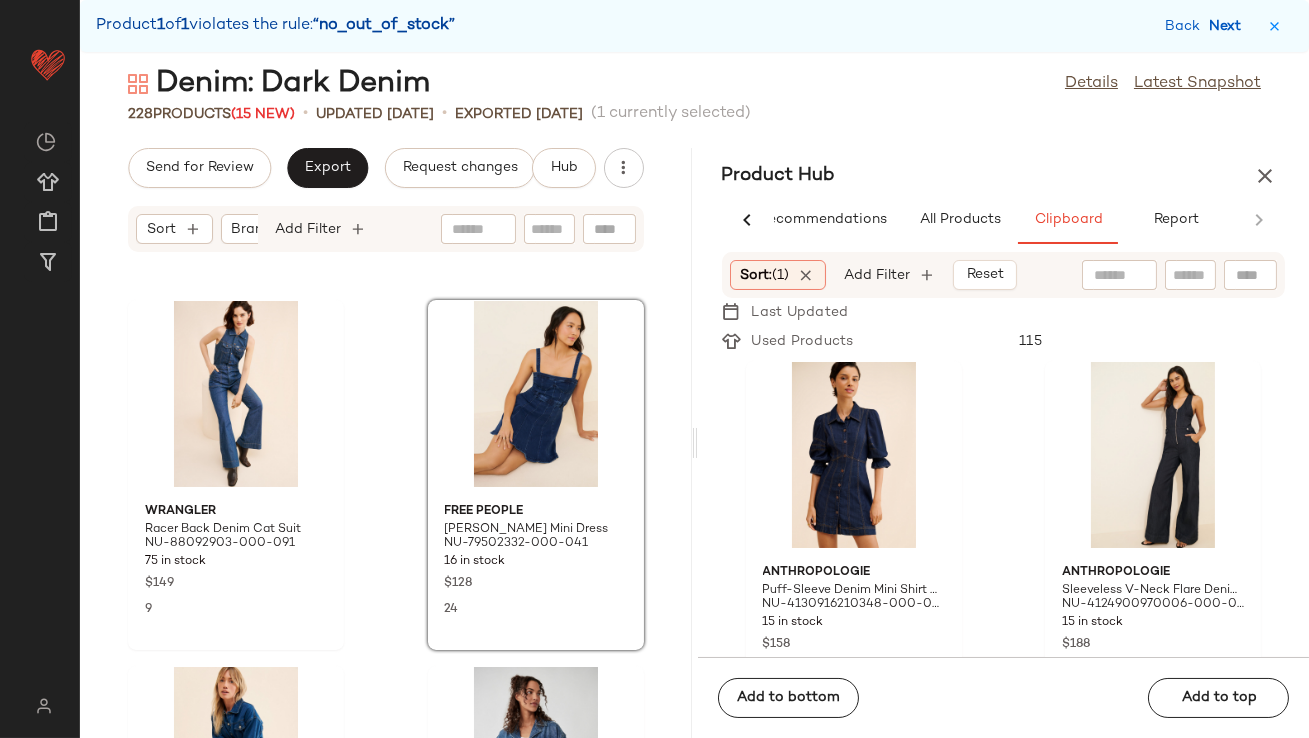 click on "Next" at bounding box center (1229, 26) 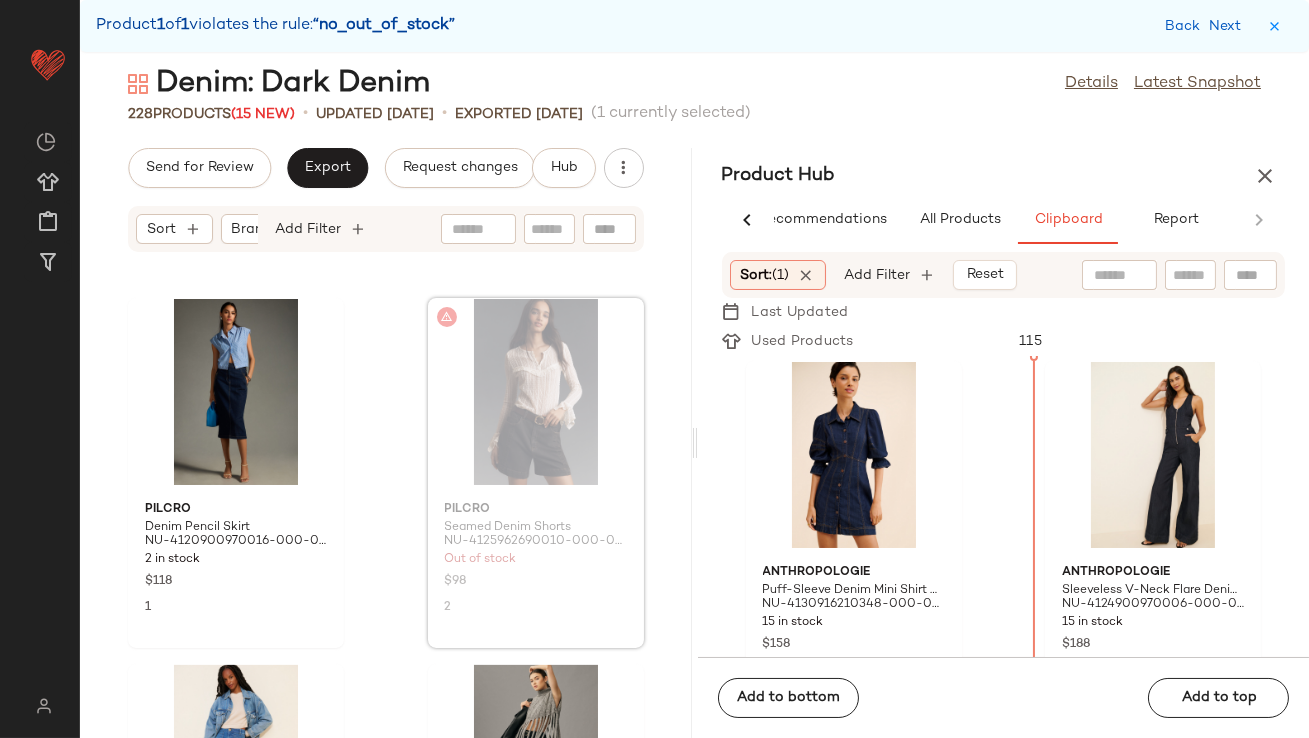 scroll, scrollTop: 21592, scrollLeft: 0, axis: vertical 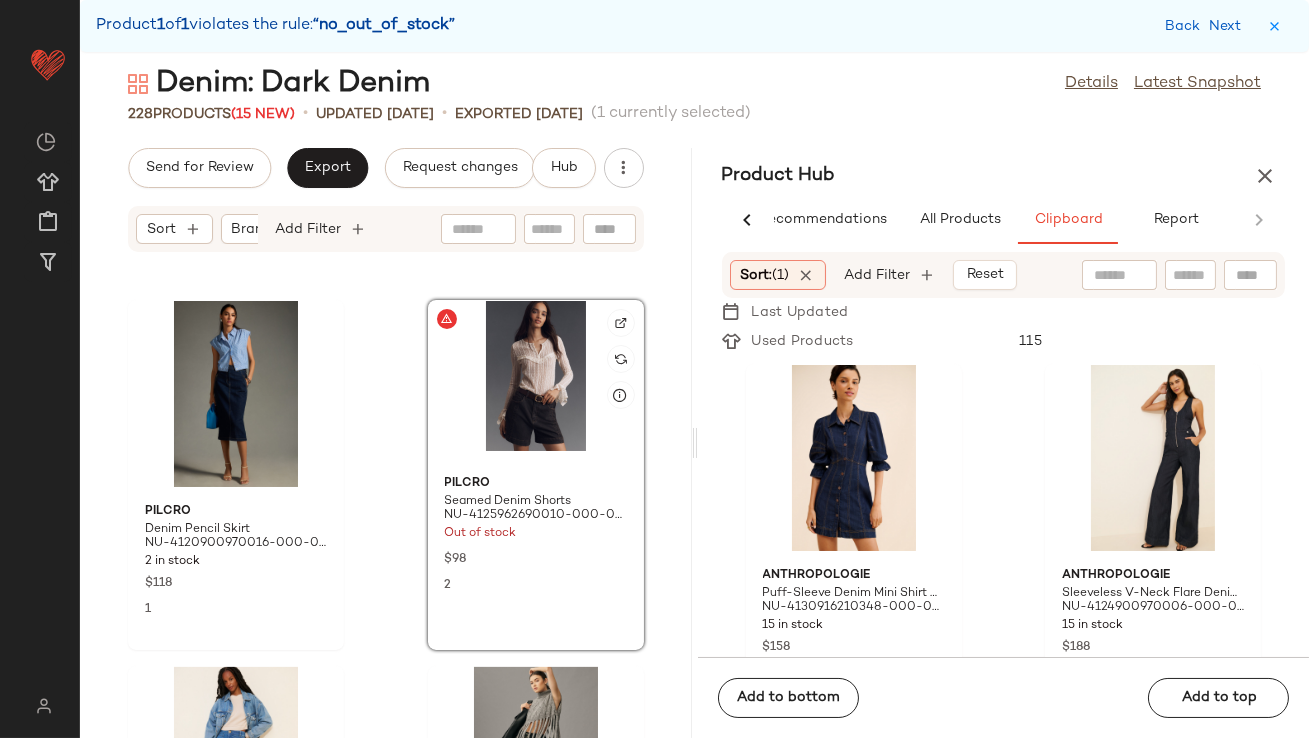 click 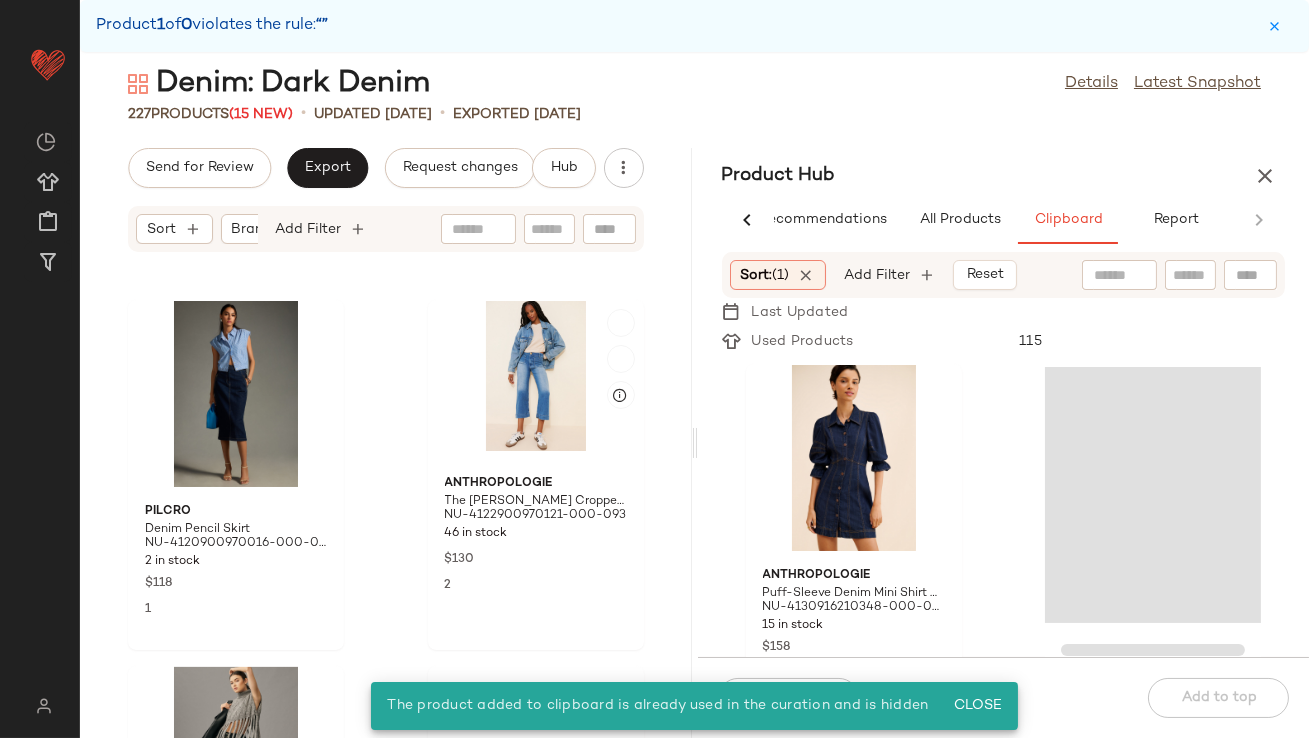 scroll, scrollTop: 1476, scrollLeft: 0, axis: vertical 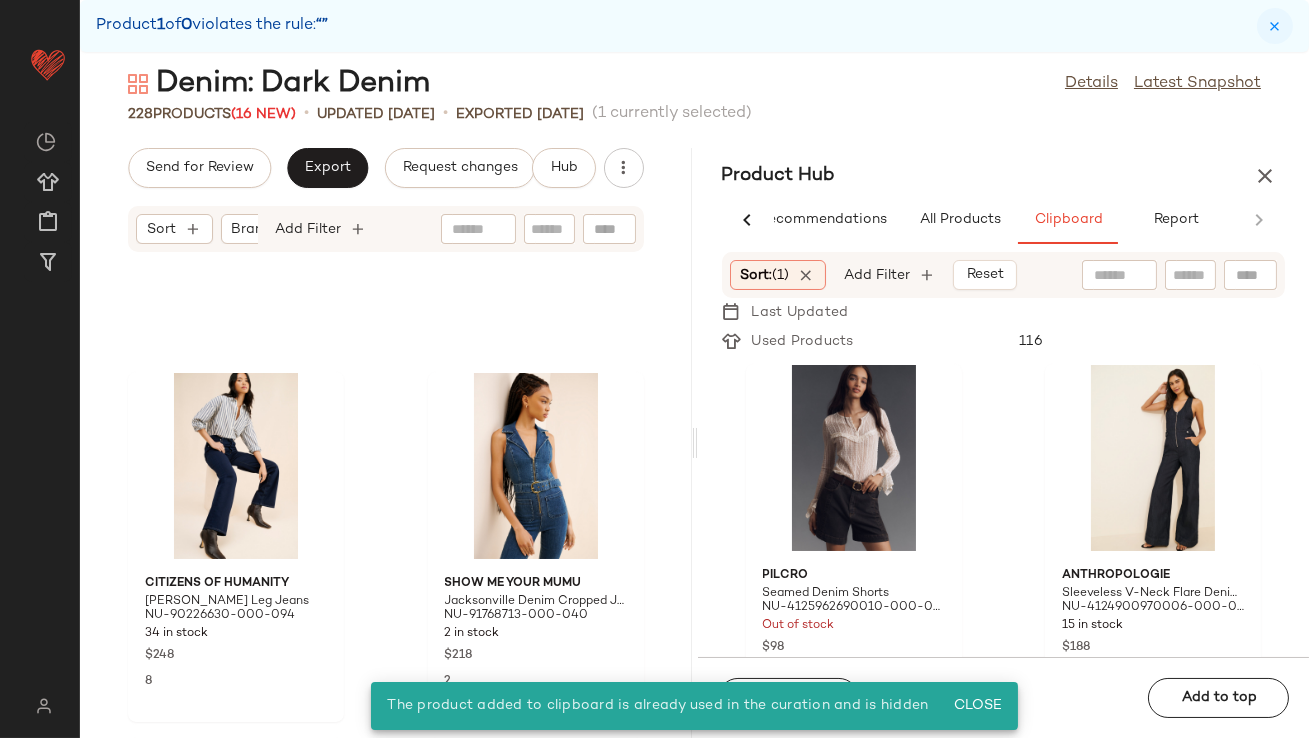 click at bounding box center [1275, 26] 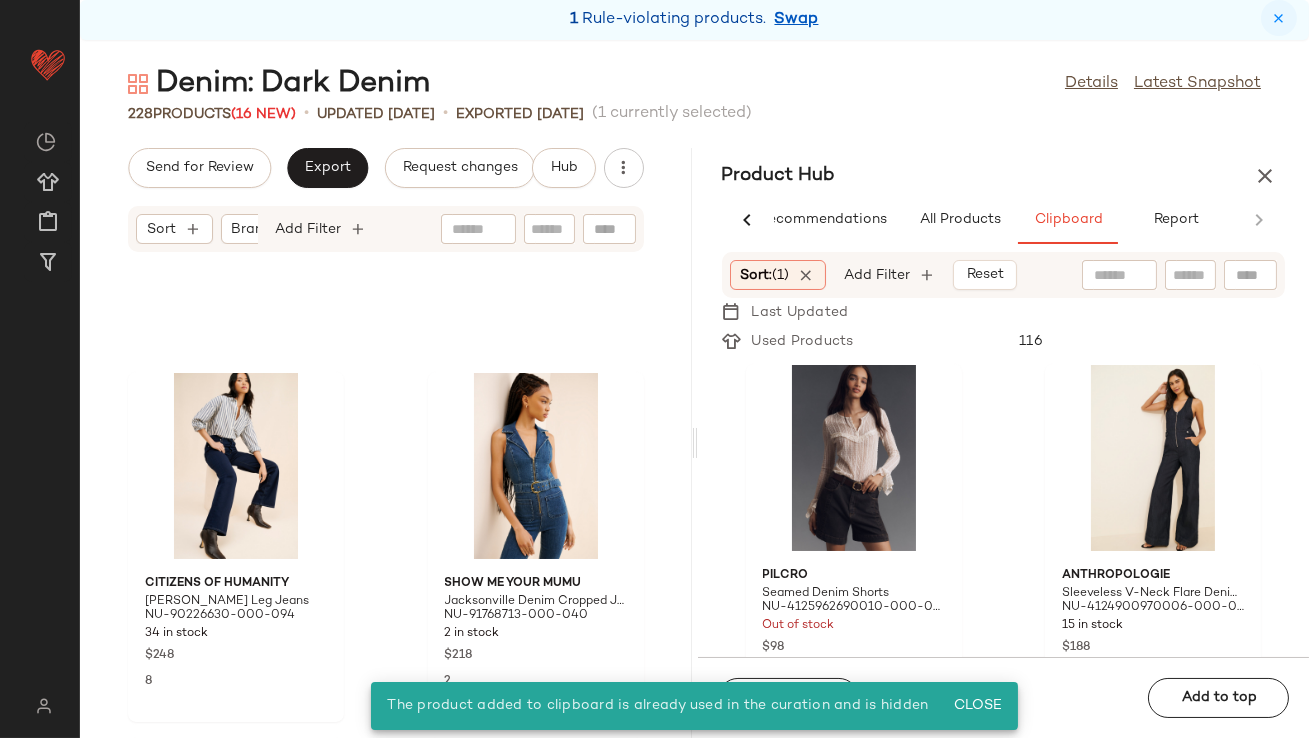 click at bounding box center (1279, 18) 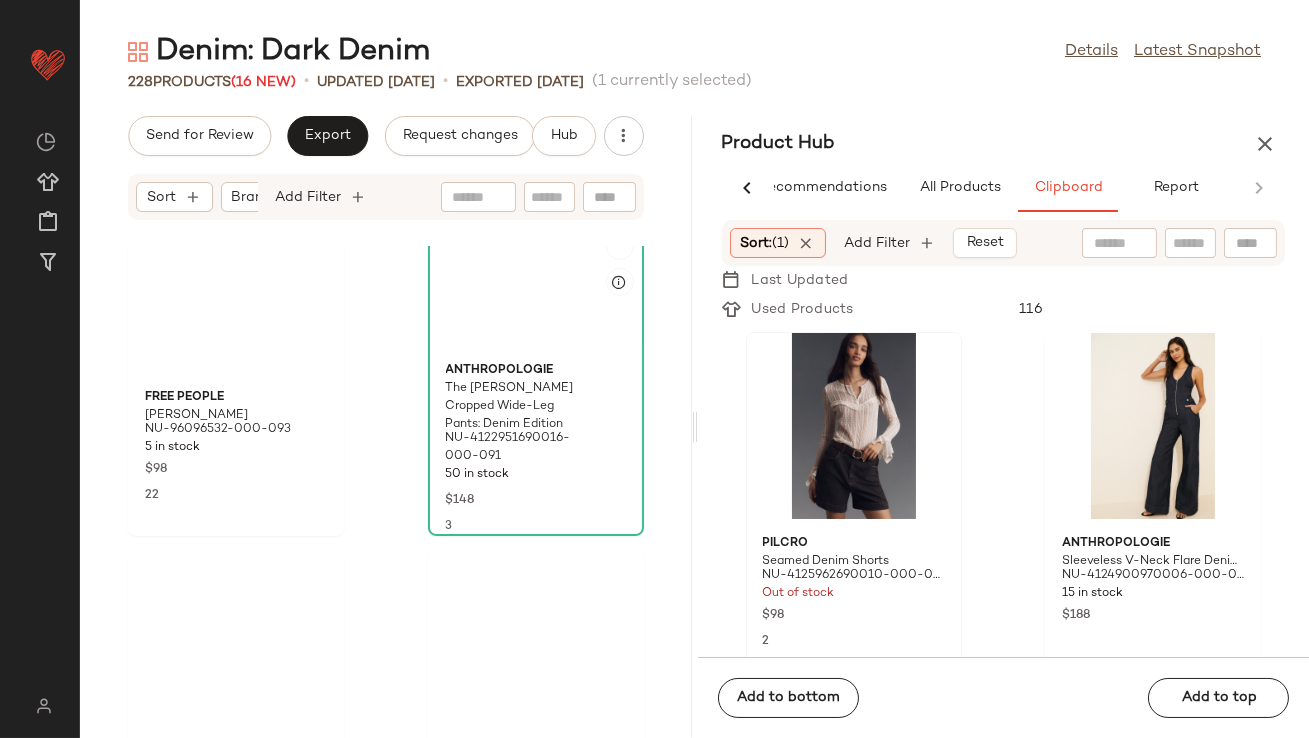 scroll, scrollTop: 7637, scrollLeft: 0, axis: vertical 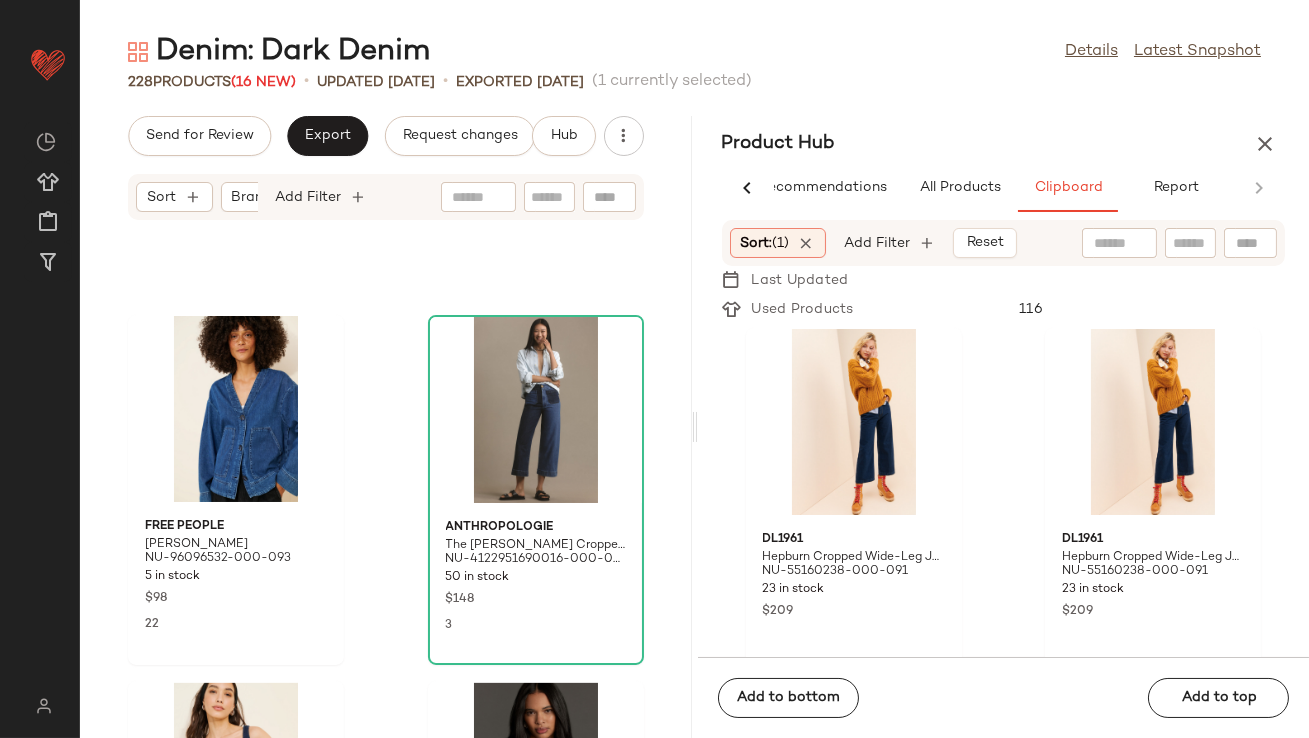 click on "Sort:   (1)" 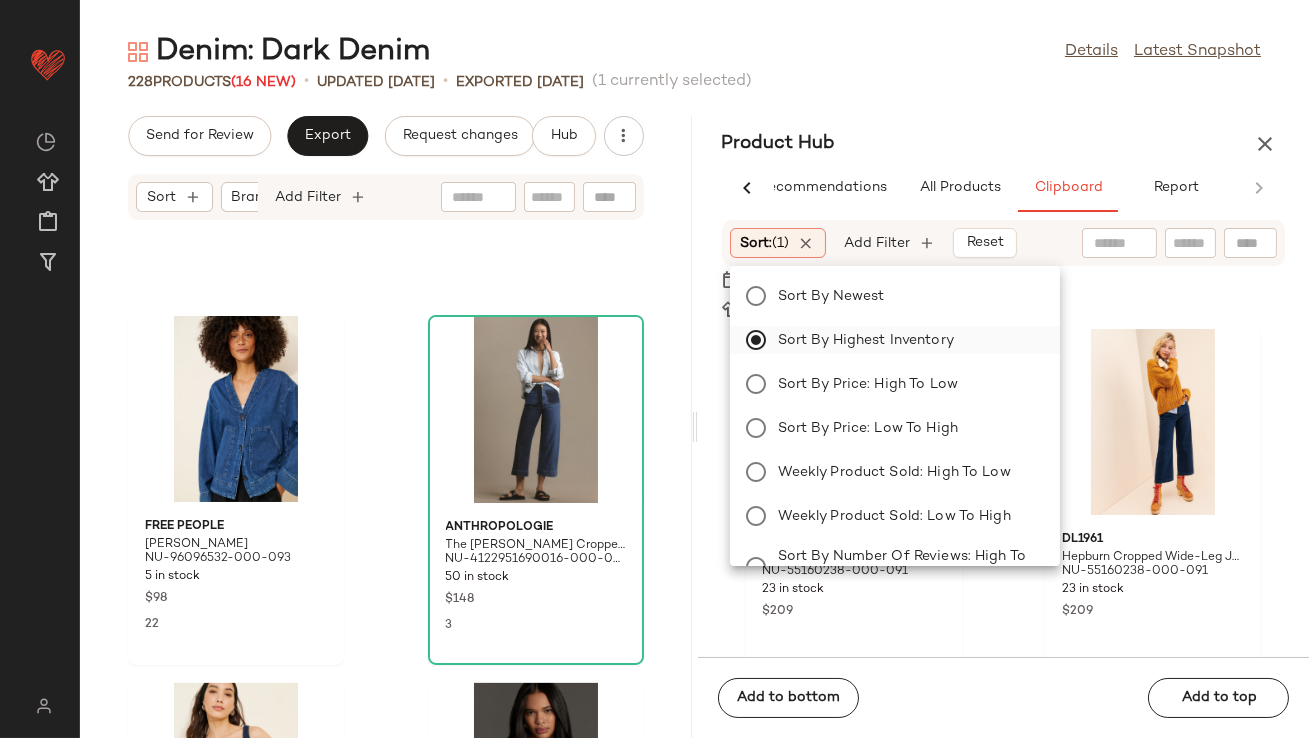 click on "Sort by Highest Inventory" 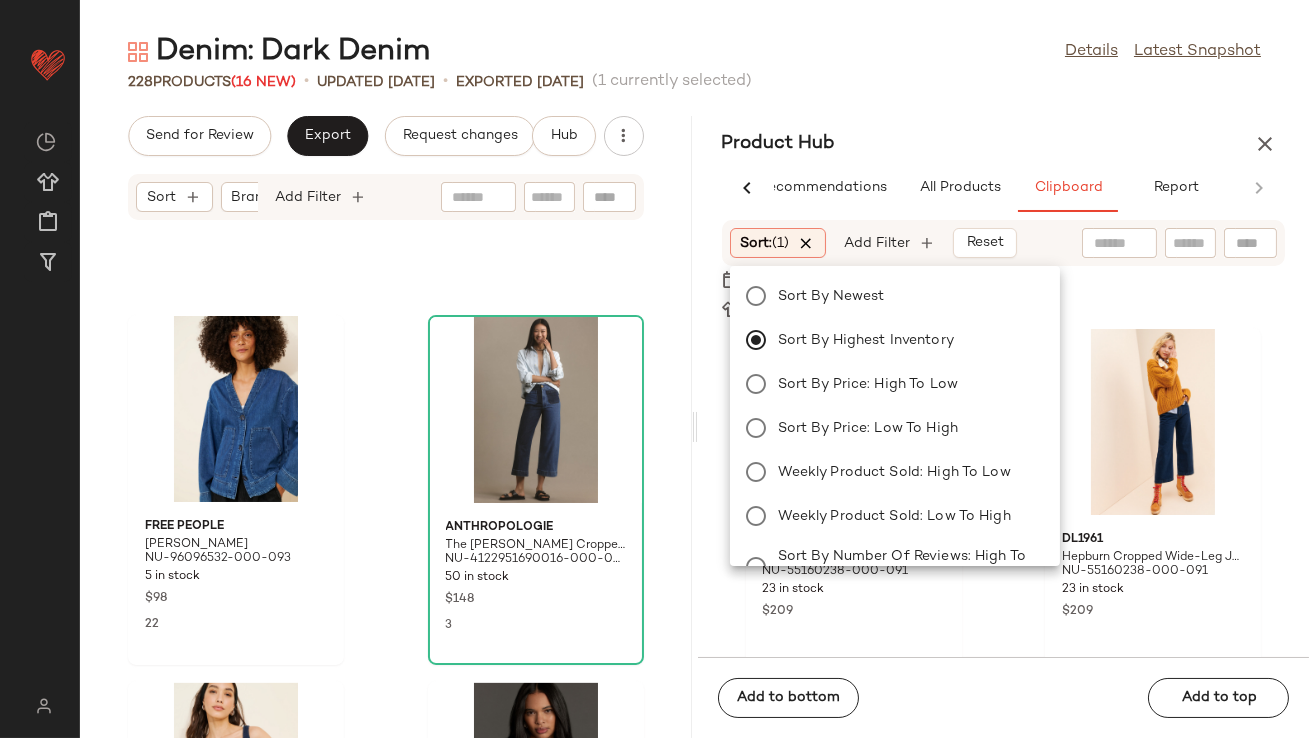 click at bounding box center [807, 243] 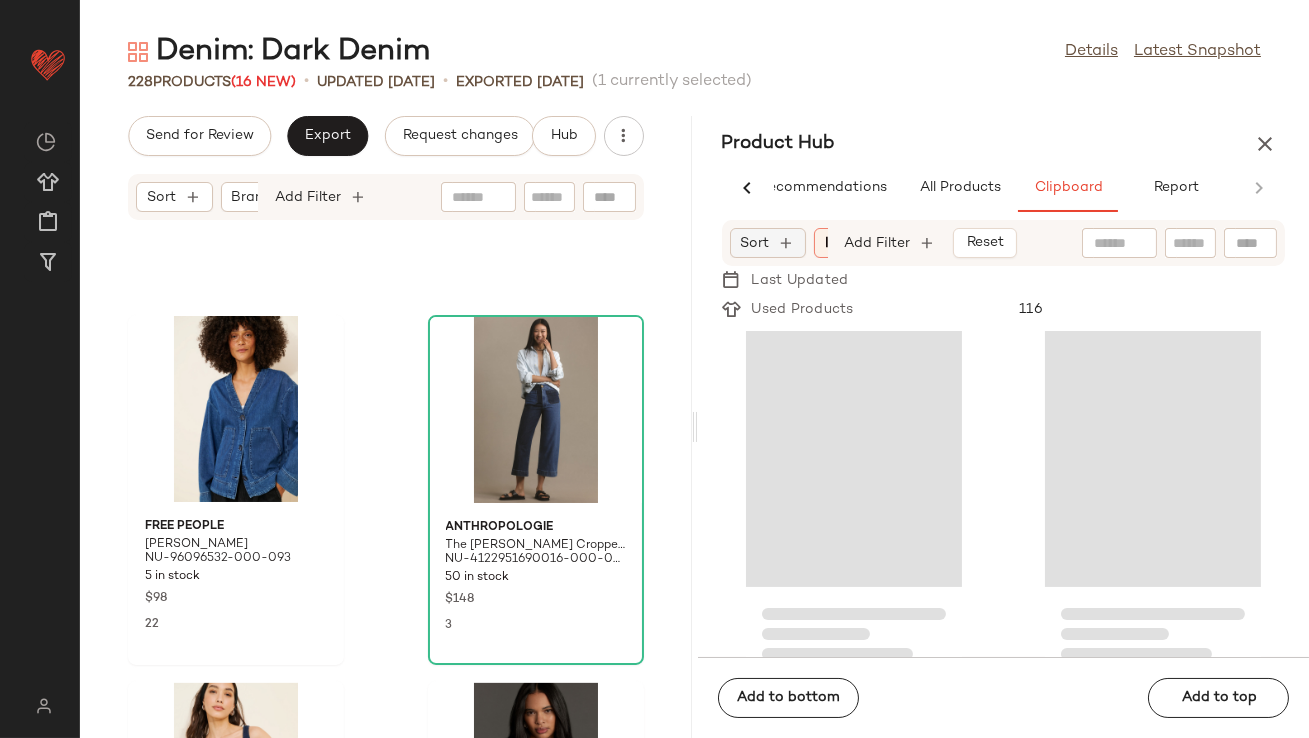 click on "Sort" 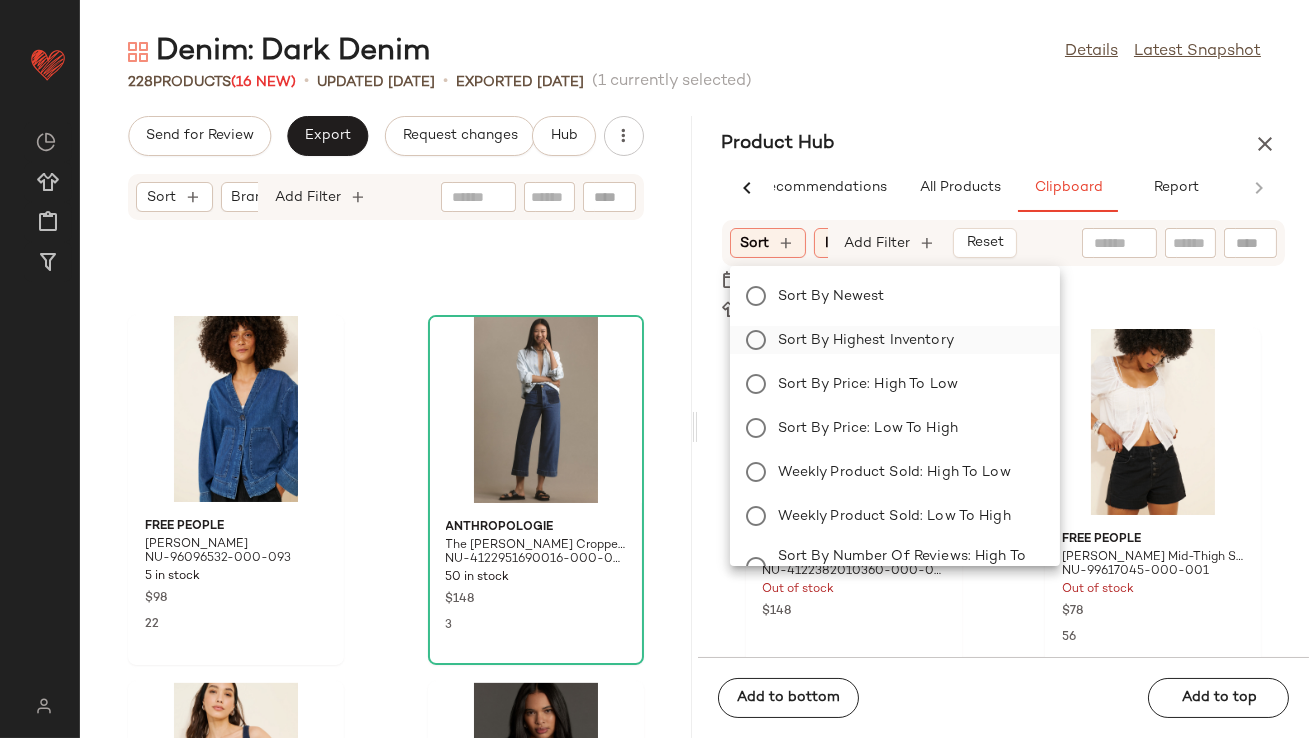 click on "Sort by Highest Inventory" at bounding box center [907, 340] 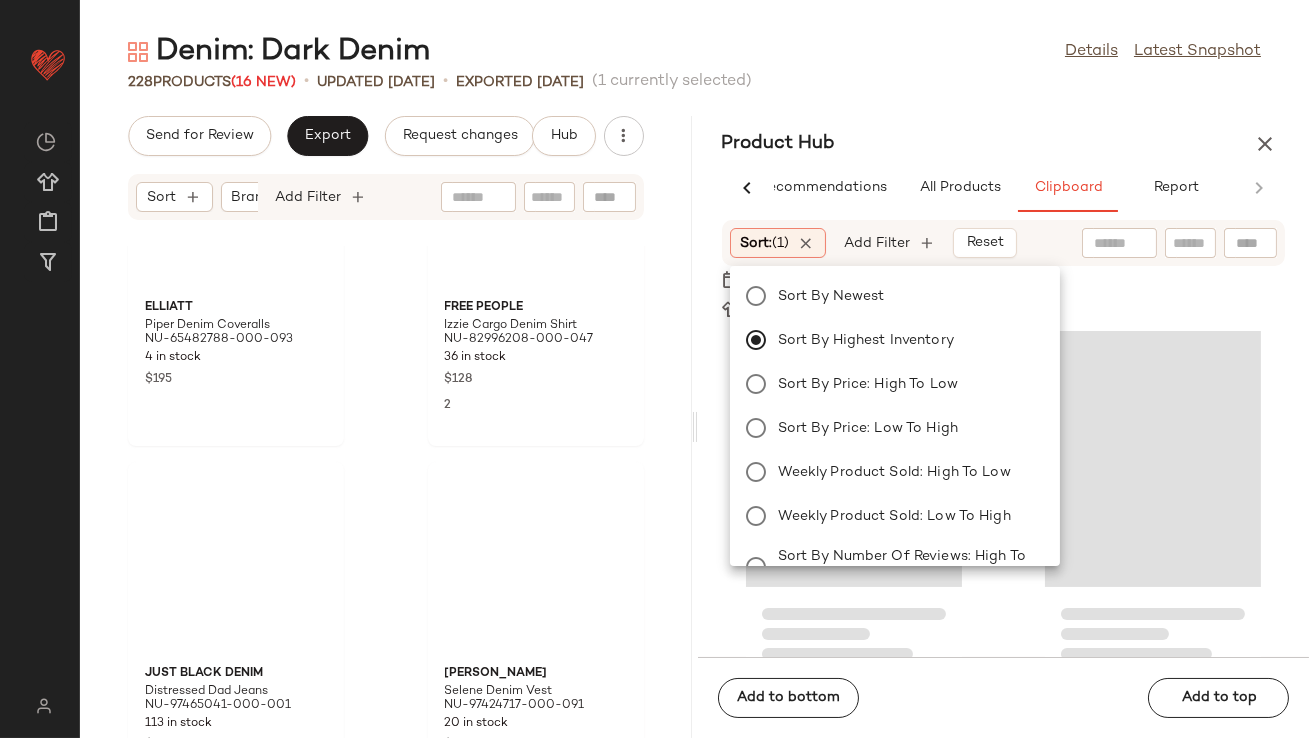 scroll, scrollTop: 6007, scrollLeft: 0, axis: vertical 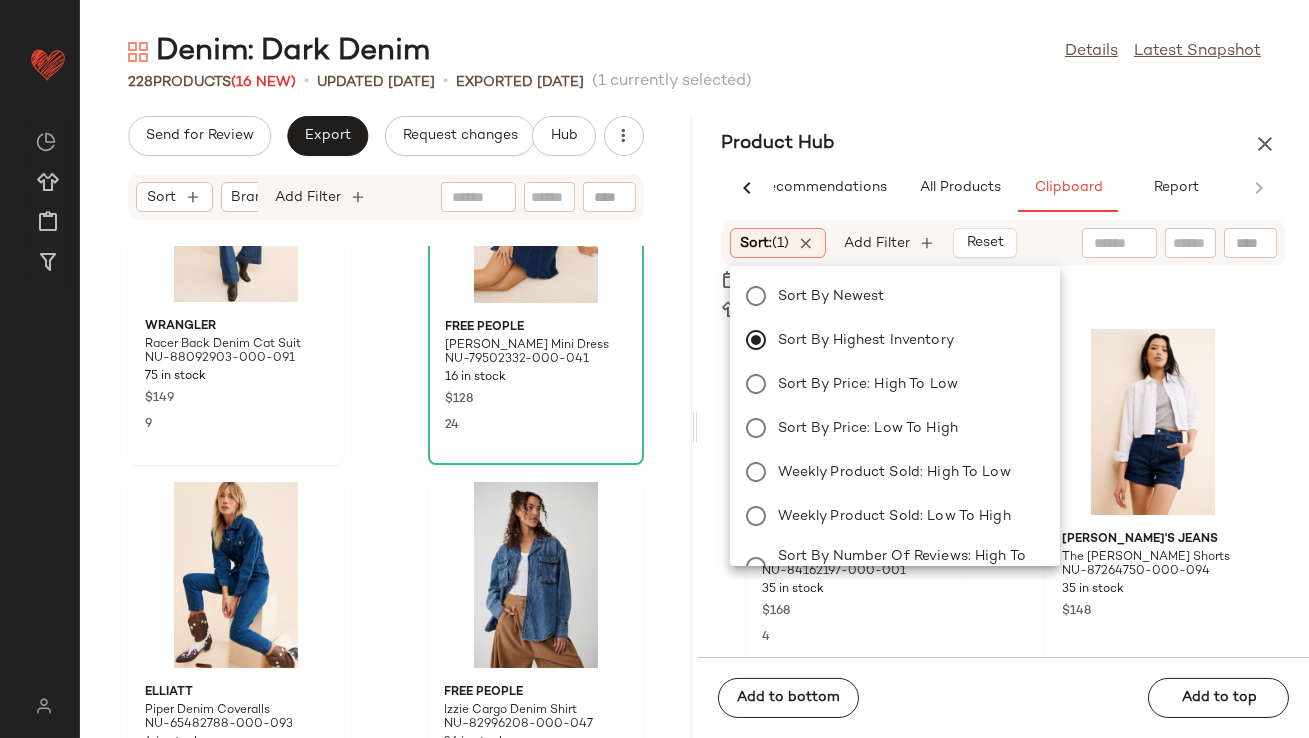 click on "Denim: Dark Denim  Details   Latest Snapshot" 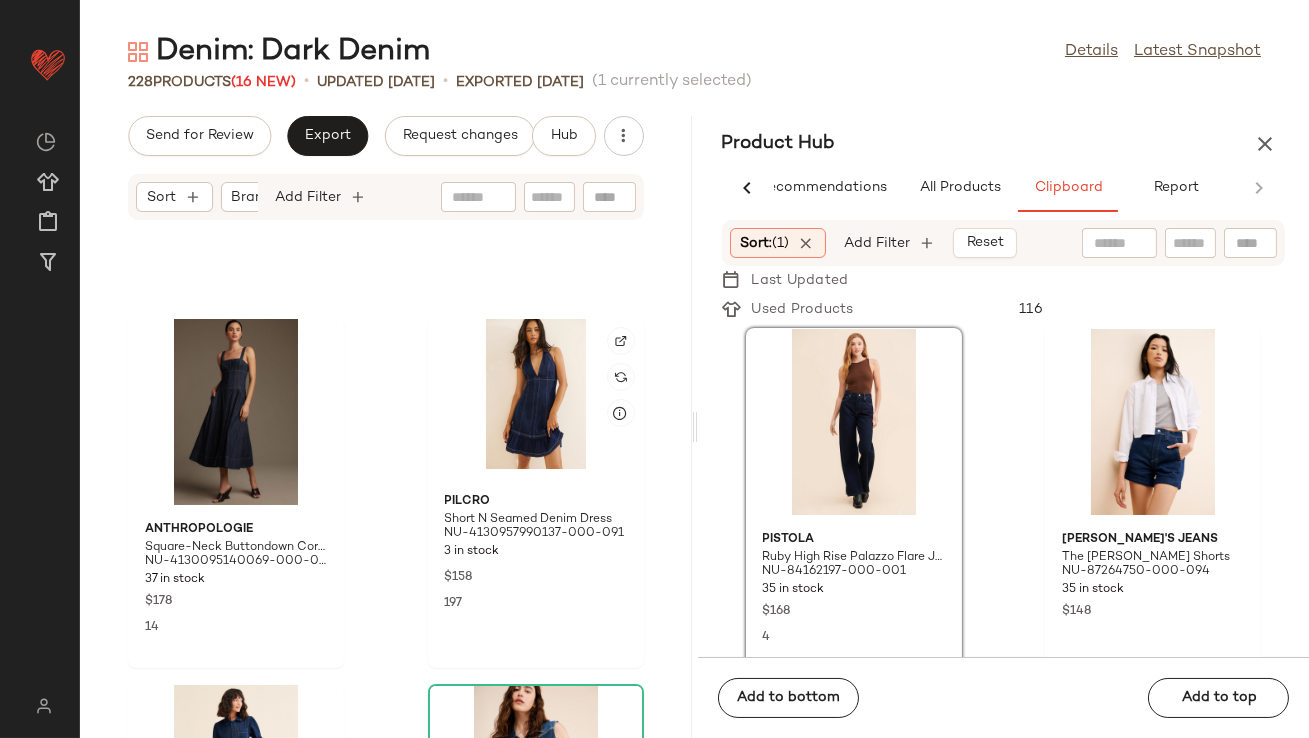 scroll, scrollTop: 3604, scrollLeft: 0, axis: vertical 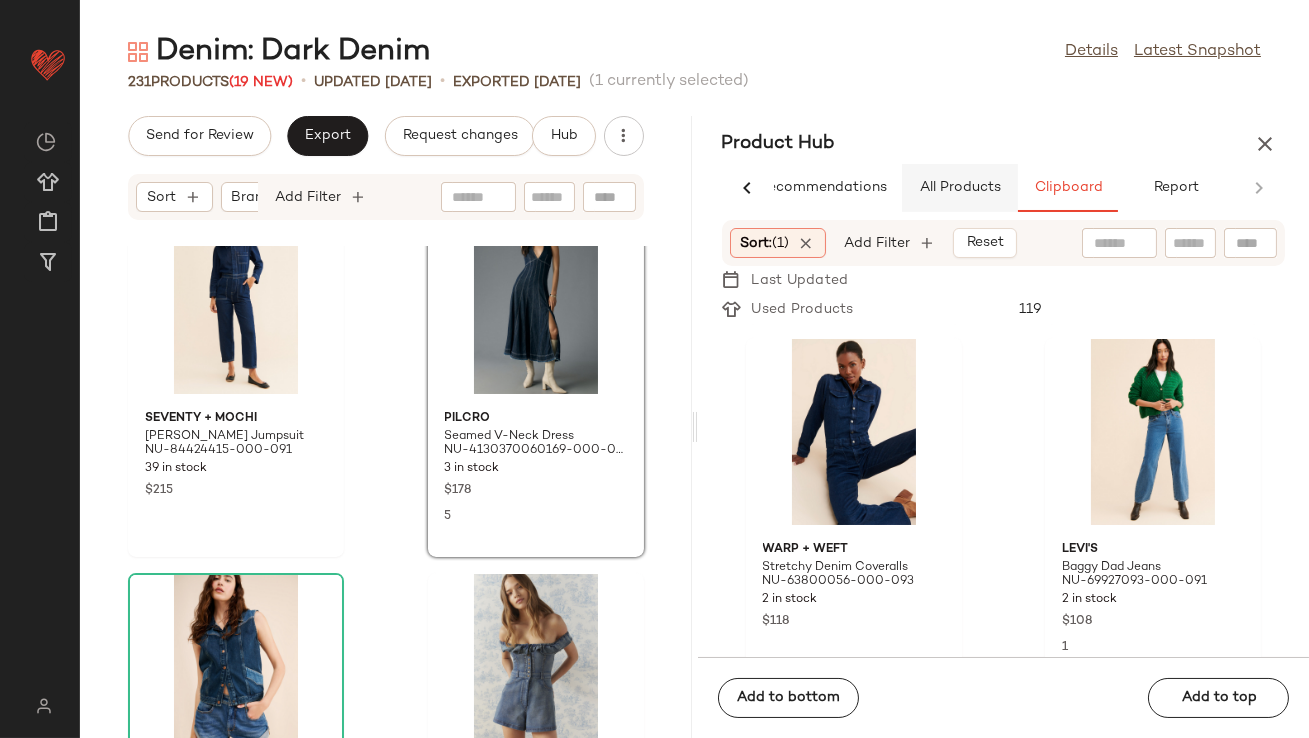 click on "All Products" 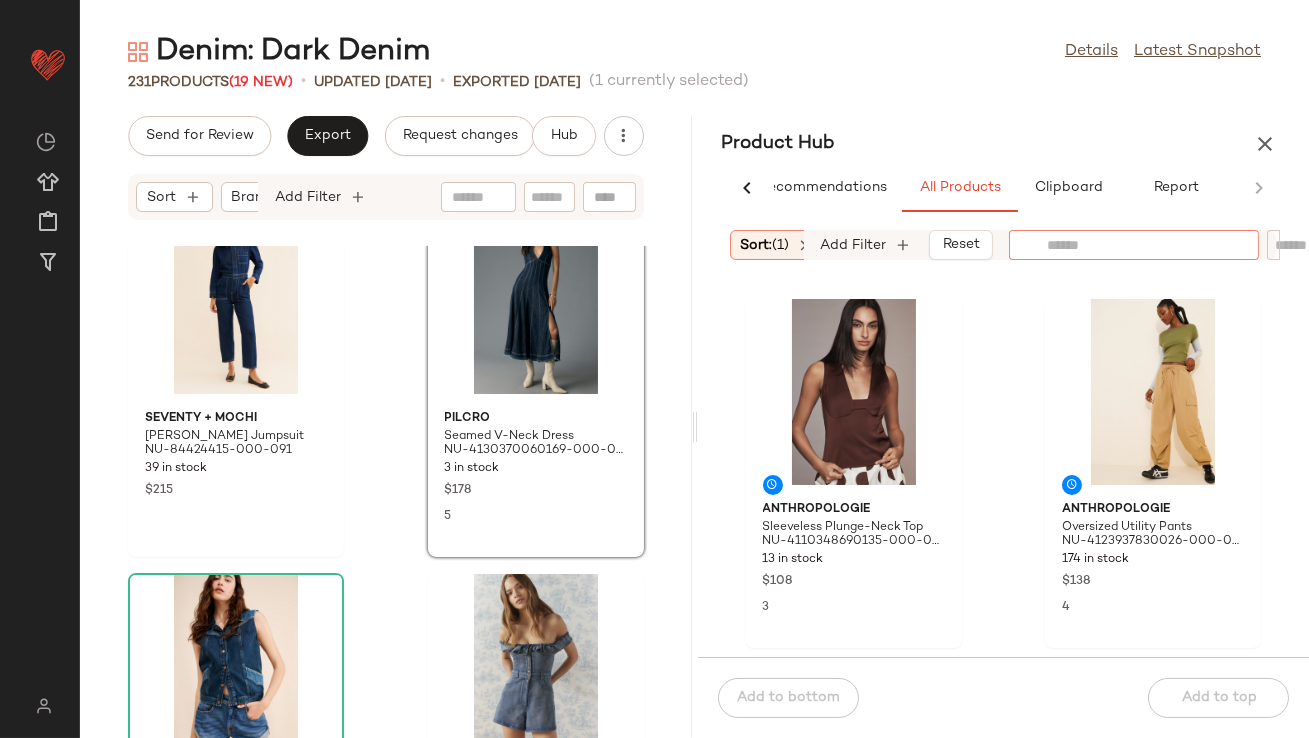 click 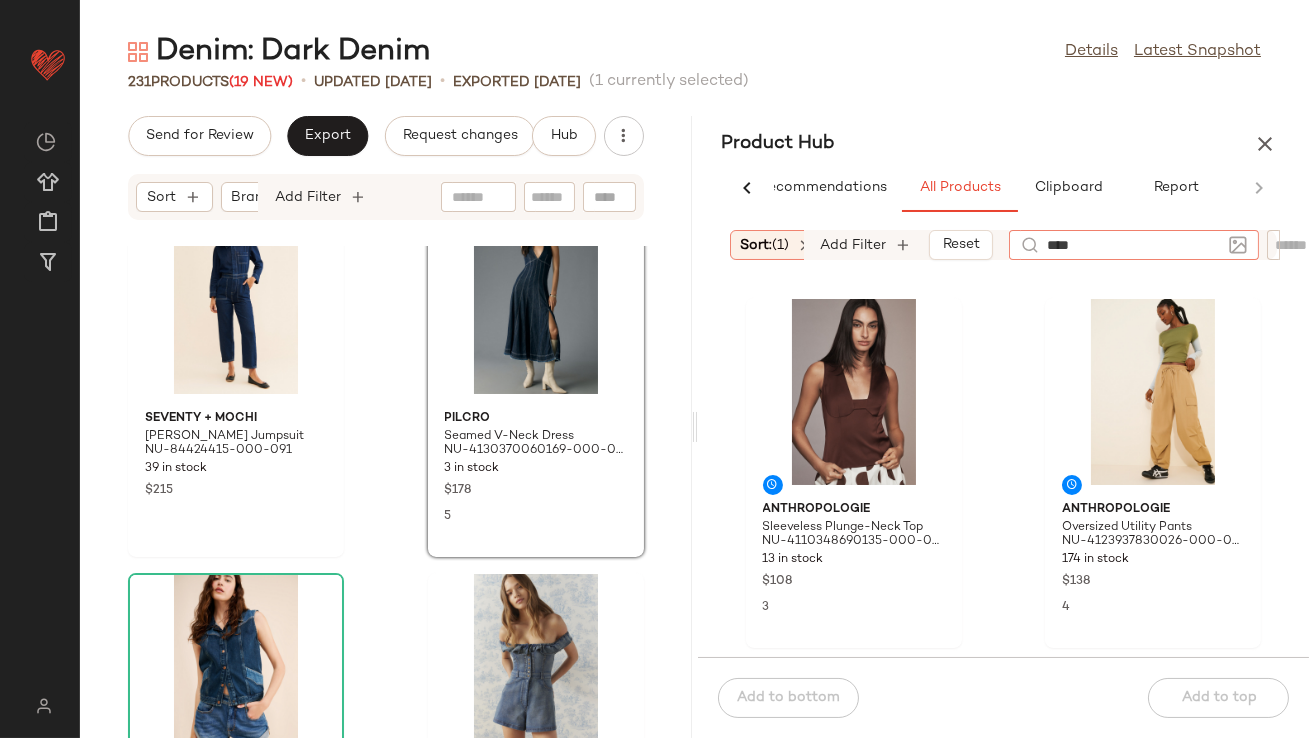 type on "*****" 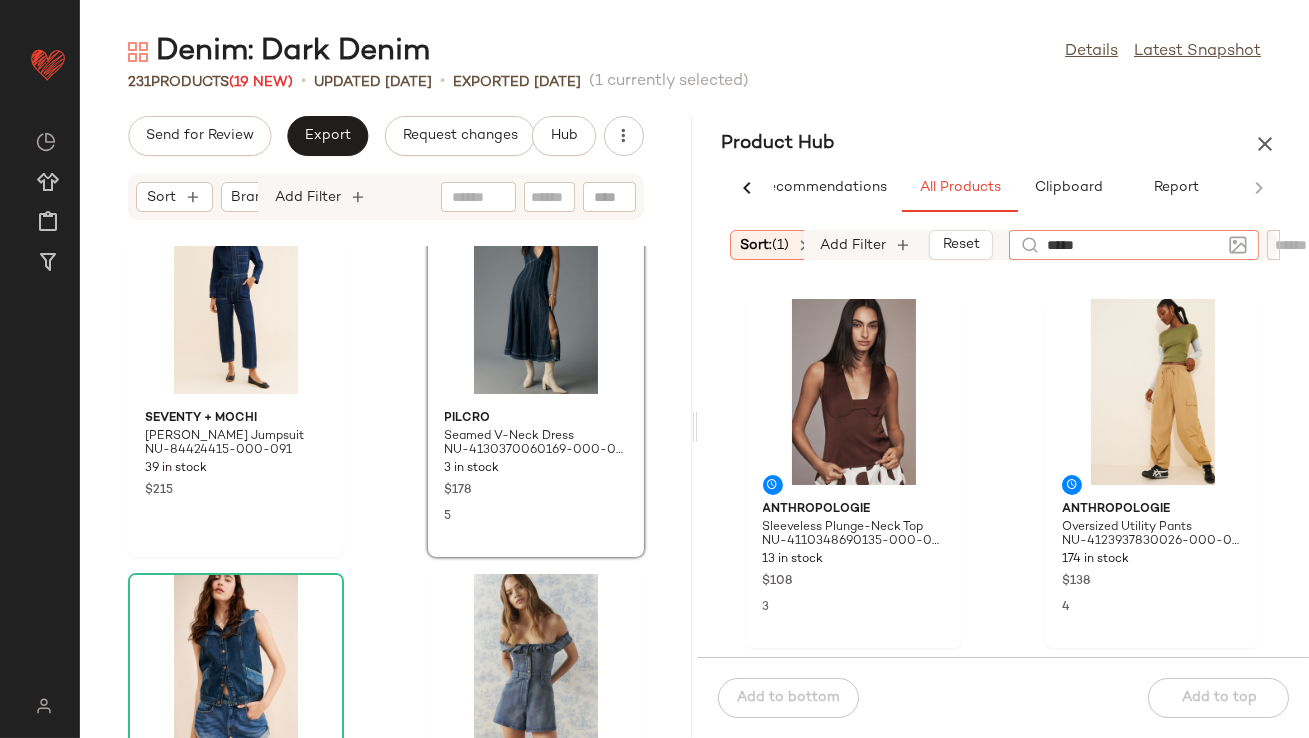 type 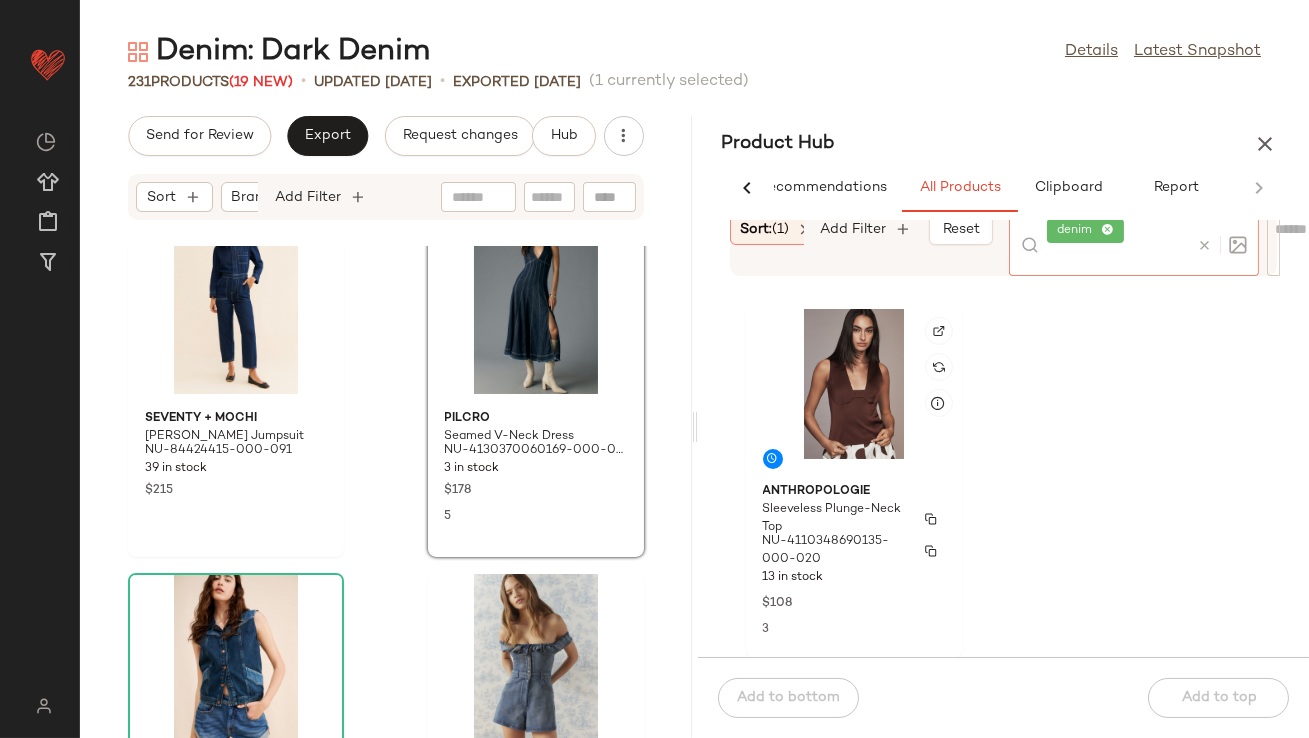 scroll, scrollTop: 0, scrollLeft: 0, axis: both 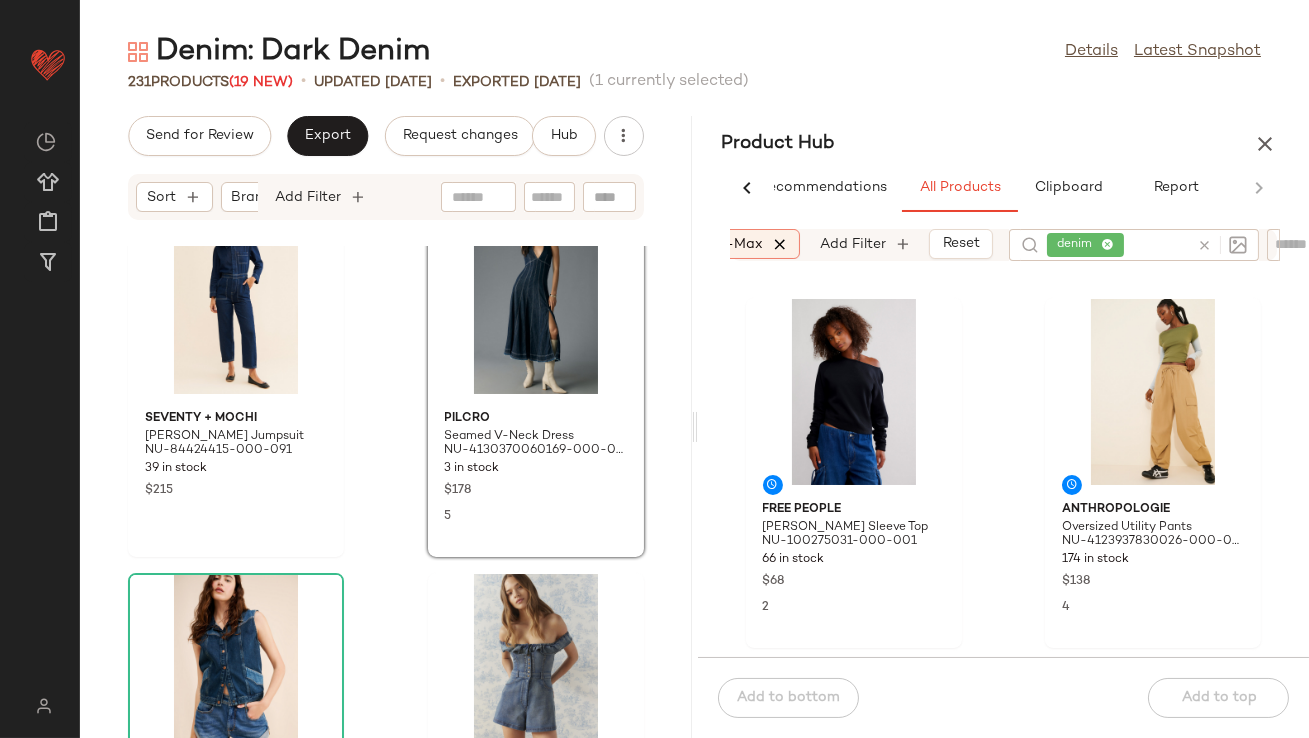click at bounding box center (780, 244) 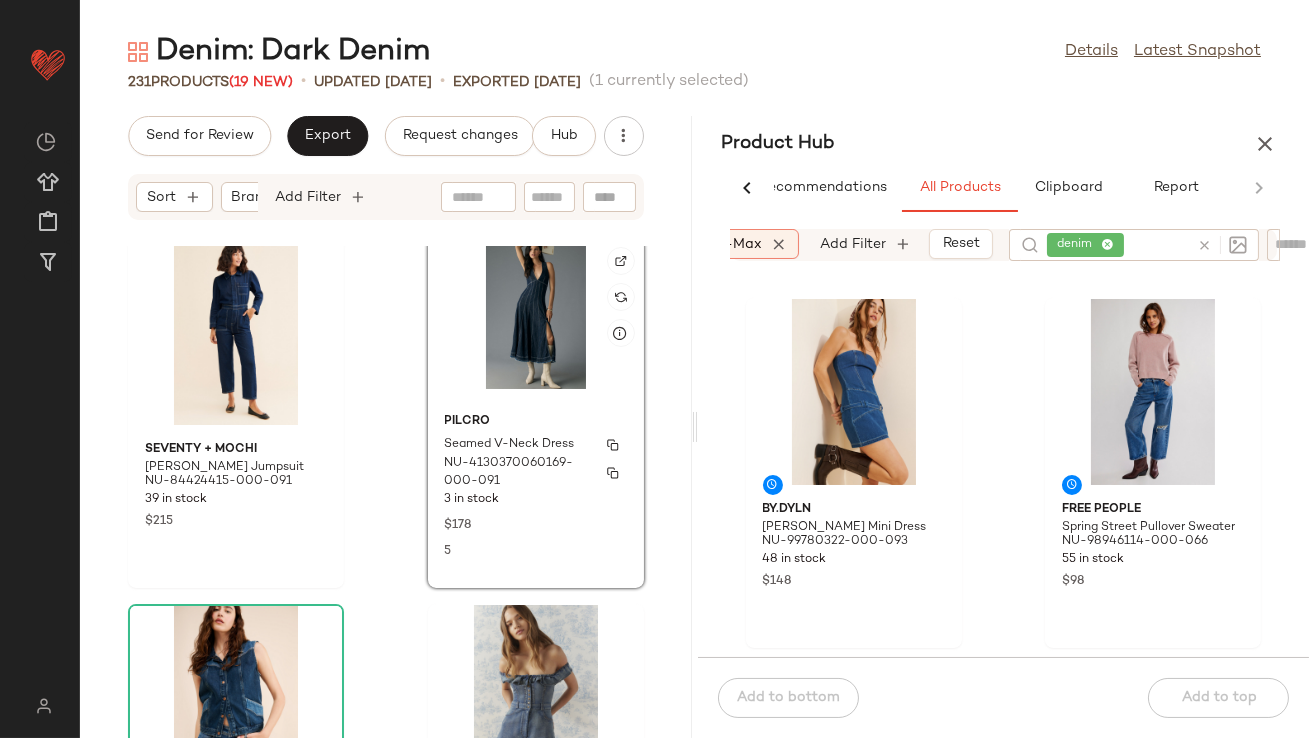 scroll, scrollTop: 4760, scrollLeft: 0, axis: vertical 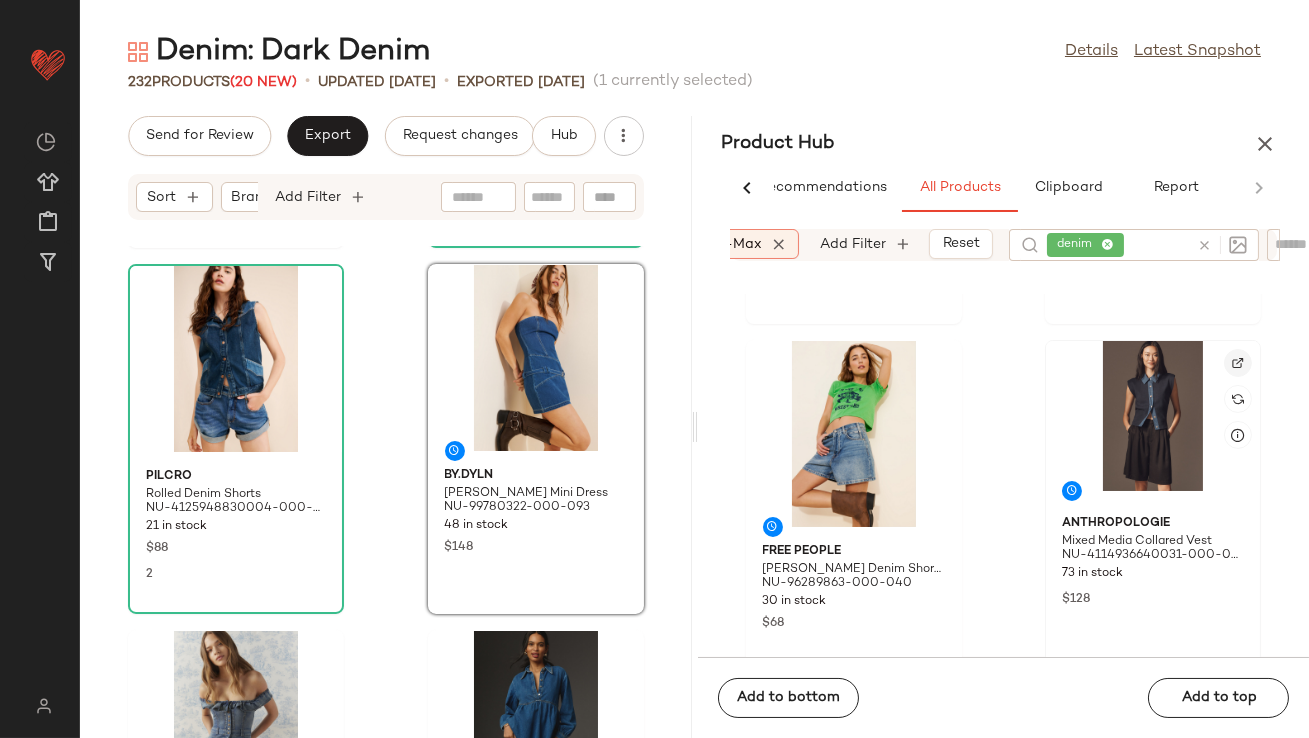click 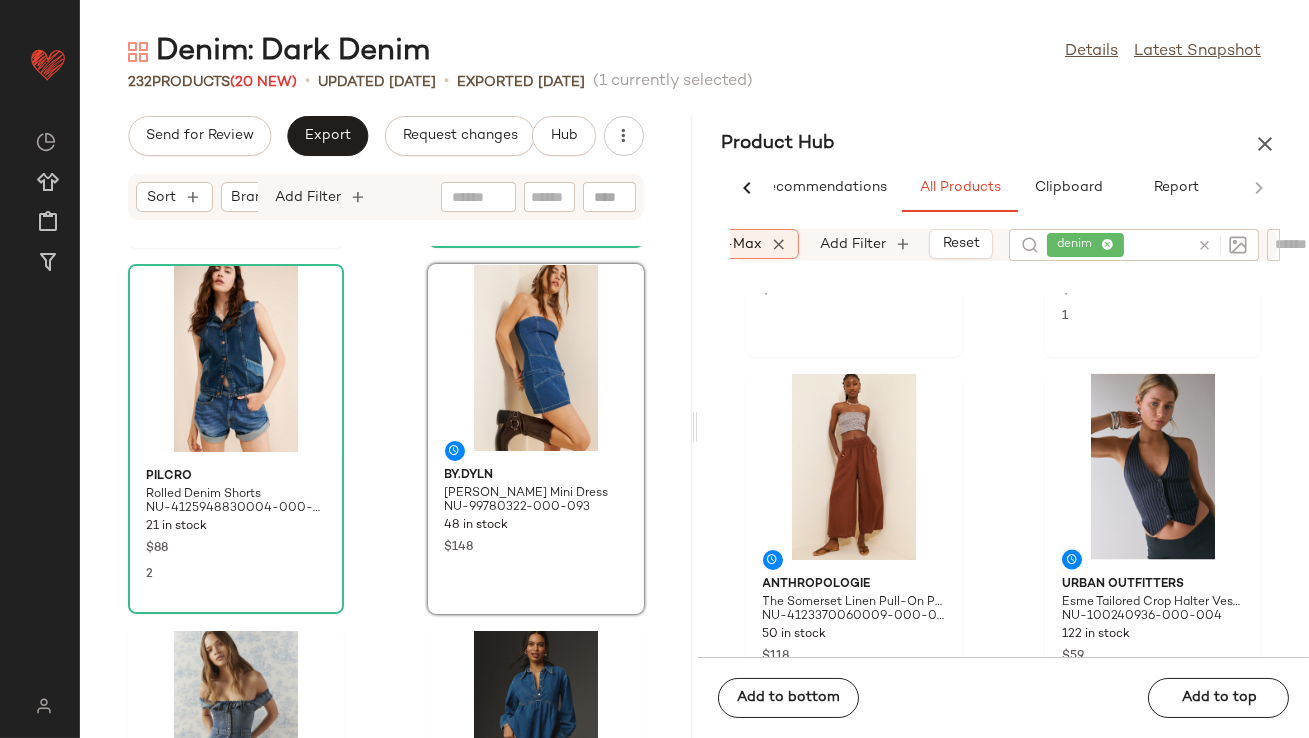 scroll, scrollTop: 6523, scrollLeft: 0, axis: vertical 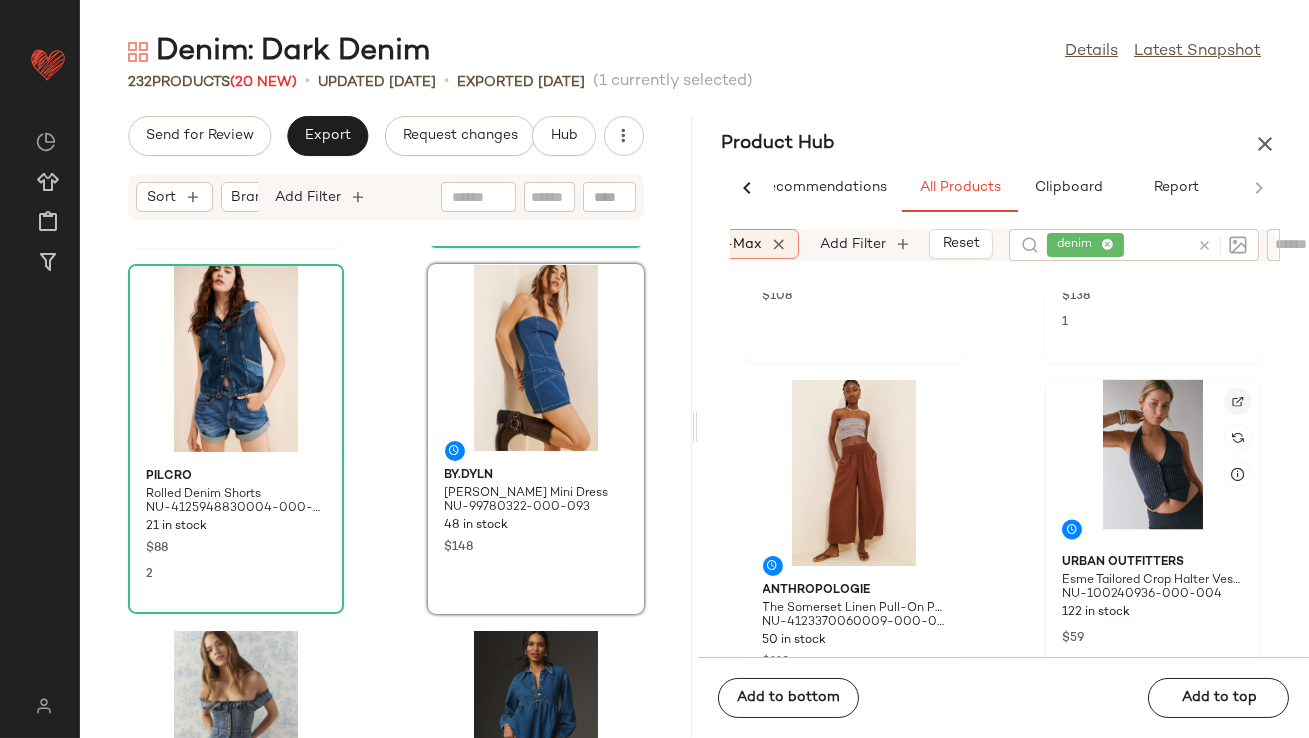 click at bounding box center [1238, 402] 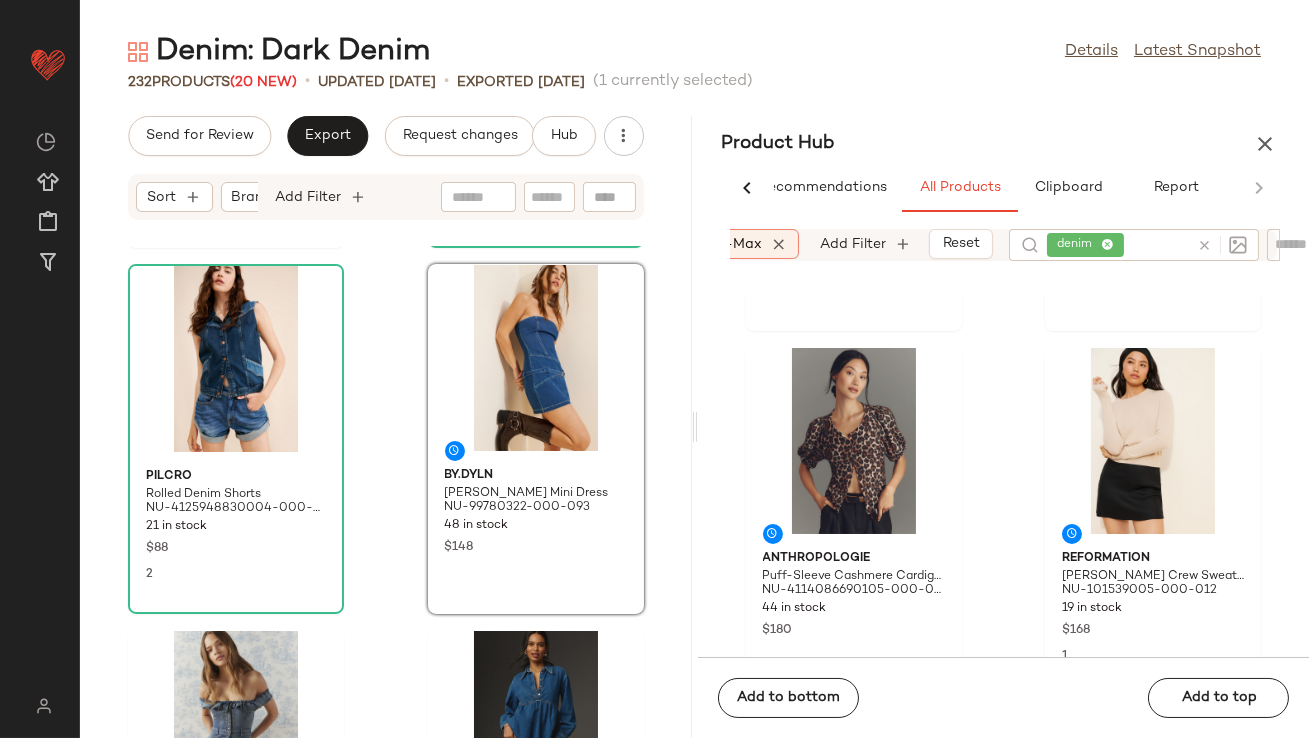 scroll, scrollTop: 8844, scrollLeft: 0, axis: vertical 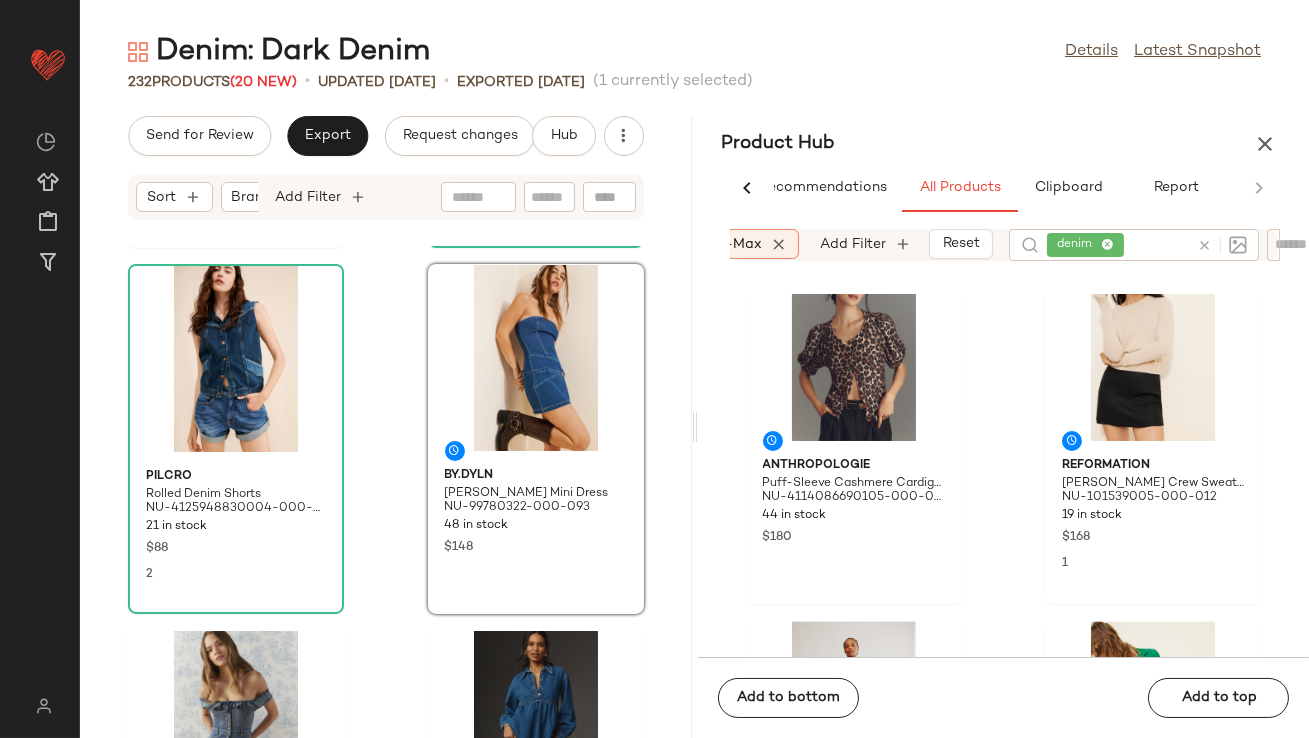 click at bounding box center (1265, 144) 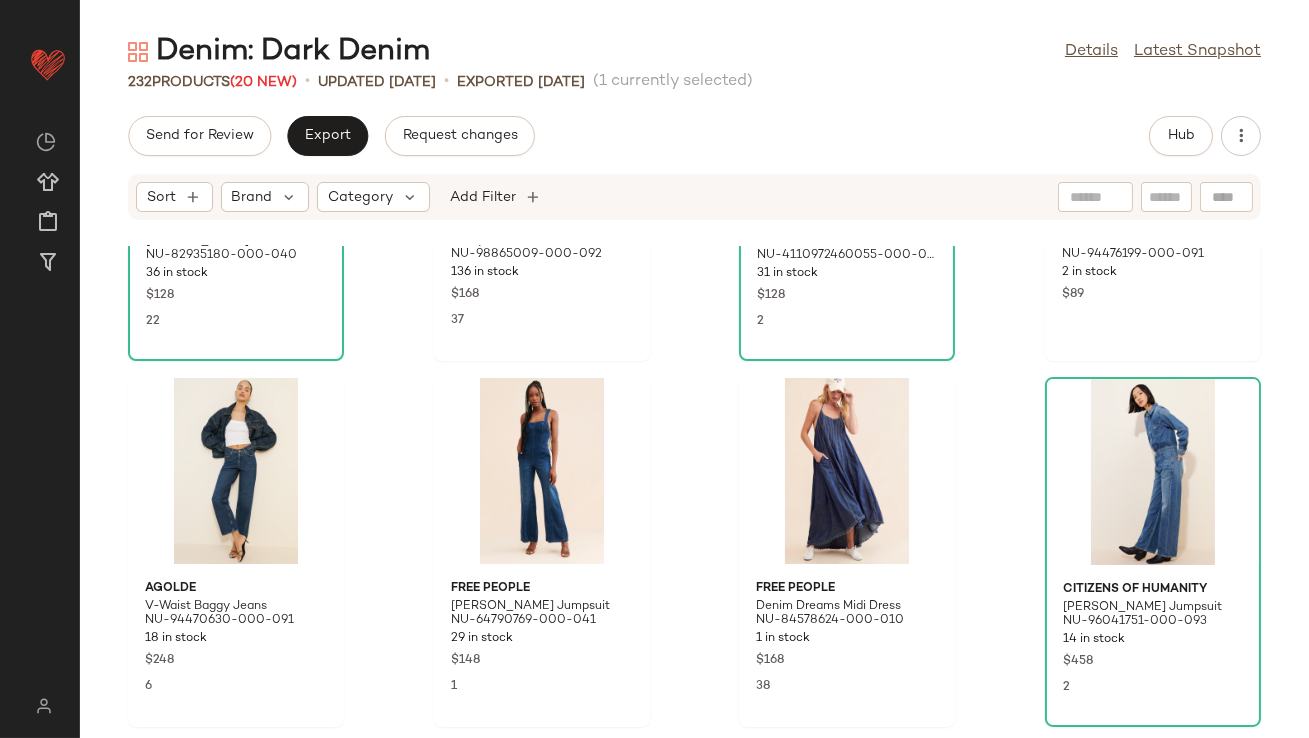 scroll, scrollTop: 0, scrollLeft: 0, axis: both 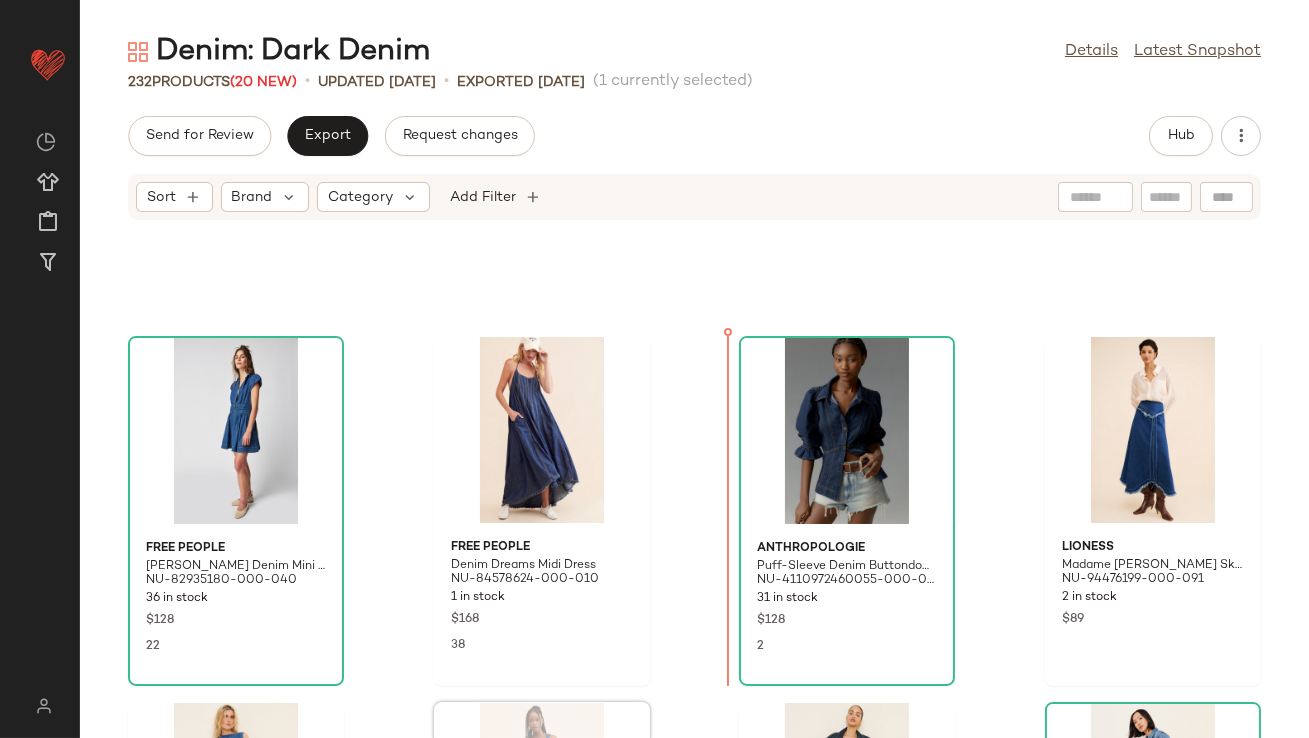drag, startPoint x: 535, startPoint y: 637, endPoint x: 544, endPoint y: 632, distance: 10.29563 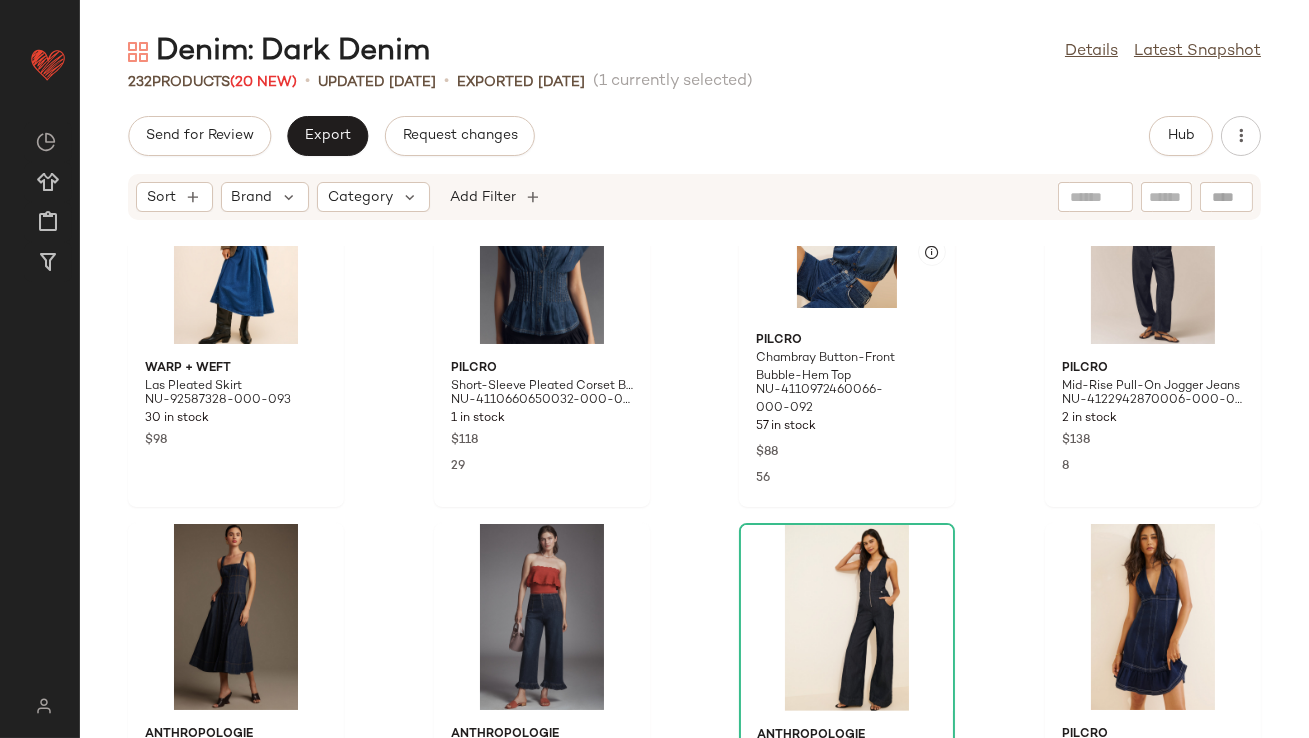scroll, scrollTop: 1727, scrollLeft: 0, axis: vertical 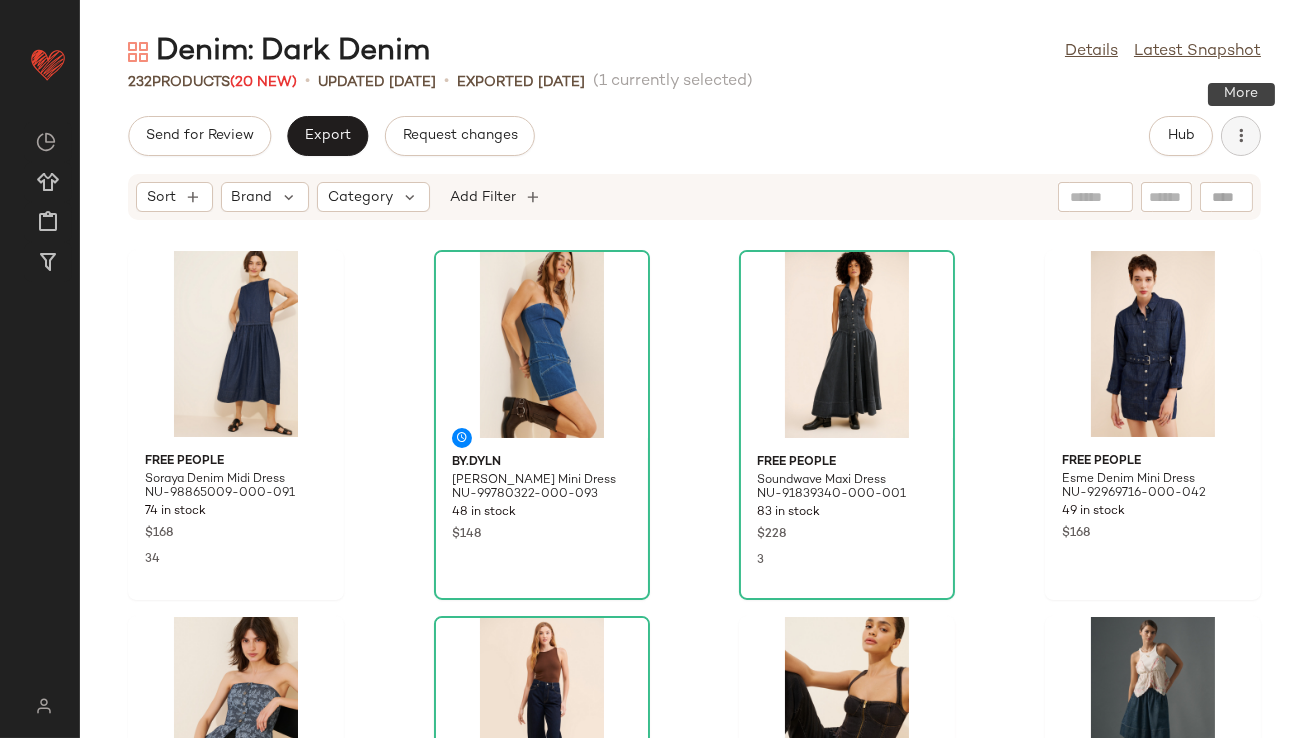 click 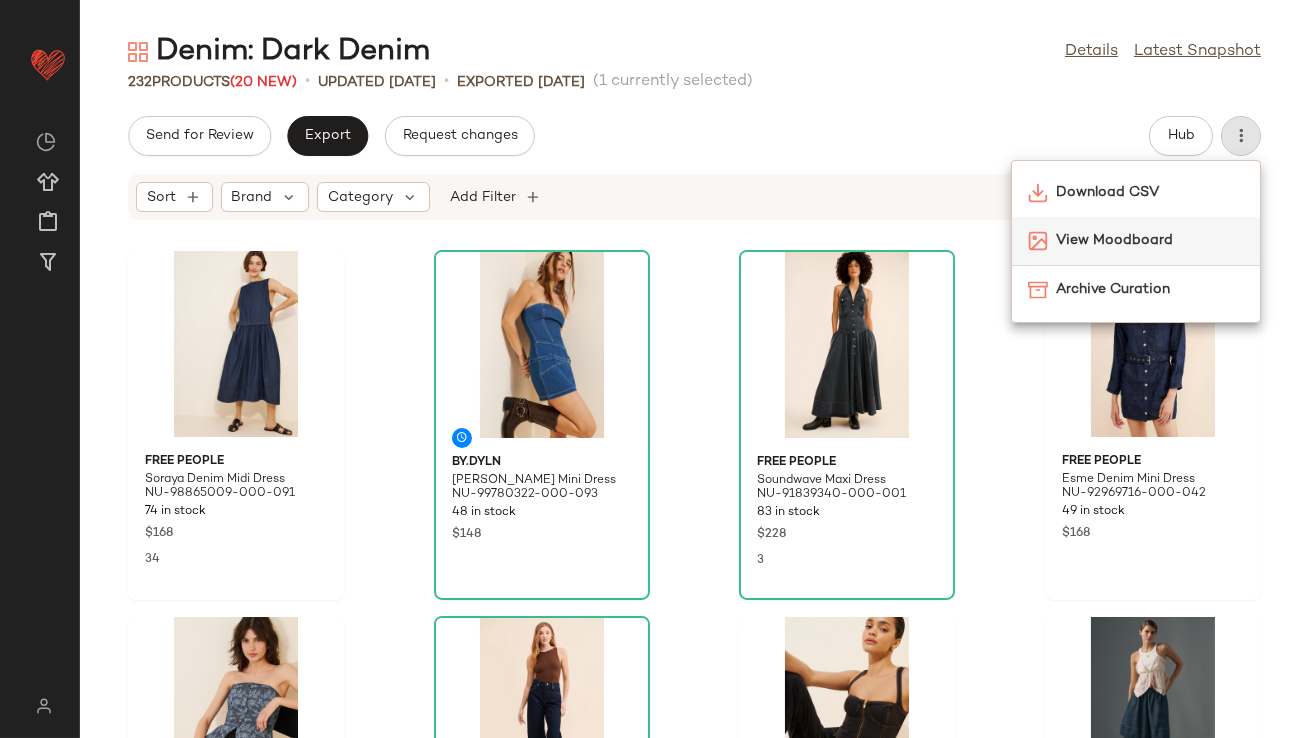 click on "View Moodboard" at bounding box center (1150, 240) 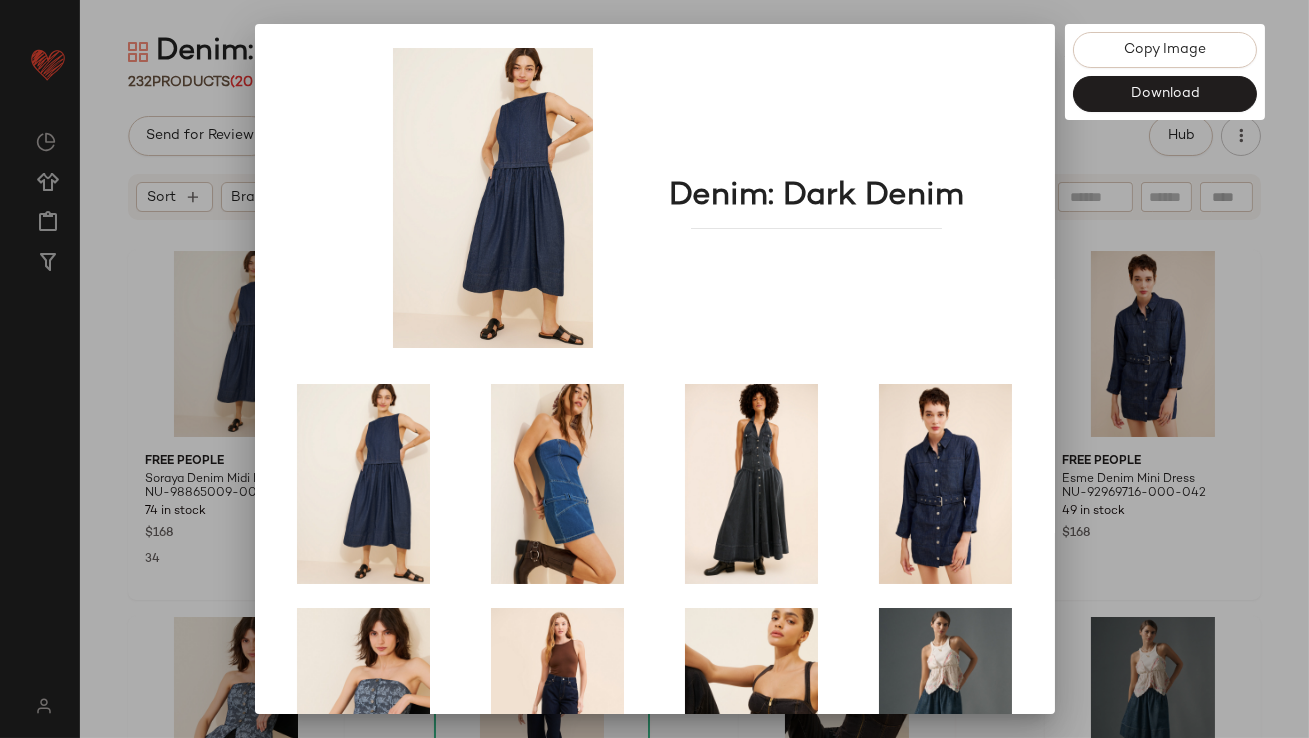 scroll, scrollTop: 341, scrollLeft: 0, axis: vertical 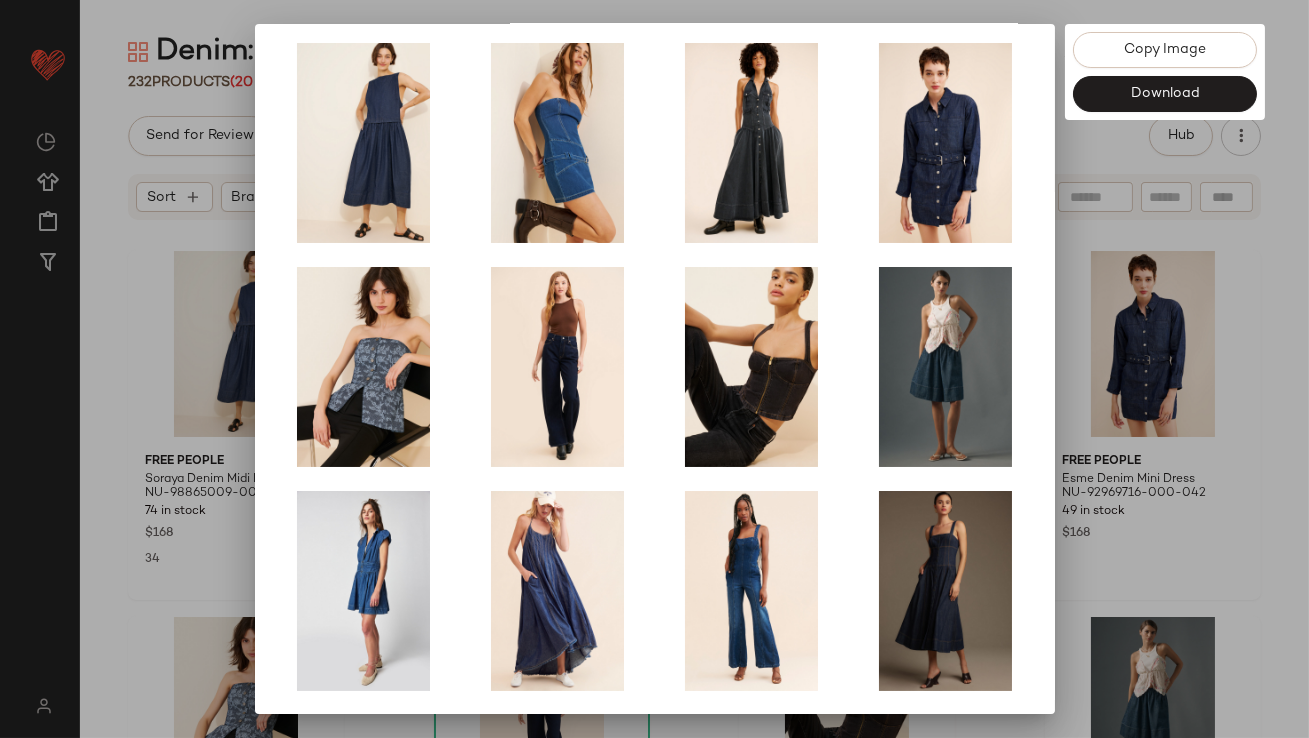 click at bounding box center (654, 369) 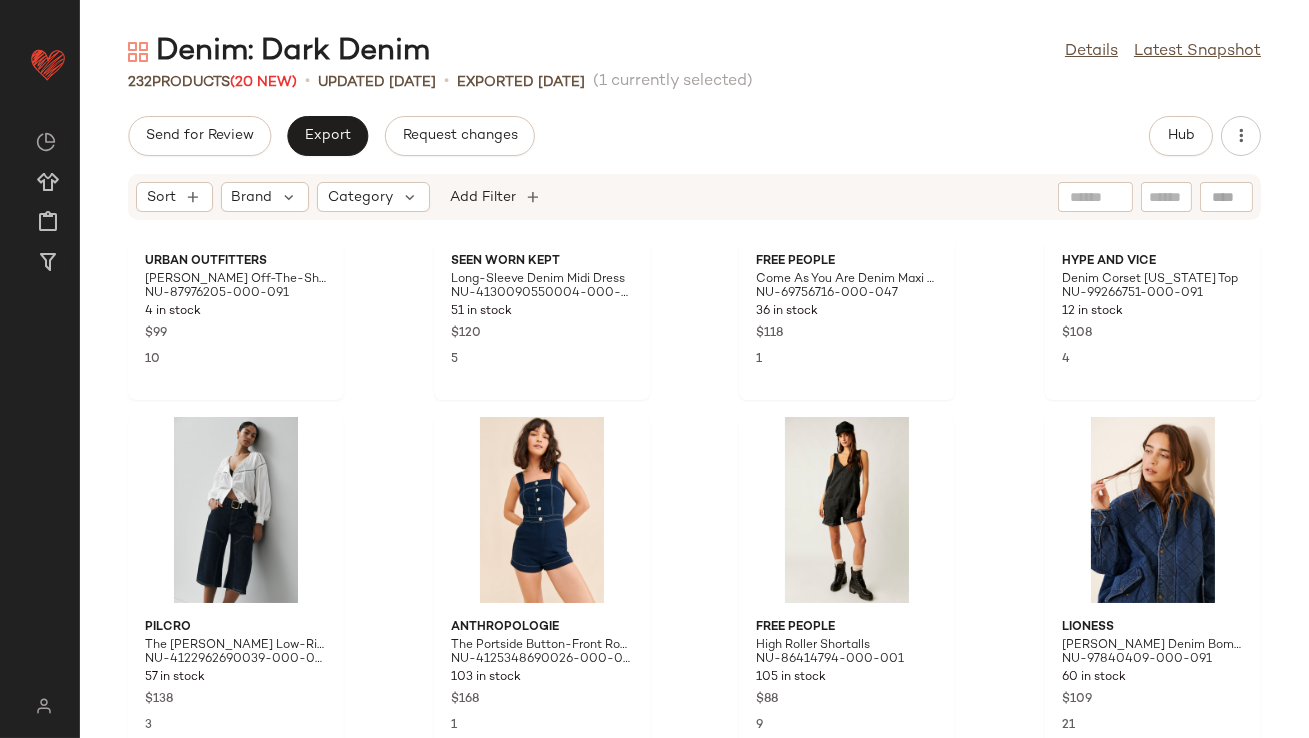 scroll, scrollTop: 2900, scrollLeft: 0, axis: vertical 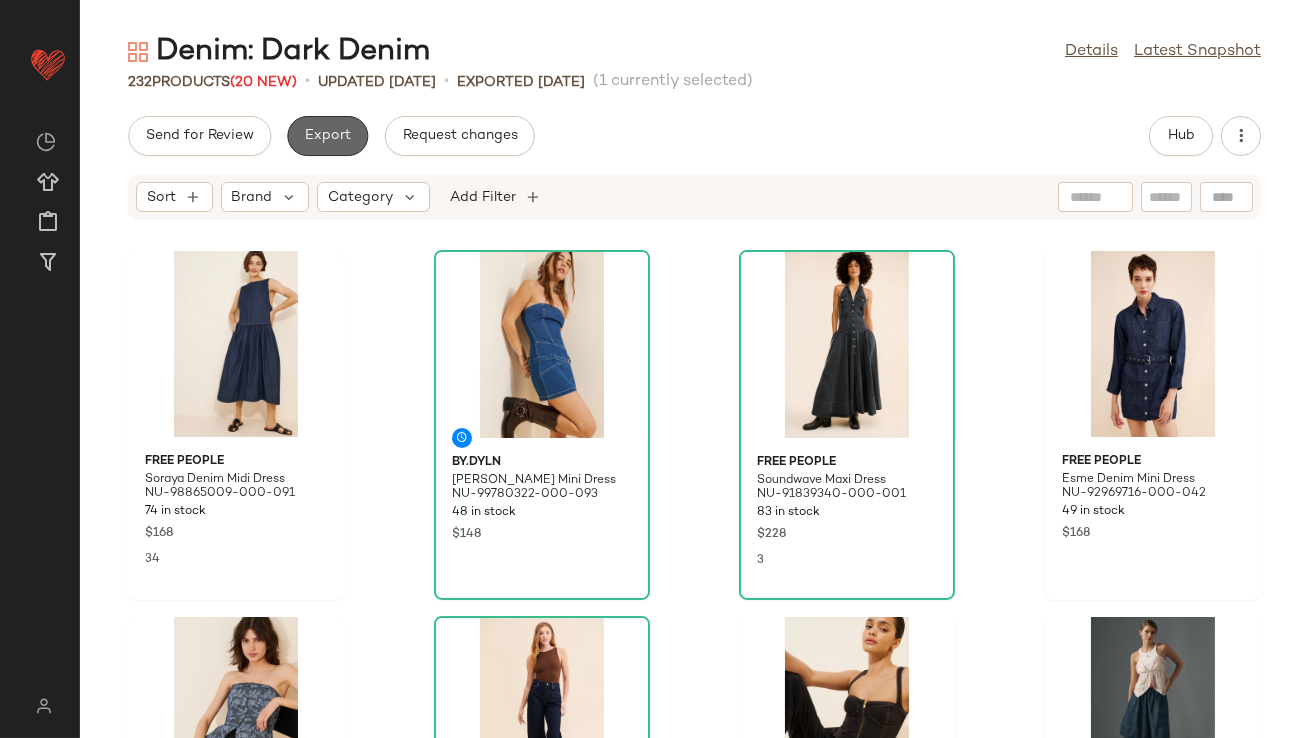 click on "Export" 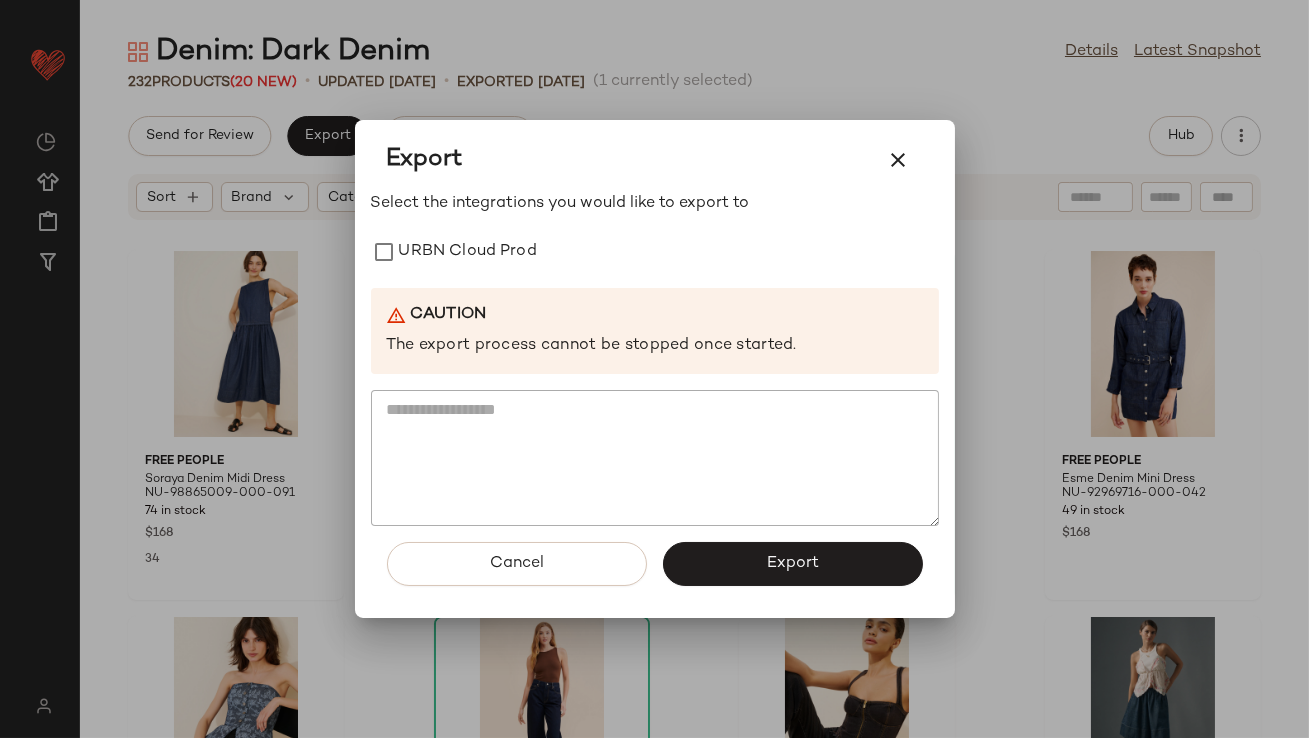 click on "Select the integrations you would like to export to" at bounding box center (655, 204) 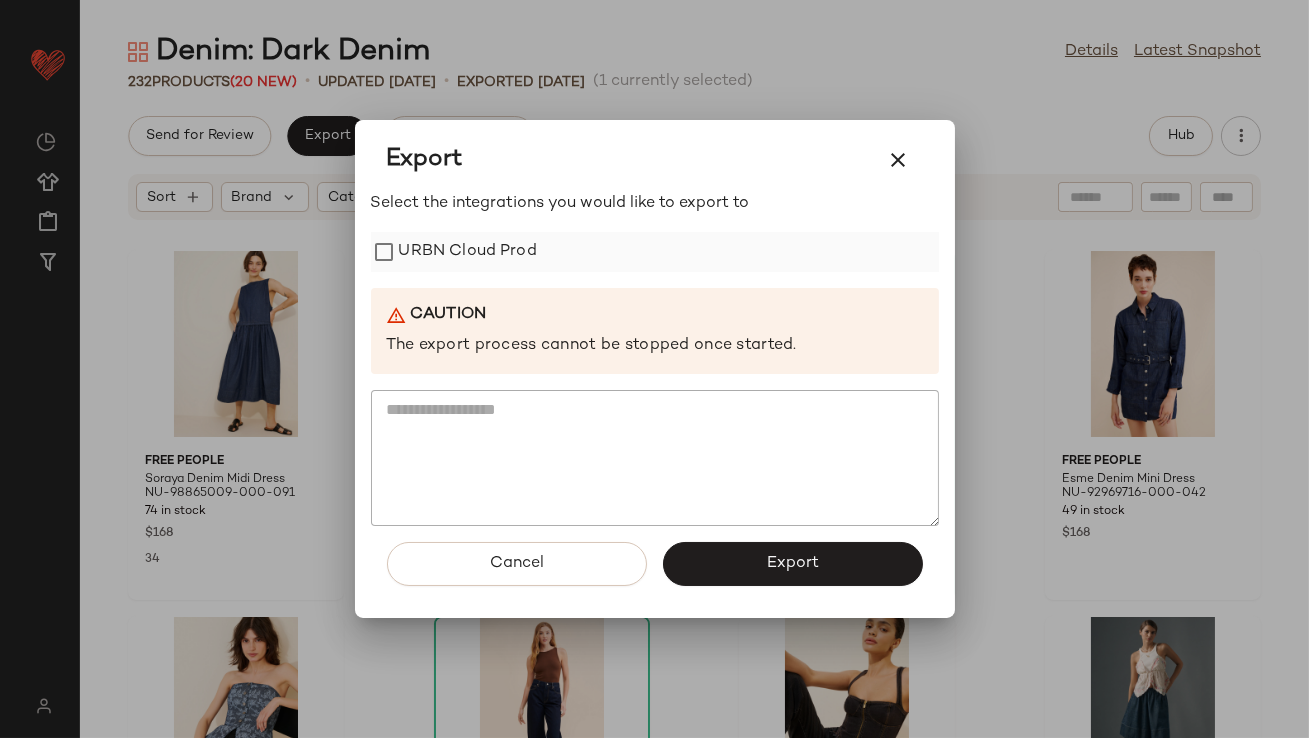 click on "URBN Cloud Prod" at bounding box center [468, 252] 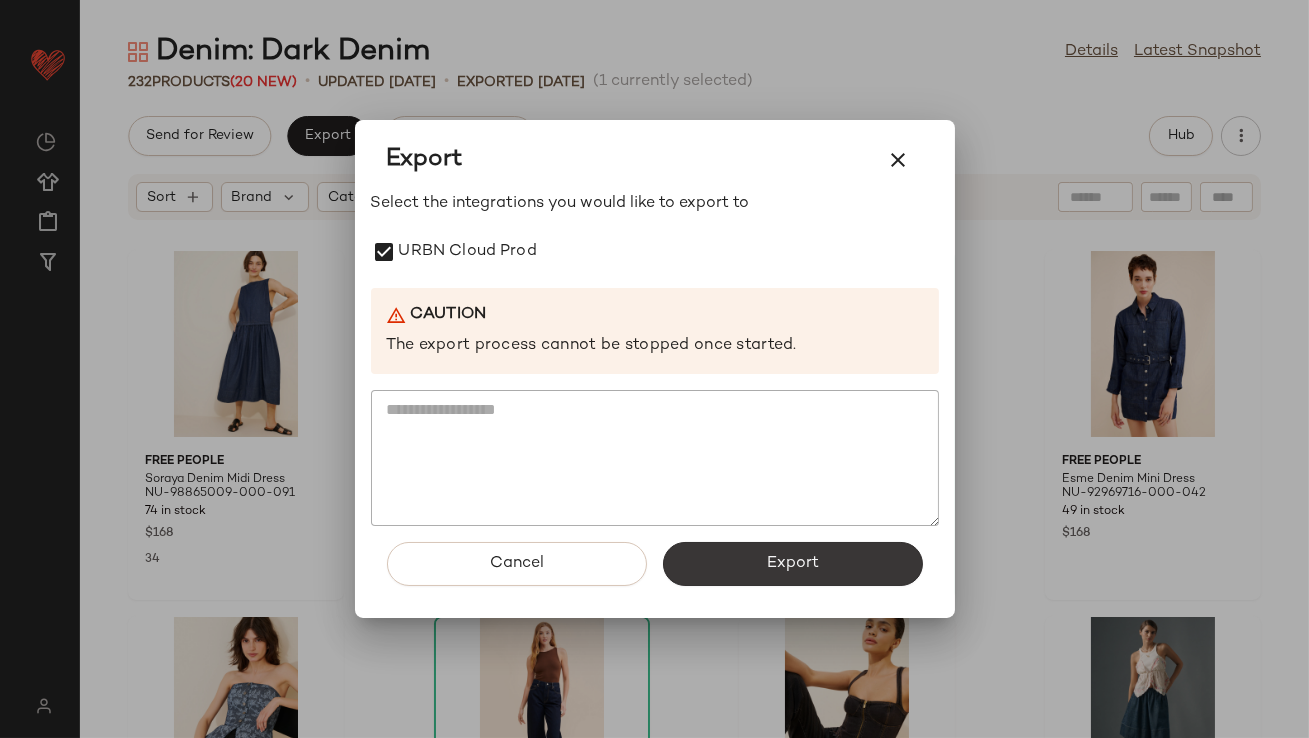 click on "Export" at bounding box center (793, 564) 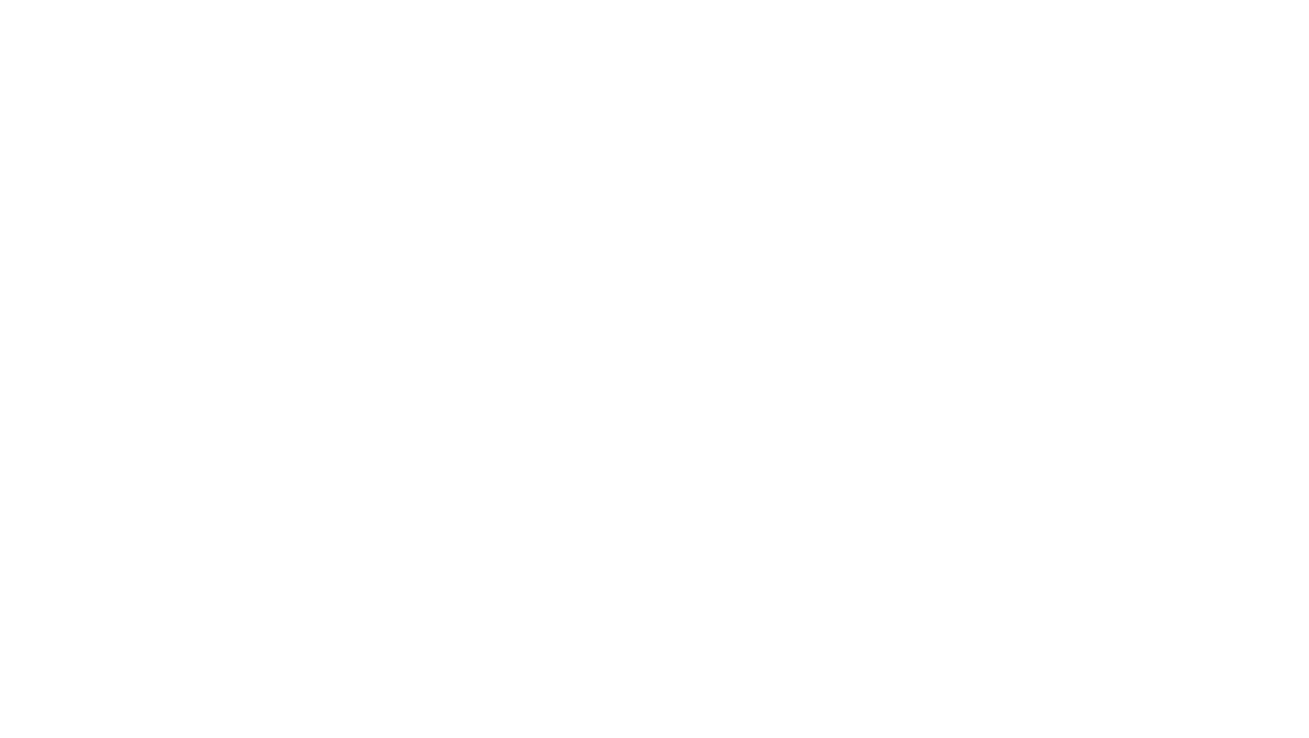 scroll, scrollTop: 0, scrollLeft: 0, axis: both 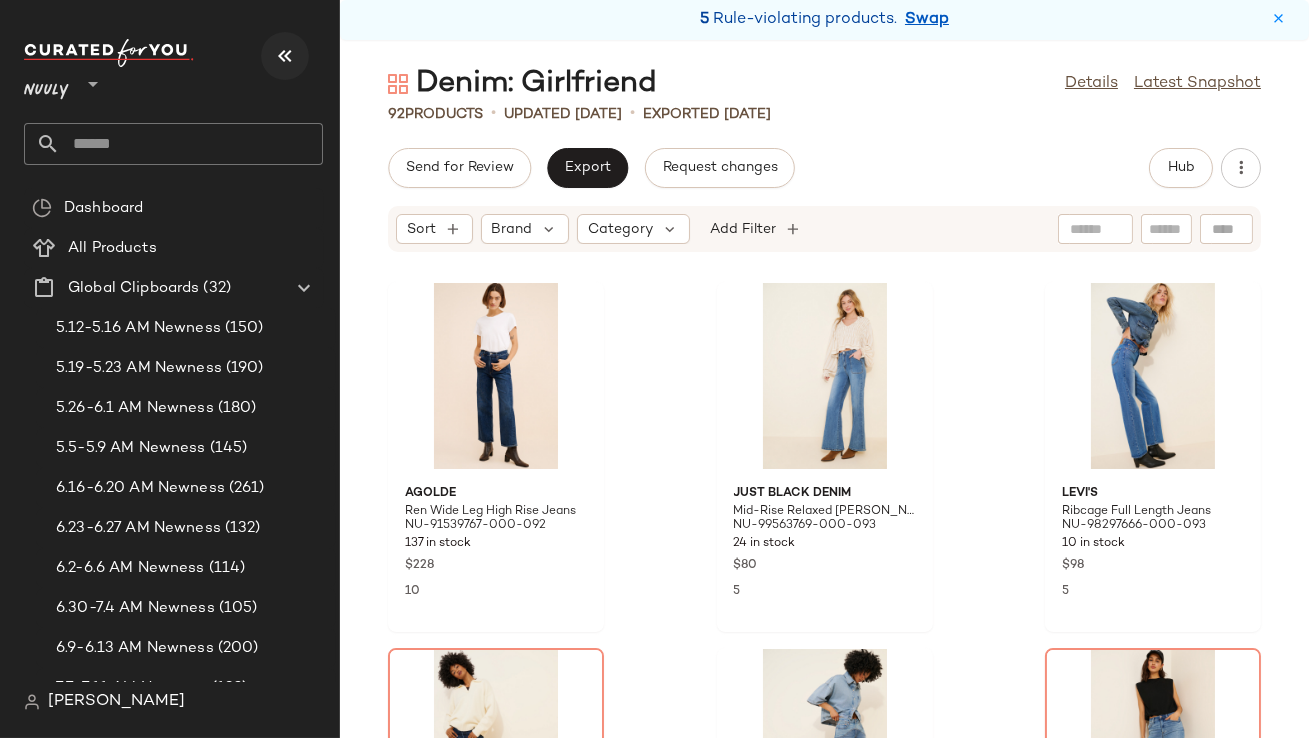click at bounding box center [285, 56] 